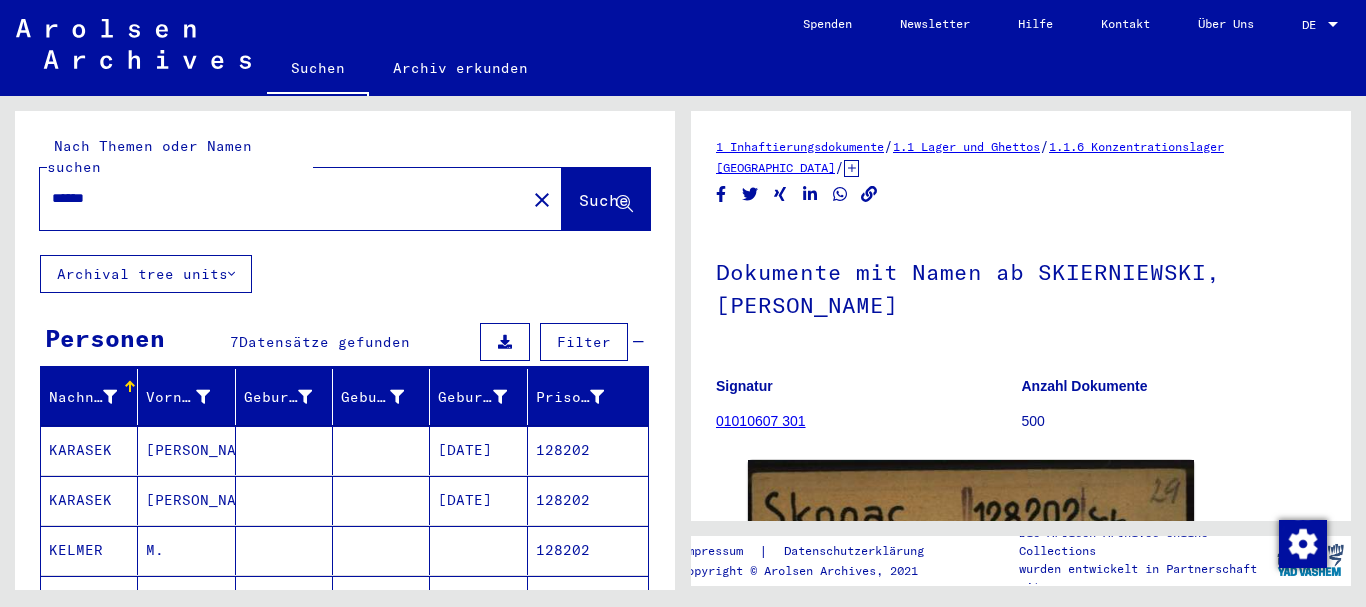 scroll, scrollTop: 0, scrollLeft: 0, axis: both 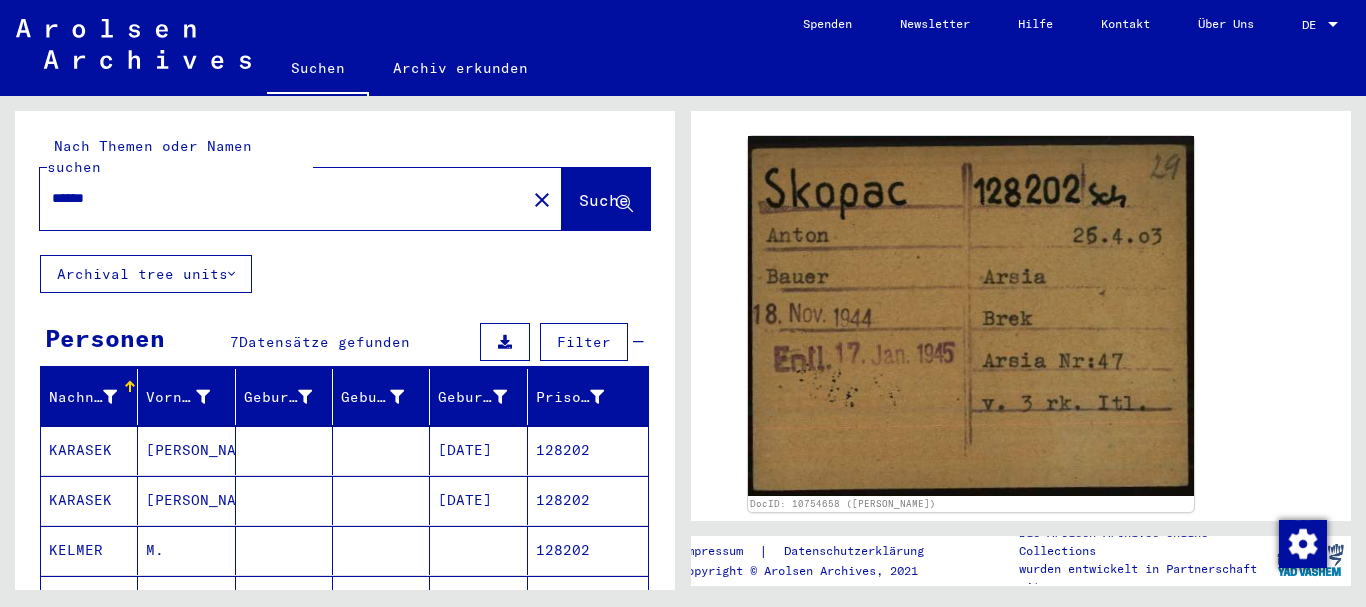 drag, startPoint x: 145, startPoint y: 171, endPoint x: 0, endPoint y: 156, distance: 145.7738 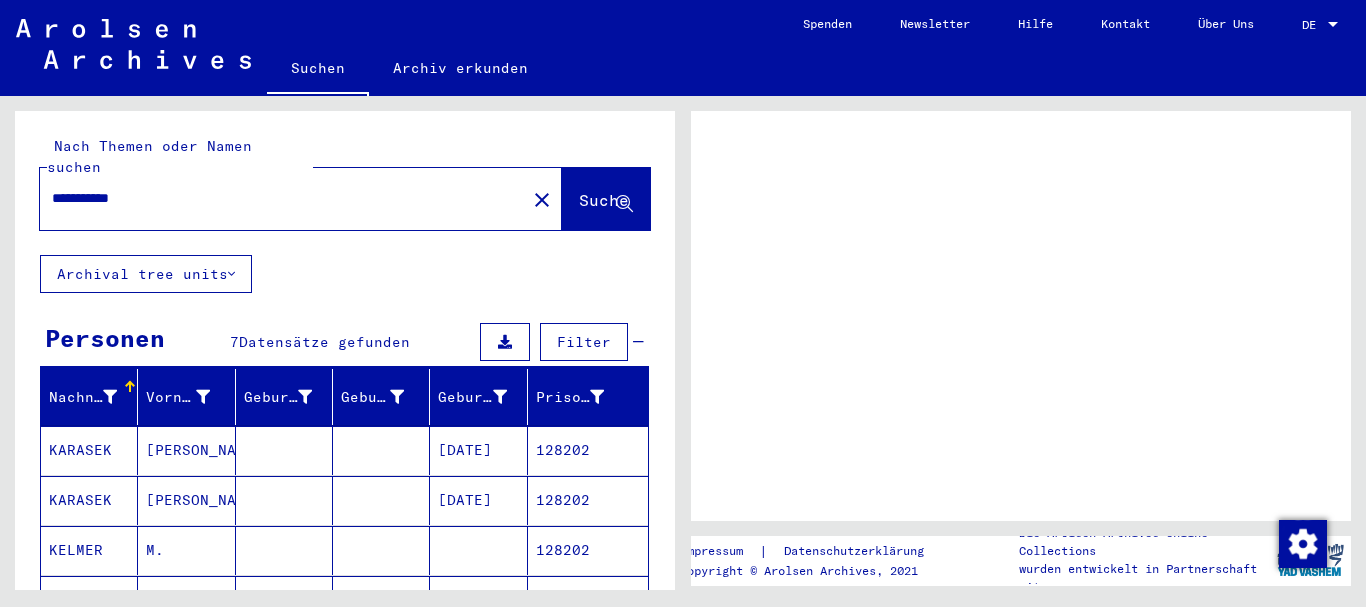 scroll, scrollTop: 0, scrollLeft: 0, axis: both 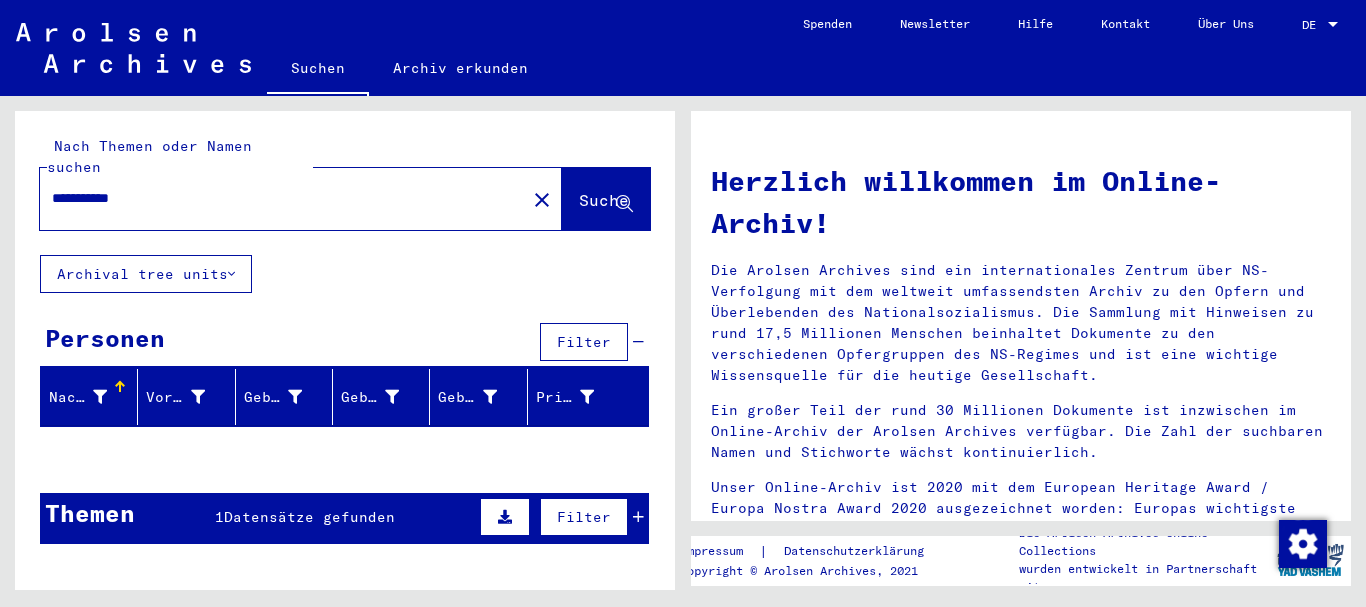 click on "Datensätze gefunden" at bounding box center [309, 517] 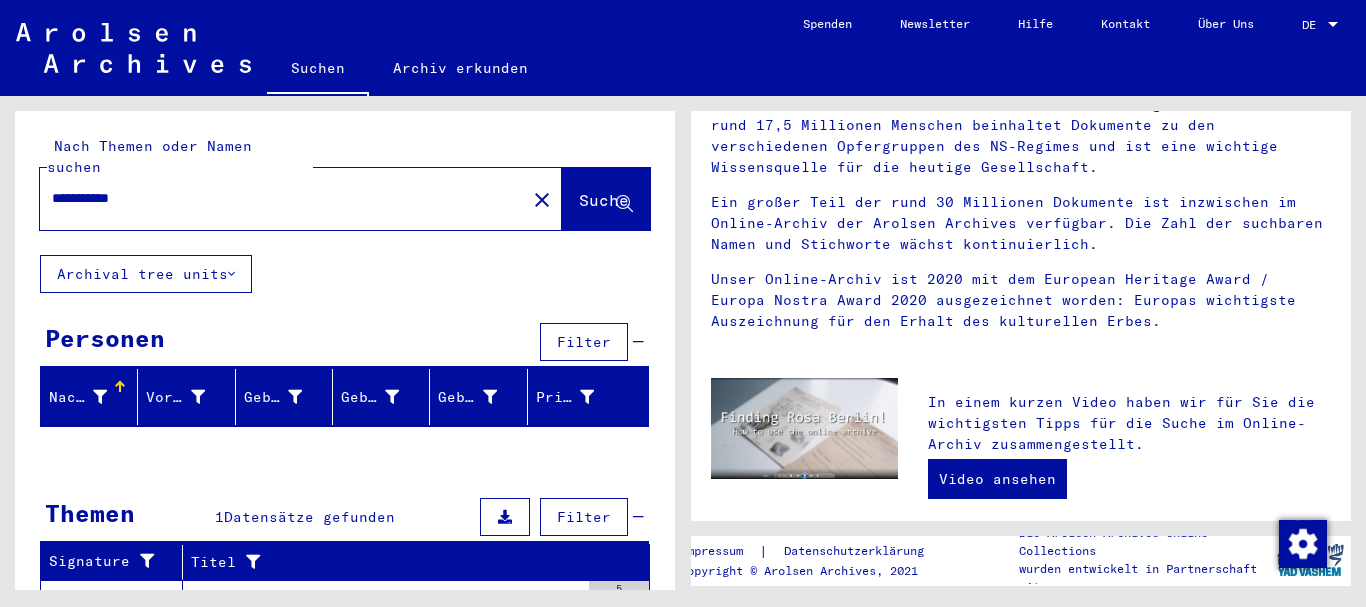 scroll, scrollTop: 324, scrollLeft: 0, axis: vertical 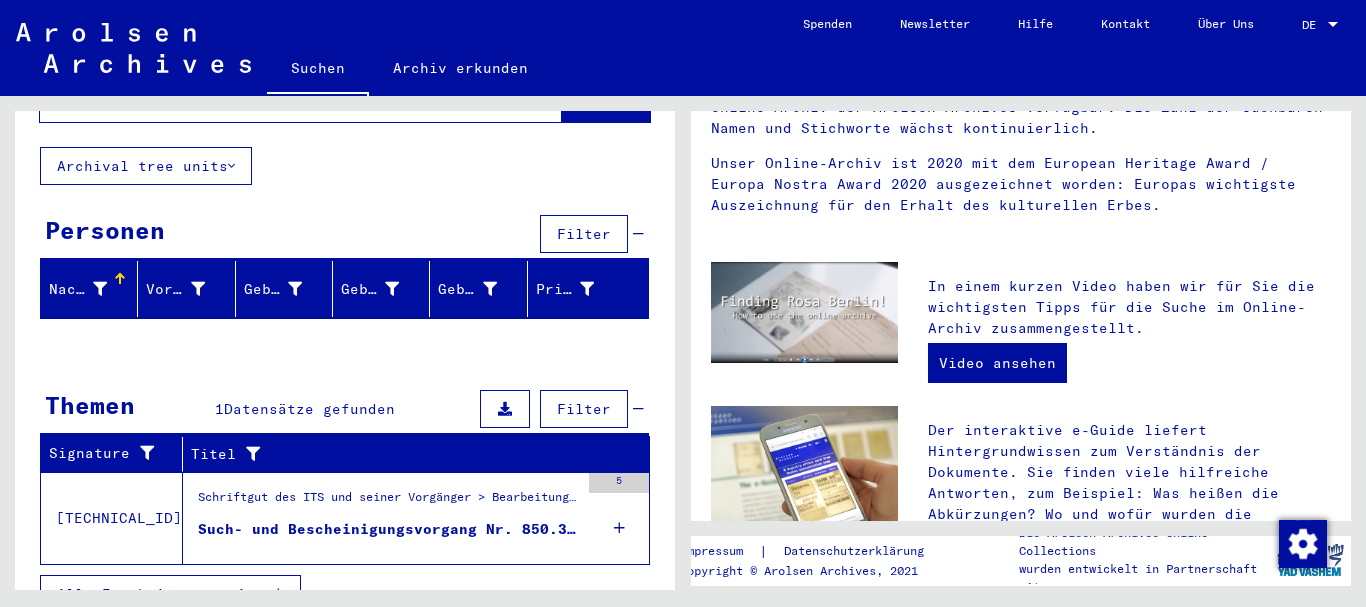 click on "Such- und Bescheinigungsvorgang Nr. 850.333 für [PERSON_NAME] geboren [DEMOGRAPHIC_DATA]" at bounding box center (388, 529) 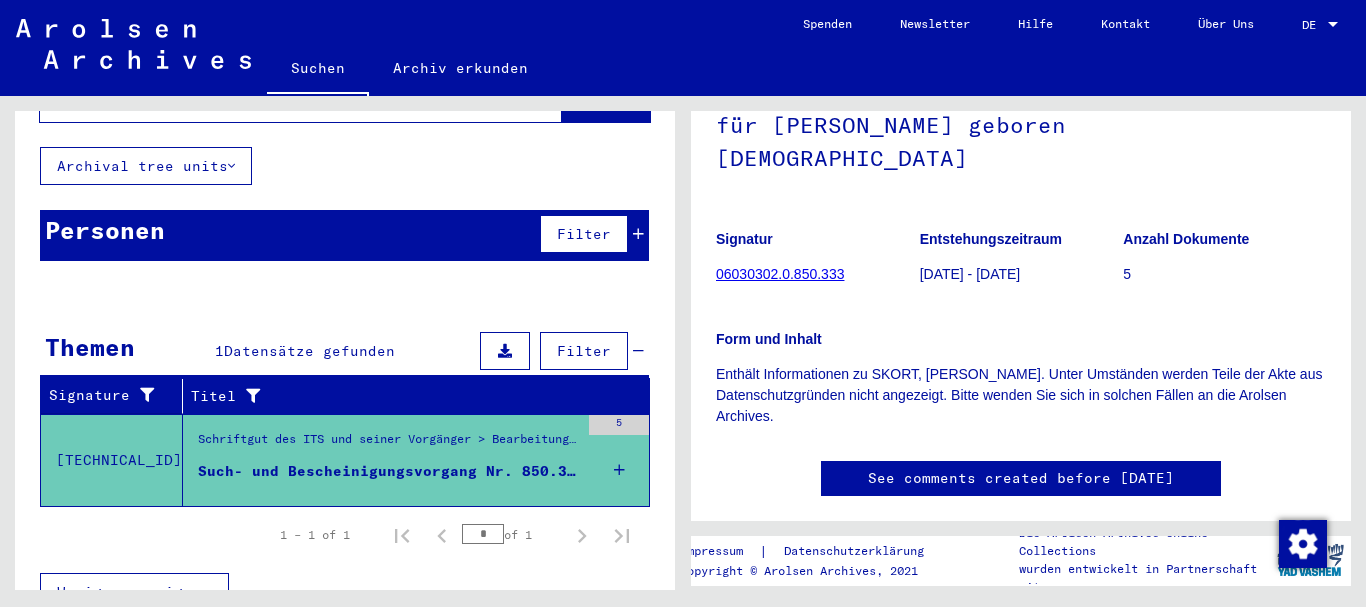 scroll, scrollTop: 0, scrollLeft: 0, axis: both 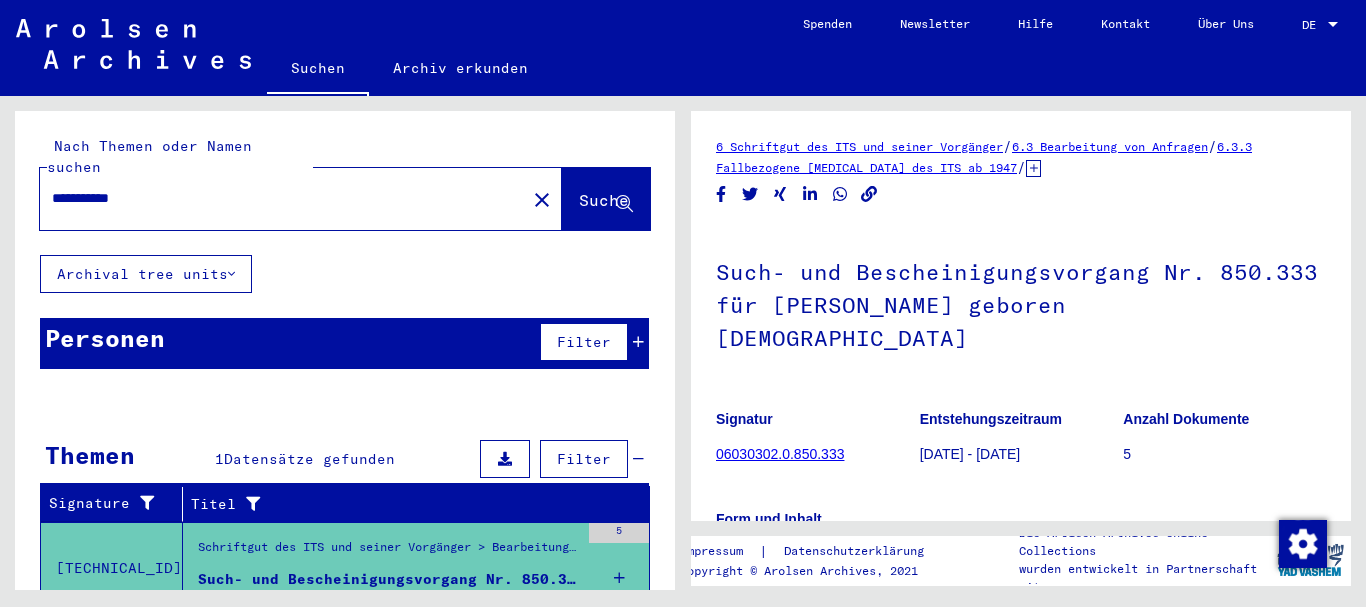 drag, startPoint x: 170, startPoint y: 181, endPoint x: 2, endPoint y: 177, distance: 168.0476 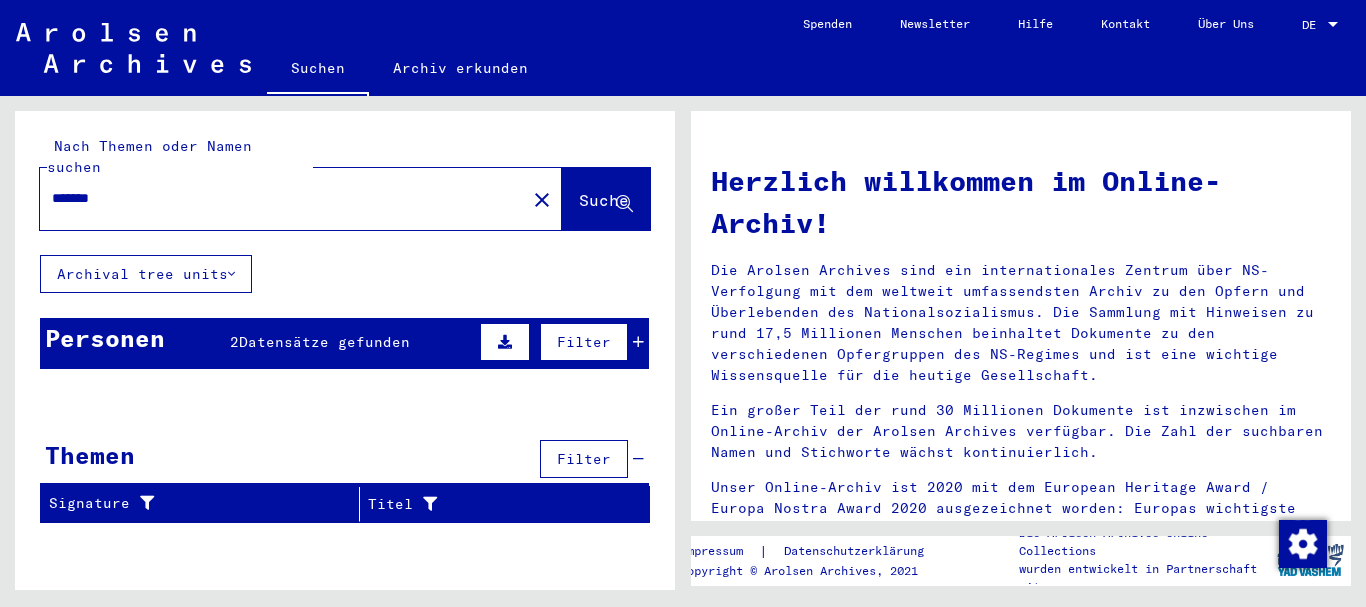drag, startPoint x: 166, startPoint y: 182, endPoint x: 0, endPoint y: 183, distance: 166.003 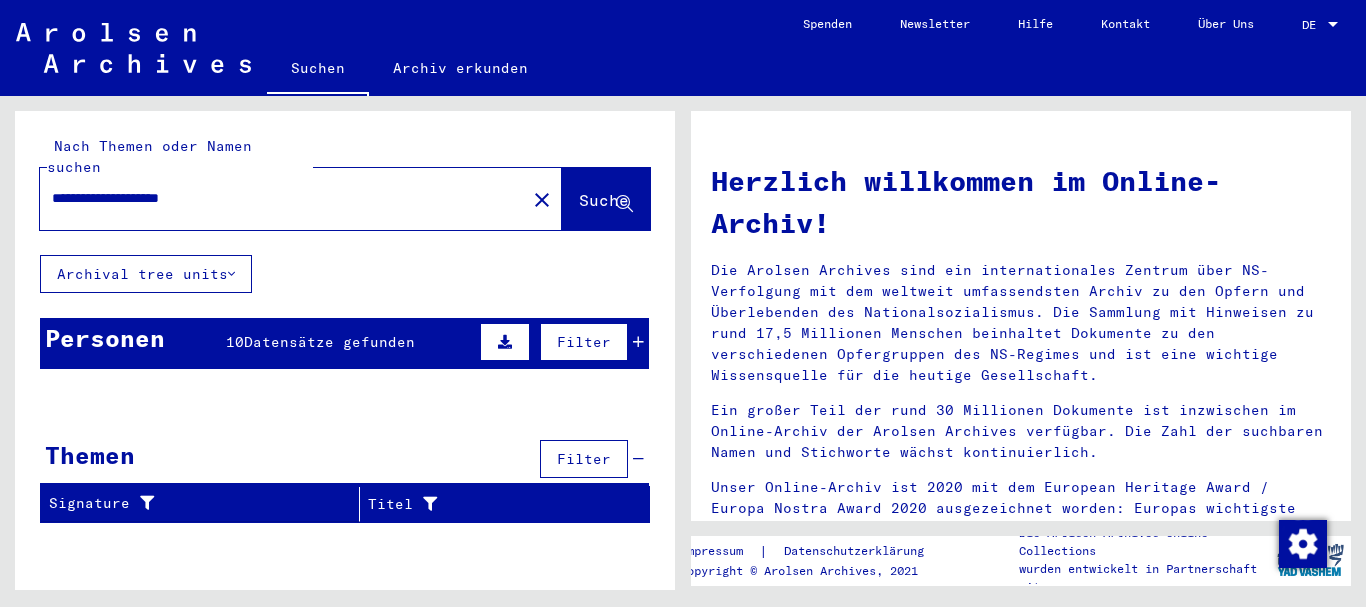 click on "Personen 10  Datensätze gefunden  Filter" at bounding box center [344, 343] 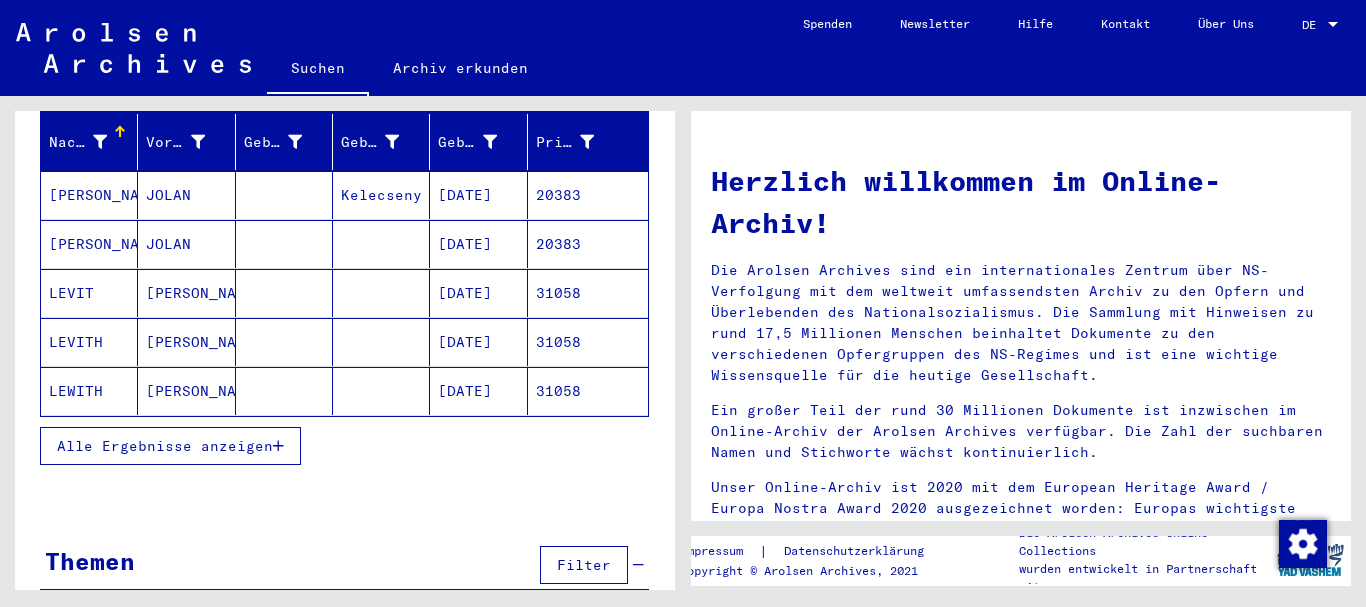 scroll, scrollTop: 274, scrollLeft: 0, axis: vertical 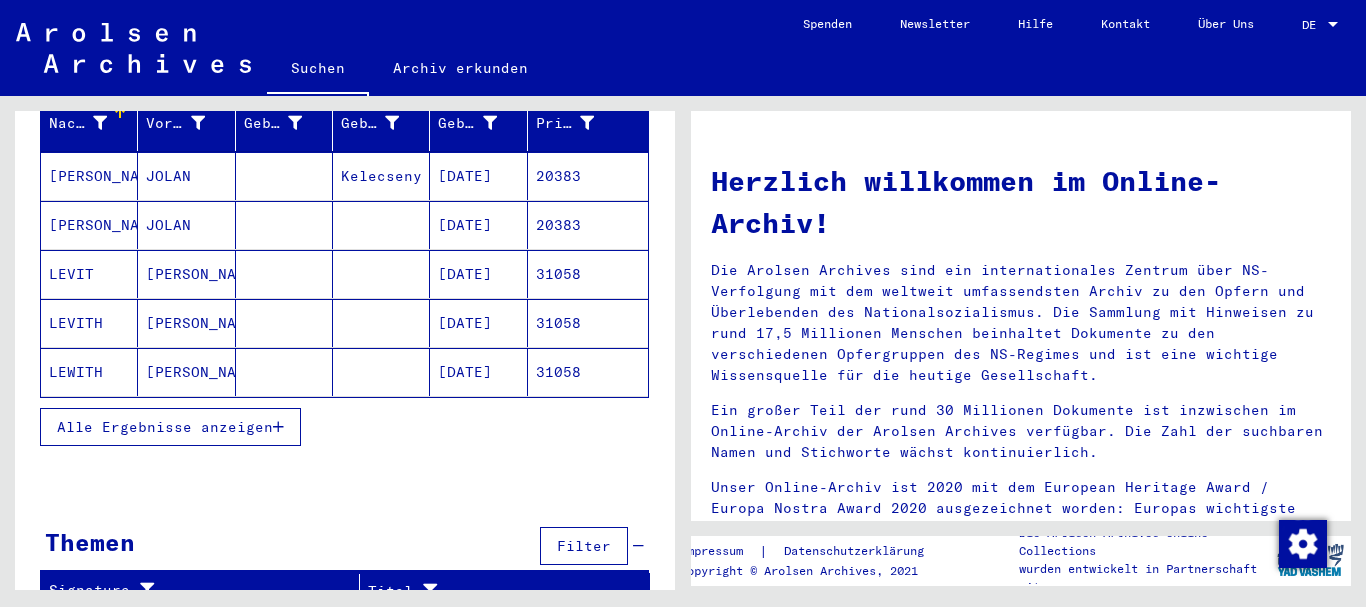click on "Alle Ergebnisse anzeigen" at bounding box center (165, 427) 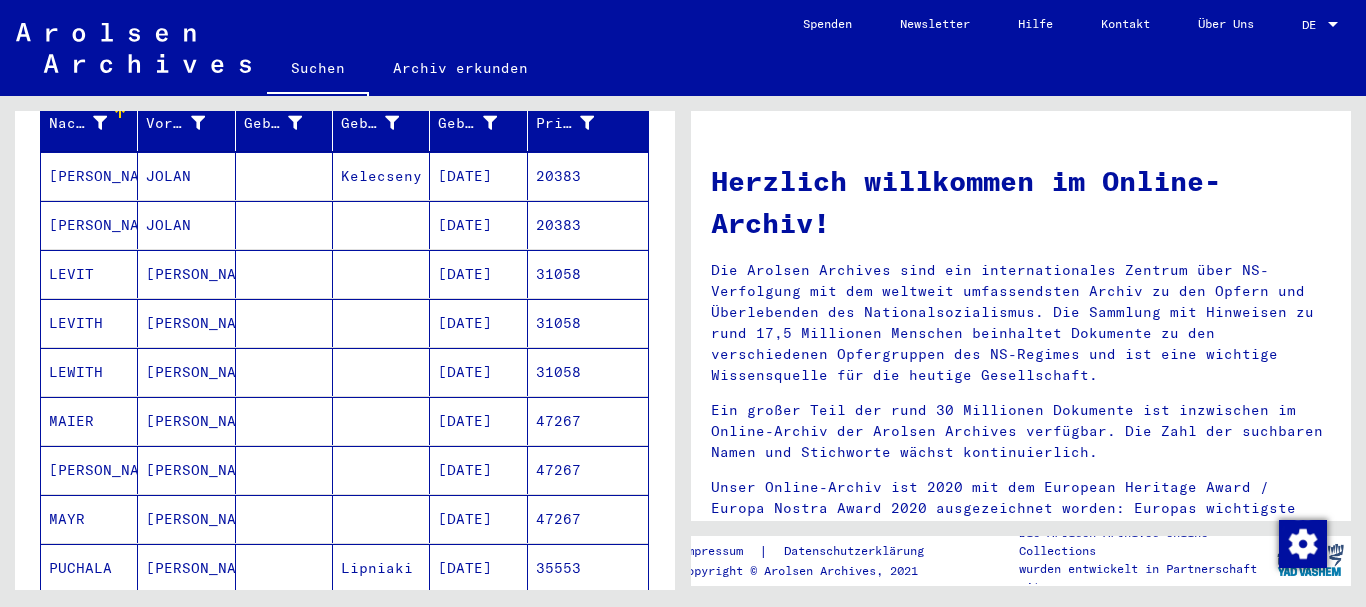 scroll, scrollTop: 0, scrollLeft: 0, axis: both 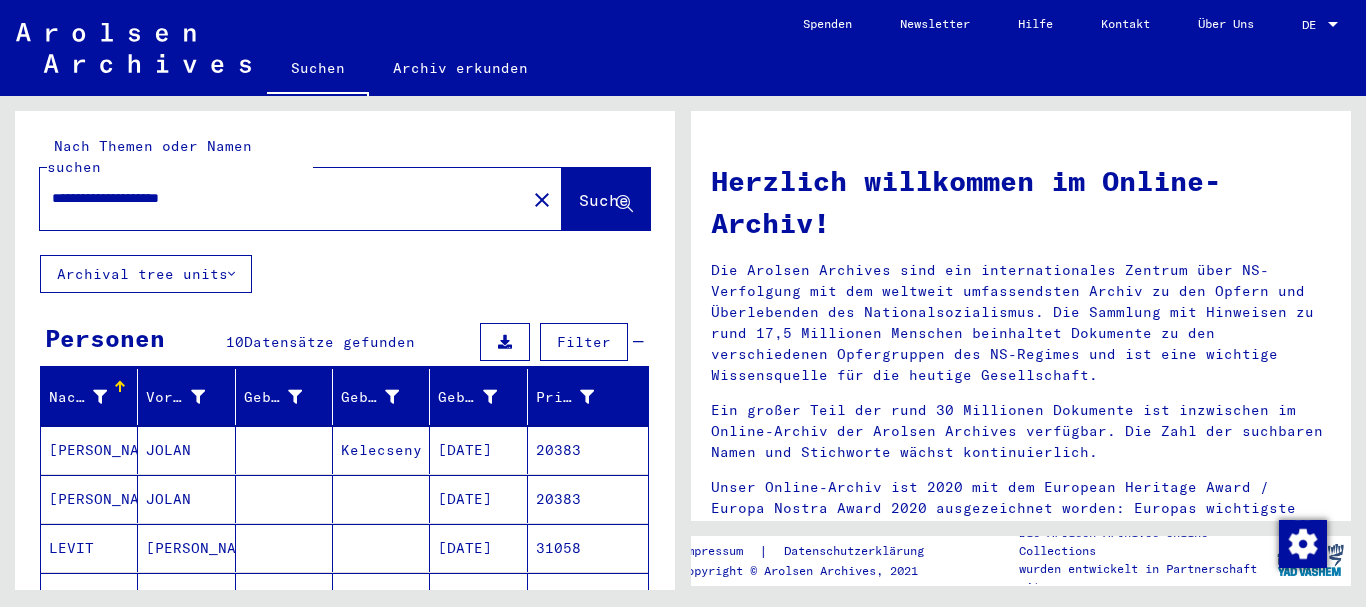 click on "**********" at bounding box center (277, 198) 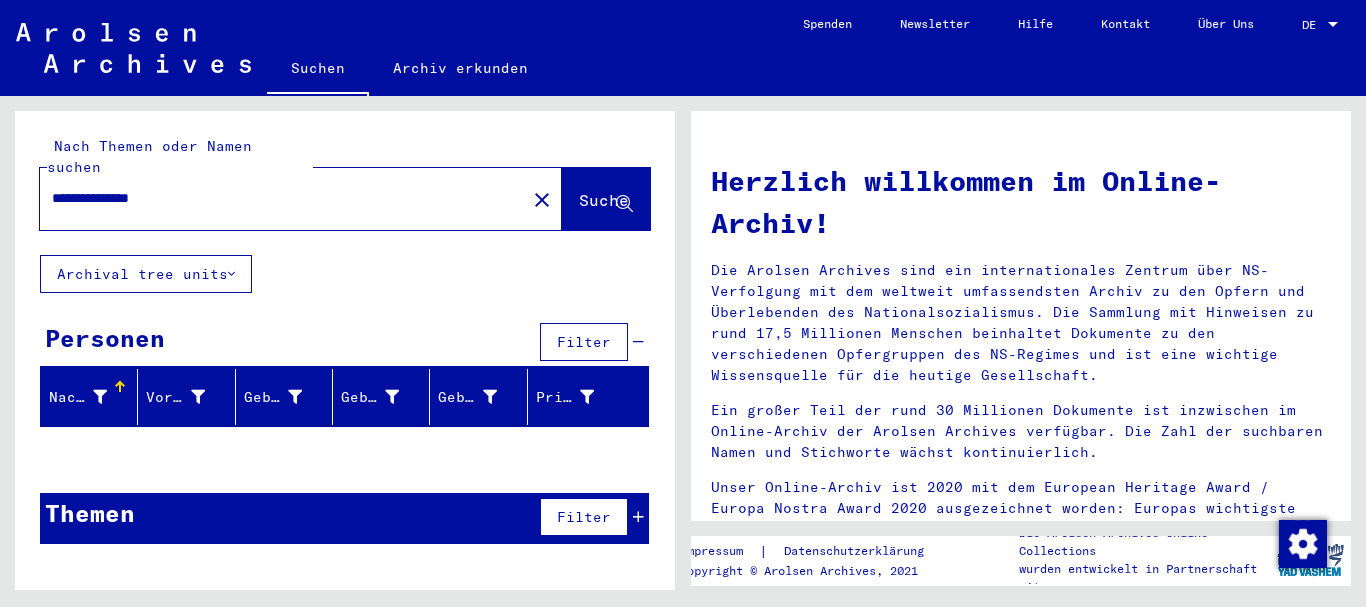 drag, startPoint x: 140, startPoint y: 172, endPoint x: 99, endPoint y: 171, distance: 41.01219 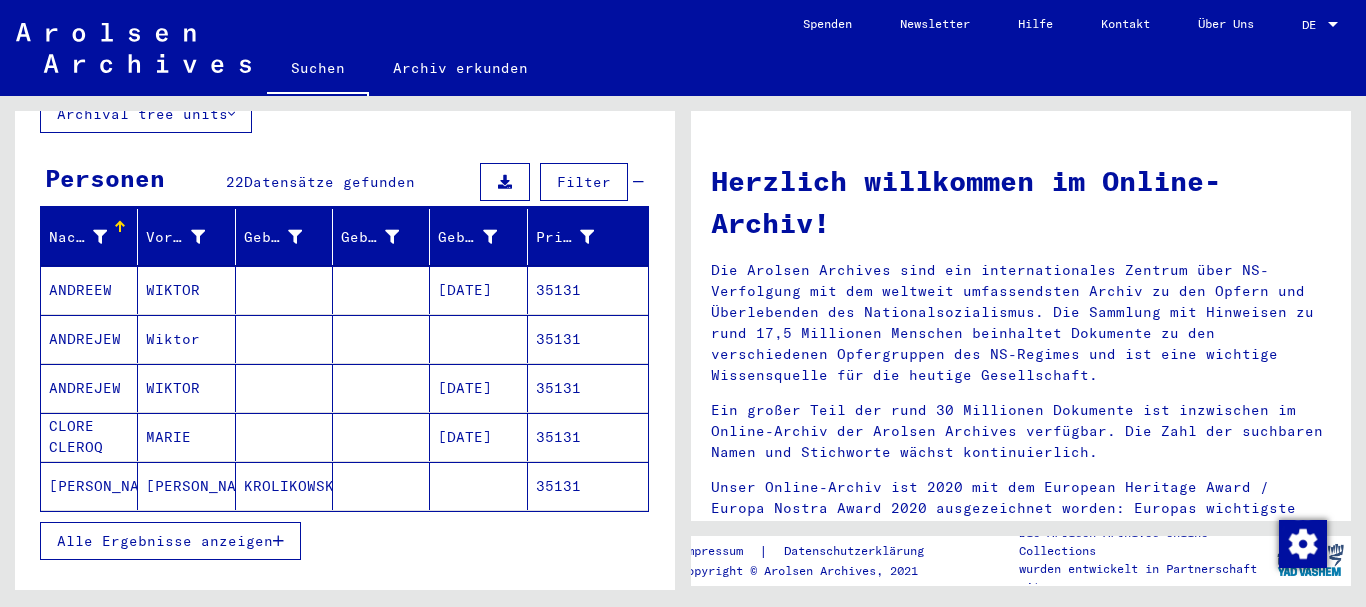 scroll, scrollTop: 216, scrollLeft: 0, axis: vertical 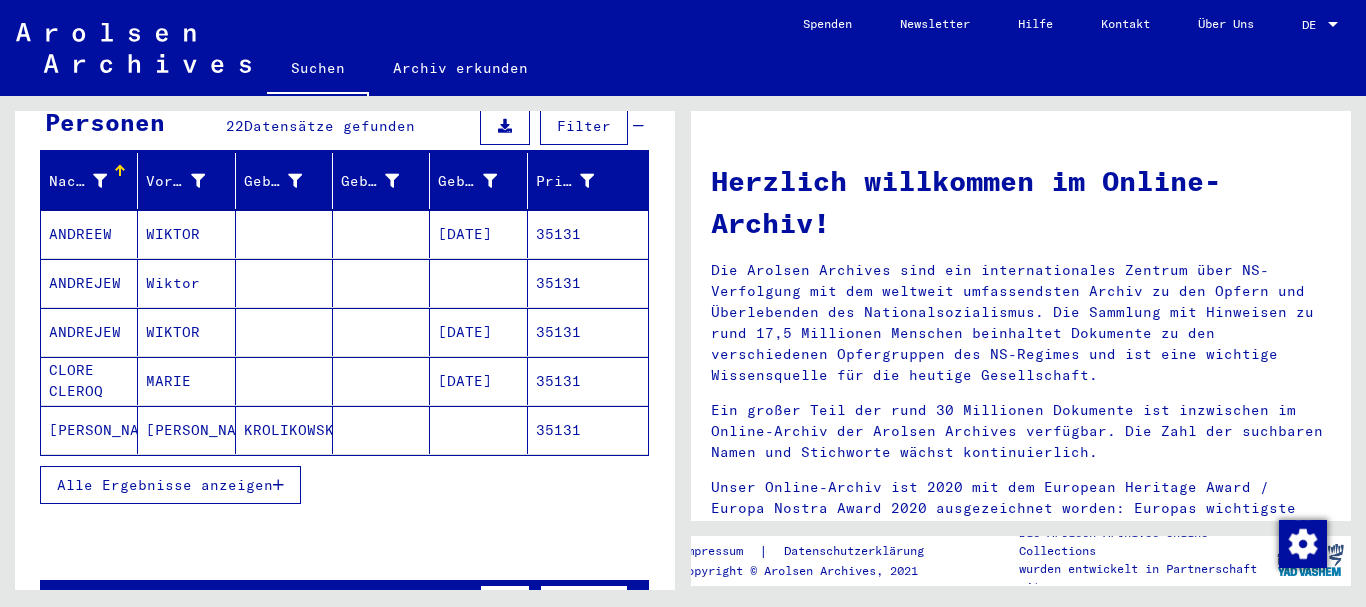 click on "Alle Ergebnisse anzeigen" at bounding box center (165, 485) 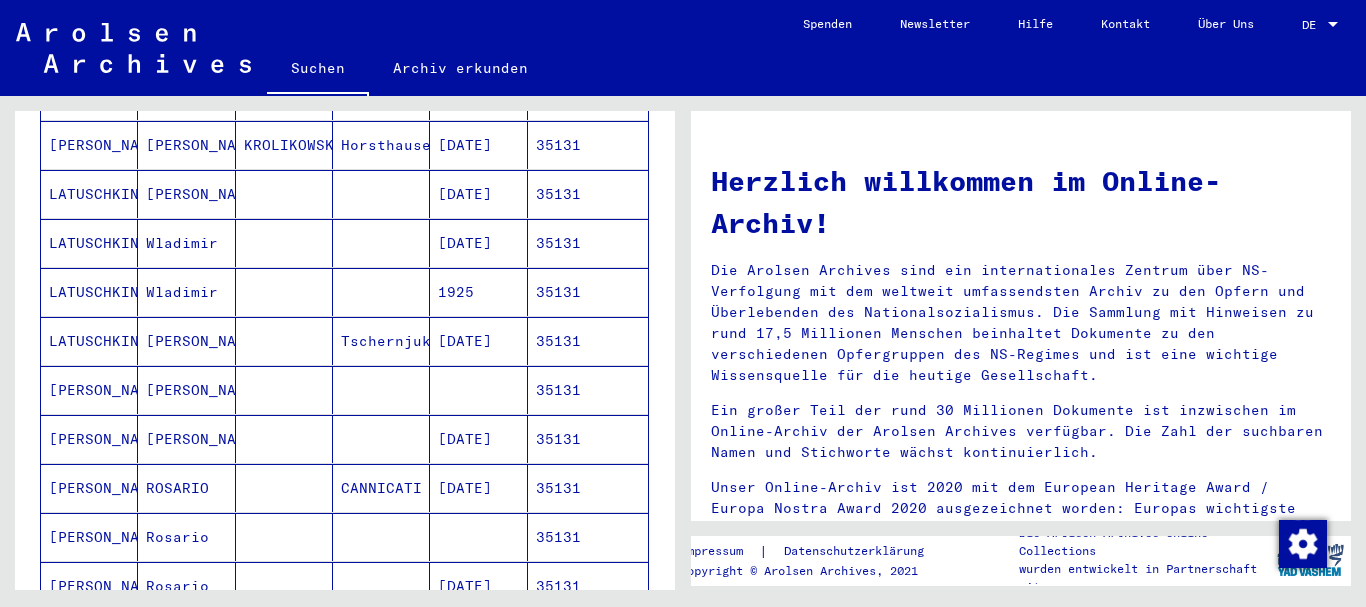 scroll, scrollTop: 756, scrollLeft: 0, axis: vertical 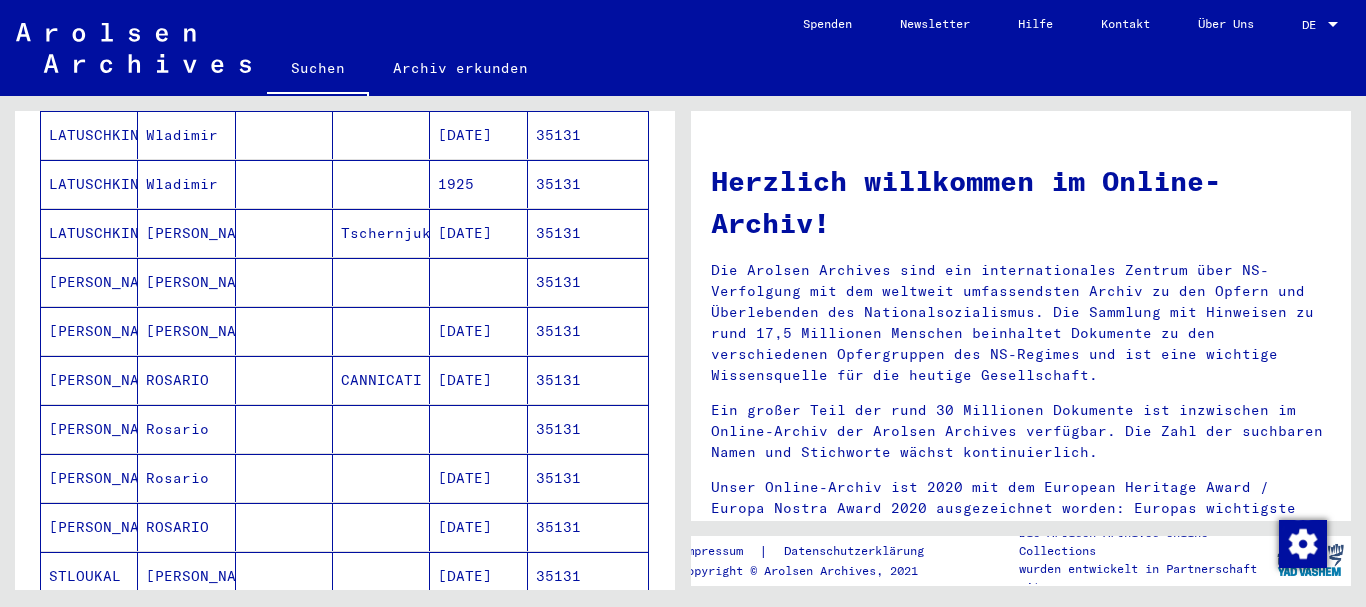 click on "[PERSON_NAME]" at bounding box center [89, 429] 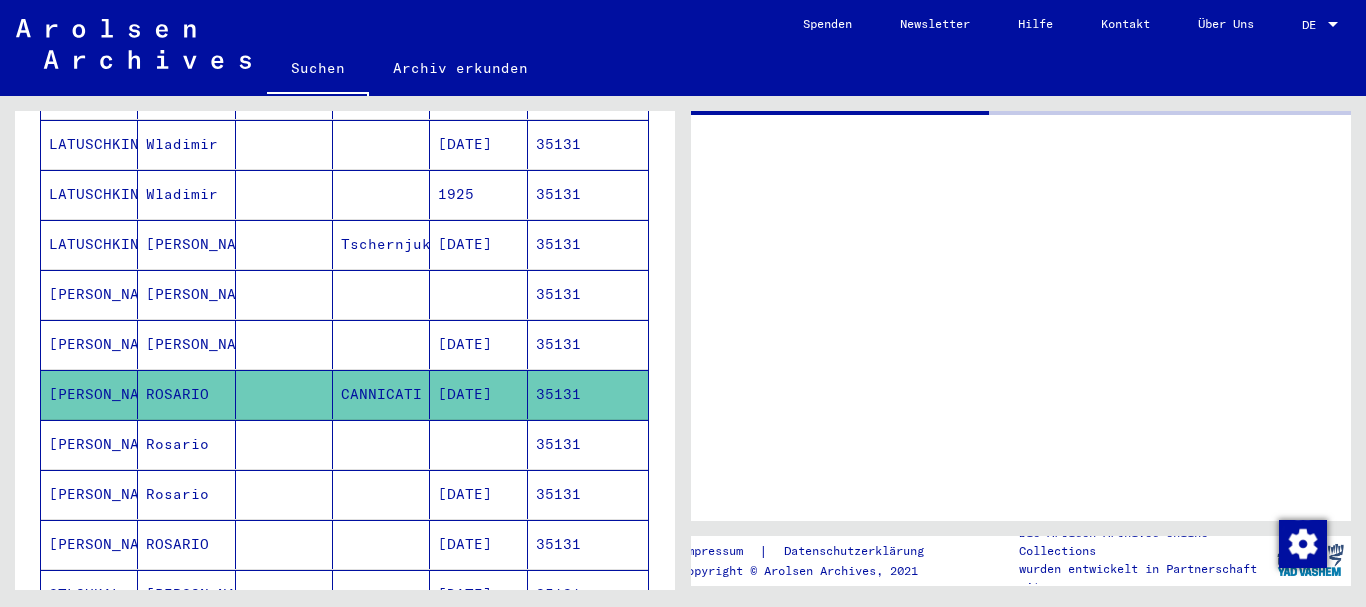 scroll, scrollTop: 766, scrollLeft: 0, axis: vertical 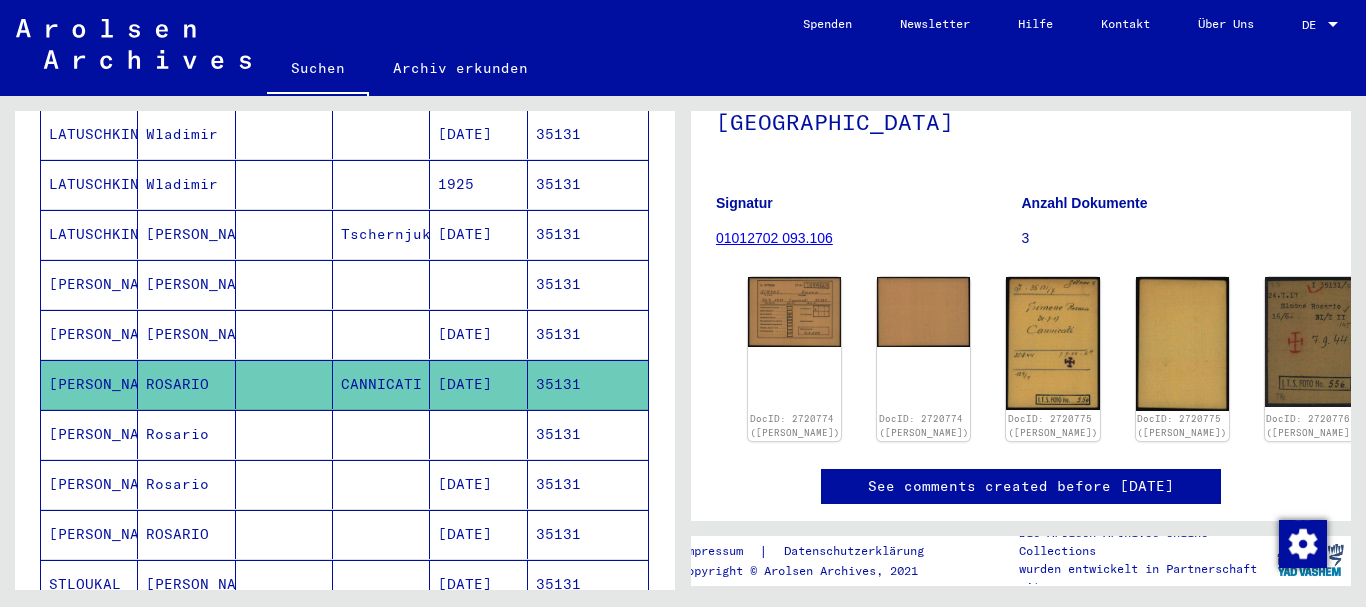 click 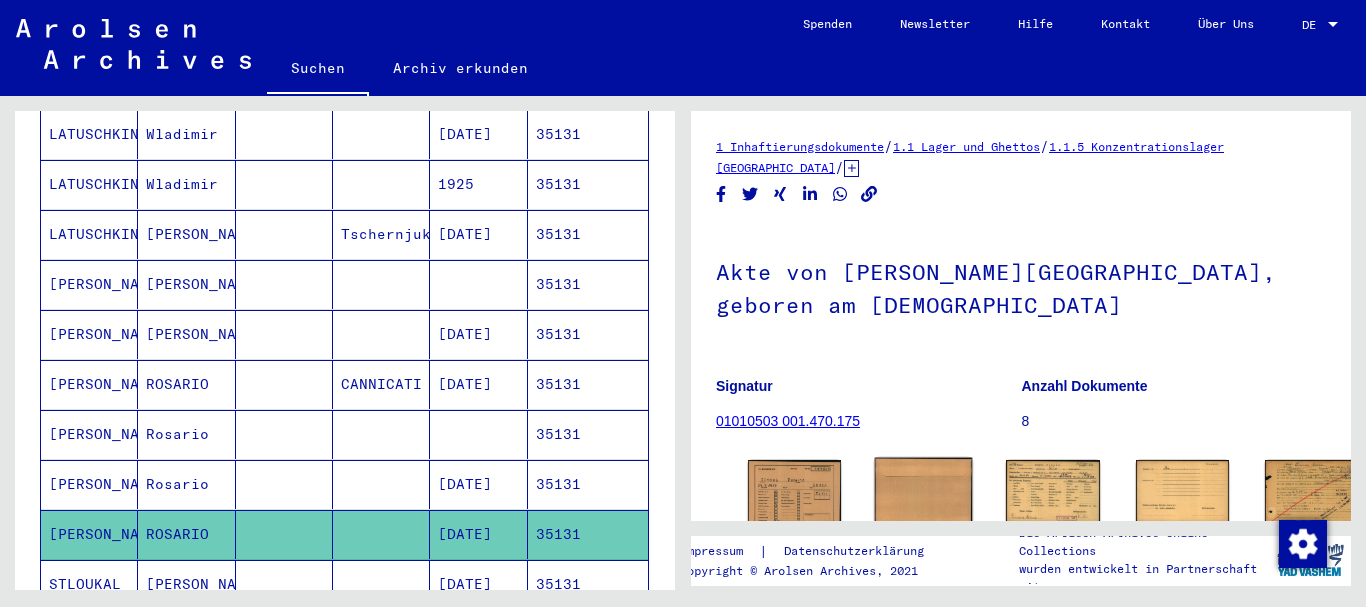 scroll, scrollTop: 216, scrollLeft: 0, axis: vertical 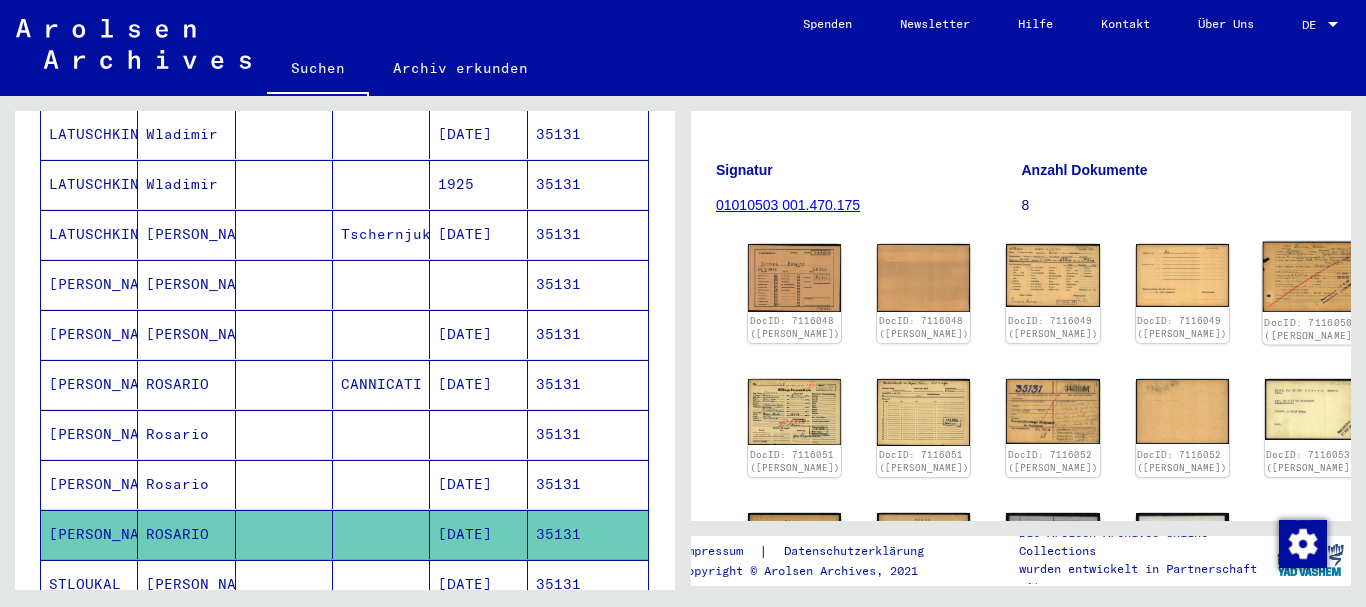 click 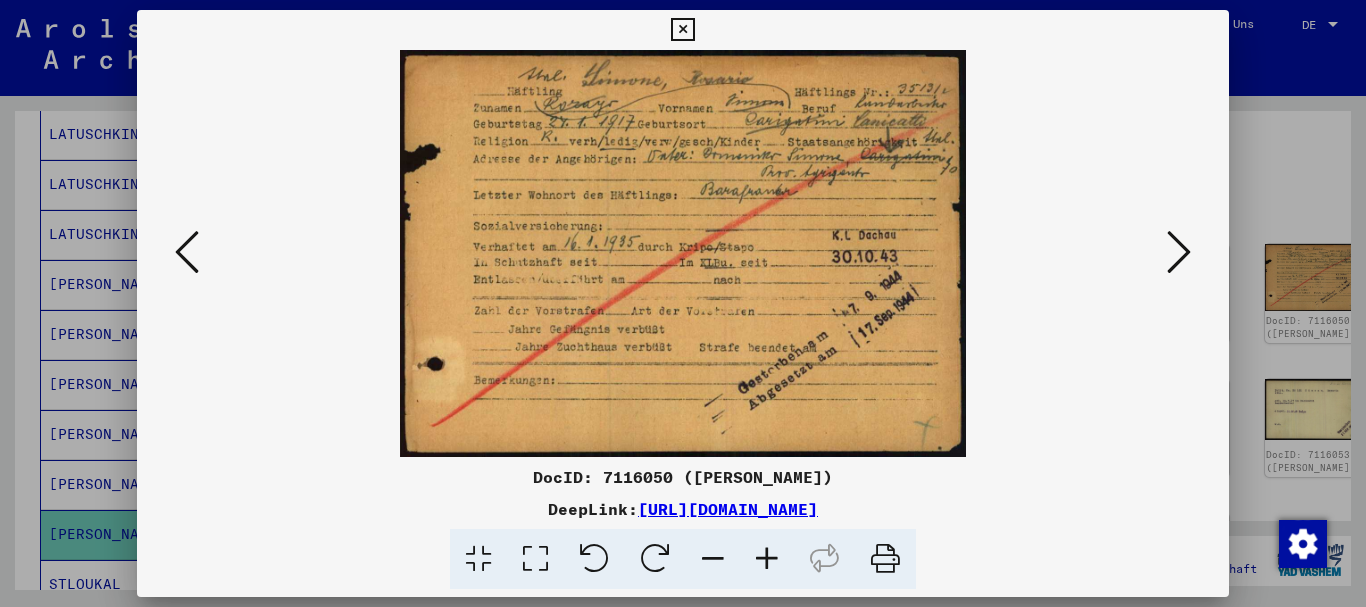 click at bounding box center (683, 303) 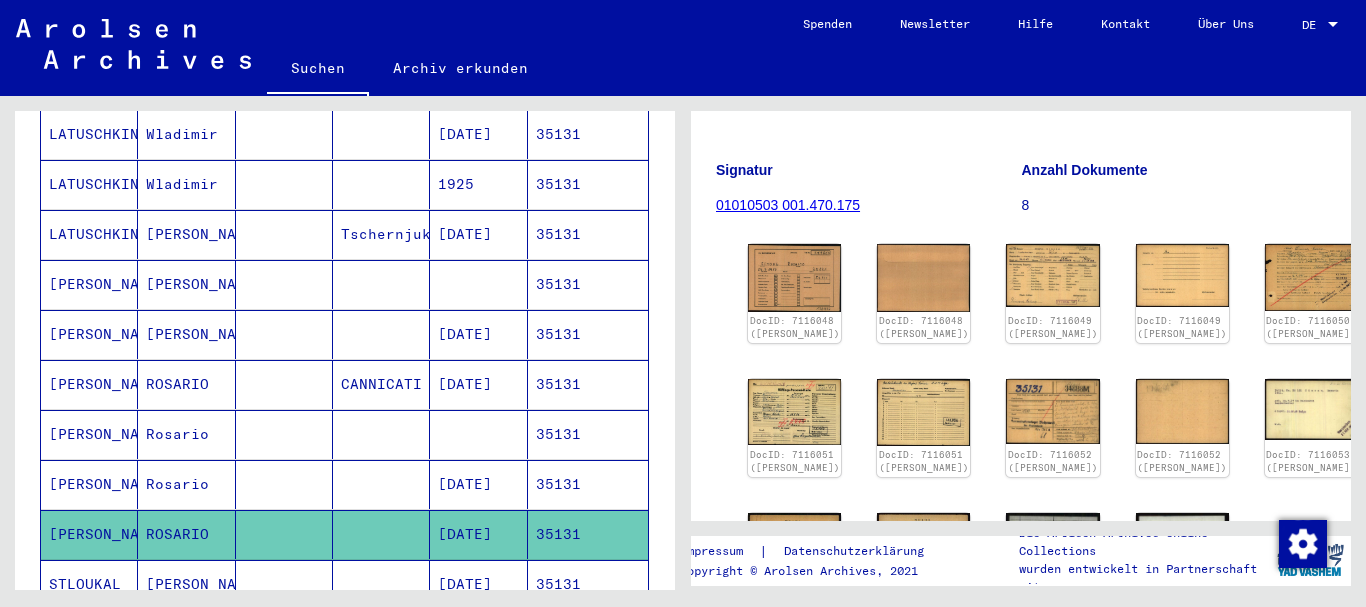 click on "[PERSON_NAME]" at bounding box center (89, 484) 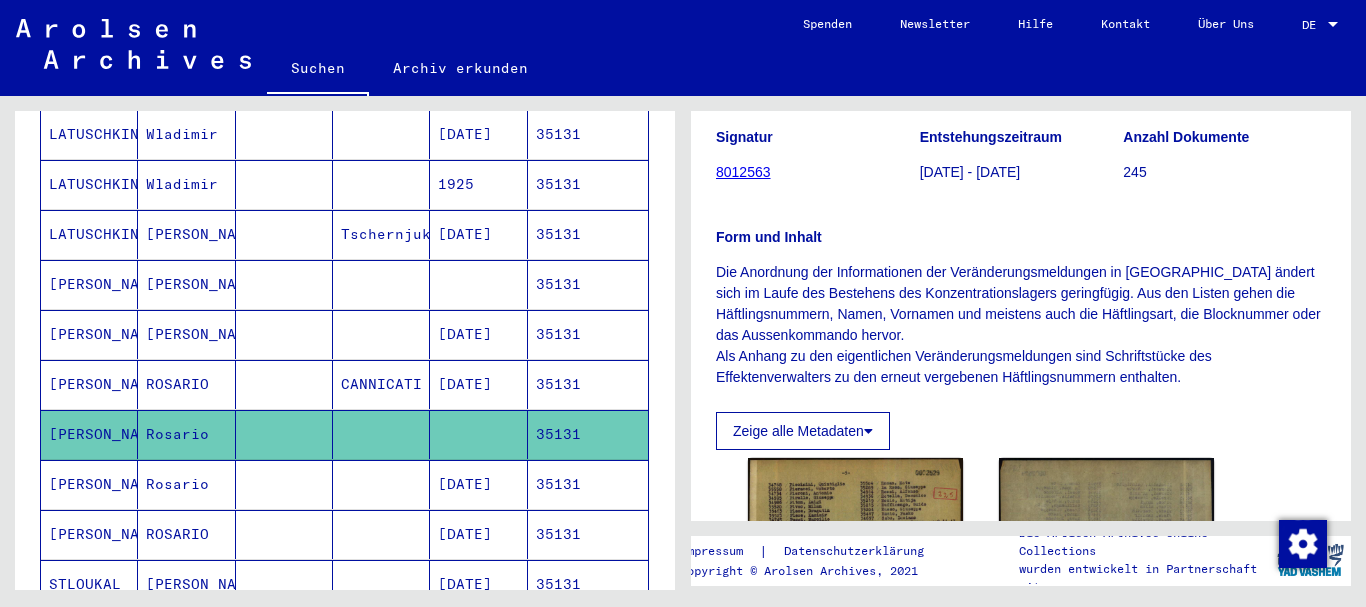 scroll, scrollTop: 0, scrollLeft: 0, axis: both 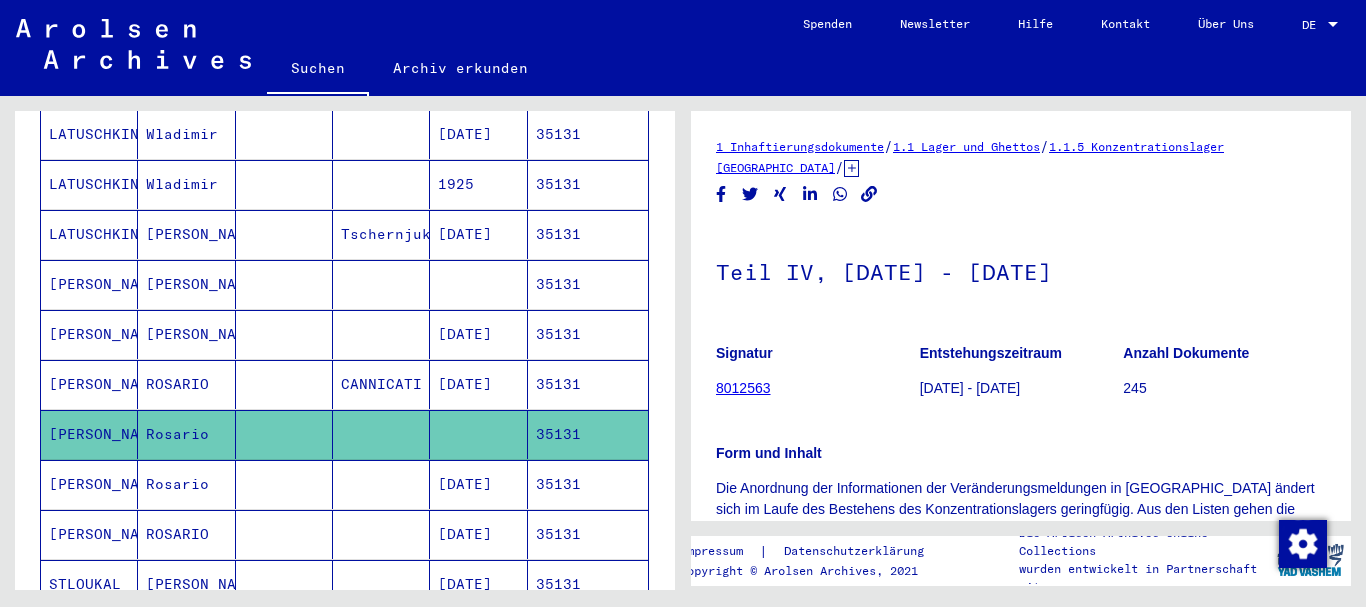 click on "[PERSON_NAME]" at bounding box center [89, 434] 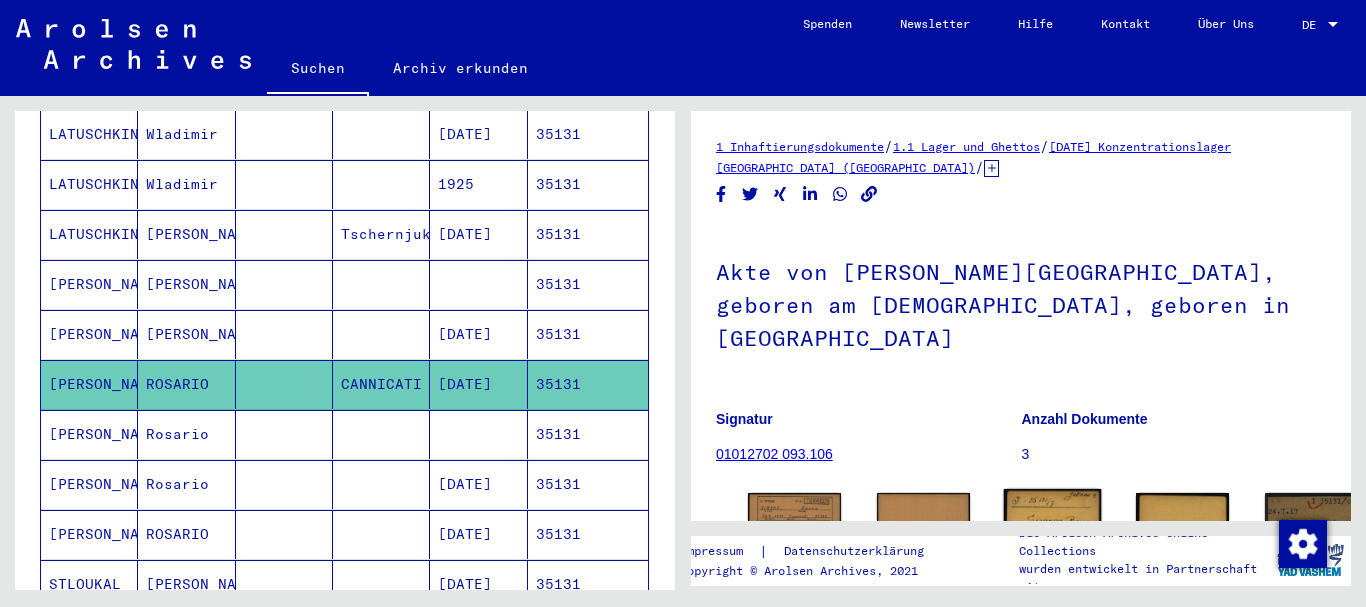 scroll, scrollTop: 213, scrollLeft: 0, axis: vertical 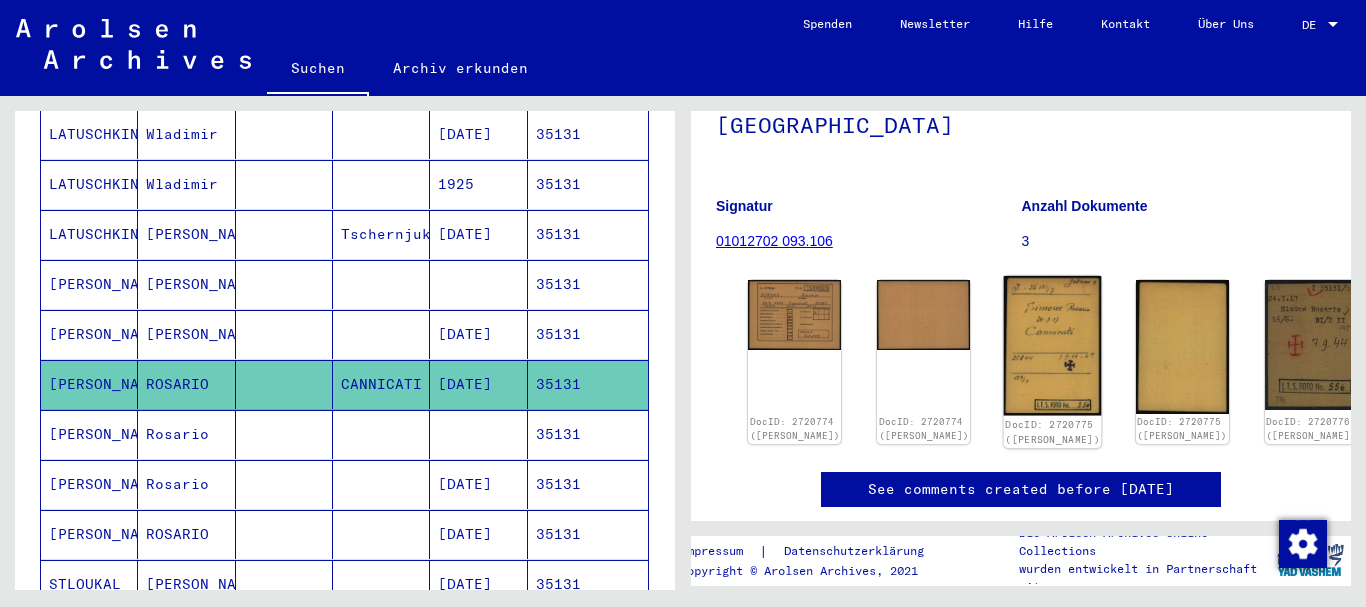 click 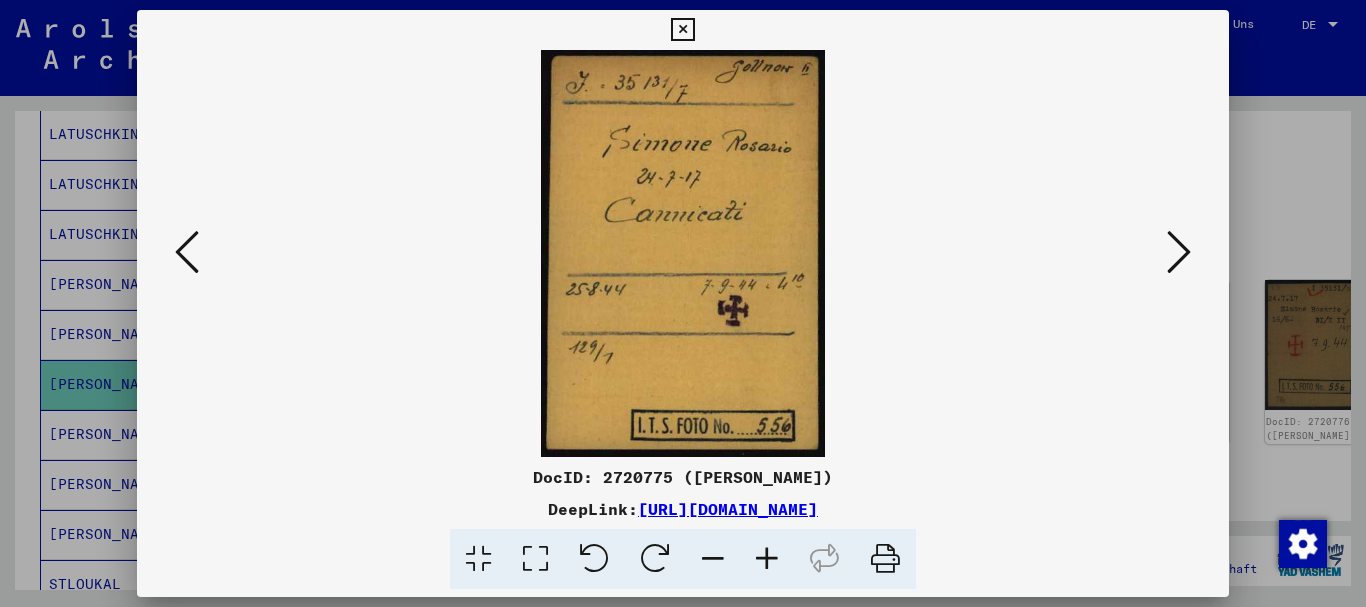 click at bounding box center [683, 303] 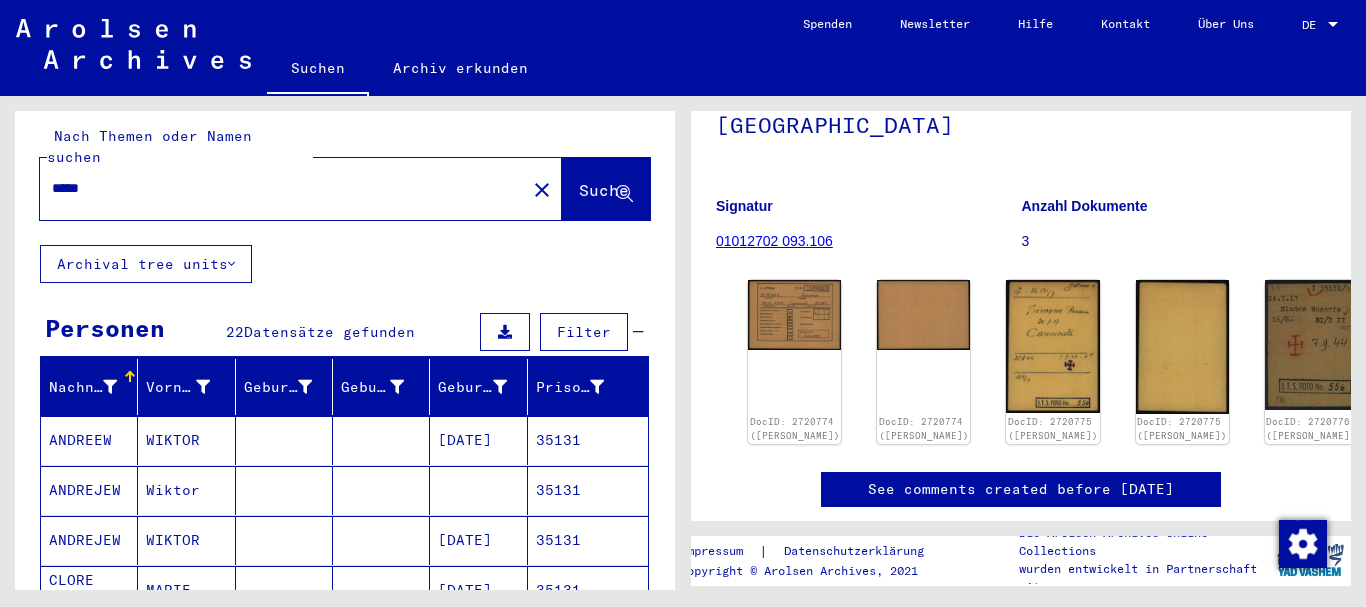 scroll, scrollTop: 0, scrollLeft: 0, axis: both 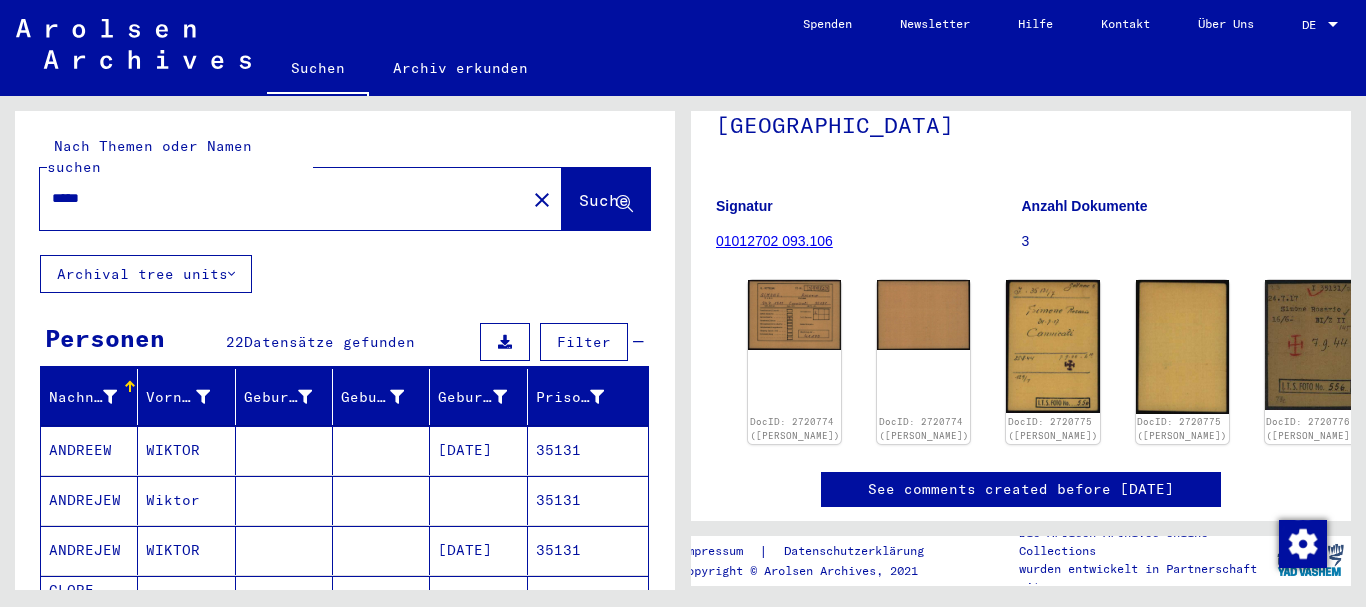 drag, startPoint x: 140, startPoint y: 184, endPoint x: 0, endPoint y: 198, distance: 140.69826 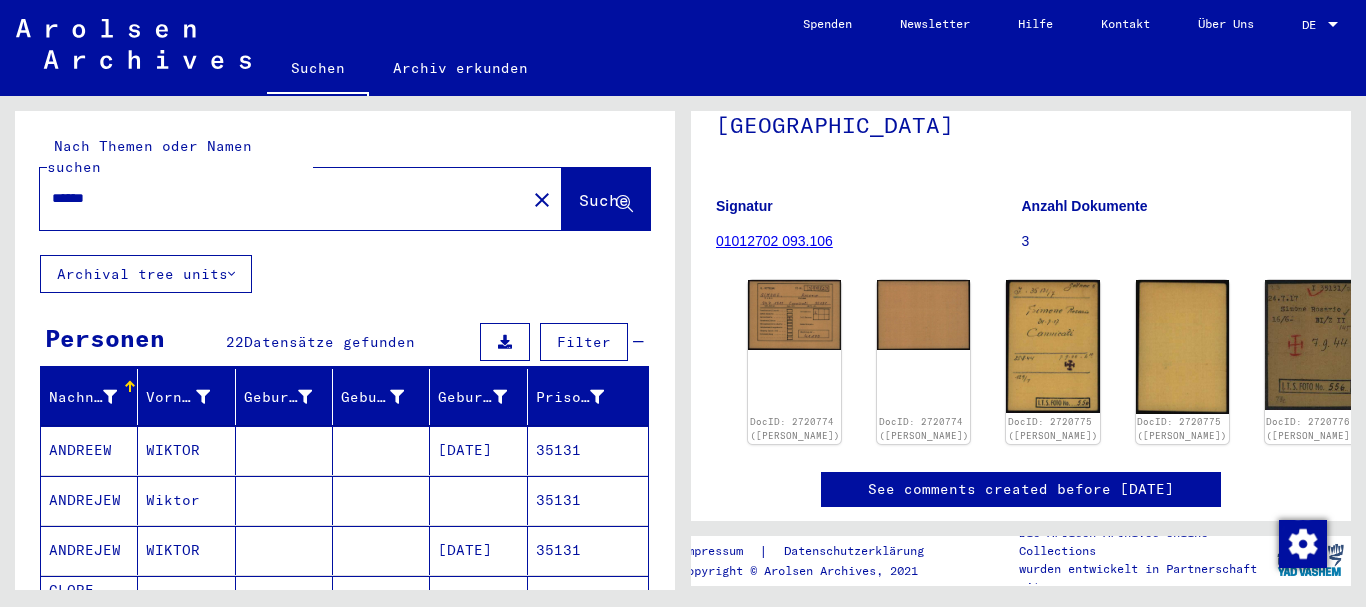 scroll, scrollTop: 0, scrollLeft: 0, axis: both 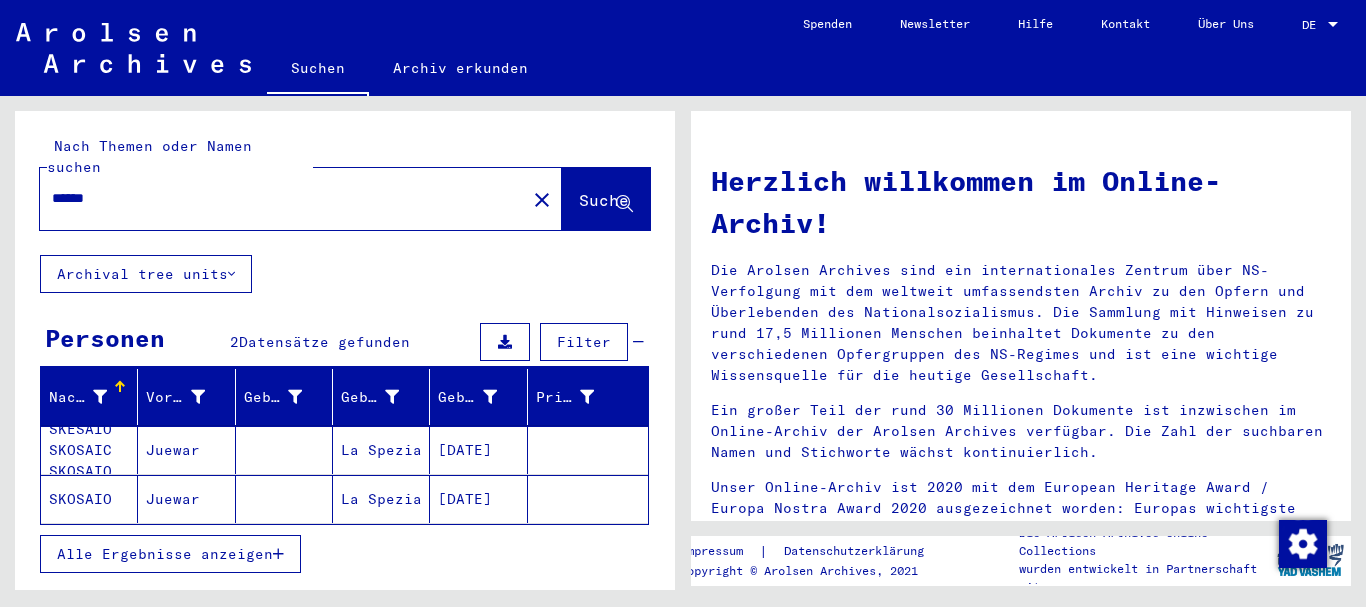click on "SKESAIO SKOSAIC SKOSAIO" at bounding box center [89, 499] 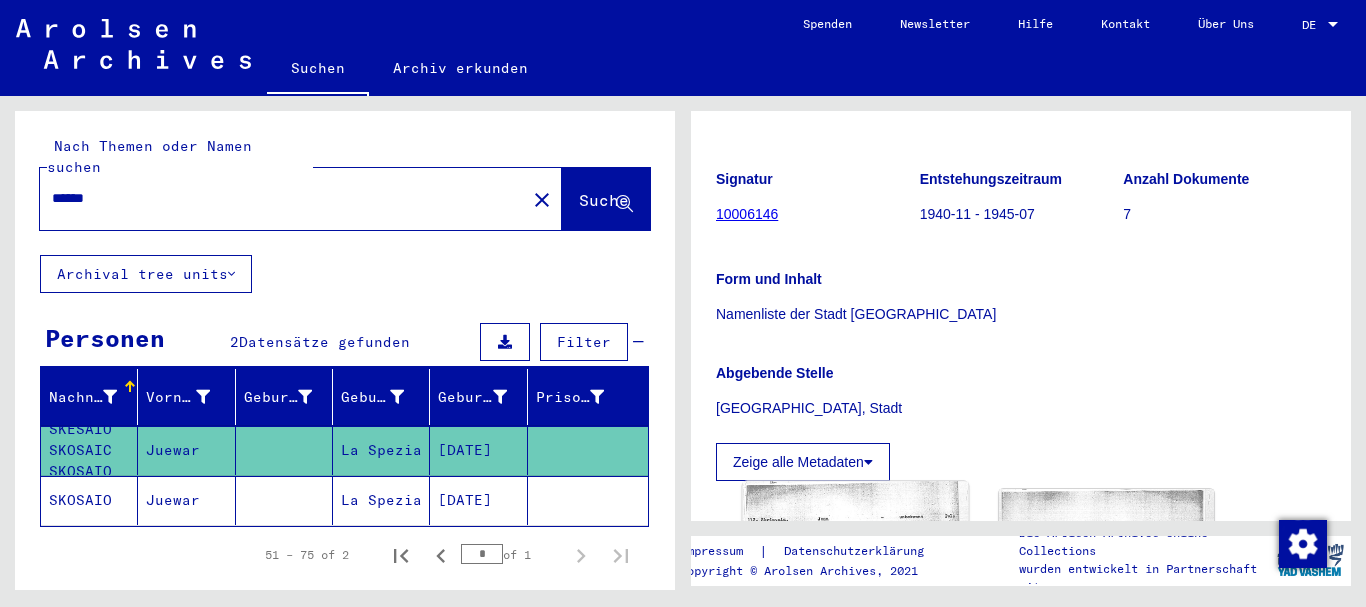scroll, scrollTop: 540, scrollLeft: 0, axis: vertical 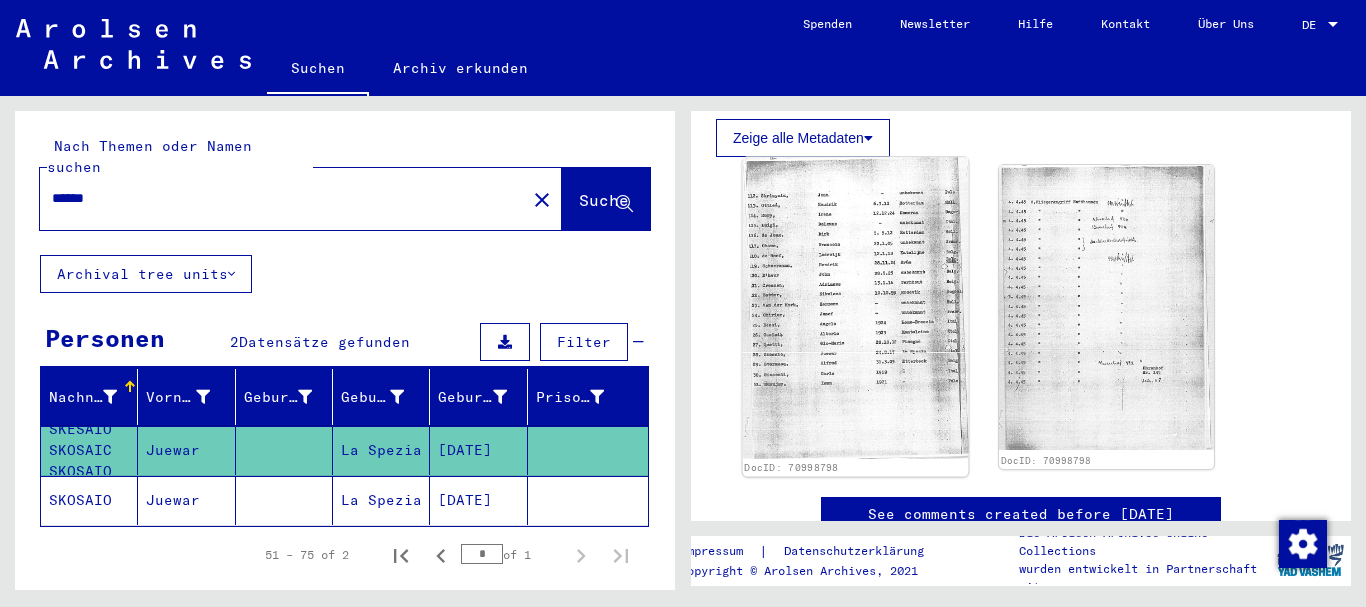 click 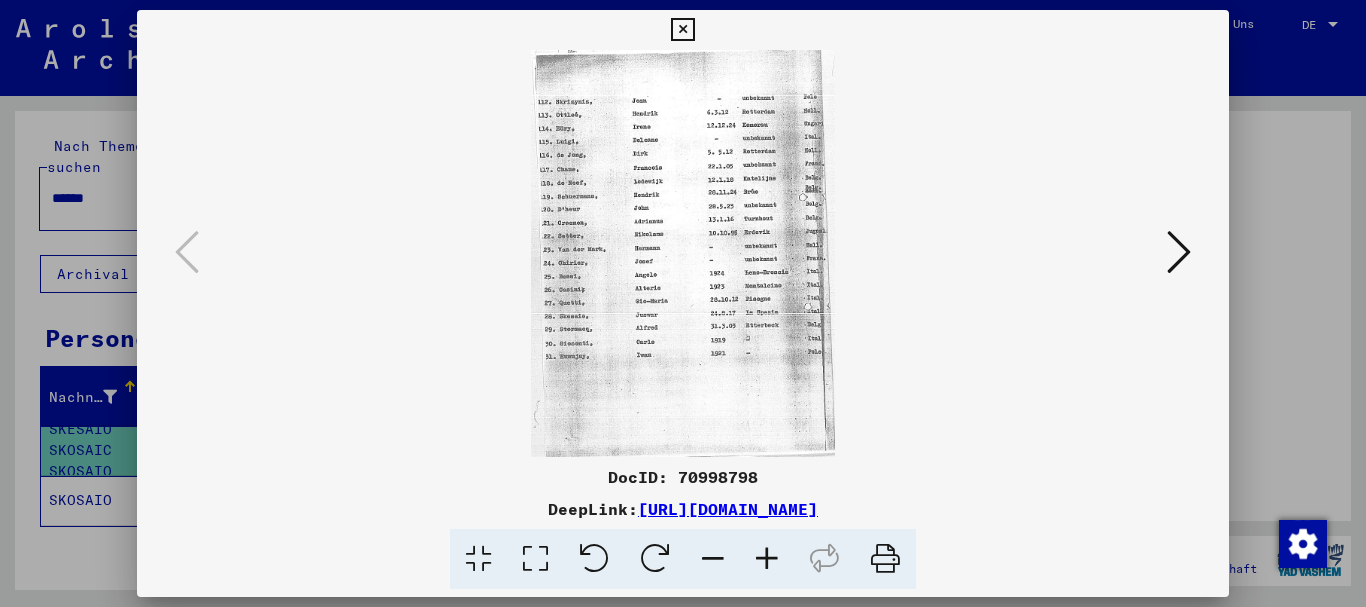 click at bounding box center [767, 559] 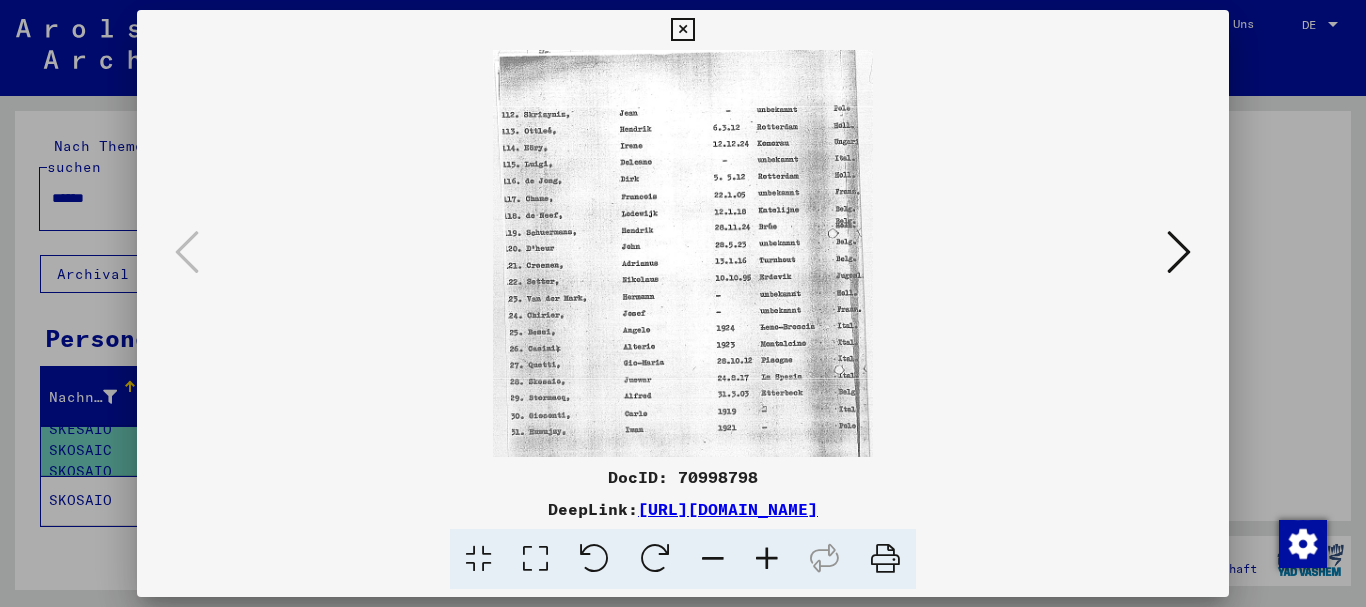 click at bounding box center [767, 559] 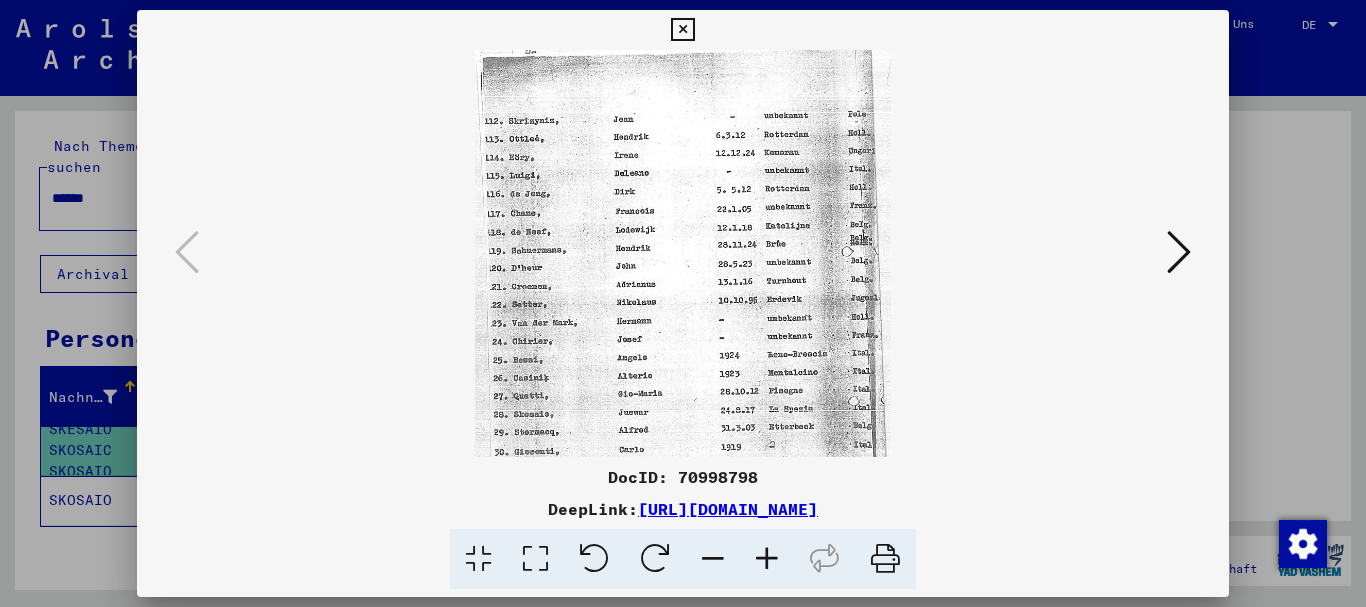 click at bounding box center (767, 559) 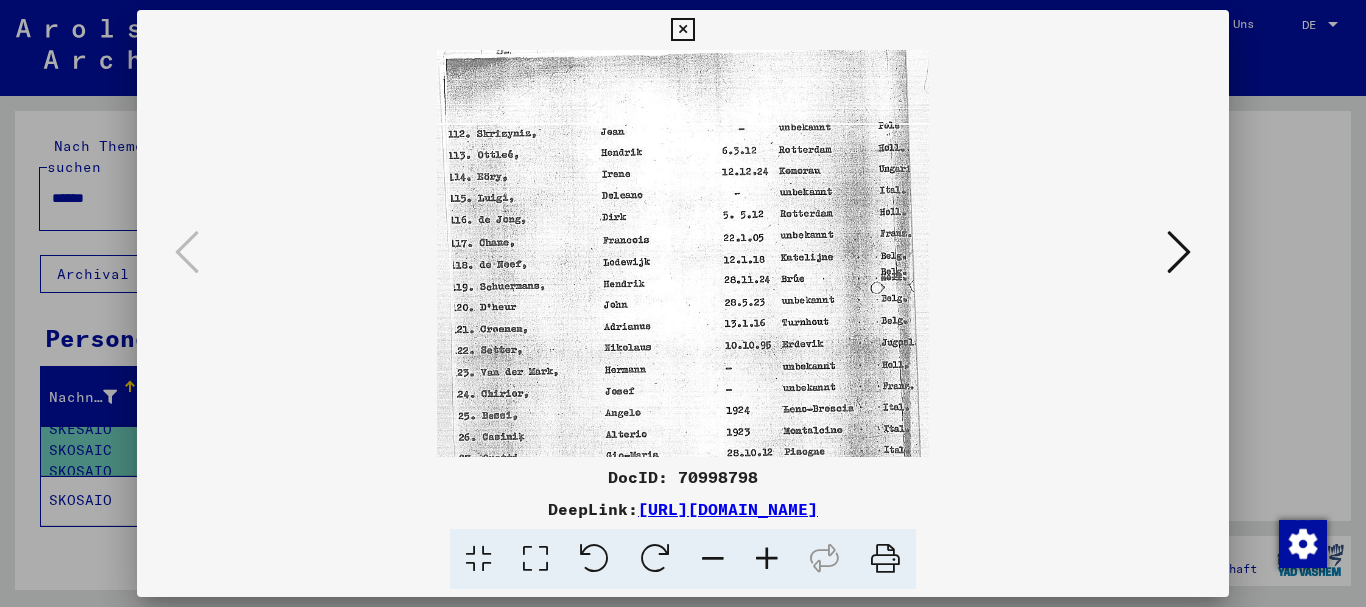 click at bounding box center (767, 559) 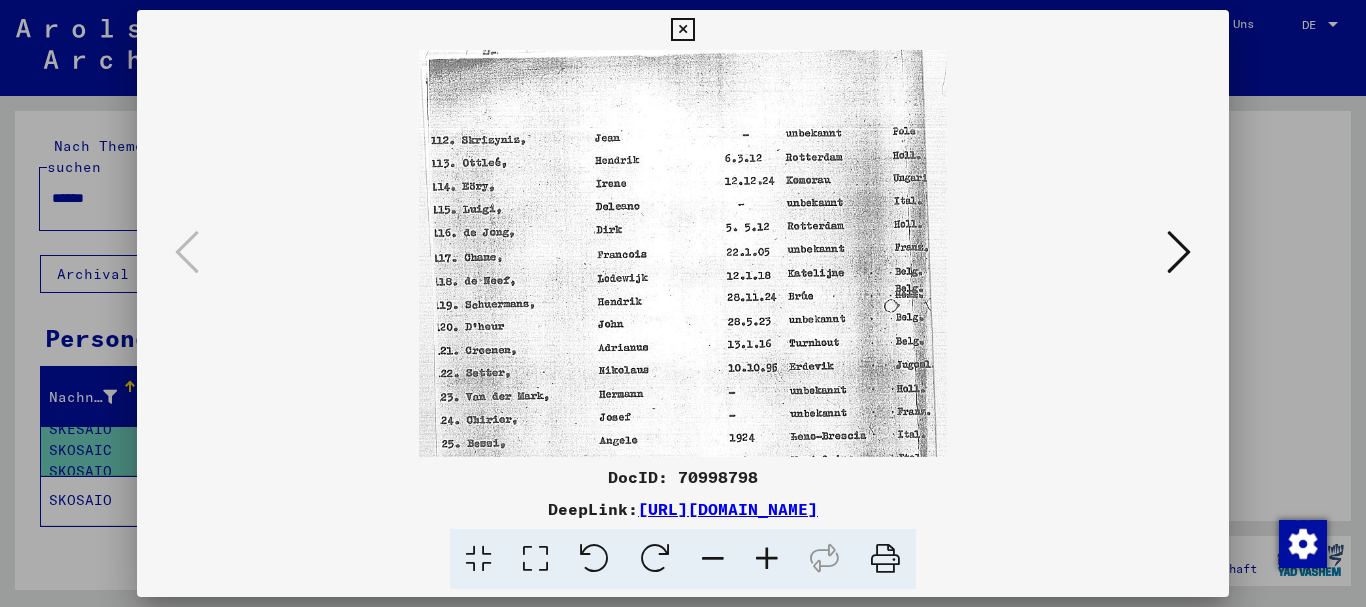 click at bounding box center (767, 559) 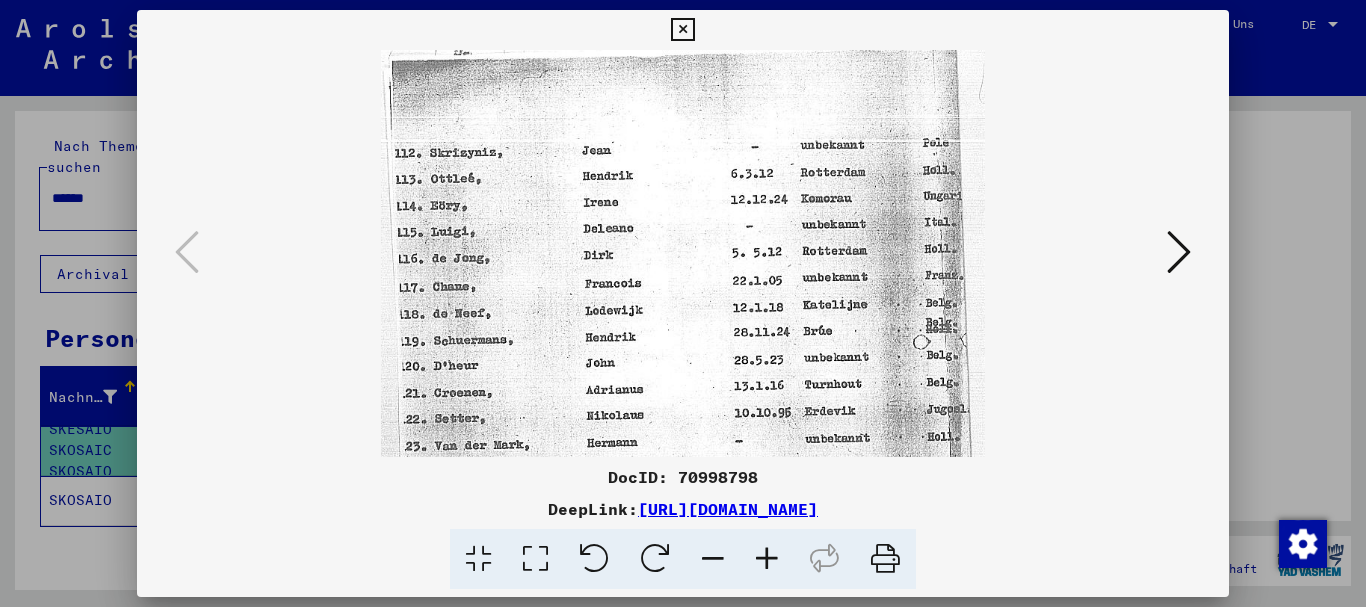 click at bounding box center [767, 559] 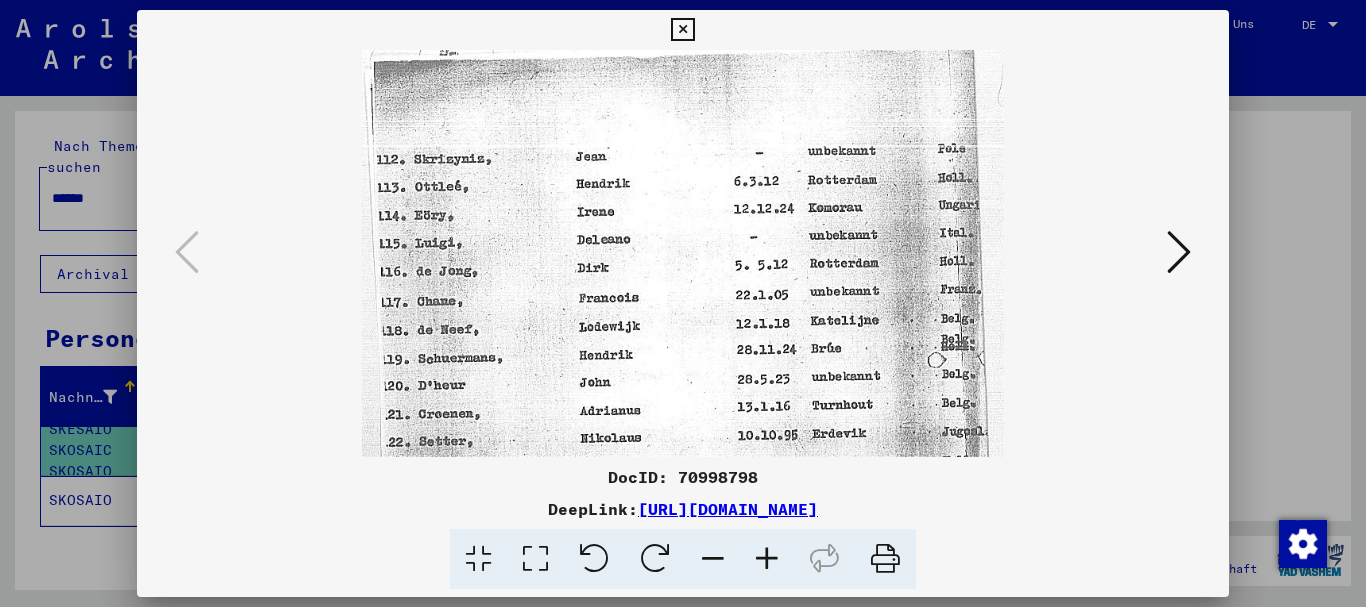 click at bounding box center (767, 559) 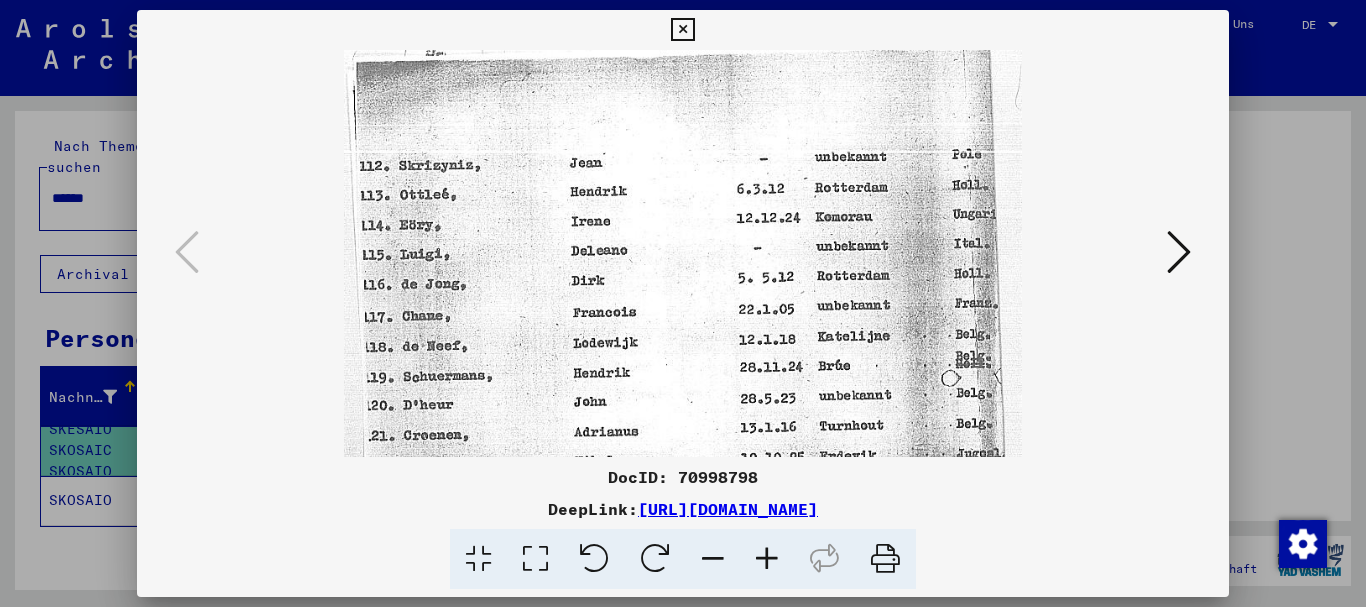 click at bounding box center (767, 559) 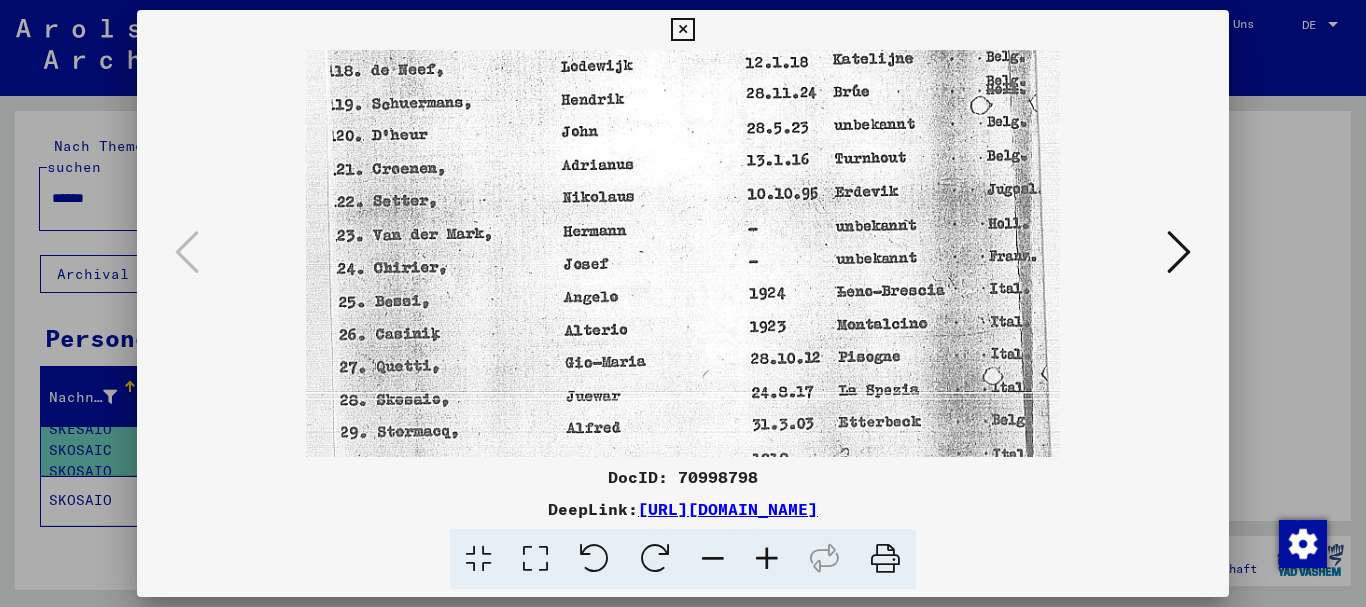 drag, startPoint x: 796, startPoint y: 362, endPoint x: 691, endPoint y: 50, distance: 329.19446 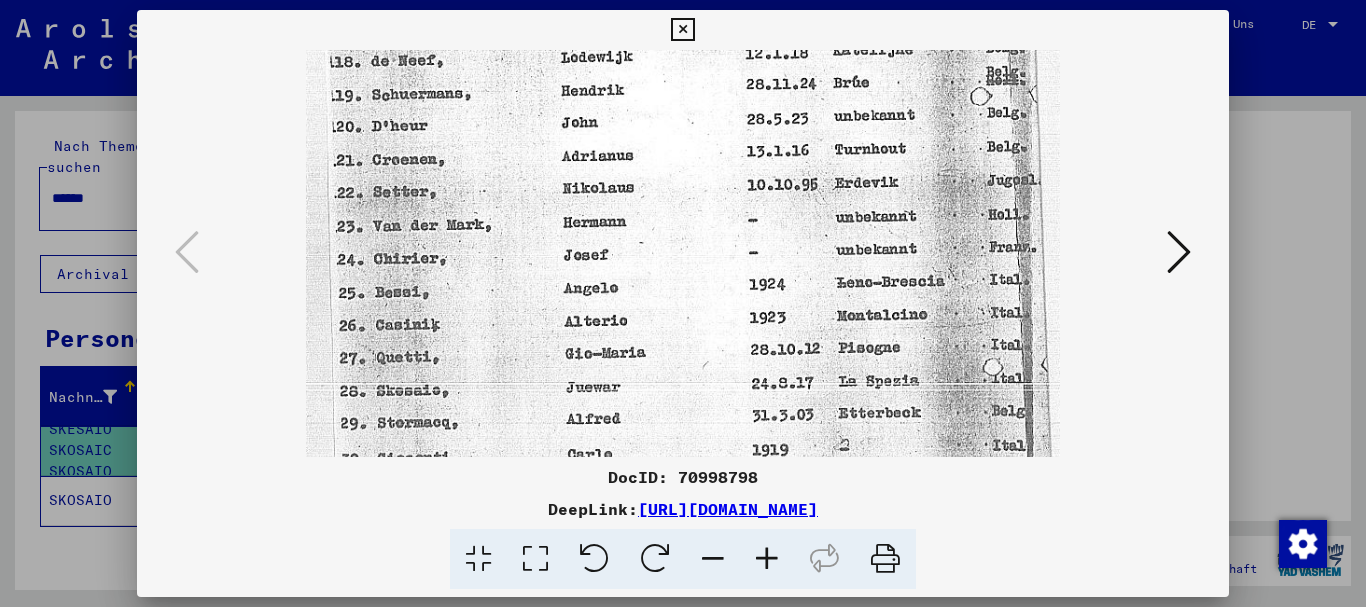 drag, startPoint x: 639, startPoint y: 337, endPoint x: 596, endPoint y: 115, distance: 226.12607 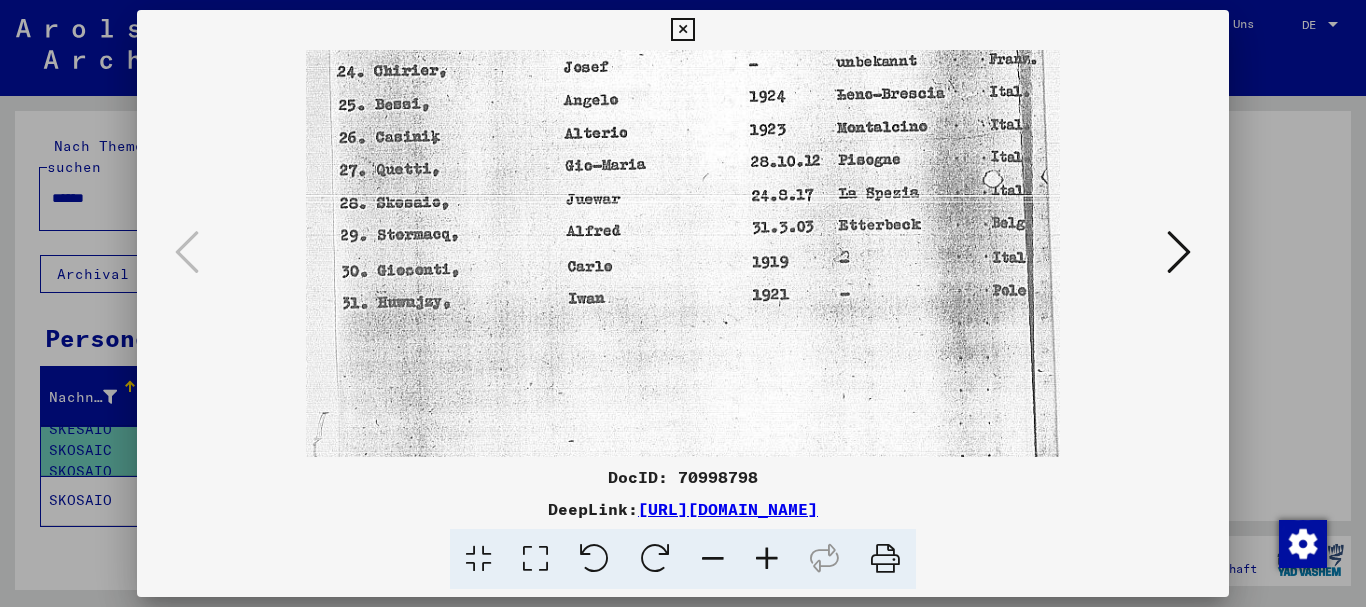 scroll, scrollTop: 505, scrollLeft: 0, axis: vertical 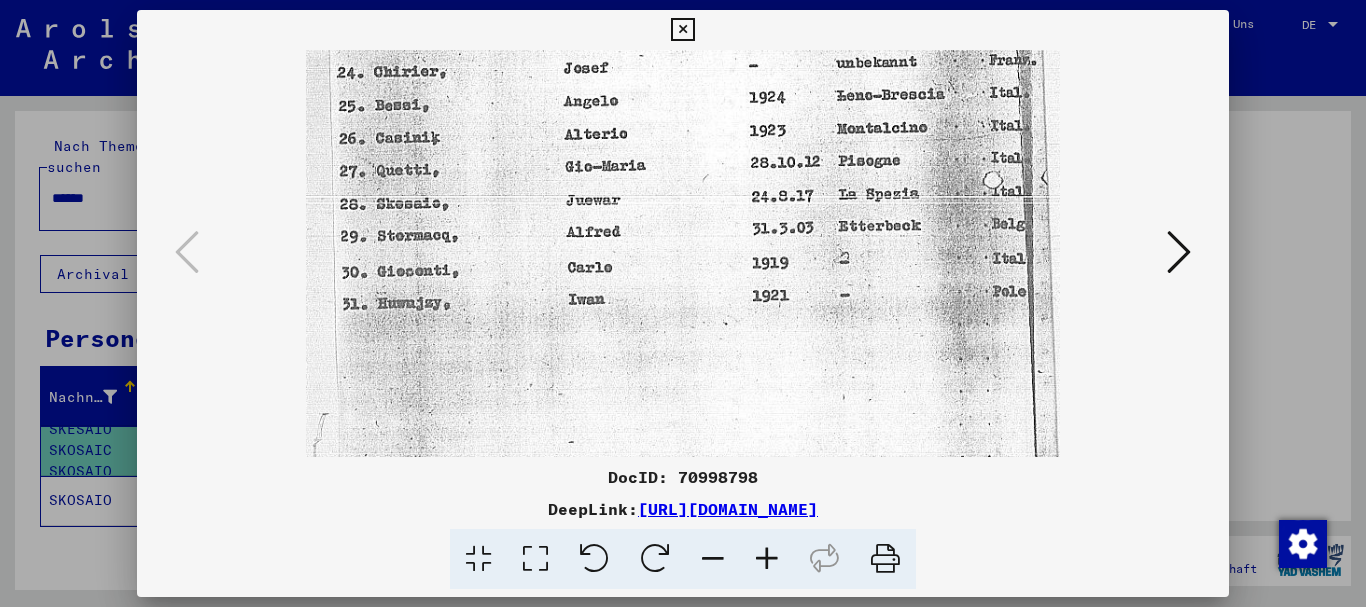 drag, startPoint x: 829, startPoint y: 213, endPoint x: 747, endPoint y: 236, distance: 85.16454 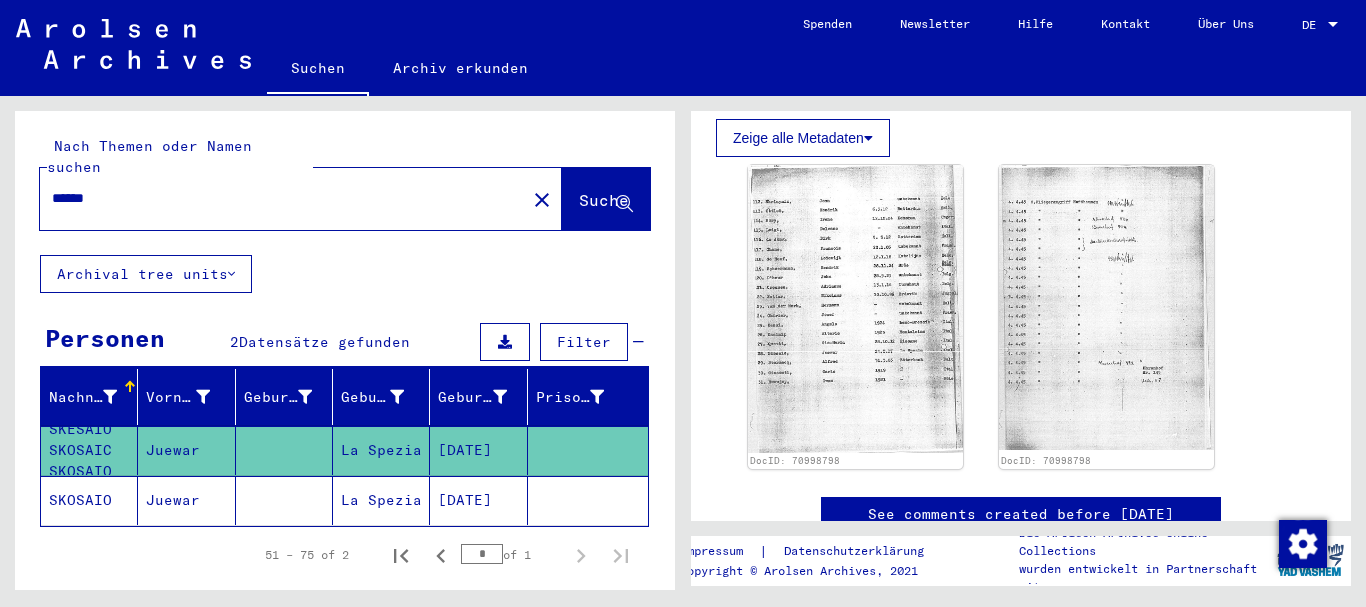 click 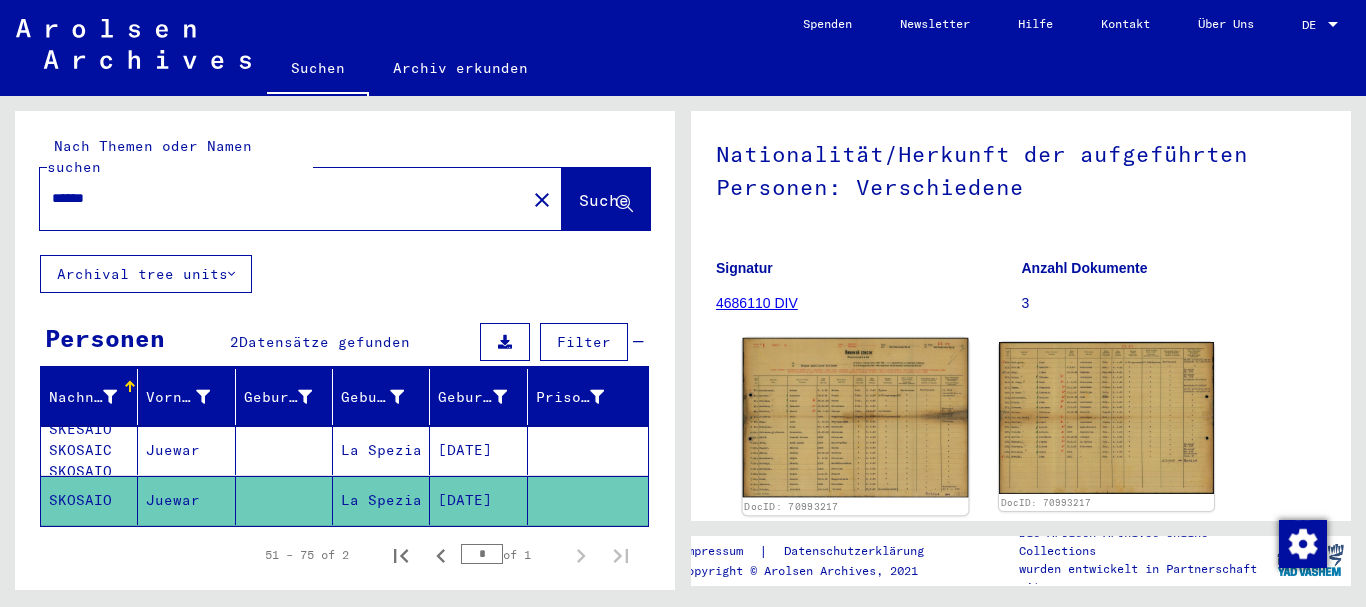 scroll, scrollTop: 268, scrollLeft: 0, axis: vertical 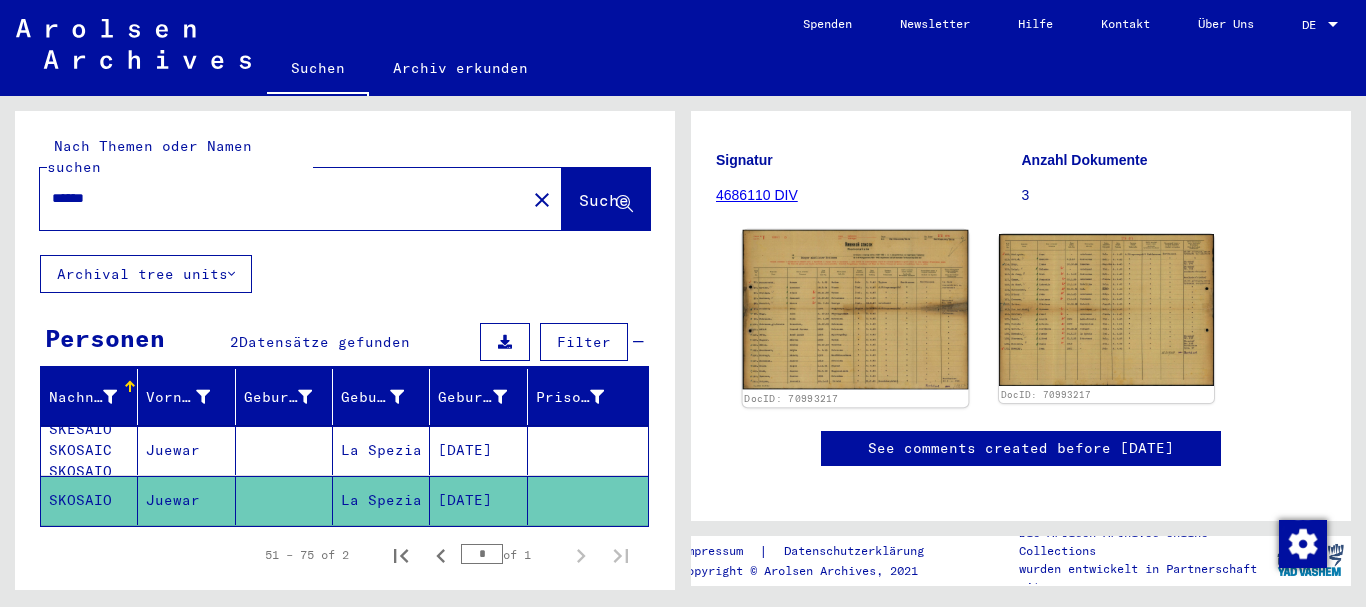click 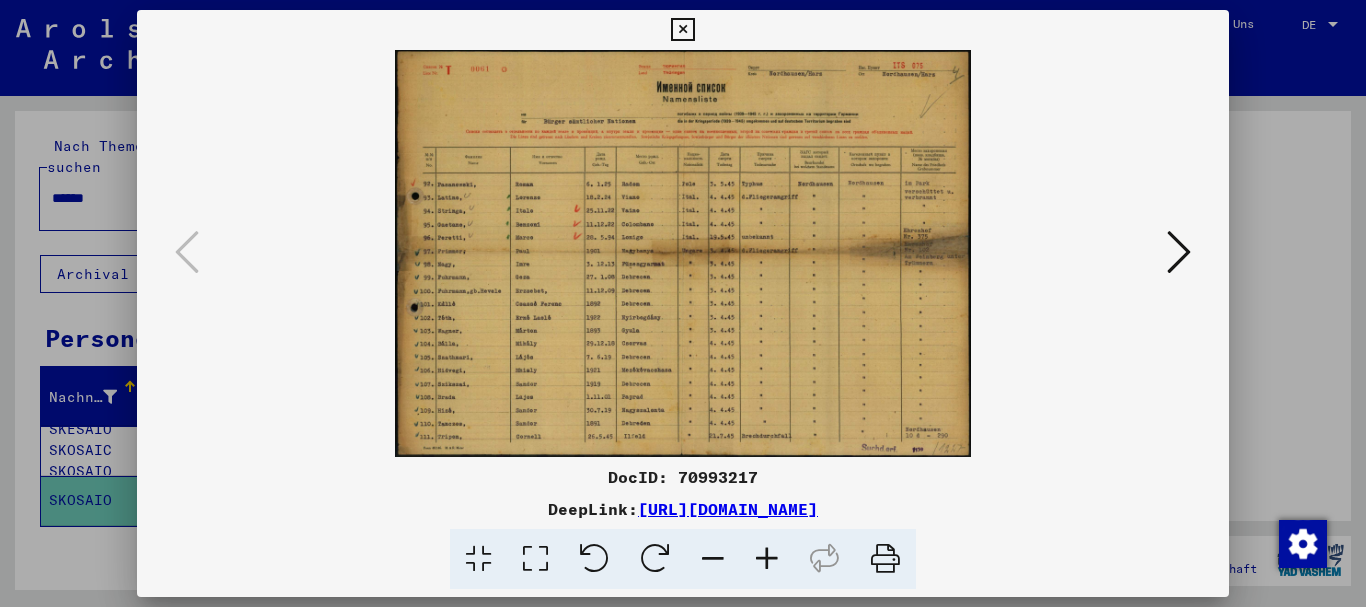 click at bounding box center (767, 559) 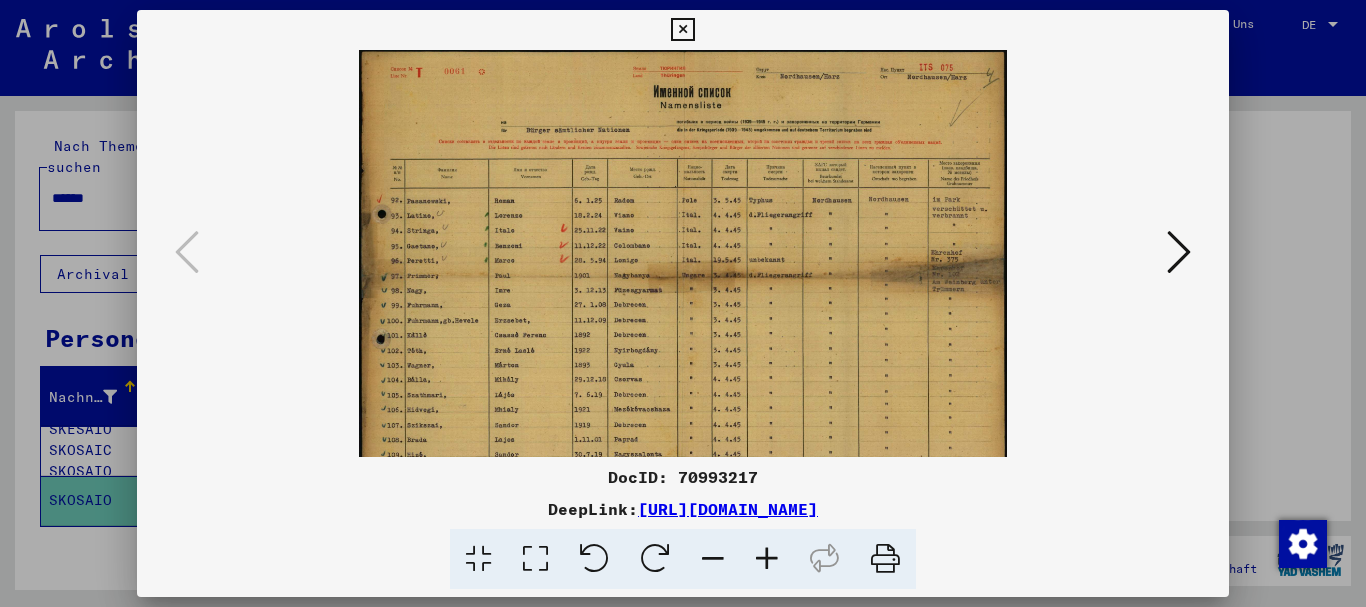 click at bounding box center [767, 559] 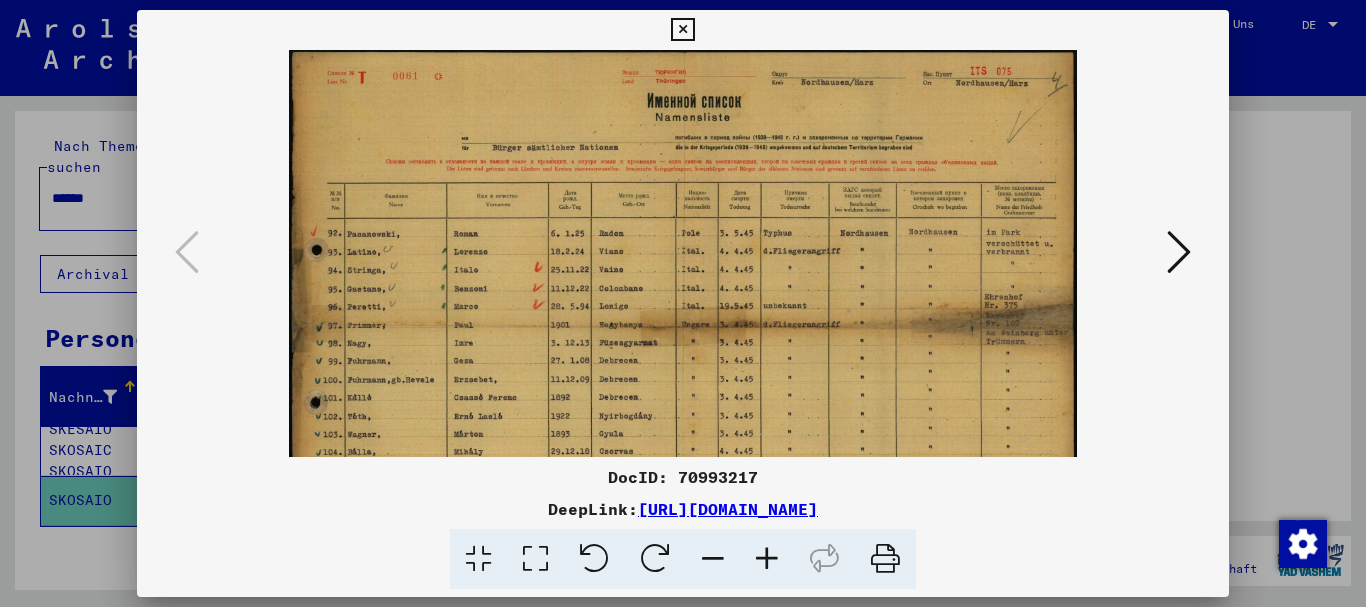 click at bounding box center [767, 559] 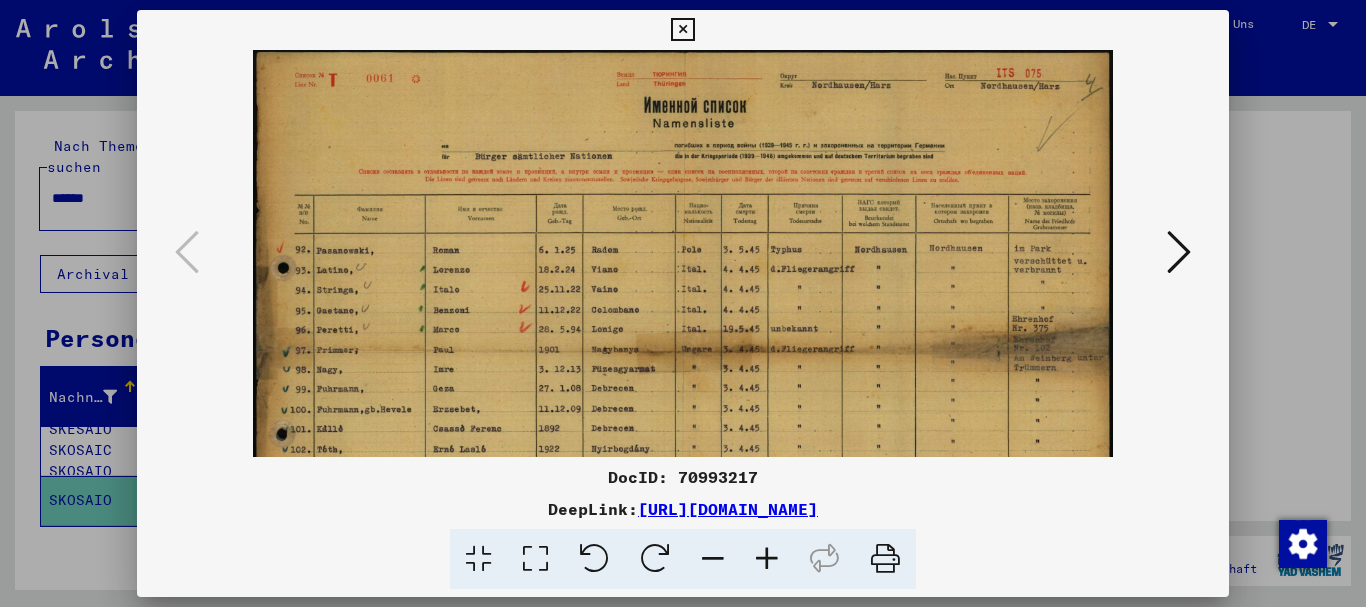 click at bounding box center [767, 559] 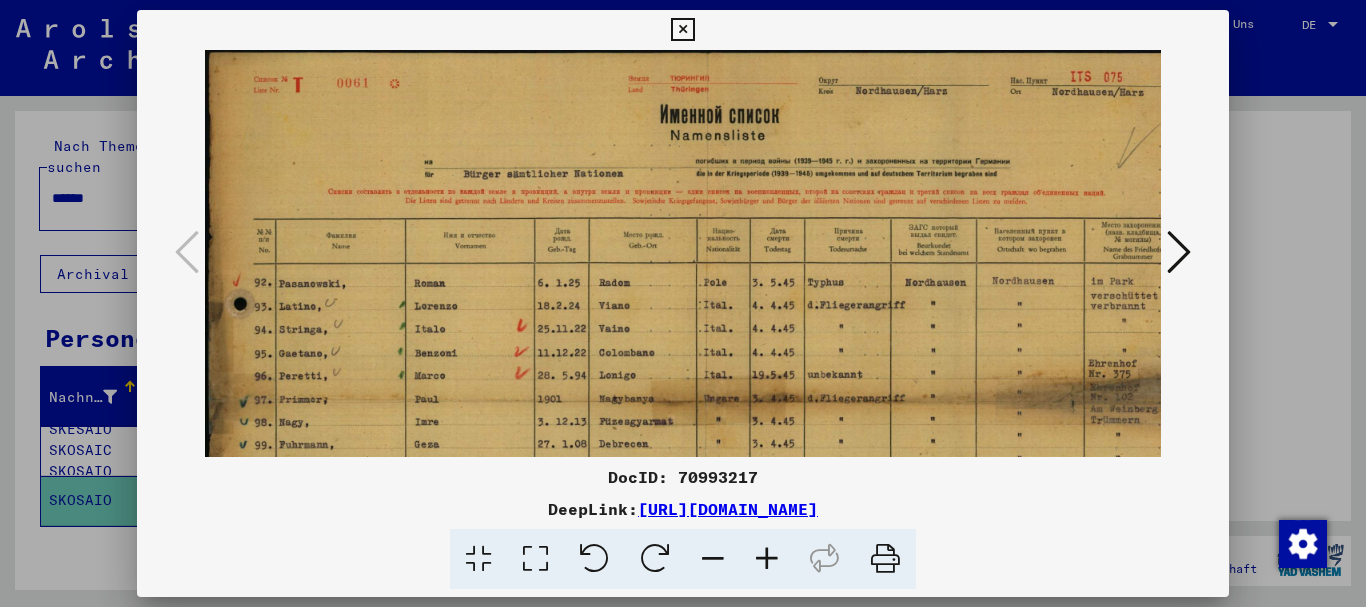 click at bounding box center (767, 559) 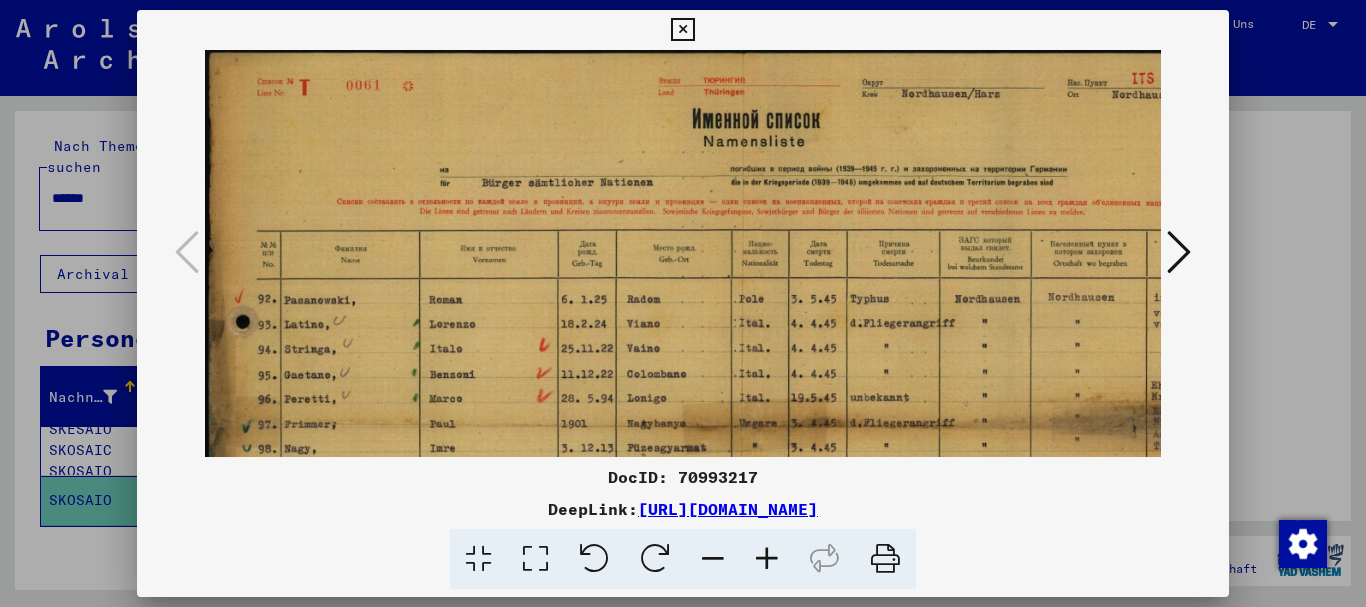 click at bounding box center [767, 559] 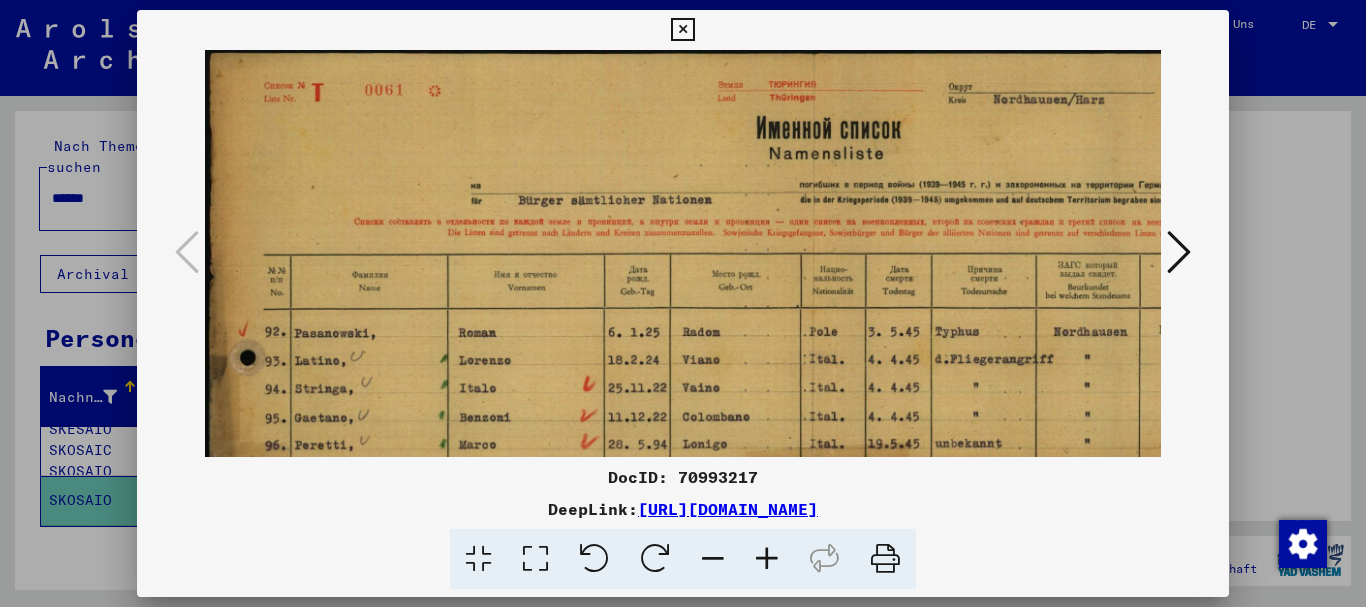 click at bounding box center [767, 559] 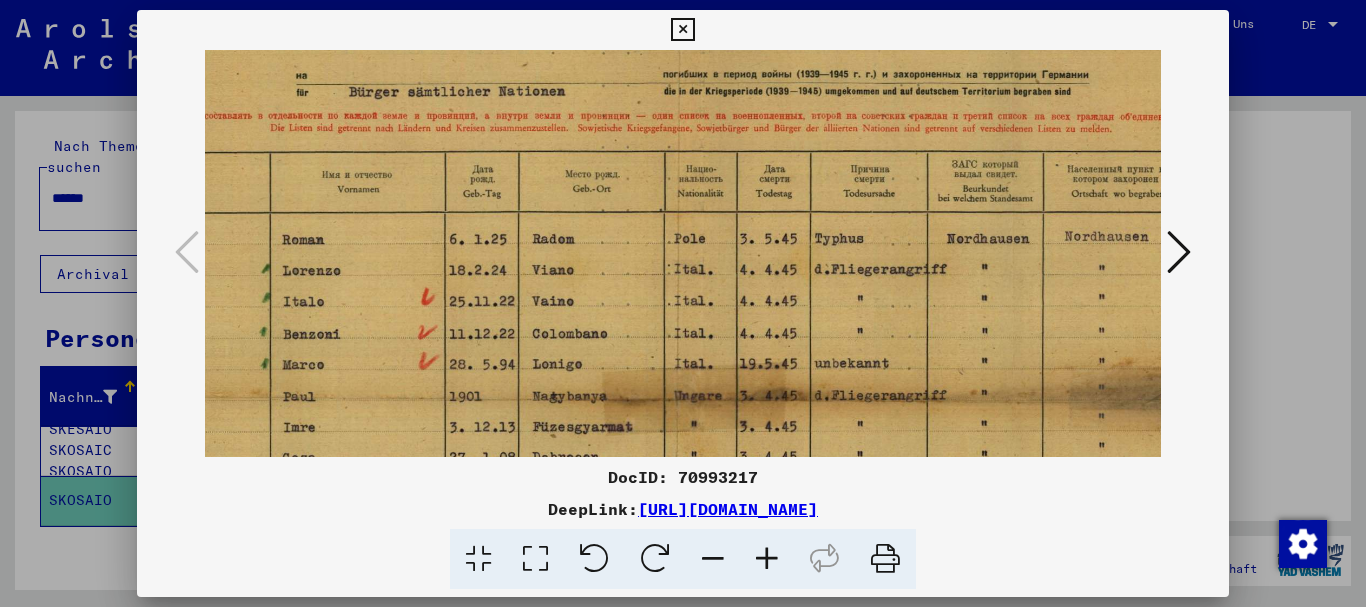 scroll, scrollTop: 132, scrollLeft: 213, axis: both 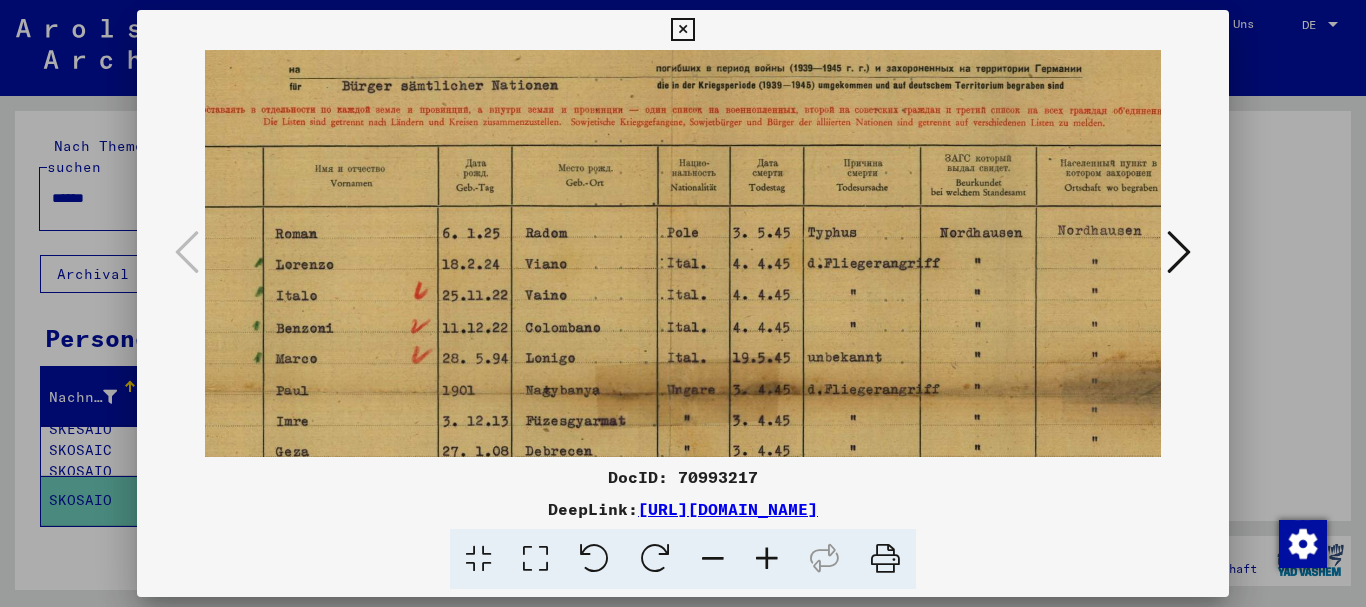 drag, startPoint x: 964, startPoint y: 351, endPoint x: 751, endPoint y: 219, distance: 250.58531 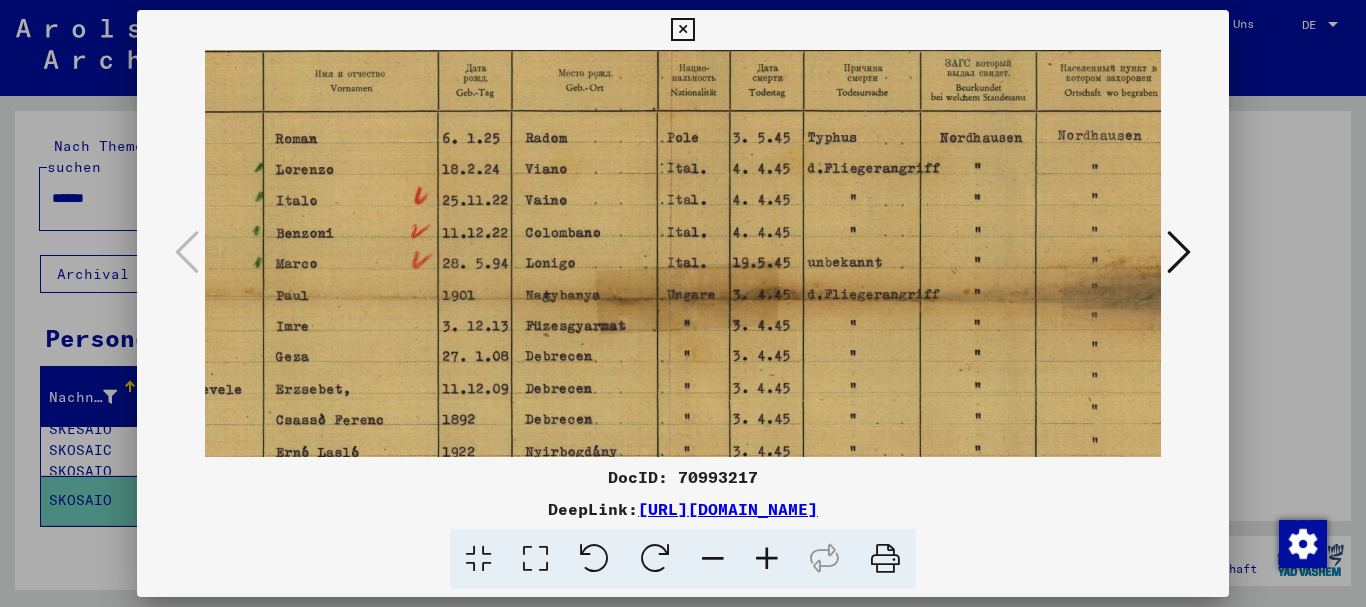 drag, startPoint x: 754, startPoint y: 363, endPoint x: 754, endPoint y: 268, distance: 95 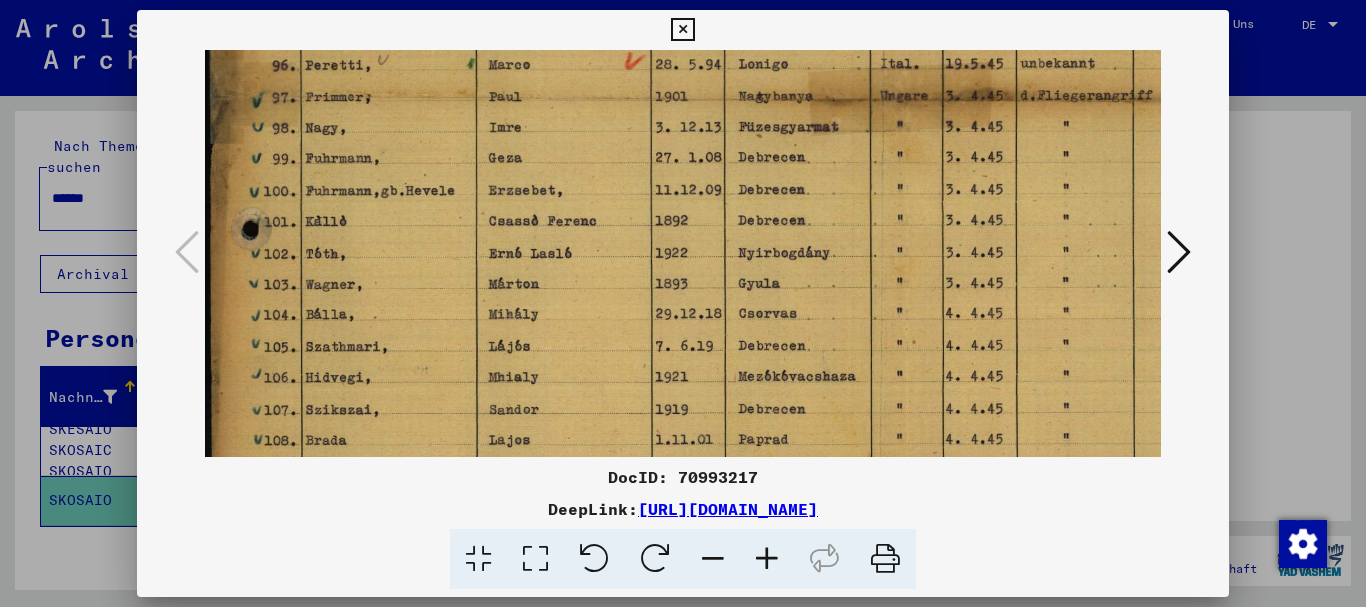 scroll, scrollTop: 434, scrollLeft: 0, axis: vertical 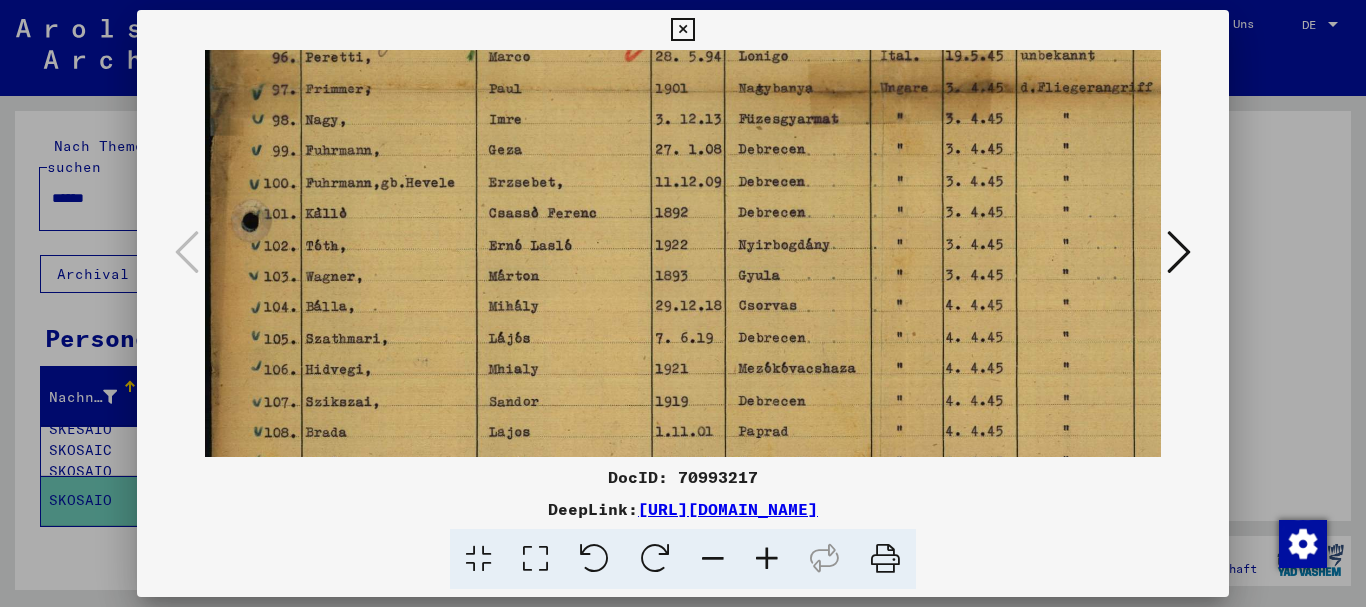 drag, startPoint x: 577, startPoint y: 365, endPoint x: 794, endPoint y: 158, distance: 299.89664 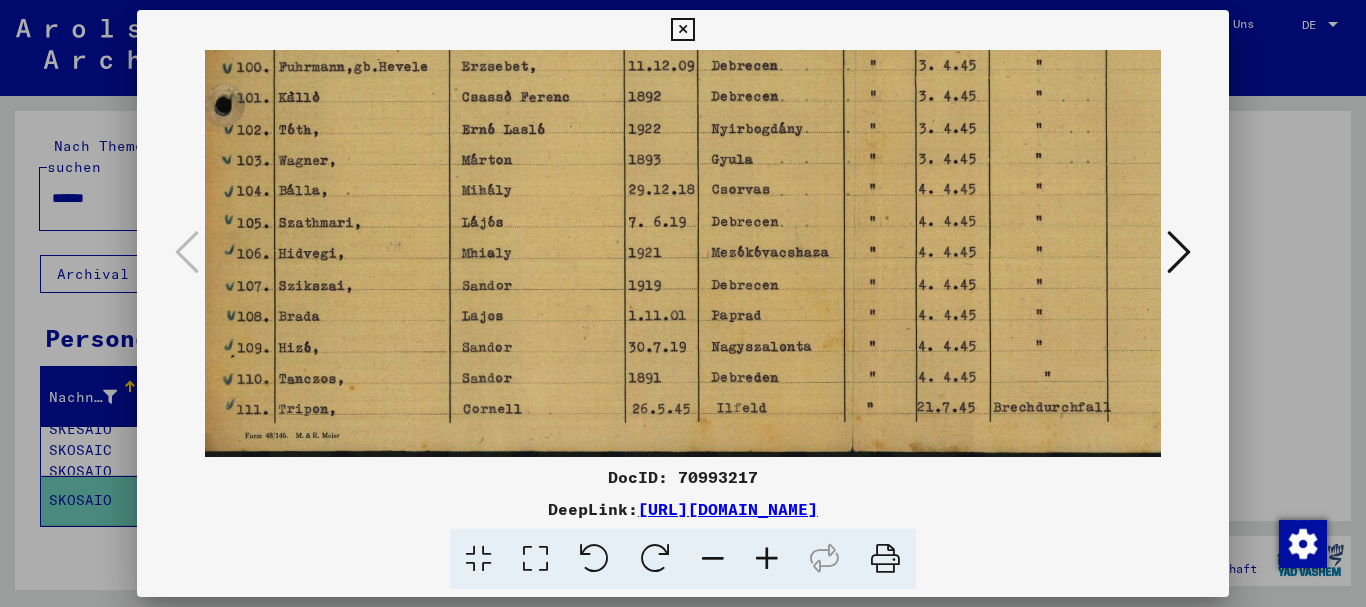 scroll, scrollTop: 550, scrollLeft: 28, axis: both 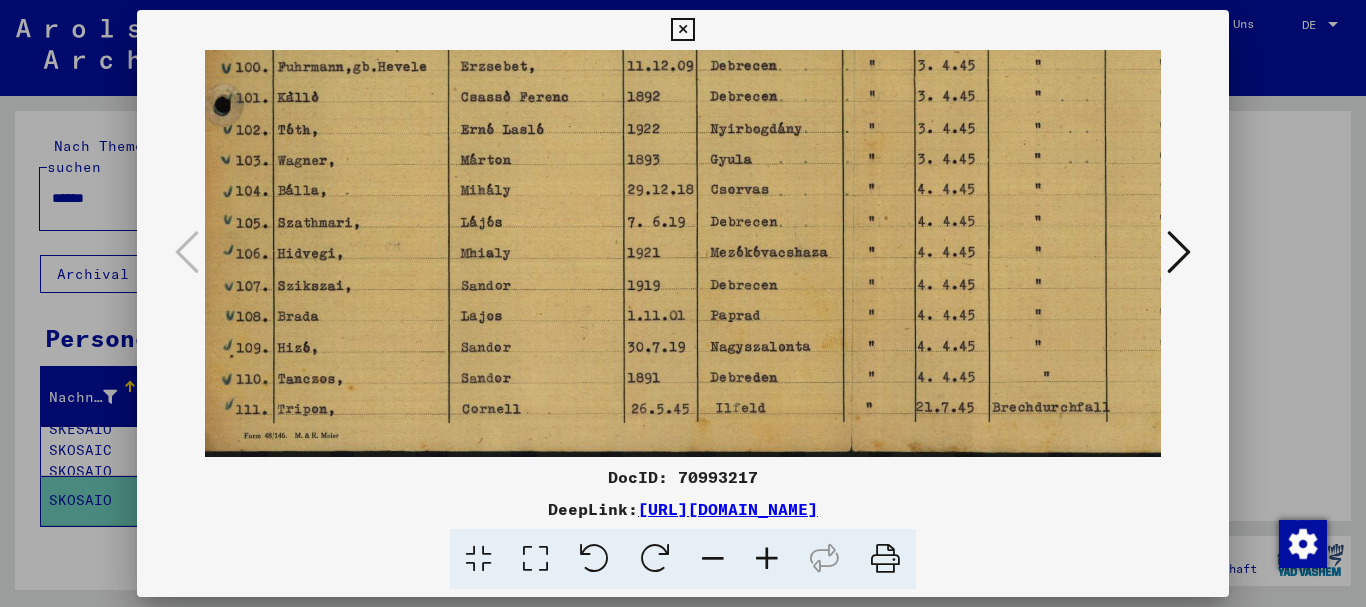 drag, startPoint x: 892, startPoint y: 370, endPoint x: 864, endPoint y: 236, distance: 136.89412 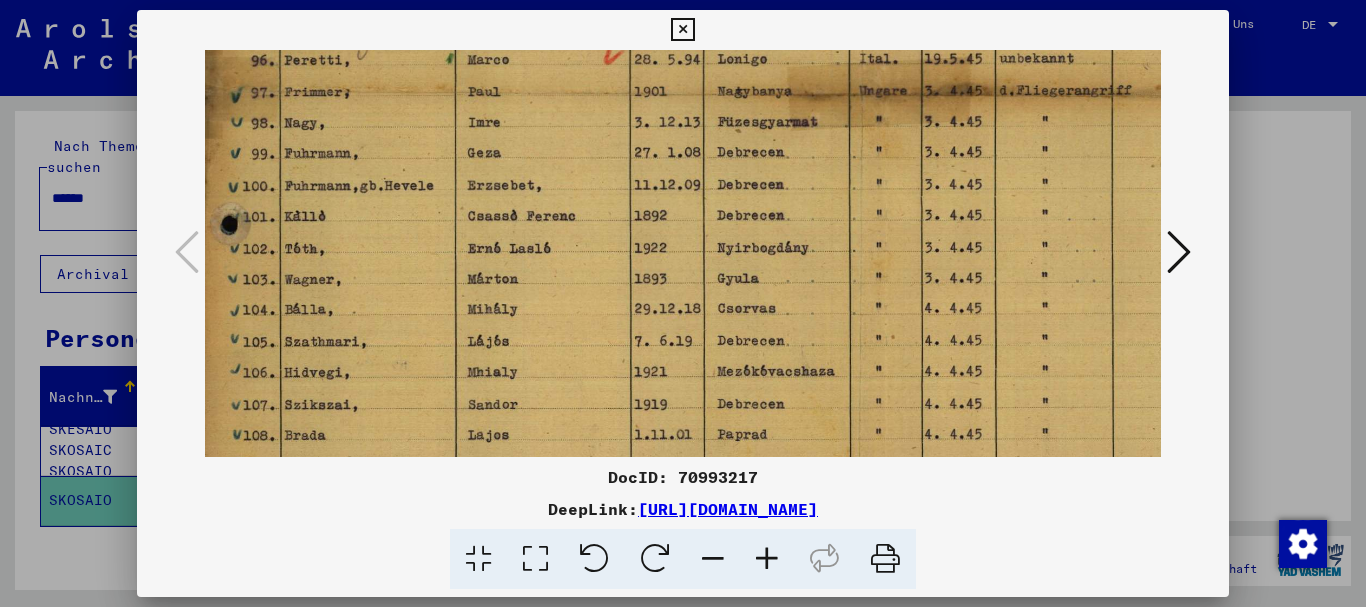 drag, startPoint x: 733, startPoint y: 285, endPoint x: 733, endPoint y: 344, distance: 59 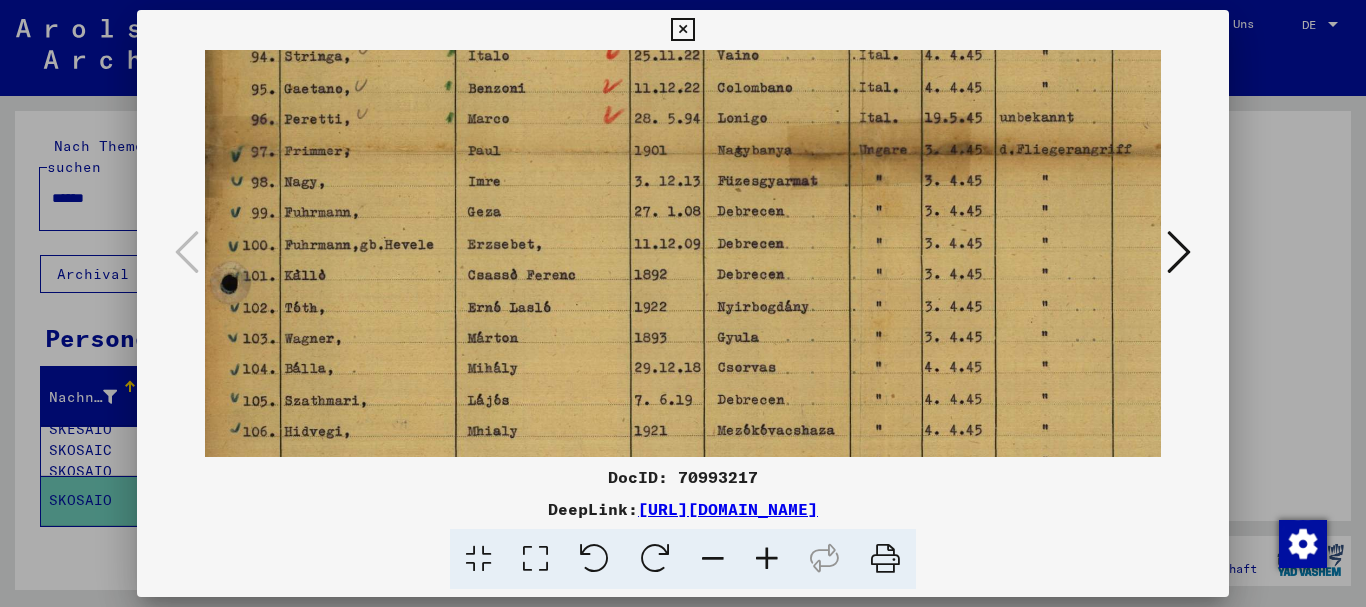 drag, startPoint x: 732, startPoint y: 285, endPoint x: 732, endPoint y: 341, distance: 56 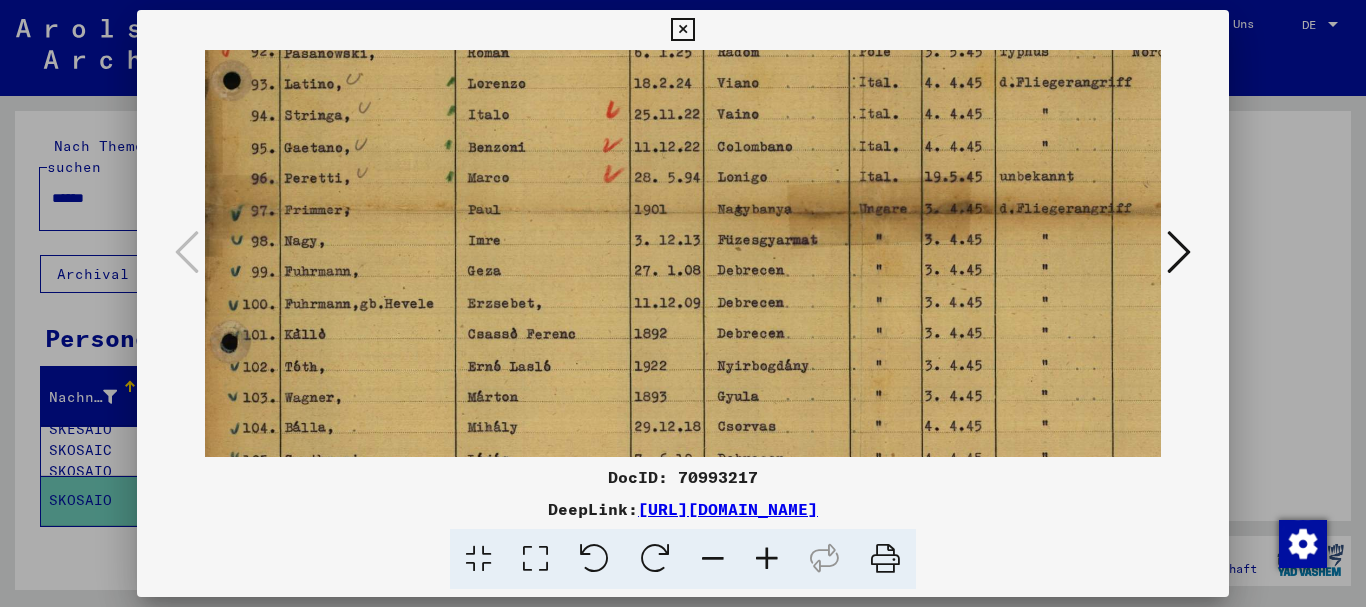 drag, startPoint x: 733, startPoint y: 271, endPoint x: 733, endPoint y: 320, distance: 49 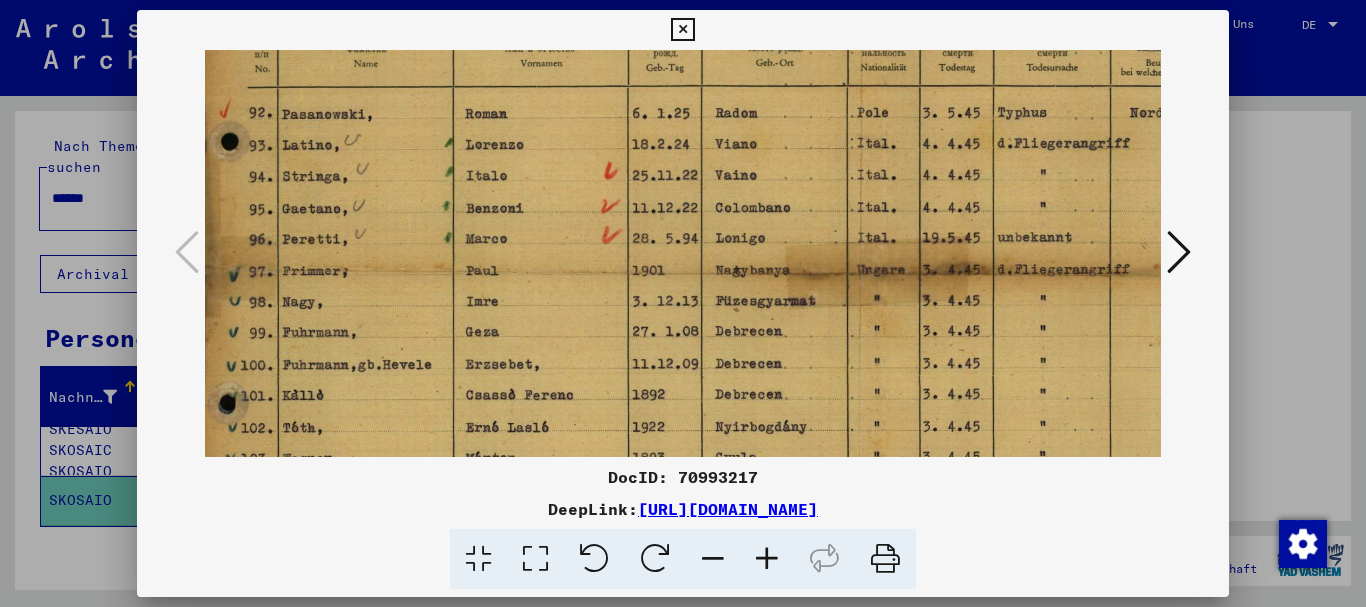 drag, startPoint x: 727, startPoint y: 257, endPoint x: 725, endPoint y: 312, distance: 55.03635 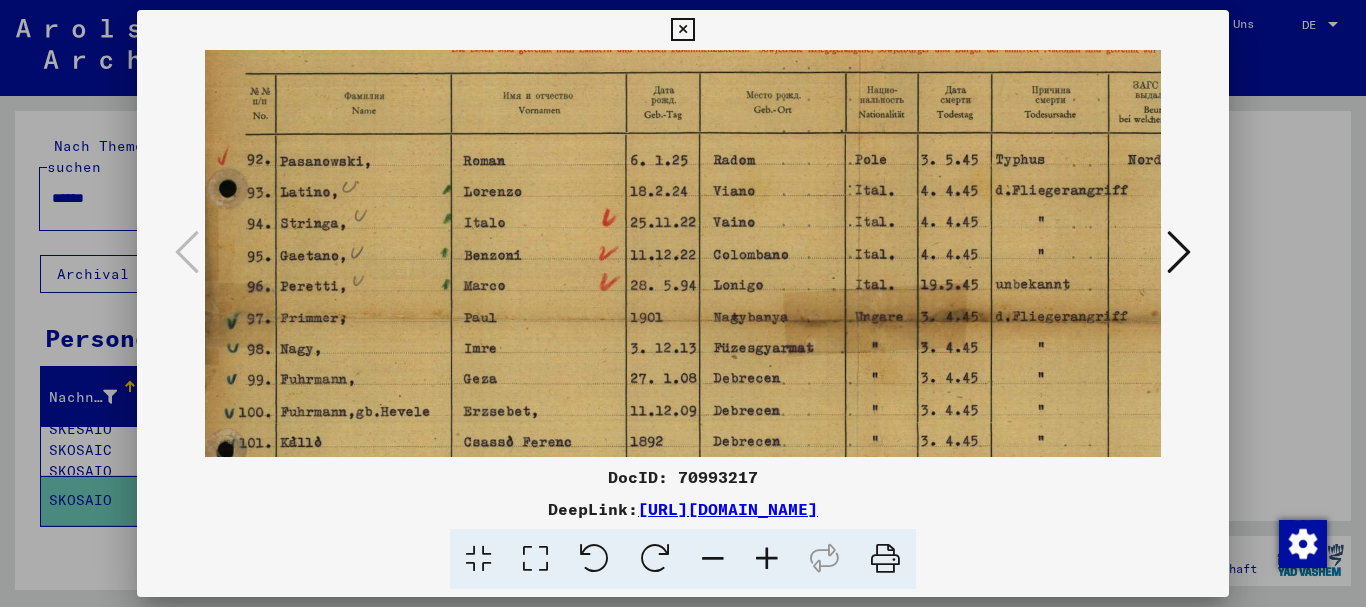 drag, startPoint x: 725, startPoint y: 252, endPoint x: 723, endPoint y: 299, distance: 47.042534 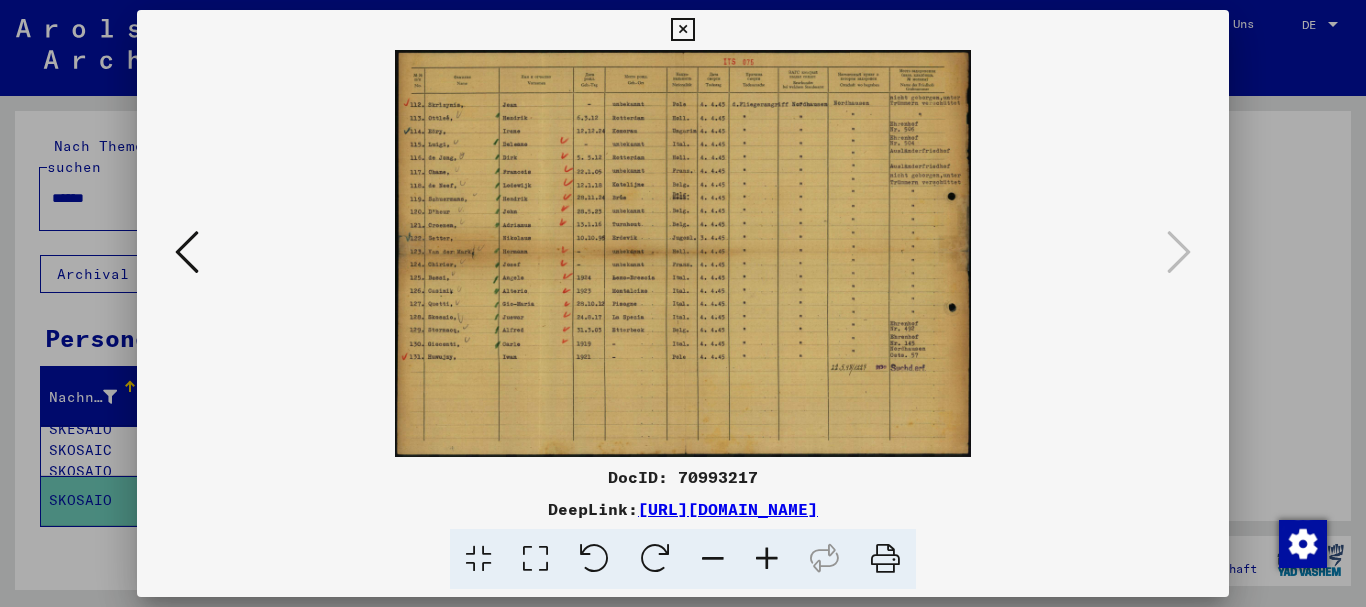 scroll, scrollTop: 0, scrollLeft: 0, axis: both 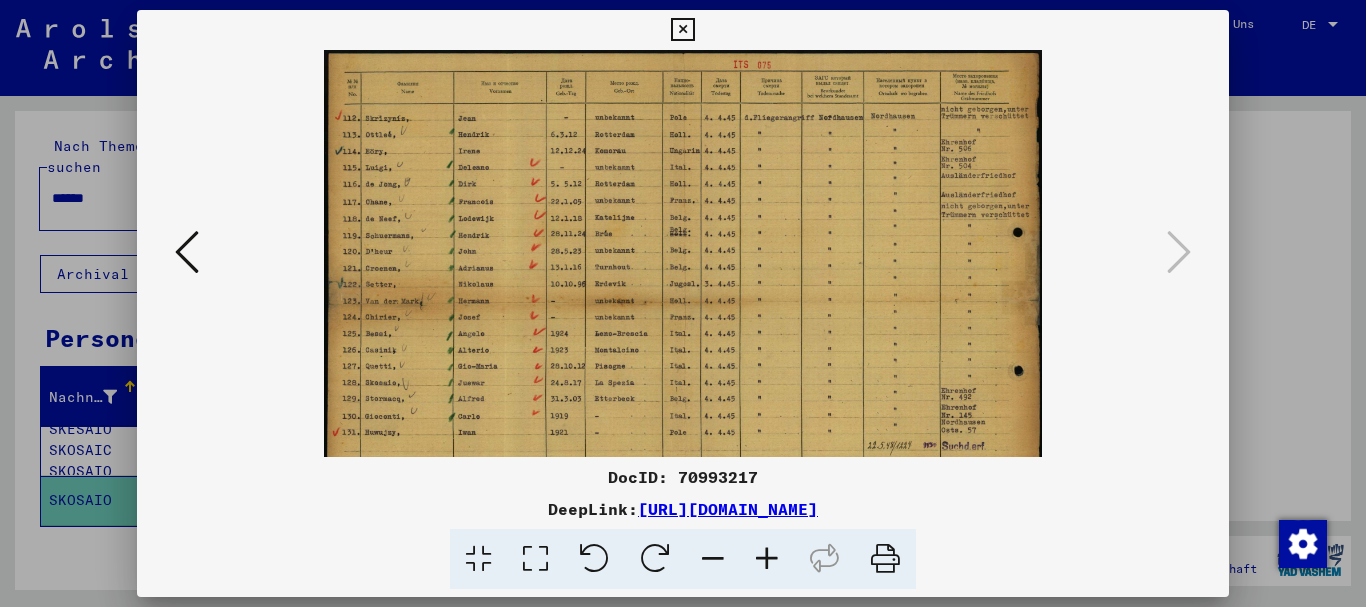 click at bounding box center [767, 559] 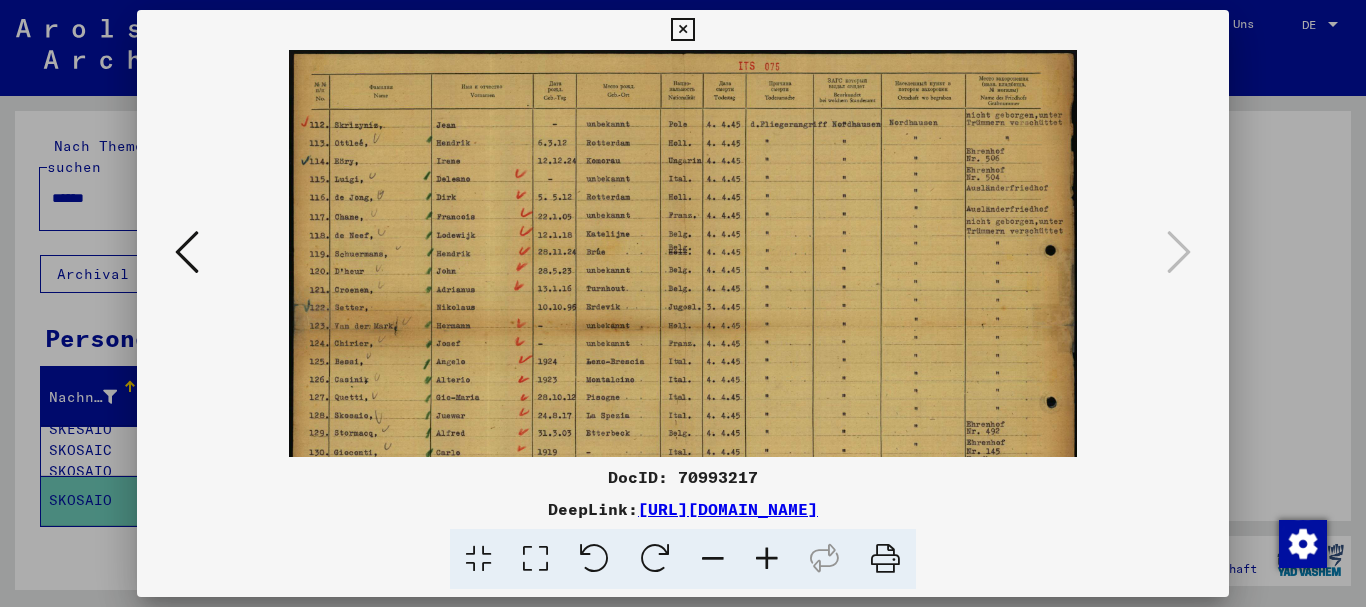 click at bounding box center [767, 559] 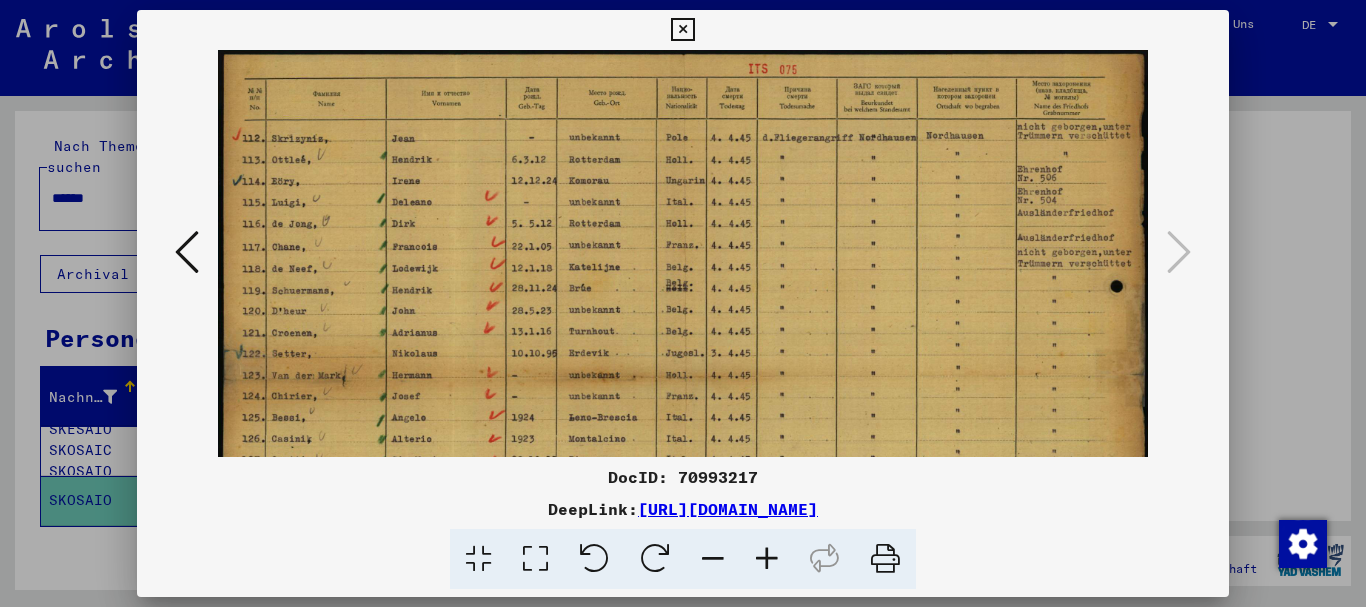 click at bounding box center (767, 559) 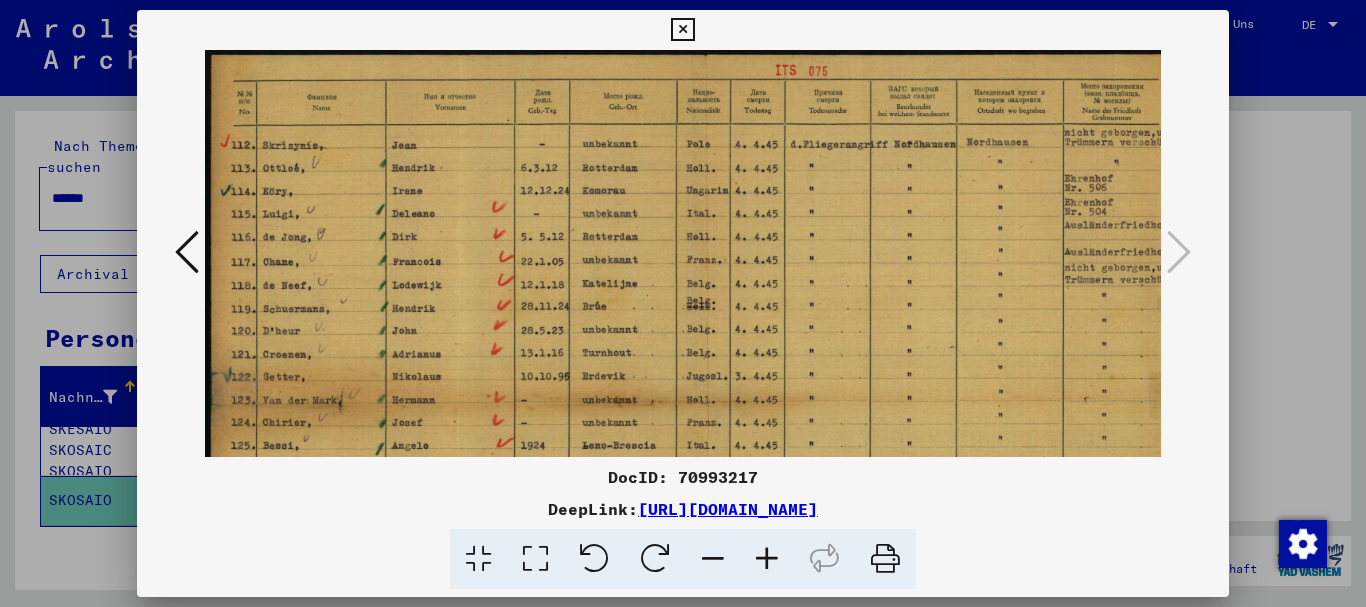 click at bounding box center [767, 559] 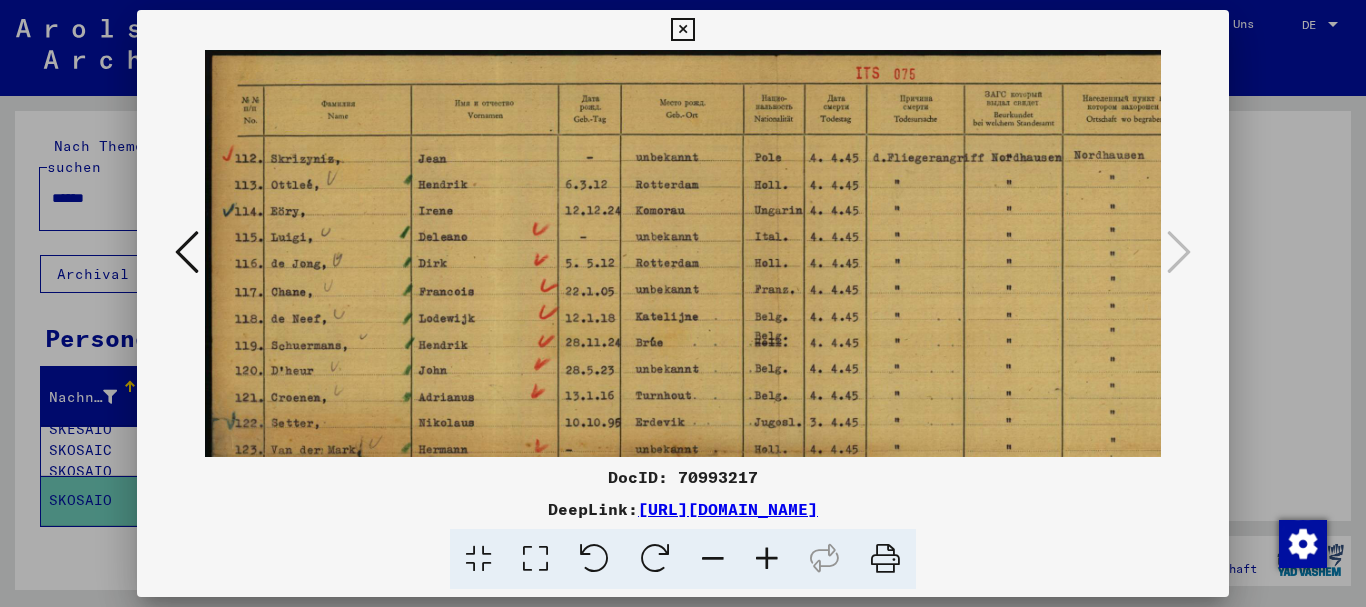 click at bounding box center [767, 559] 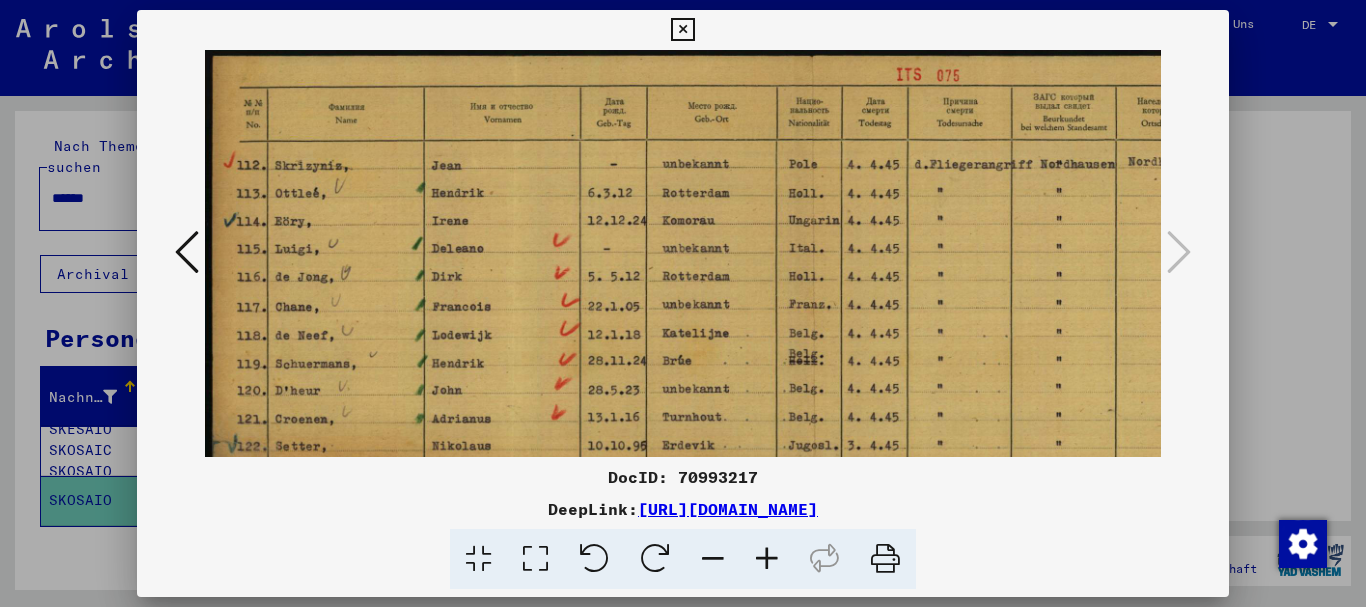 click at bounding box center (767, 559) 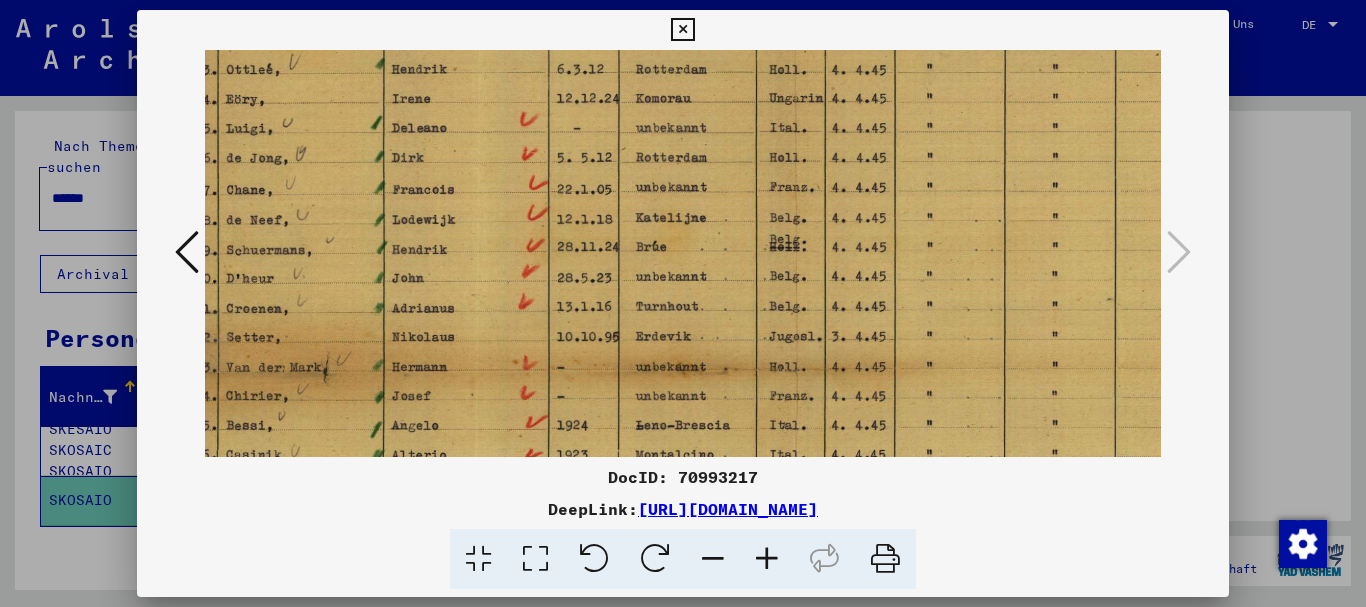 drag, startPoint x: 779, startPoint y: 328, endPoint x: 726, endPoint y: 195, distance: 143.17122 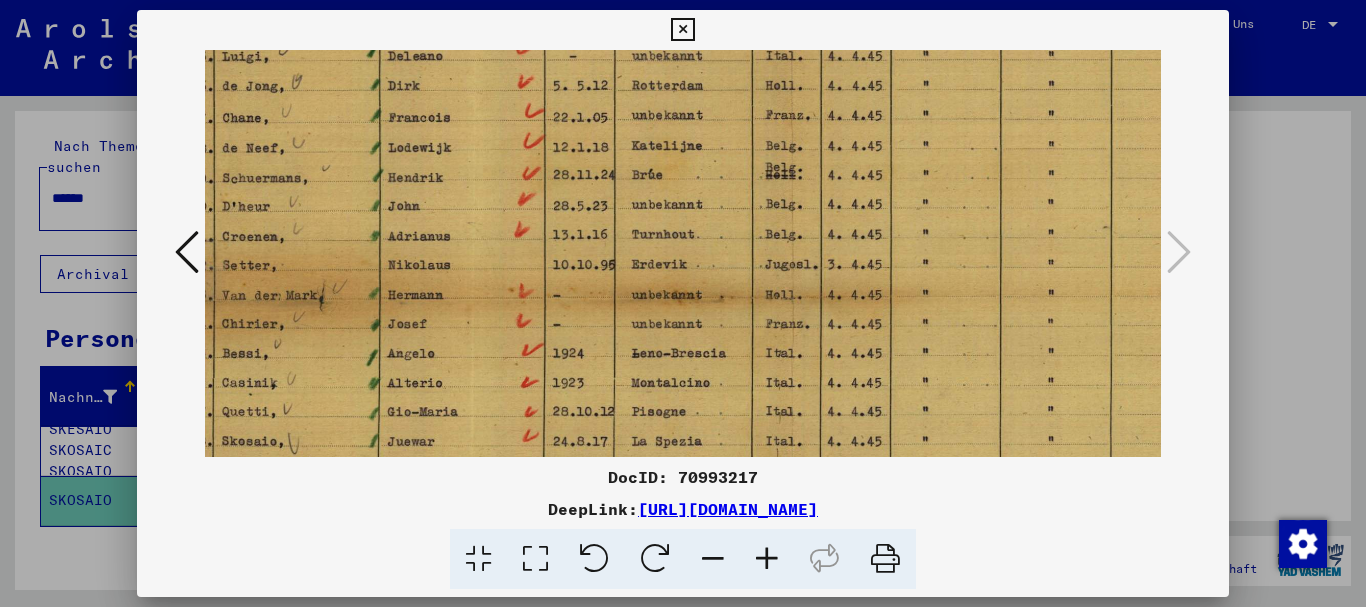 drag, startPoint x: 707, startPoint y: 350, endPoint x: 704, endPoint y: 289, distance: 61.073727 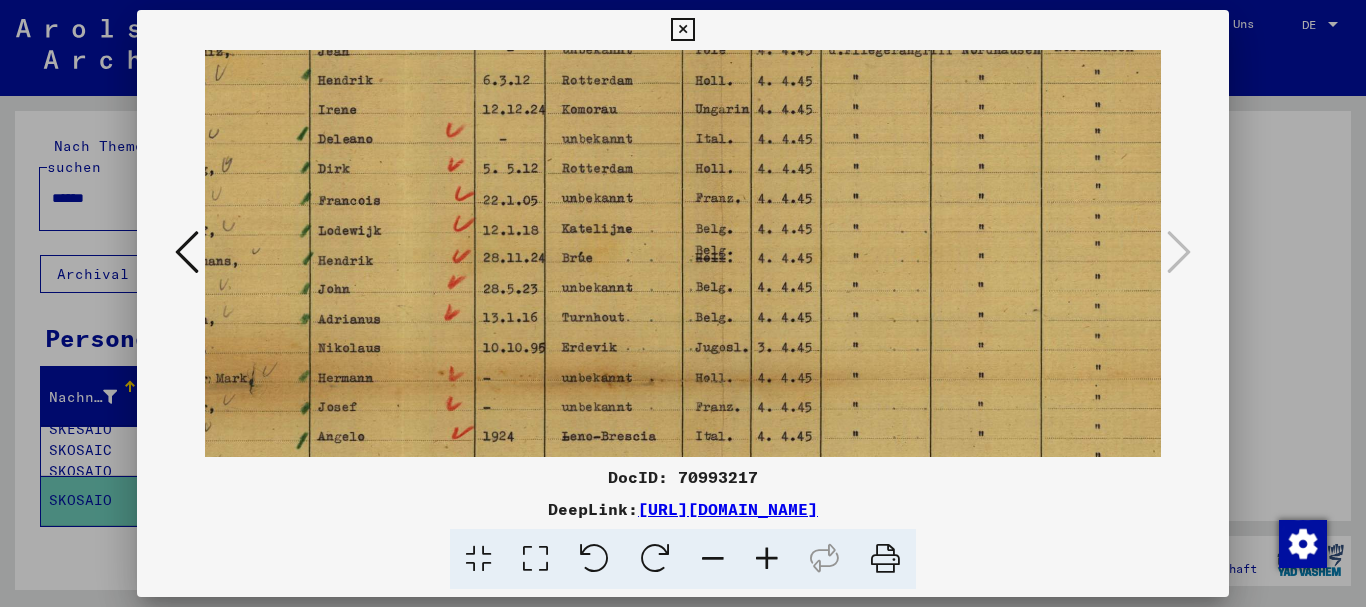 drag, startPoint x: 868, startPoint y: 245, endPoint x: 798, endPoint y: 272, distance: 75.026665 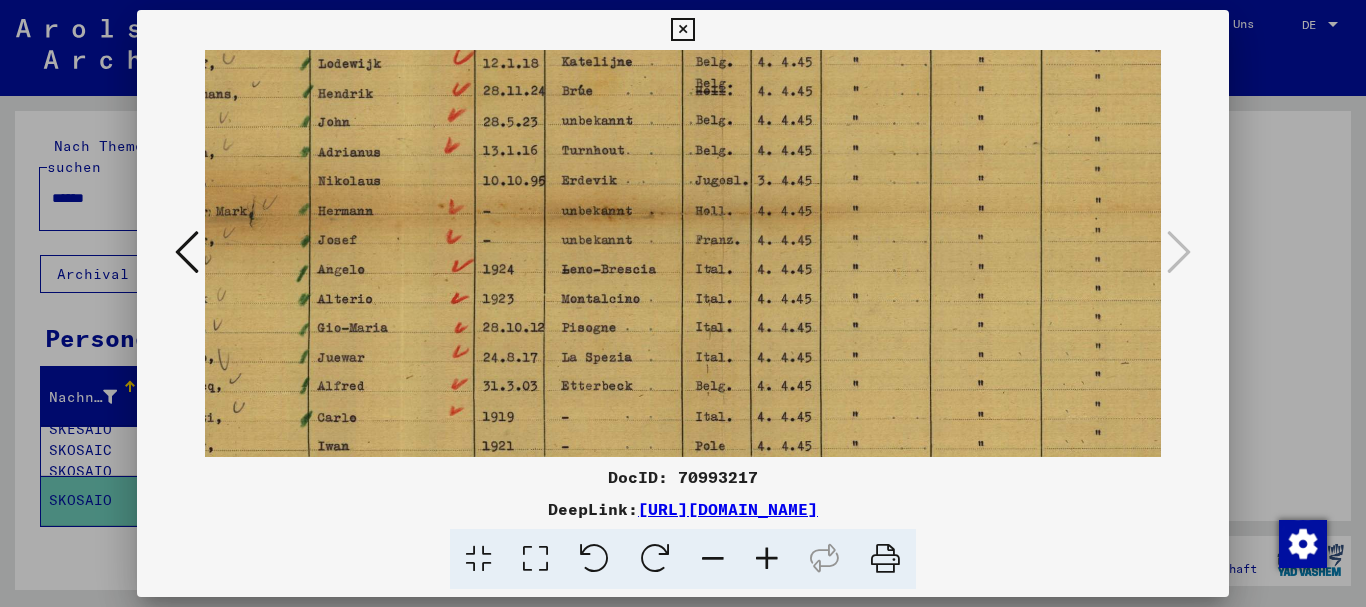 scroll, scrollTop: 315, scrollLeft: 127, axis: both 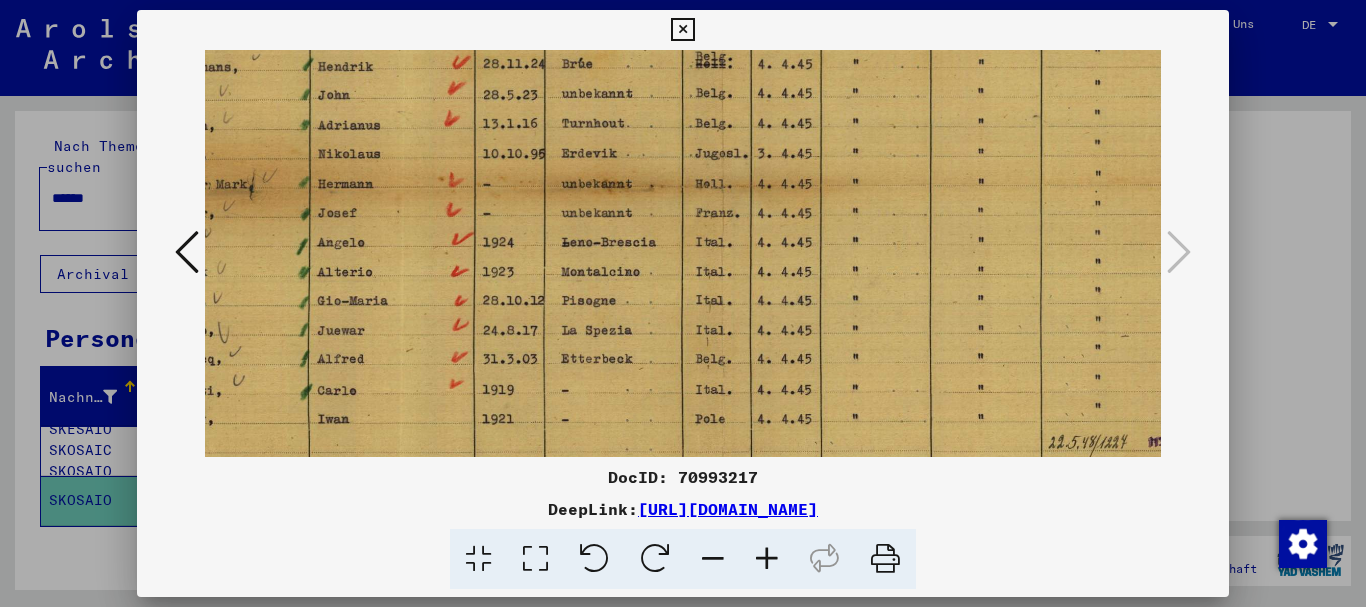 drag, startPoint x: 817, startPoint y: 401, endPoint x: 817, endPoint y: 263, distance: 138 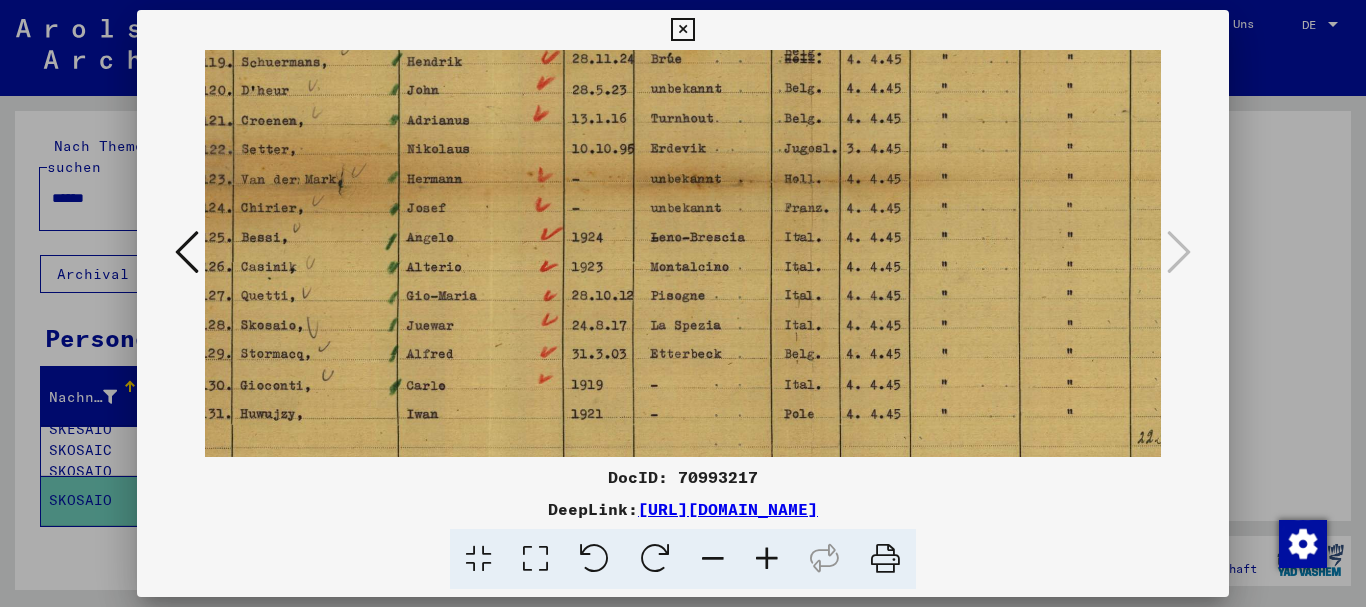 scroll, scrollTop: 320, scrollLeft: 0, axis: vertical 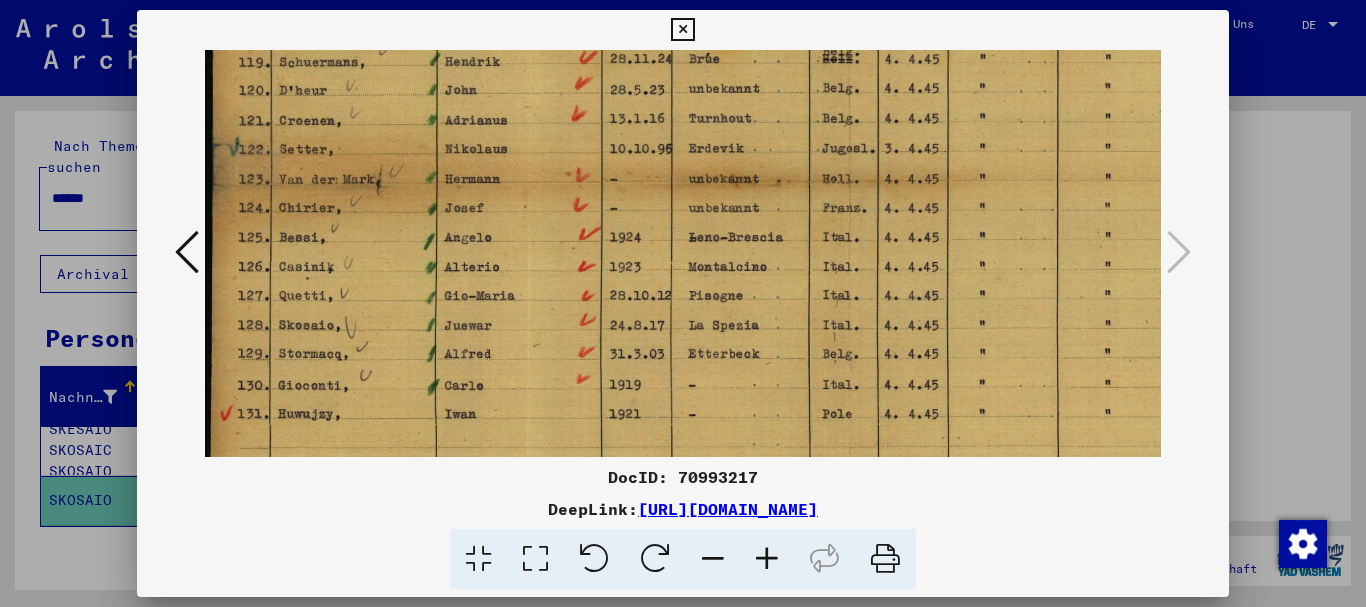 drag, startPoint x: 631, startPoint y: 384, endPoint x: 784, endPoint y: 379, distance: 153.08168 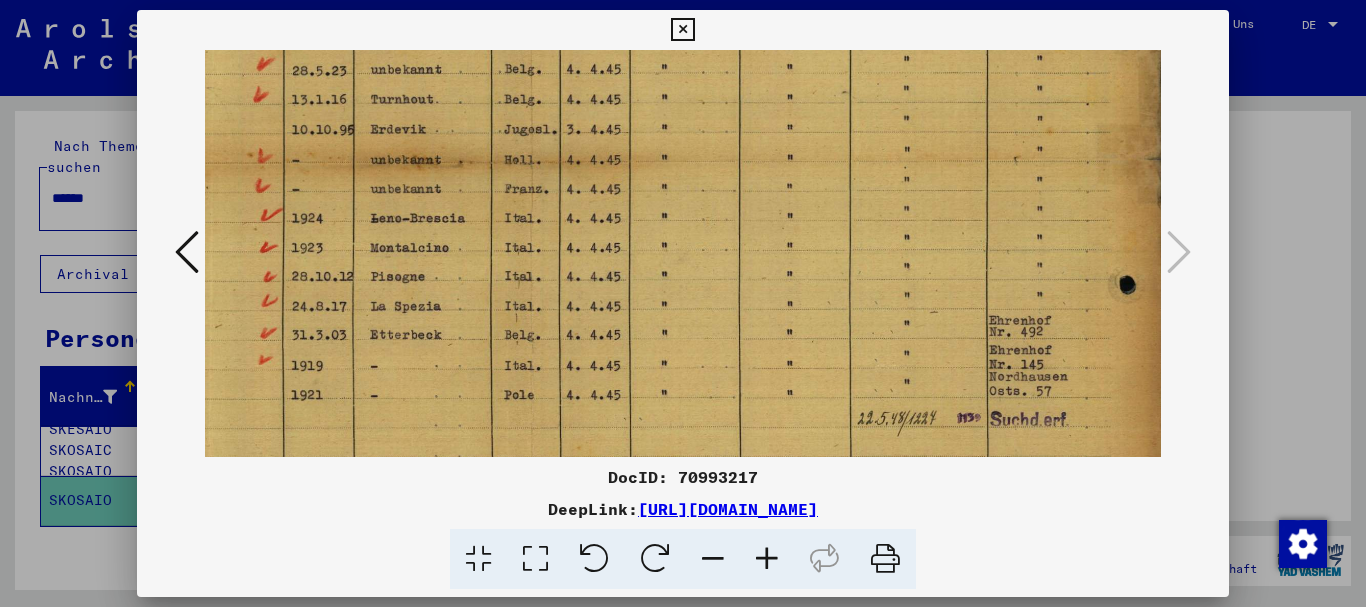 drag, startPoint x: 898, startPoint y: 341, endPoint x: 548, endPoint y: 321, distance: 350.57095 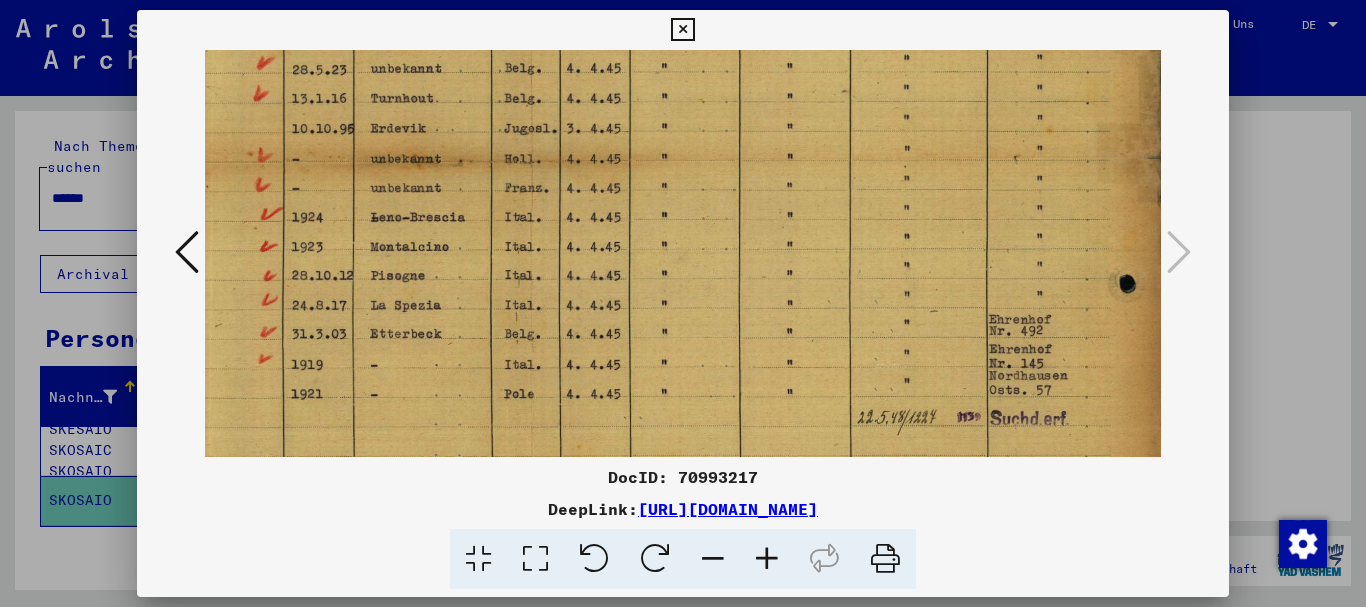 click at bounding box center [683, 303] 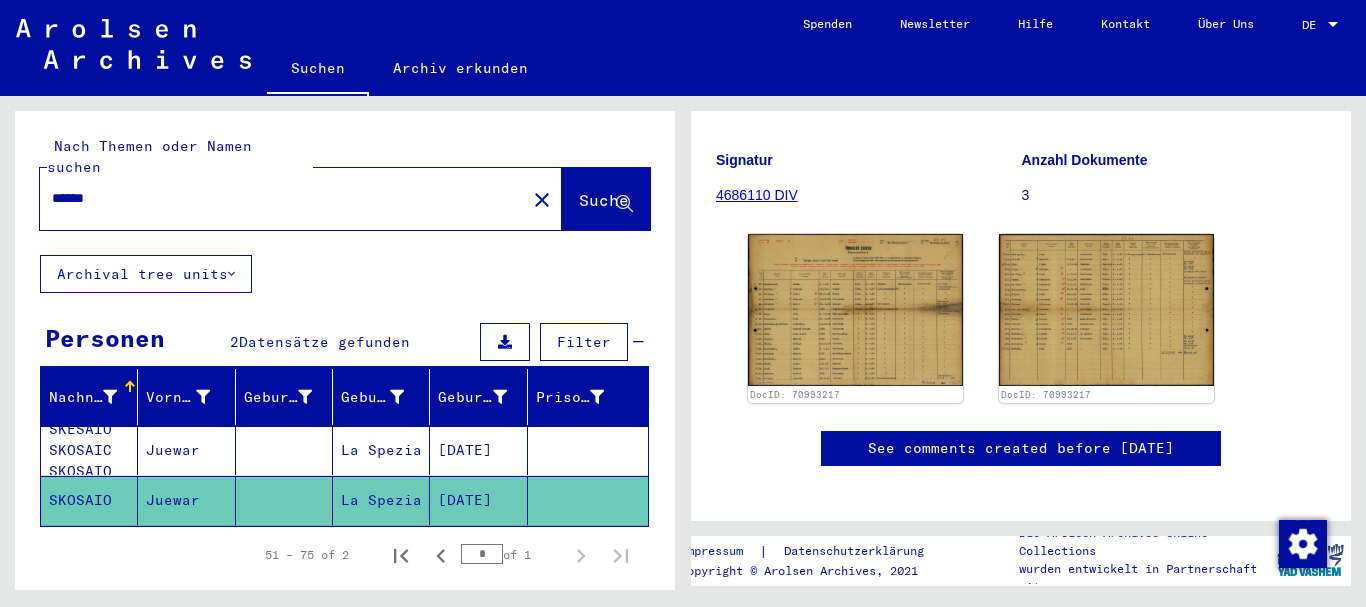 drag, startPoint x: 84, startPoint y: 184, endPoint x: 0, endPoint y: 184, distance: 84 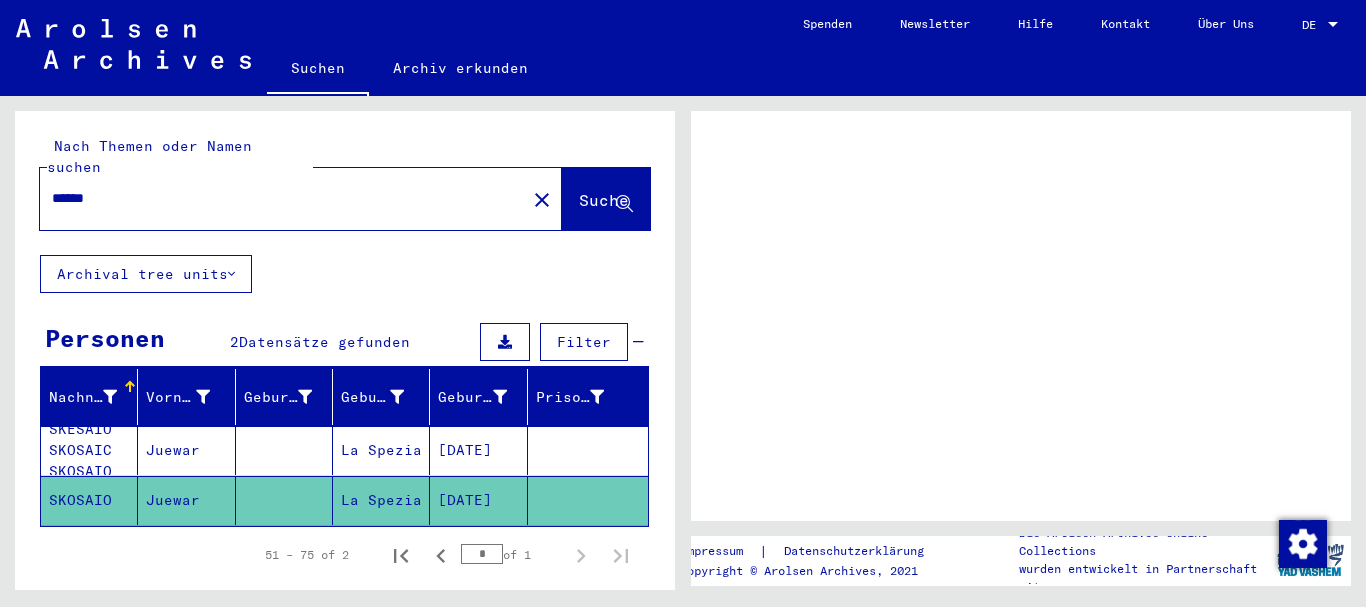 scroll, scrollTop: 0, scrollLeft: 0, axis: both 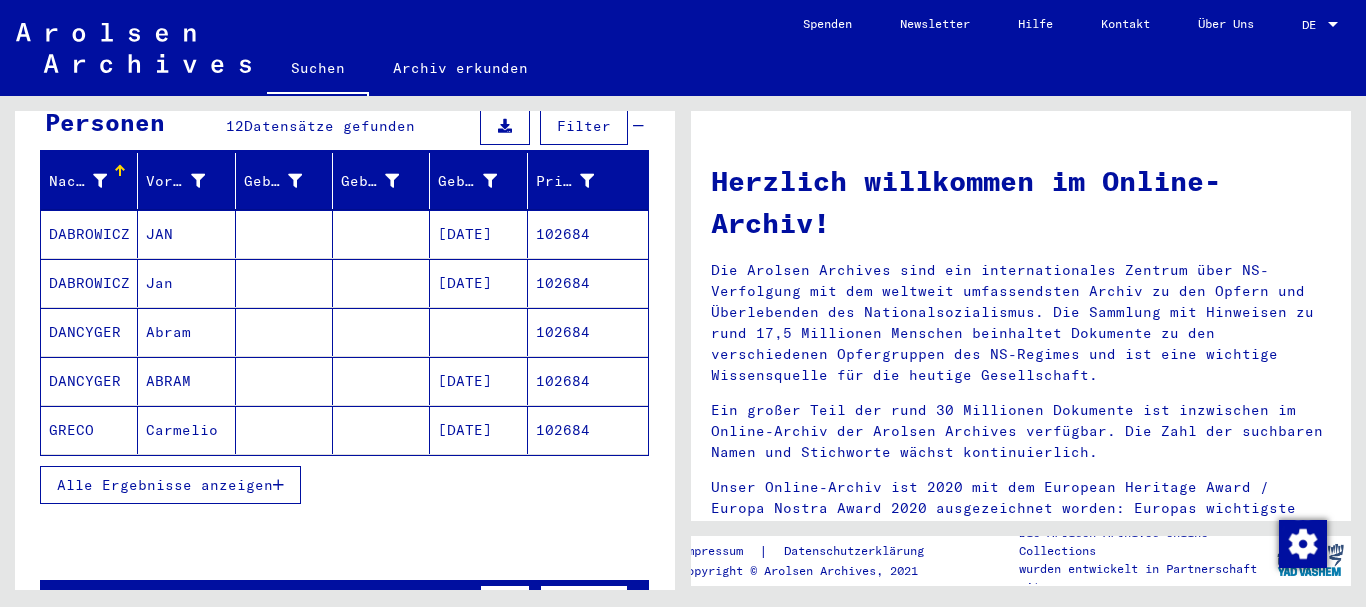 click on "Alle Ergebnisse anzeigen" at bounding box center (165, 485) 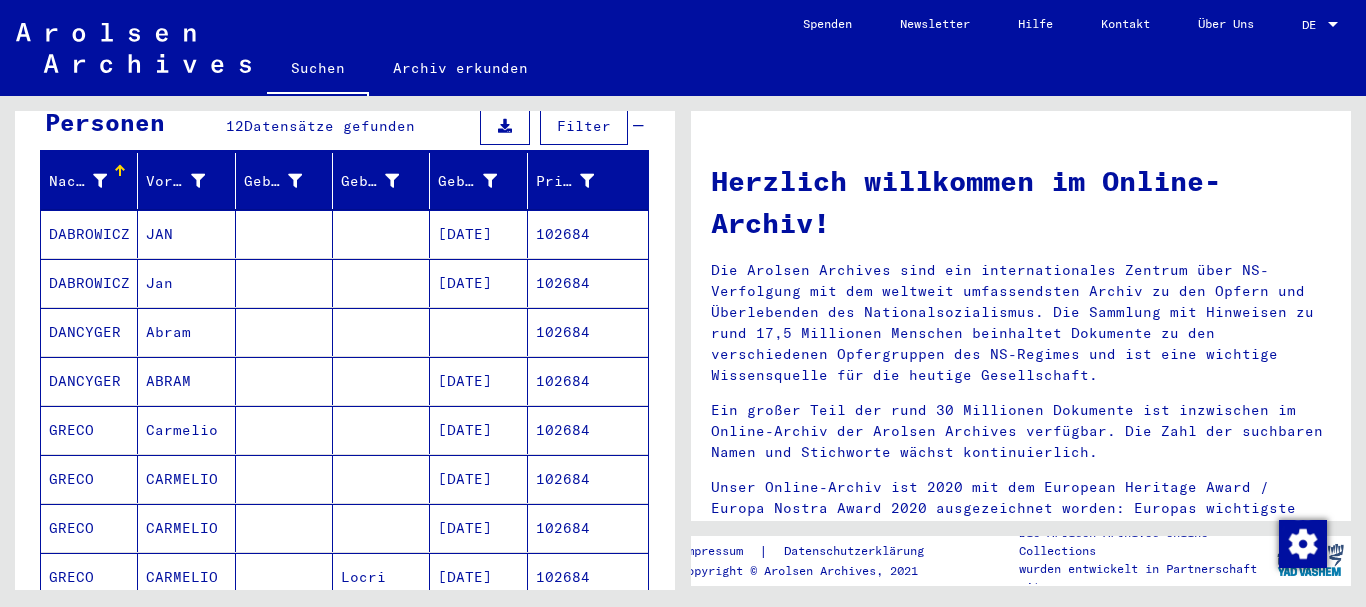 click on "GRECO" at bounding box center (89, 479) 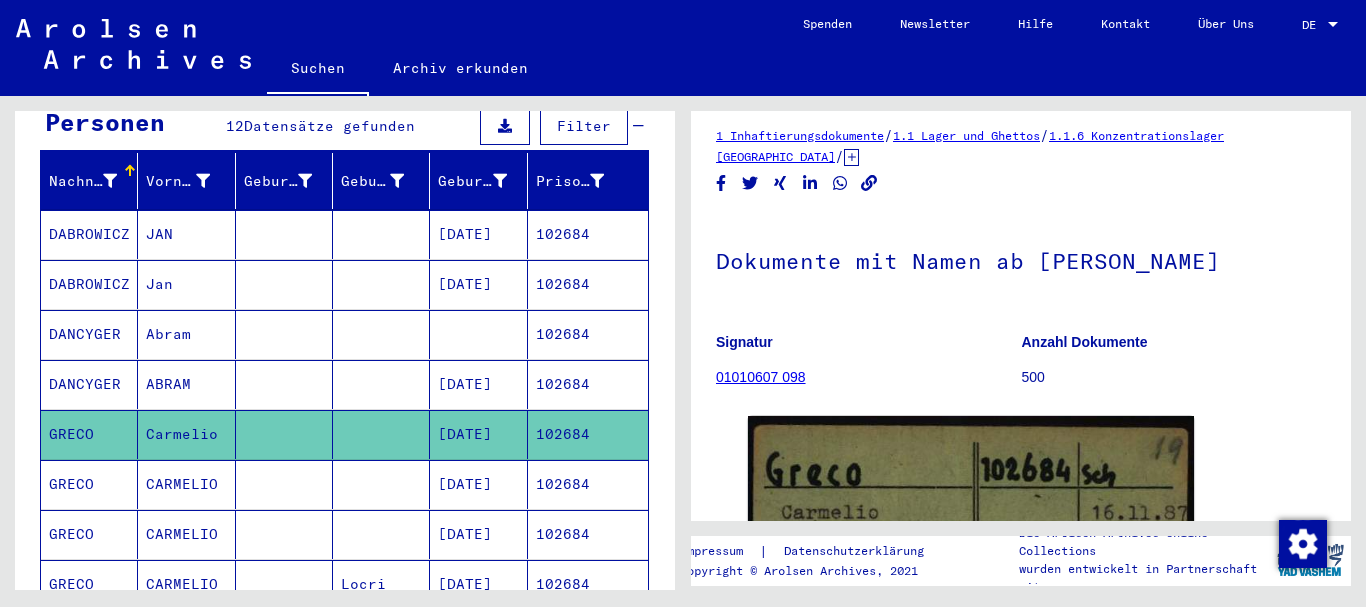 scroll, scrollTop: 335, scrollLeft: 0, axis: vertical 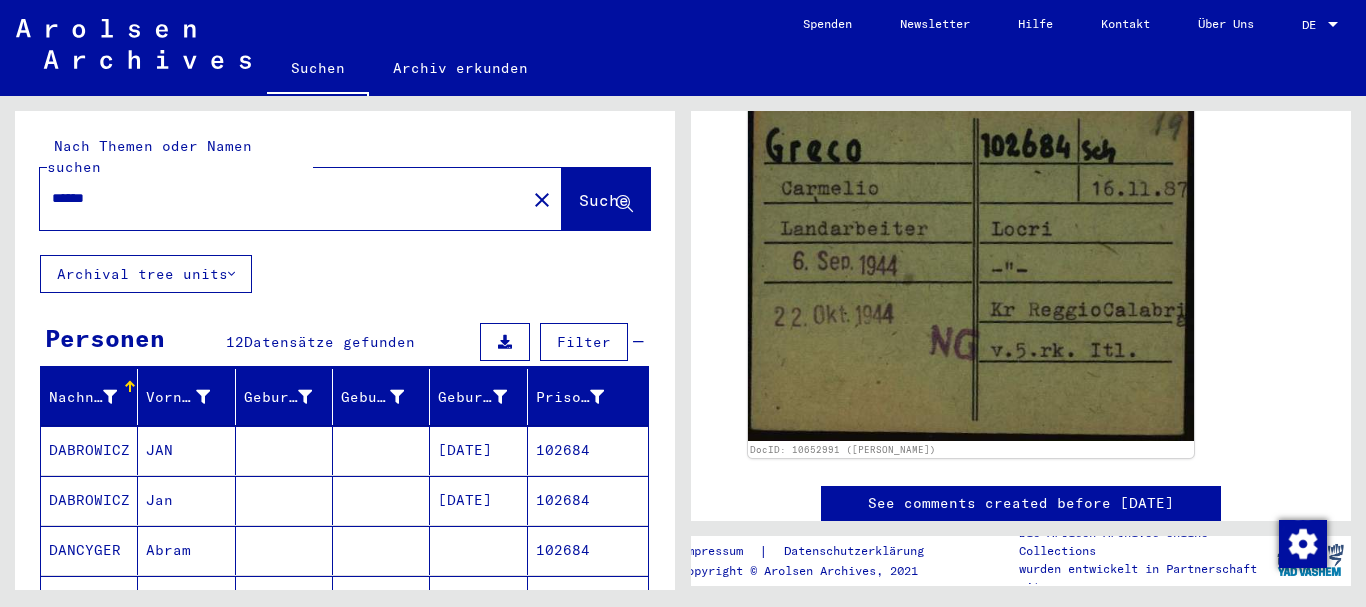 drag, startPoint x: 125, startPoint y: 180, endPoint x: 1, endPoint y: 175, distance: 124.10077 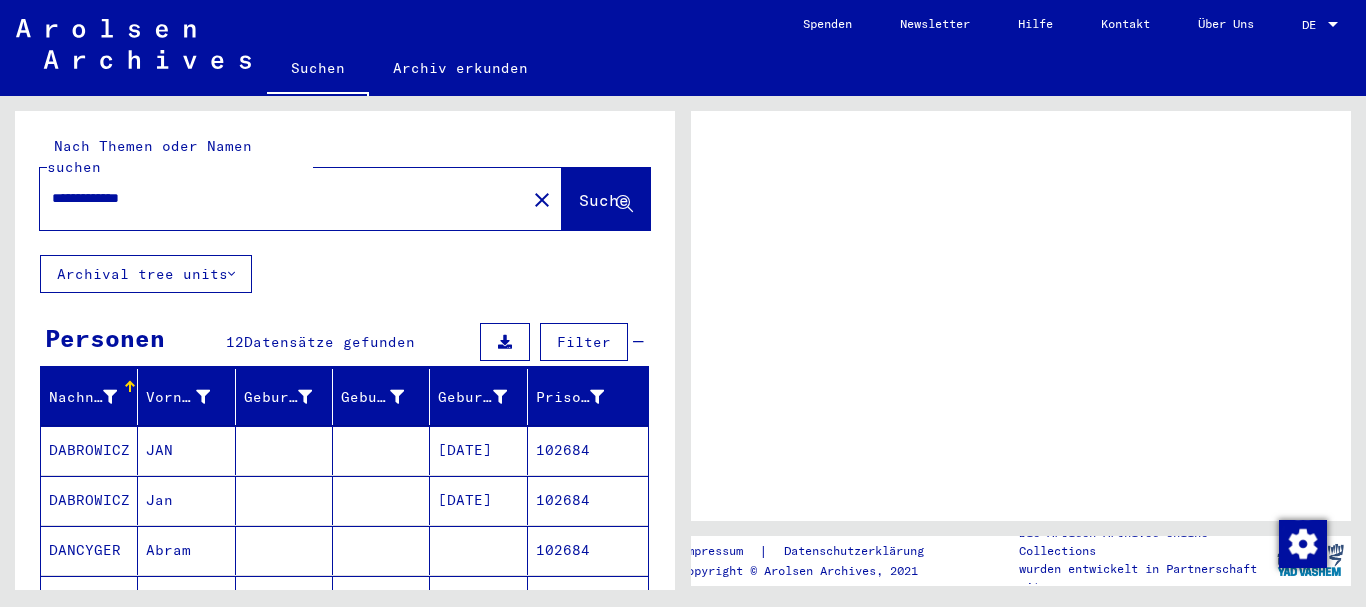 scroll, scrollTop: 0, scrollLeft: 0, axis: both 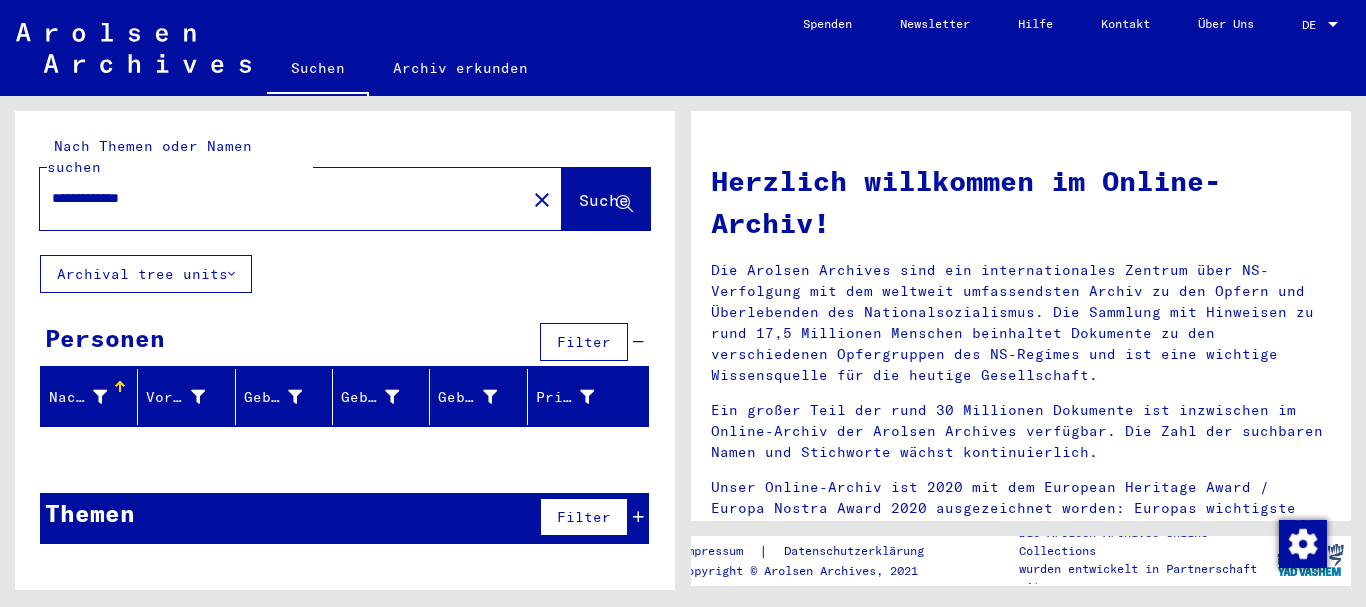 click on "**********" at bounding box center [277, 198] 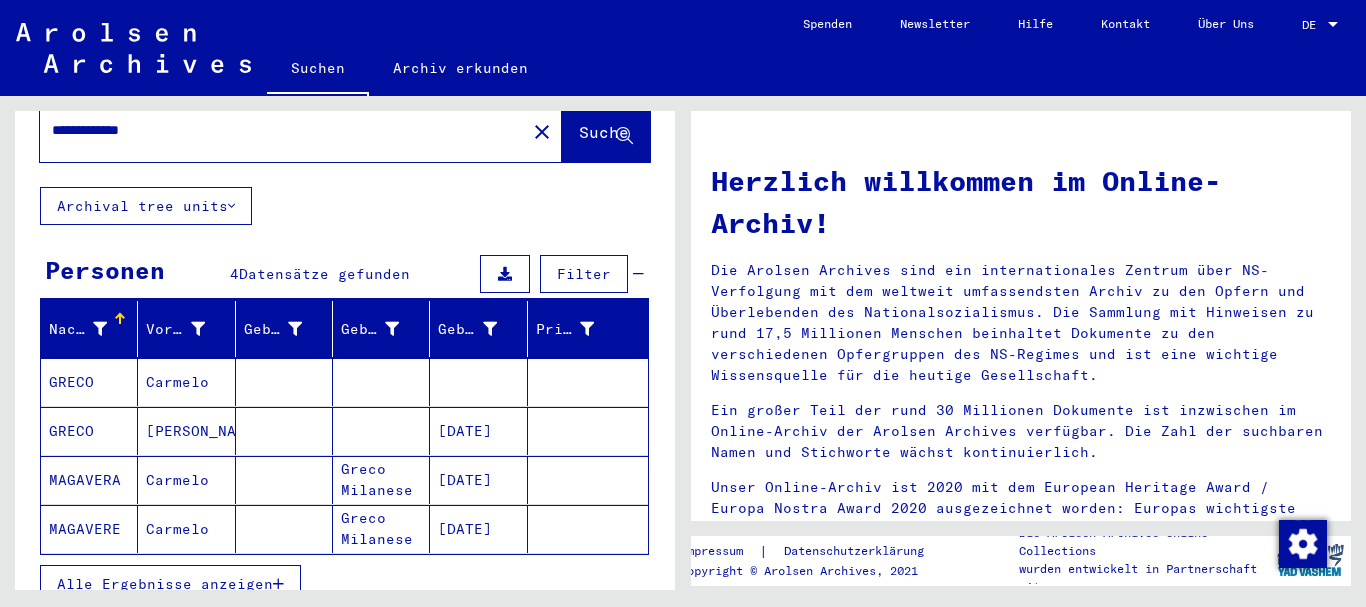 scroll, scrollTop: 108, scrollLeft: 0, axis: vertical 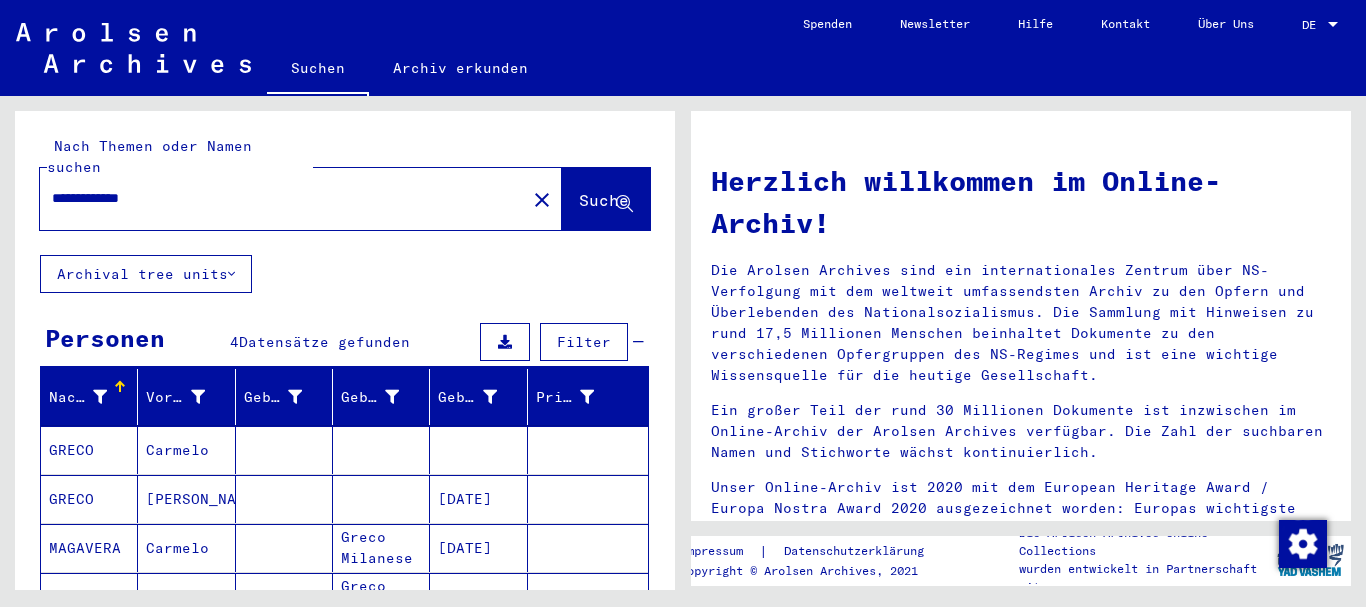 drag, startPoint x: 181, startPoint y: 181, endPoint x: 0, endPoint y: 181, distance: 181 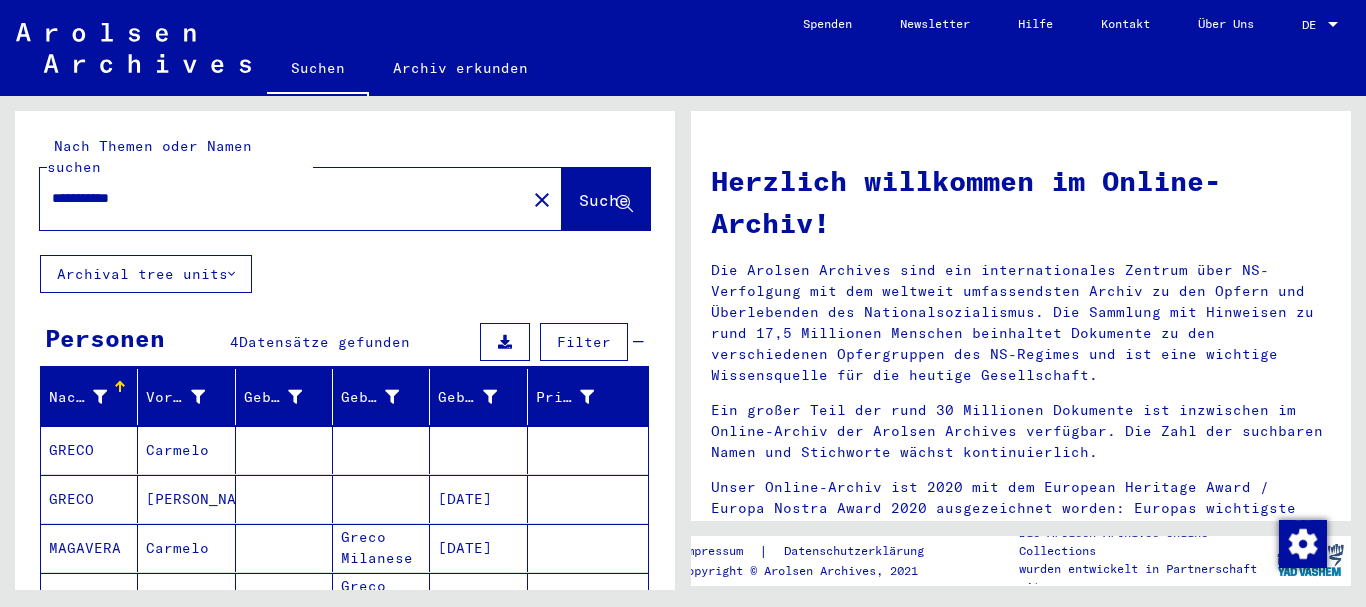 paste on "**********" 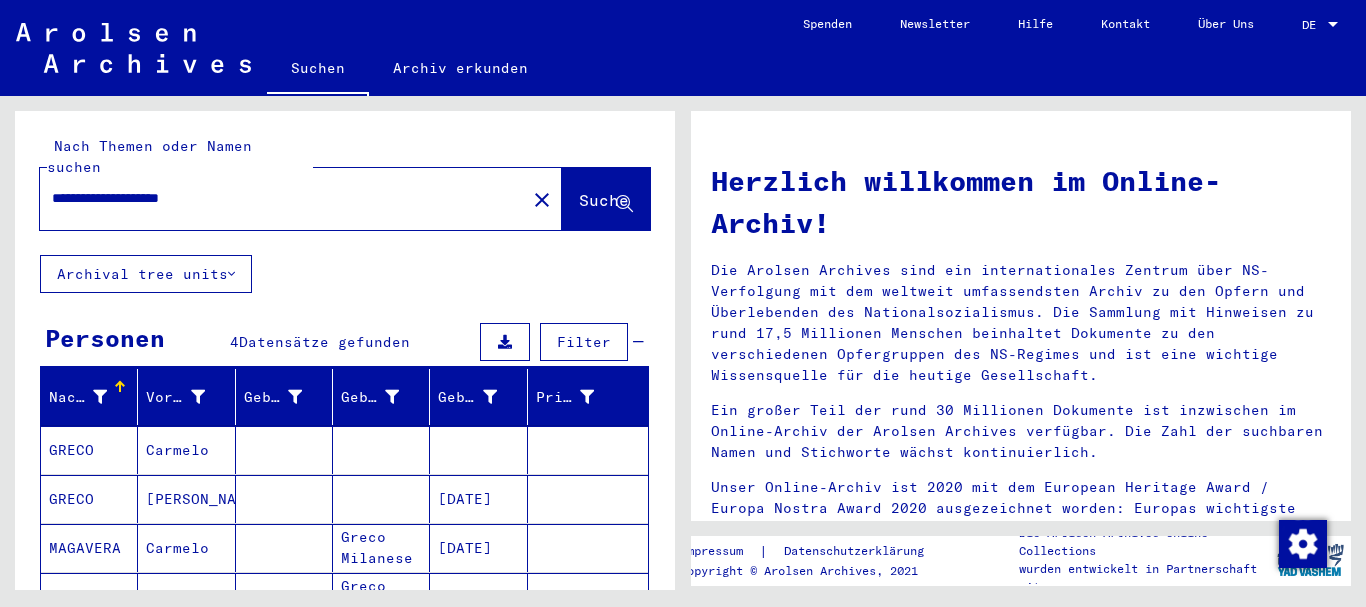 drag, startPoint x: 190, startPoint y: 177, endPoint x: 147, endPoint y: 169, distance: 43.737854 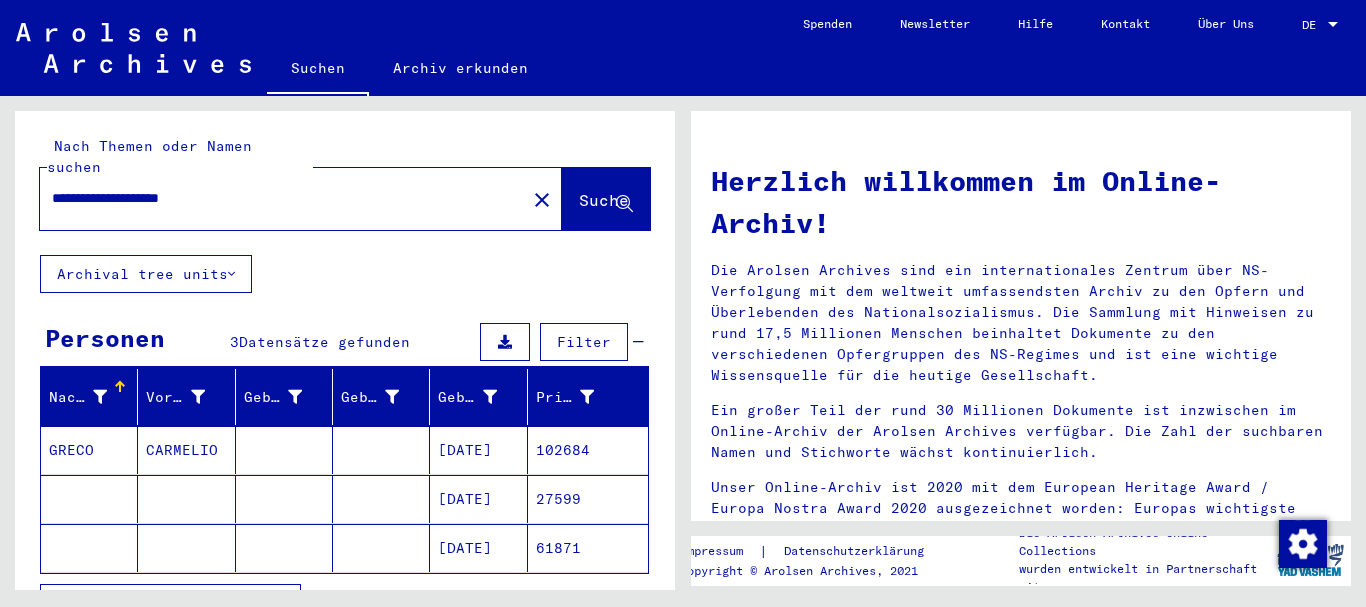 click at bounding box center [89, 548] 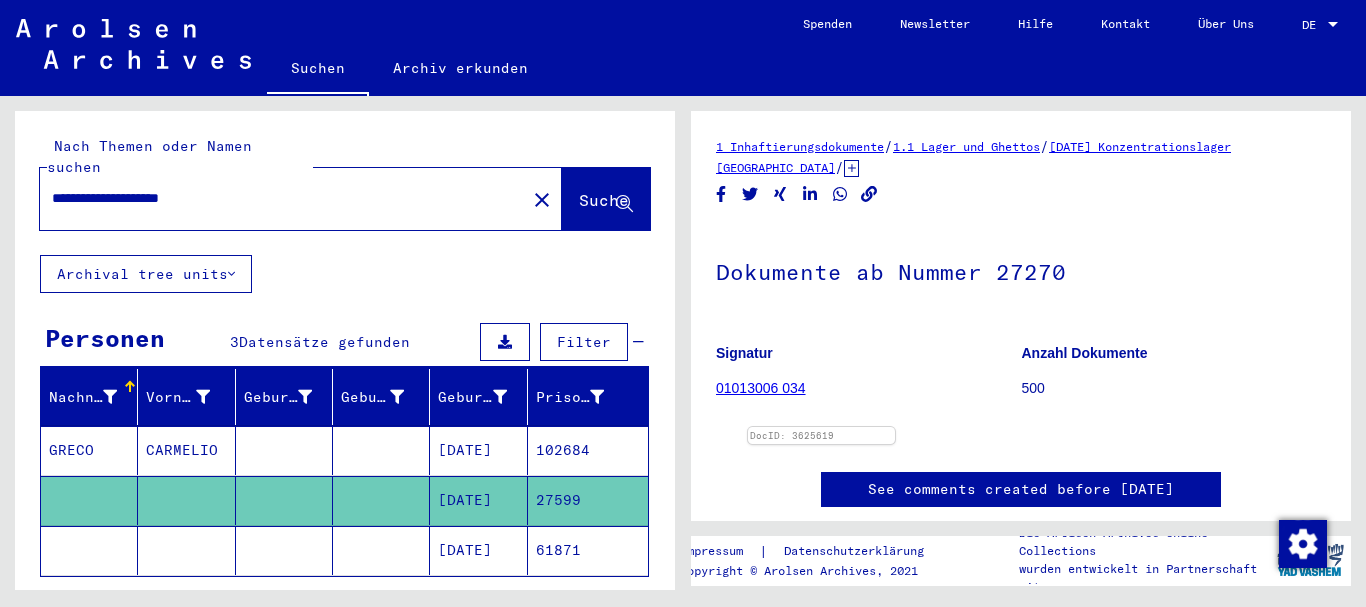 scroll, scrollTop: 227, scrollLeft: 0, axis: vertical 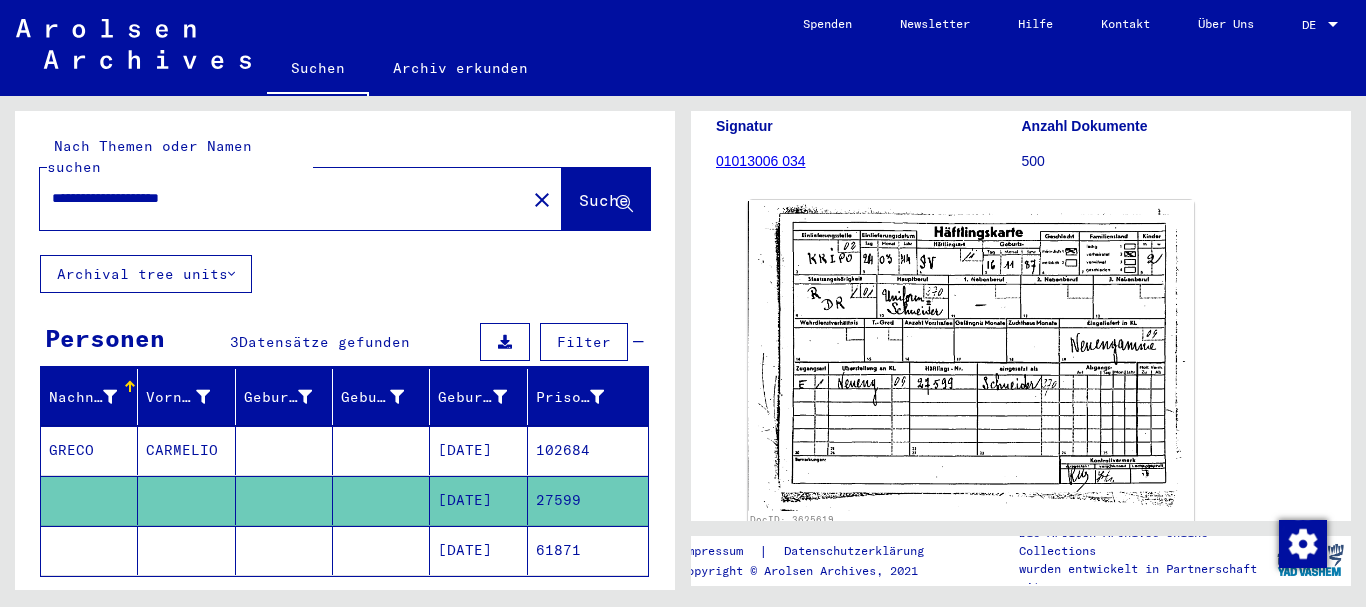 click 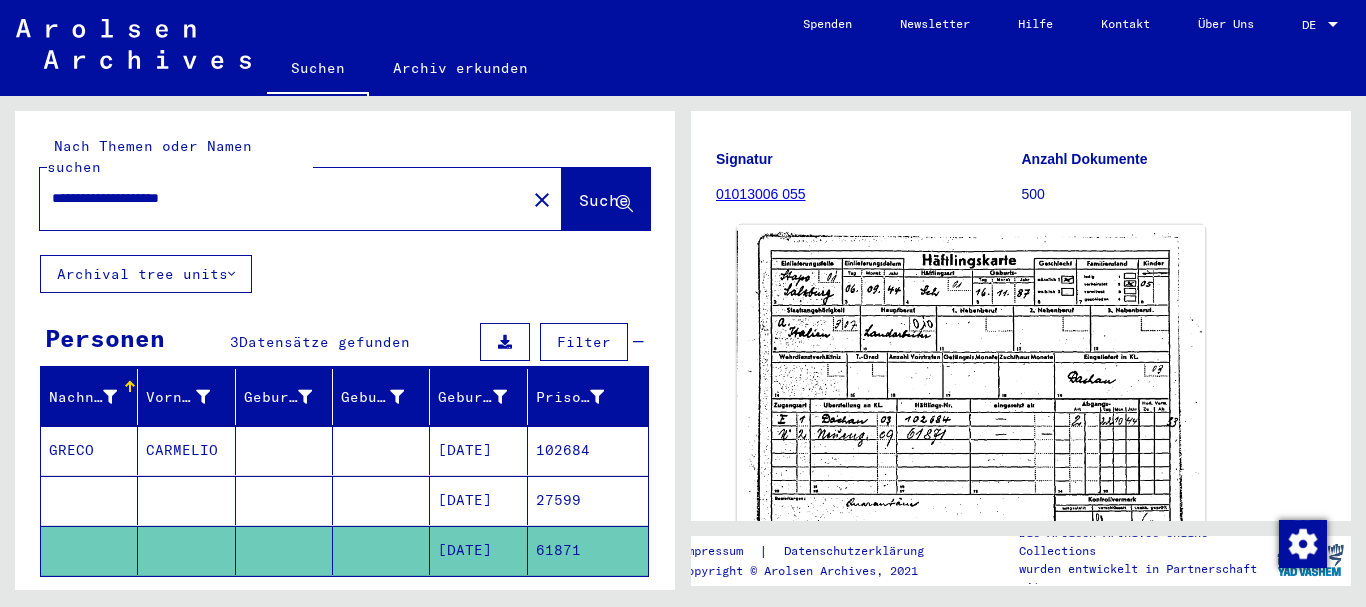 scroll, scrollTop: 302, scrollLeft: 0, axis: vertical 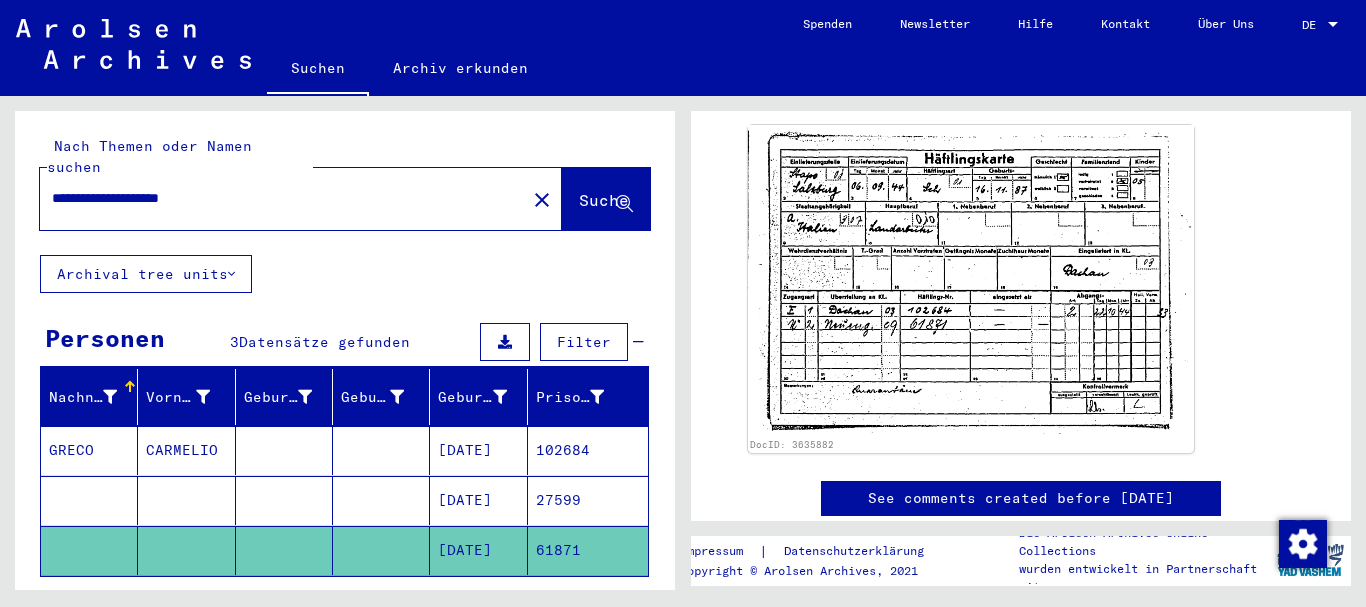 drag, startPoint x: 577, startPoint y: 529, endPoint x: 540, endPoint y: 537, distance: 37.85499 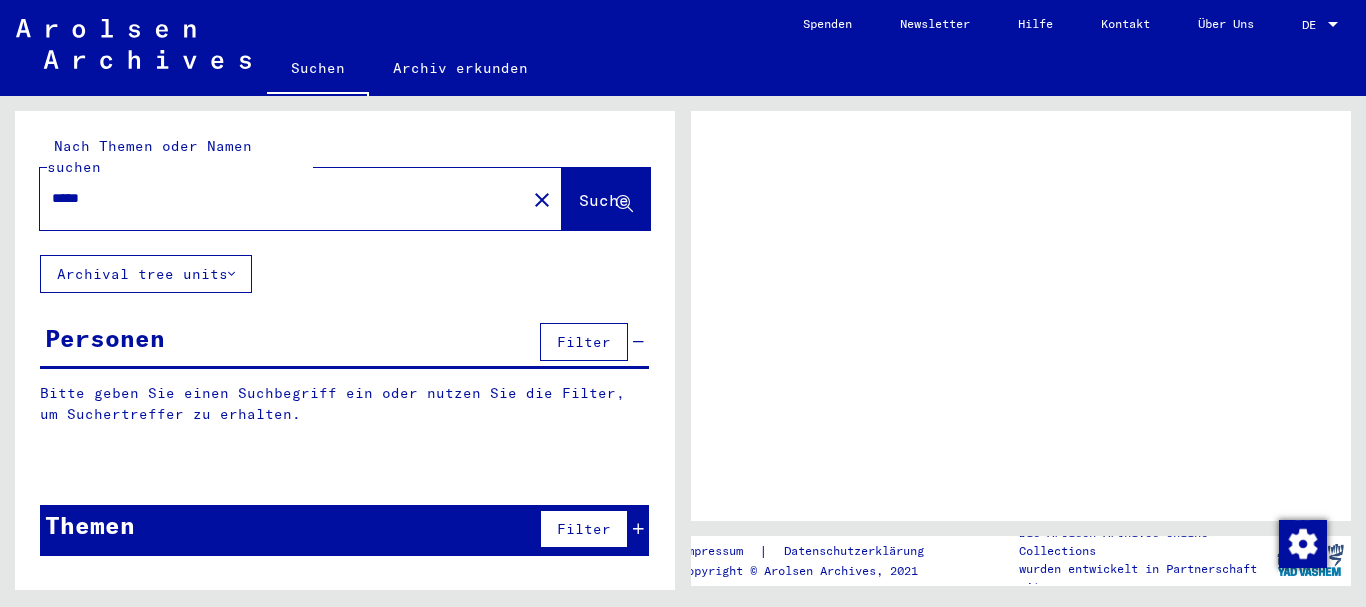 scroll, scrollTop: 0, scrollLeft: 0, axis: both 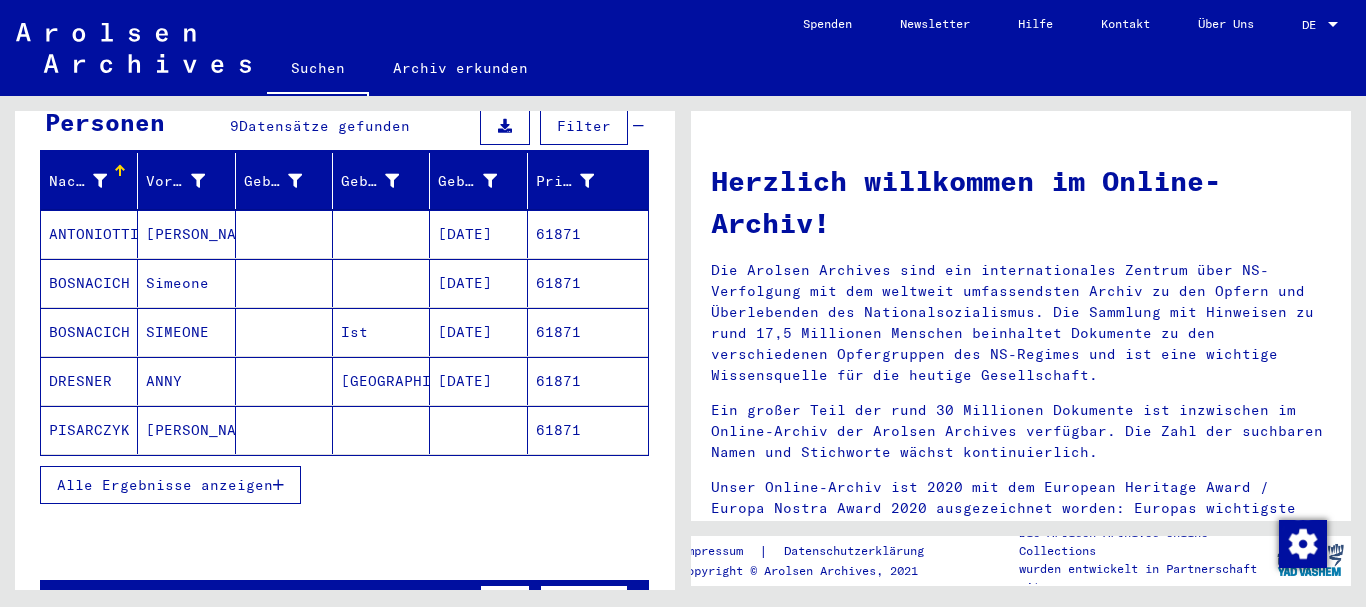 click on "Alle Ergebnisse anzeigen" at bounding box center (165, 485) 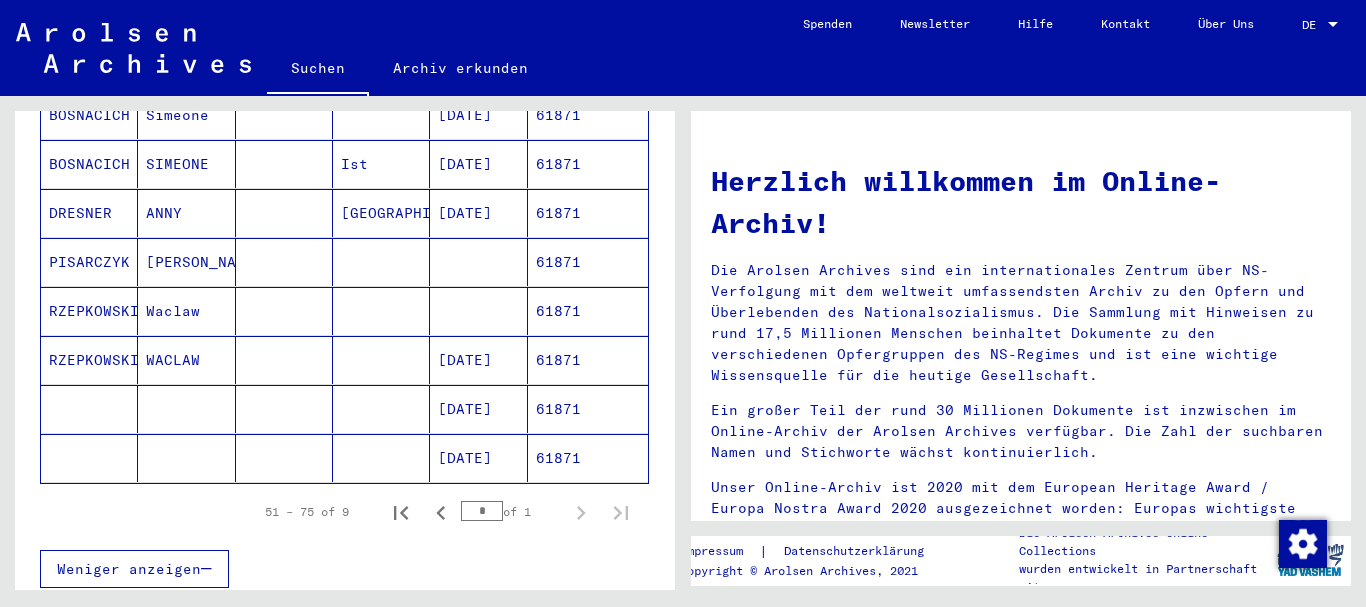 scroll, scrollTop: 432, scrollLeft: 0, axis: vertical 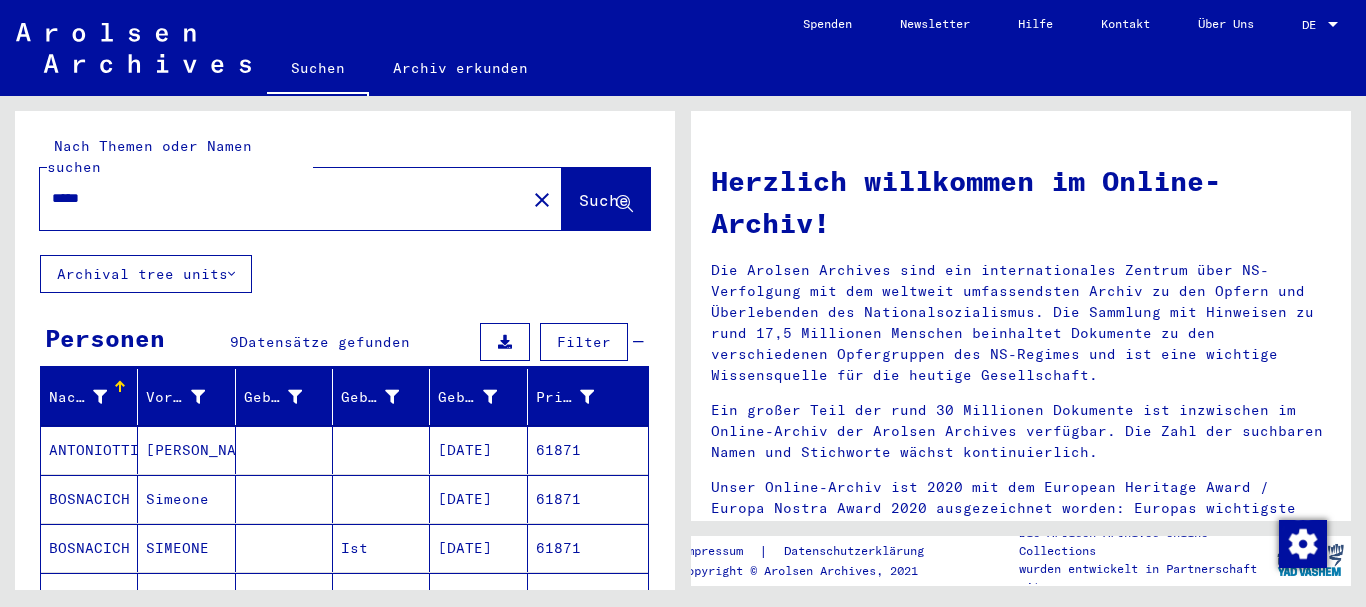 drag, startPoint x: 113, startPoint y: 179, endPoint x: 0, endPoint y: 181, distance: 113.0177 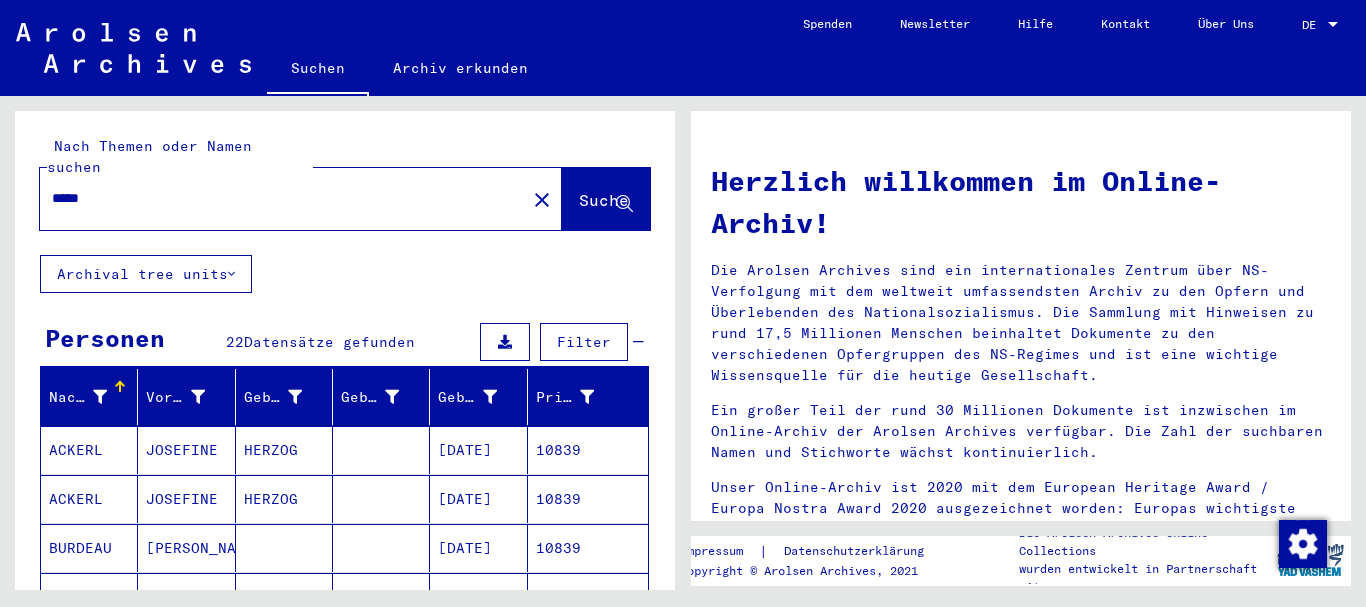 scroll, scrollTop: 324, scrollLeft: 0, axis: vertical 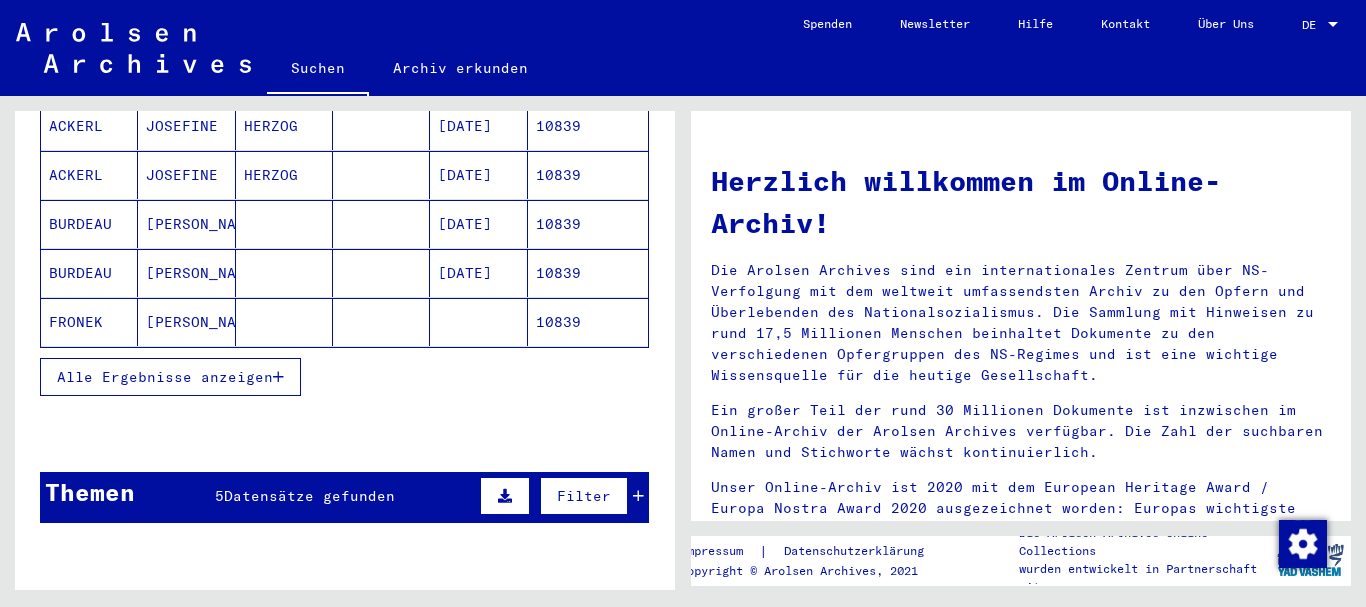 click on "Alle Ergebnisse anzeigen" at bounding box center (165, 377) 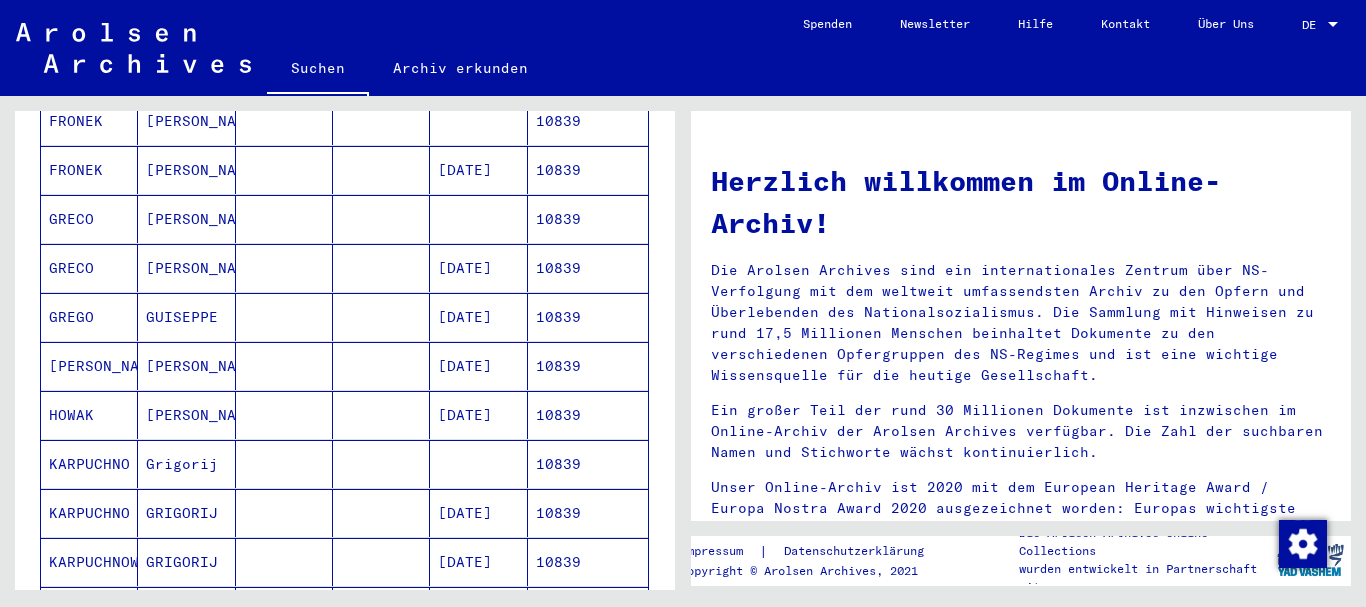 scroll, scrollTop: 540, scrollLeft: 0, axis: vertical 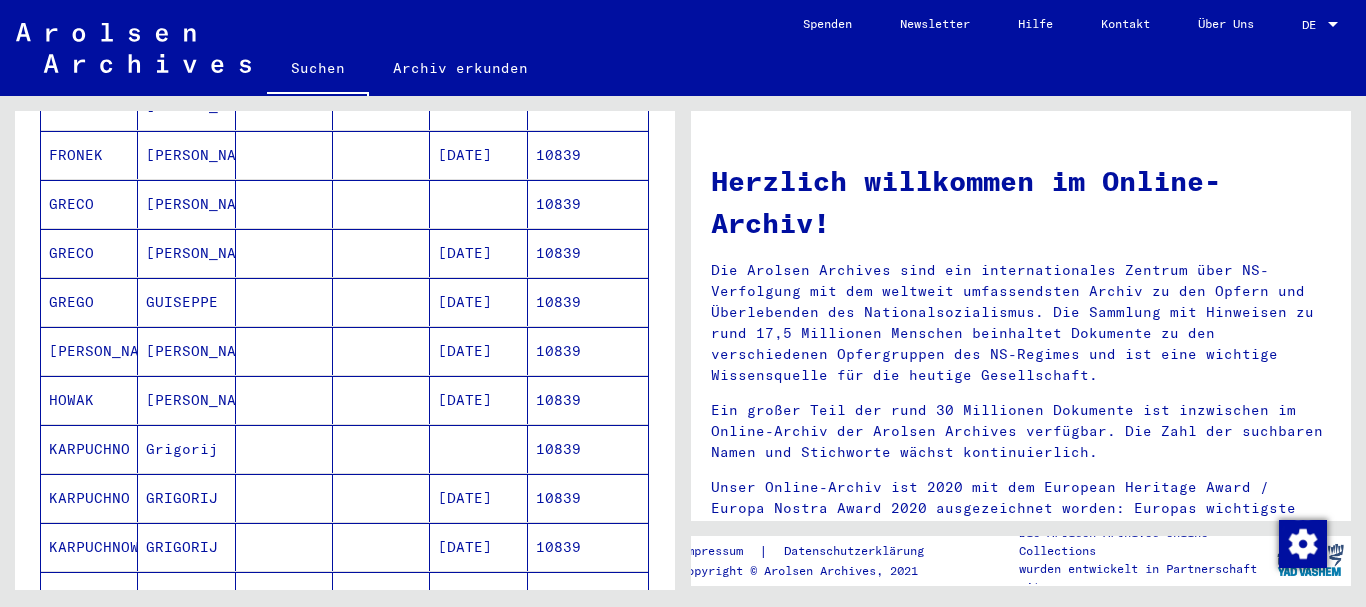 click on "GRECO" at bounding box center [89, 302] 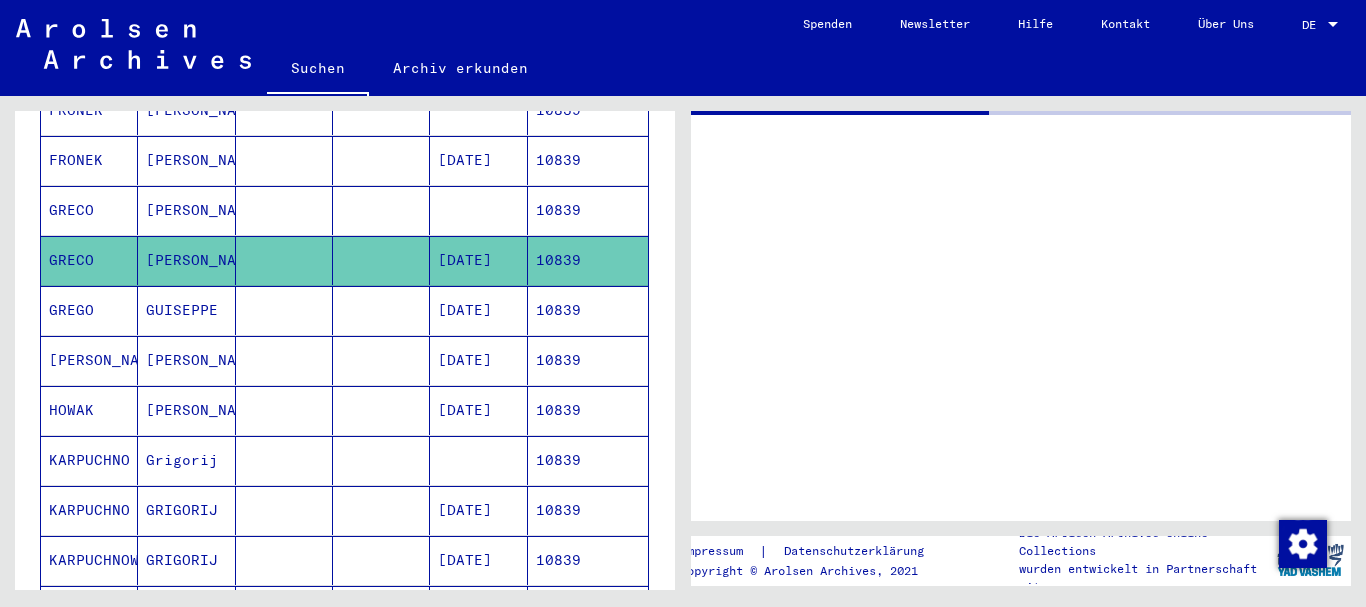 scroll, scrollTop: 546, scrollLeft: 0, axis: vertical 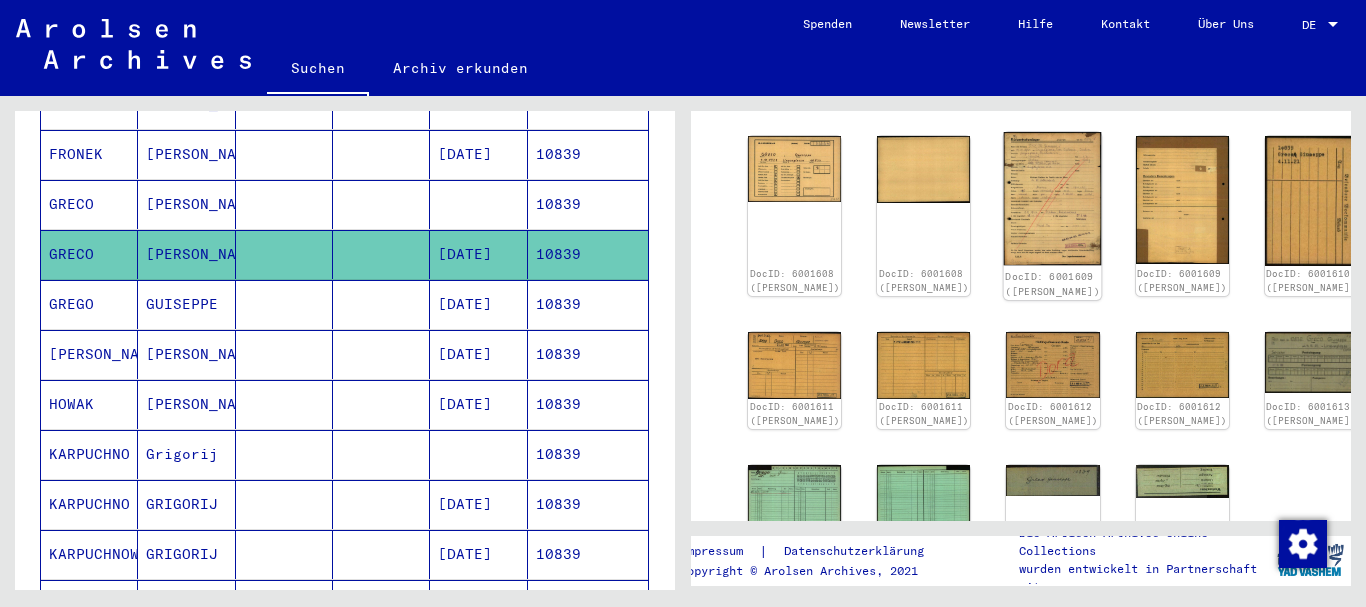 click 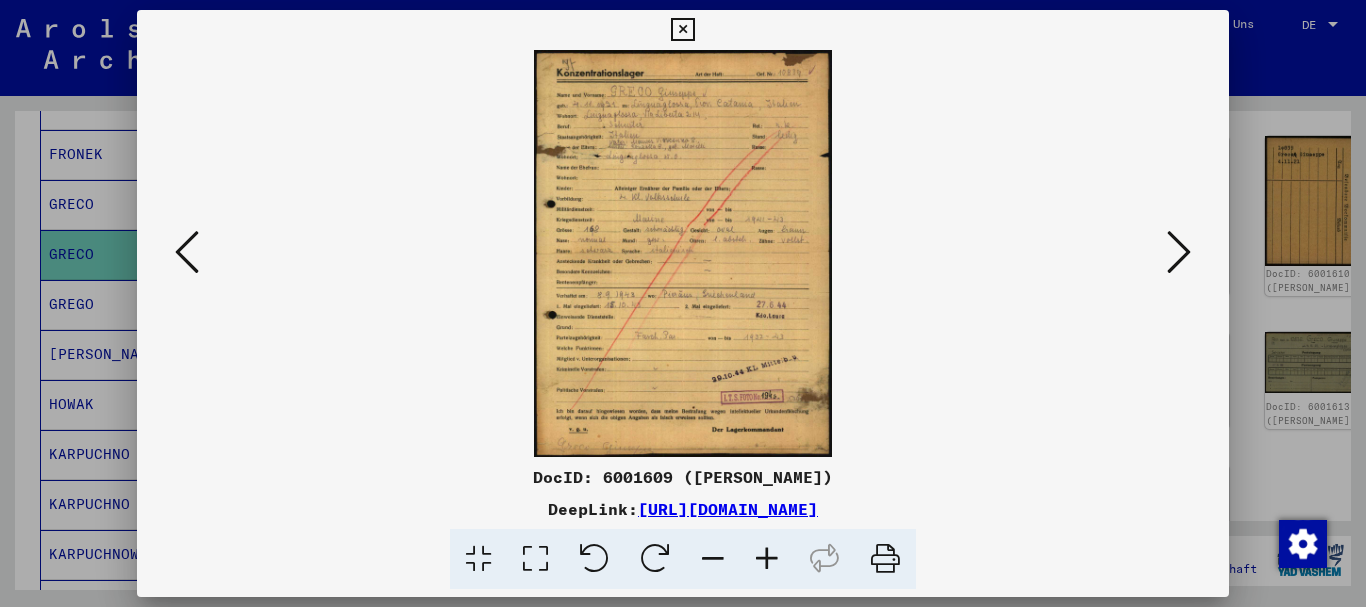 click at bounding box center (767, 559) 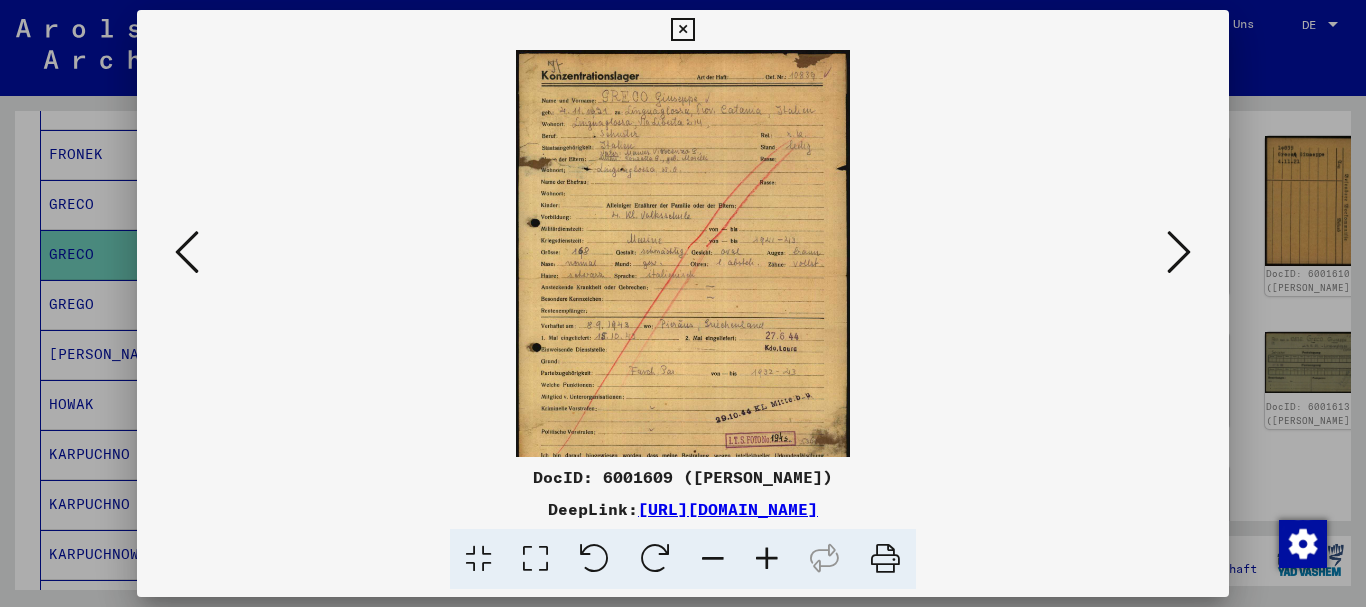 click at bounding box center [767, 559] 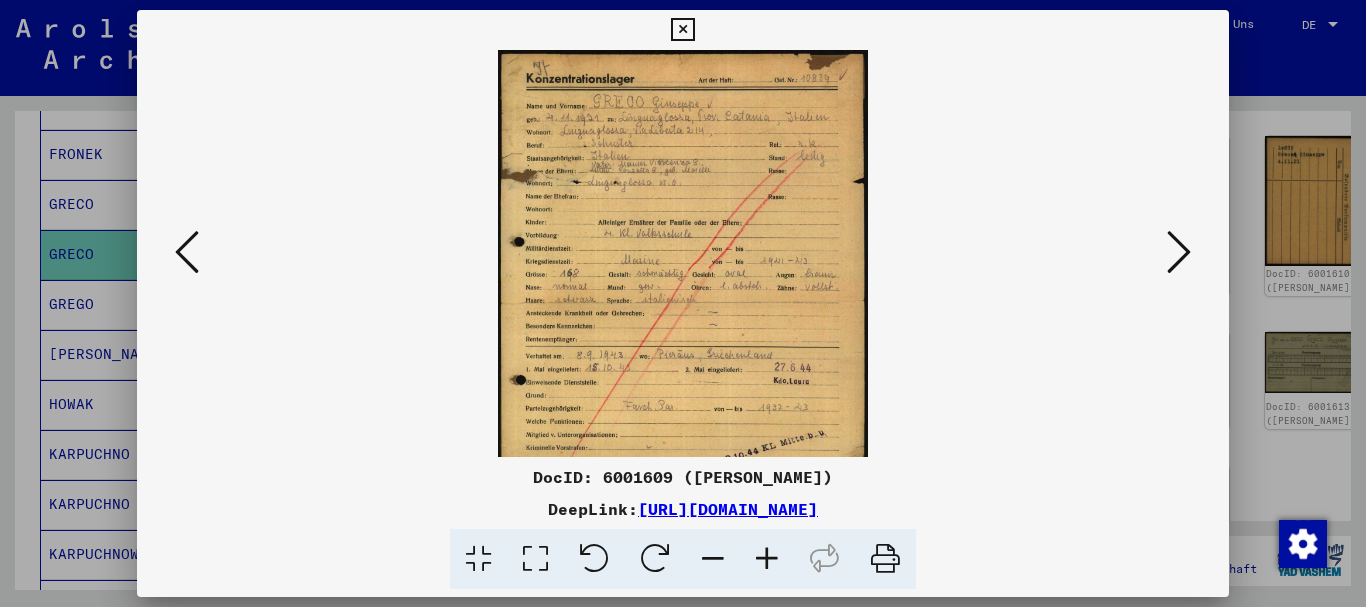 click at bounding box center (767, 559) 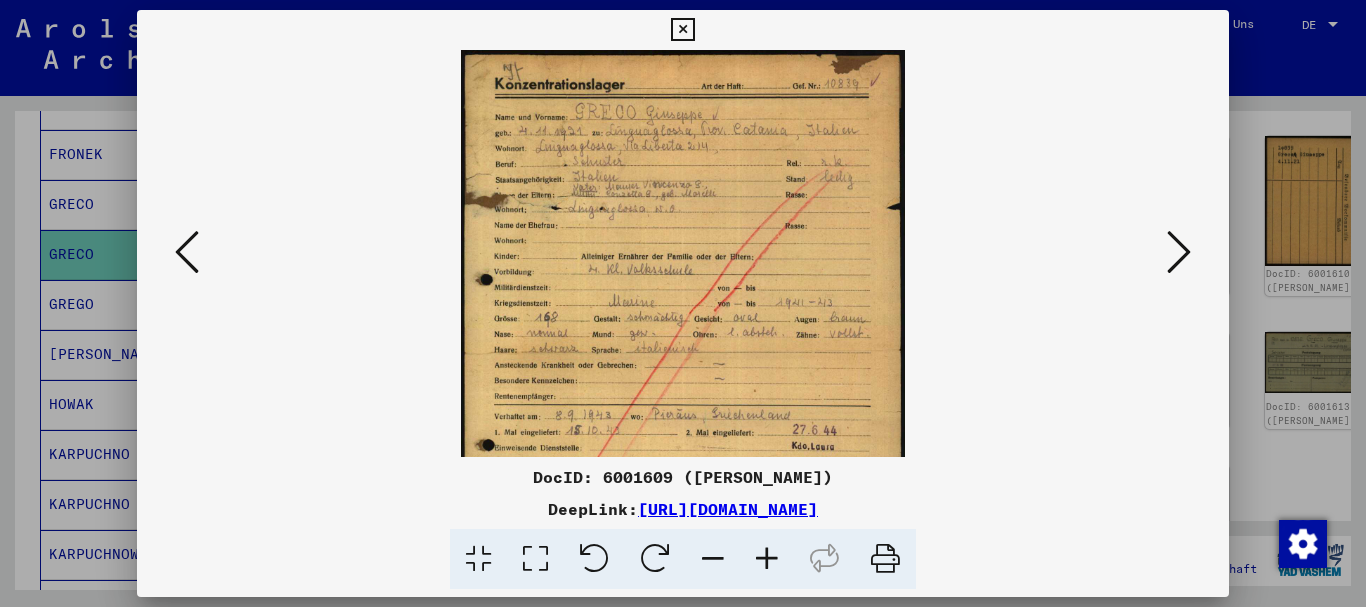 click at bounding box center [767, 559] 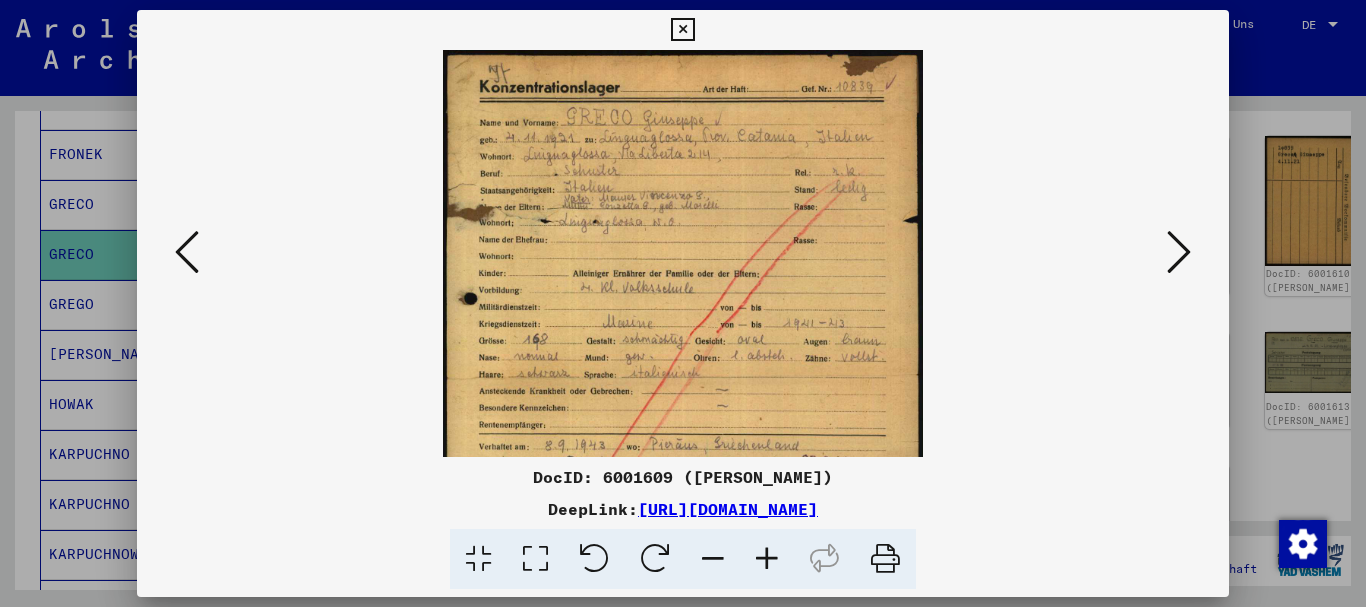 click at bounding box center (767, 559) 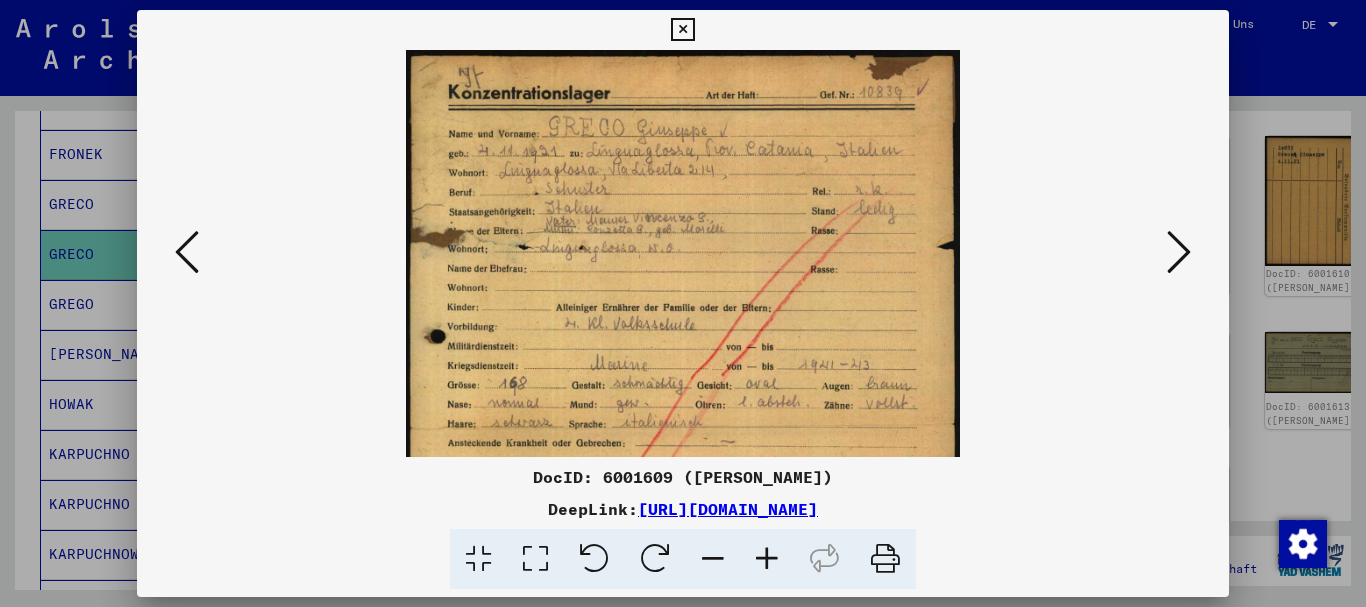click at bounding box center [767, 559] 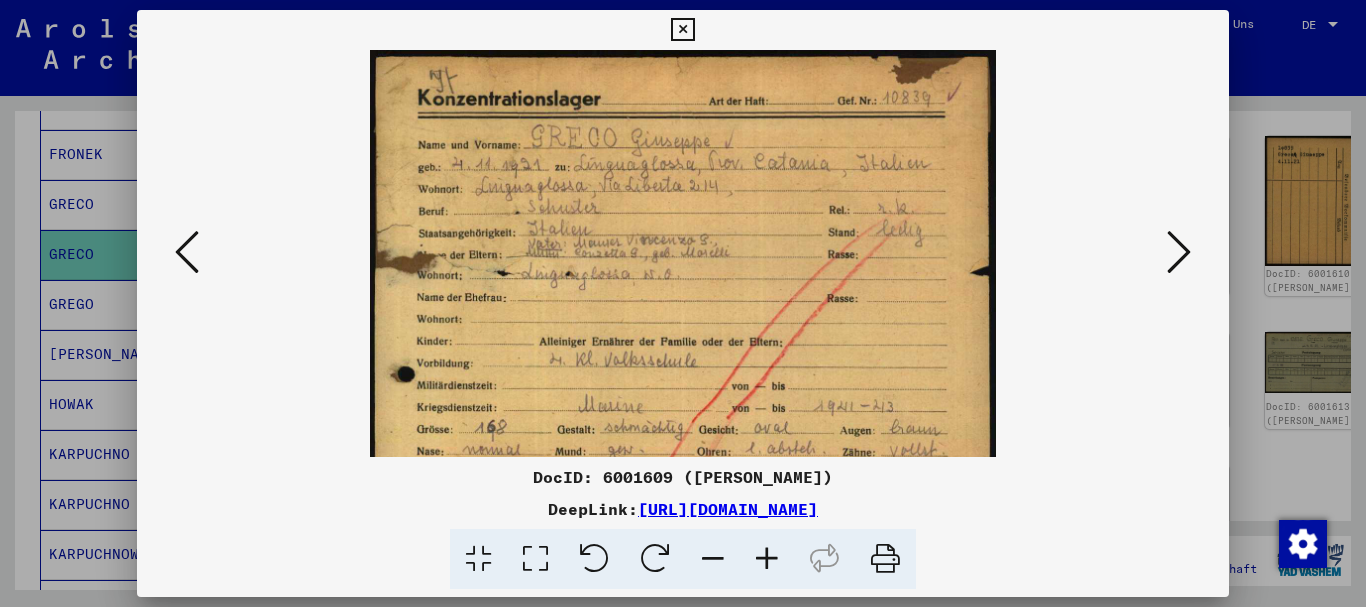 click at bounding box center [767, 559] 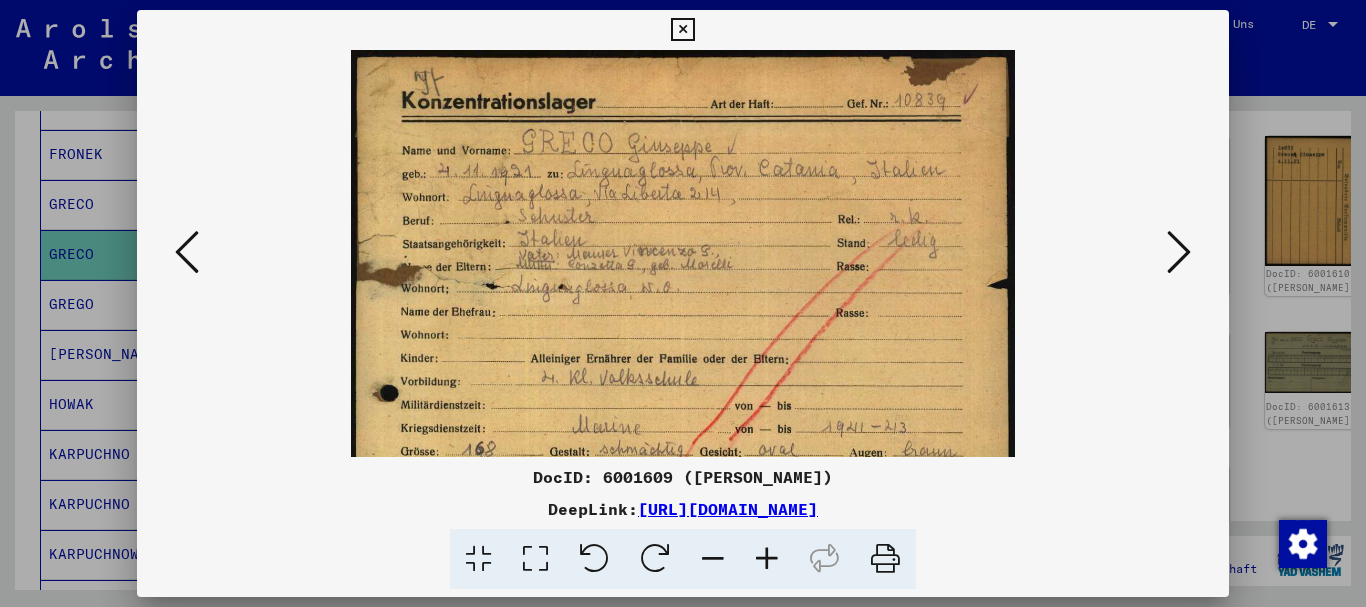 click at bounding box center (767, 559) 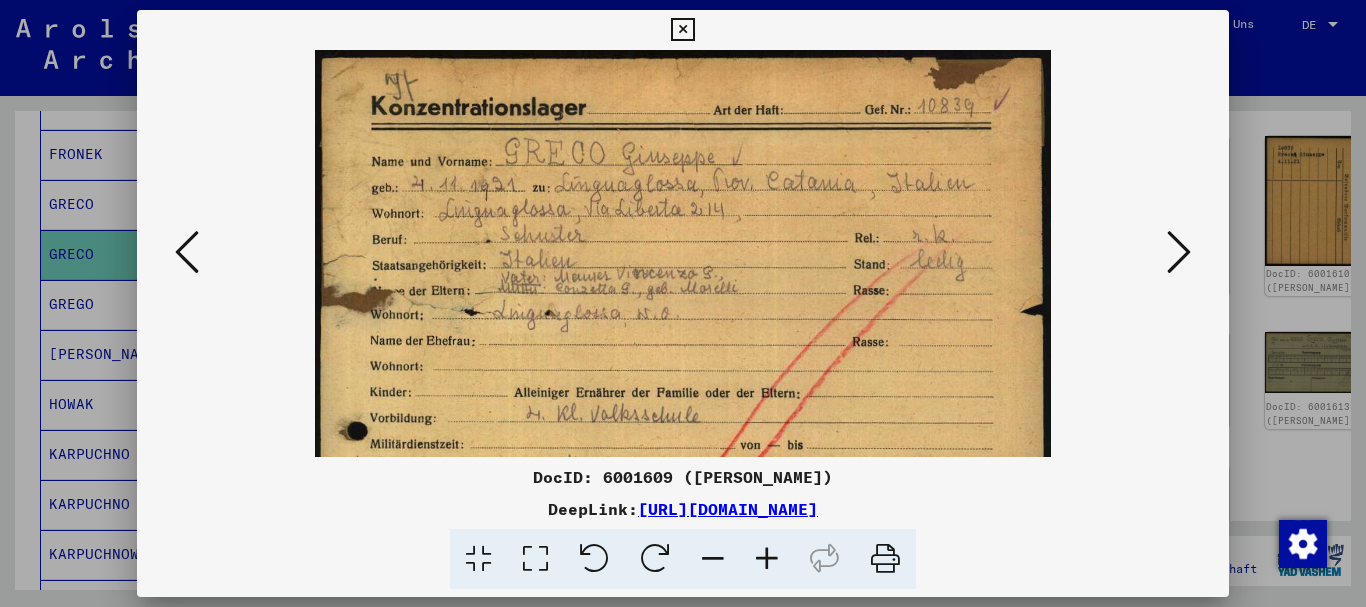 click at bounding box center (767, 559) 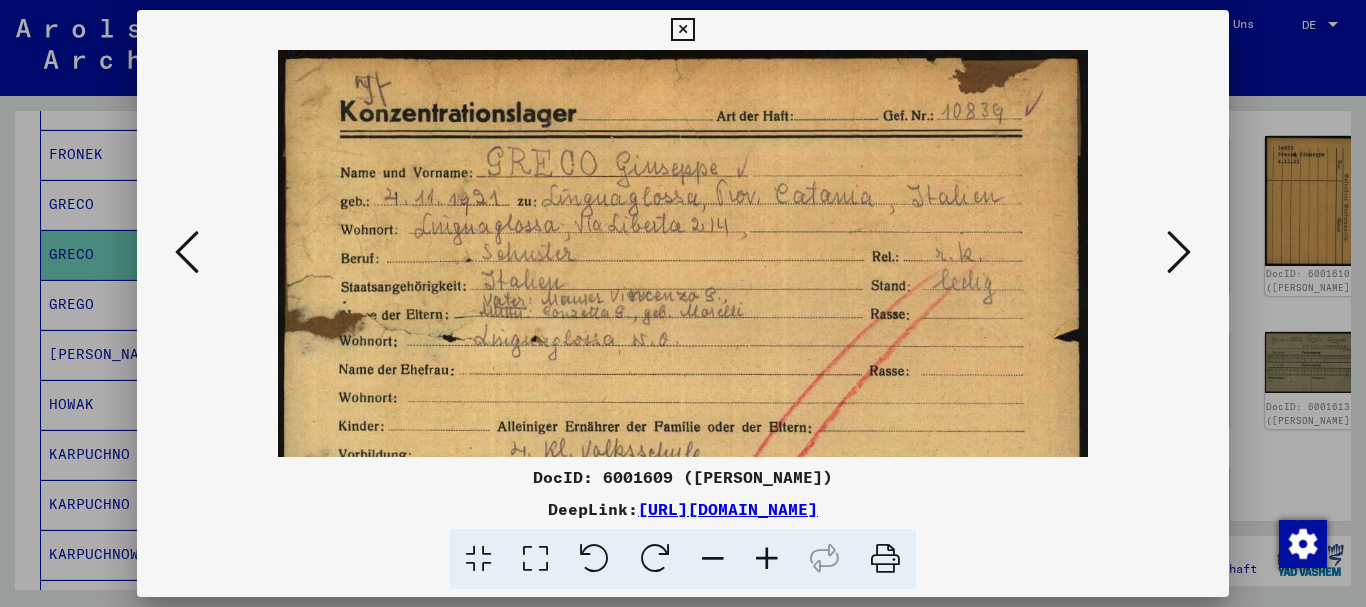 click at bounding box center (767, 559) 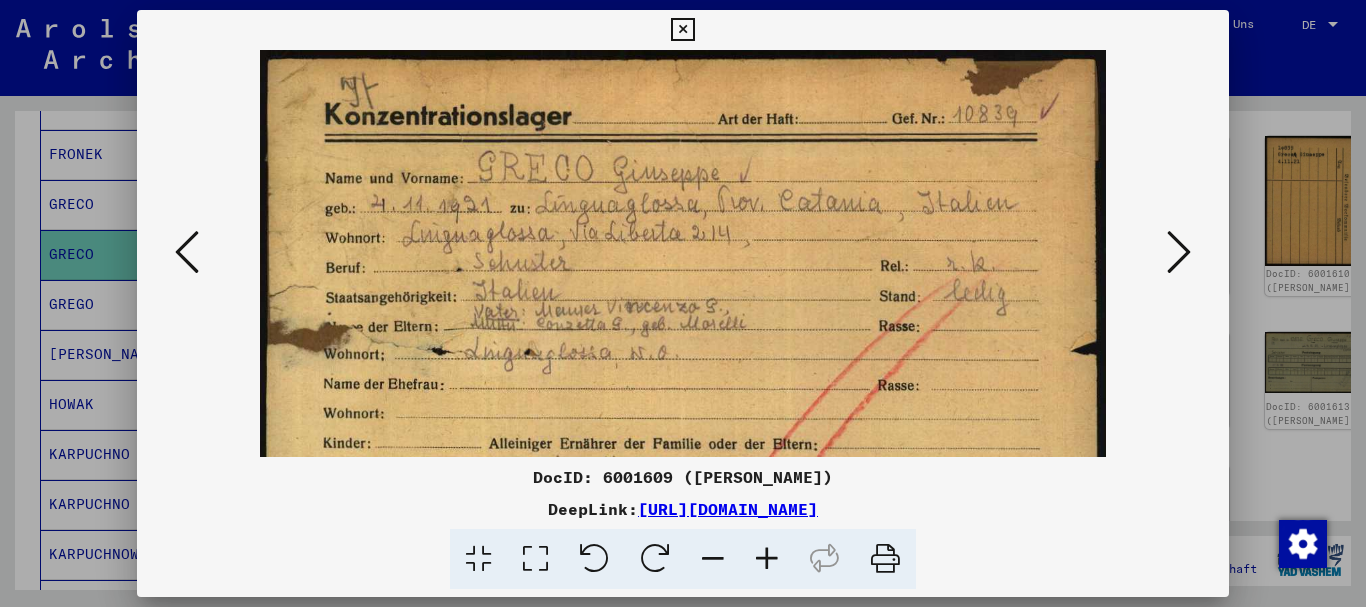 drag, startPoint x: 808, startPoint y: 370, endPoint x: 744, endPoint y: 218, distance: 164.92422 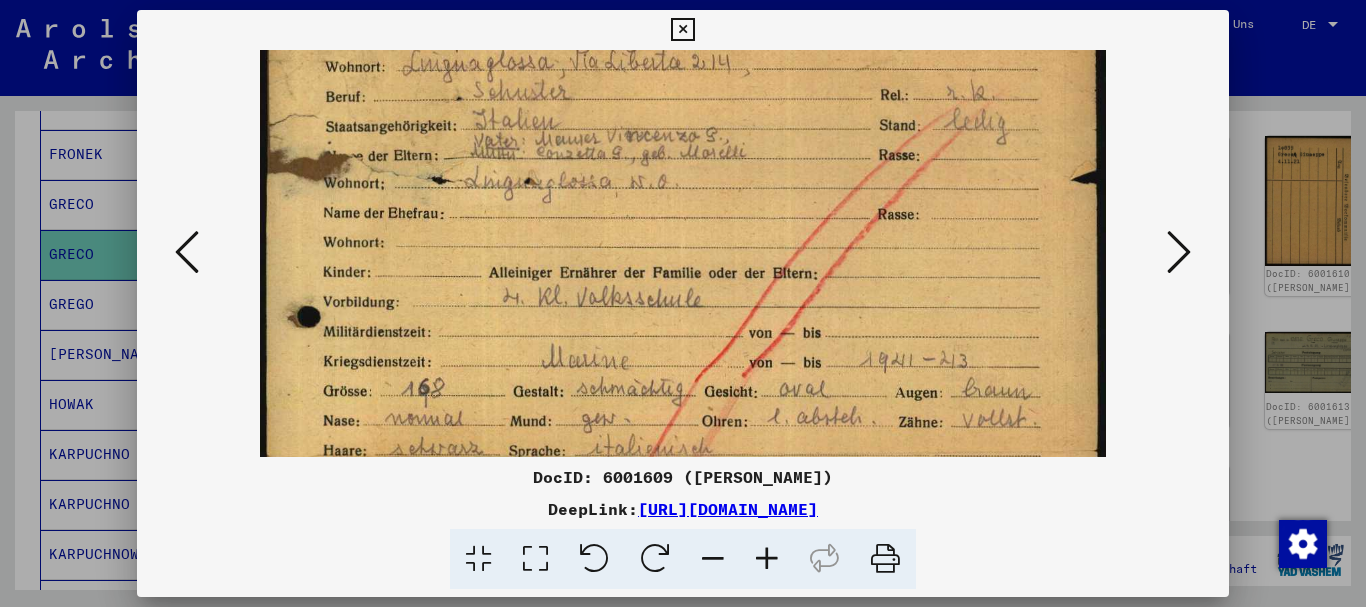 drag, startPoint x: 689, startPoint y: 259, endPoint x: 667, endPoint y: 147, distance: 114.14027 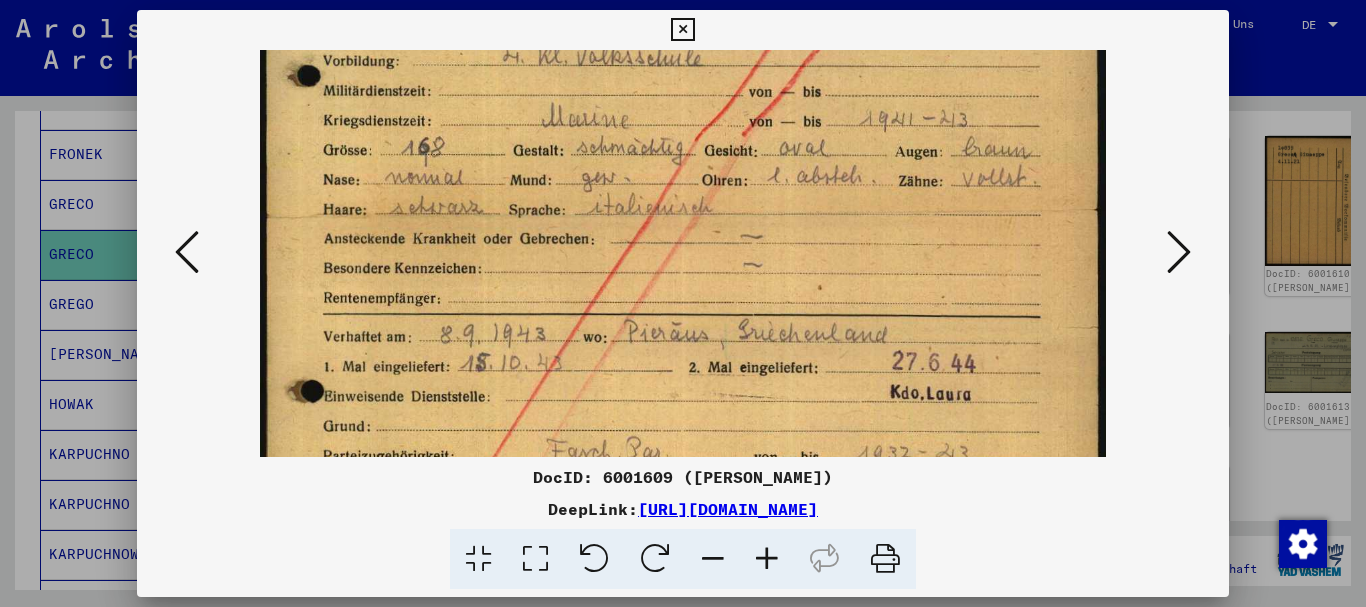 drag, startPoint x: 670, startPoint y: 189, endPoint x: 651, endPoint y: 322, distance: 134.3503 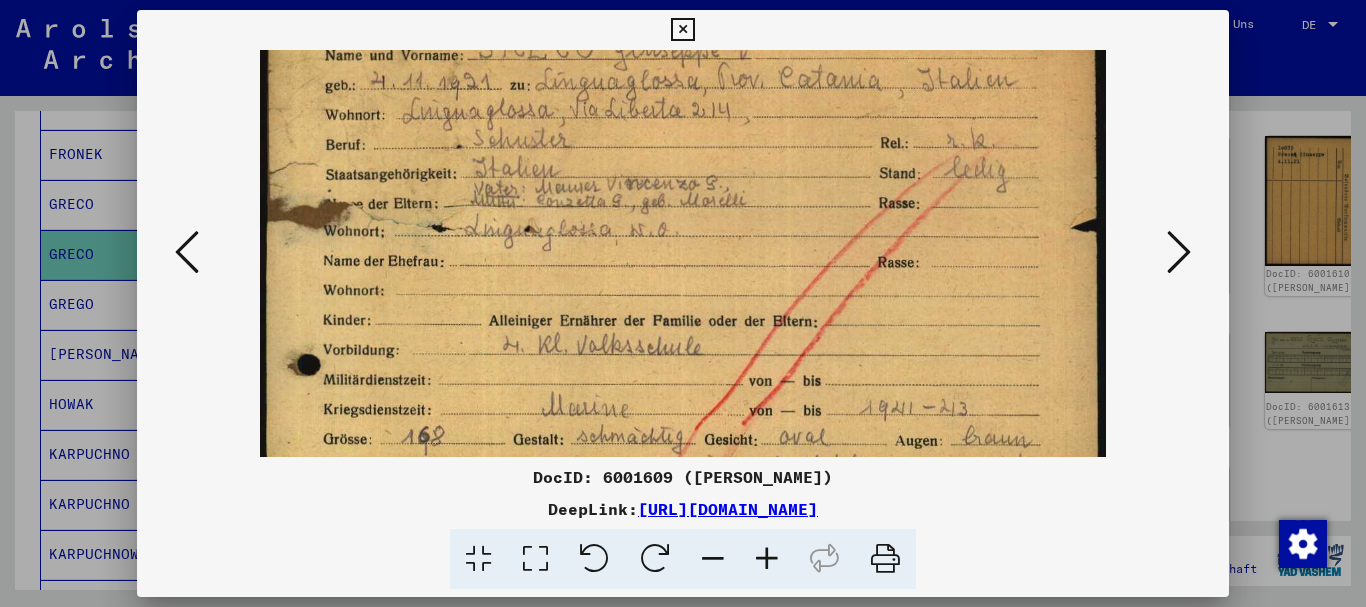 drag, startPoint x: 604, startPoint y: 200, endPoint x: 604, endPoint y: 326, distance: 126 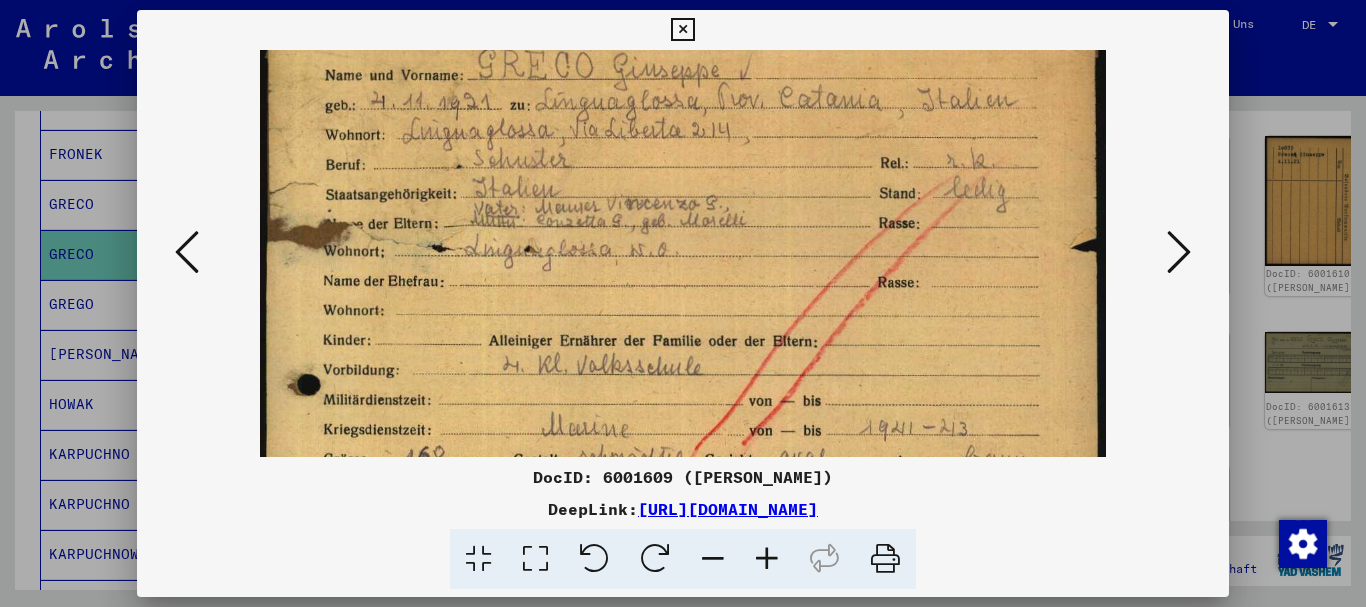 drag, startPoint x: 604, startPoint y: 325, endPoint x: 502, endPoint y: 90, distance: 256.18158 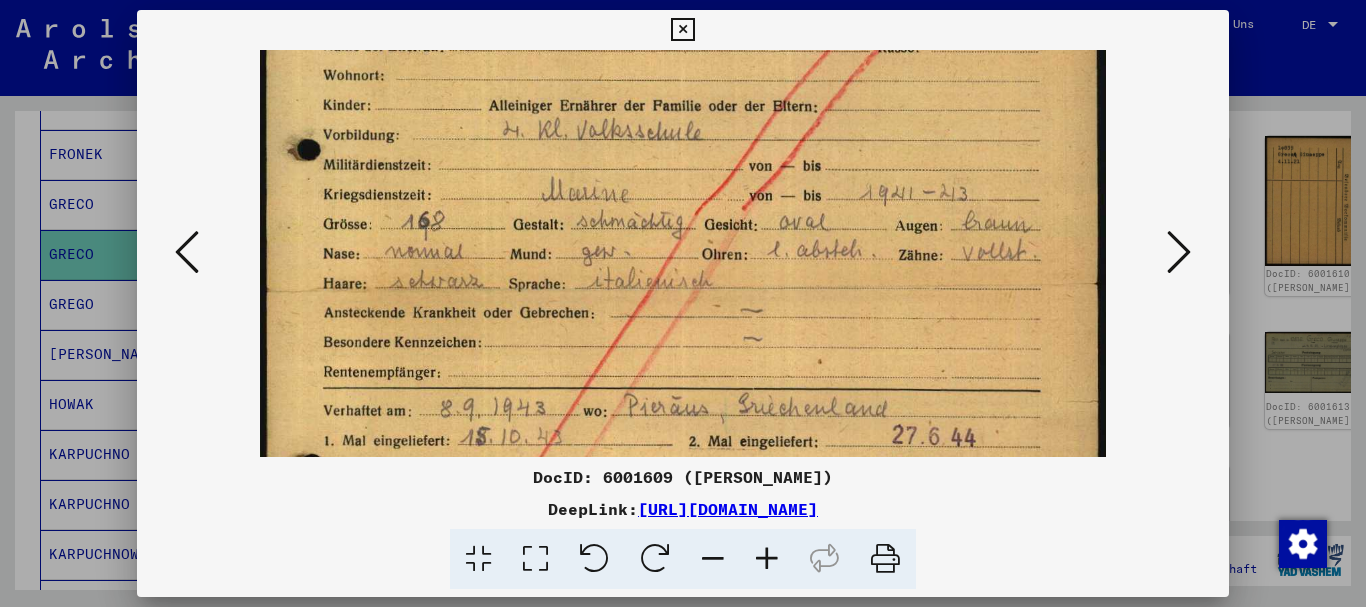 click at bounding box center (683, 303) 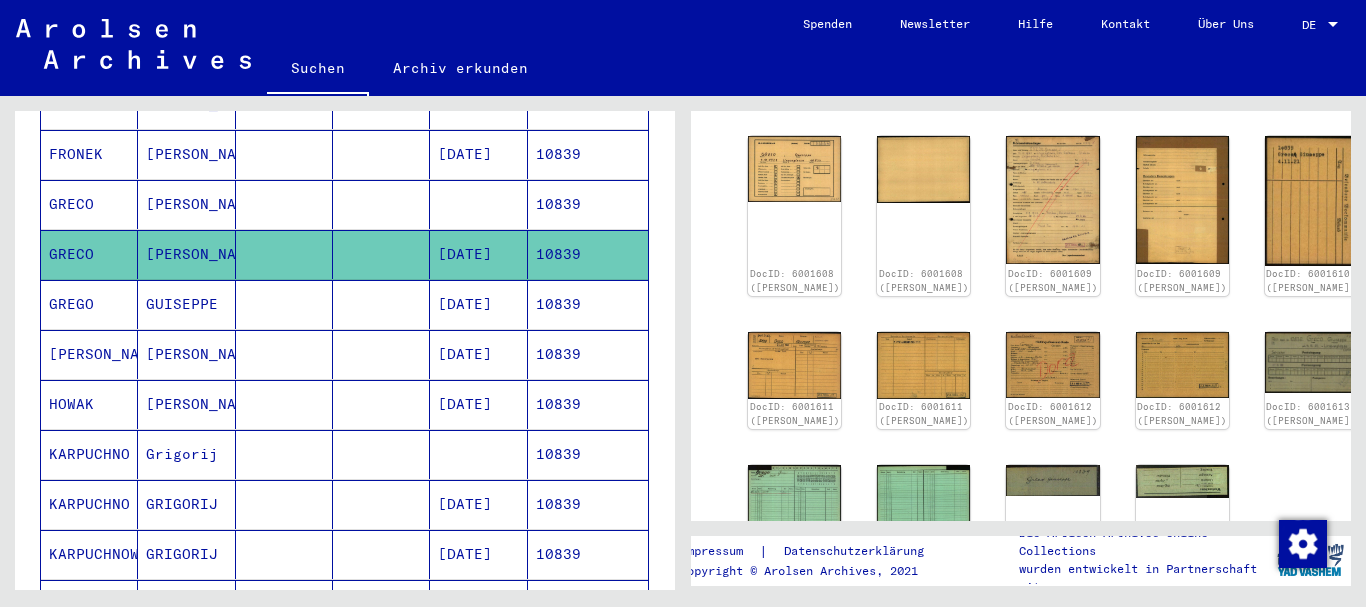 scroll, scrollTop: 0, scrollLeft: 0, axis: both 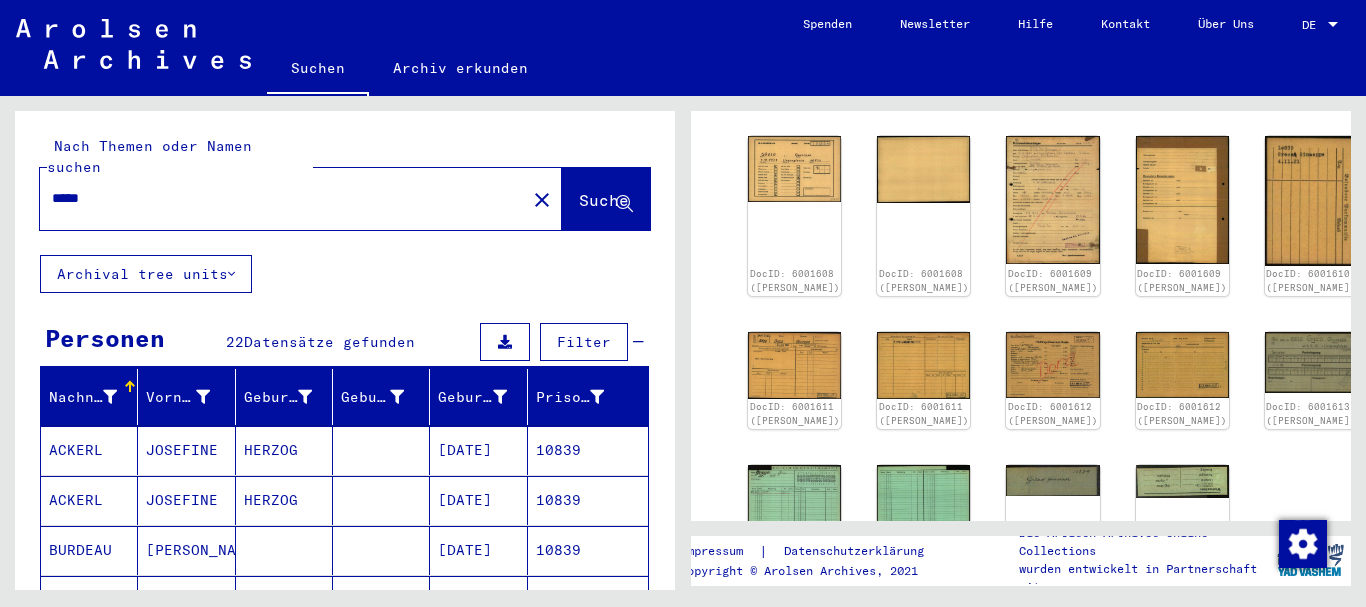 drag, startPoint x: 107, startPoint y: 174, endPoint x: 0, endPoint y: 180, distance: 107.16809 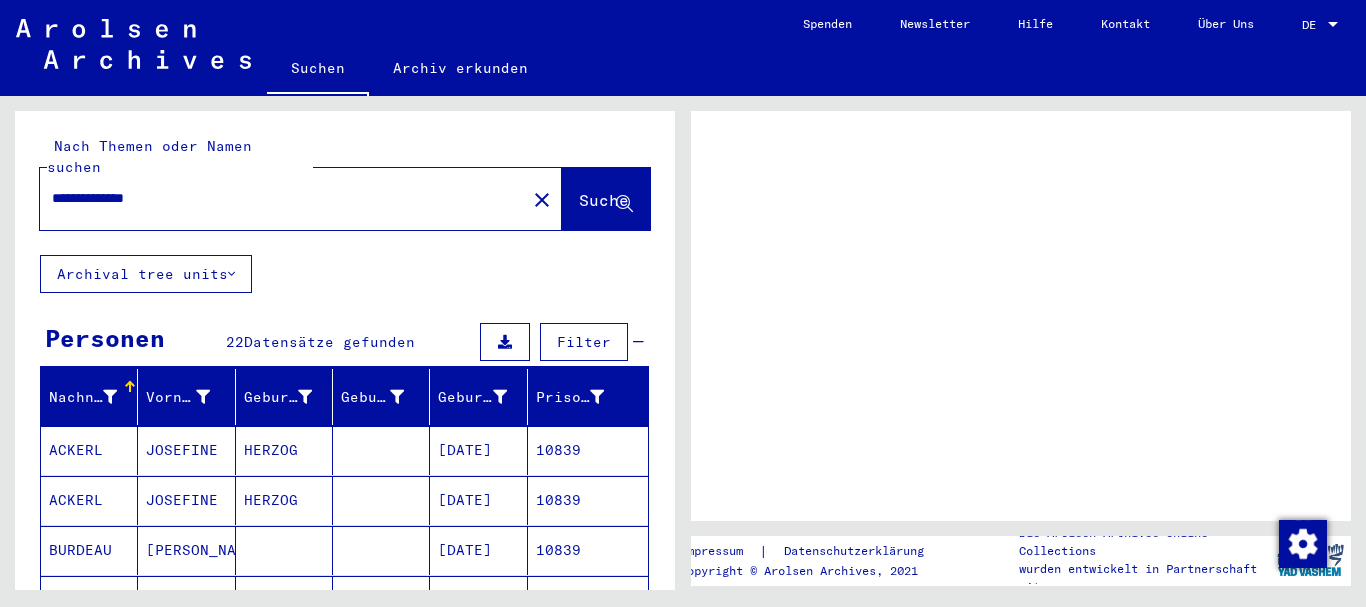 scroll, scrollTop: 0, scrollLeft: 0, axis: both 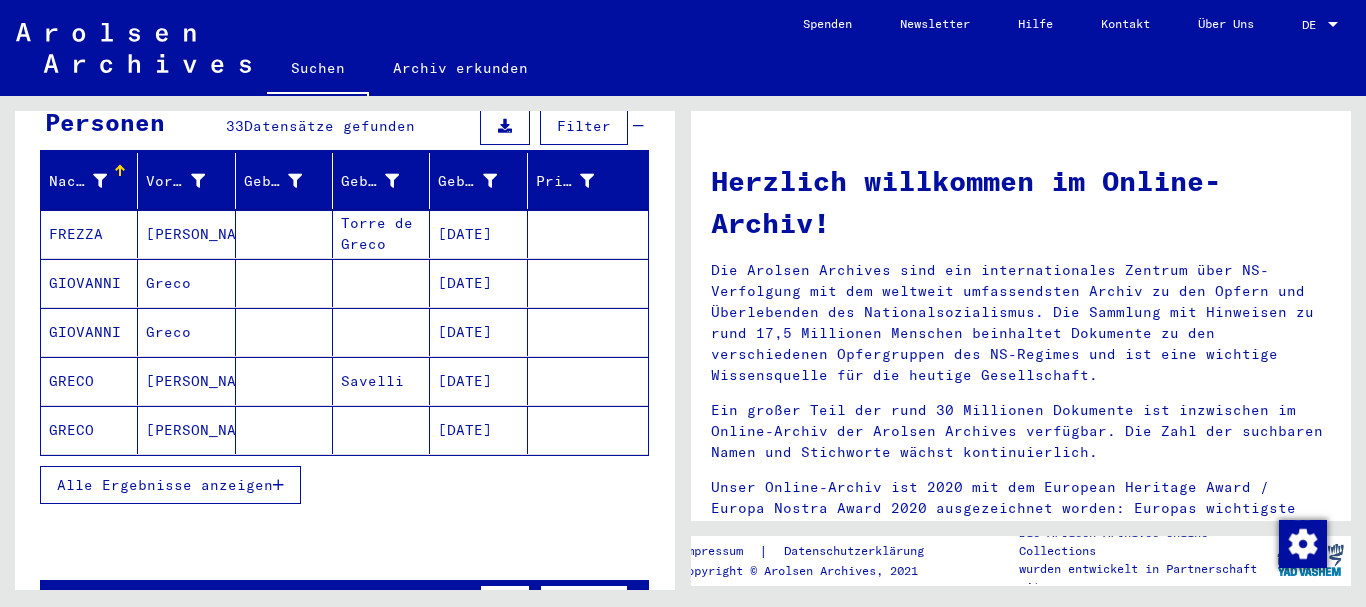 click on "Alle Ergebnisse anzeigen" at bounding box center [170, 485] 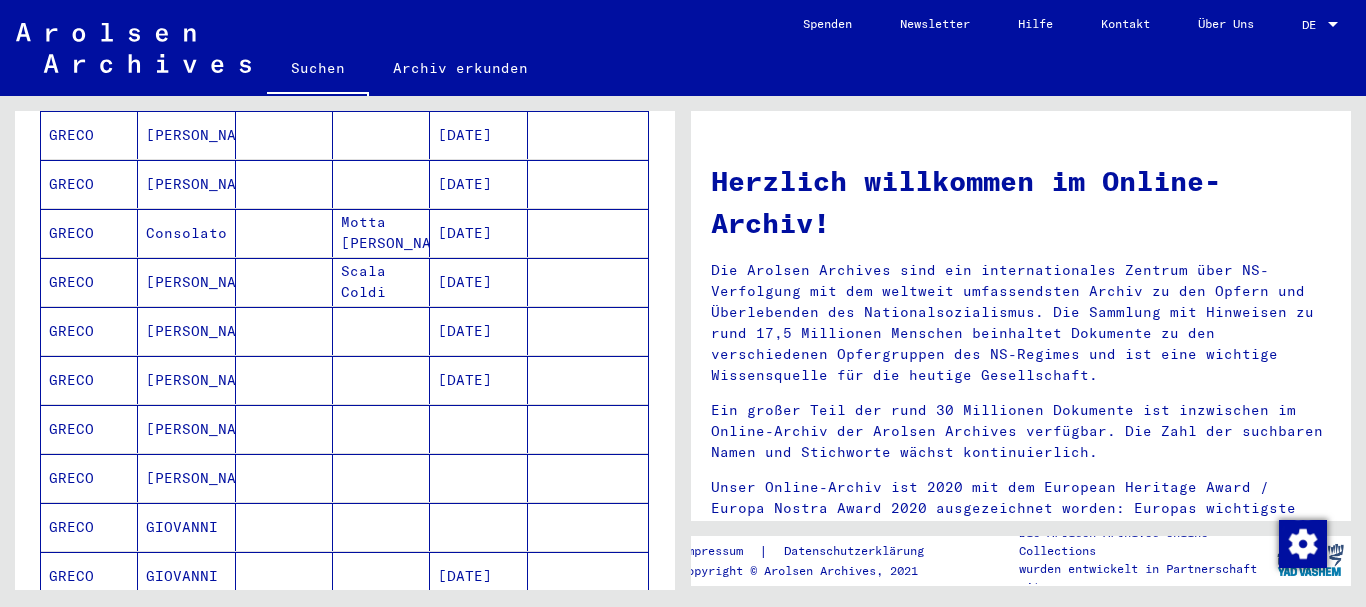 scroll, scrollTop: 864, scrollLeft: 0, axis: vertical 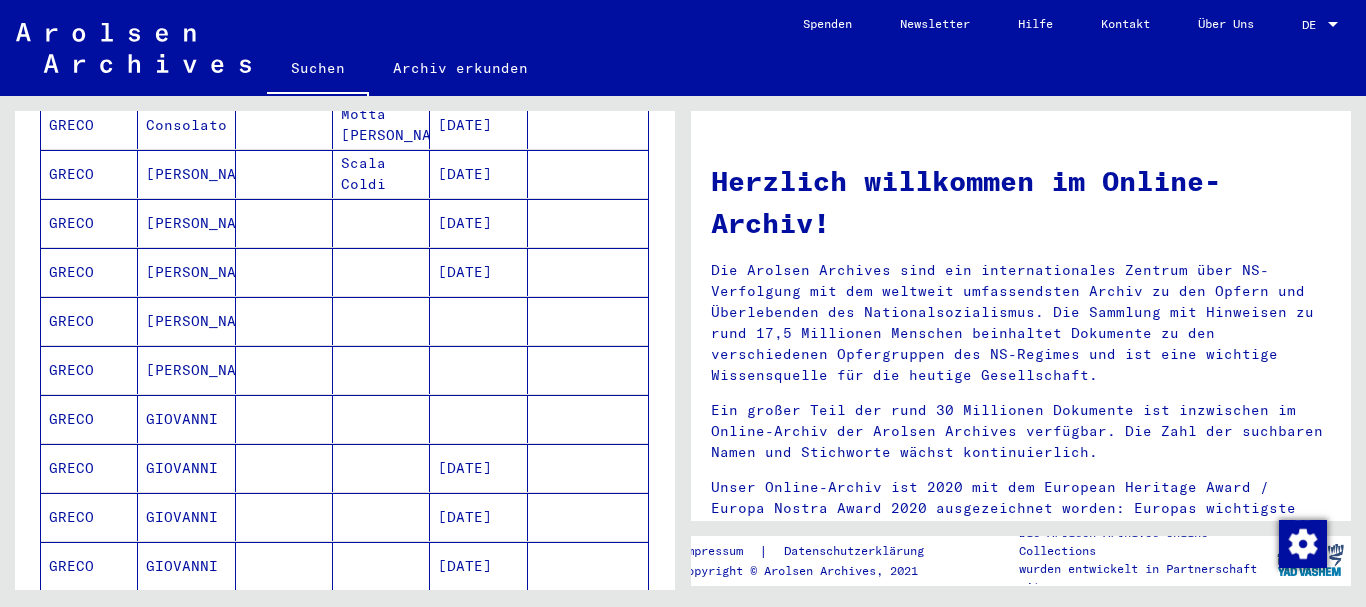 click on "GRECO" at bounding box center [89, 517] 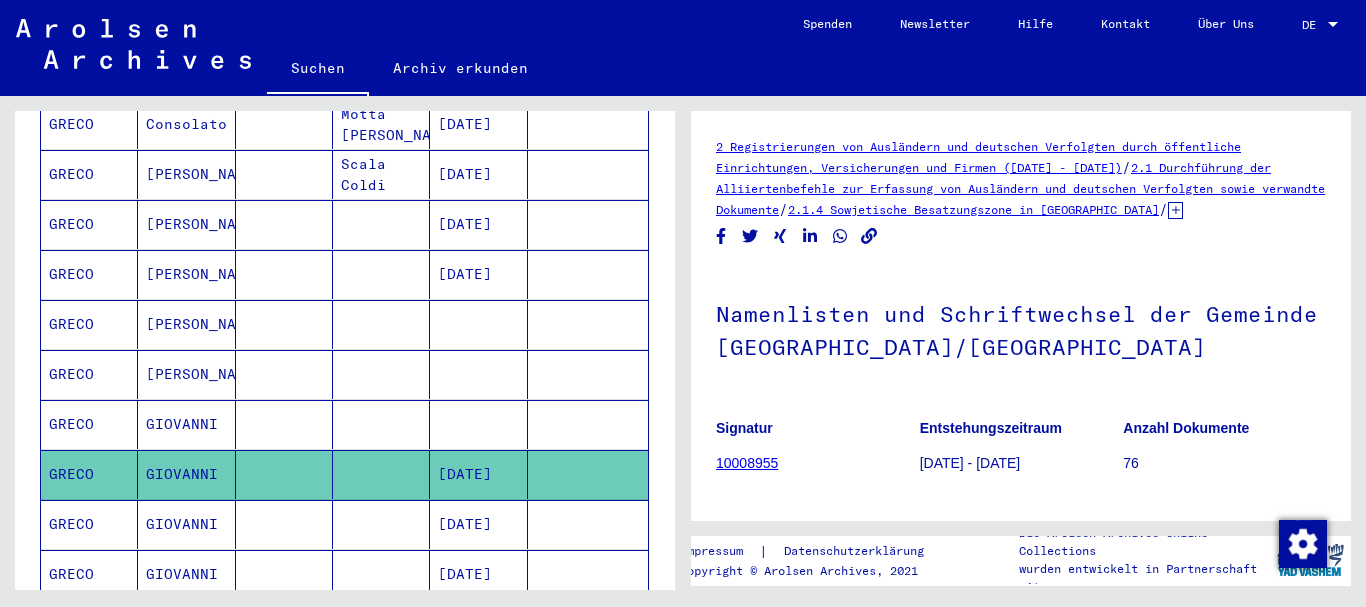 scroll, scrollTop: 540, scrollLeft: 0, axis: vertical 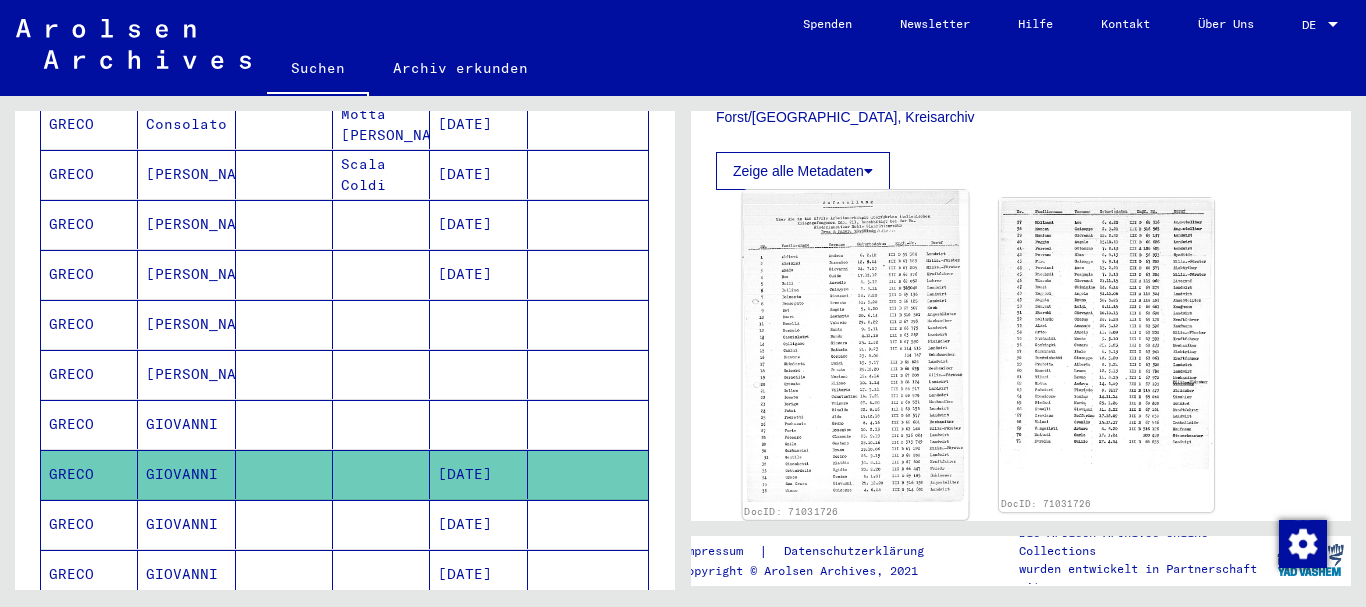 click 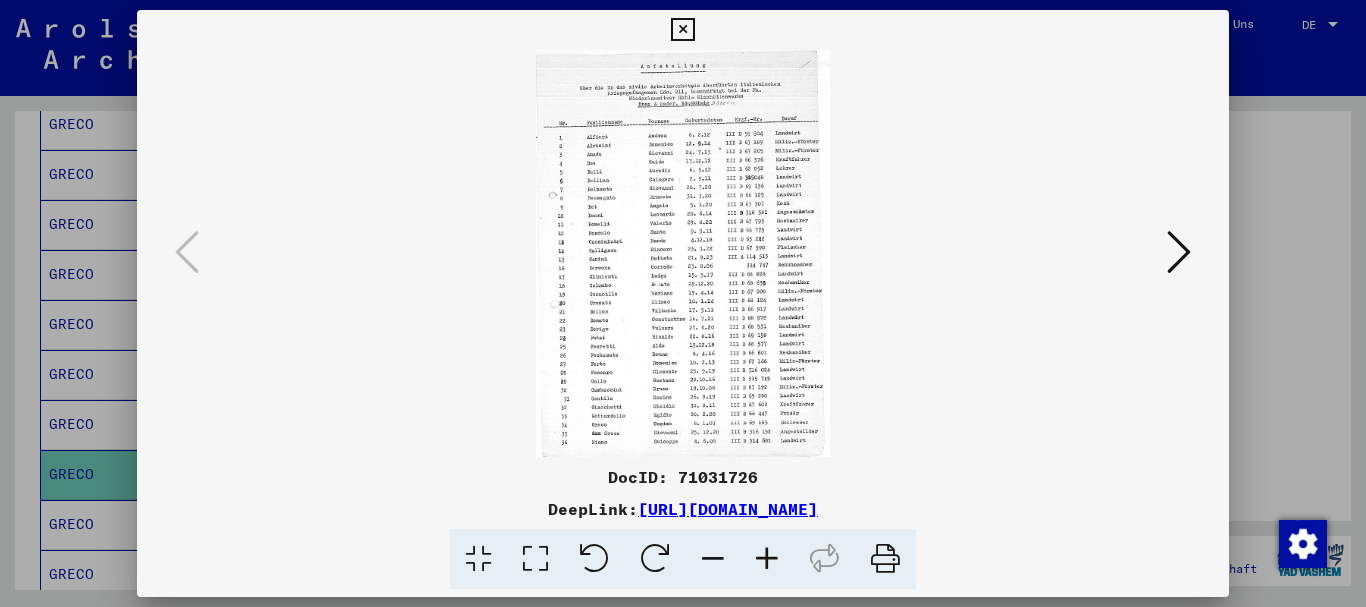 click at bounding box center [767, 559] 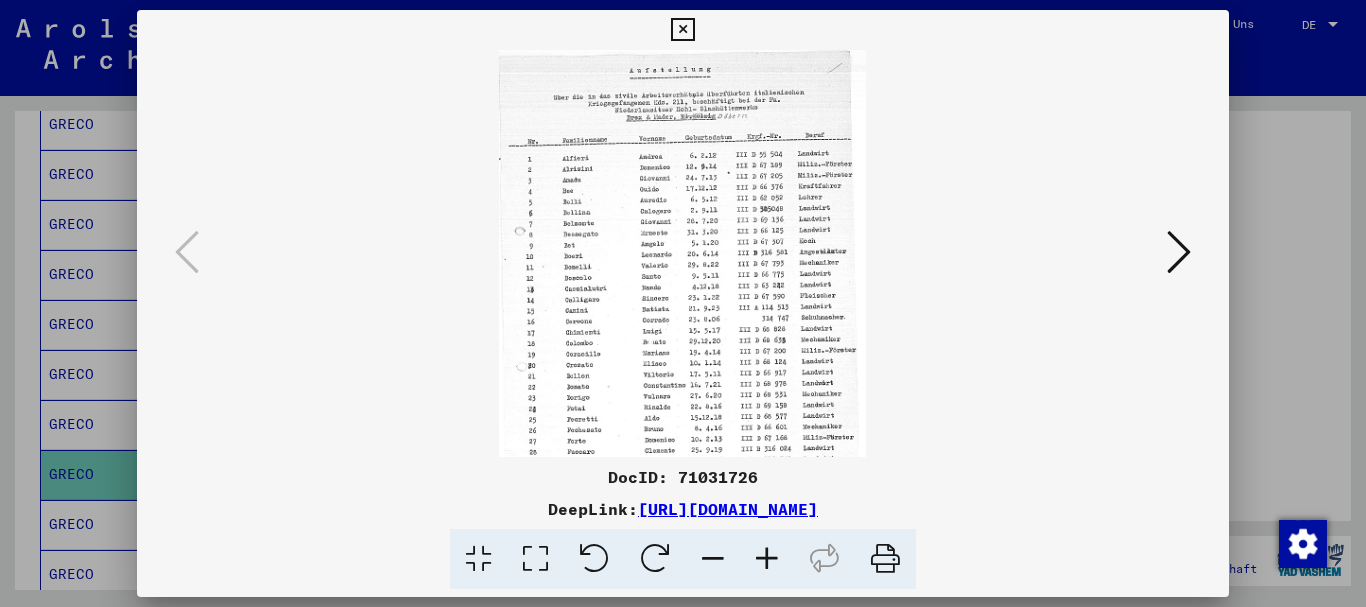 click at bounding box center [767, 559] 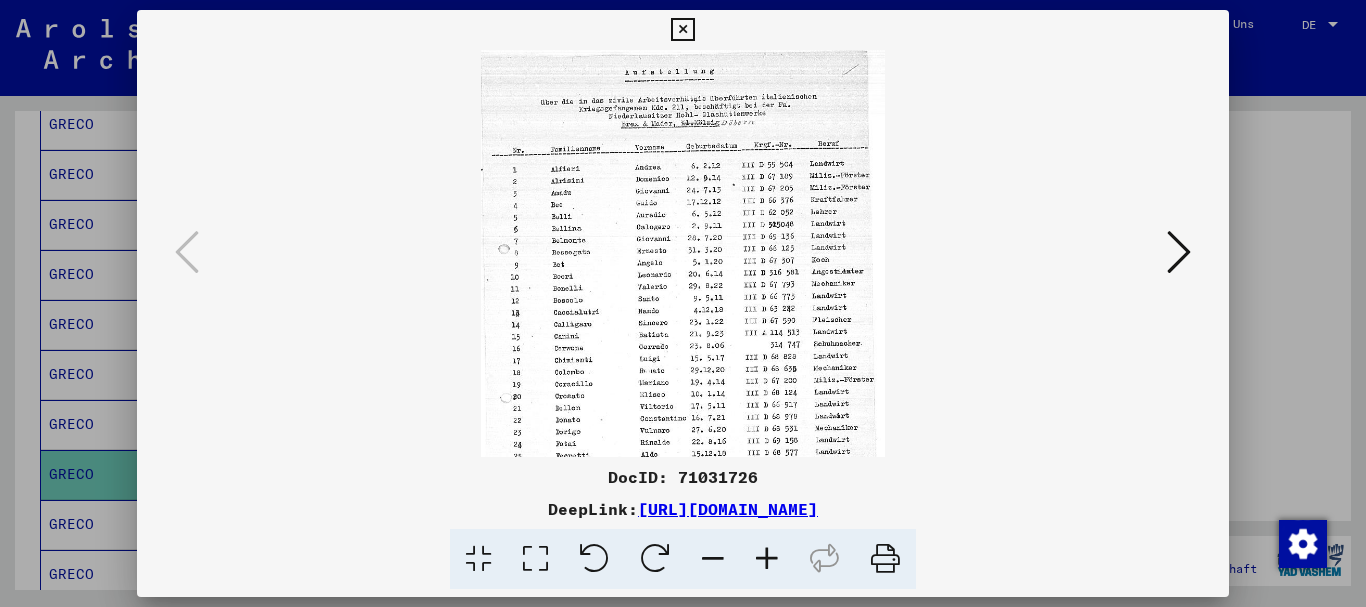 click at bounding box center (767, 559) 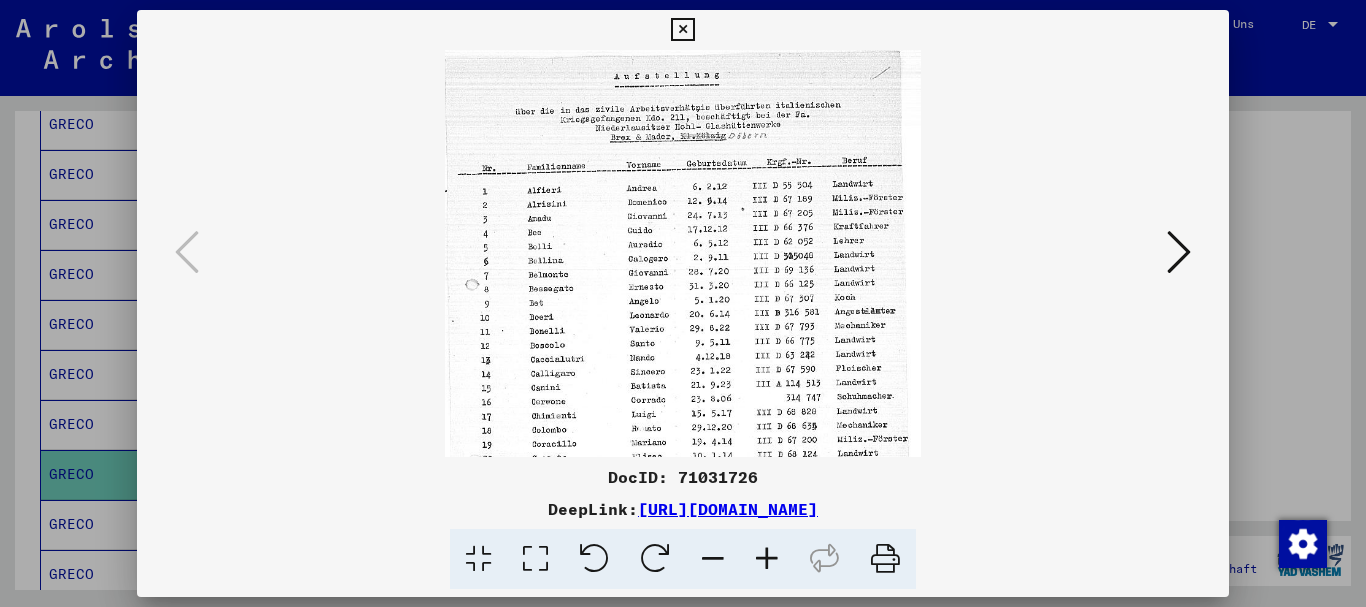 click at bounding box center [767, 559] 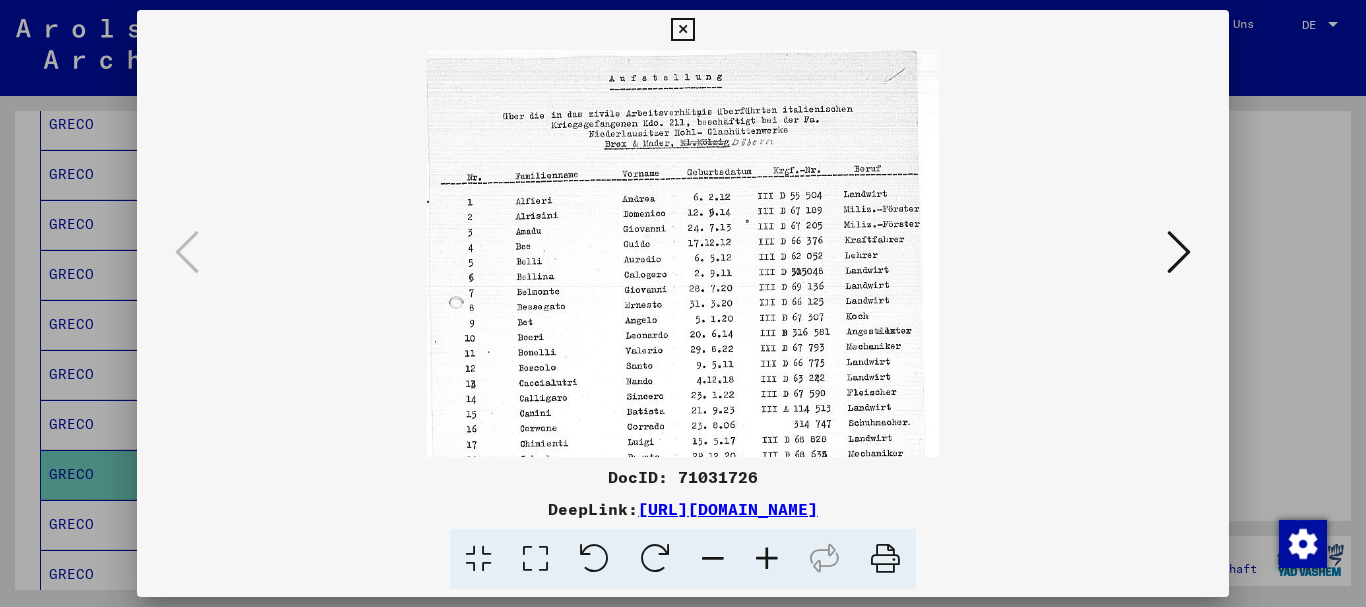 click at bounding box center [767, 559] 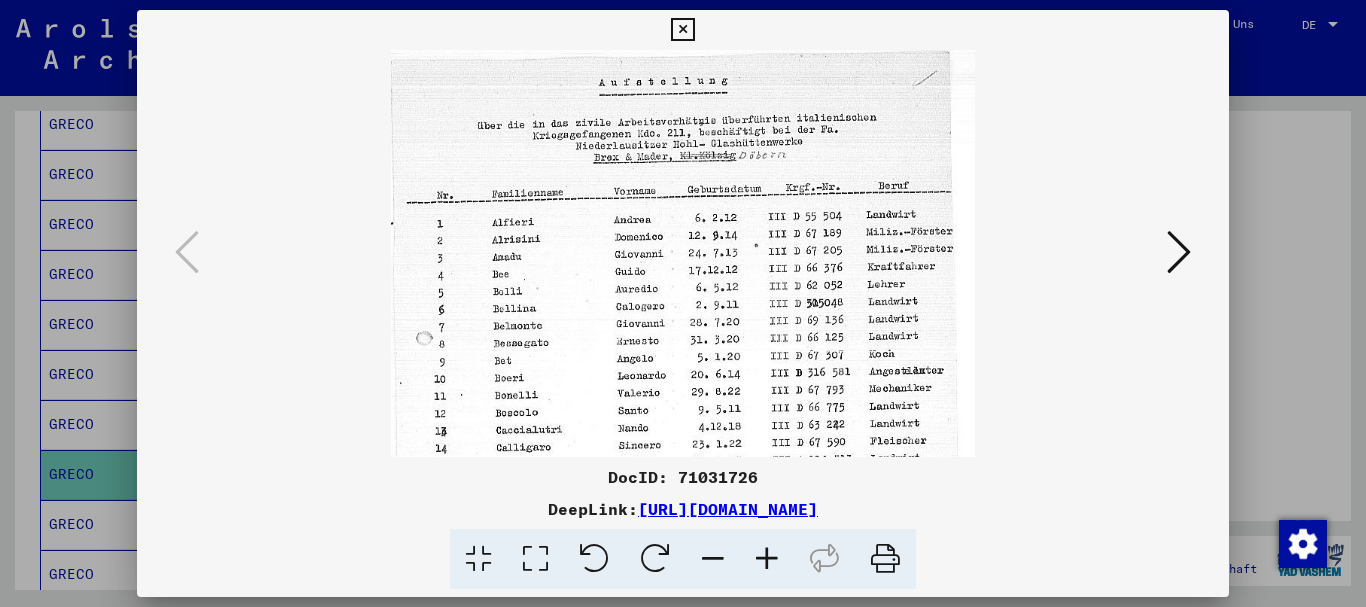 click at bounding box center (767, 559) 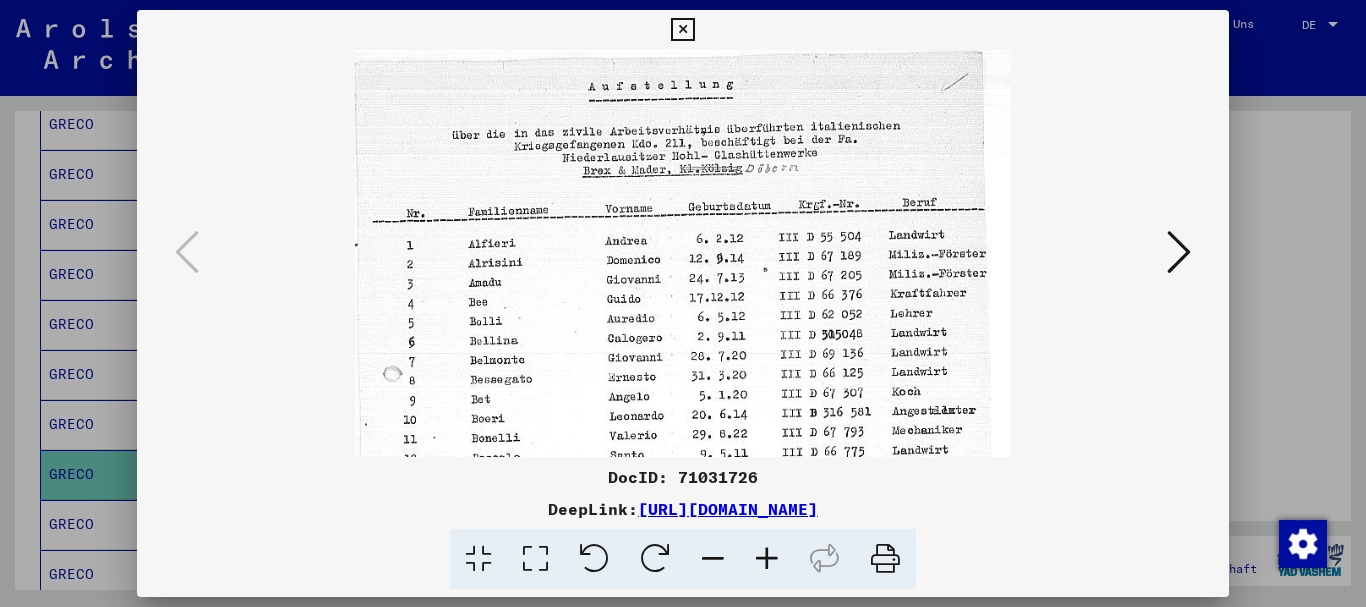 click at bounding box center (767, 559) 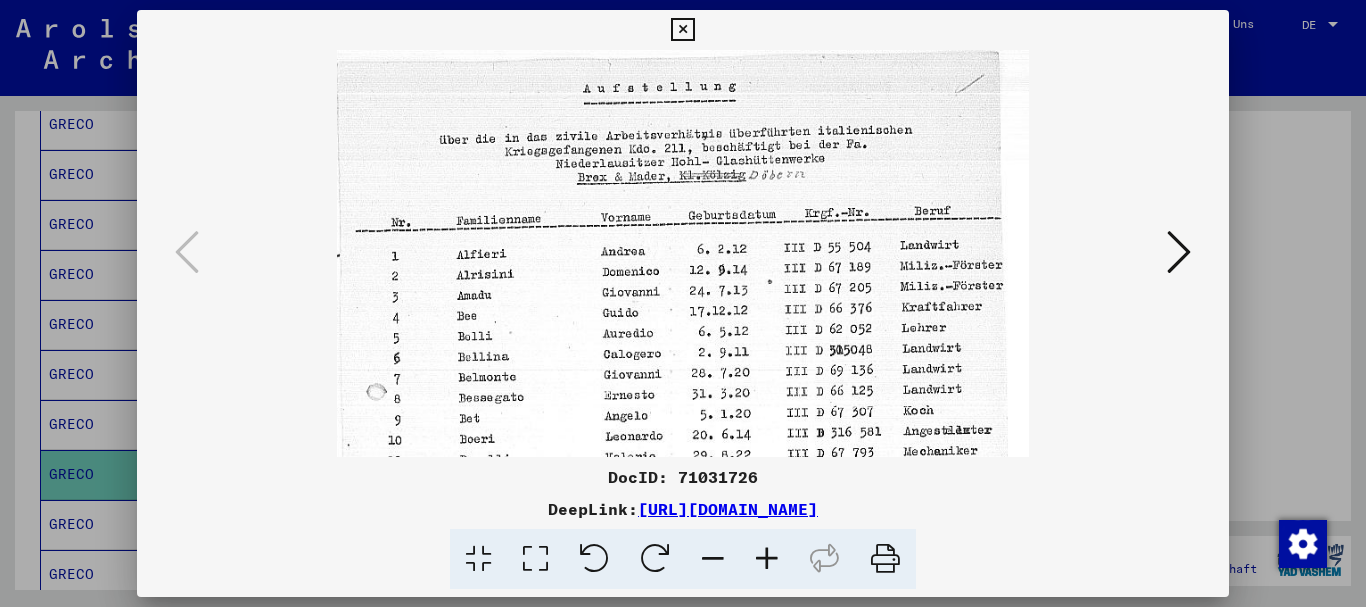 click at bounding box center (767, 559) 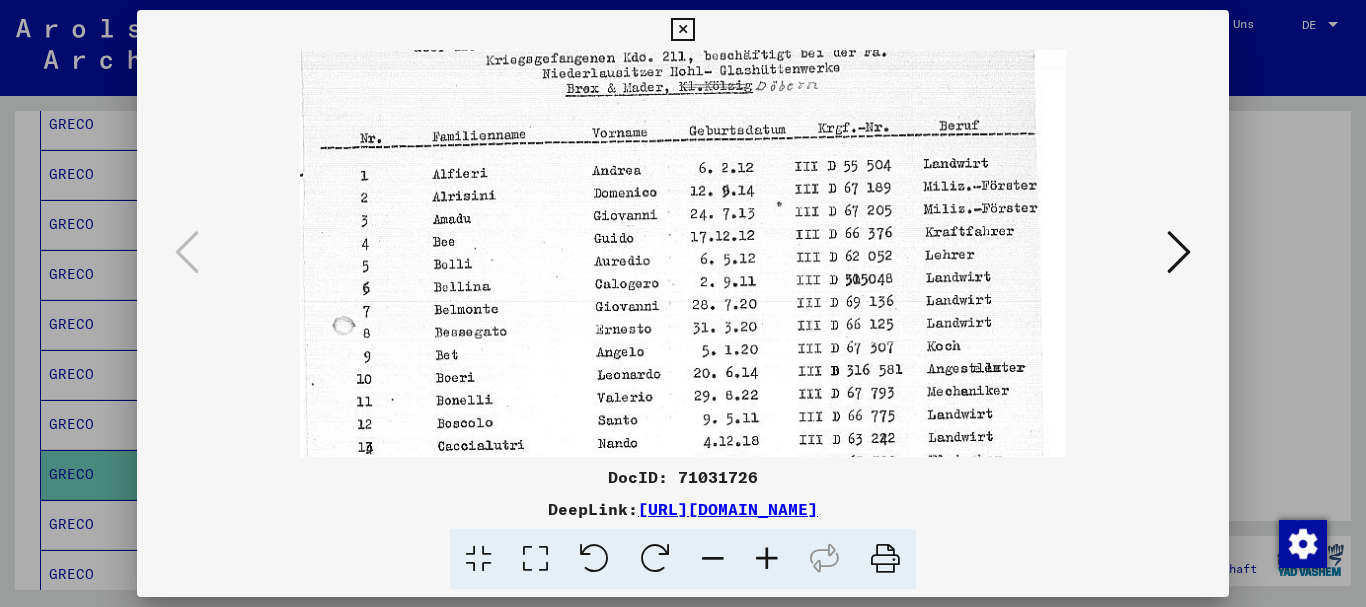 scroll, scrollTop: 166, scrollLeft: 0, axis: vertical 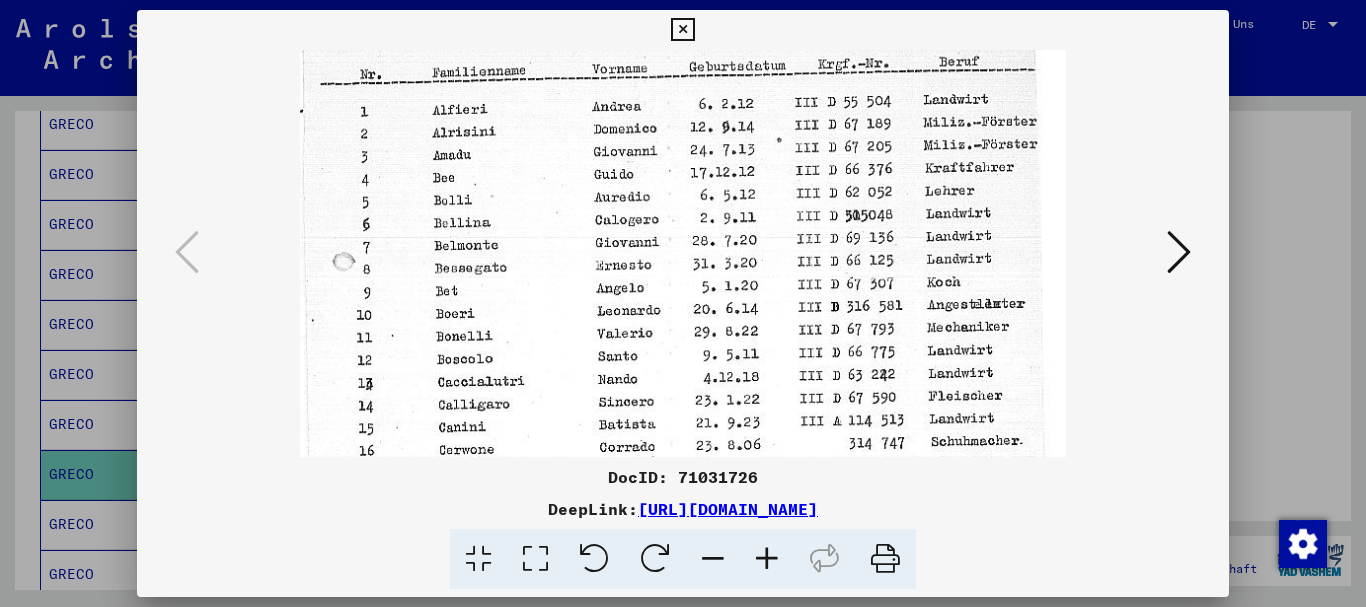 drag, startPoint x: 750, startPoint y: 423, endPoint x: 724, endPoint y: 257, distance: 168.0238 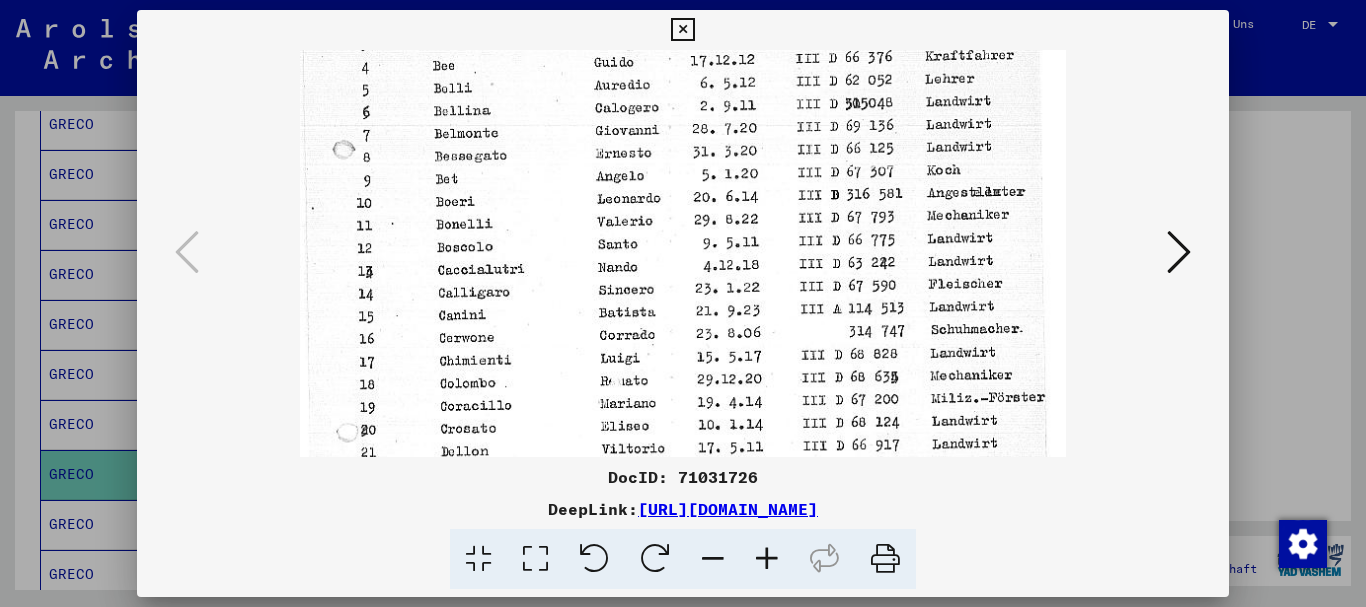 drag, startPoint x: 740, startPoint y: 401, endPoint x: 715, endPoint y: 289, distance: 114.75626 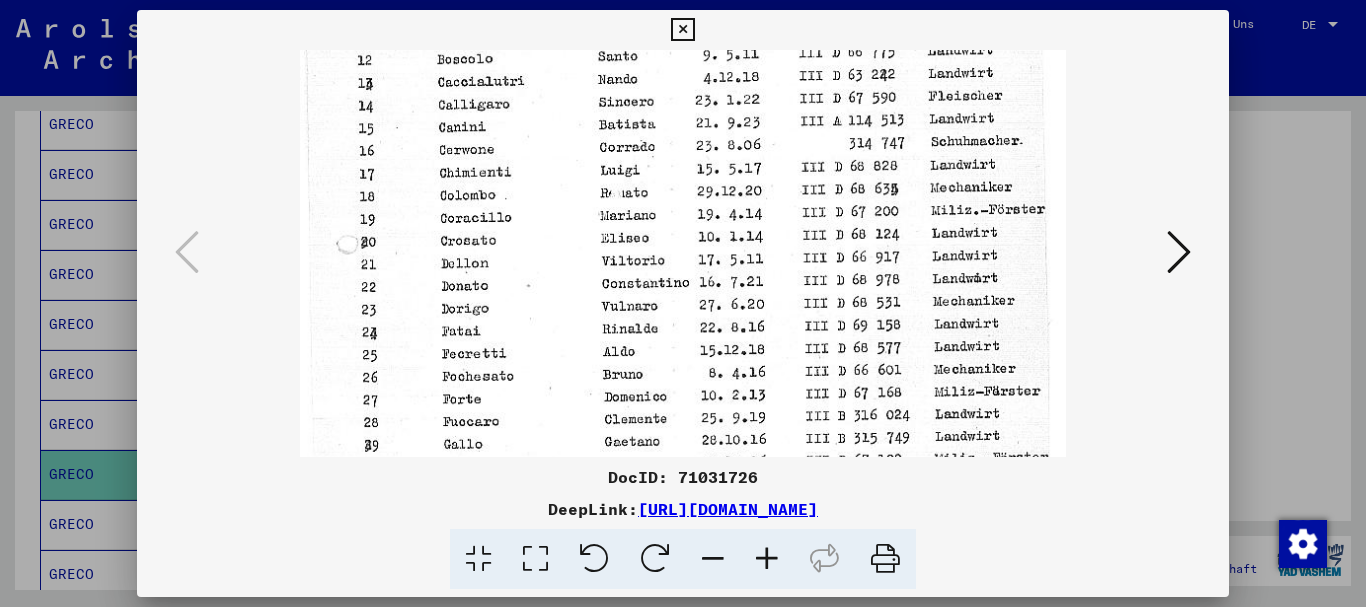 drag, startPoint x: 719, startPoint y: 392, endPoint x: 664, endPoint y: 210, distance: 190.1289 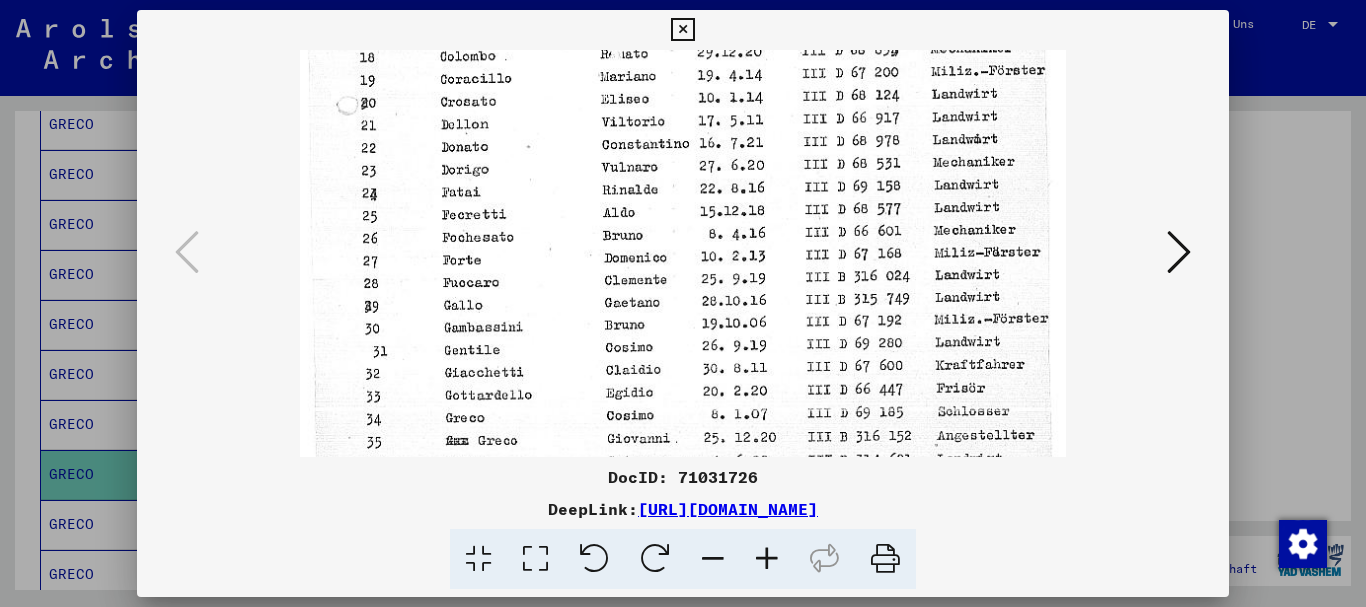 drag, startPoint x: 687, startPoint y: 294, endPoint x: 627, endPoint y: 221, distance: 94.493385 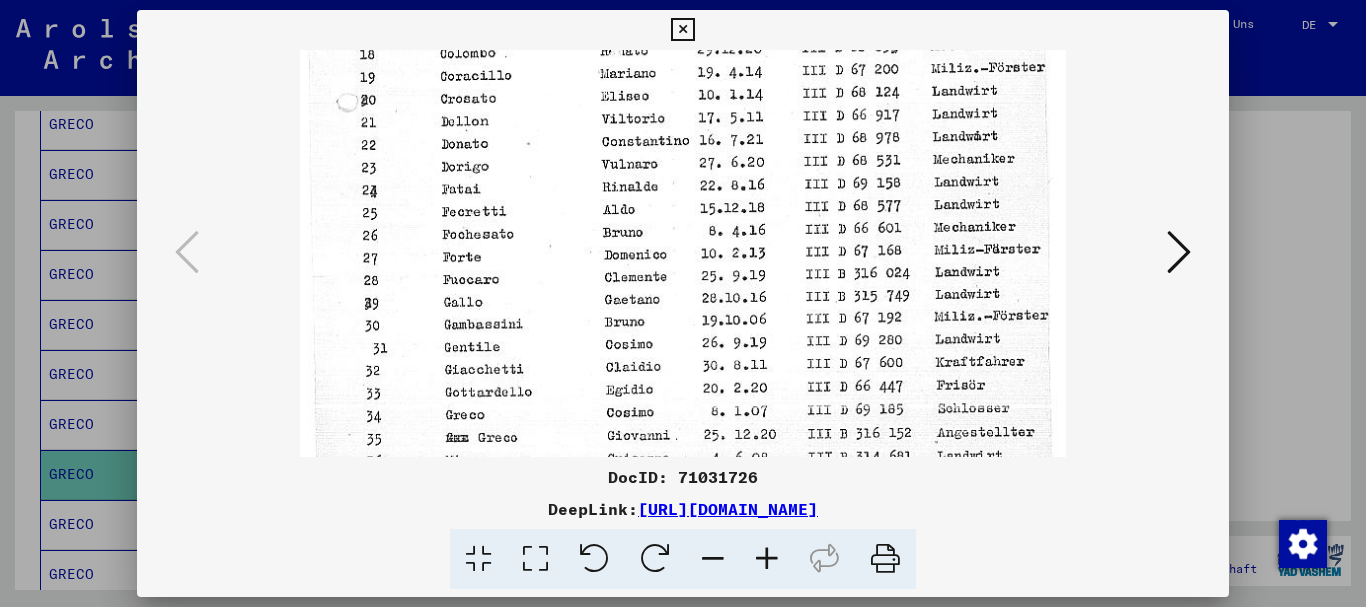scroll, scrollTop: 650, scrollLeft: 0, axis: vertical 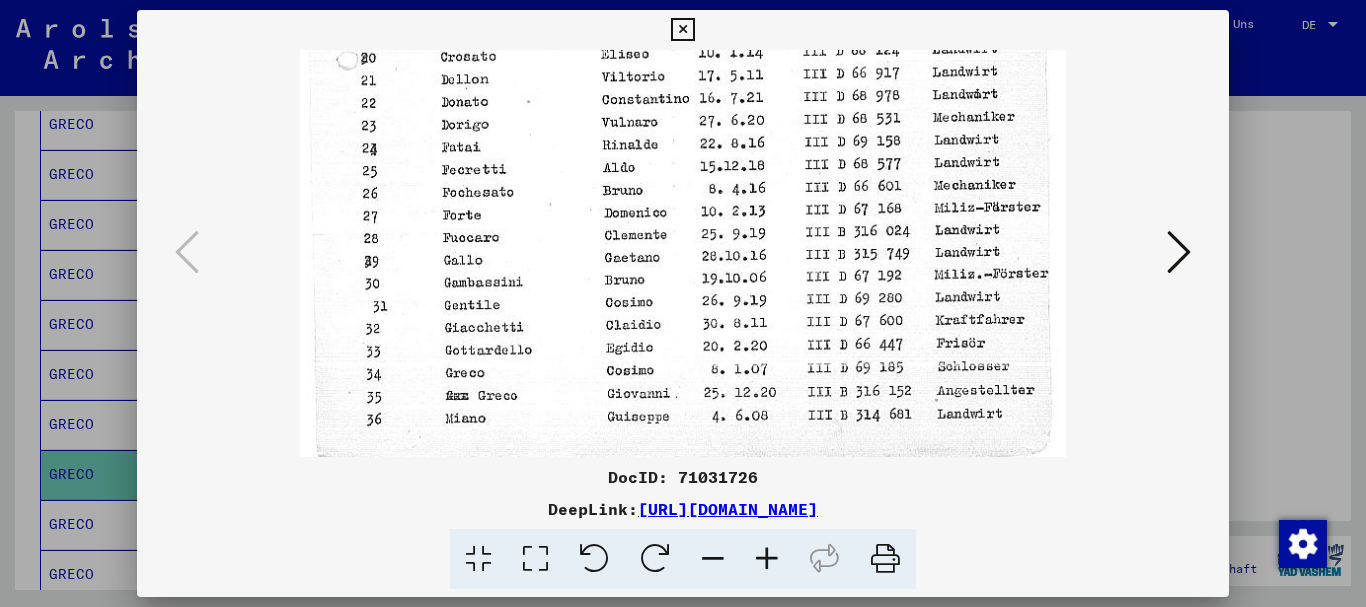 drag, startPoint x: 625, startPoint y: 354, endPoint x: 590, endPoint y: 297, distance: 66.88796 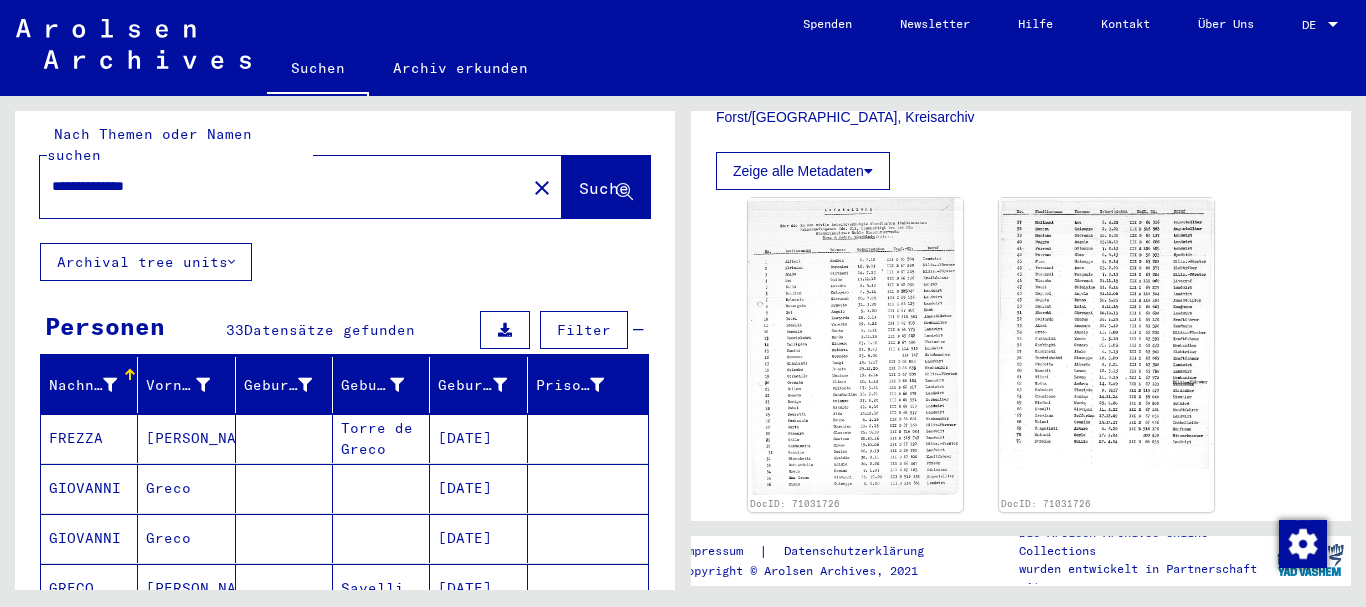 scroll, scrollTop: 0, scrollLeft: 0, axis: both 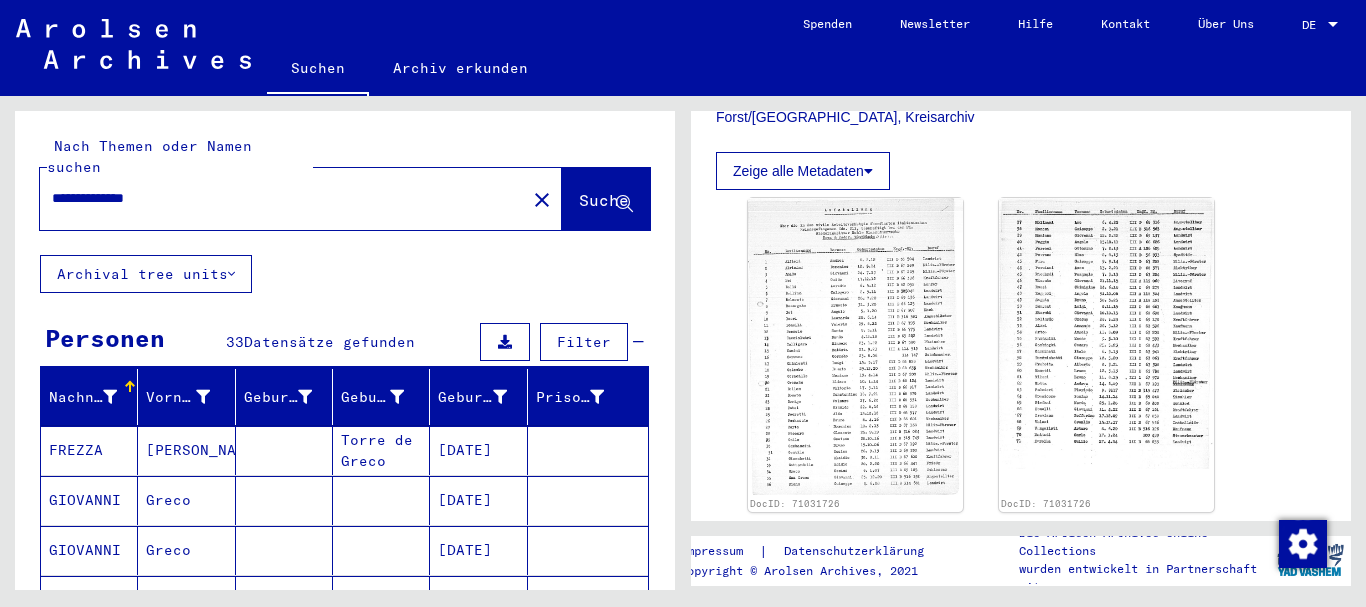 click on "**********" at bounding box center (283, 198) 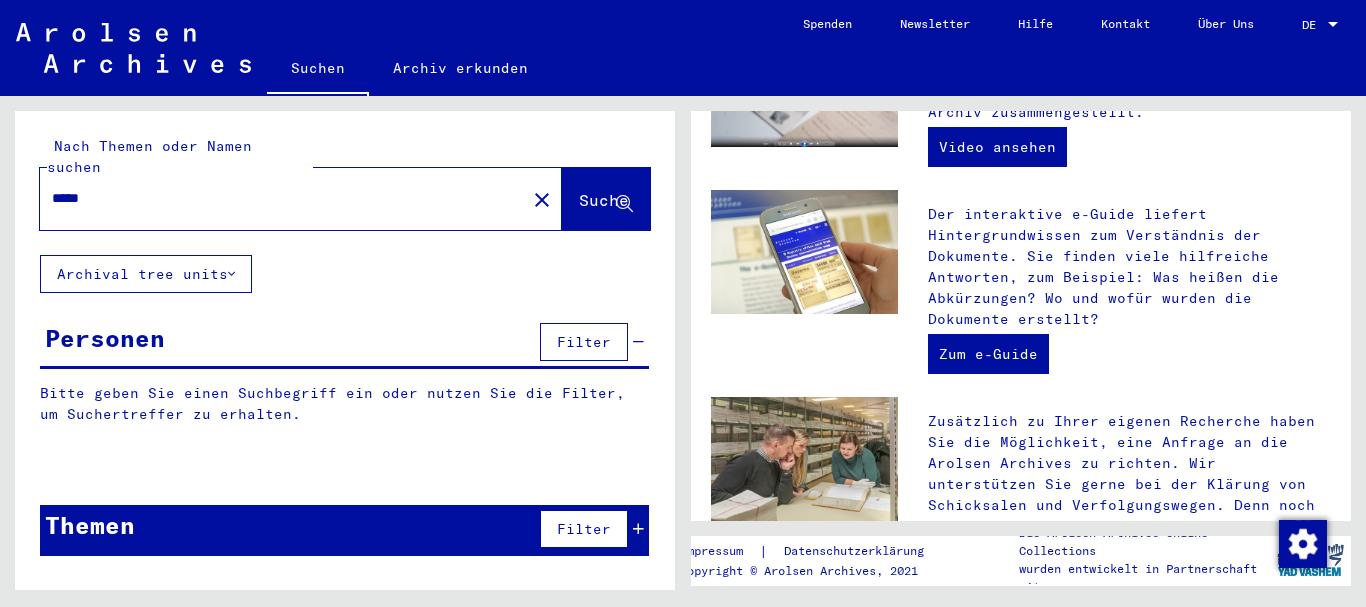 scroll, scrollTop: 0, scrollLeft: 0, axis: both 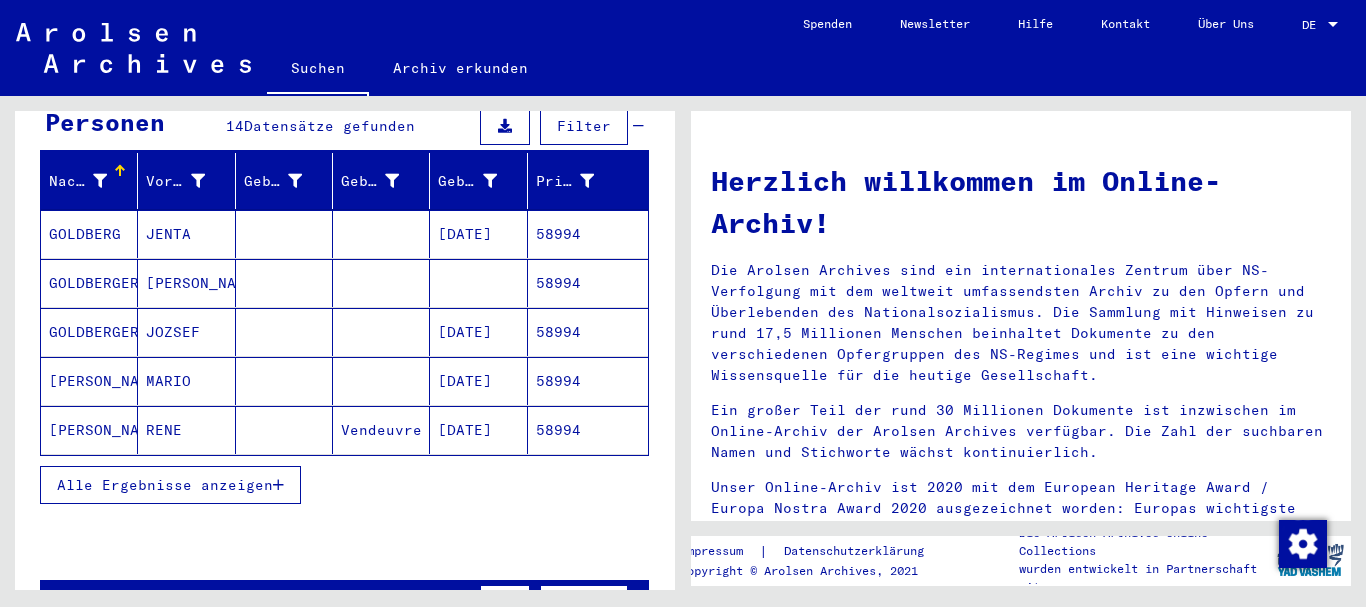 click on "Alle Ergebnisse anzeigen" at bounding box center [165, 485] 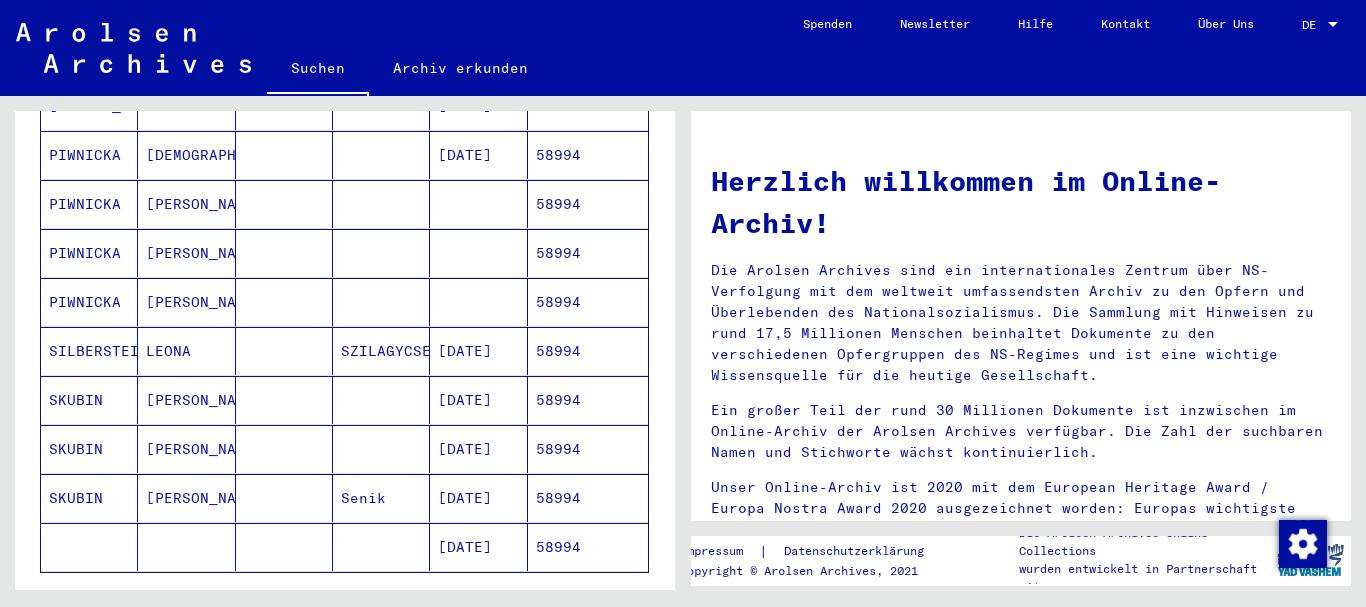 click on "SKUBIN" at bounding box center [89, 449] 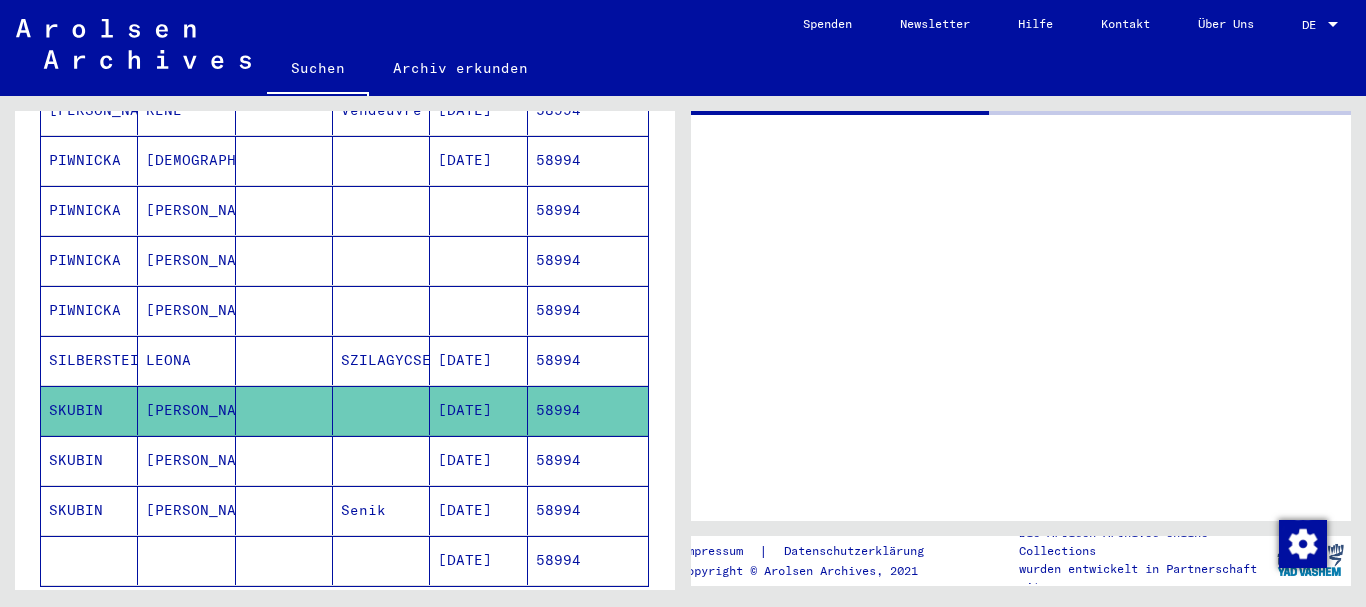 scroll, scrollTop: 546, scrollLeft: 0, axis: vertical 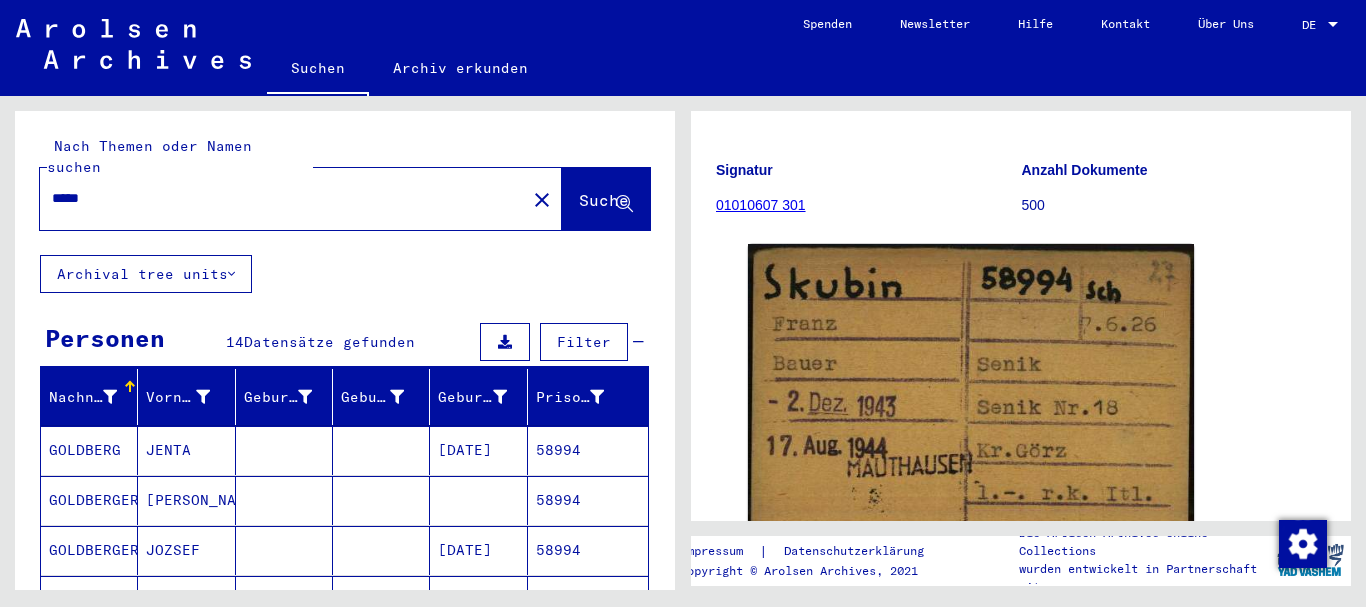 drag, startPoint x: 114, startPoint y: 172, endPoint x: 0, endPoint y: 180, distance: 114.28036 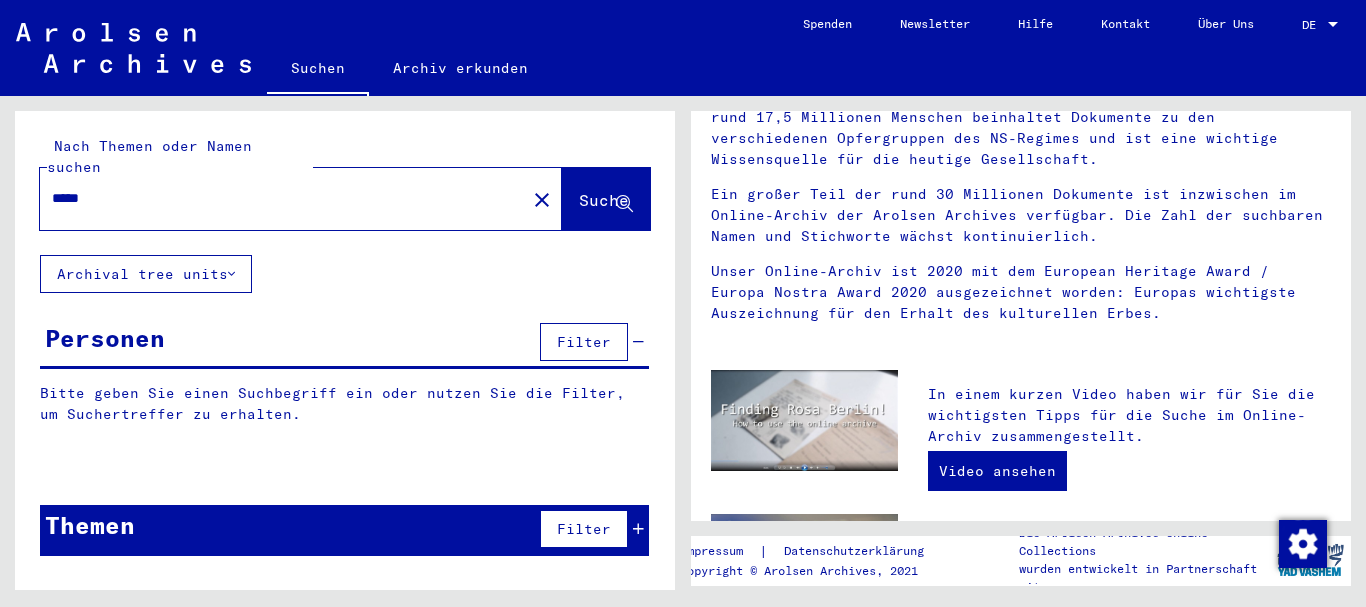 scroll, scrollTop: 0, scrollLeft: 0, axis: both 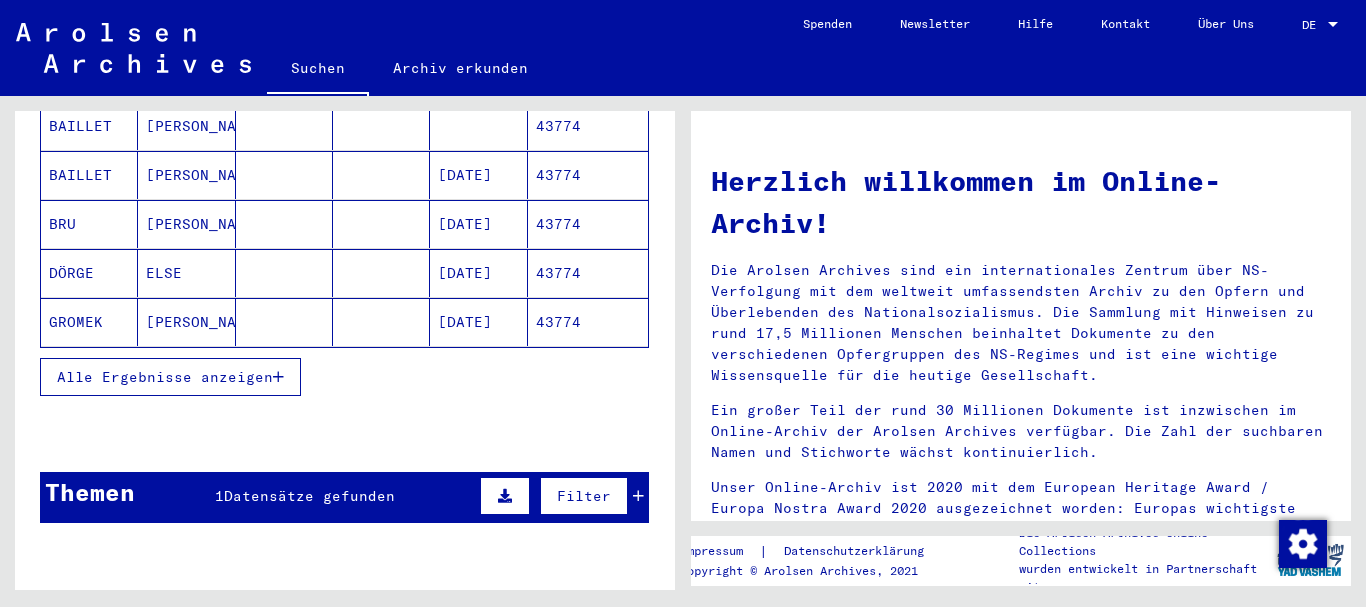 click on "Alle Ergebnisse anzeigen" at bounding box center [170, 377] 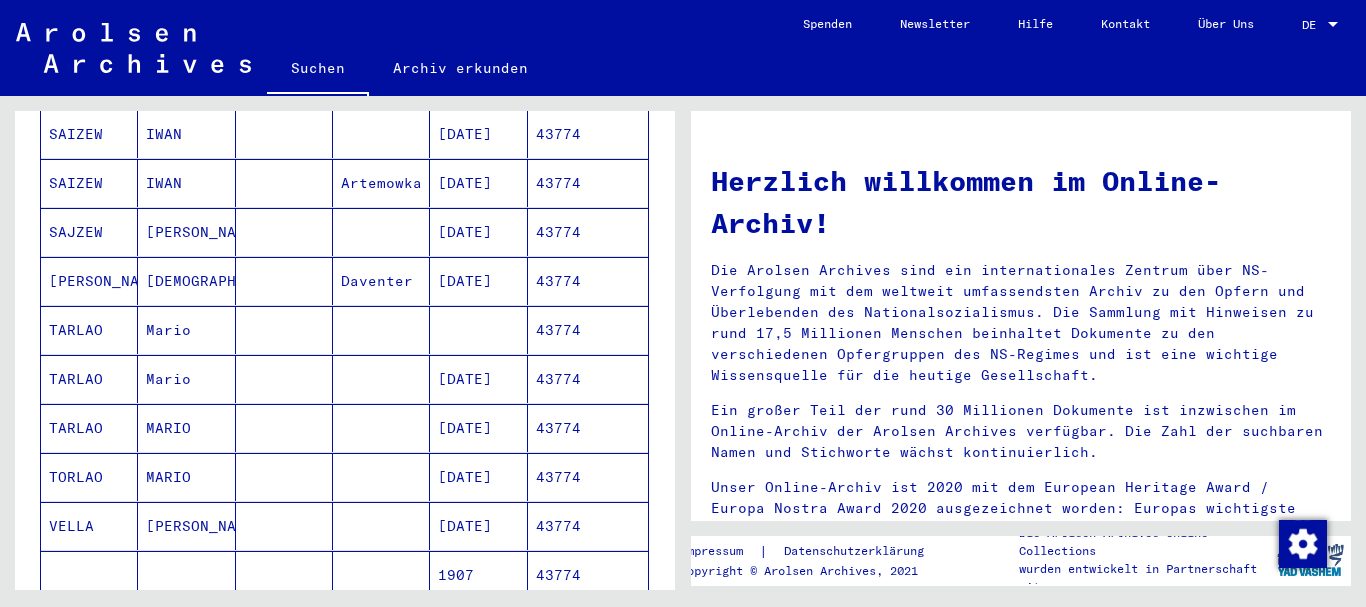 scroll, scrollTop: 1080, scrollLeft: 0, axis: vertical 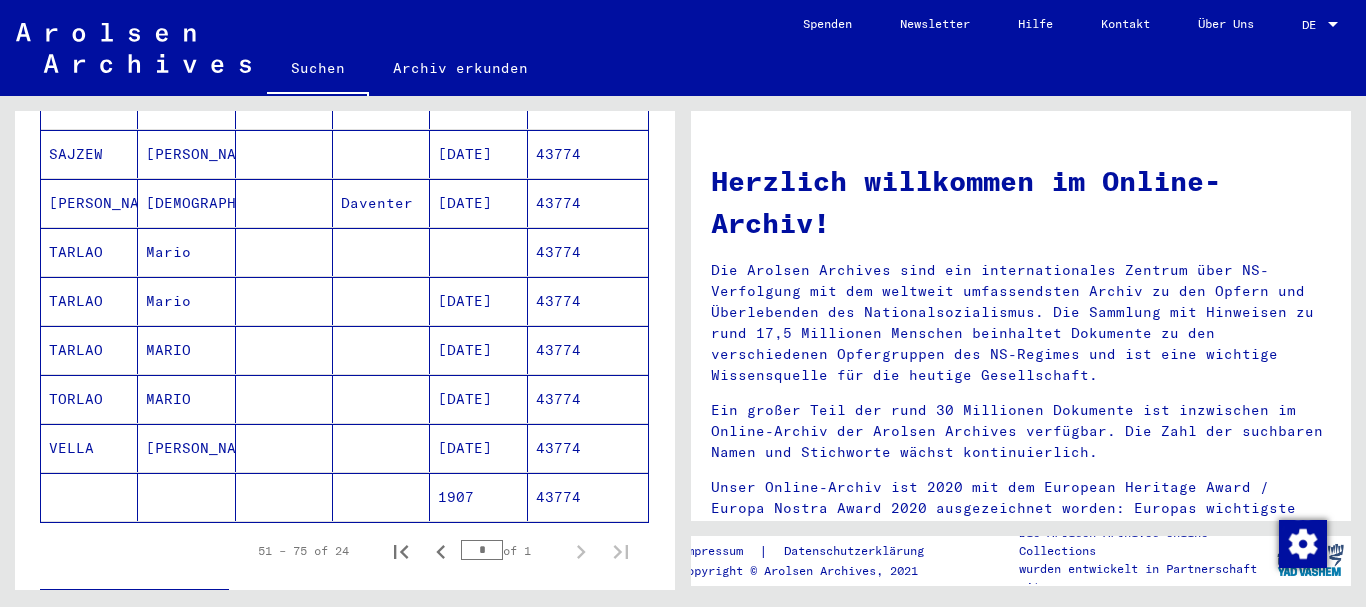 click on "TARLAO" at bounding box center (89, 399) 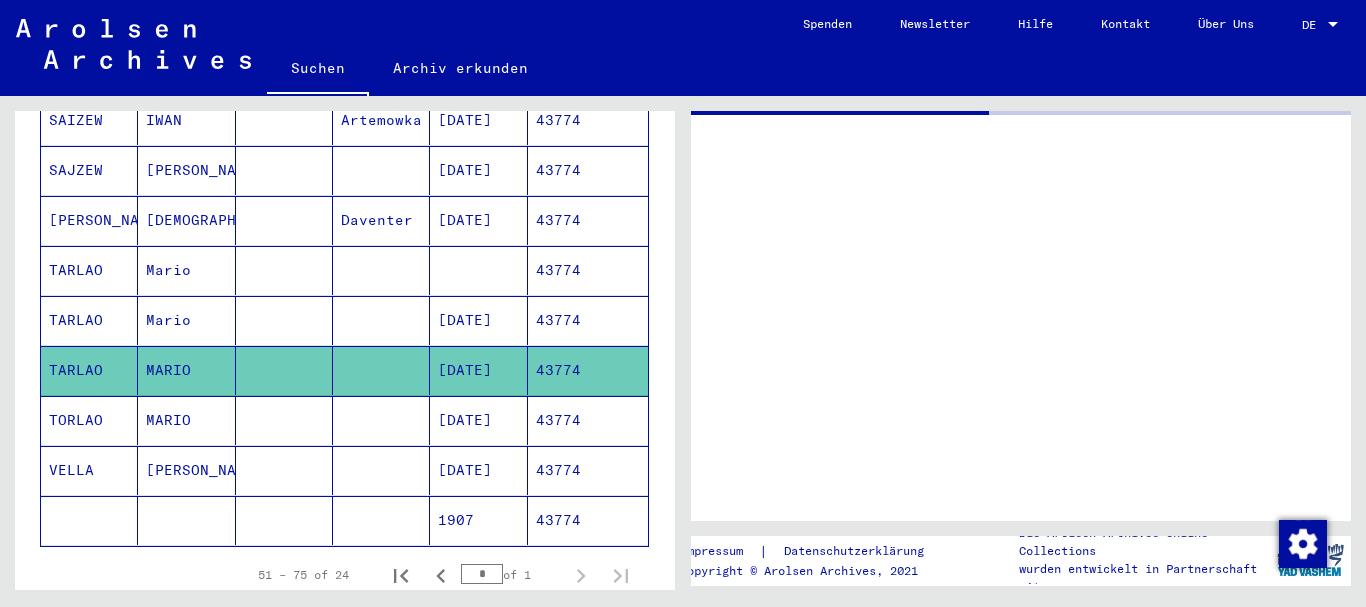 scroll, scrollTop: 1097, scrollLeft: 0, axis: vertical 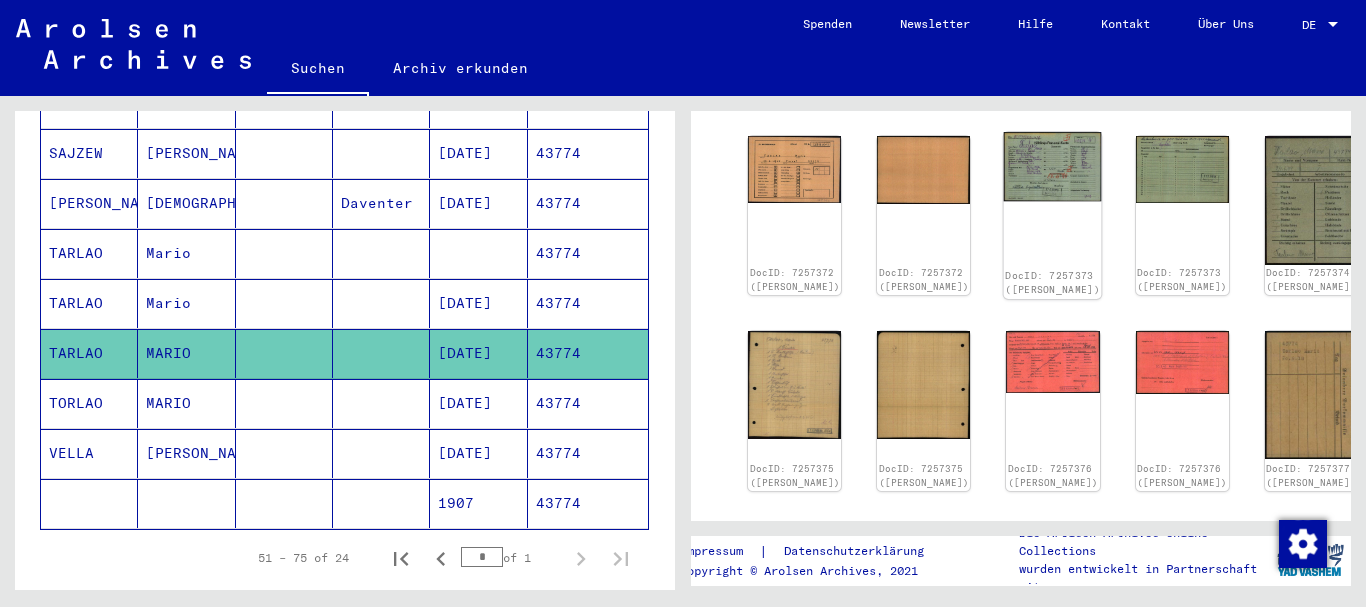 click 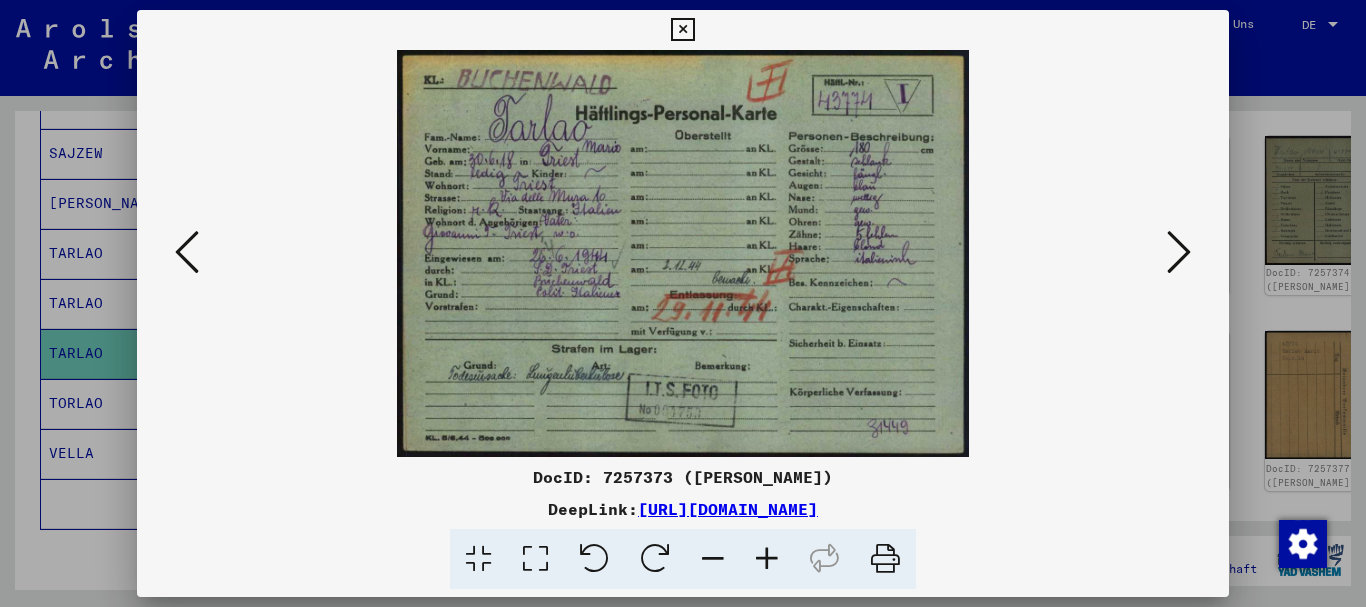 click at bounding box center (683, 303) 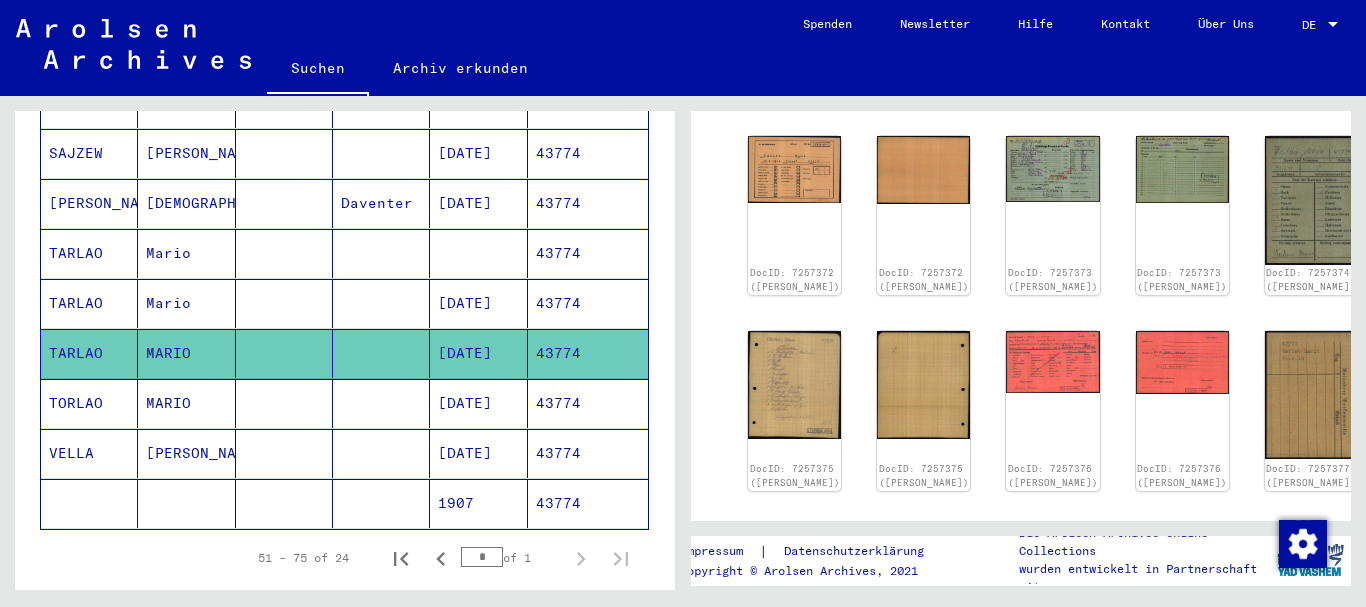scroll, scrollTop: 540, scrollLeft: 0, axis: vertical 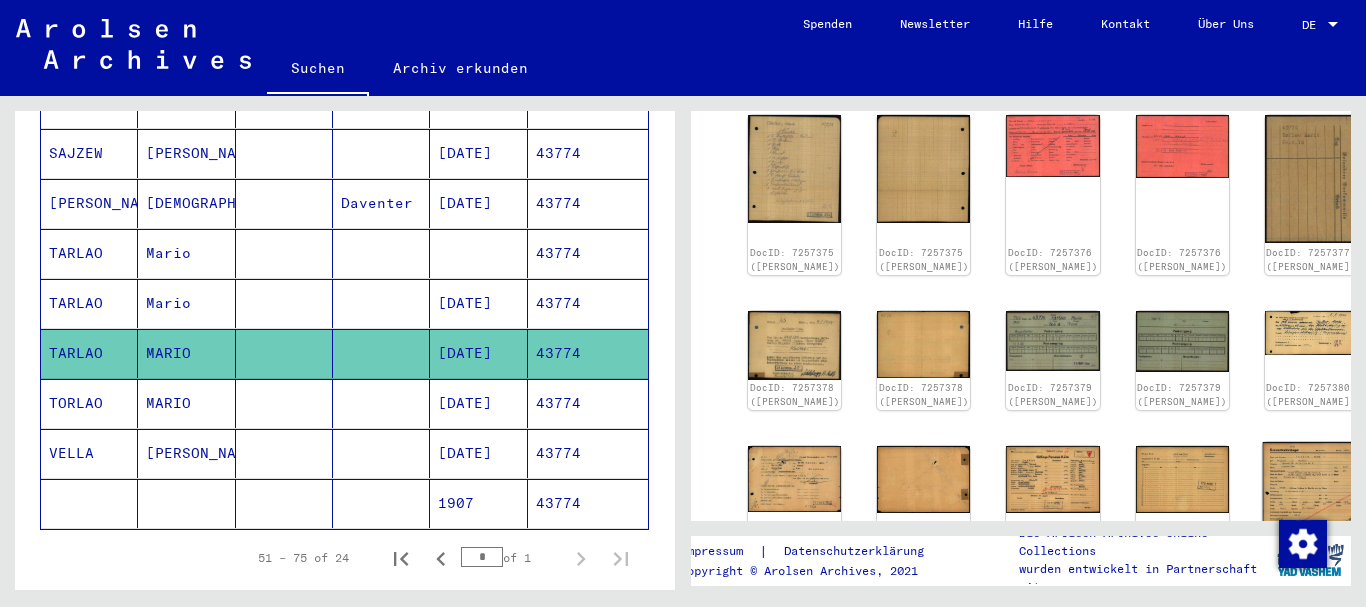 click 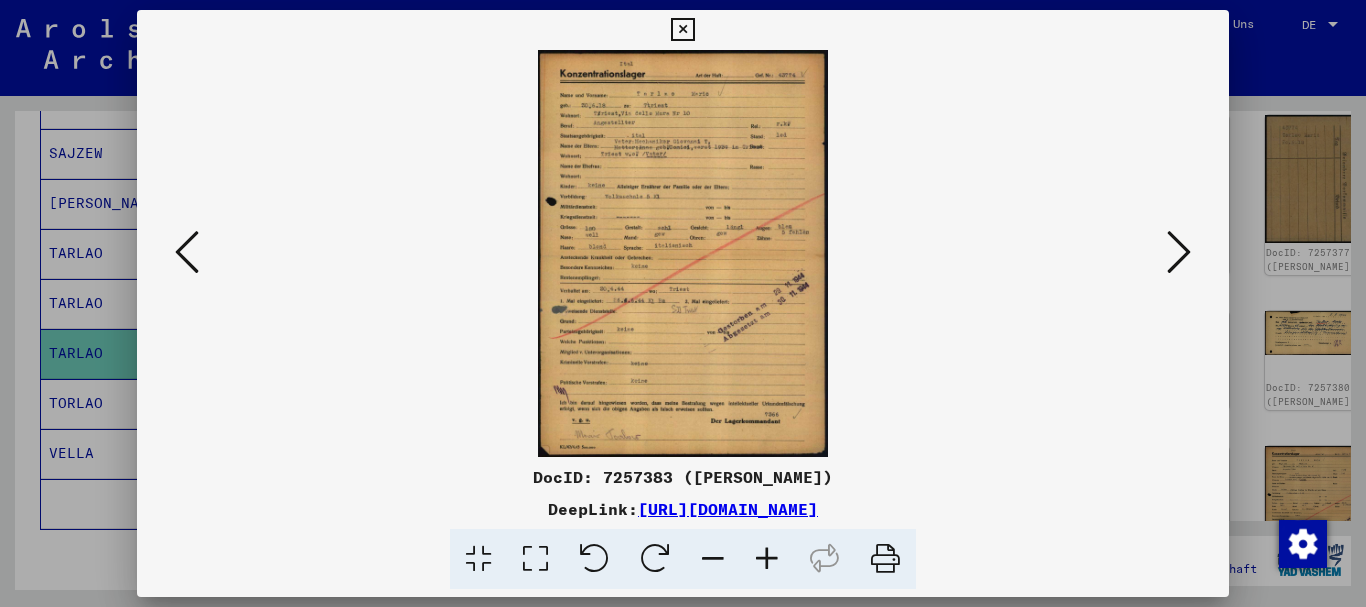 click at bounding box center (767, 559) 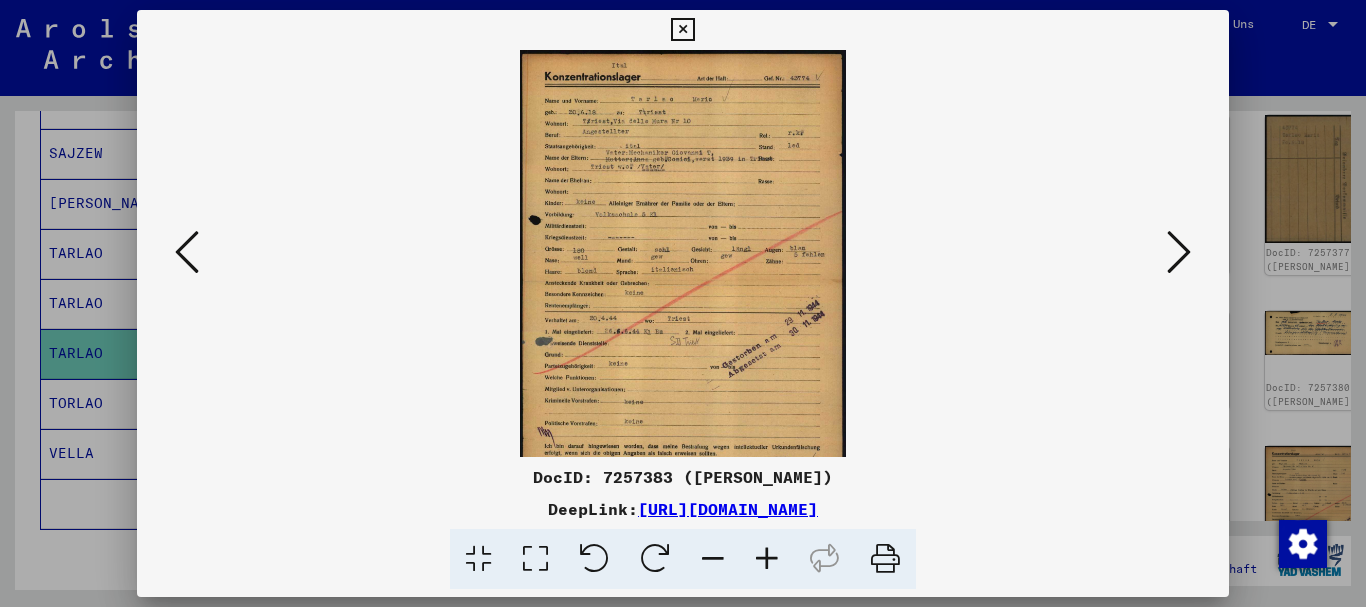 click at bounding box center [767, 559] 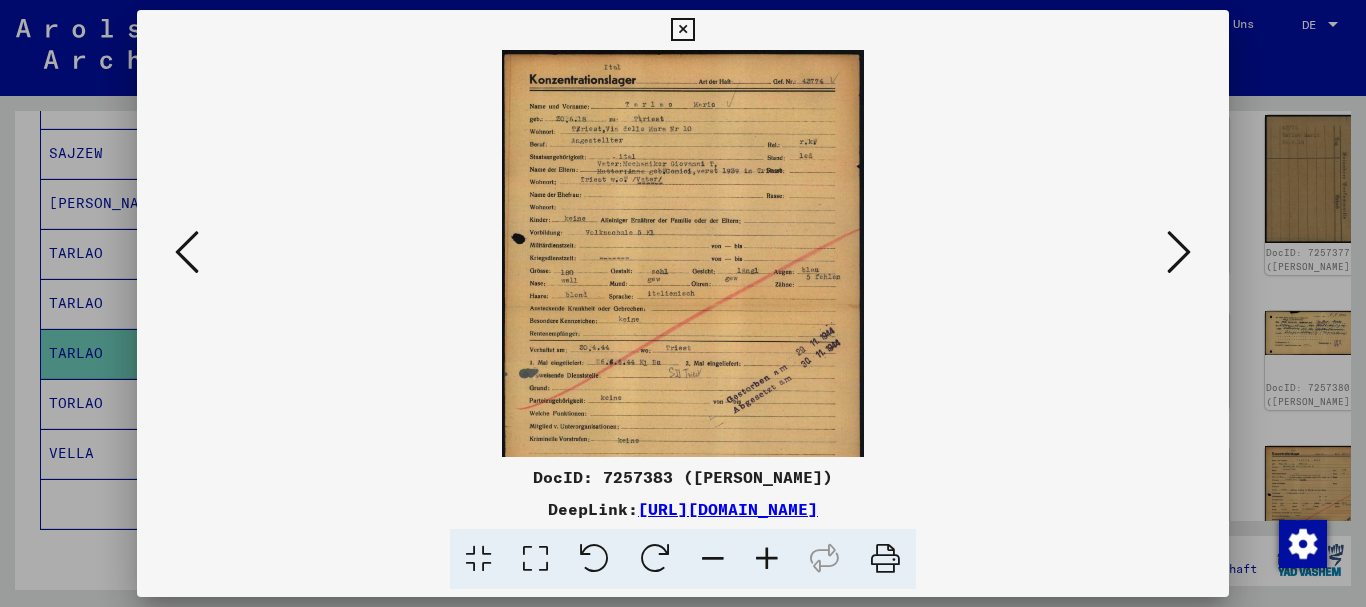 click at bounding box center [767, 559] 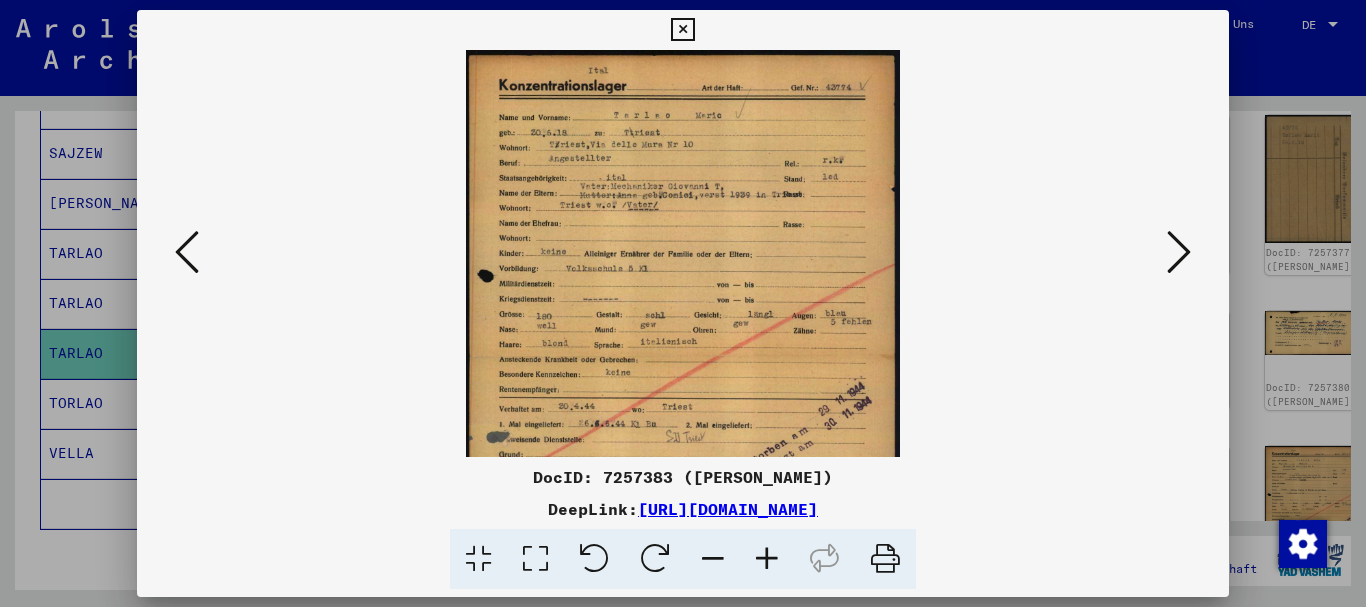 click at bounding box center [767, 559] 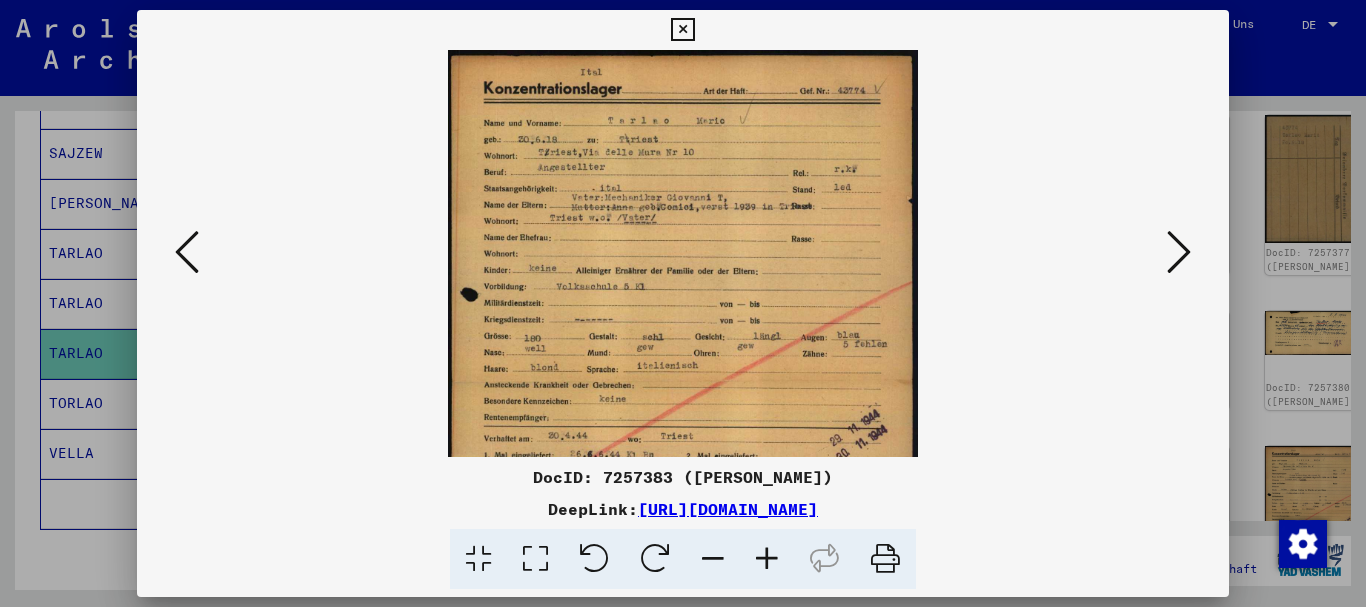 click at bounding box center [767, 559] 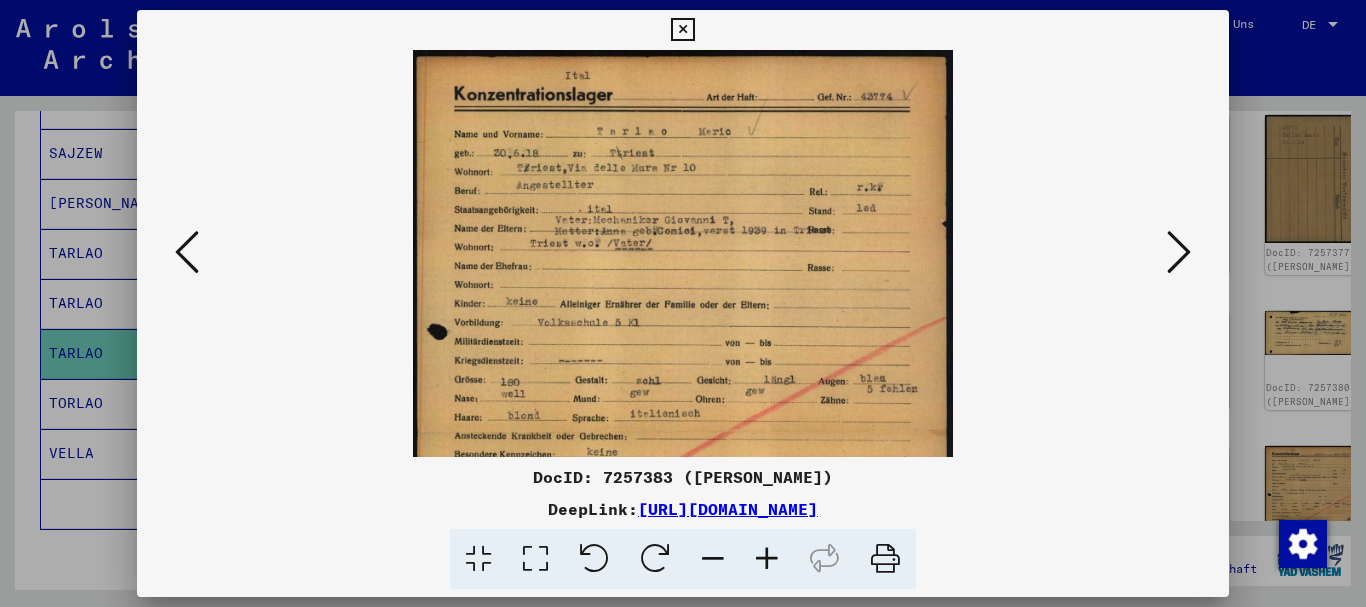 click at bounding box center (767, 559) 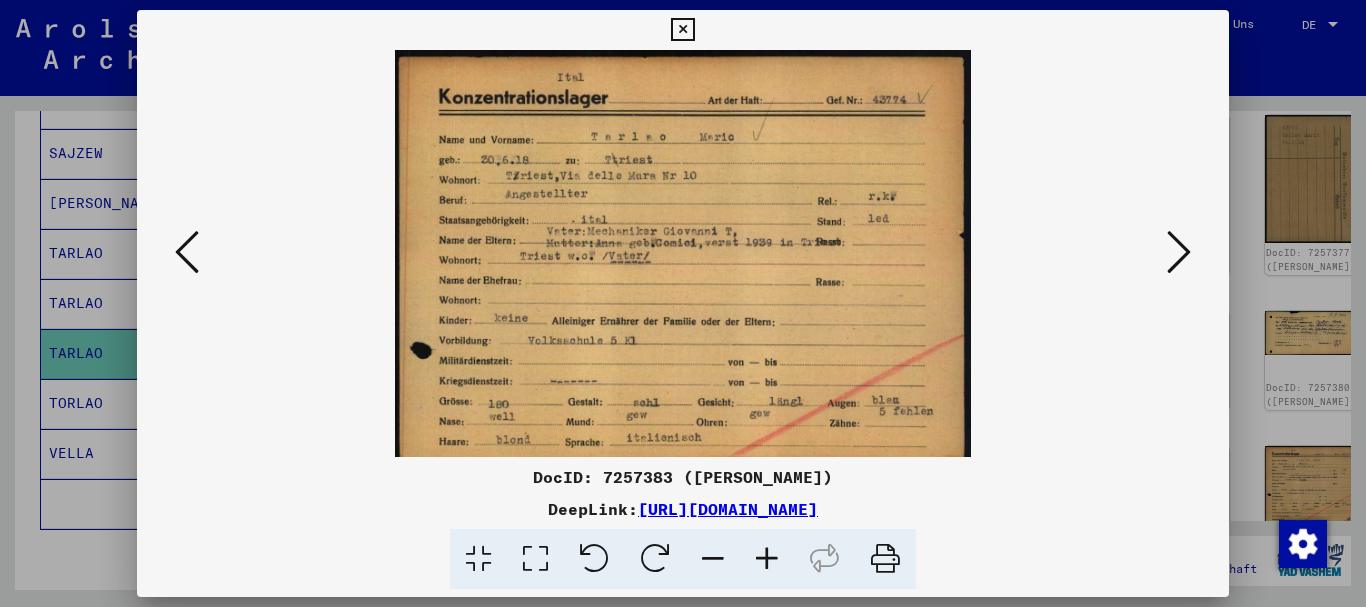 click at bounding box center [767, 559] 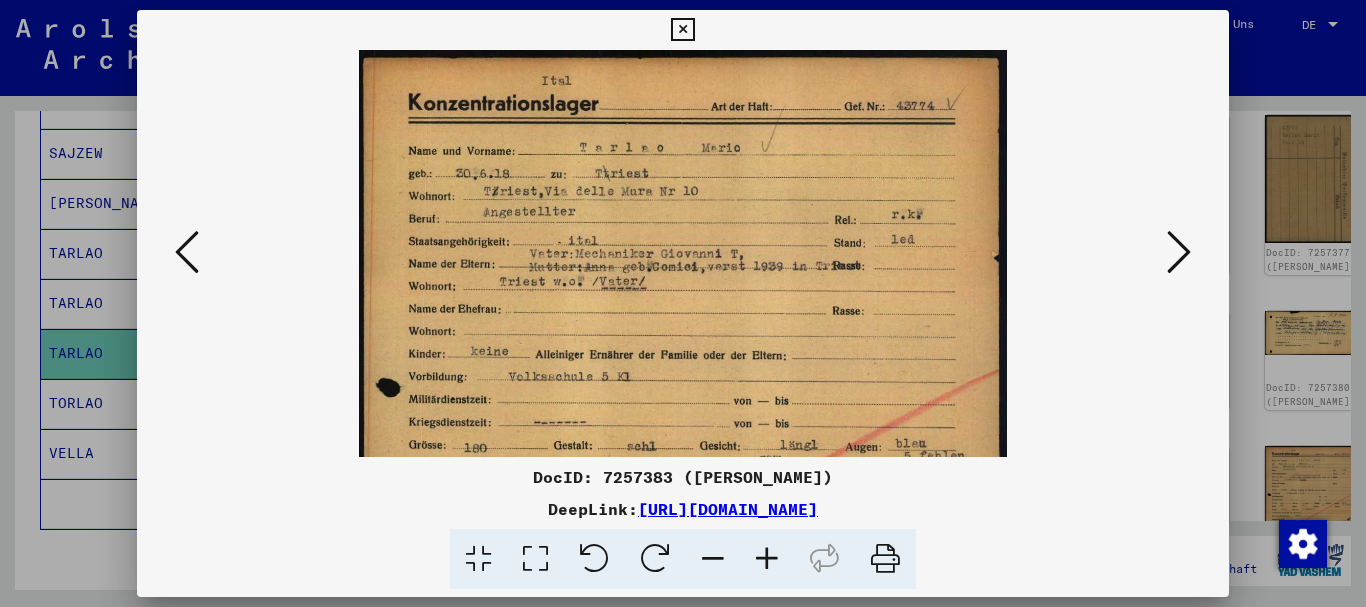 click at bounding box center (767, 559) 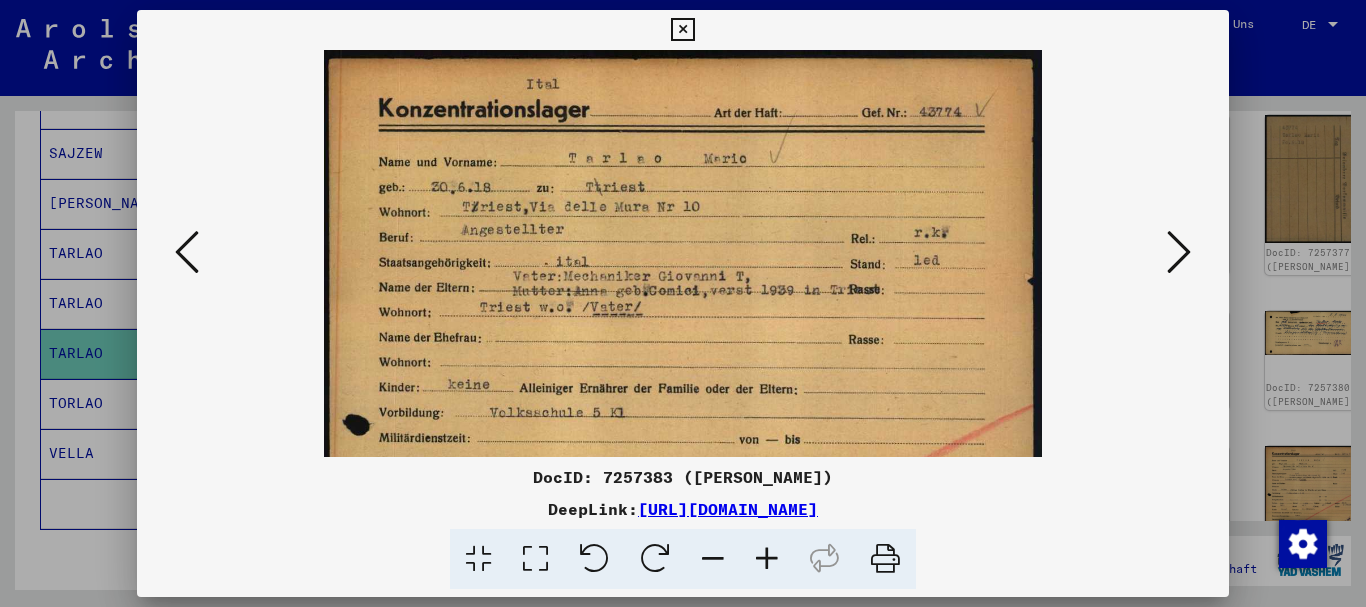click at bounding box center [767, 559] 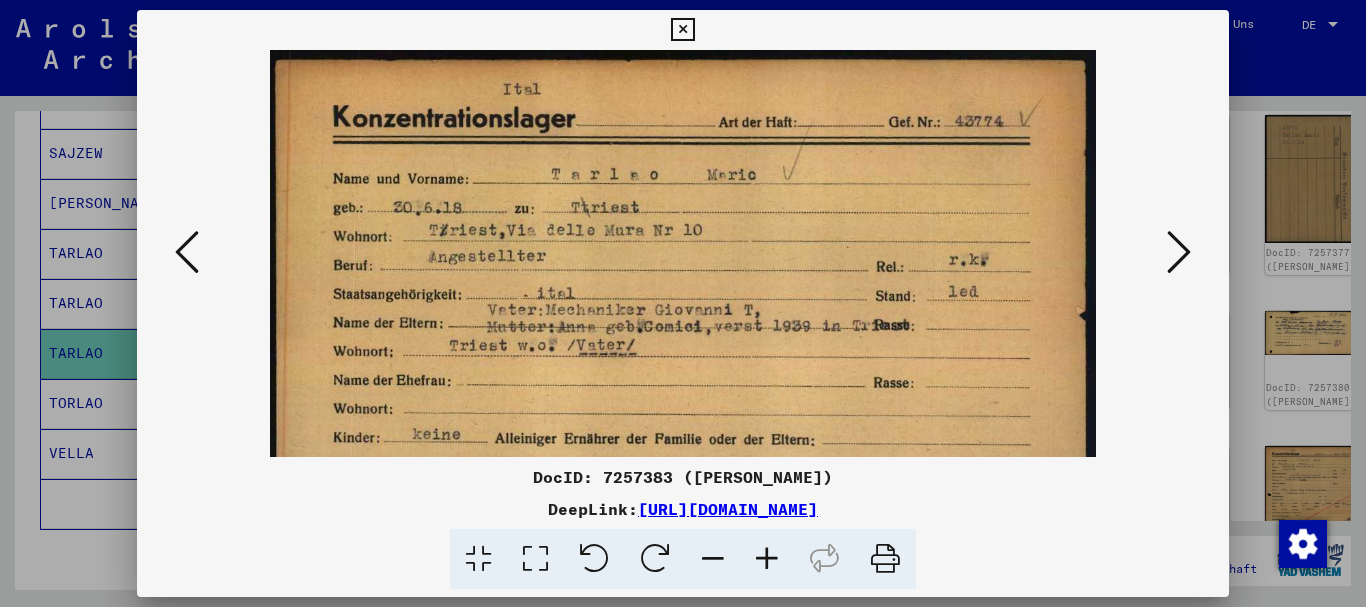 click at bounding box center (767, 559) 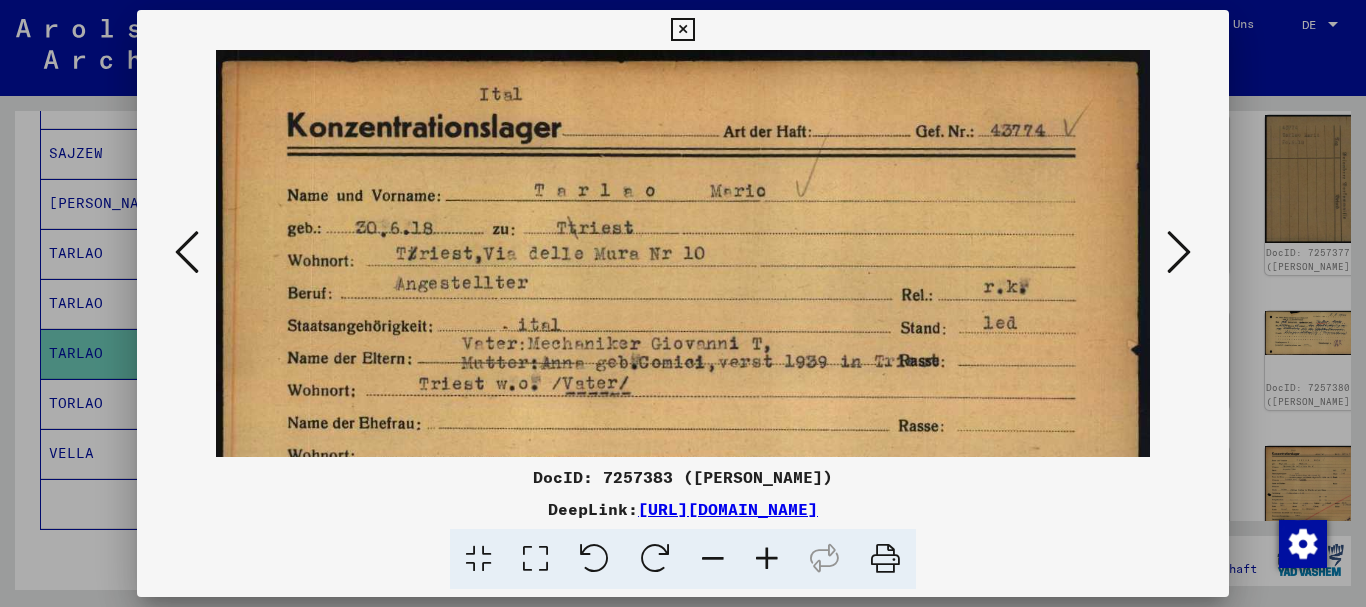 click at bounding box center (767, 559) 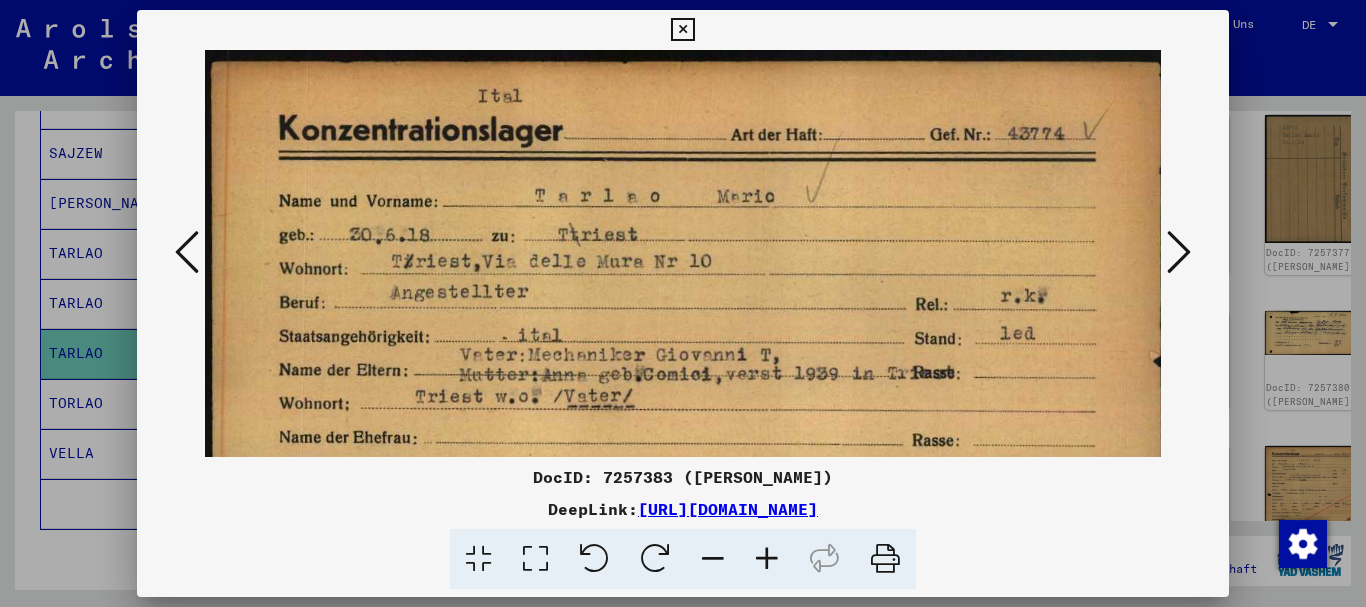 drag, startPoint x: 541, startPoint y: 345, endPoint x: 512, endPoint y: 168, distance: 179.35997 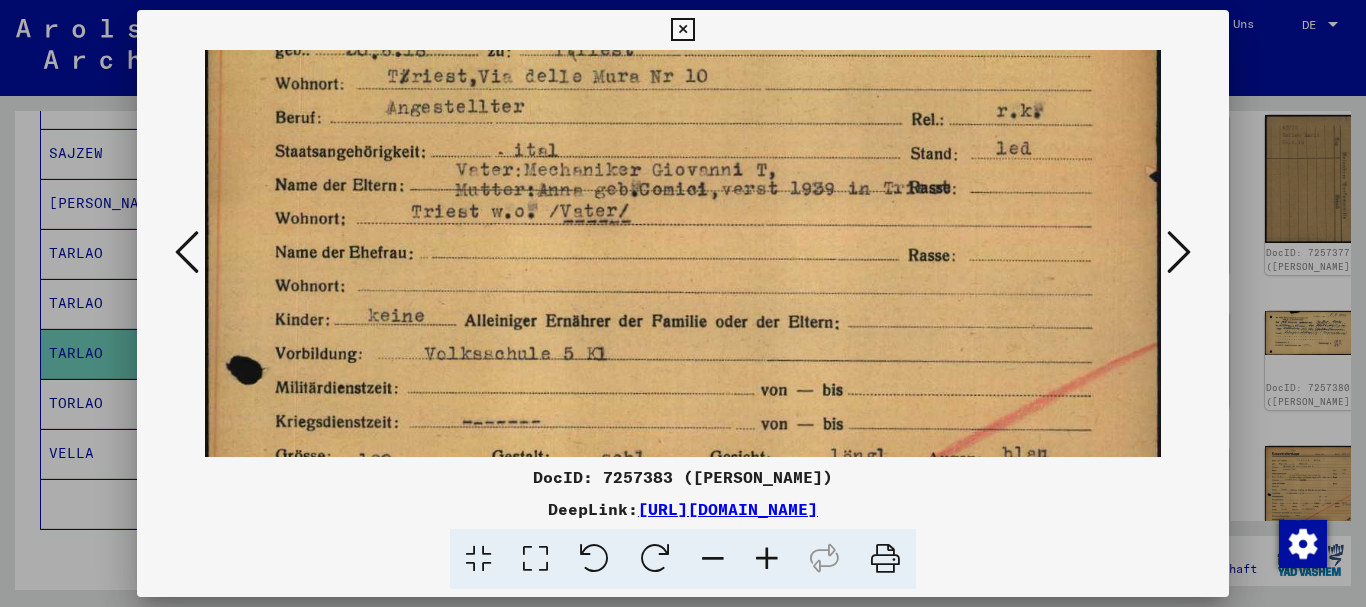 drag, startPoint x: 527, startPoint y: 321, endPoint x: 509, endPoint y: 124, distance: 197.82063 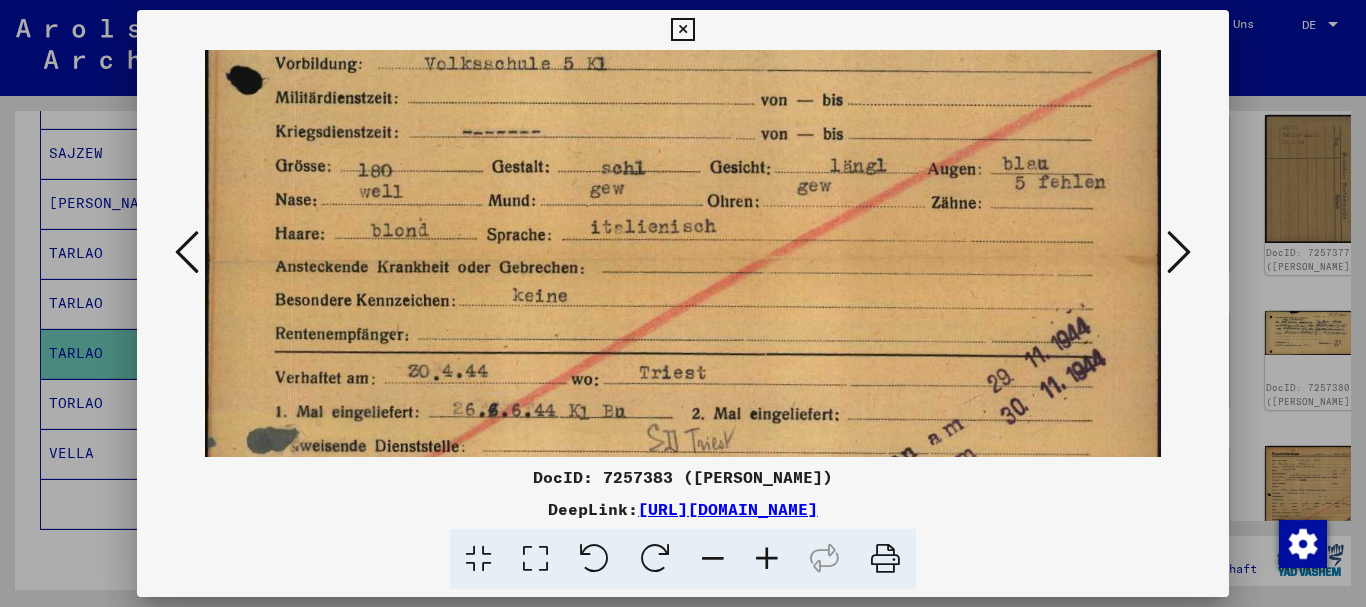 drag, startPoint x: 516, startPoint y: 318, endPoint x: 485, endPoint y: 103, distance: 217.22339 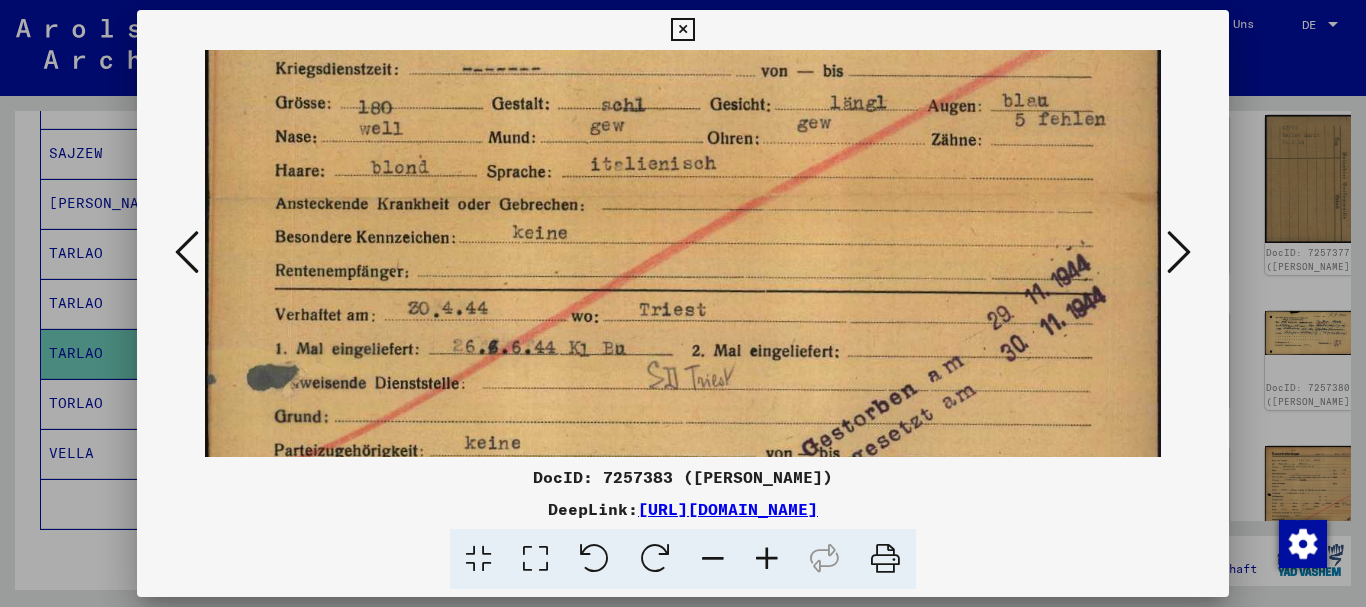 drag, startPoint x: 469, startPoint y: 186, endPoint x: 449, endPoint y: 110, distance: 78.58753 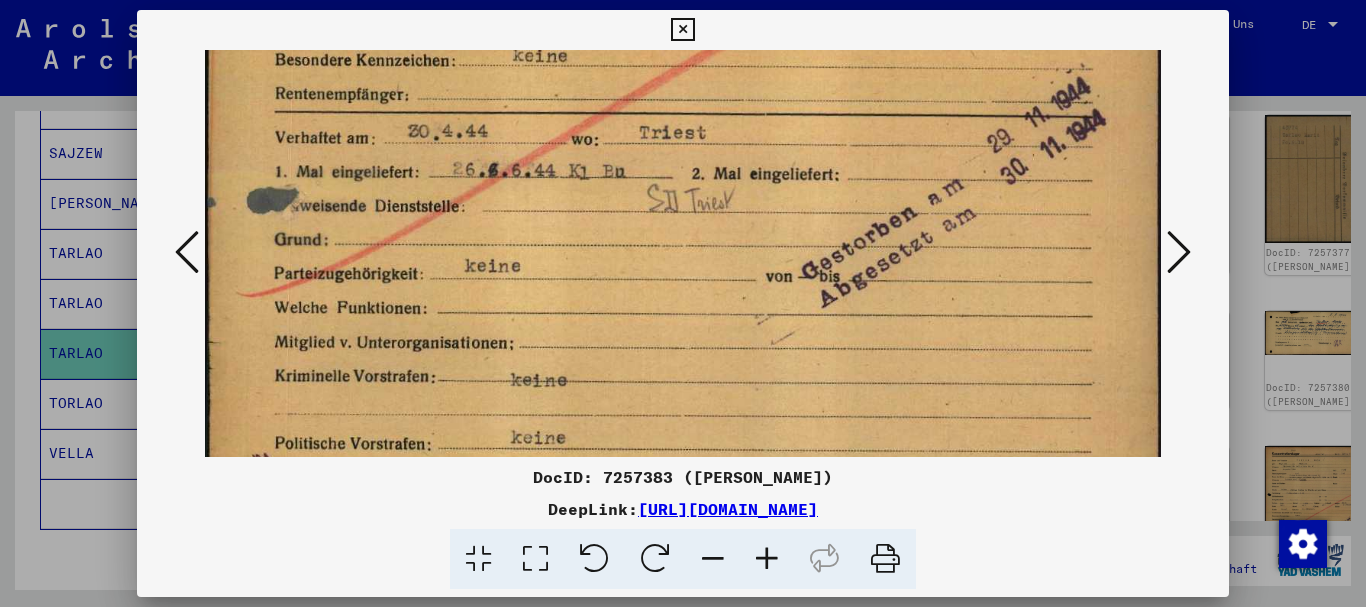 drag, startPoint x: 459, startPoint y: 324, endPoint x: 435, endPoint y: 138, distance: 187.54199 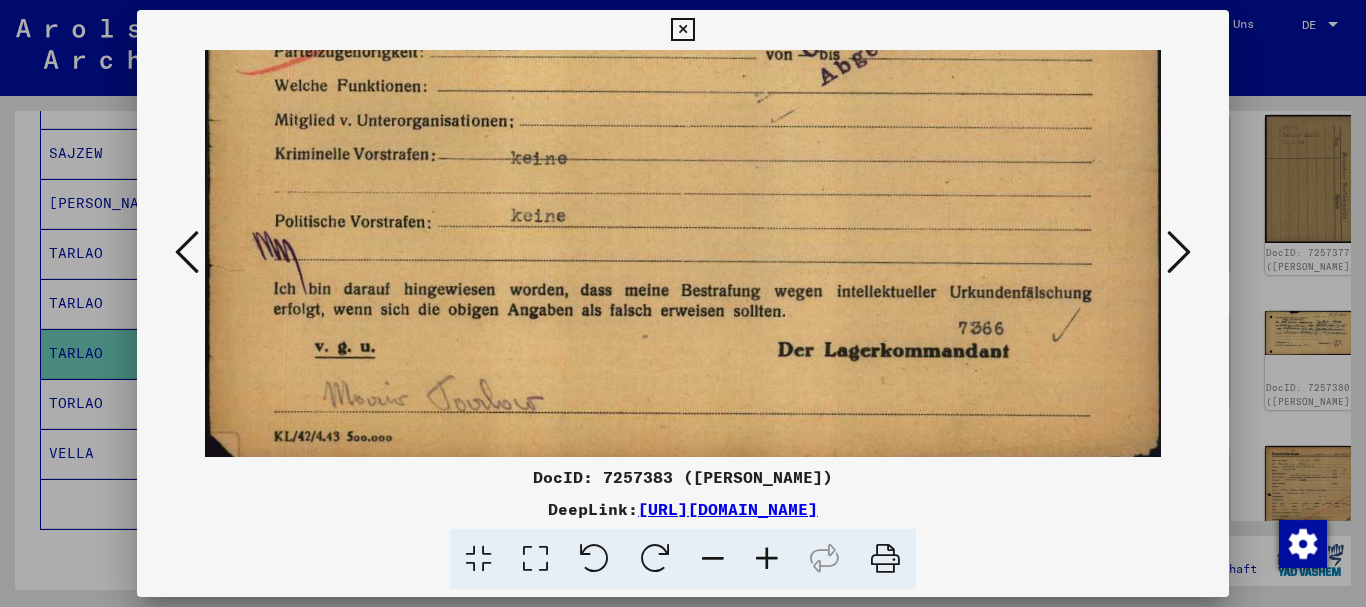 scroll, scrollTop: 950, scrollLeft: 4, axis: both 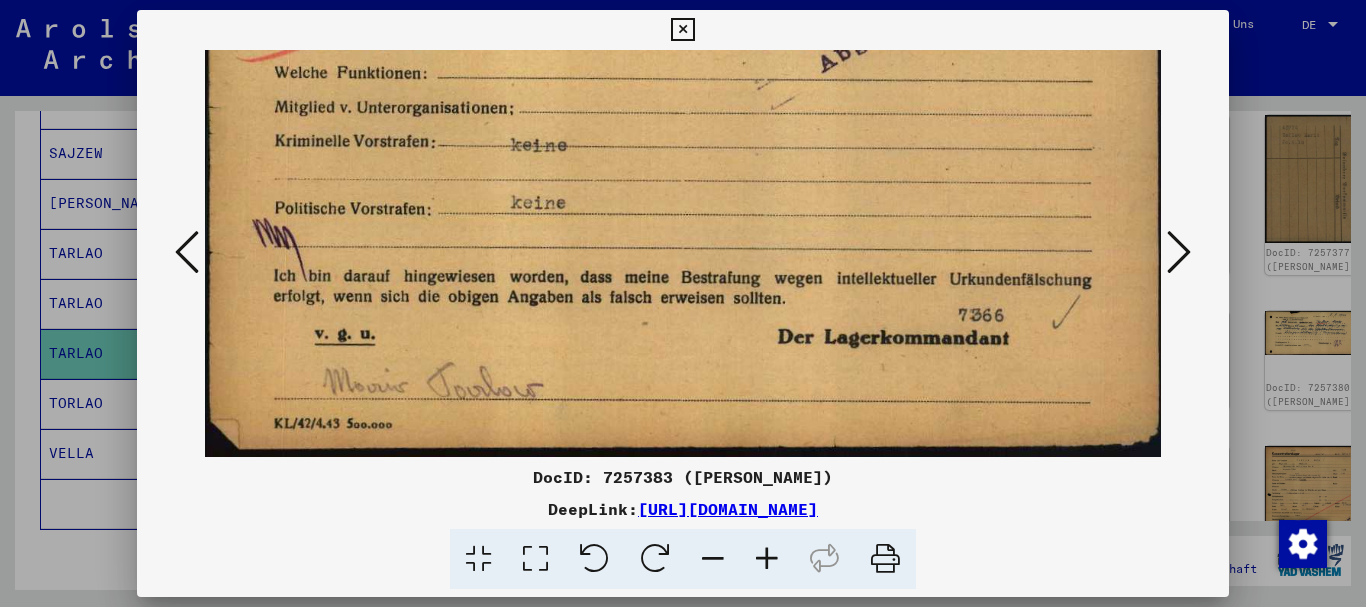 drag, startPoint x: 441, startPoint y: 348, endPoint x: 413, endPoint y: 180, distance: 170.31735 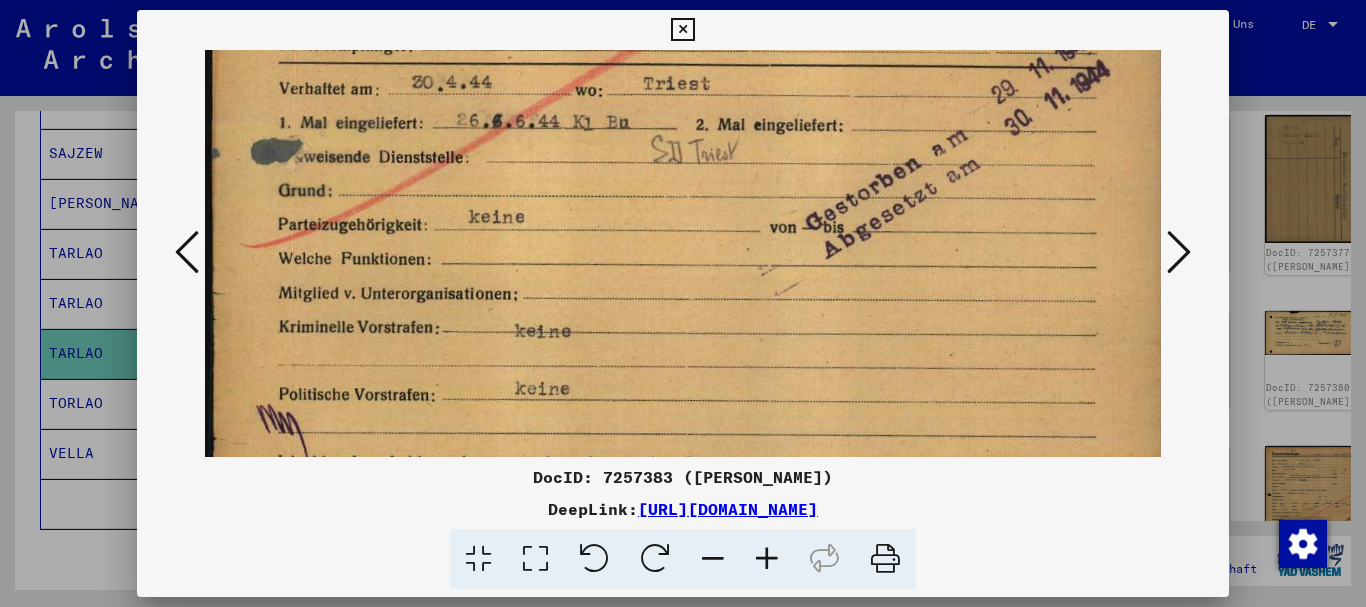 drag, startPoint x: 627, startPoint y: 136, endPoint x: 649, endPoint y: 358, distance: 223.08743 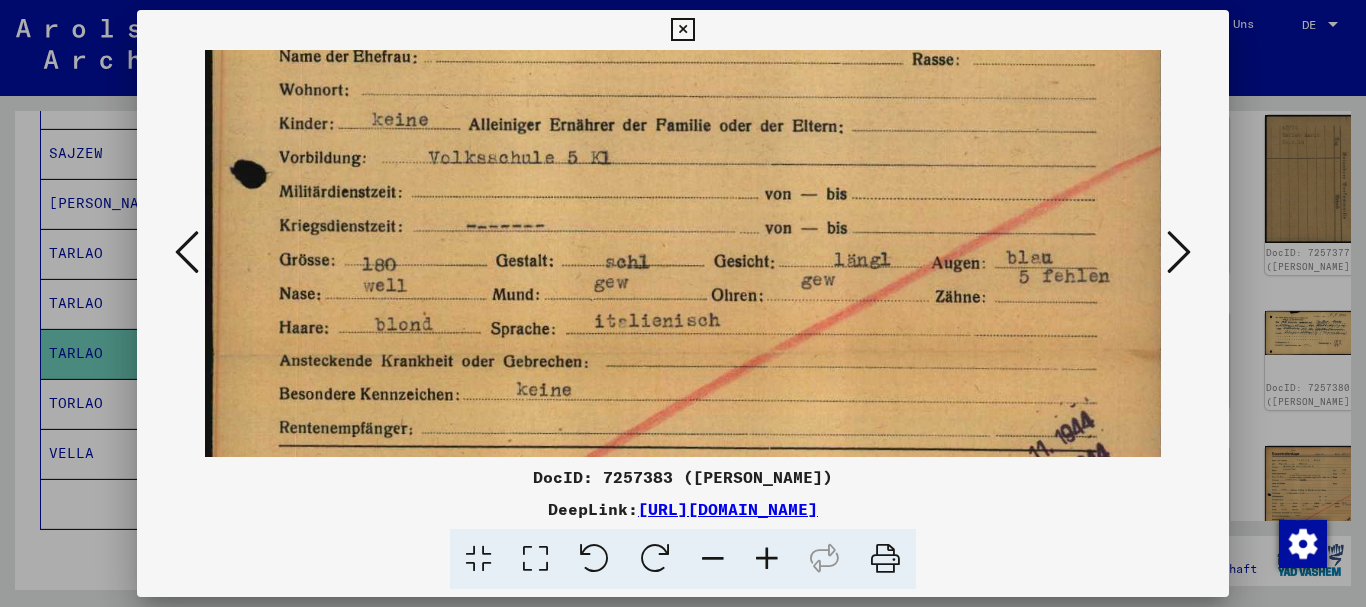 drag, startPoint x: 585, startPoint y: 128, endPoint x: 597, endPoint y: 346, distance: 218.33003 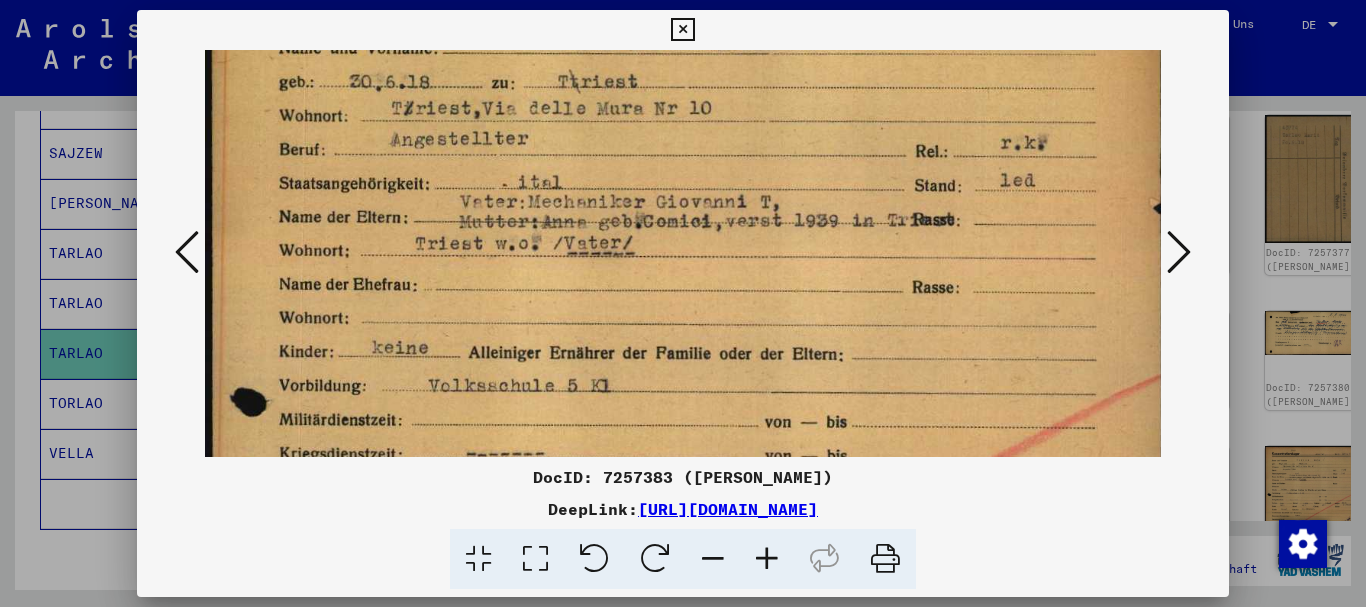 drag, startPoint x: 557, startPoint y: 220, endPoint x: 557, endPoint y: 364, distance: 144 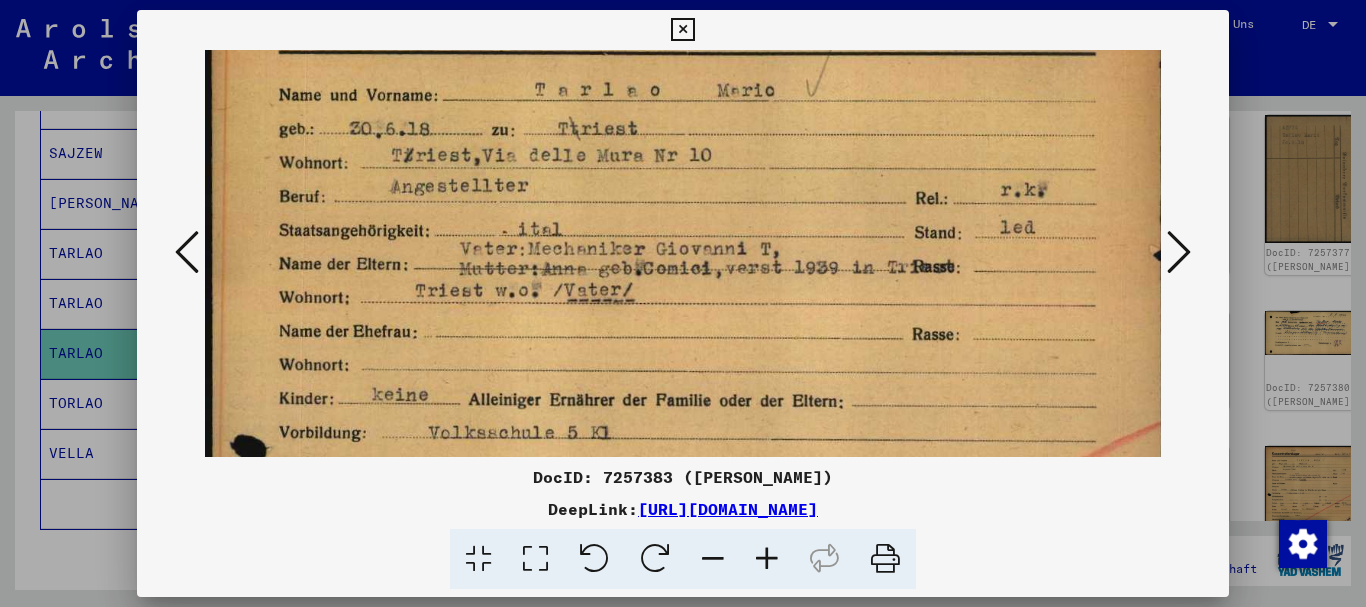 scroll, scrollTop: 15, scrollLeft: 2, axis: both 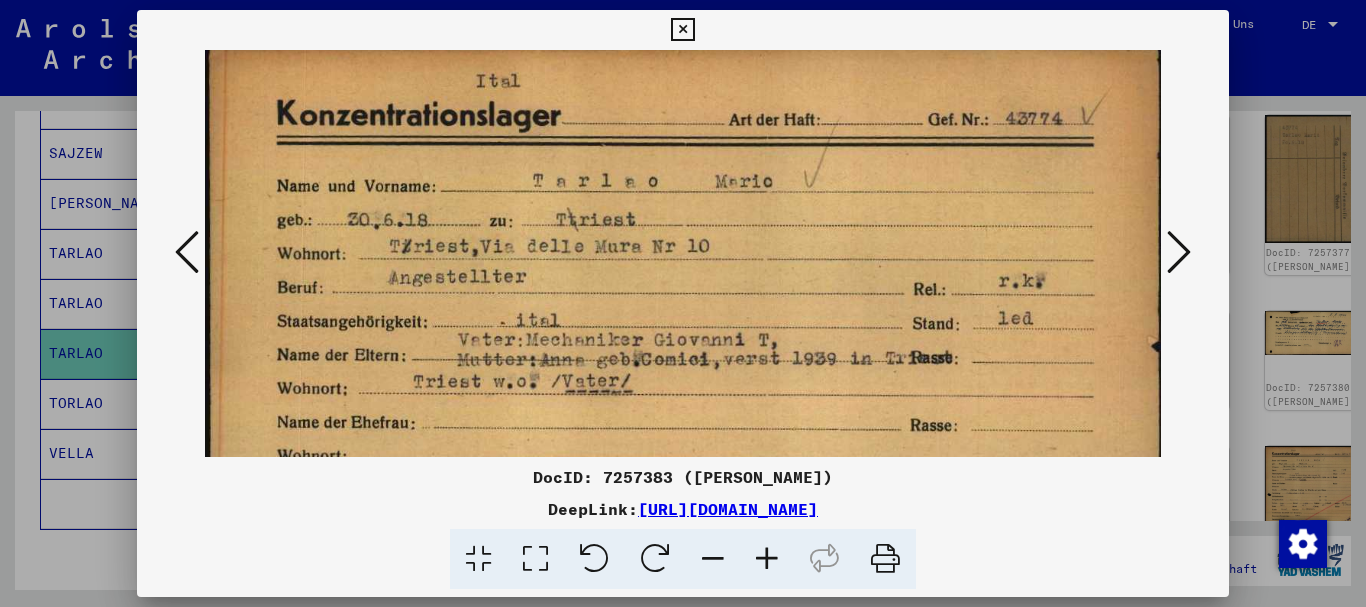drag, startPoint x: 507, startPoint y: 170, endPoint x: 505, endPoint y: 261, distance: 91.02197 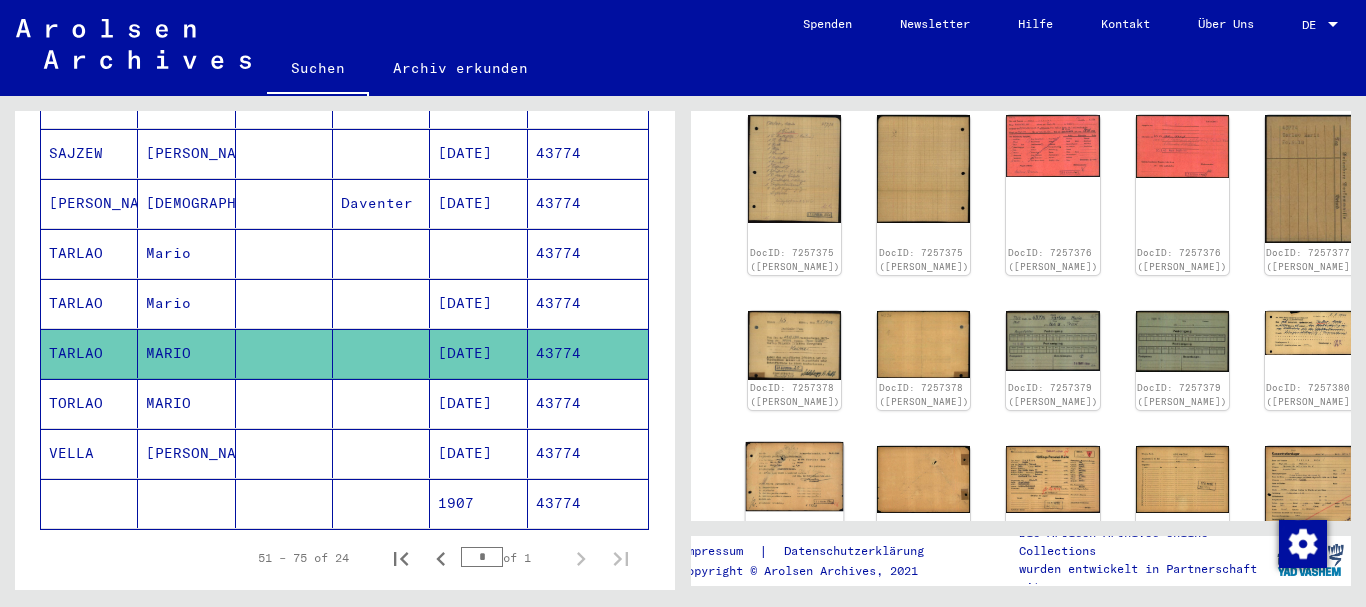 click 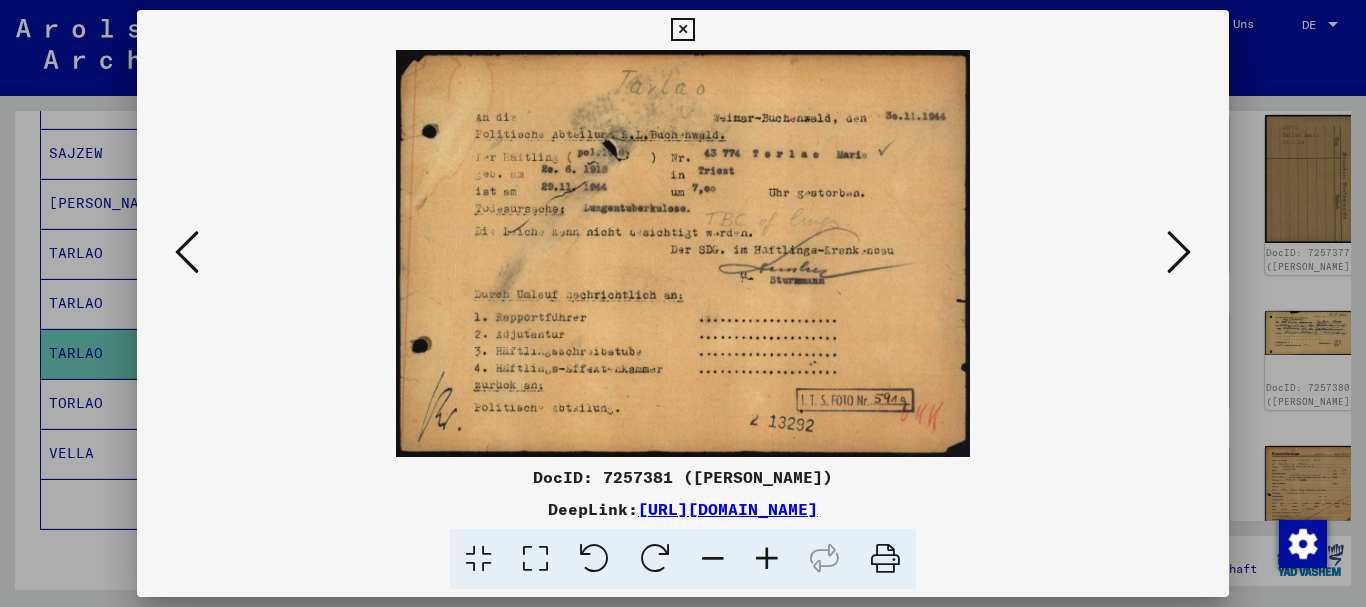 scroll, scrollTop: 648, scrollLeft: 0, axis: vertical 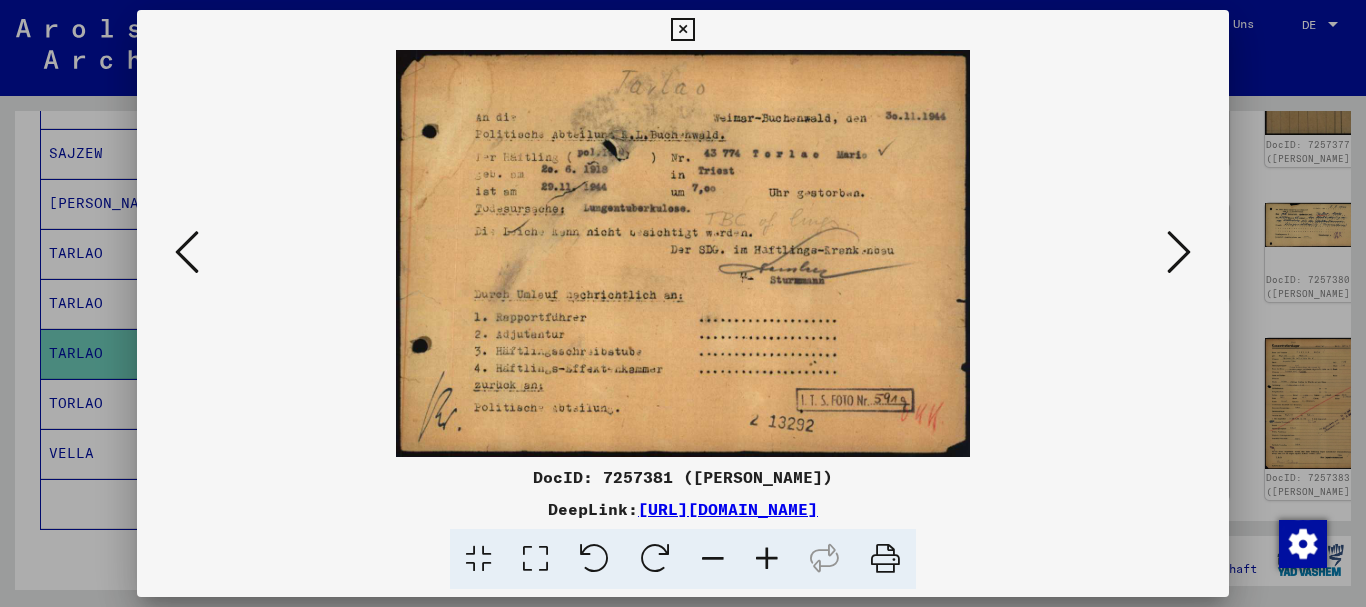 click at bounding box center (683, 303) 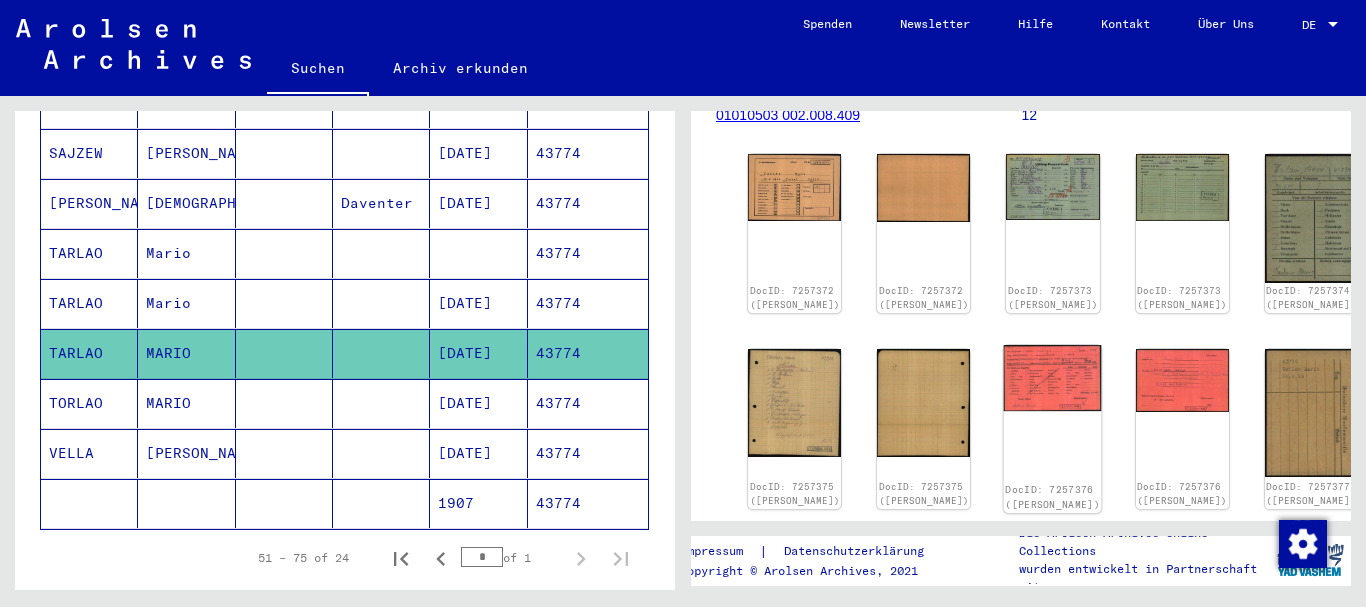 scroll, scrollTop: 414, scrollLeft: 0, axis: vertical 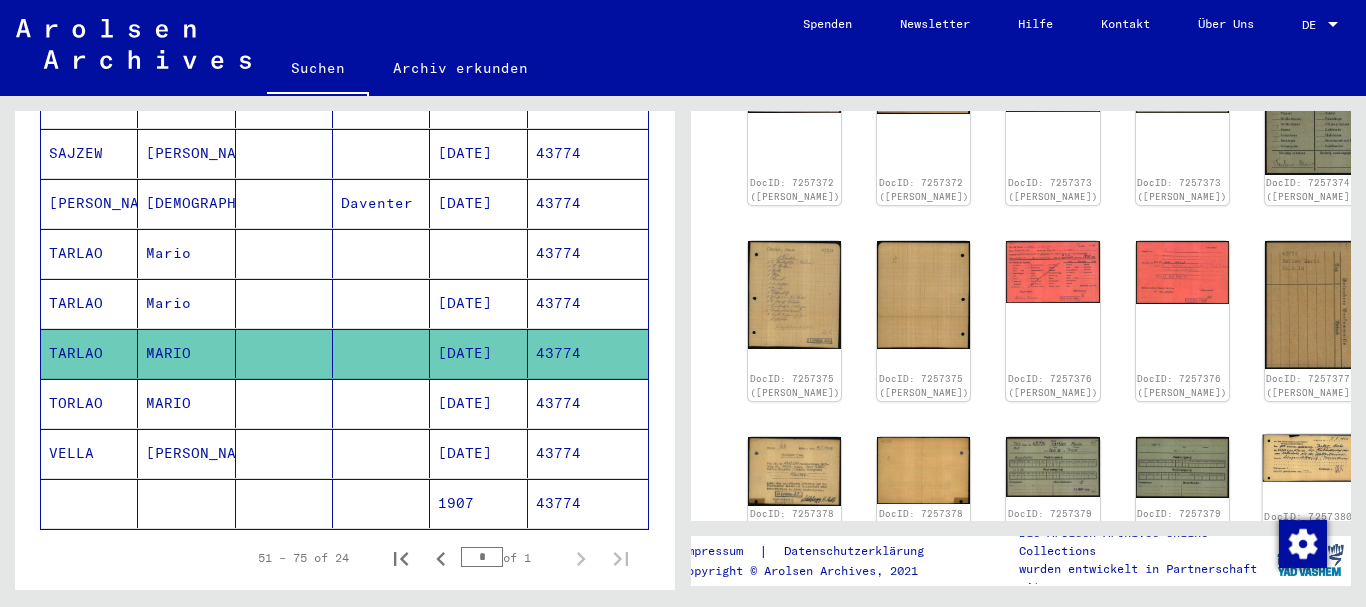 click 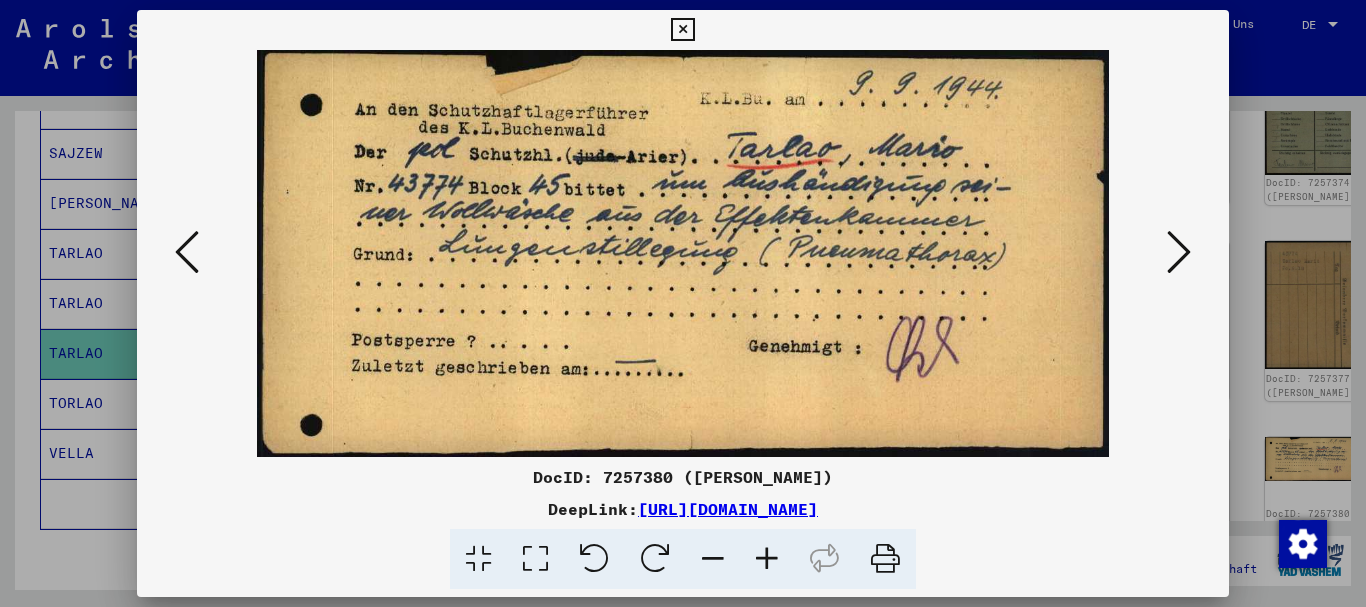 click at bounding box center [683, 303] 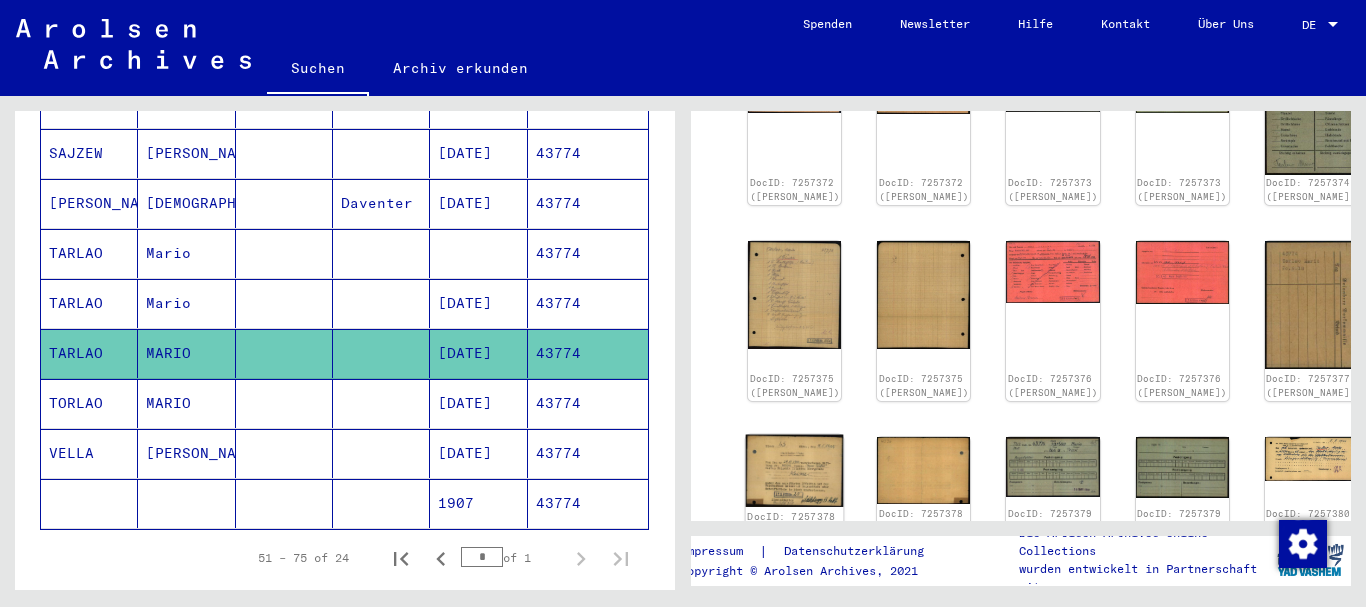 click 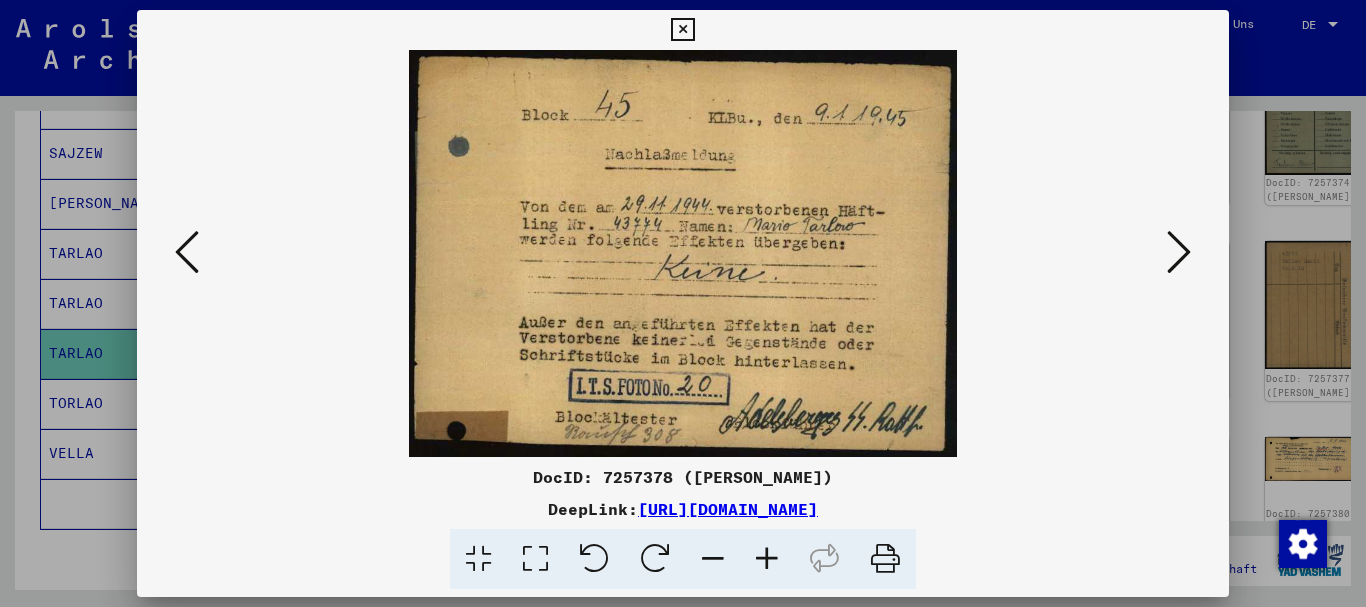 click at bounding box center (683, 303) 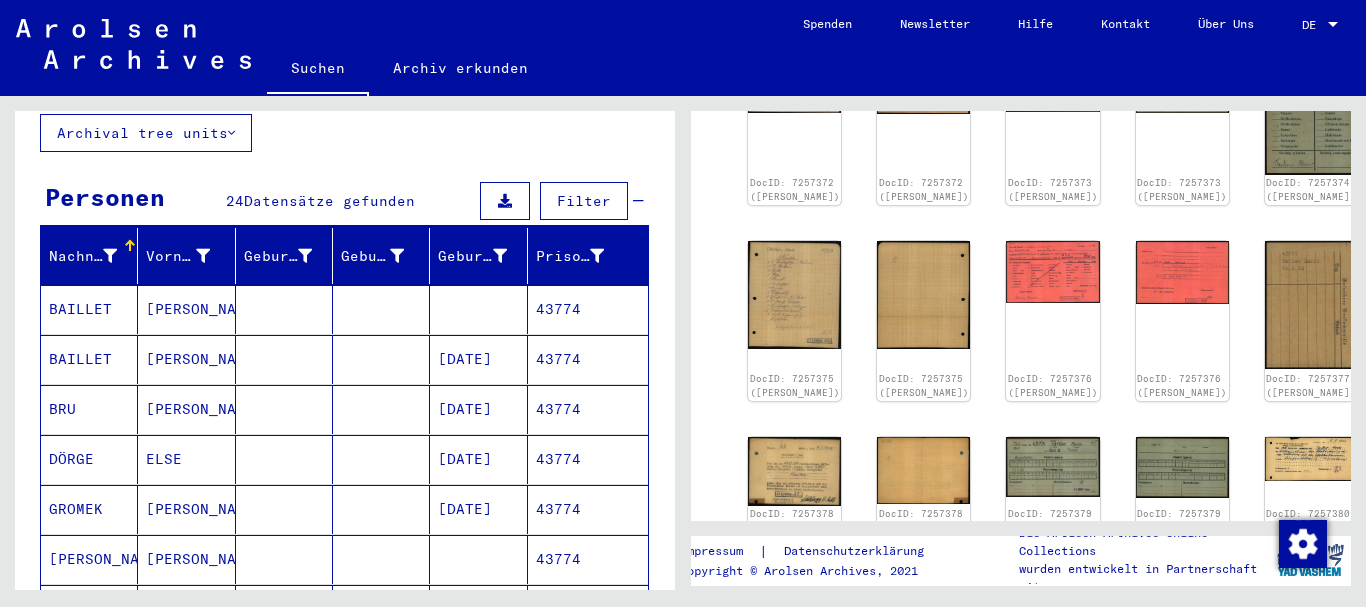 scroll, scrollTop: 17, scrollLeft: 0, axis: vertical 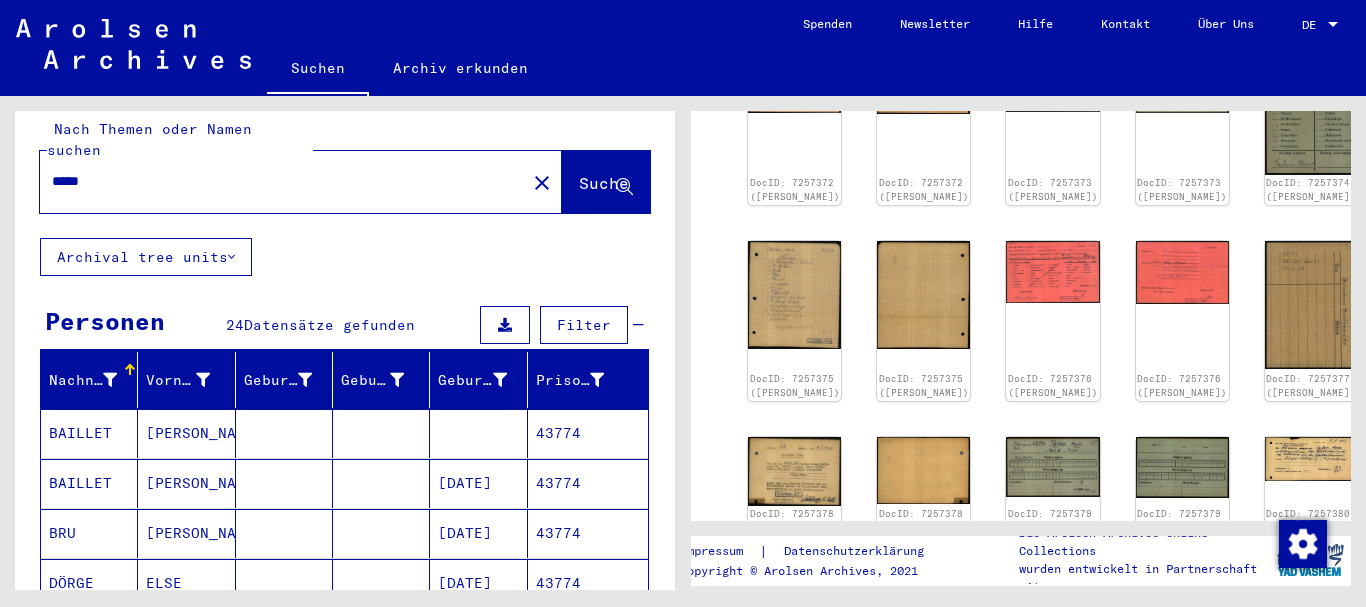 drag, startPoint x: 118, startPoint y: 173, endPoint x: 0, endPoint y: 176, distance: 118.03813 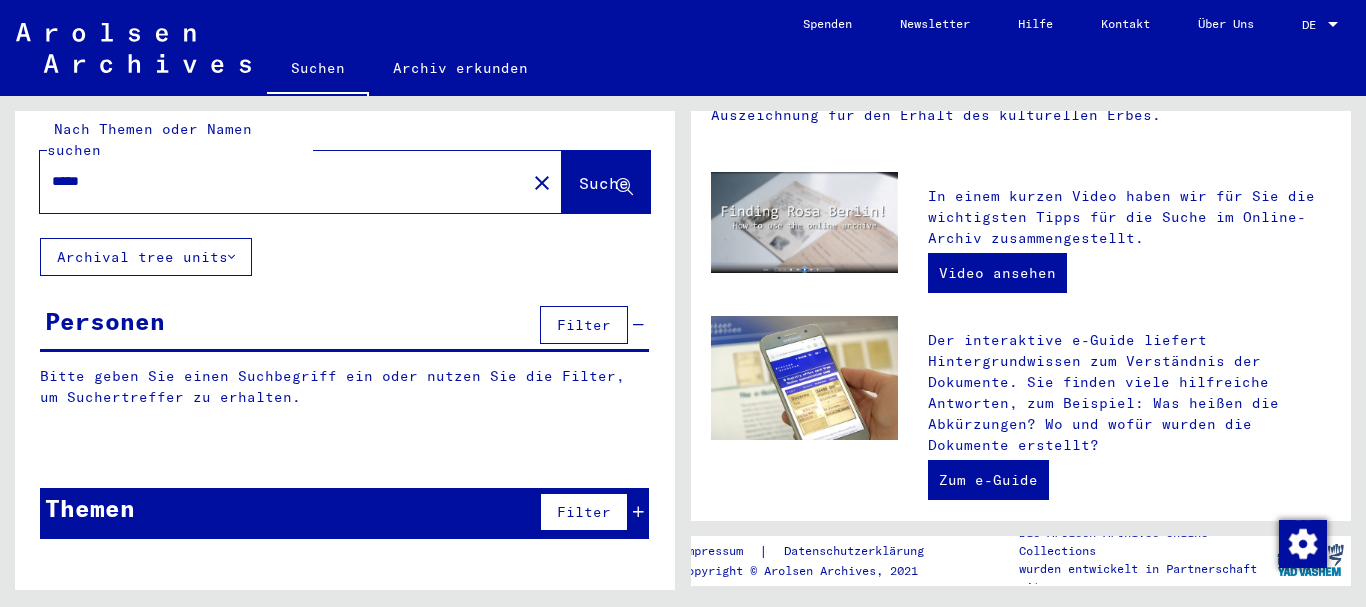scroll, scrollTop: 0, scrollLeft: 0, axis: both 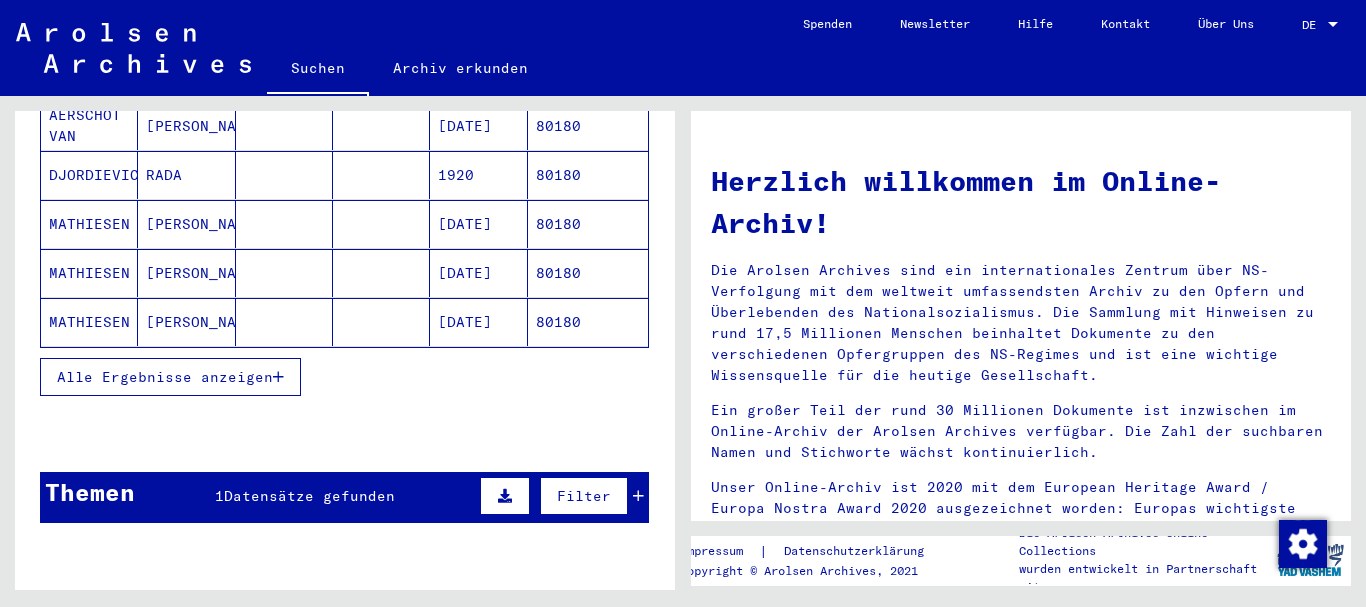 click on "Alle Ergebnisse anzeigen" at bounding box center [344, 377] 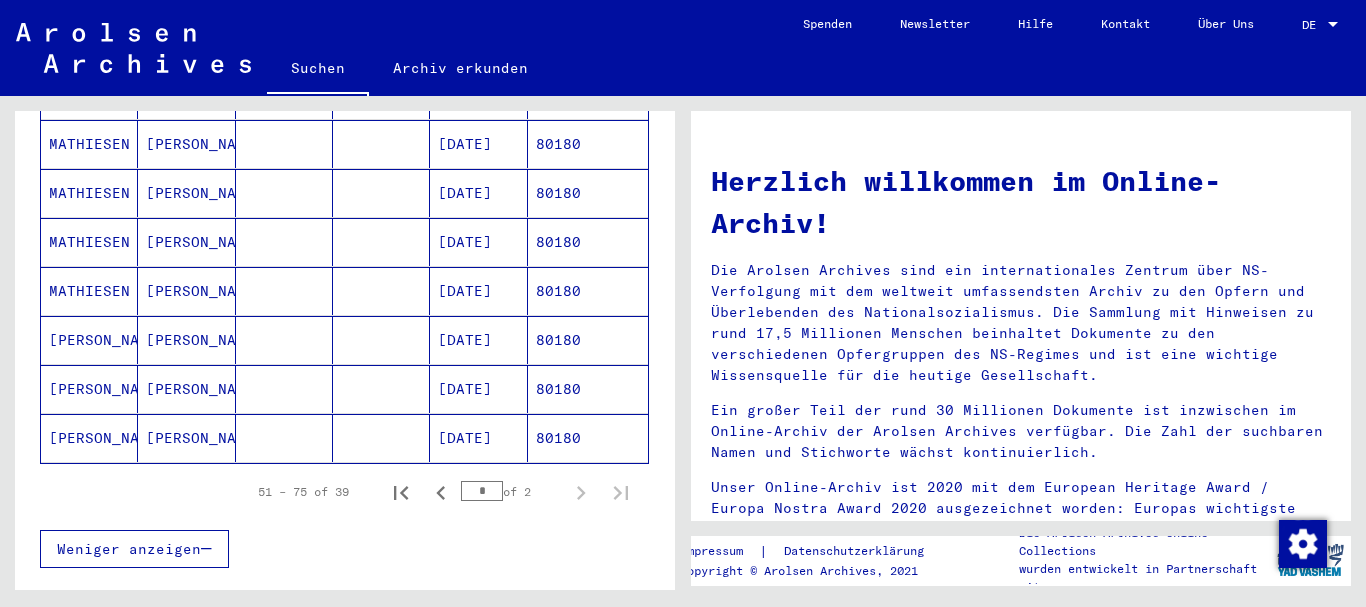 scroll, scrollTop: 1296, scrollLeft: 0, axis: vertical 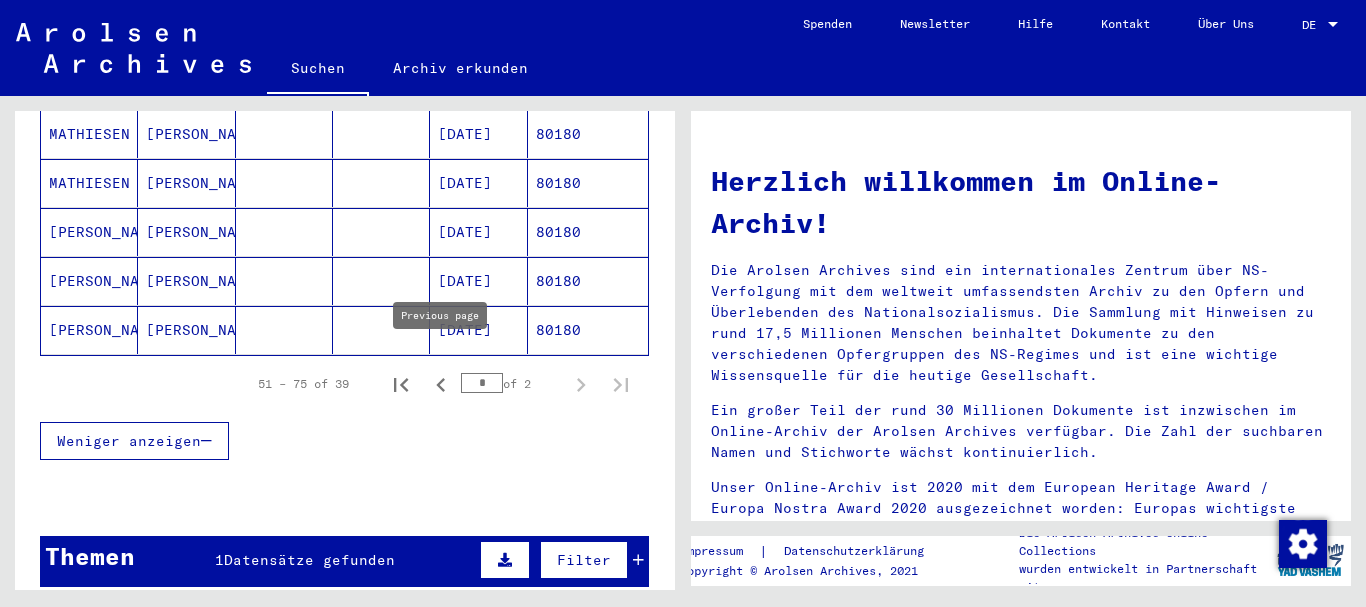 click 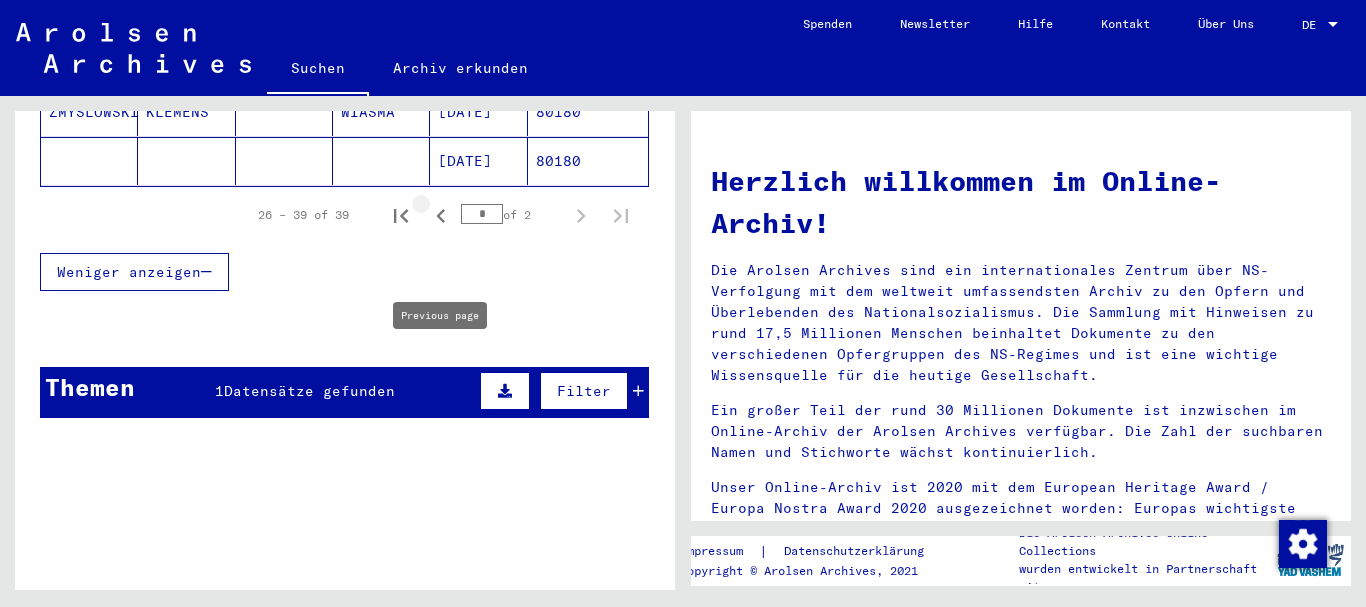 scroll, scrollTop: 905, scrollLeft: 0, axis: vertical 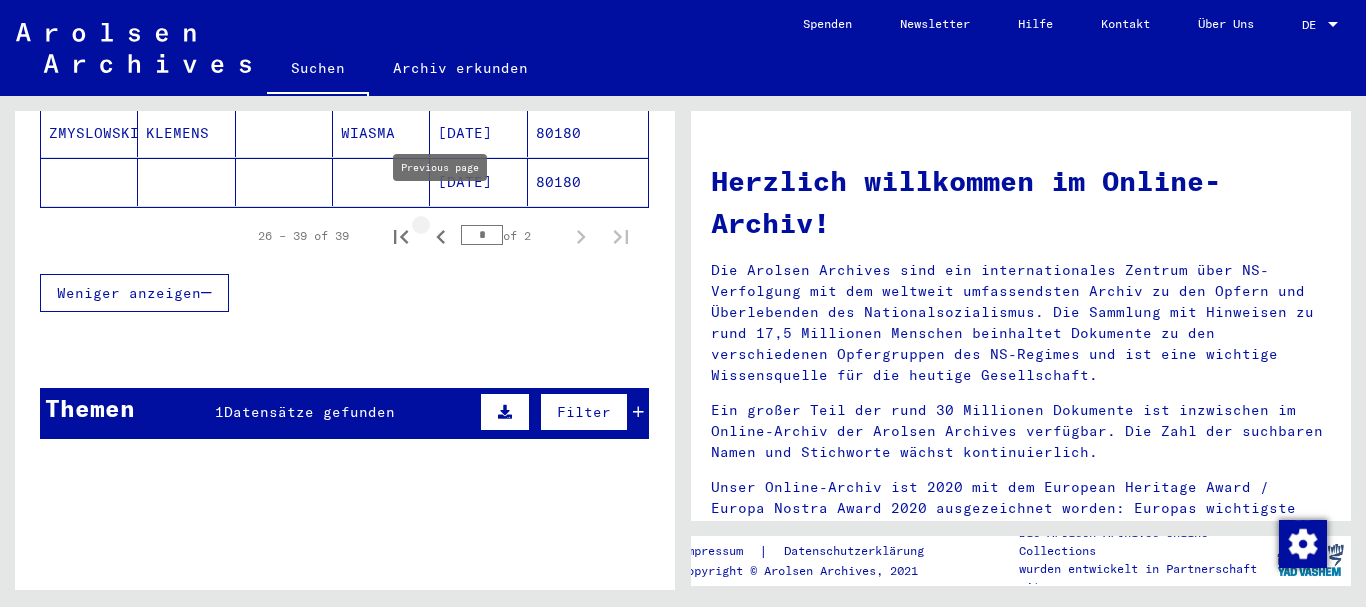 click 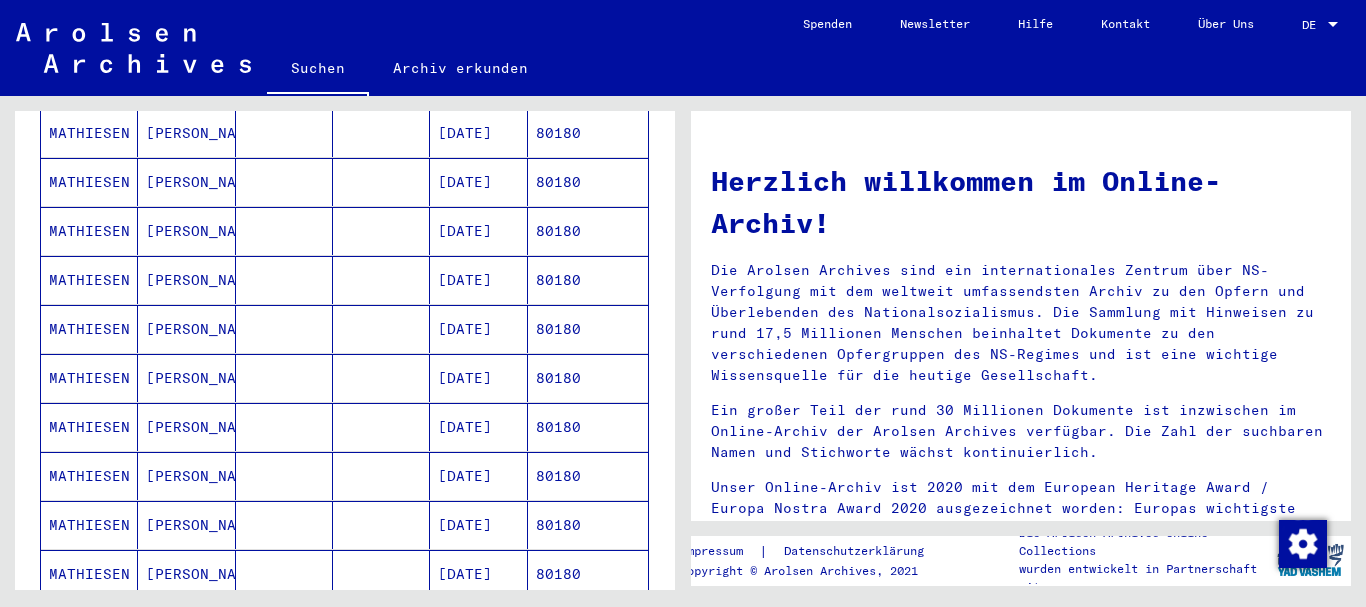 scroll, scrollTop: 1337, scrollLeft: 0, axis: vertical 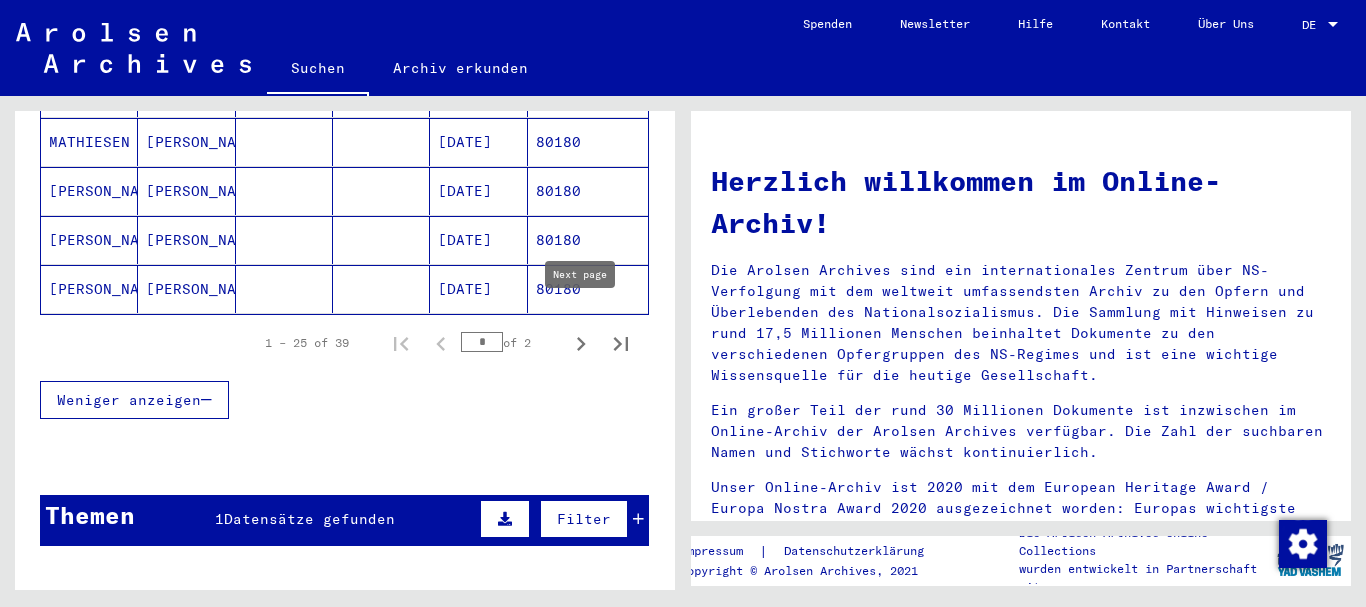 click 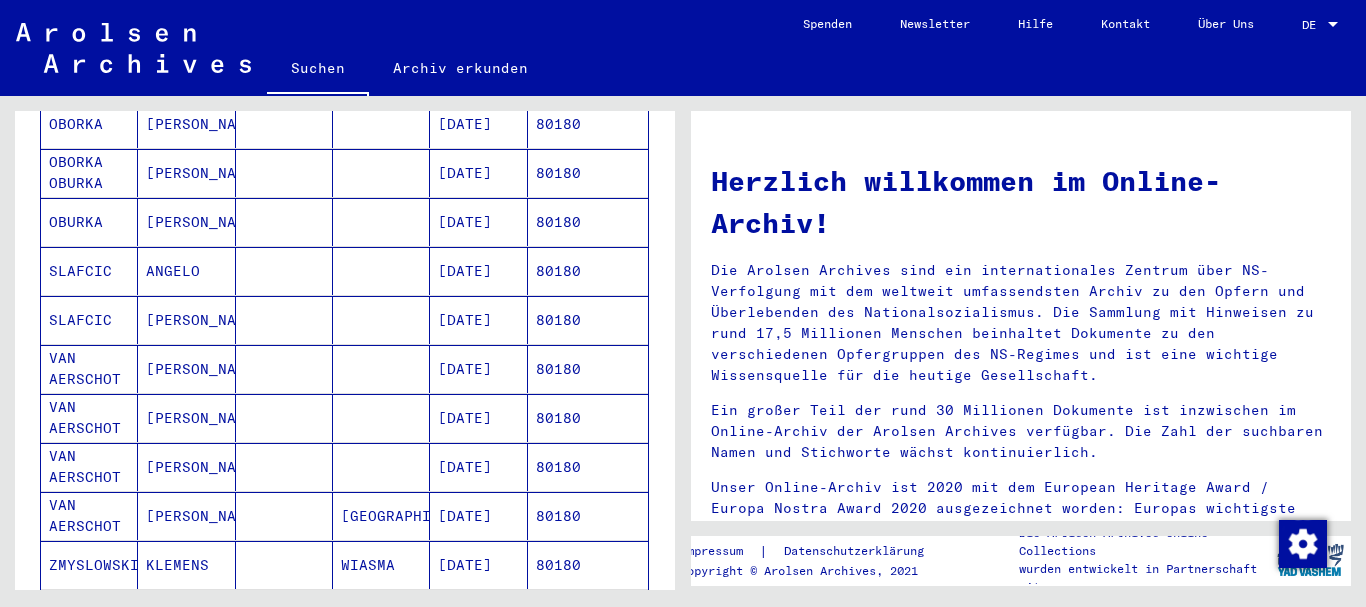 scroll, scrollTop: 257, scrollLeft: 0, axis: vertical 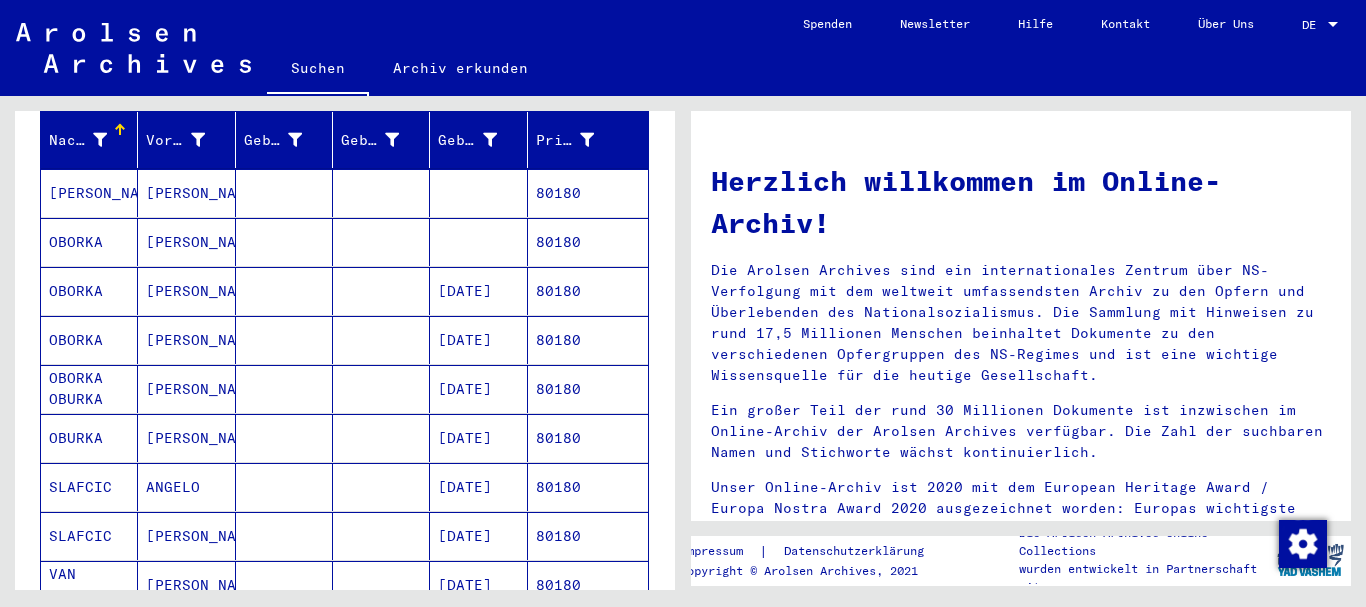 click on "SLAFCIC" at bounding box center (89, 536) 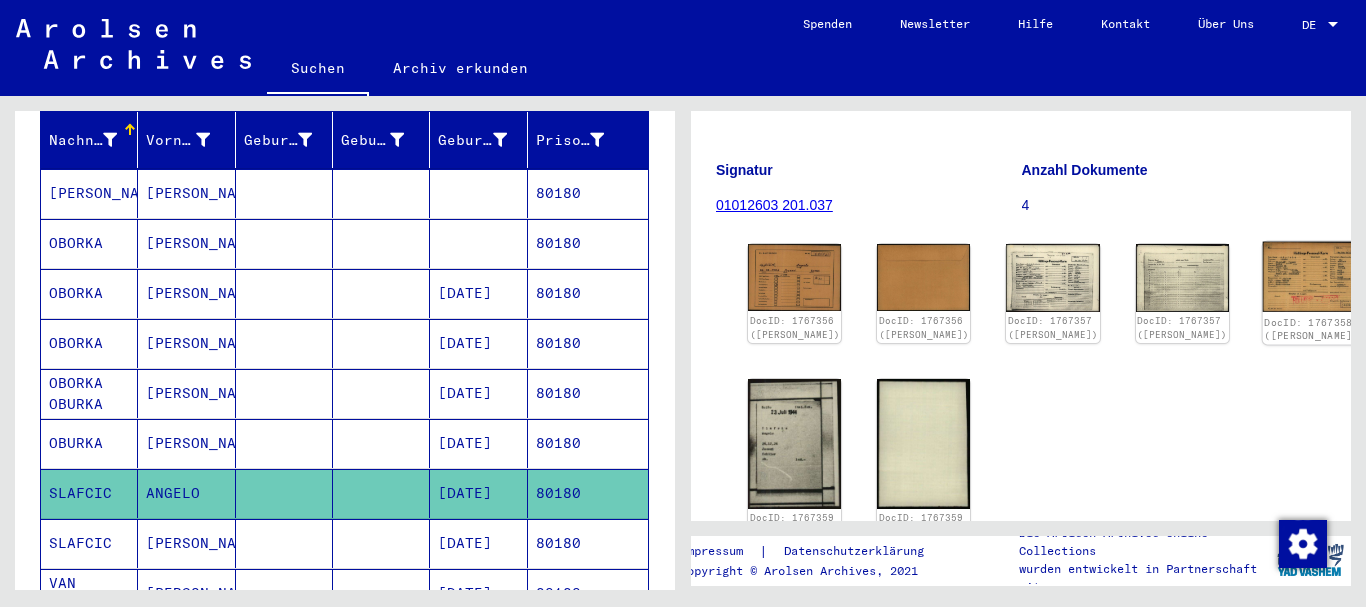 scroll, scrollTop: 324, scrollLeft: 0, axis: vertical 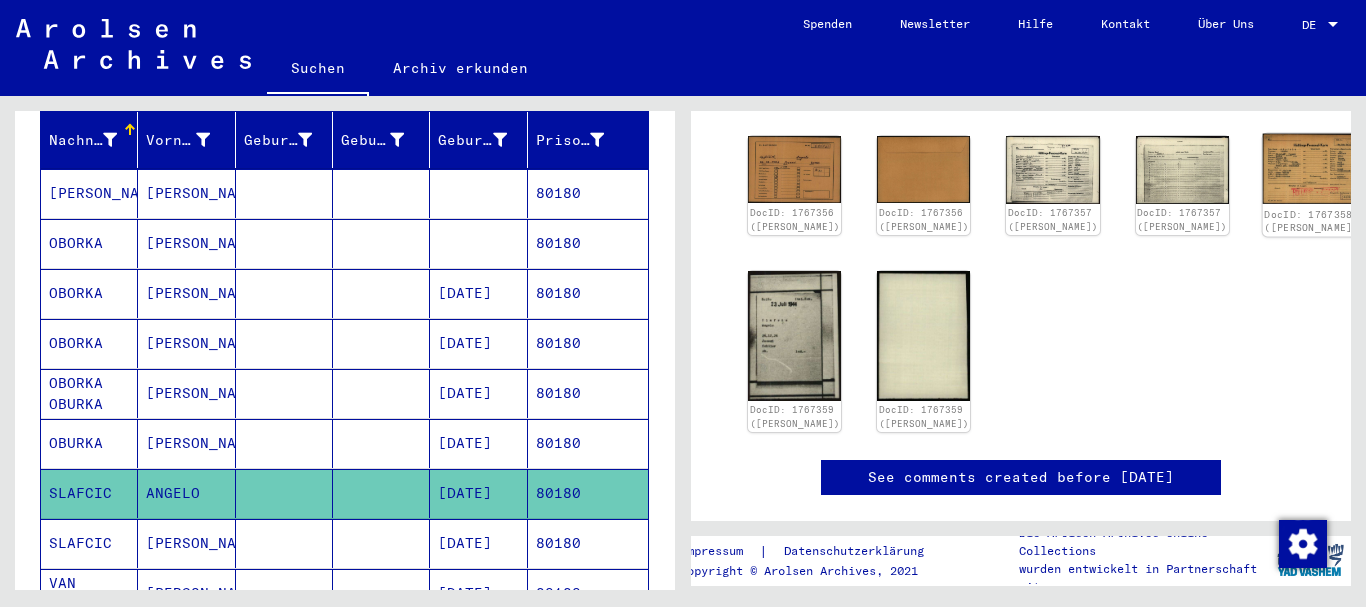 click 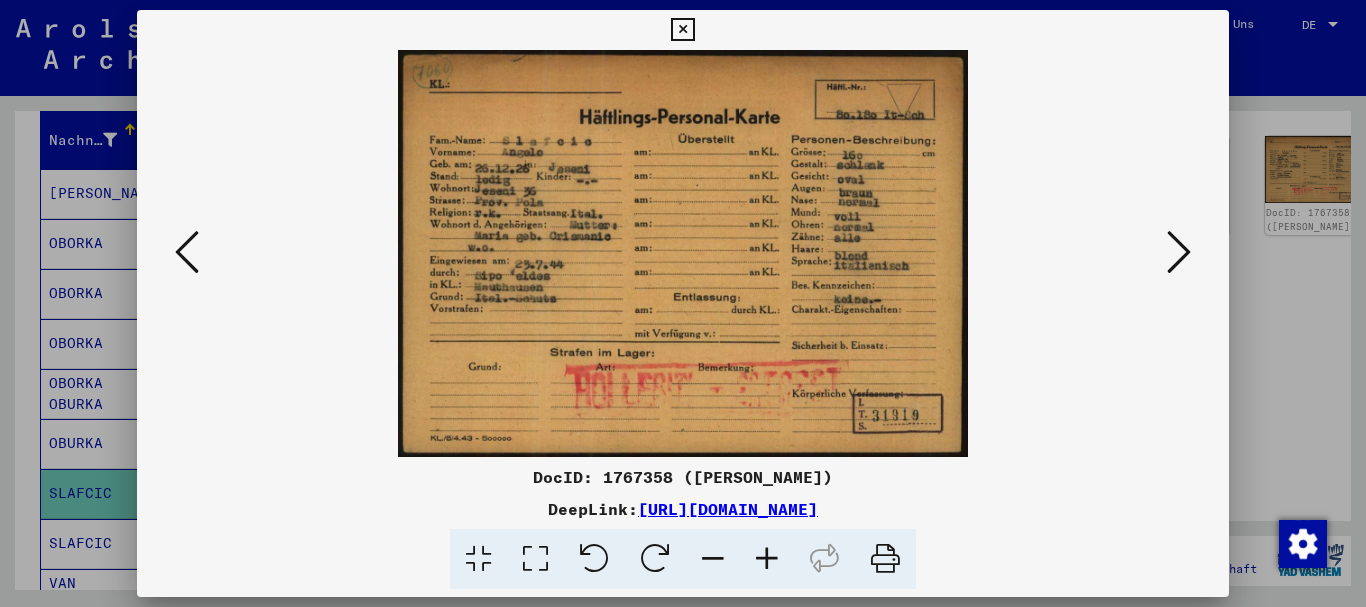 click at bounding box center [767, 559] 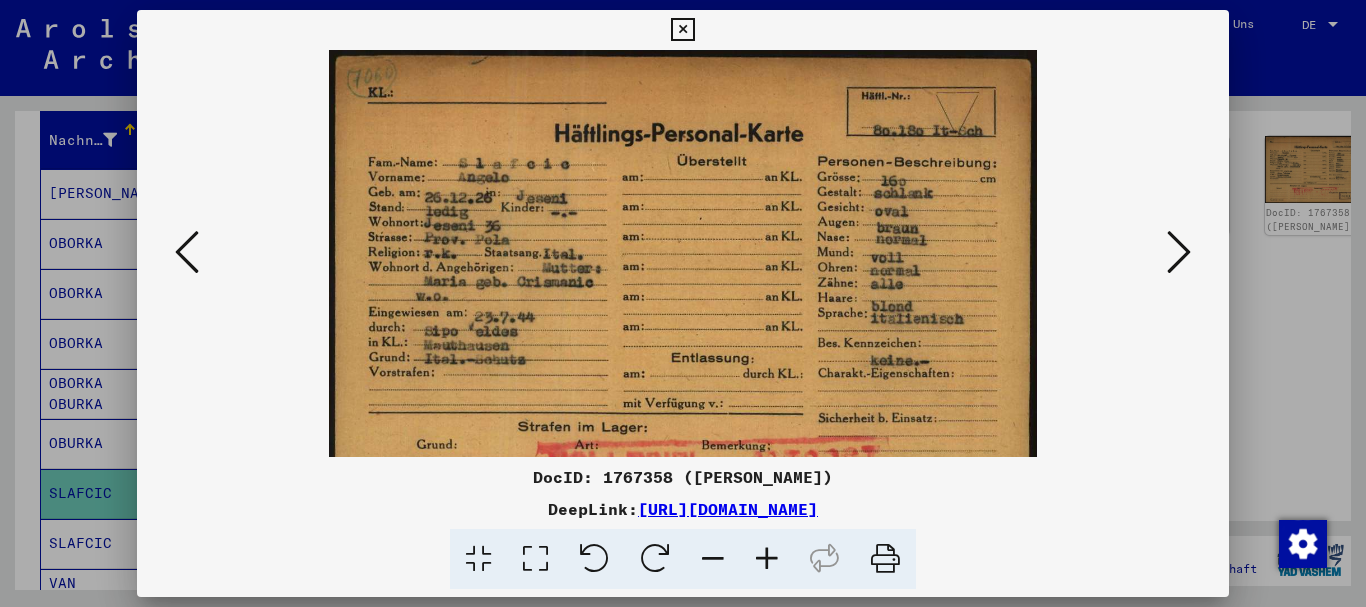 click at bounding box center [767, 559] 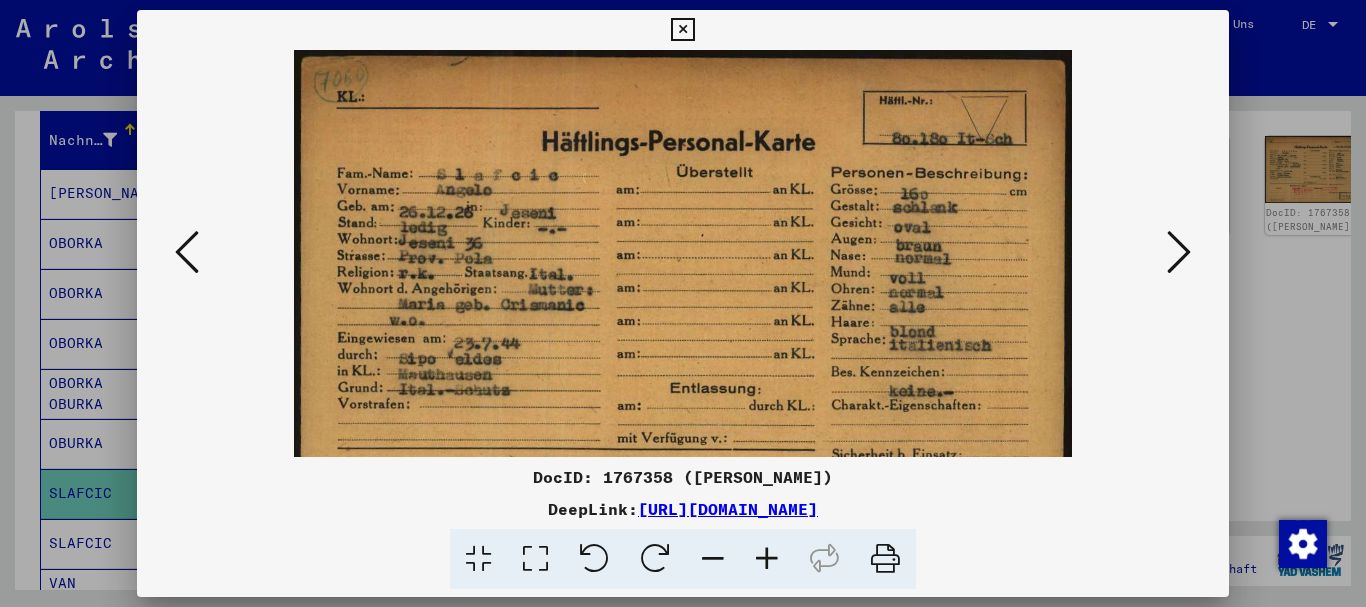click at bounding box center [767, 559] 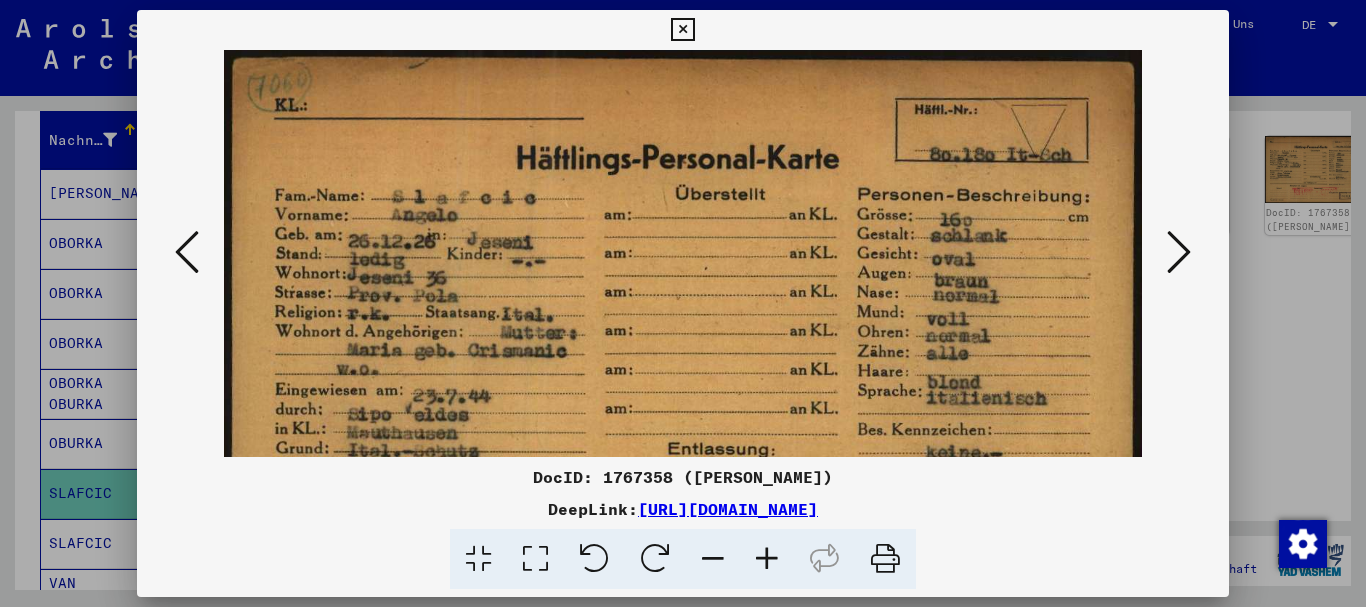 click at bounding box center (767, 559) 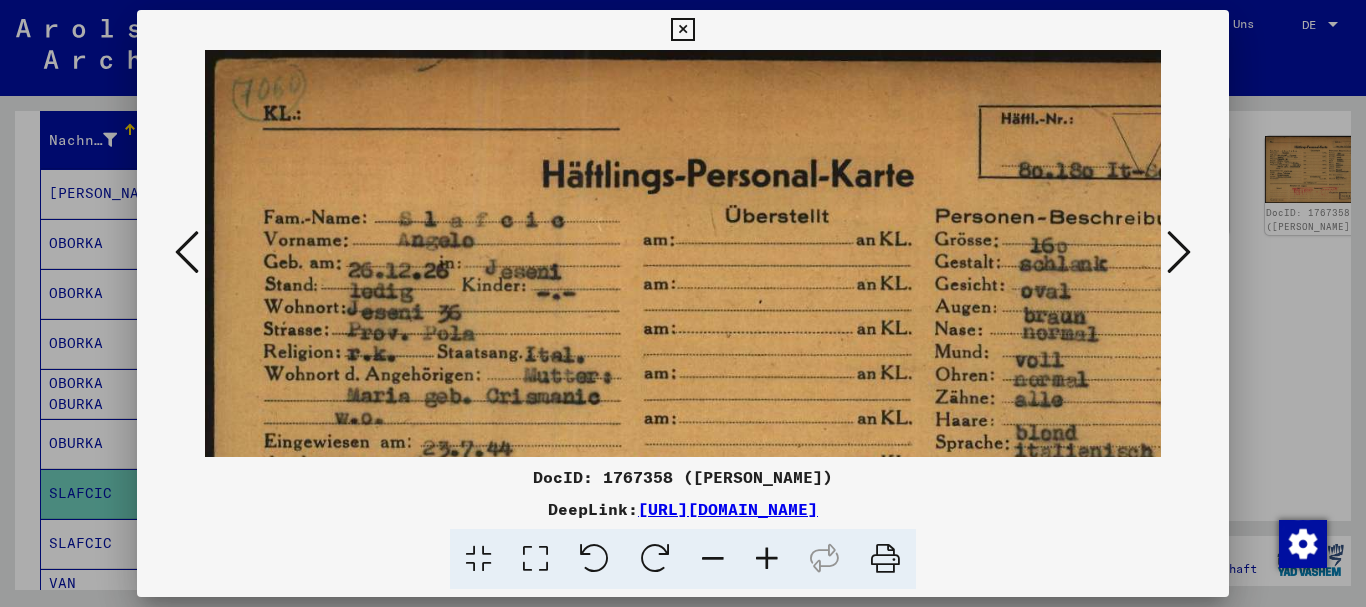click at bounding box center [767, 559] 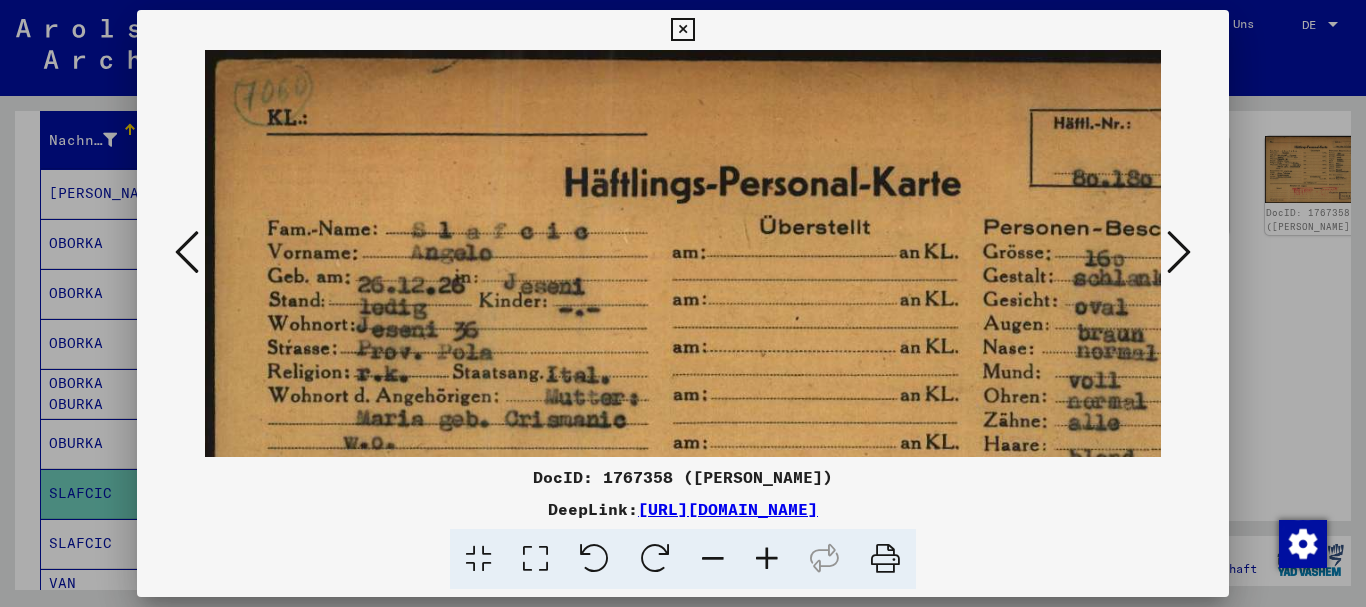click at bounding box center [1179, 252] 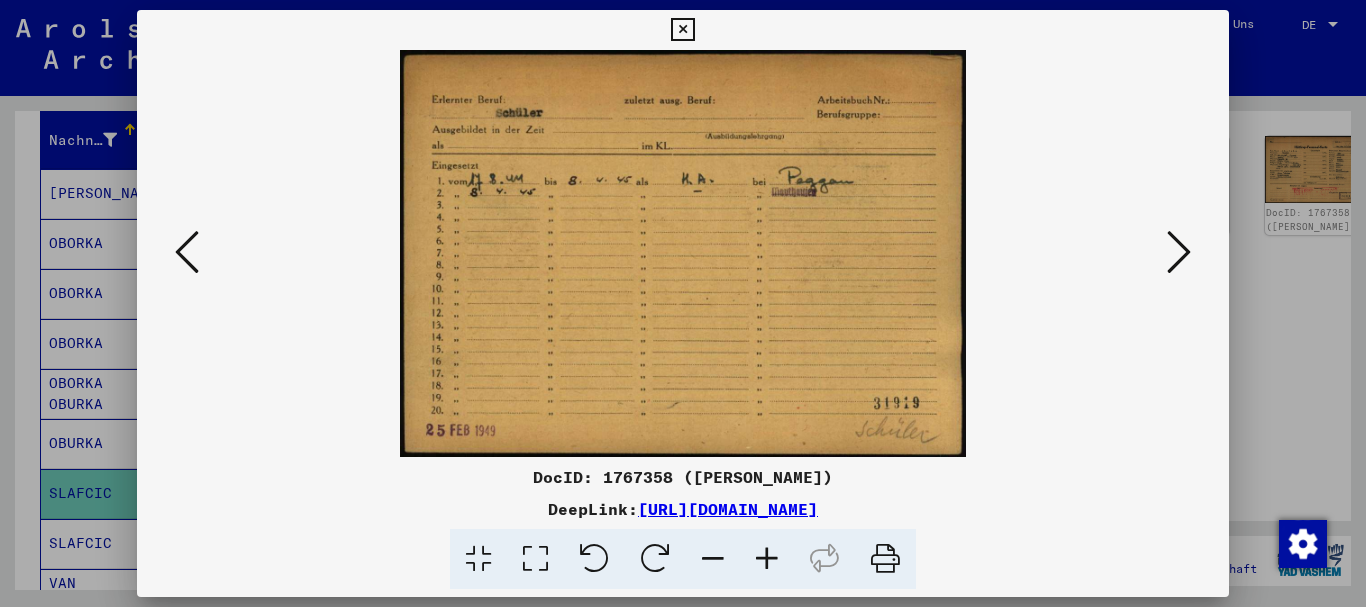 click at bounding box center [1179, 252] 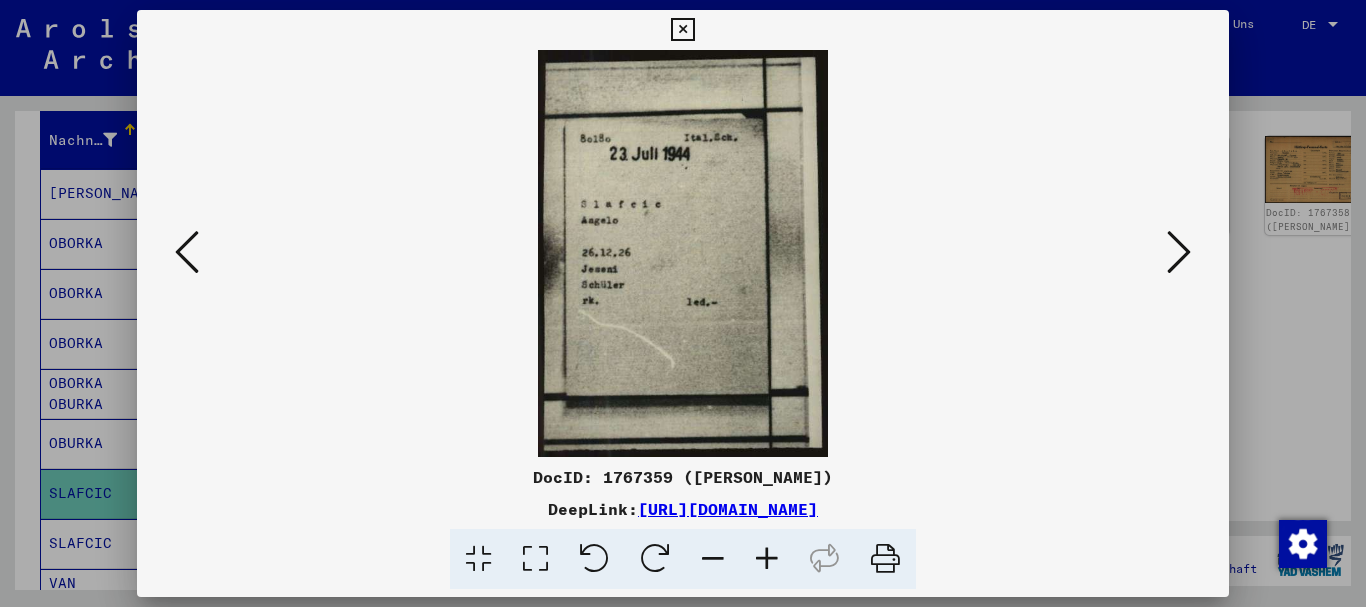 click at bounding box center [187, 252] 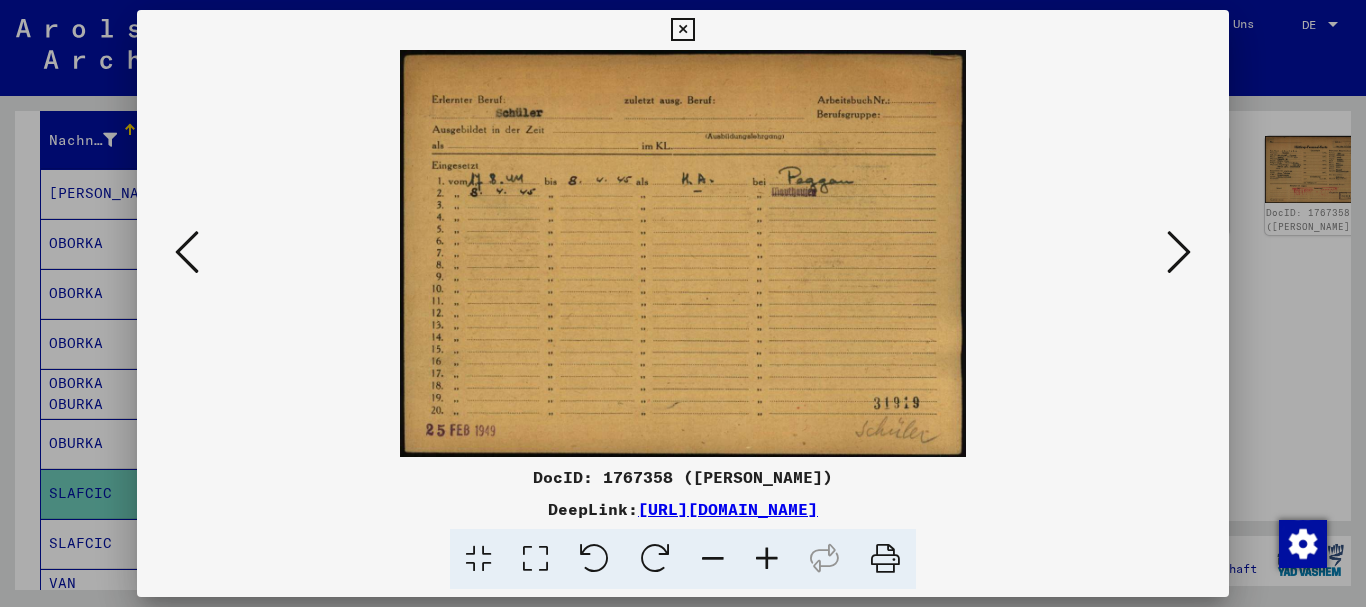 click at bounding box center (683, 303) 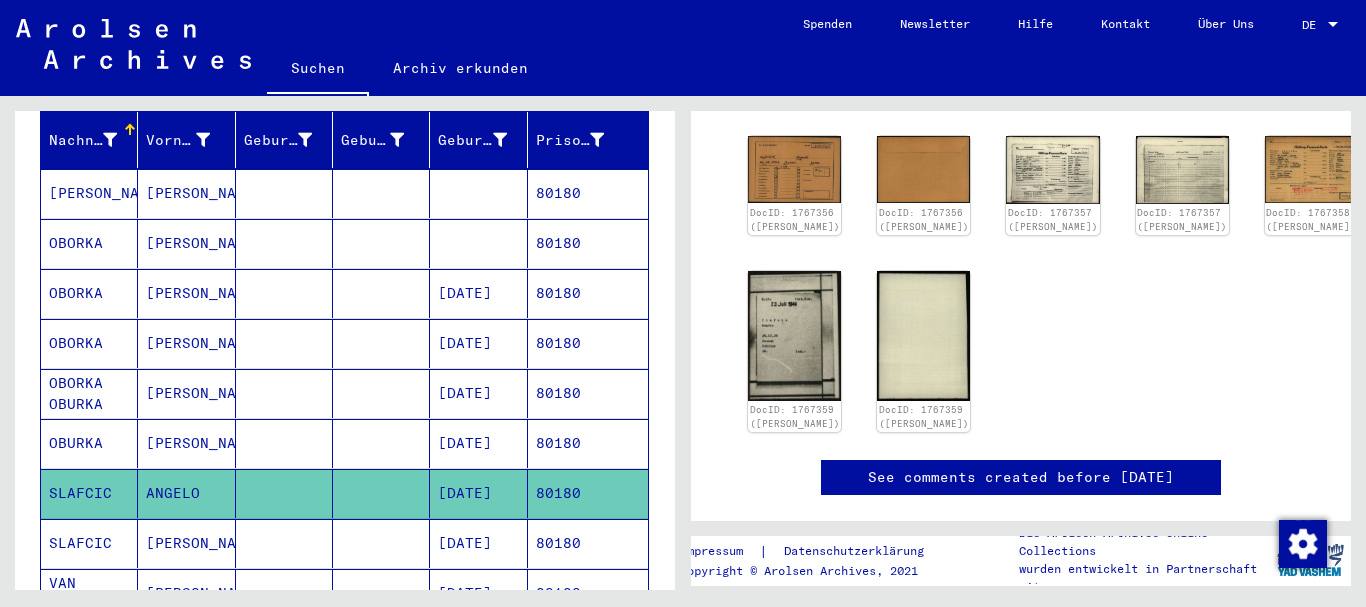 scroll, scrollTop: 0, scrollLeft: 0, axis: both 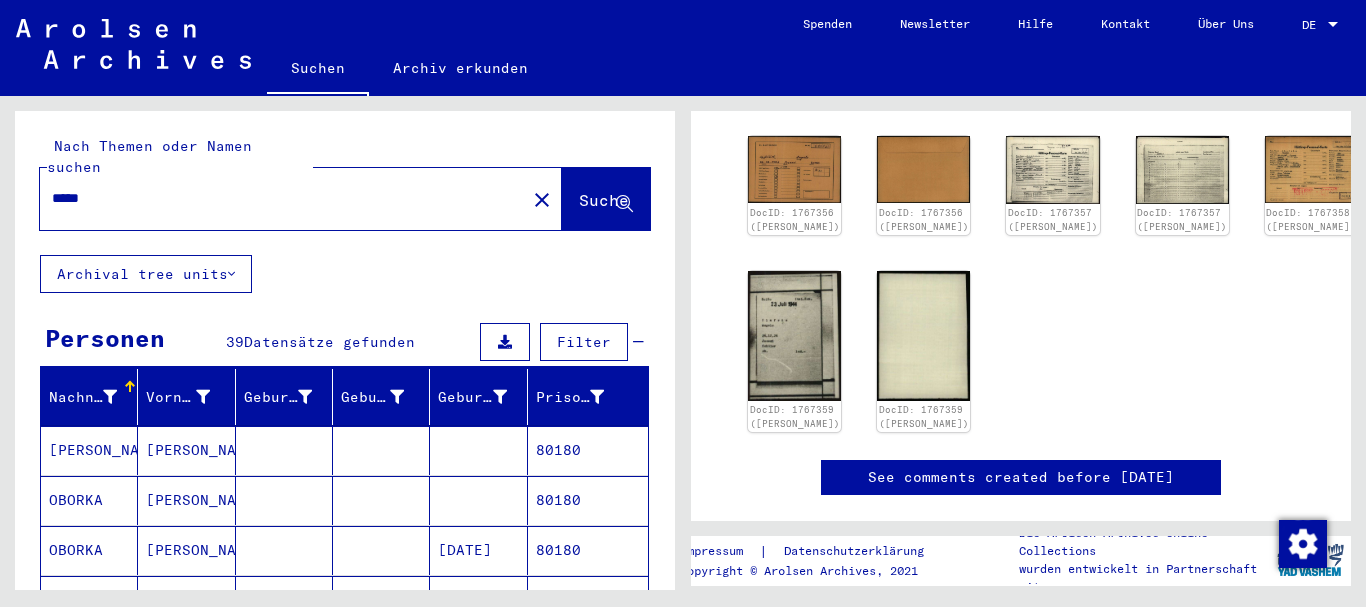 drag, startPoint x: 114, startPoint y: 183, endPoint x: 0, endPoint y: 185, distance: 114.01754 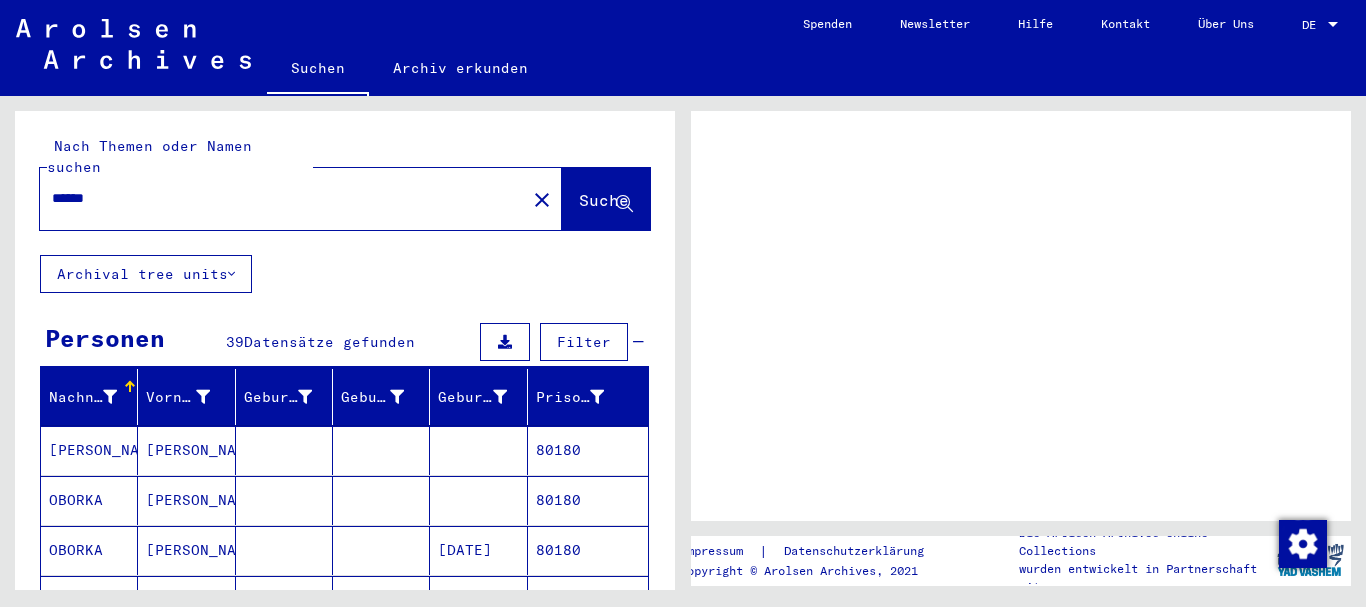 scroll, scrollTop: 0, scrollLeft: 0, axis: both 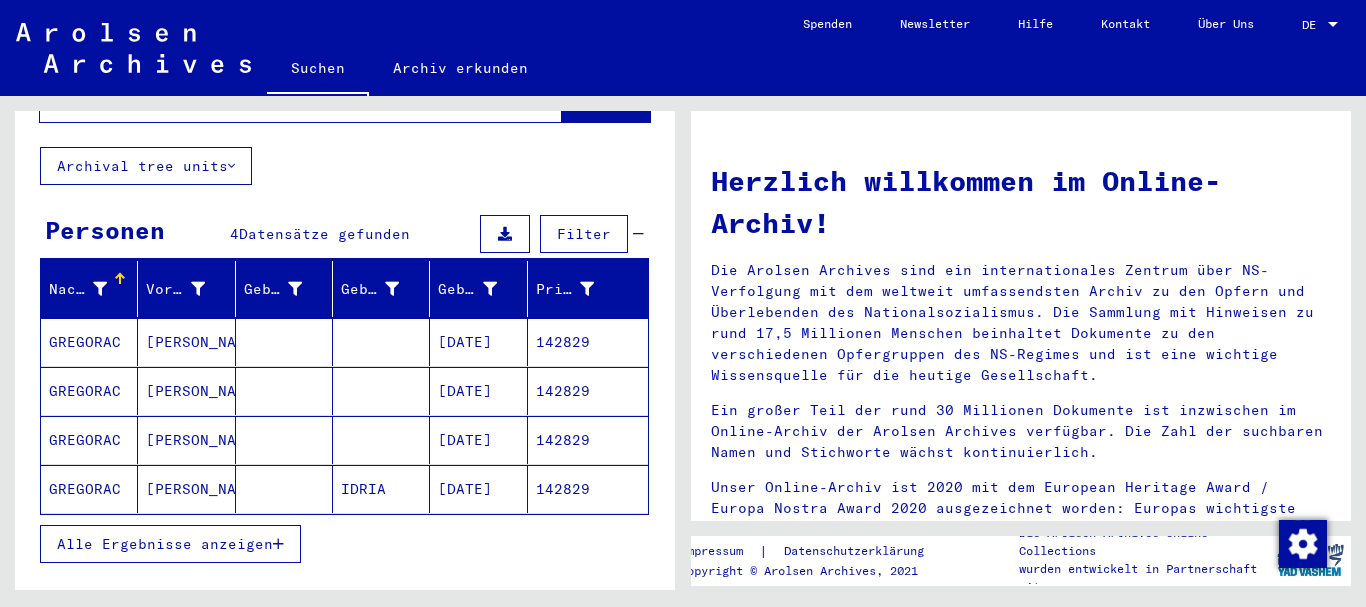 click on "Nachname   Vorname   Geburtsname   Geburt‏   Geburtsdatum   Prisoner #   [PERSON_NAME]         [DATE]   142829   [PERSON_NAME]         [DATE]   142829   [PERSON_NAME]         [DATE]   142829   [PERSON_NAME]   [DATE]   142829  Alle Ergebnisse anzeigen  Signature Nachname Vorname Geburtsname Geburt‏ Geburtsdatum Prisoner # Vater (Adoptivvater) Mutter (Adoptivmutter) Religion Nationalität Beruf Haftstätte Sterbedatum Letzter [PERSON_NAME] (Land) Haftstätte [PERSON_NAME] (Provinz) Letzter Wohnort (Ort) Letzter Wohnort (Stadtteil) Letzter Wohnort (Straße) Letzter Wohnort (Hausnummer) [TECHNICAL_ID] - [MEDICAL_DATA] mit Namen ab GRANDEMANGE [PERSON_NAME] [DATE] 142829 [TECHNICAL_ID] - Schreibstubenkarten Dachau A-Z [PERSON_NAME] [DATE] 142829 Slowenisch [TECHNICAL_ID] - Kassenanweisungen über die Ausgabe der Beträge mit Namenlisten,      Bankquittungen, andere Bestätigungen und Korrespondenz [PERSON_NAME] [DATE] 142829 [PERSON_NAME] [DATE] 142829 SLOWENE" at bounding box center (345, 425) 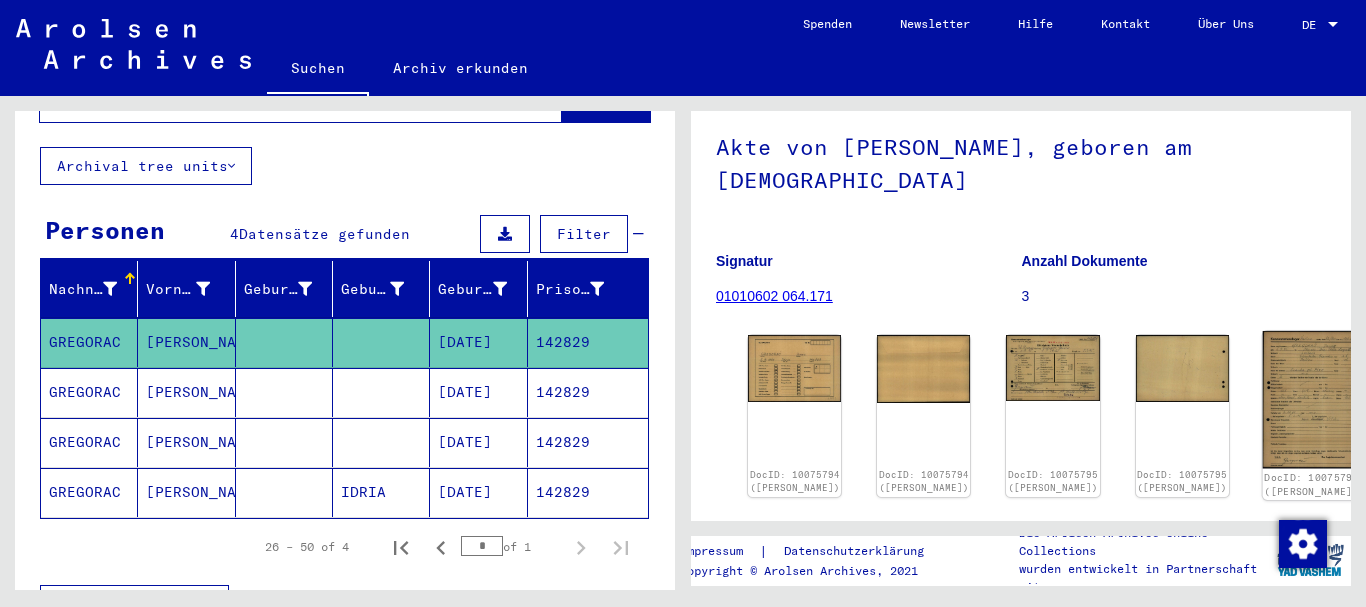 scroll, scrollTop: 233, scrollLeft: 0, axis: vertical 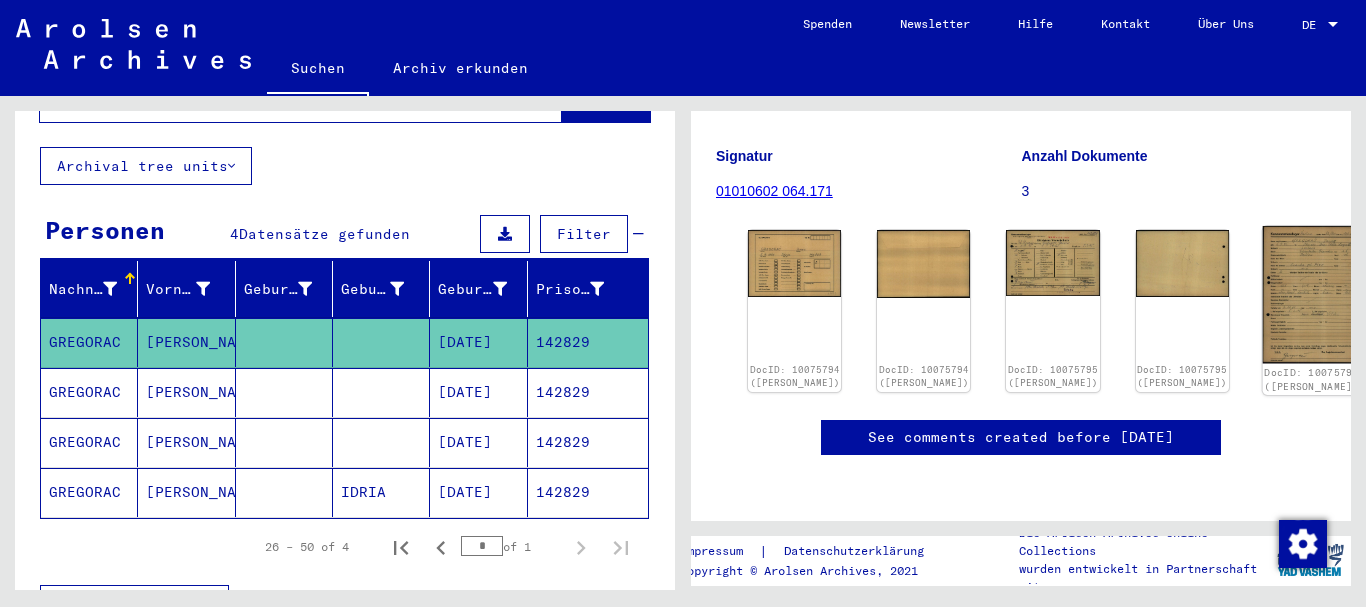 click 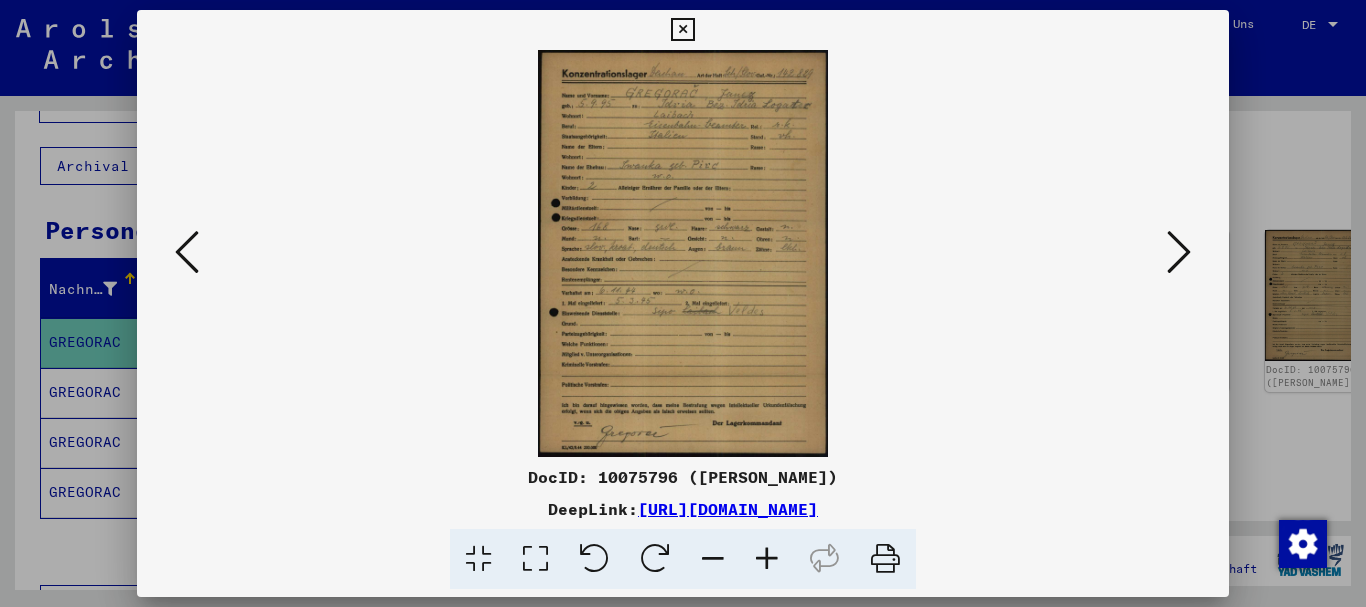 click at bounding box center [767, 559] 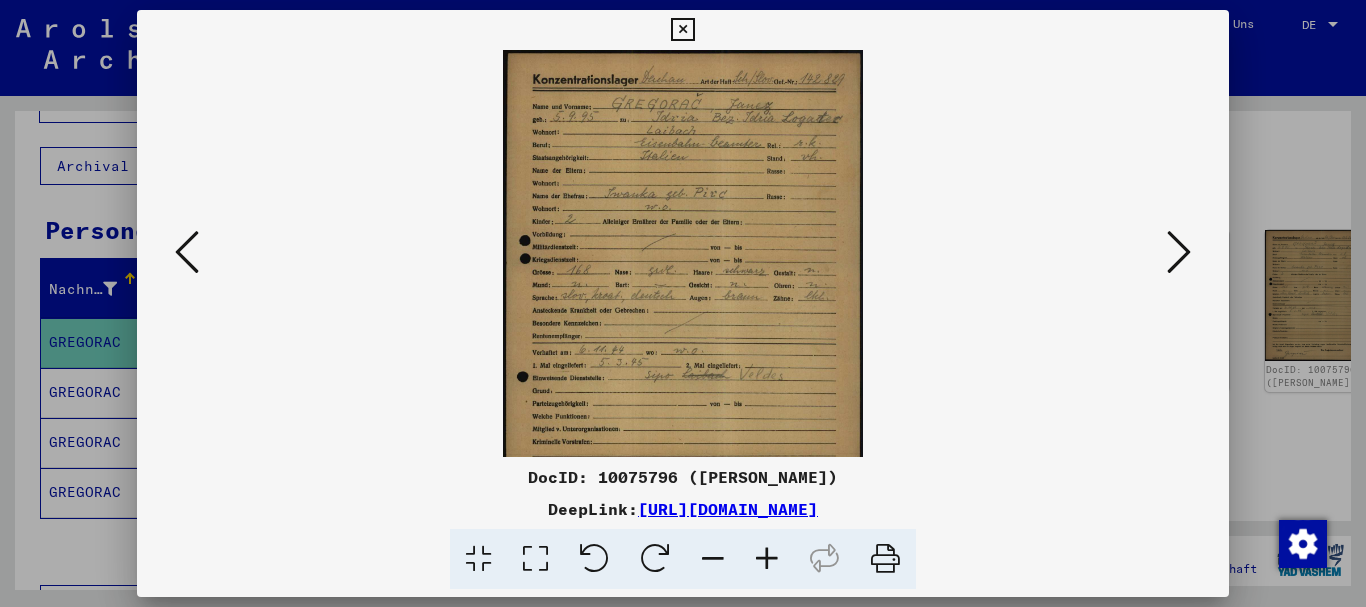 click at bounding box center [767, 559] 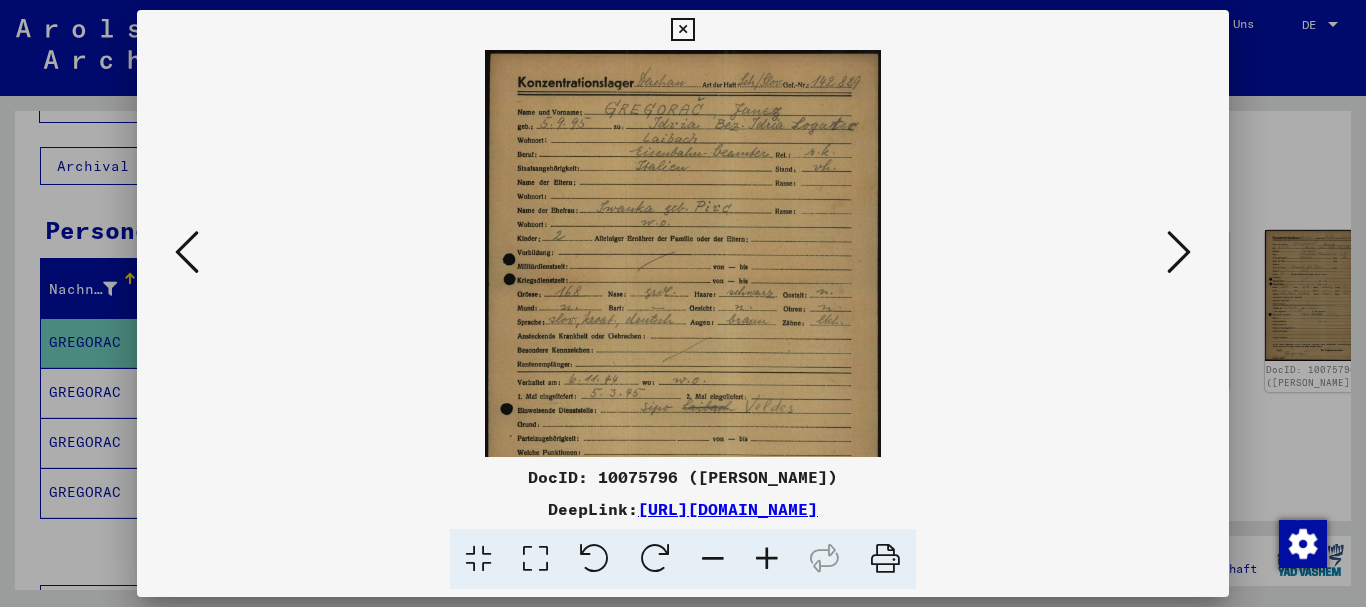 click at bounding box center [767, 559] 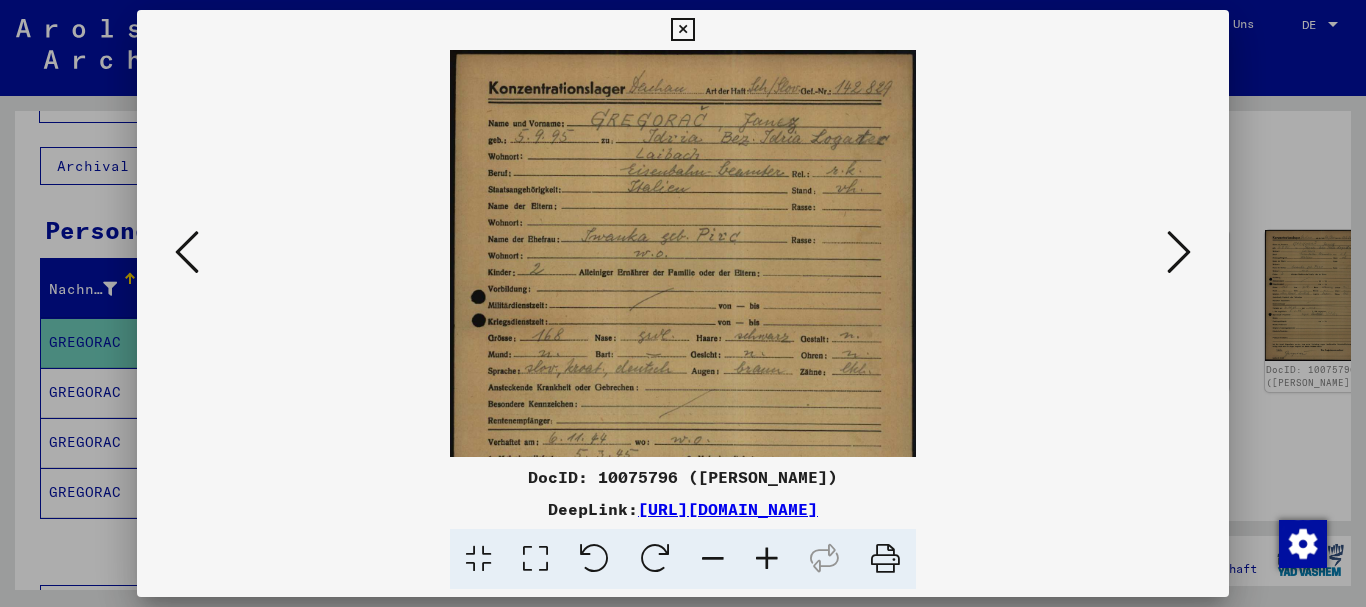 click at bounding box center (767, 559) 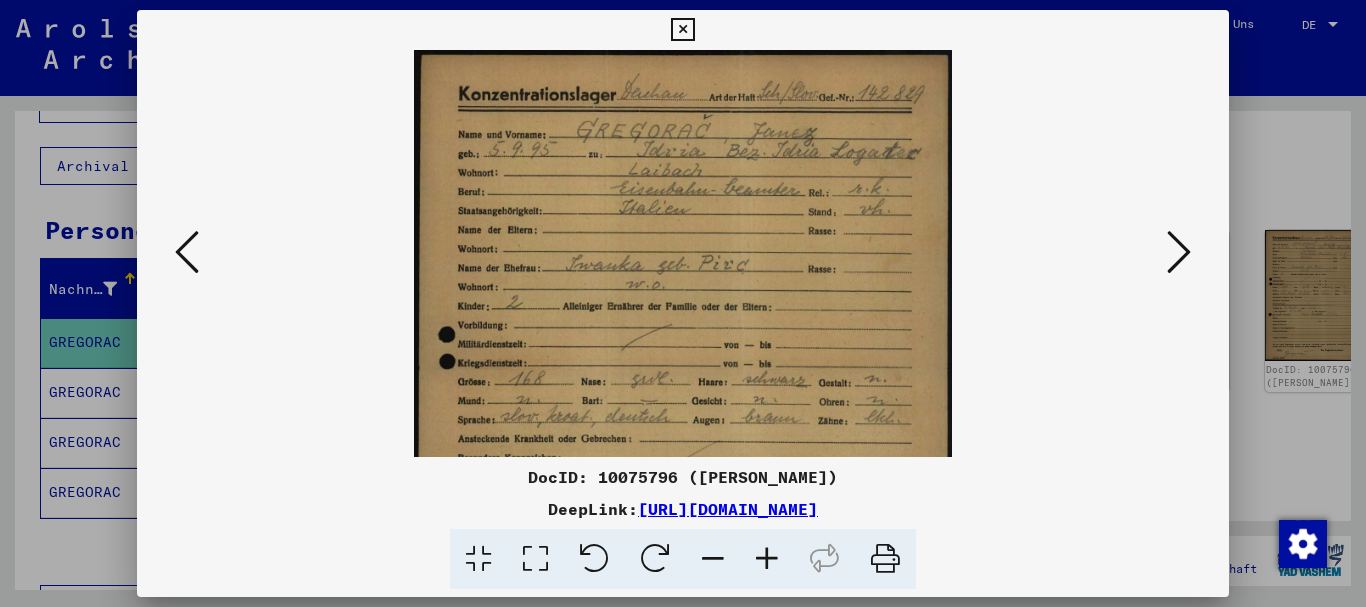 click at bounding box center [767, 559] 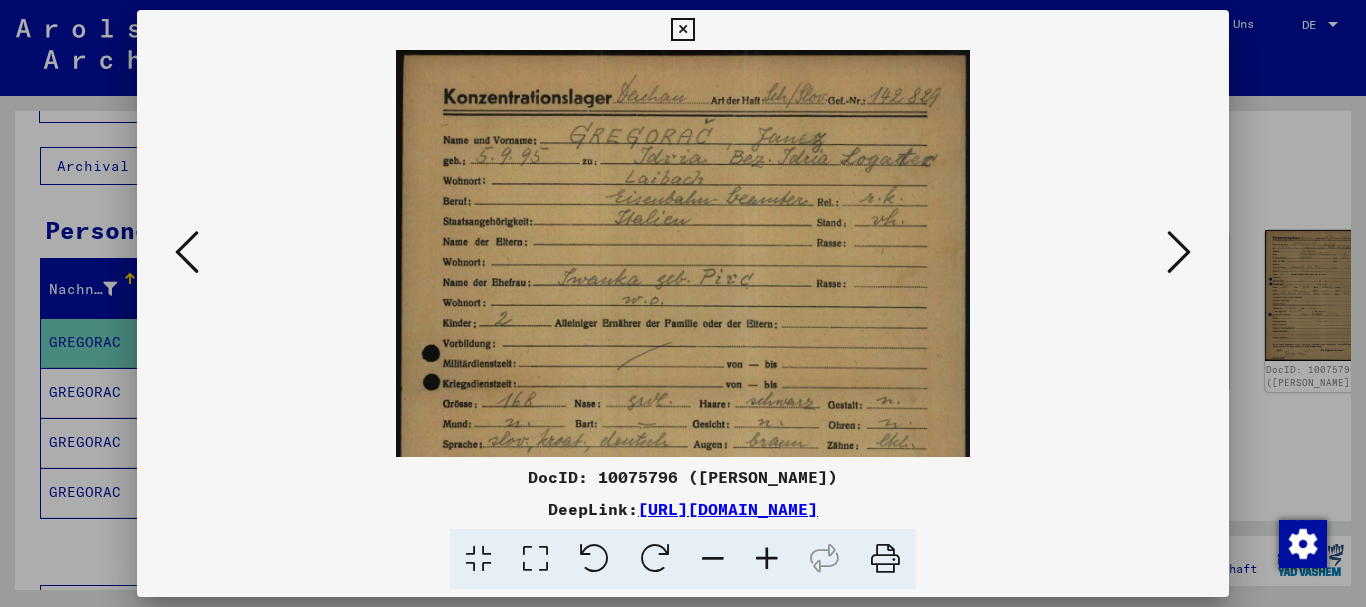click at bounding box center (767, 559) 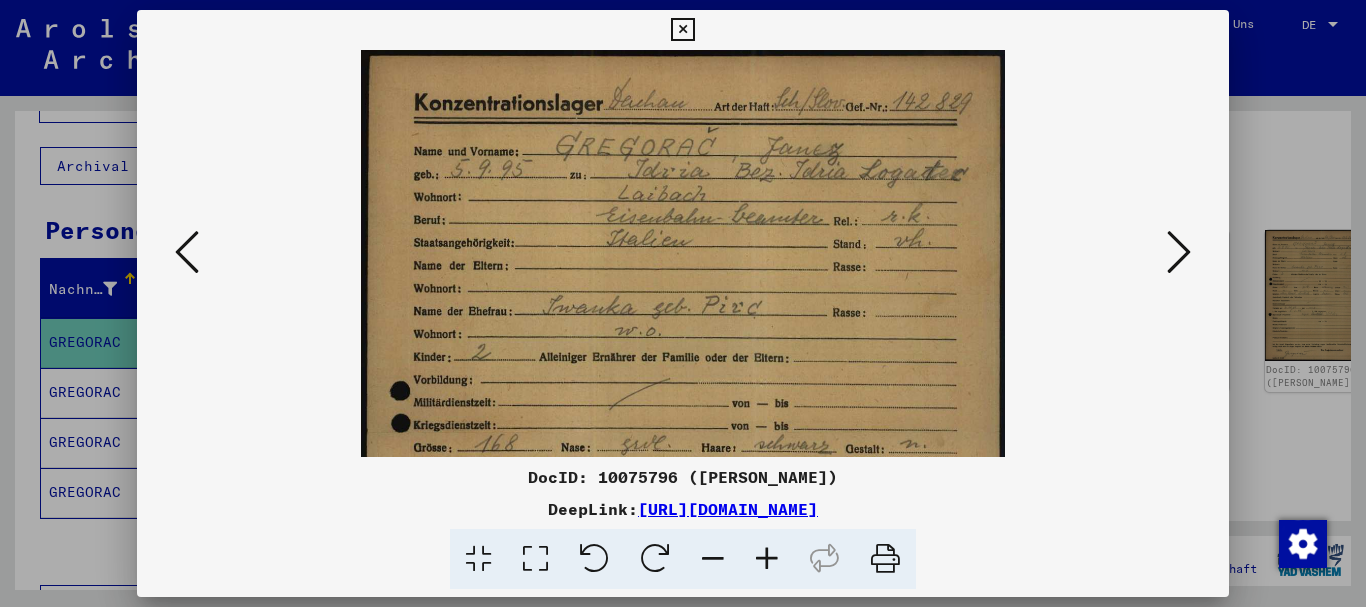 click at bounding box center (767, 559) 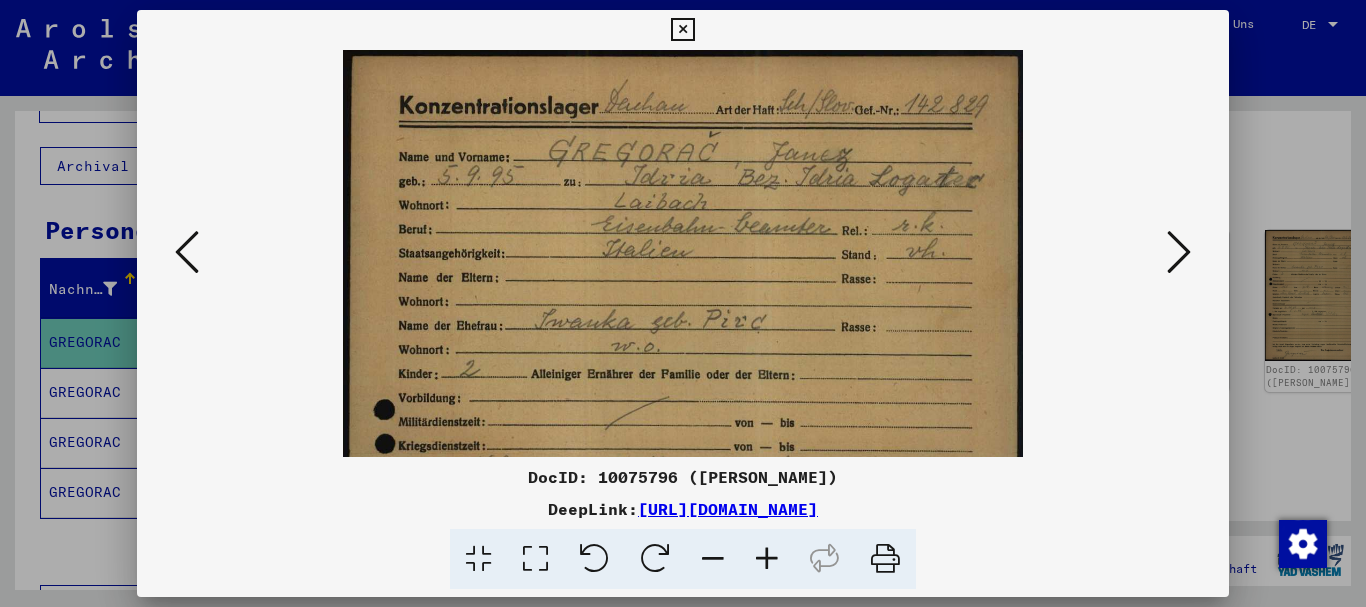 click at bounding box center (683, 303) 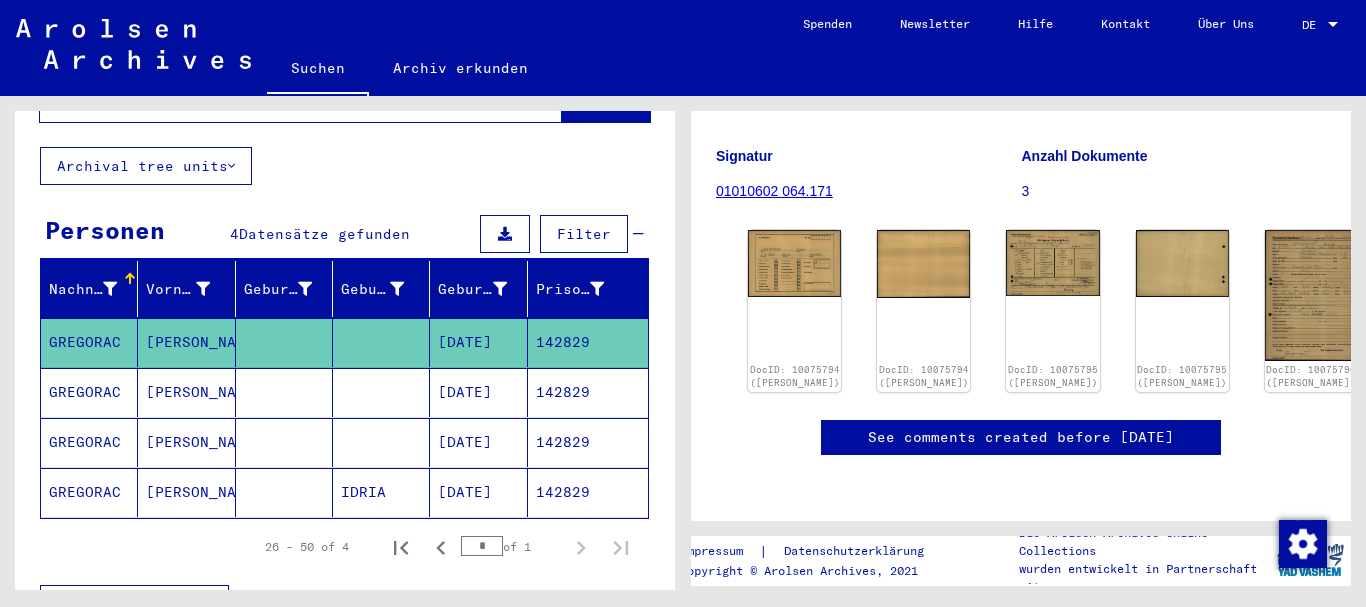click on "GREGORAC" at bounding box center [89, 442] 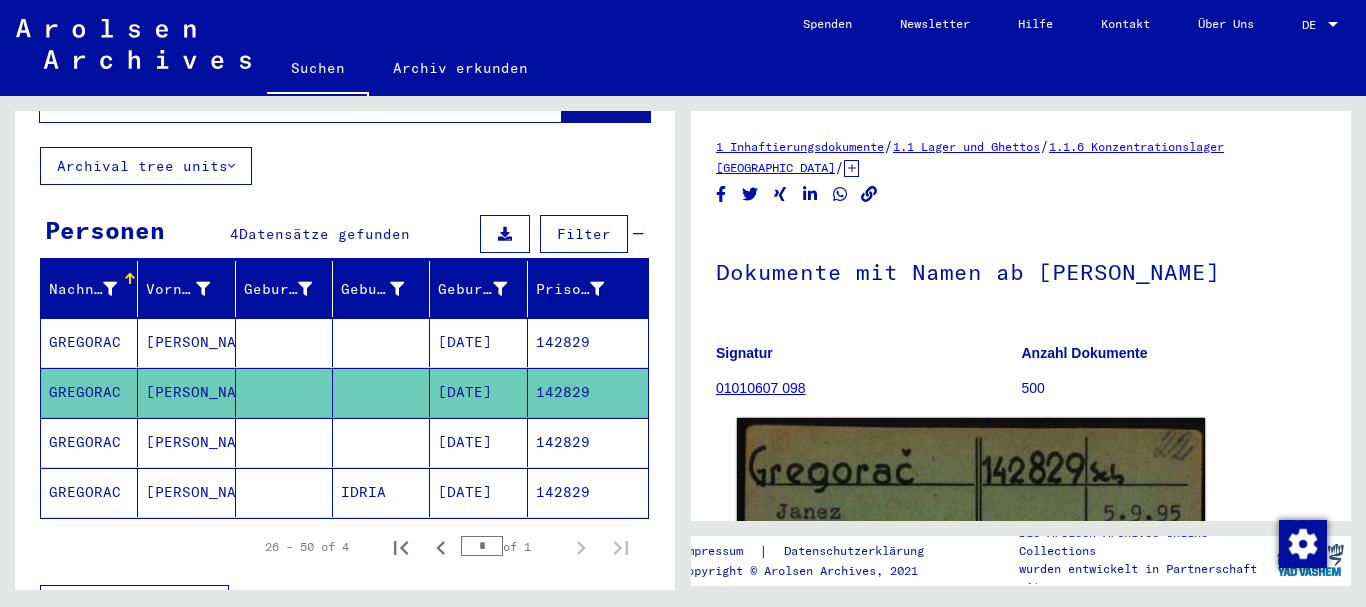 scroll, scrollTop: 324, scrollLeft: 0, axis: vertical 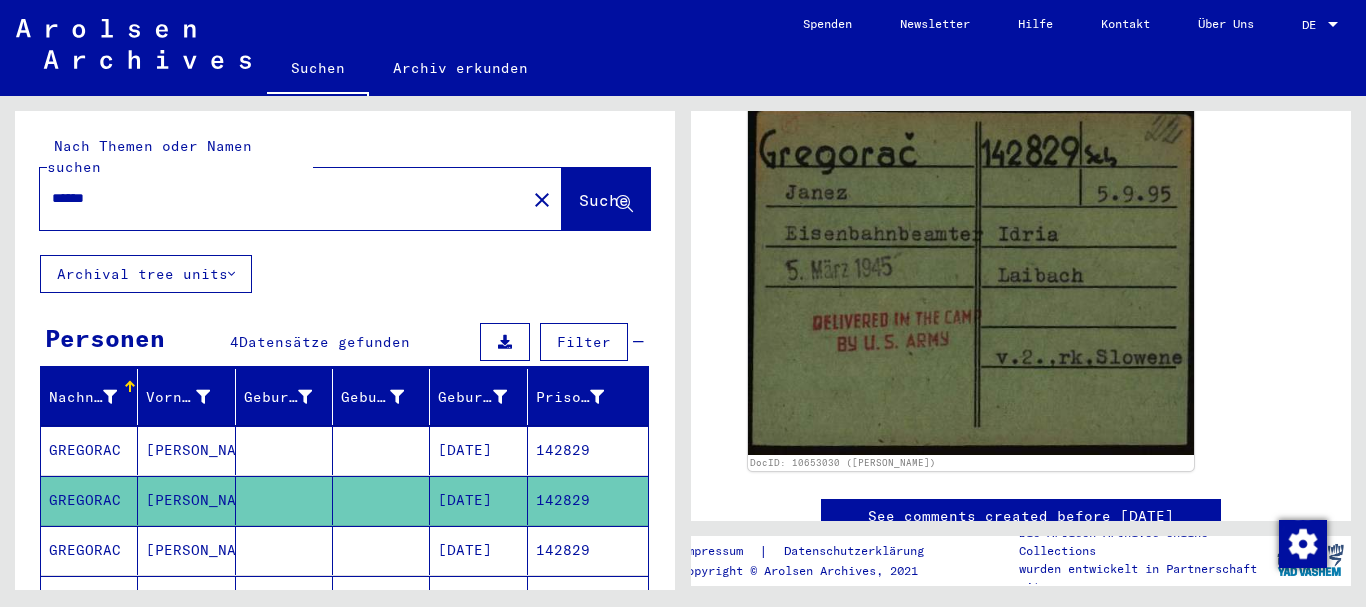 drag, startPoint x: 126, startPoint y: 176, endPoint x: 0, endPoint y: 173, distance: 126.035706 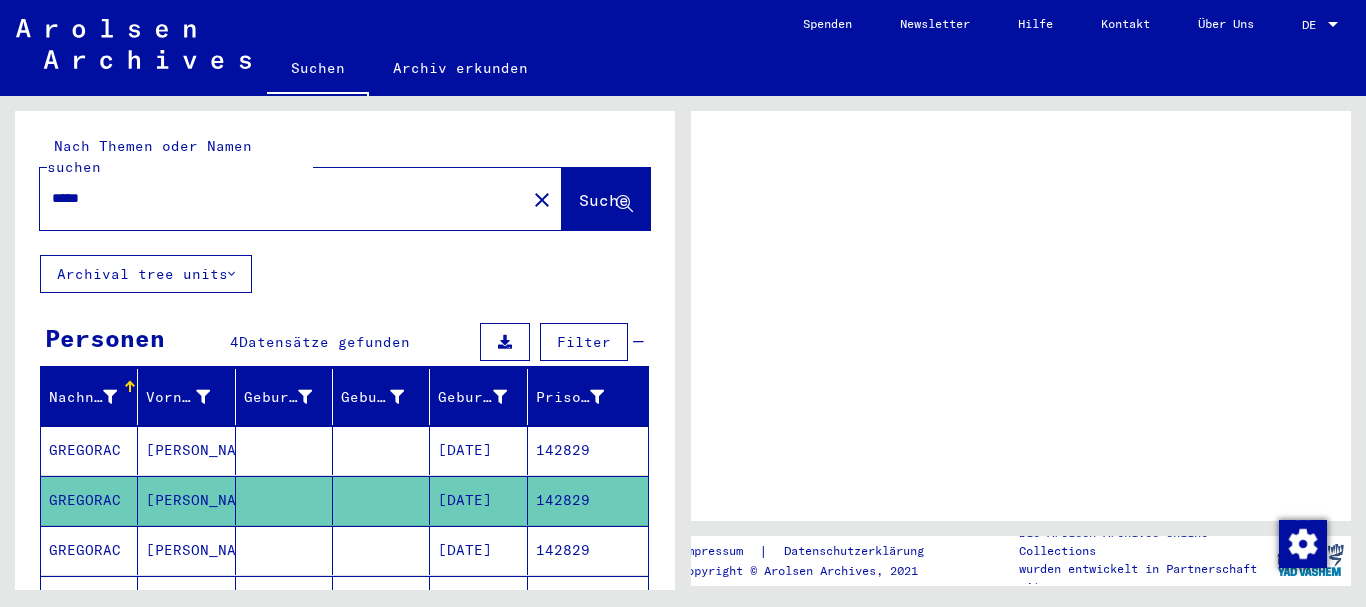 scroll, scrollTop: 0, scrollLeft: 0, axis: both 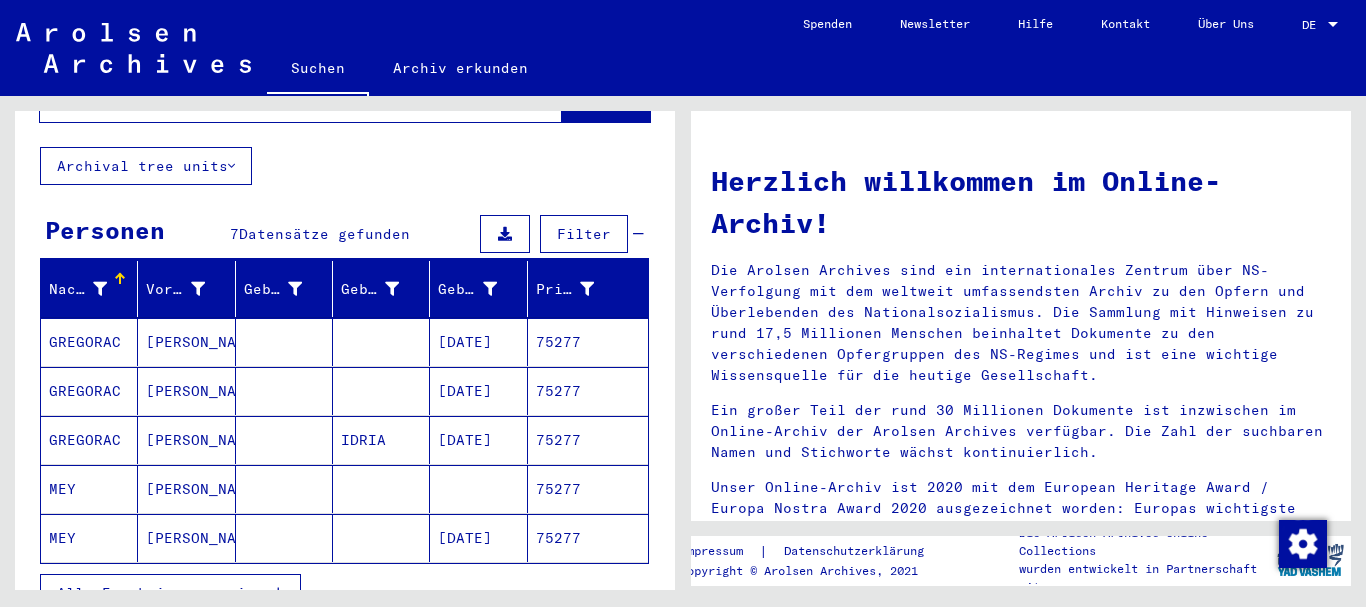 click on "GREGORAC" at bounding box center (89, 440) 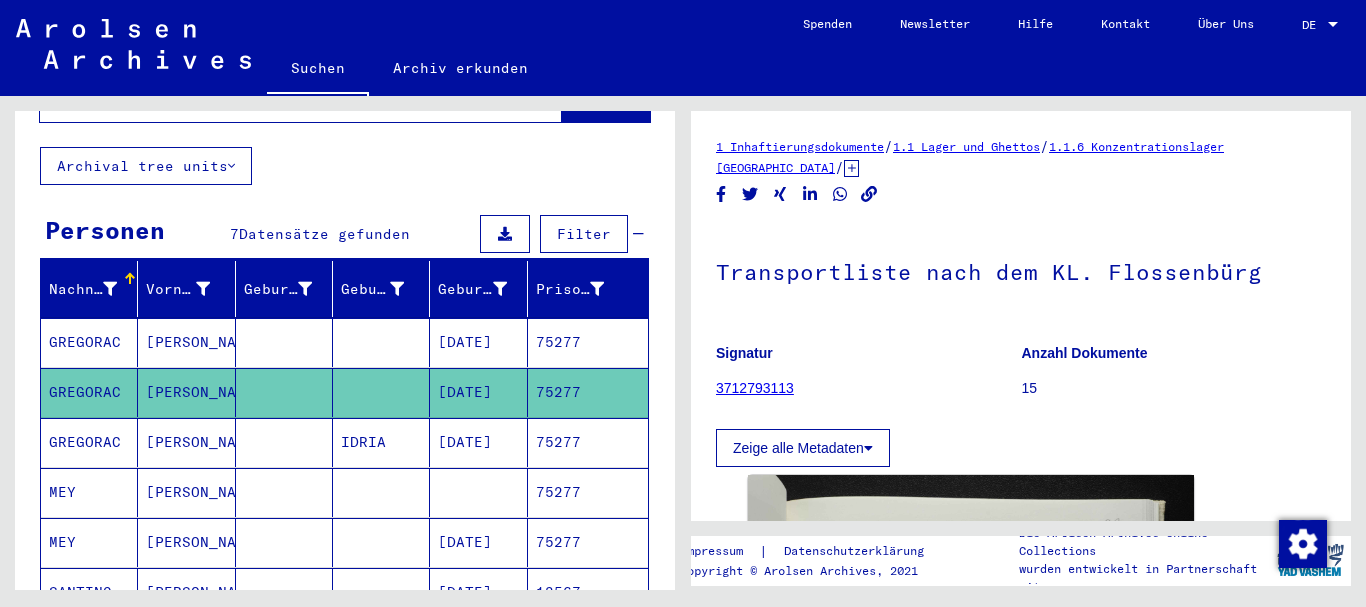 click on "[PERSON_NAME]" at bounding box center (186, 392) 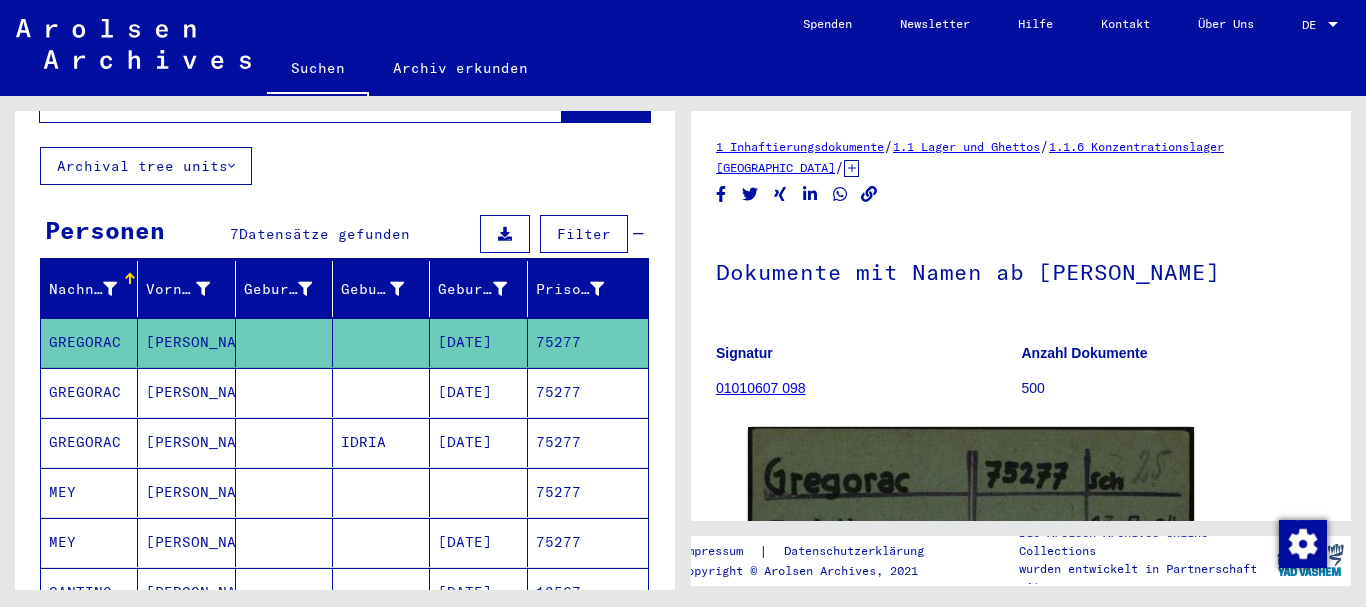 drag, startPoint x: 208, startPoint y: 323, endPoint x: 148, endPoint y: 319, distance: 60.133186 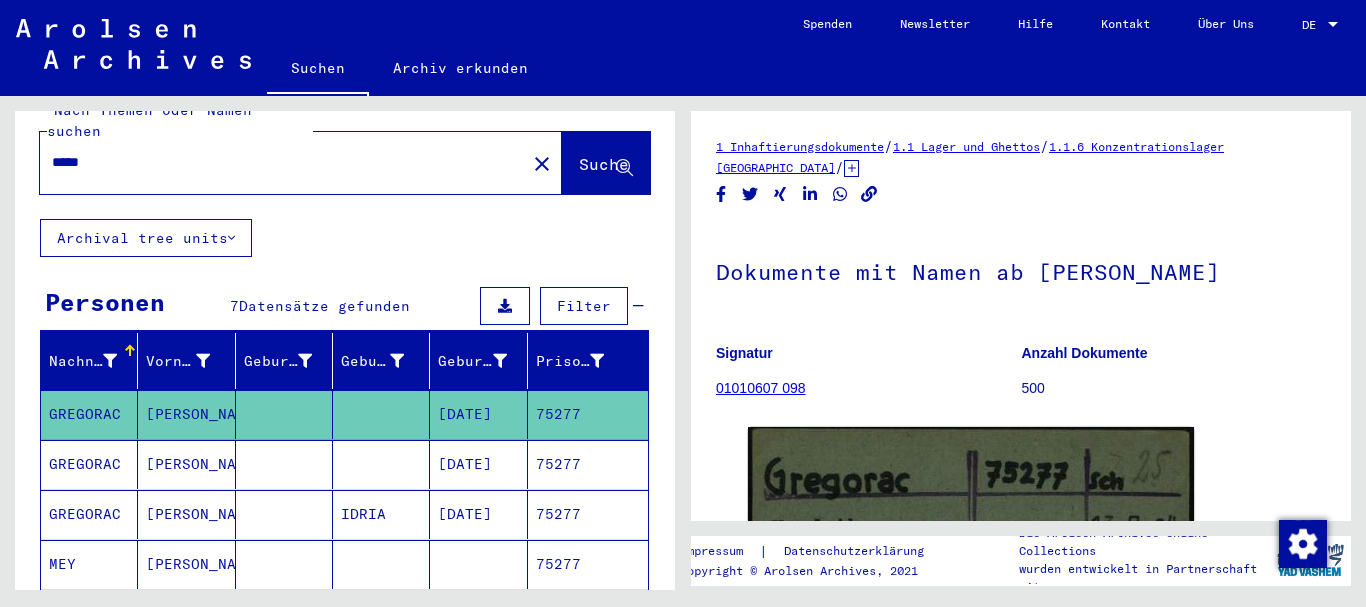 scroll, scrollTop: 0, scrollLeft: 0, axis: both 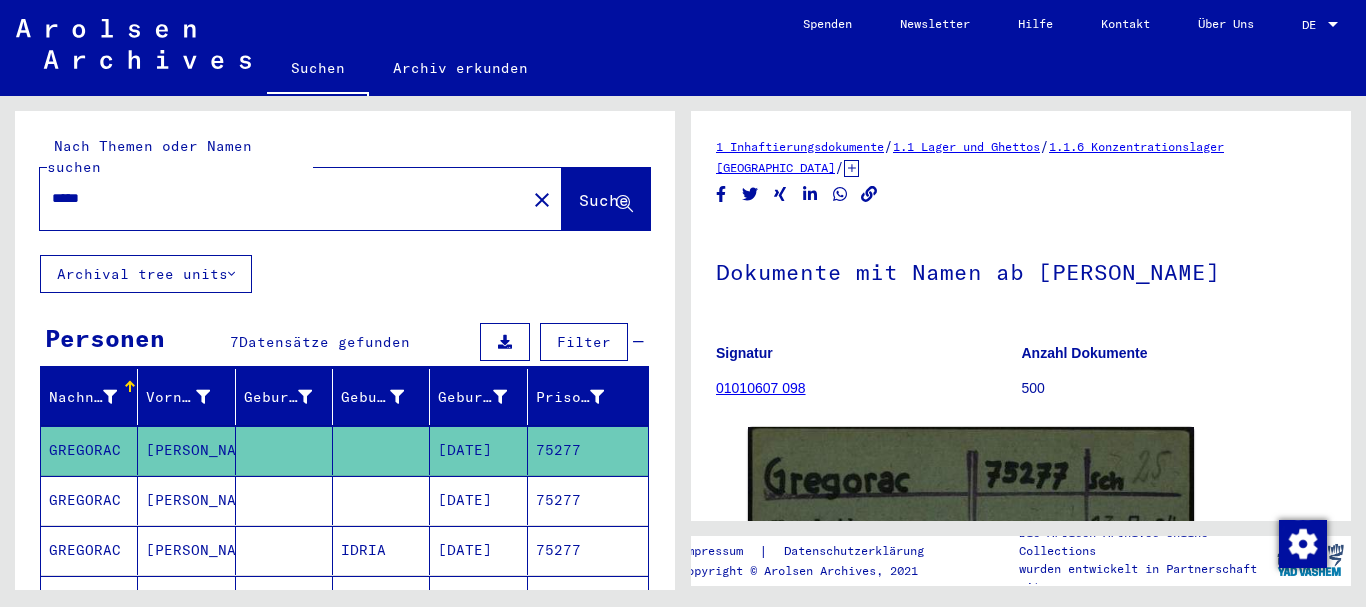 drag, startPoint x: 29, startPoint y: 190, endPoint x: 0, endPoint y: 192, distance: 29.068884 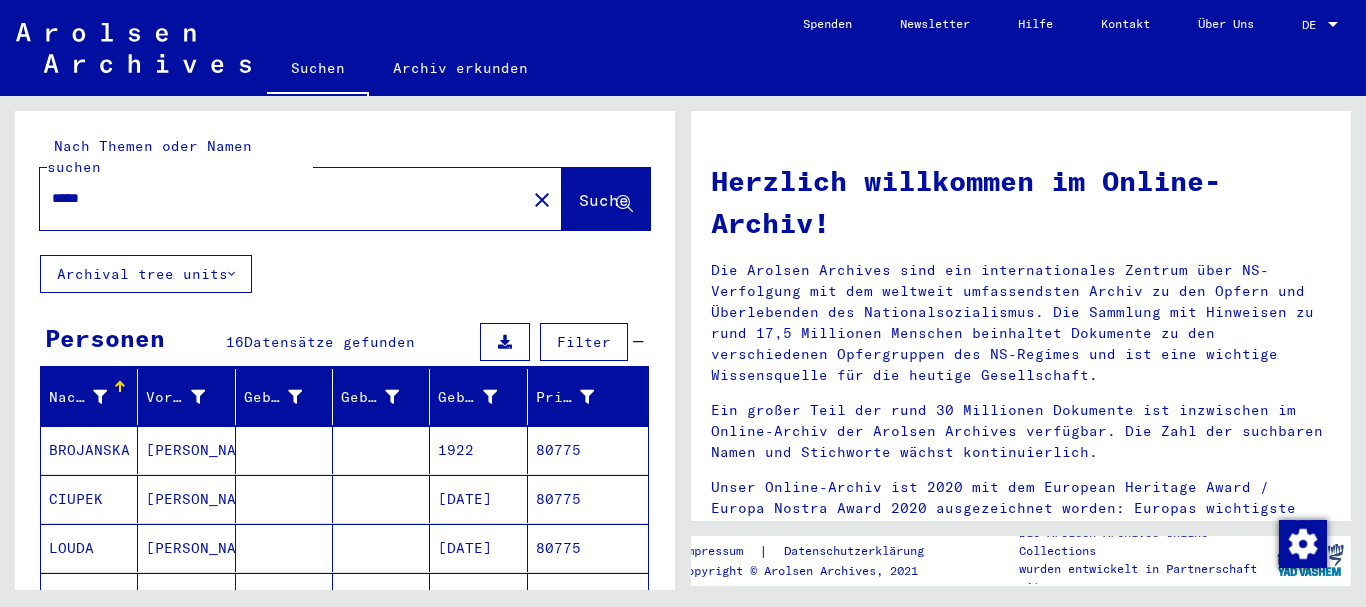scroll, scrollTop: 216, scrollLeft: 0, axis: vertical 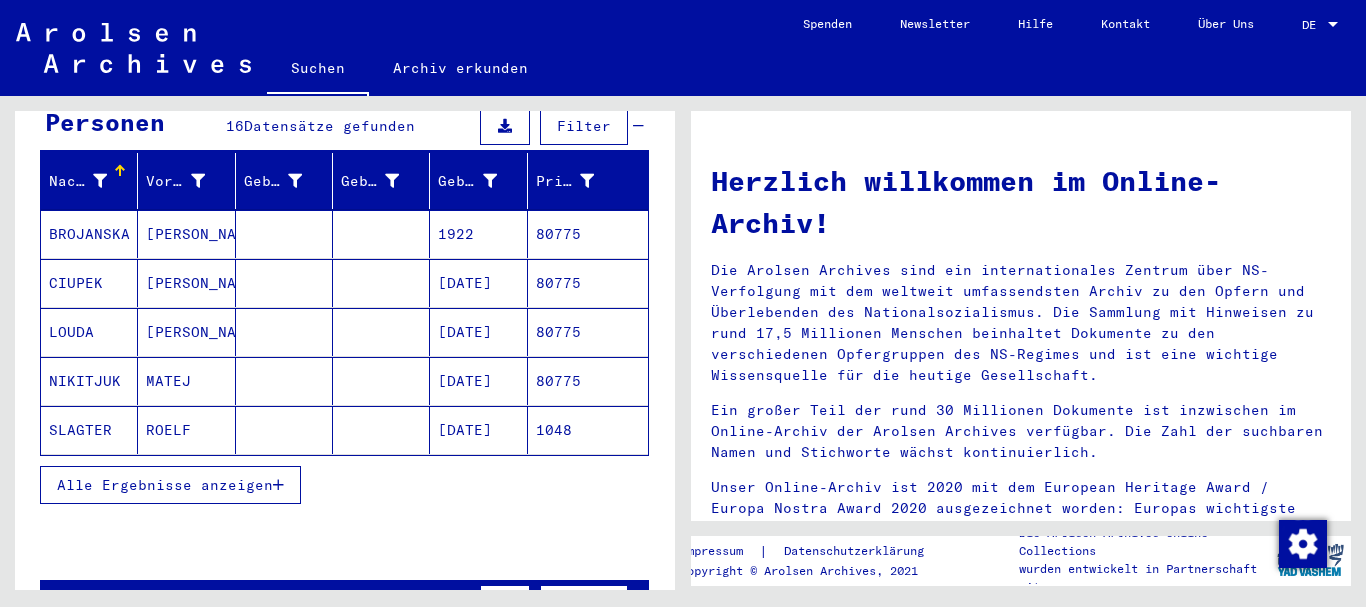 click on "Alle Ergebnisse anzeigen" at bounding box center (165, 485) 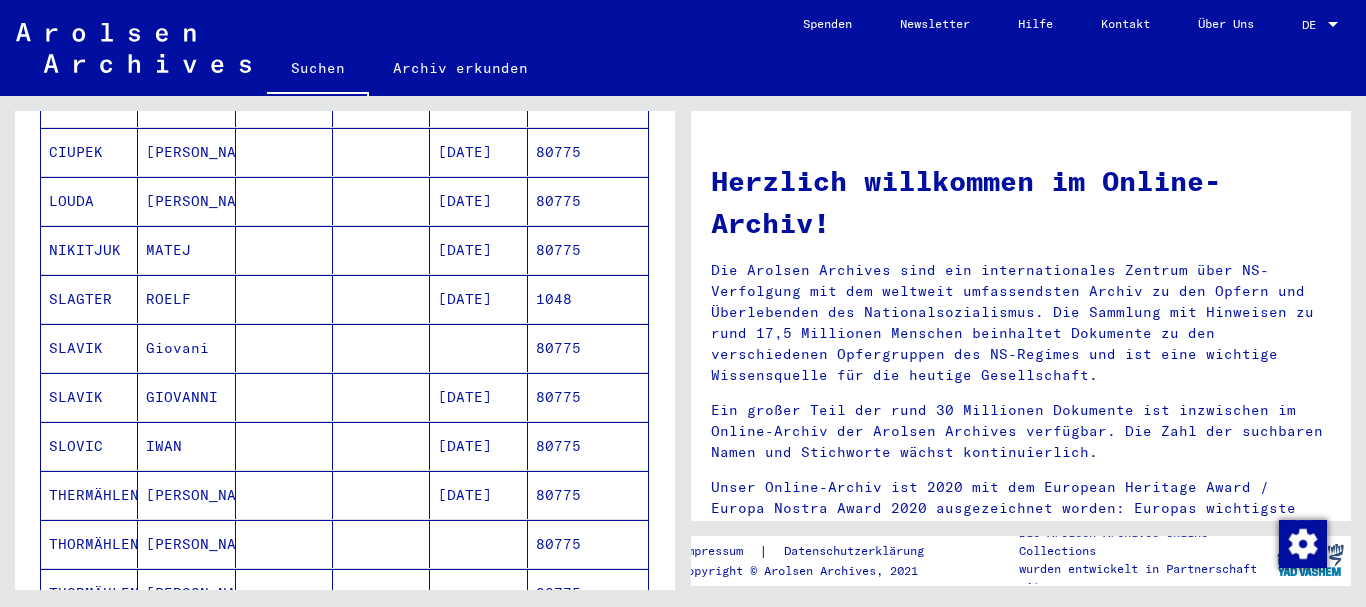 scroll, scrollTop: 432, scrollLeft: 0, axis: vertical 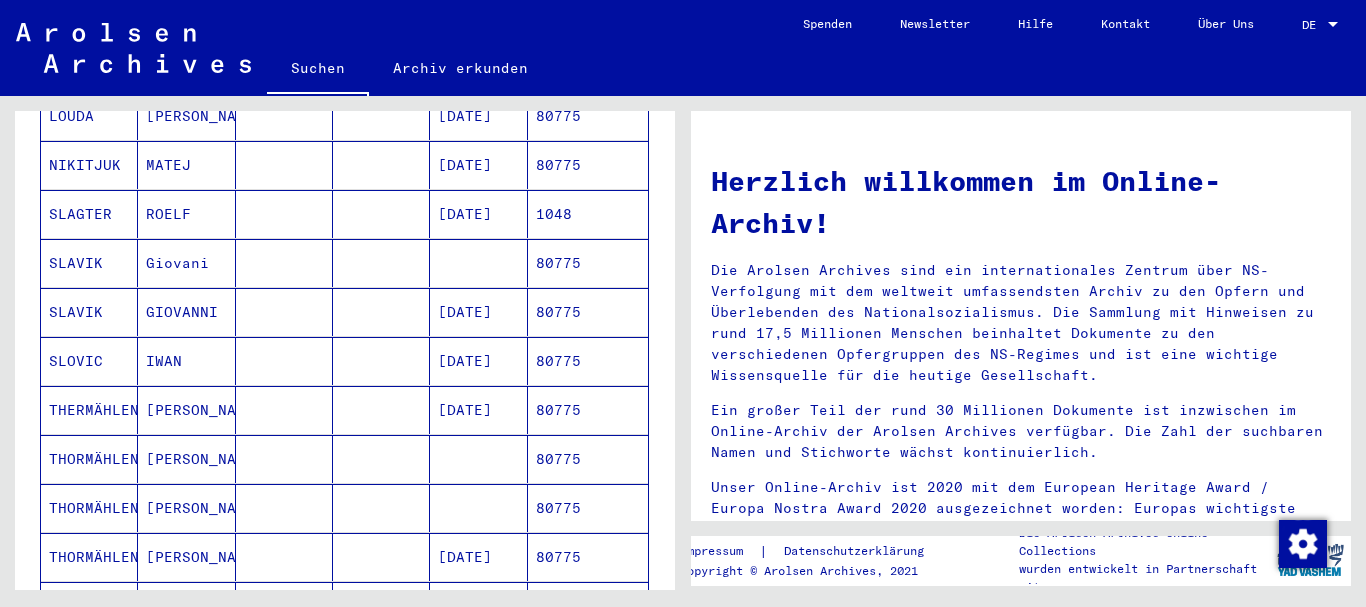 click on "SLAVIK" at bounding box center [89, 312] 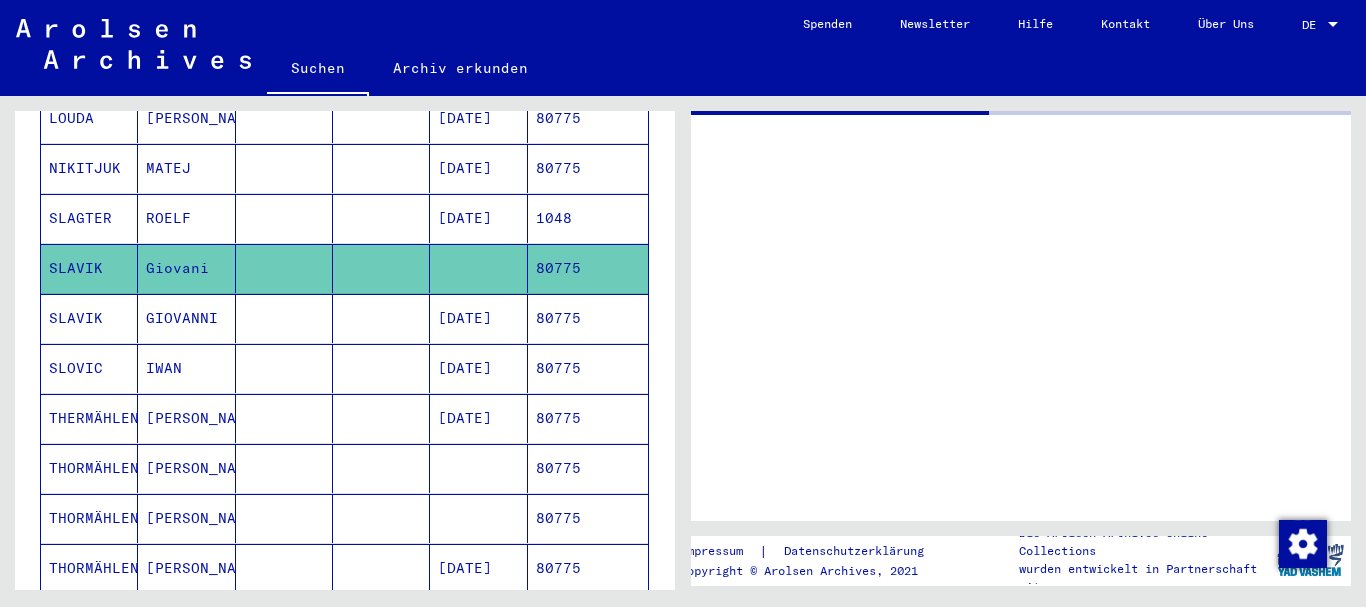 scroll, scrollTop: 434, scrollLeft: 0, axis: vertical 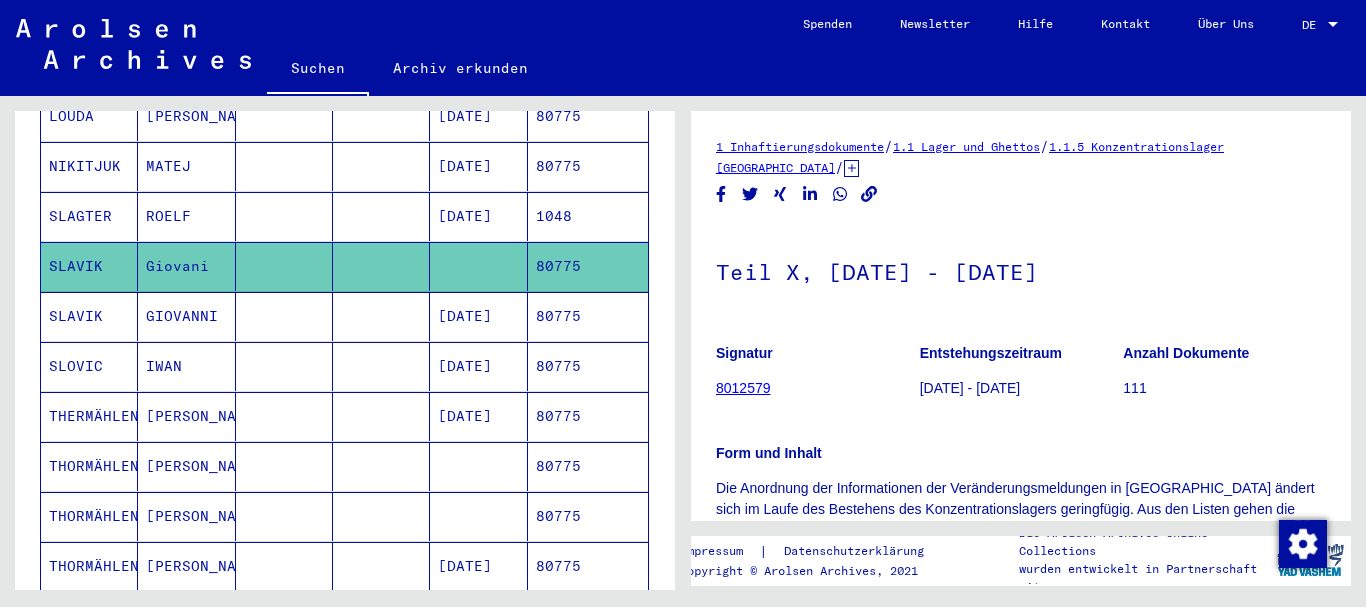 click on "GIOVANNI" at bounding box center [186, 366] 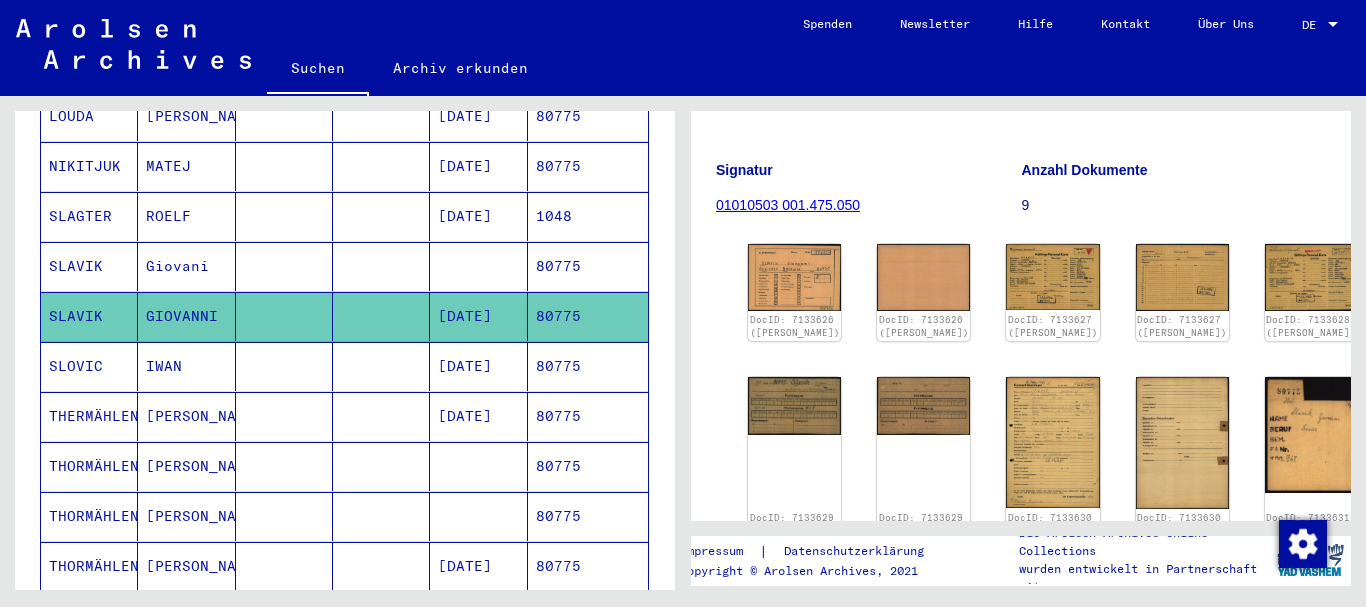 scroll, scrollTop: 324, scrollLeft: 0, axis: vertical 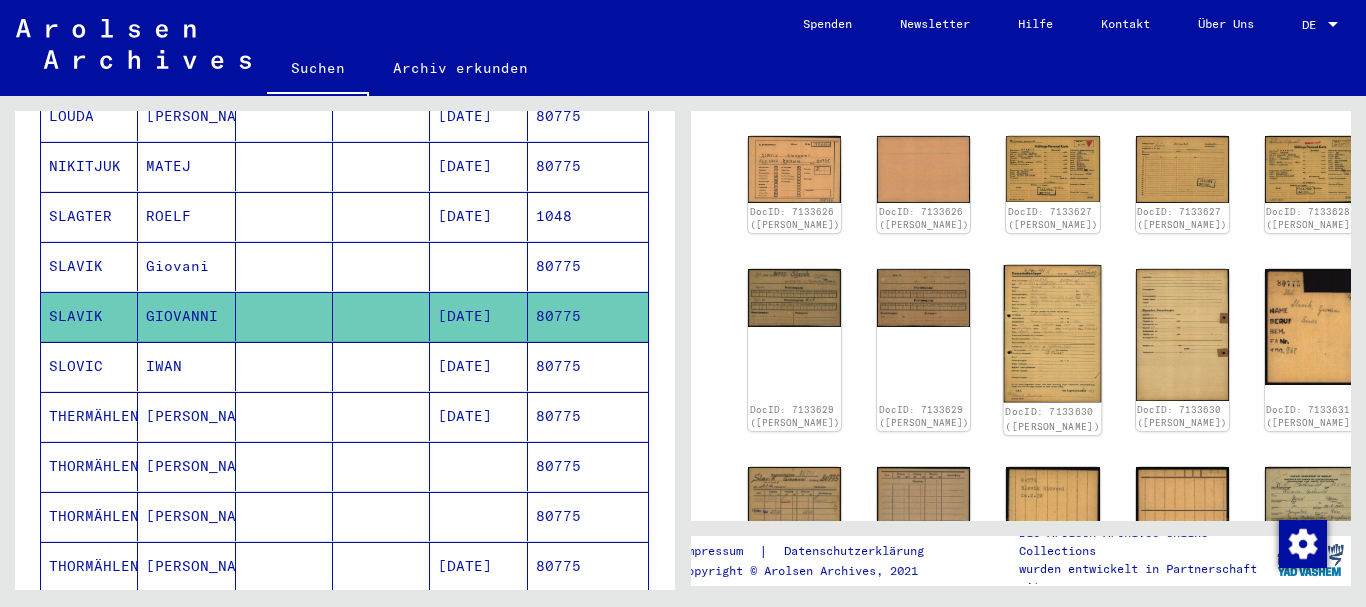 click 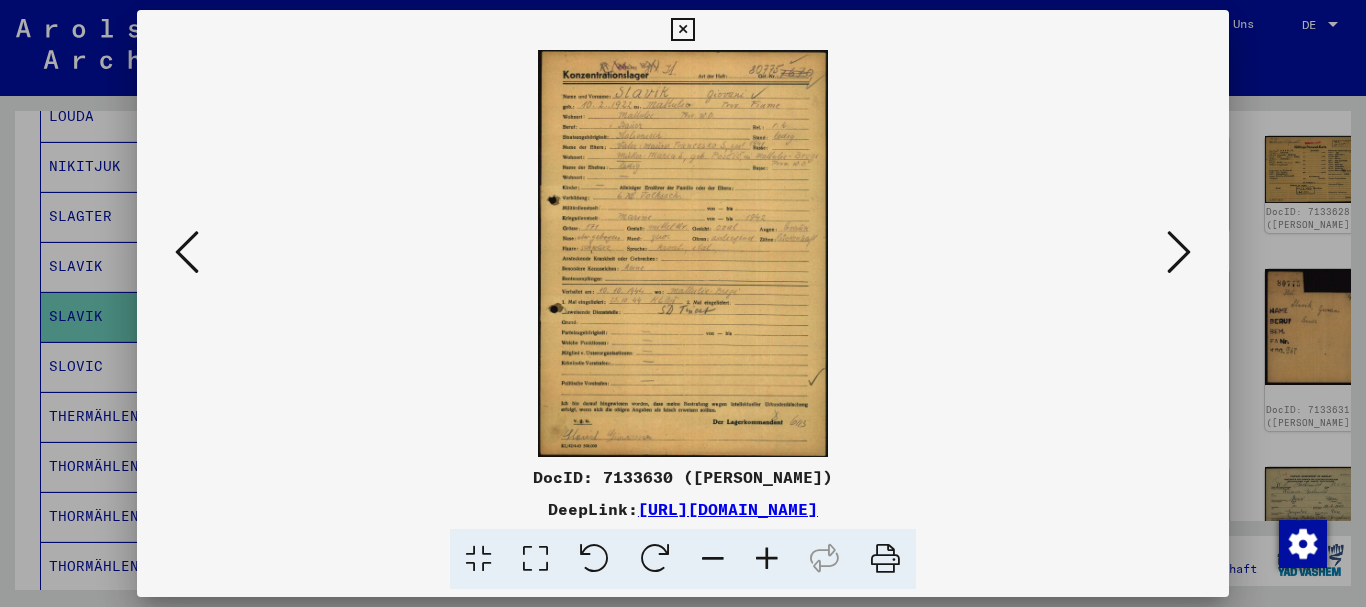 click at bounding box center (767, 559) 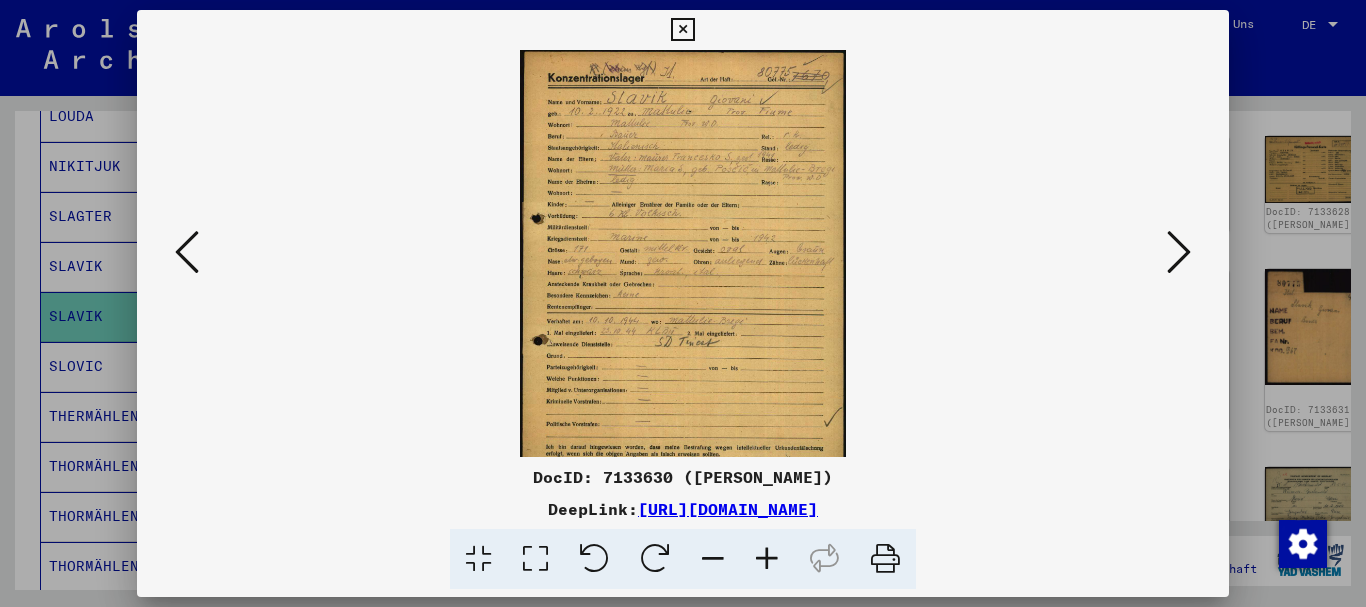 click at bounding box center (767, 559) 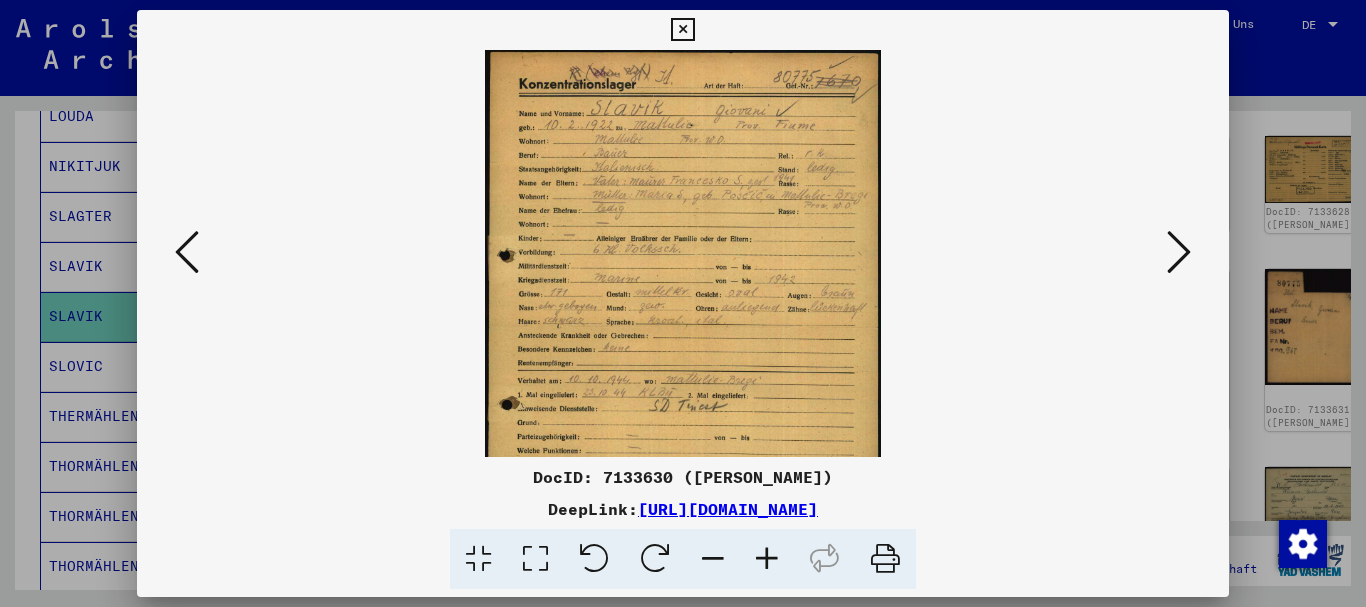 click at bounding box center (767, 559) 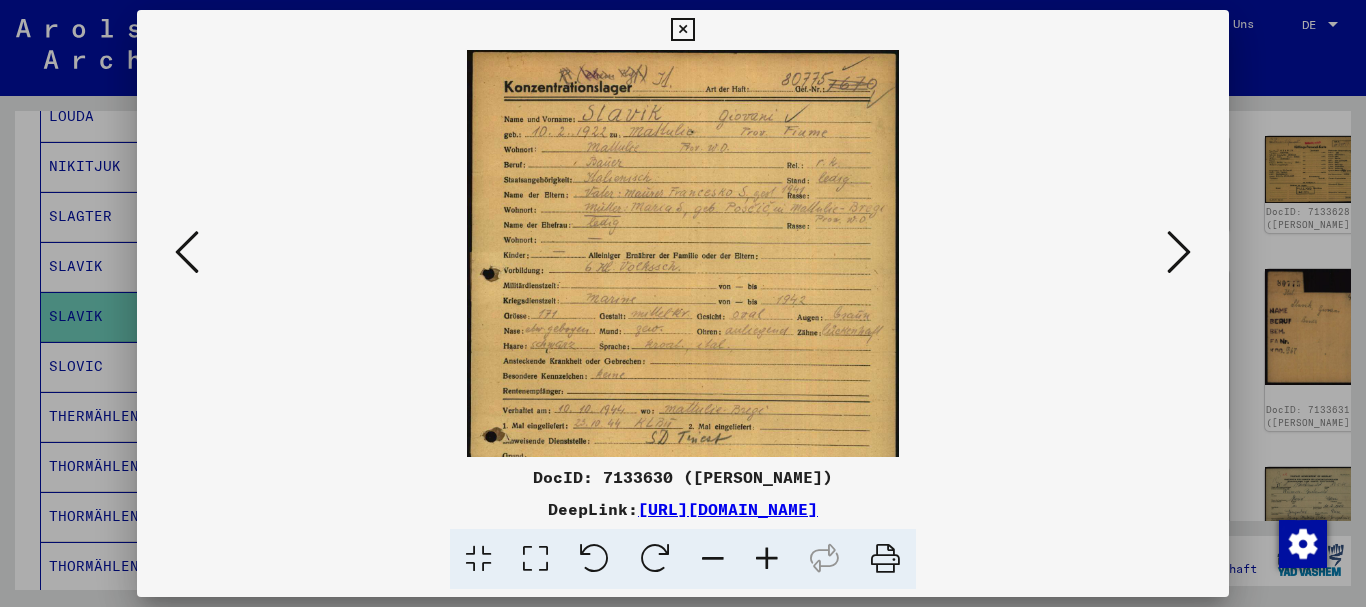 click at bounding box center (767, 559) 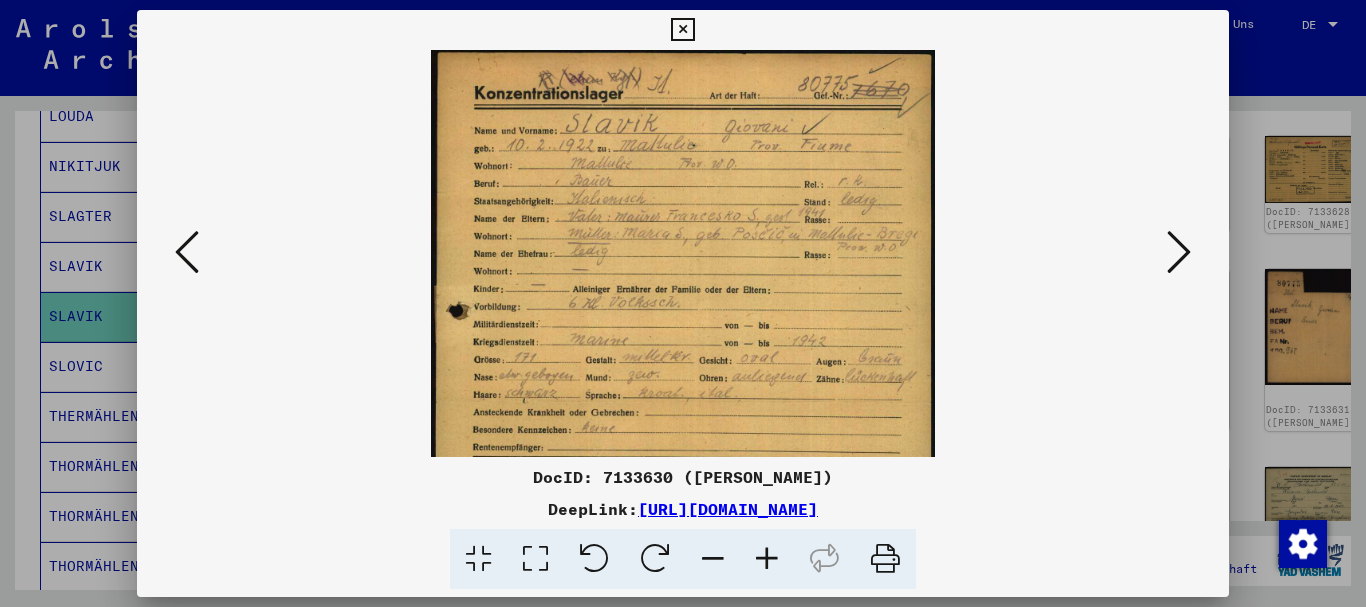 click at bounding box center (767, 559) 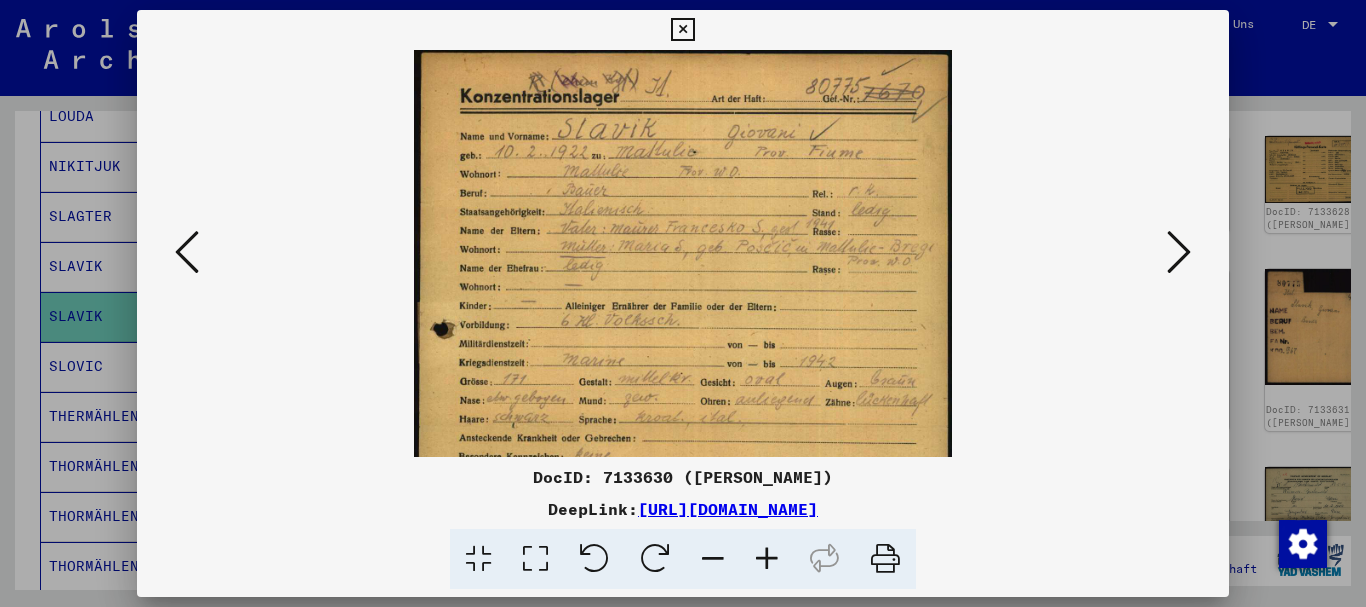 click at bounding box center (767, 559) 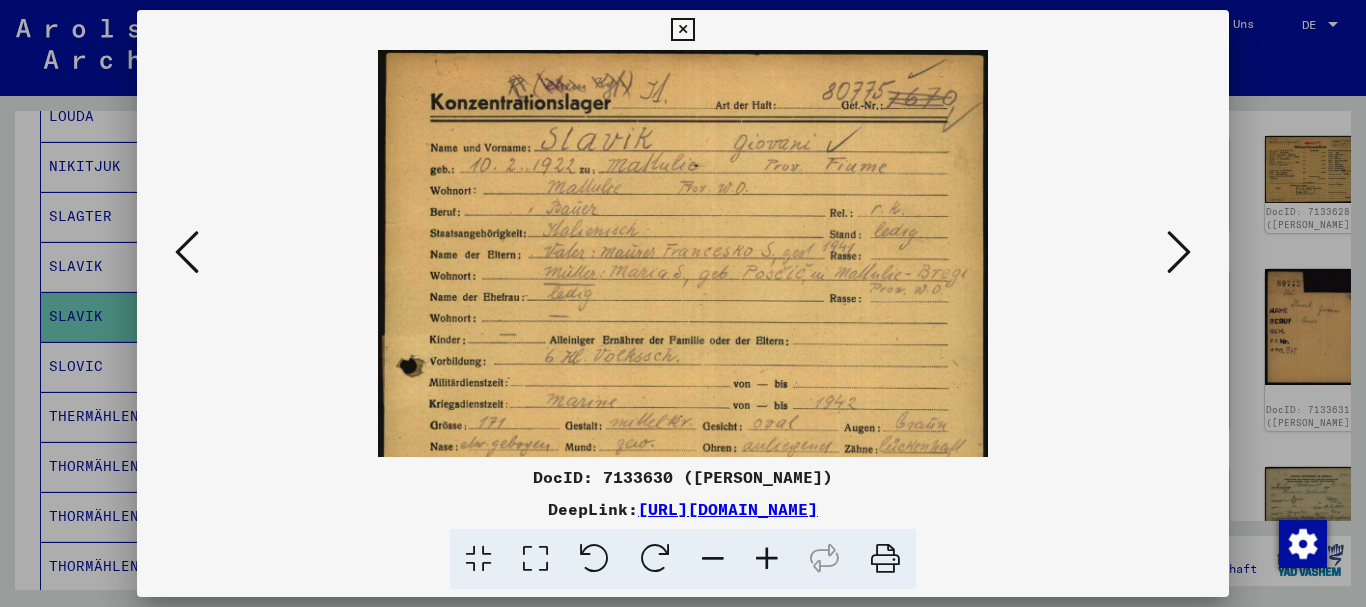 click at bounding box center [767, 559] 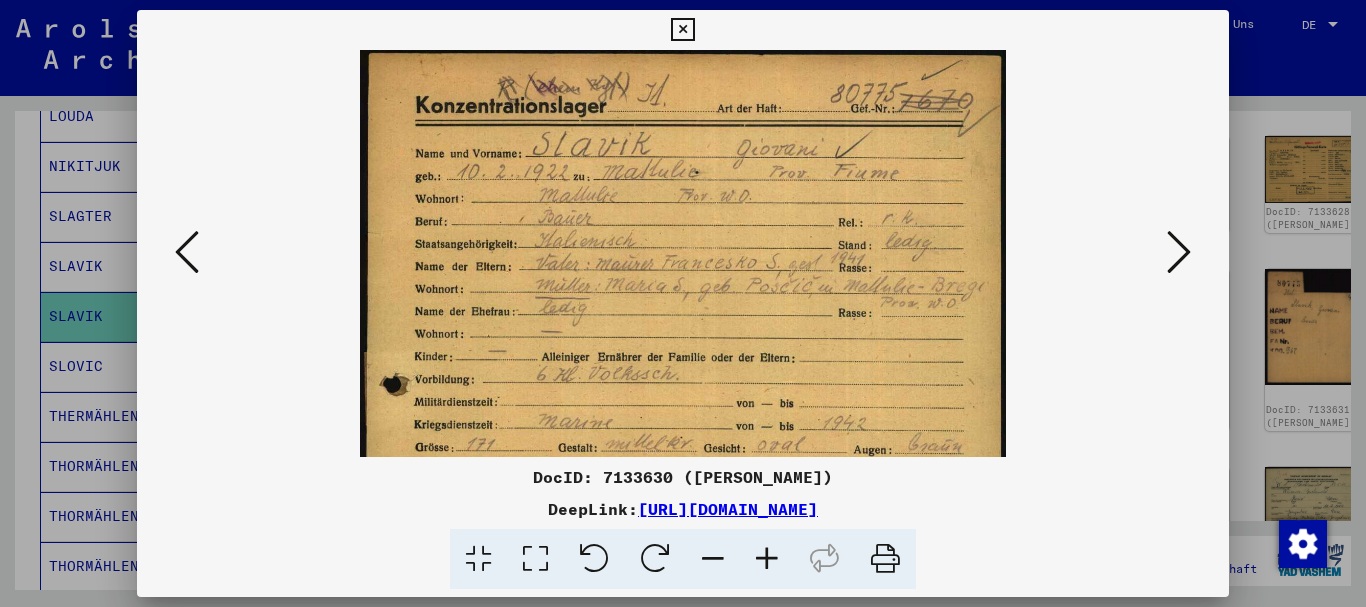 click at bounding box center (767, 559) 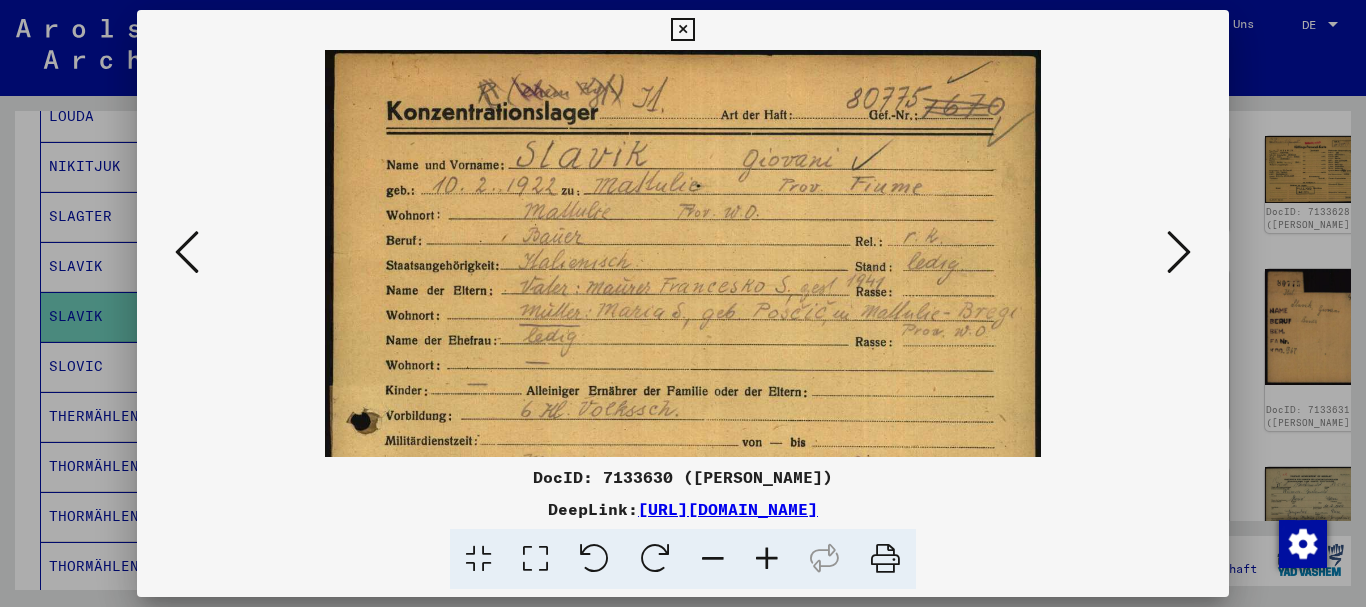 click at bounding box center (767, 559) 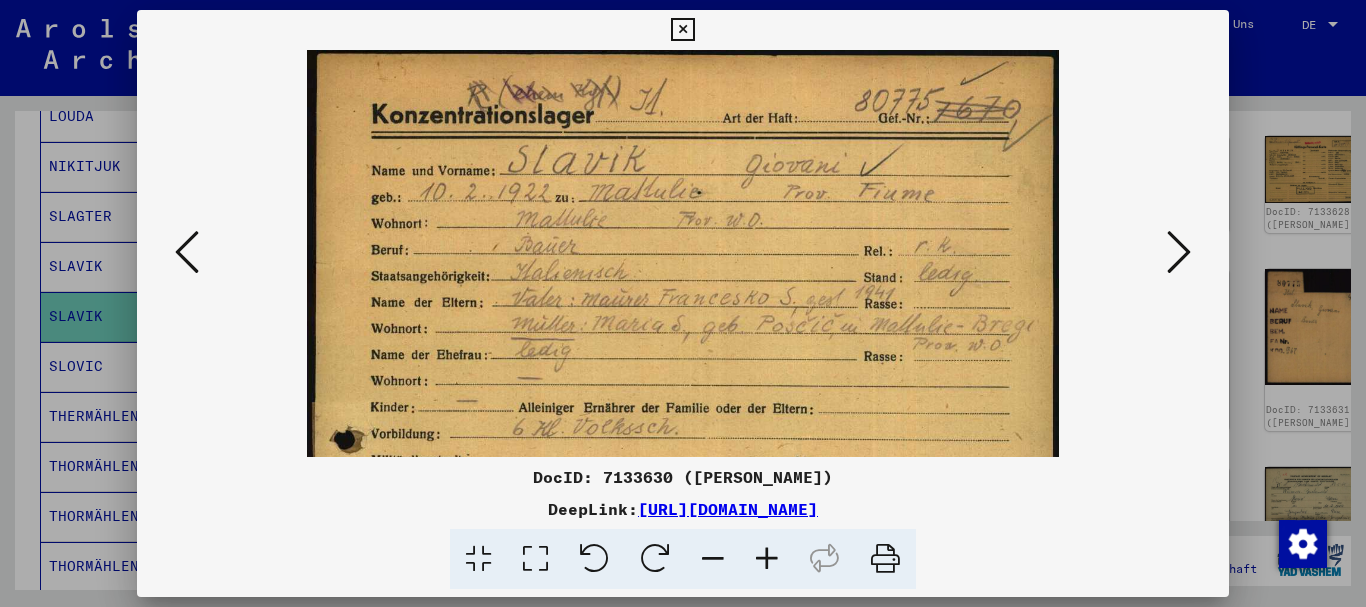 click at bounding box center (767, 559) 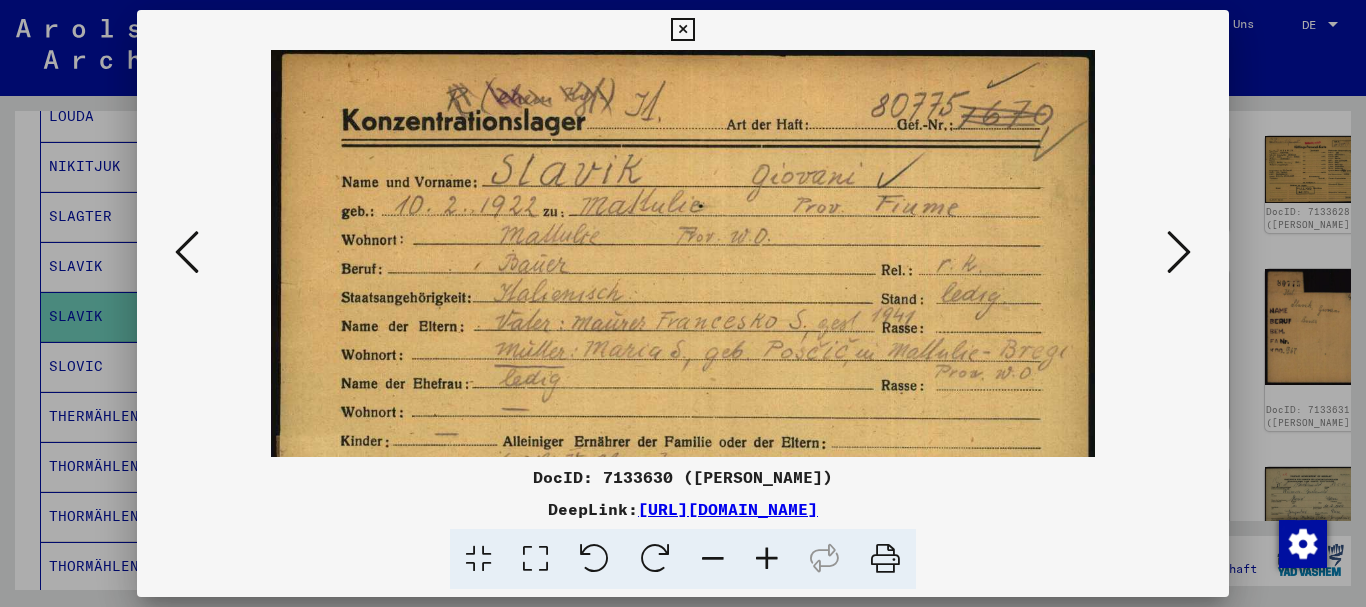 click at bounding box center (767, 559) 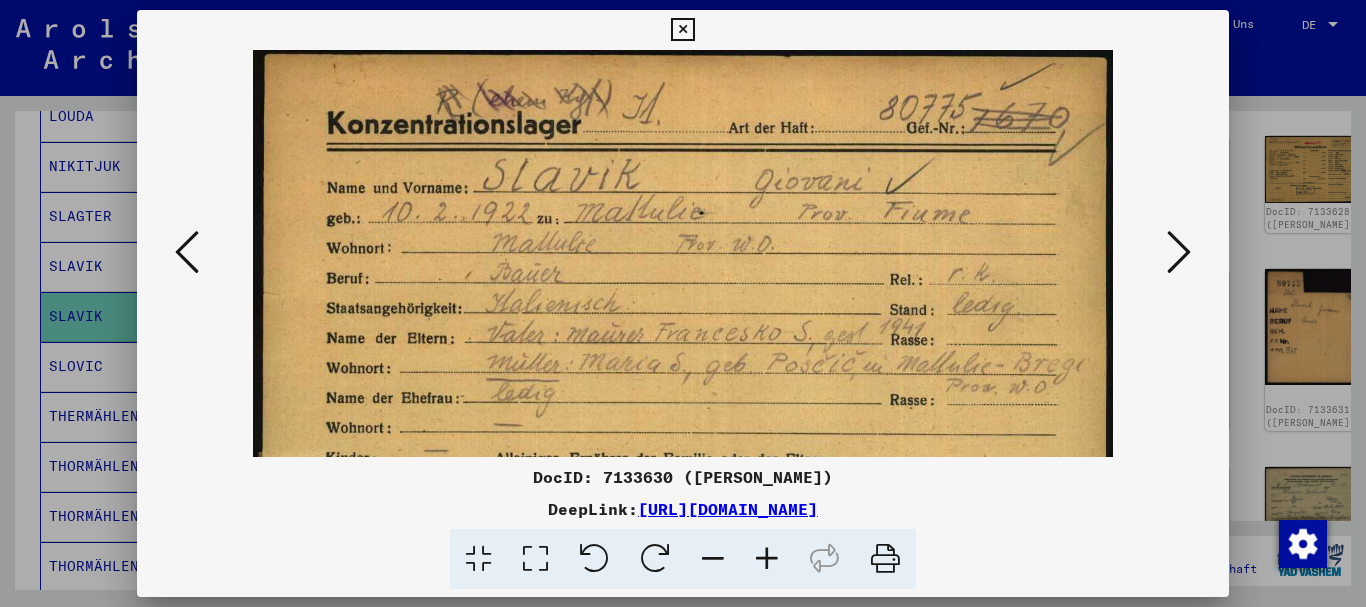 click at bounding box center [767, 559] 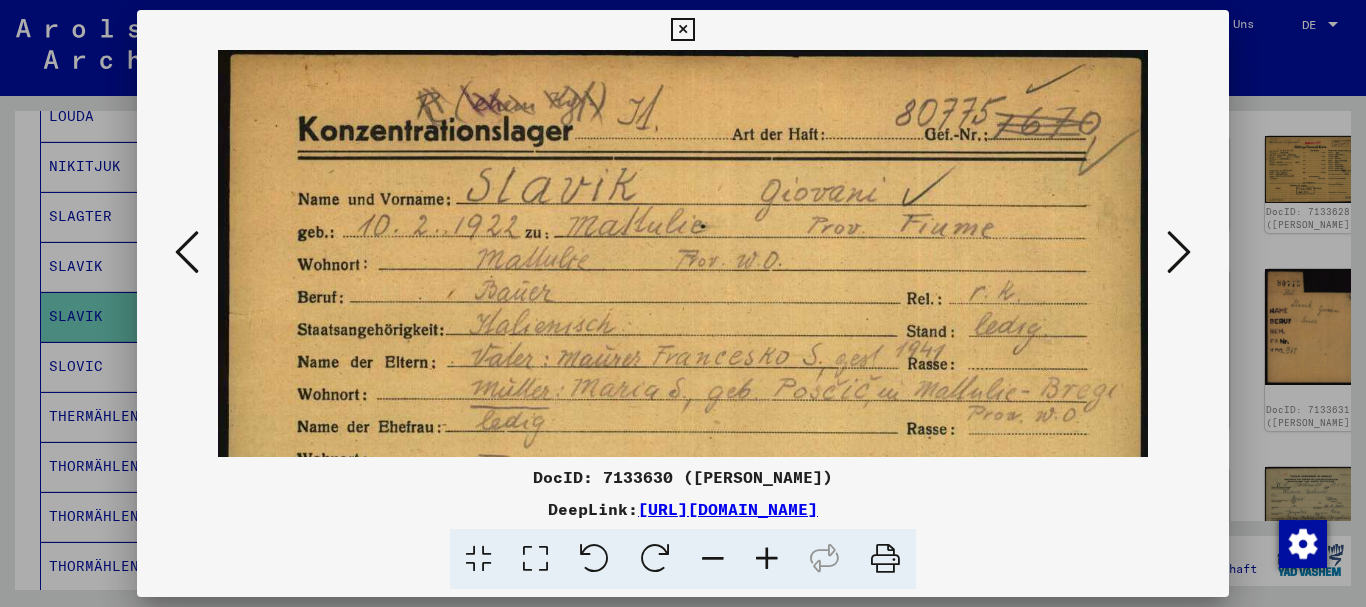 click at bounding box center [683, 303] 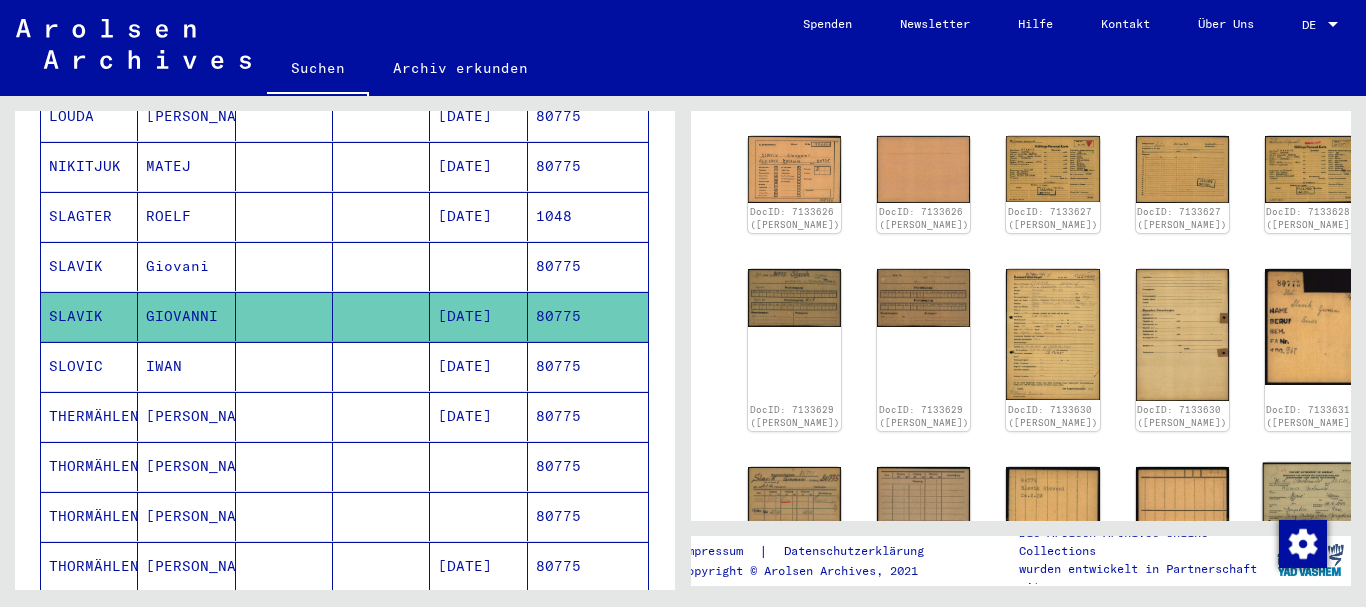 scroll, scrollTop: 540, scrollLeft: 0, axis: vertical 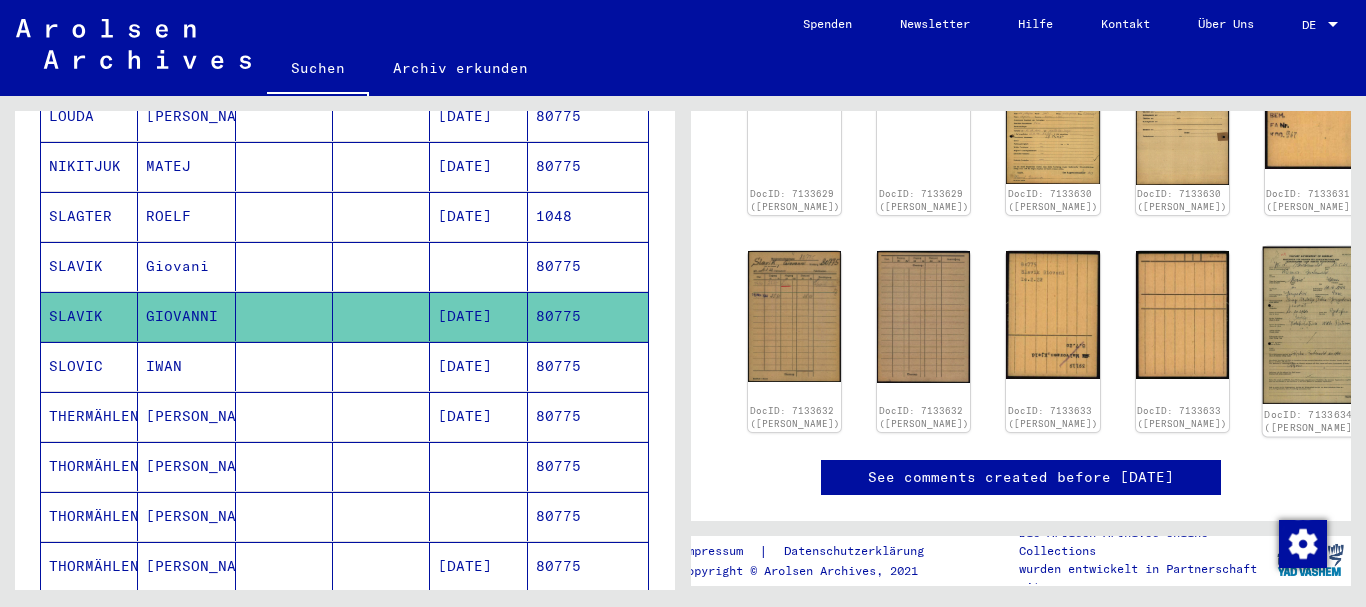 click 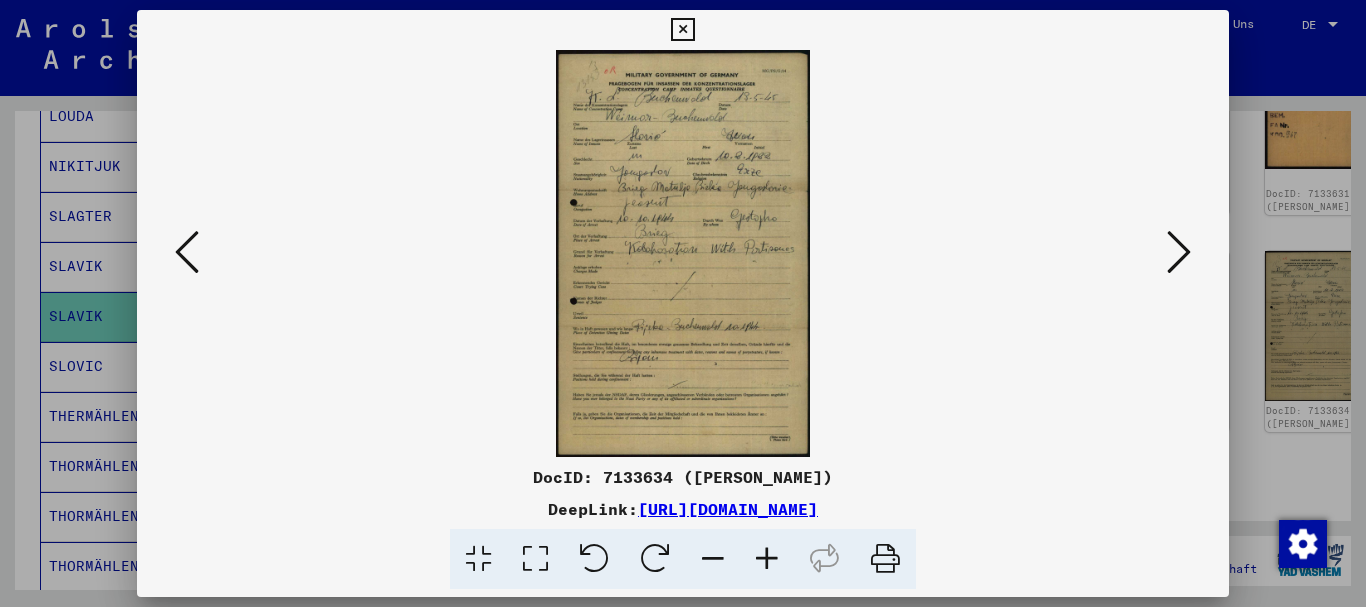 click at bounding box center [767, 559] 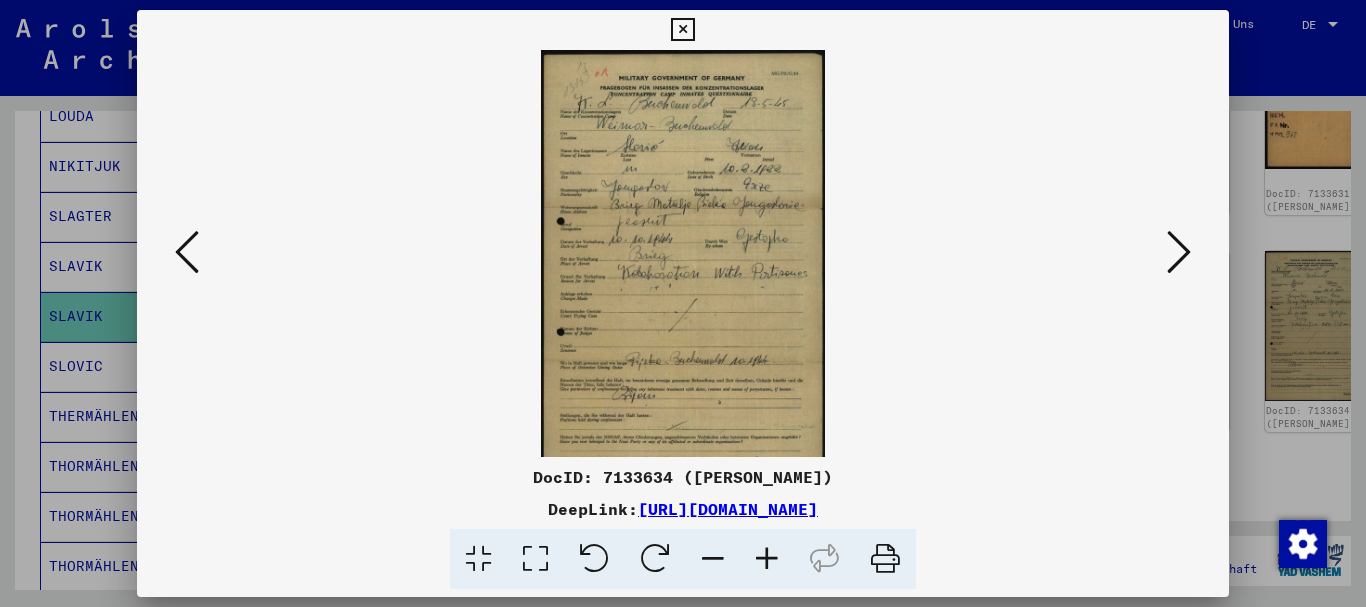 click at bounding box center [767, 559] 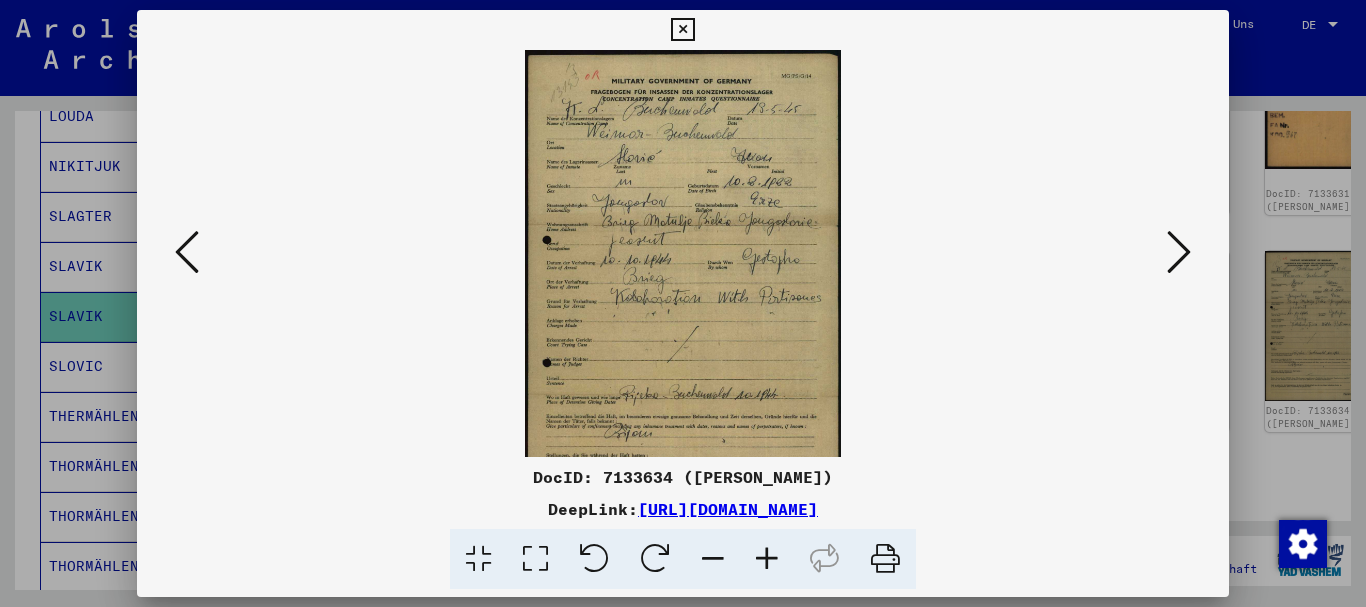 click at bounding box center (767, 559) 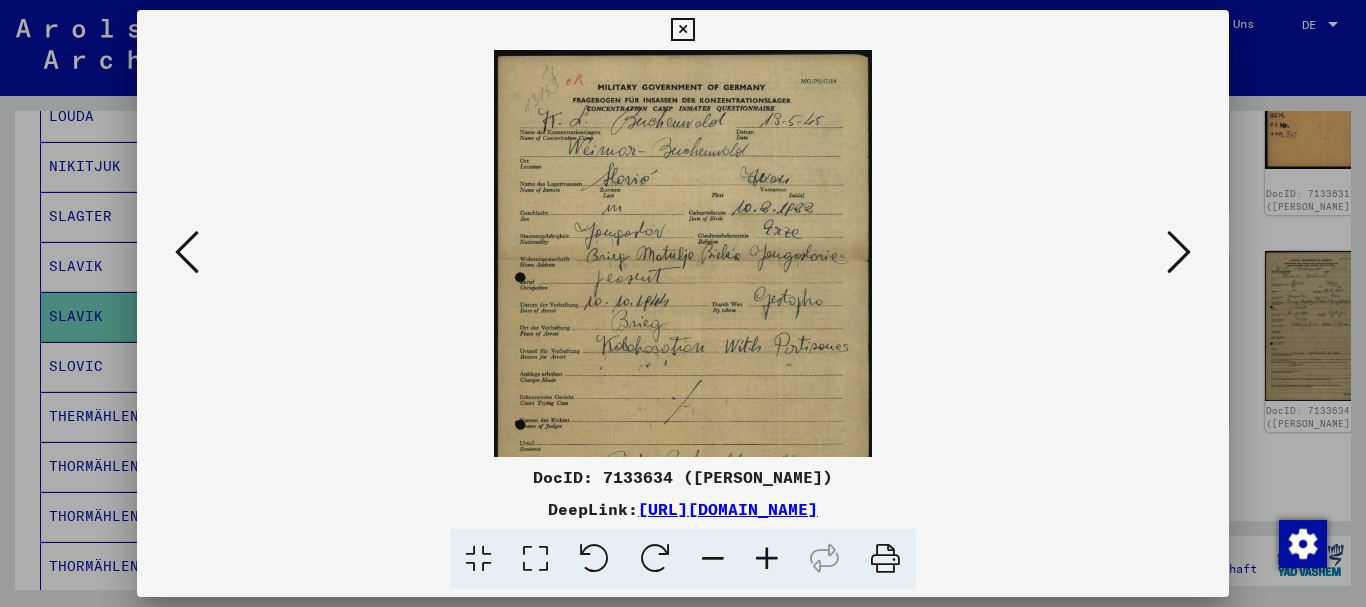 click at bounding box center [767, 559] 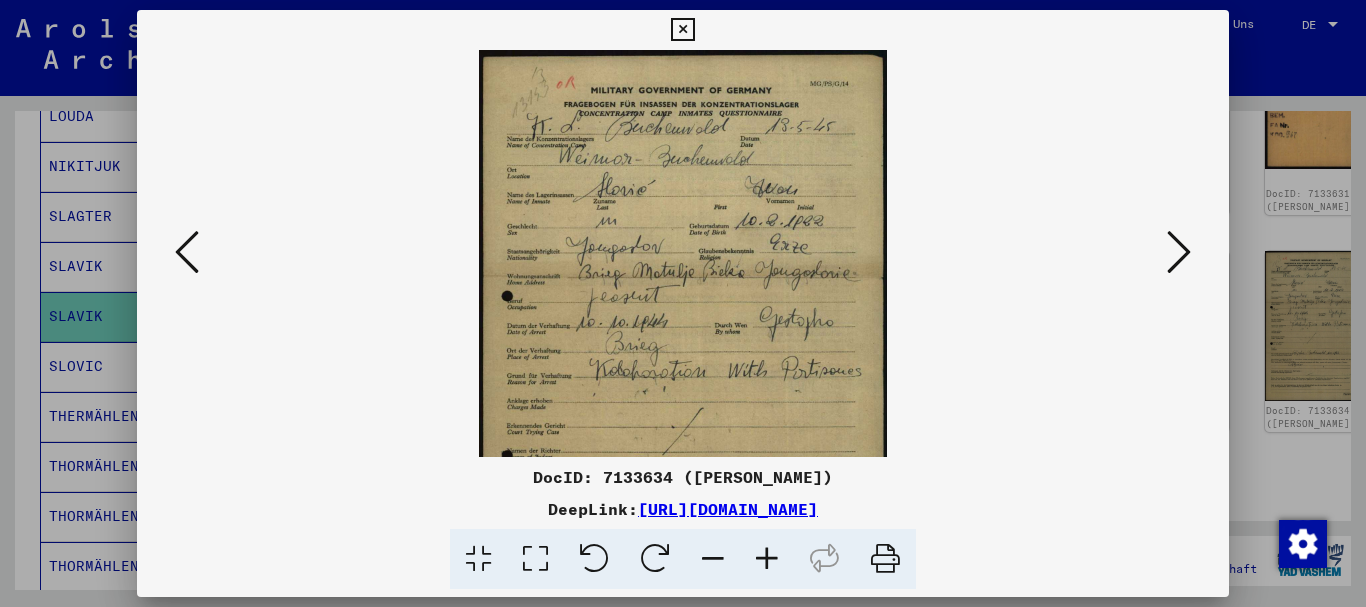 click at bounding box center [767, 559] 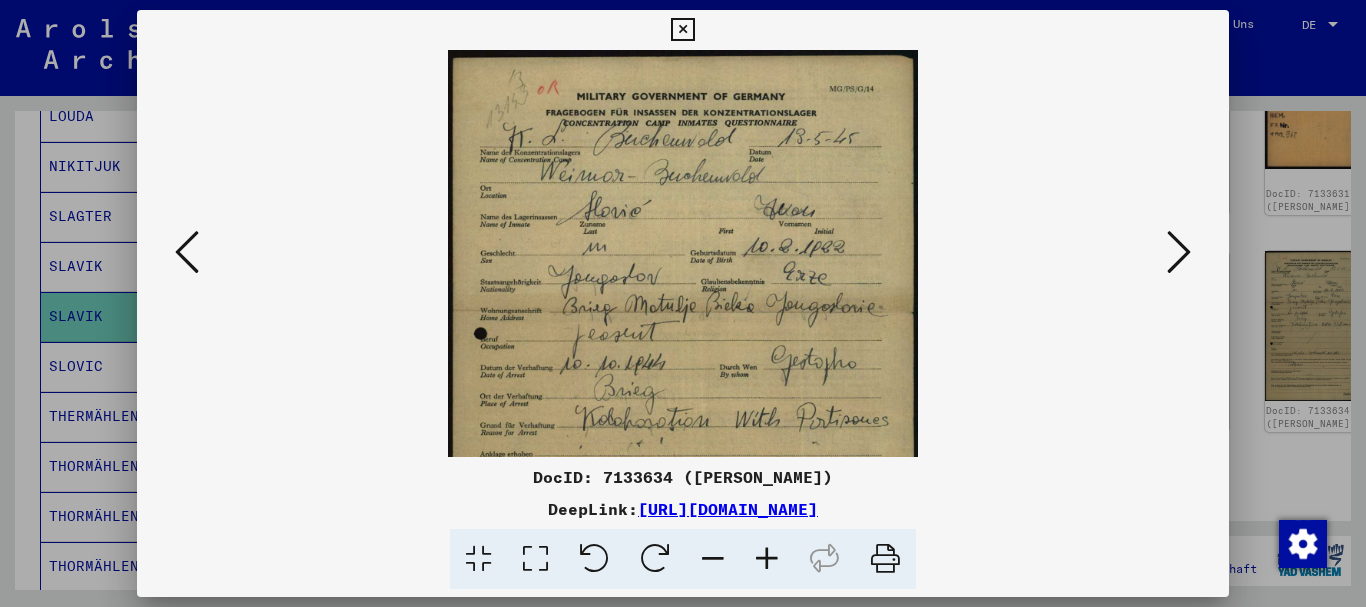 click at bounding box center [767, 559] 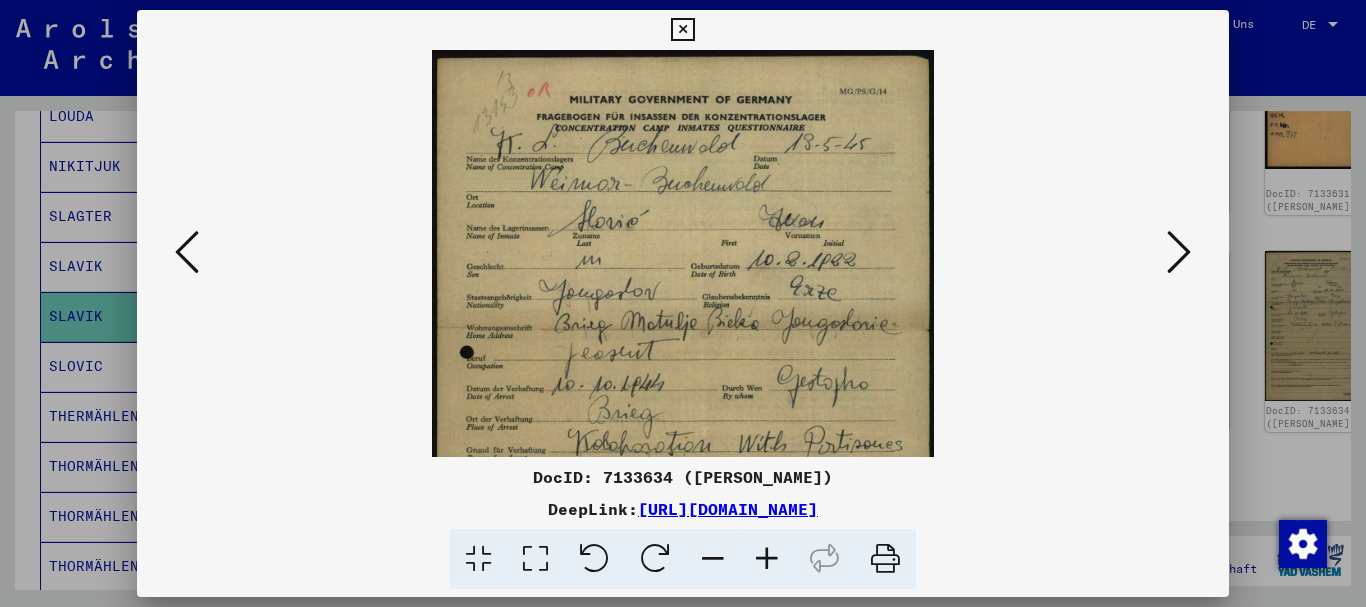 click at bounding box center [767, 559] 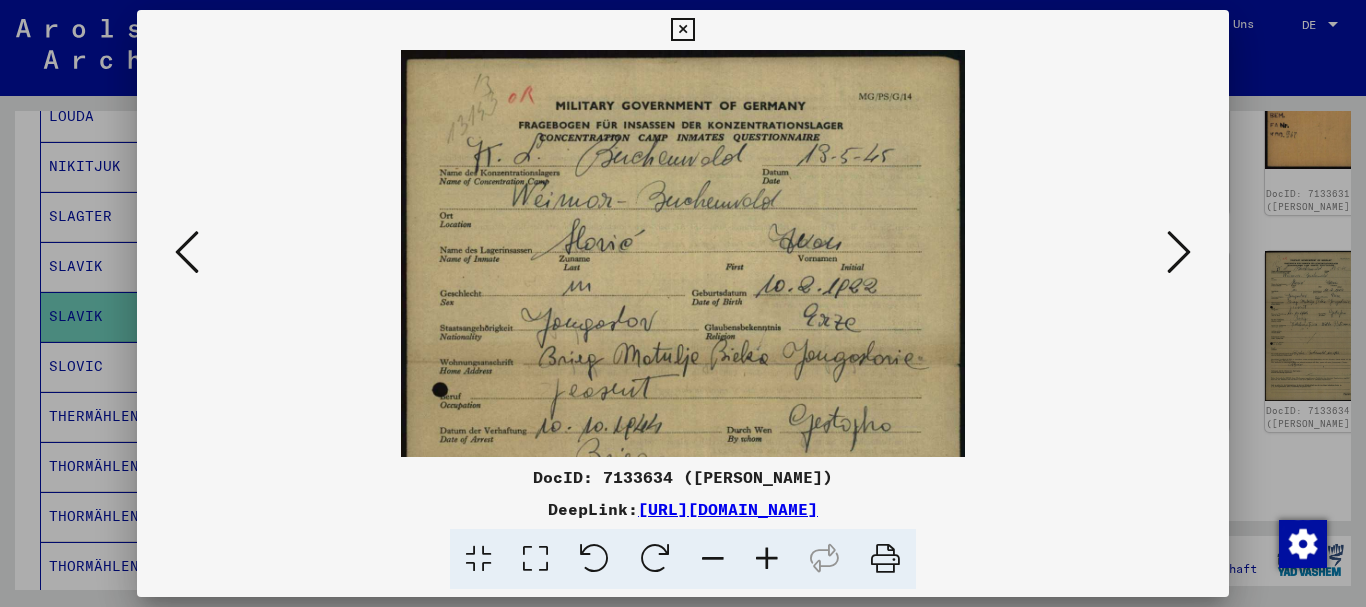 click at bounding box center [767, 559] 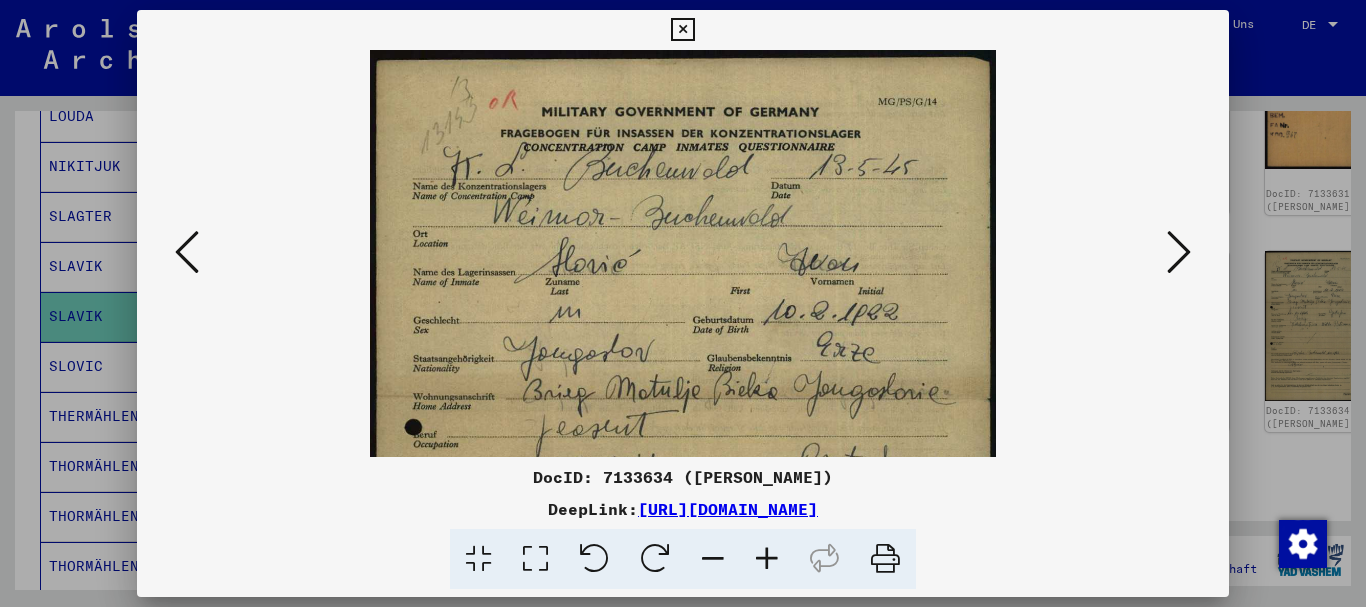 click at bounding box center (767, 559) 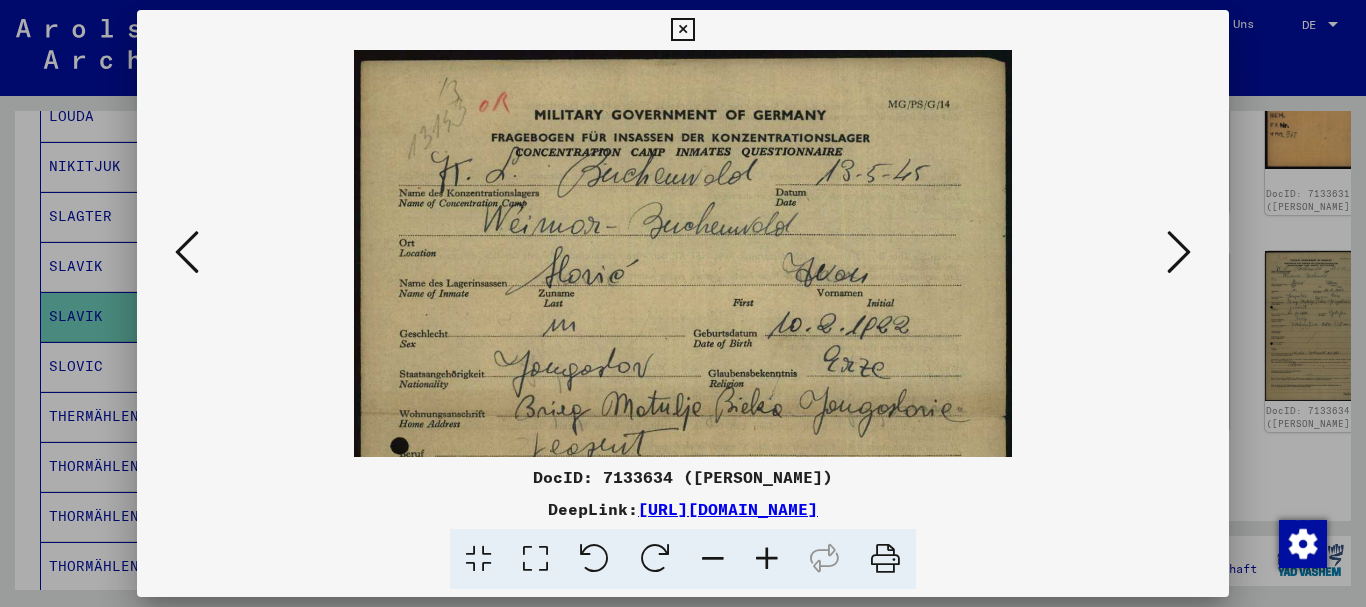 click at bounding box center (767, 559) 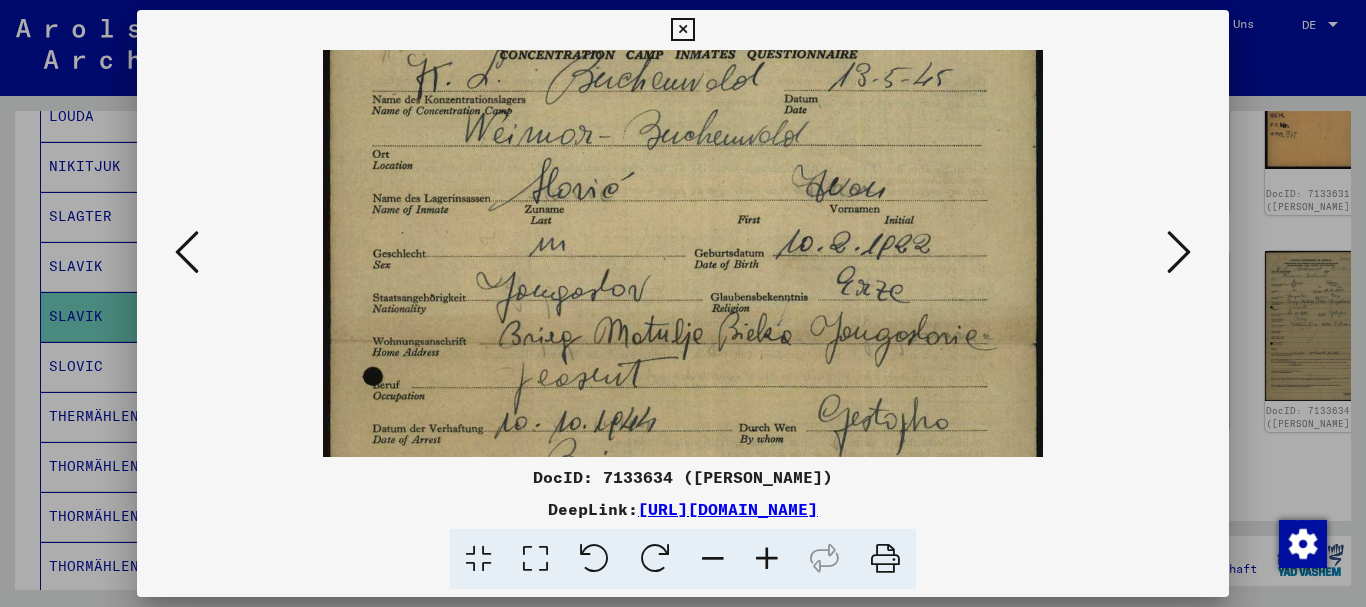 drag, startPoint x: 641, startPoint y: 406, endPoint x: 630, endPoint y: 299, distance: 107.563934 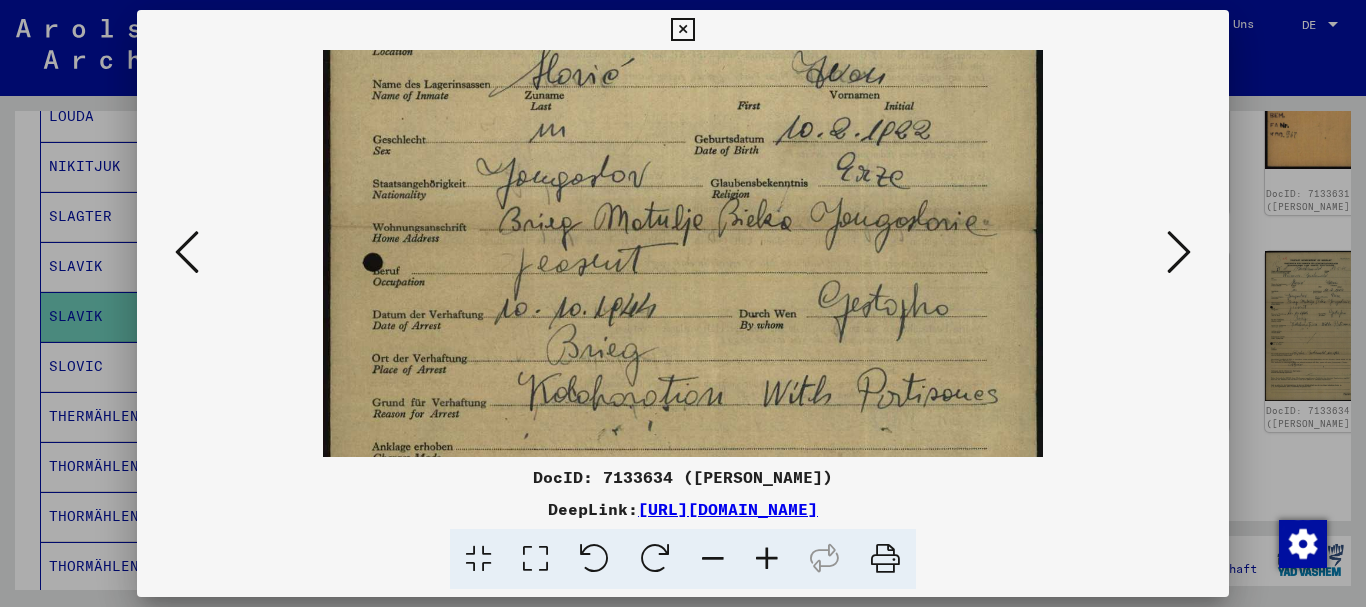 drag, startPoint x: 674, startPoint y: 395, endPoint x: 661, endPoint y: 281, distance: 114.73883 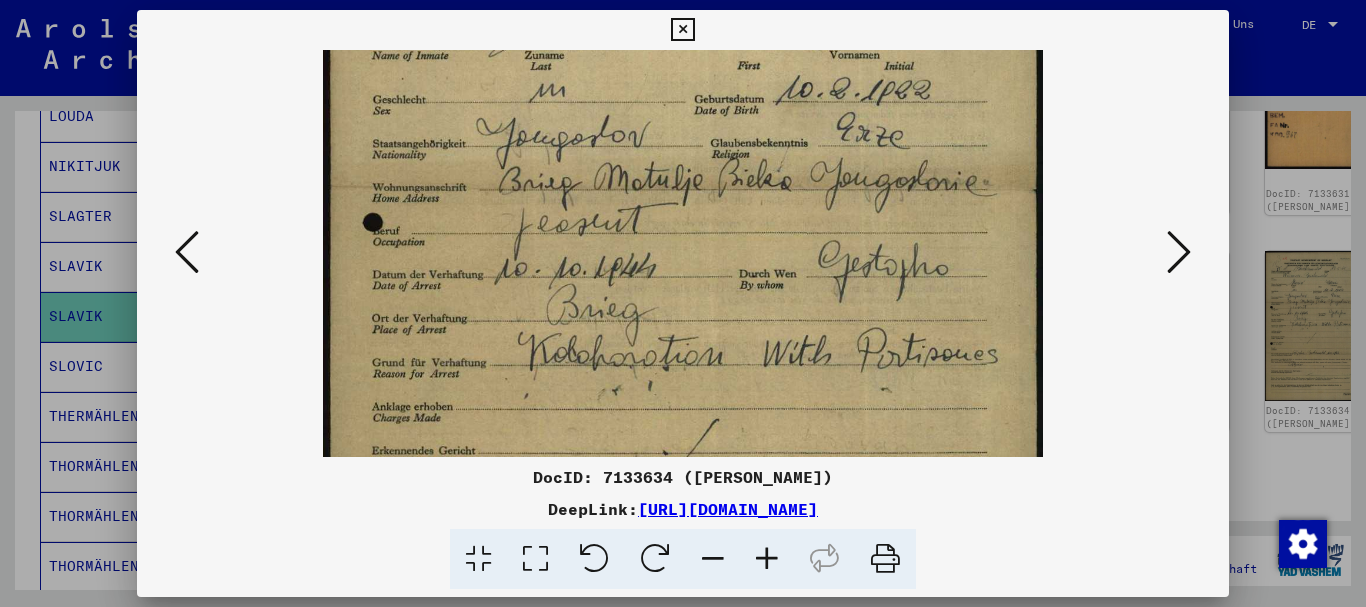 scroll, scrollTop: 281, scrollLeft: 0, axis: vertical 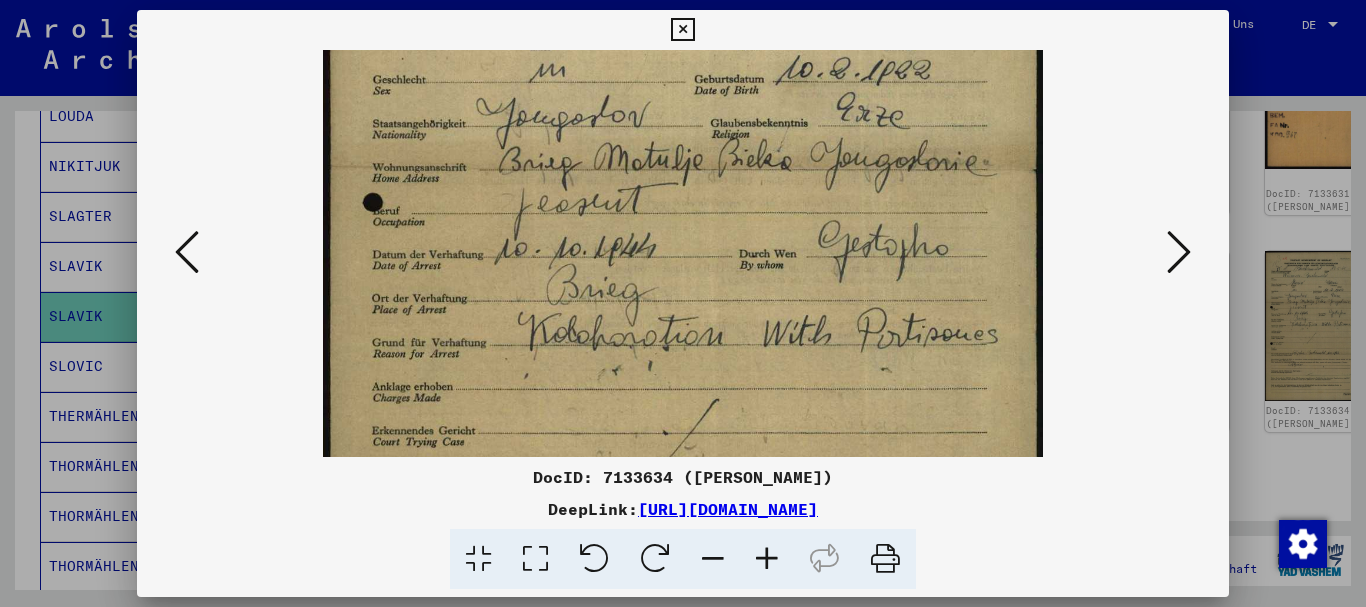 drag, startPoint x: 588, startPoint y: 375, endPoint x: 582, endPoint y: 315, distance: 60.299255 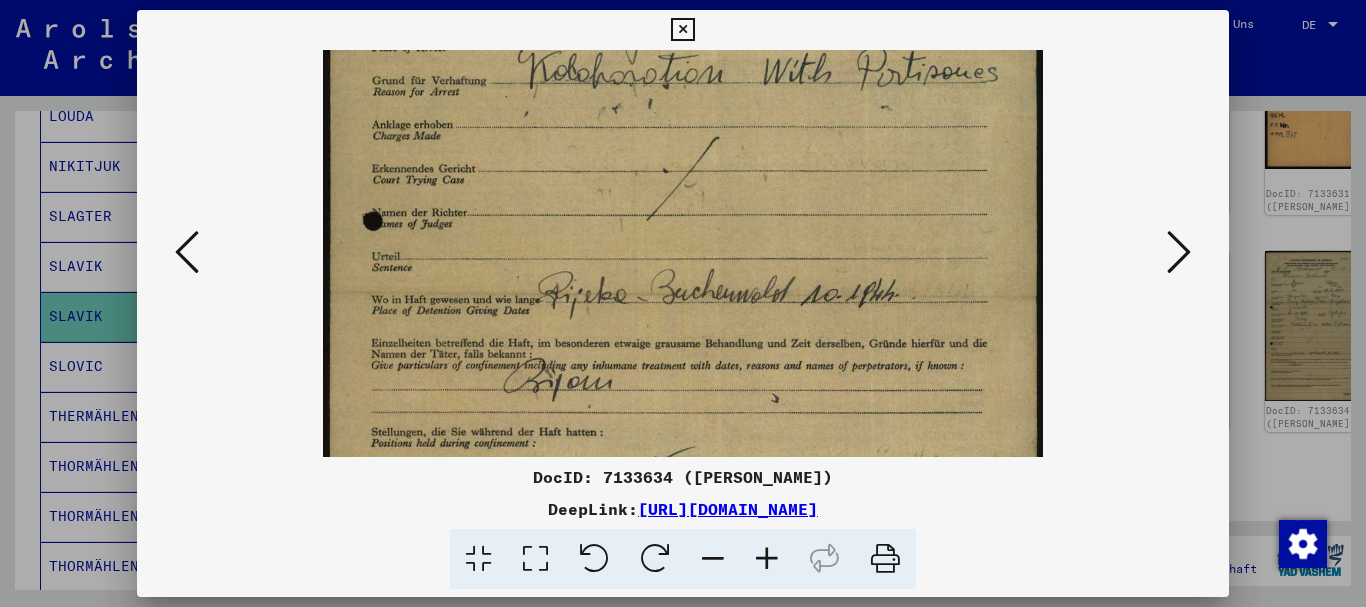 drag, startPoint x: 752, startPoint y: 355, endPoint x: 704, endPoint y: 87, distance: 272.2646 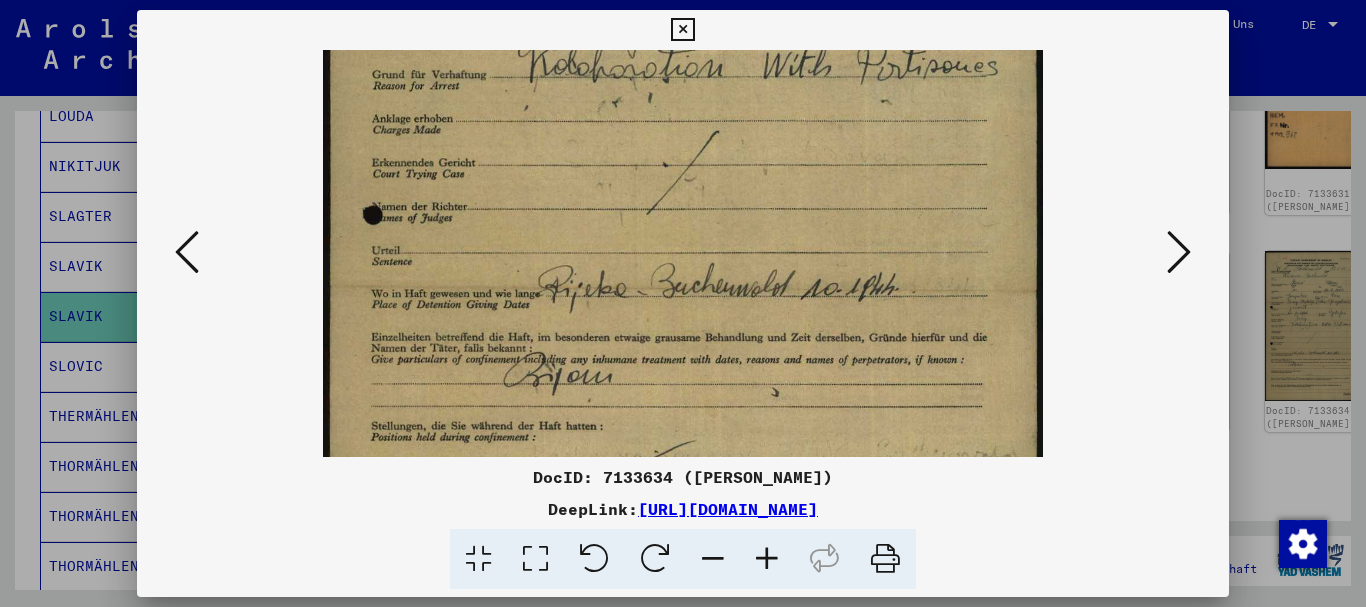 scroll, scrollTop: 587, scrollLeft: 0, axis: vertical 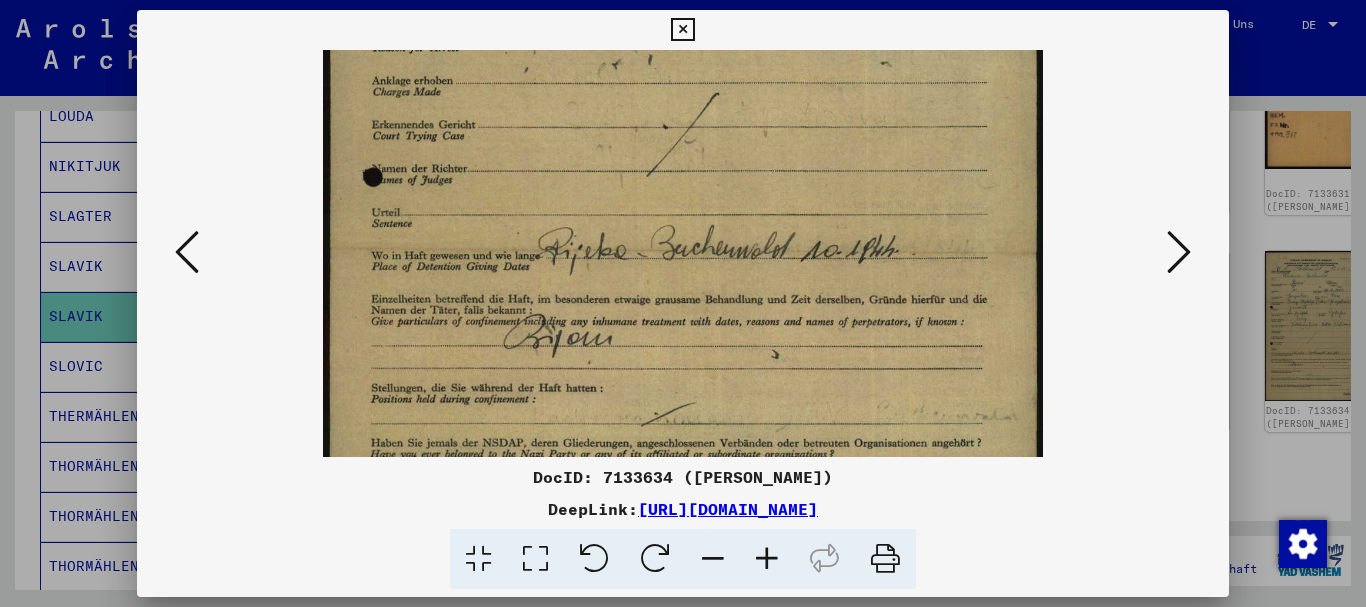 drag, startPoint x: 785, startPoint y: 343, endPoint x: 781, endPoint y: 305, distance: 38.209946 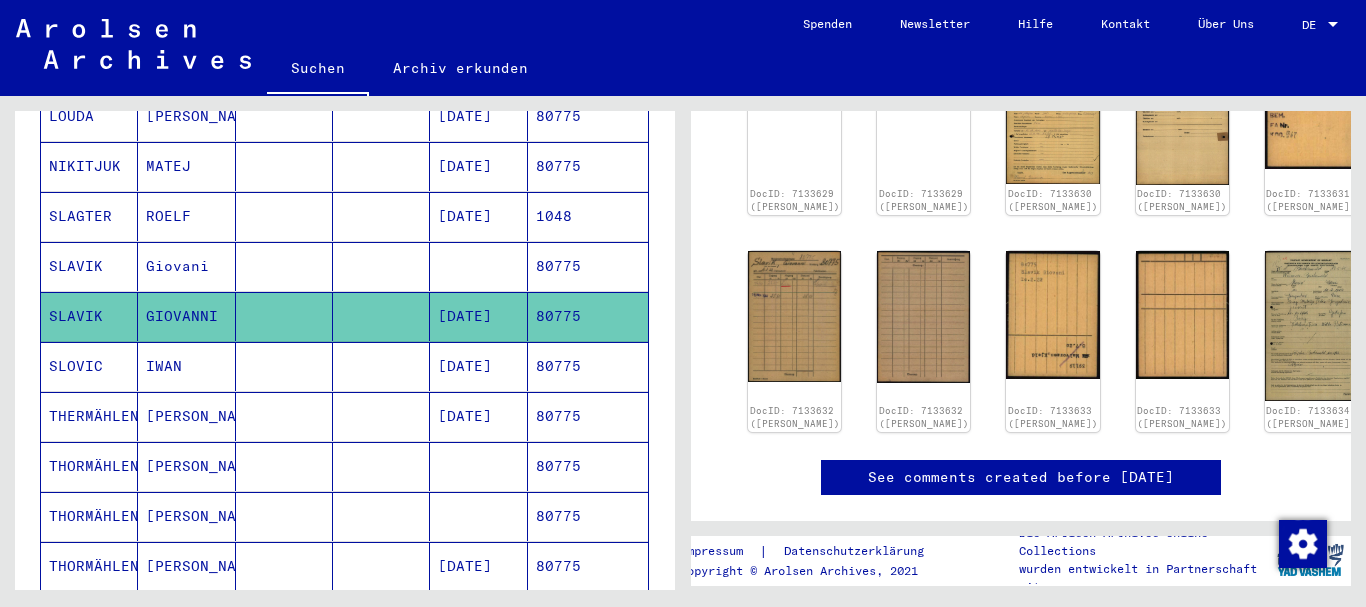 scroll, scrollTop: 432, scrollLeft: 0, axis: vertical 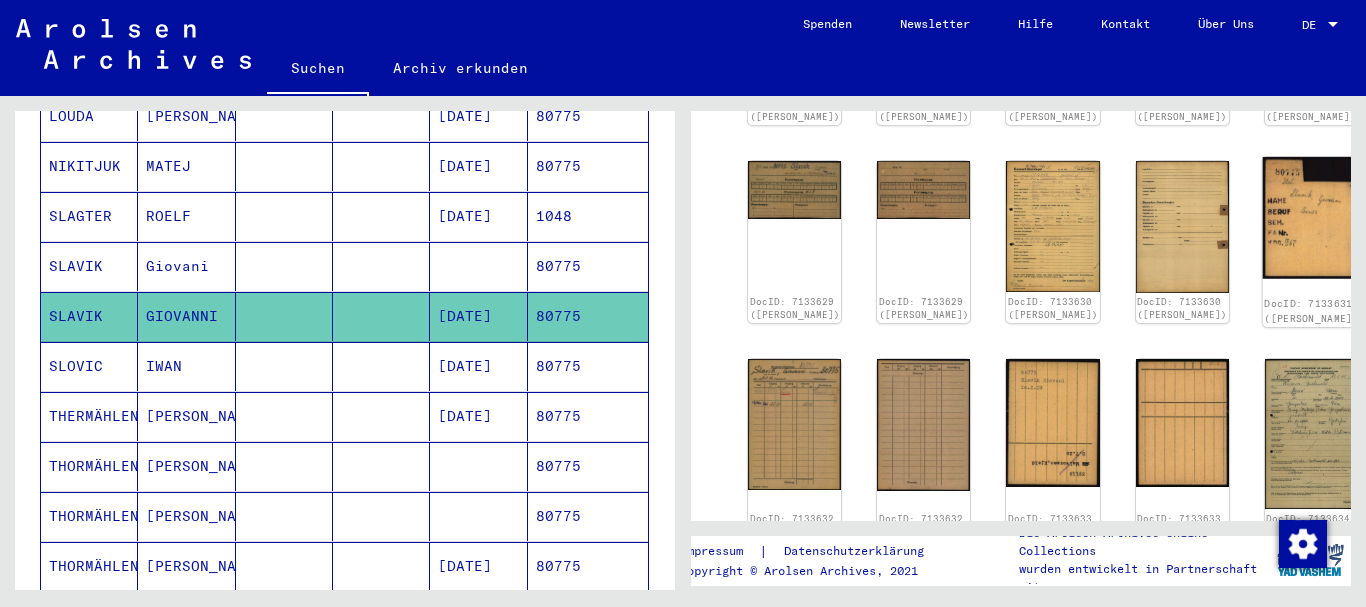 click 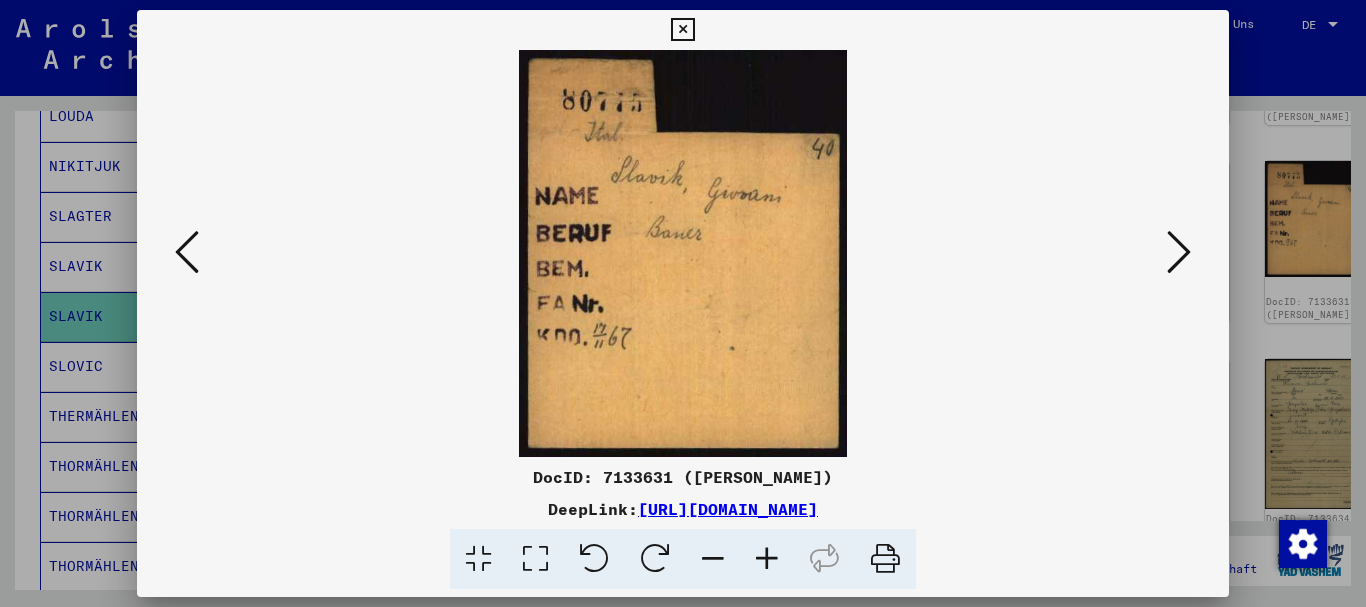 click at bounding box center (683, 303) 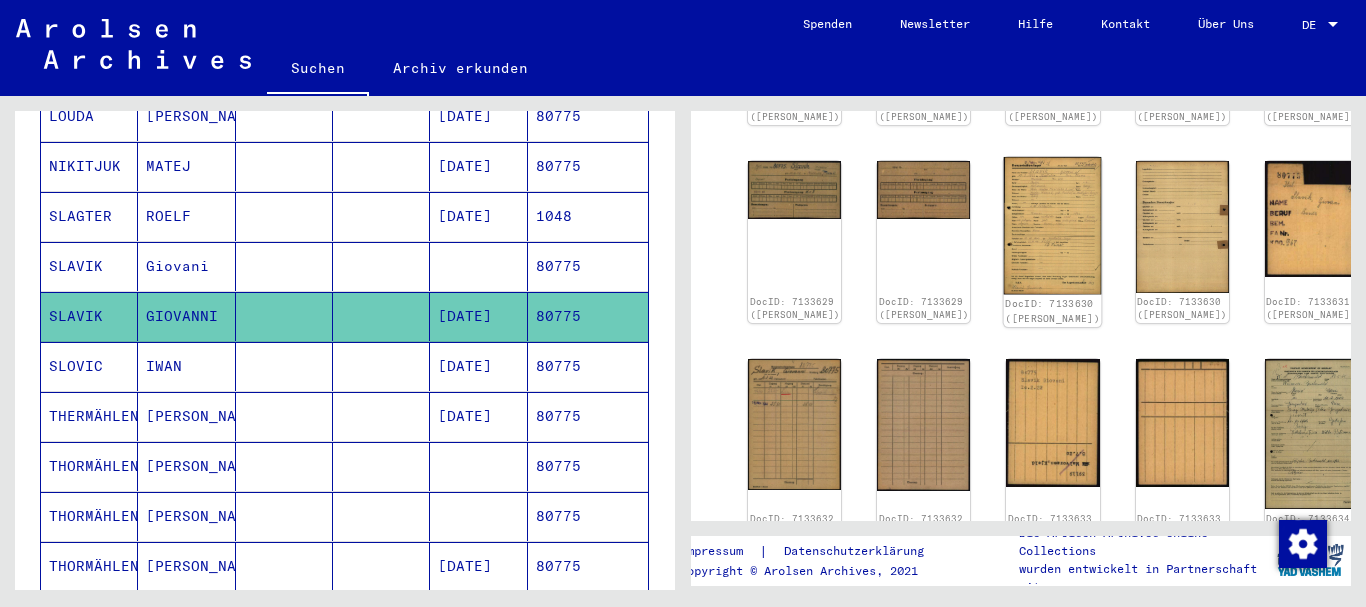 scroll, scrollTop: 324, scrollLeft: 0, axis: vertical 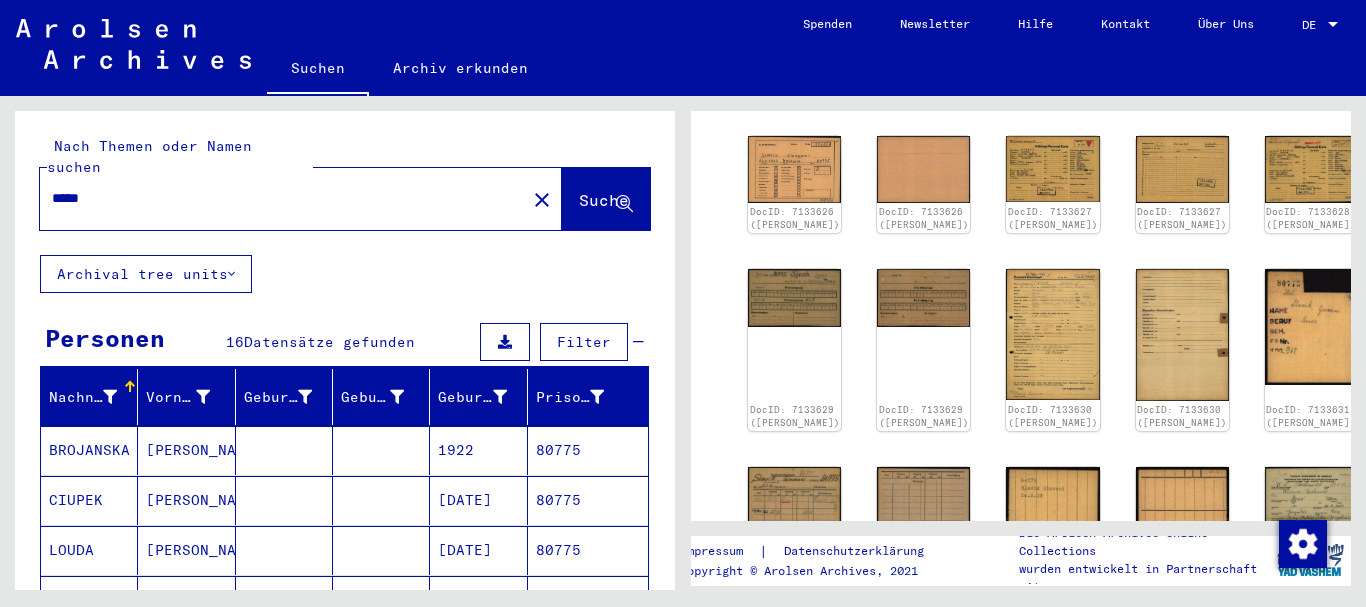 drag, startPoint x: 58, startPoint y: 188, endPoint x: 2, endPoint y: 194, distance: 56.32051 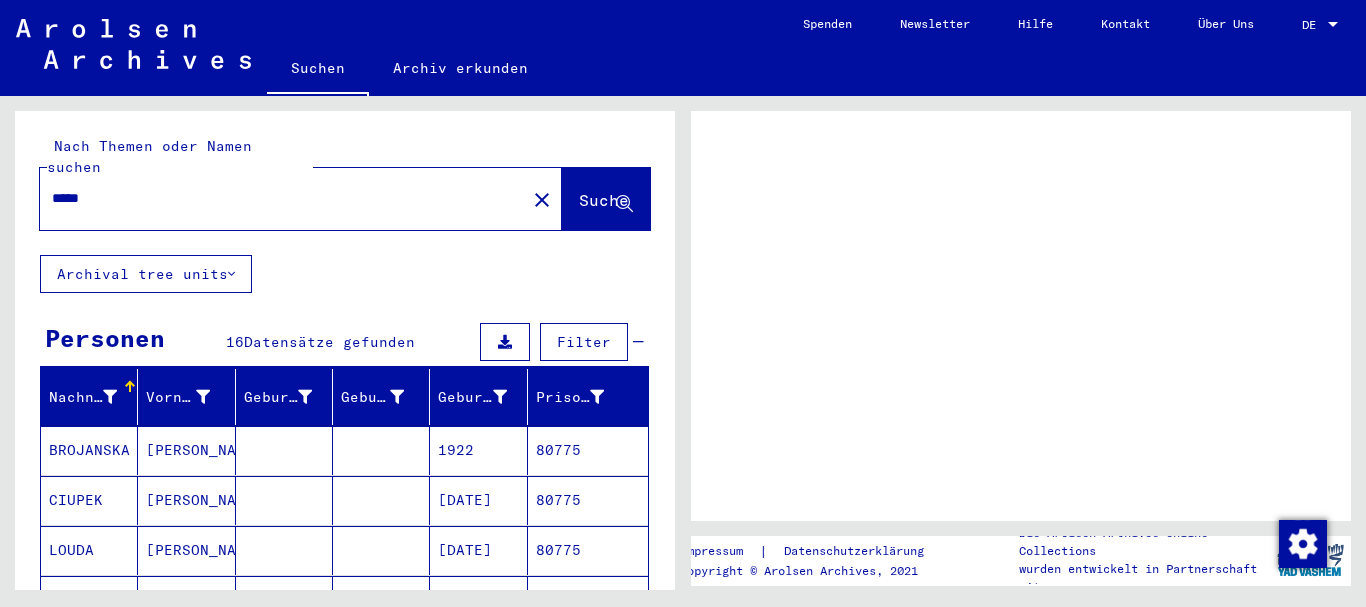 scroll, scrollTop: 0, scrollLeft: 0, axis: both 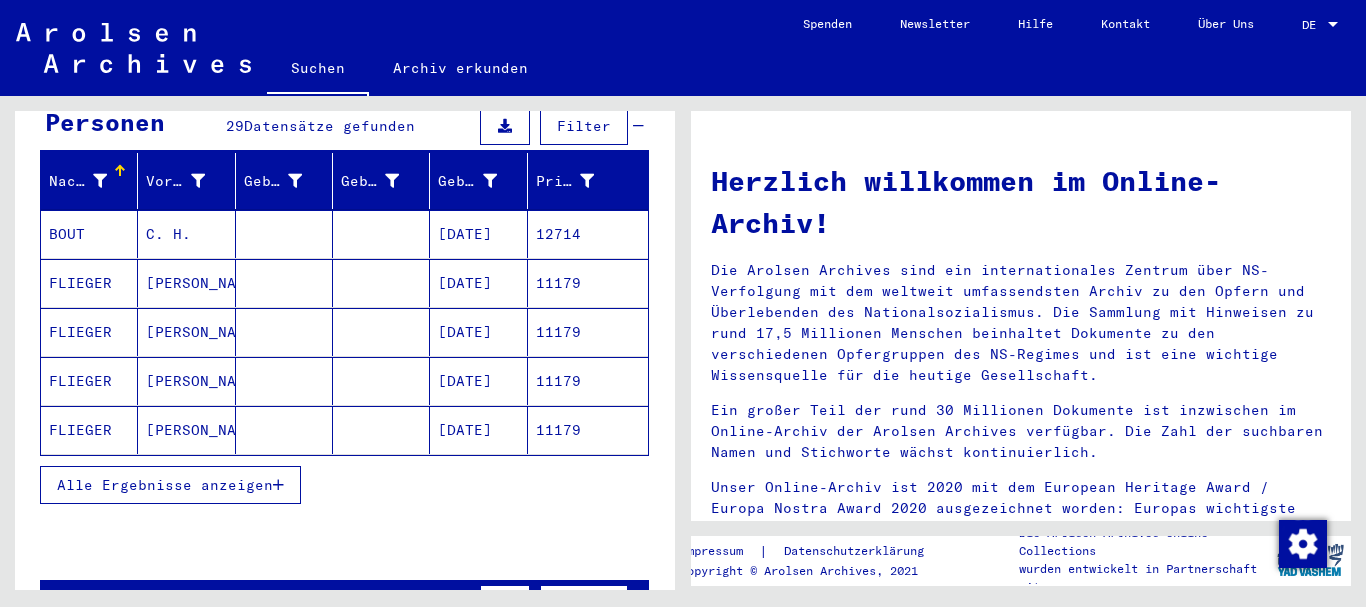 click on "Alle Ergebnisse anzeigen" at bounding box center (170, 485) 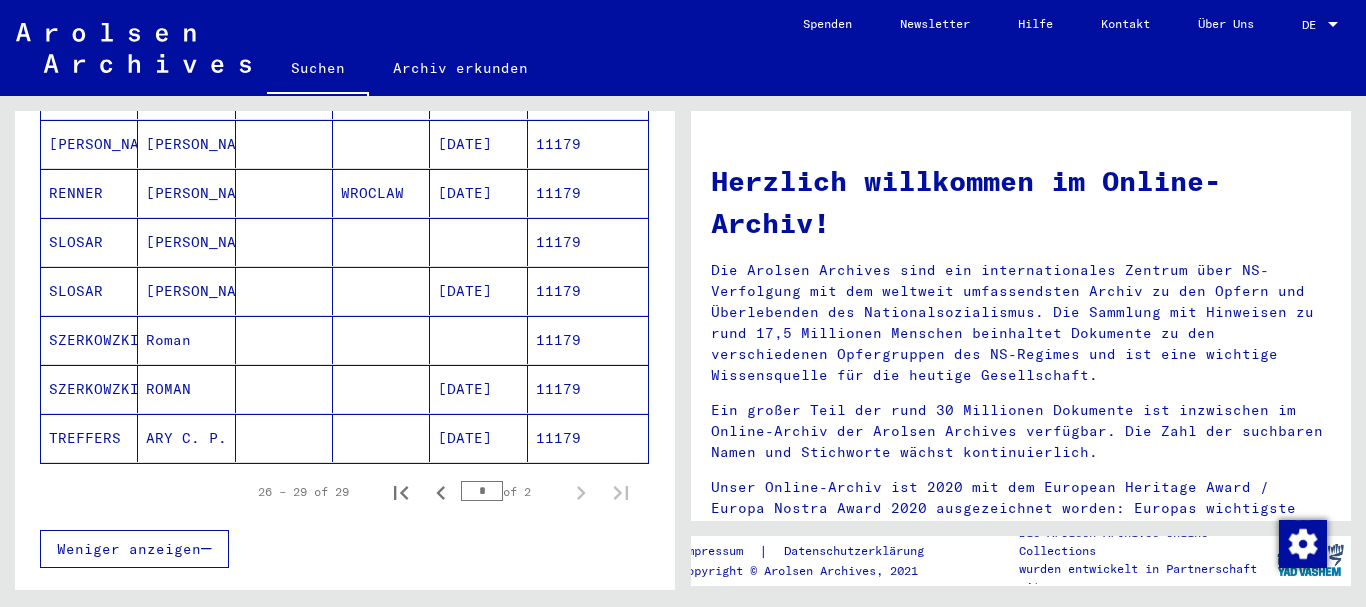 scroll, scrollTop: 1080, scrollLeft: 0, axis: vertical 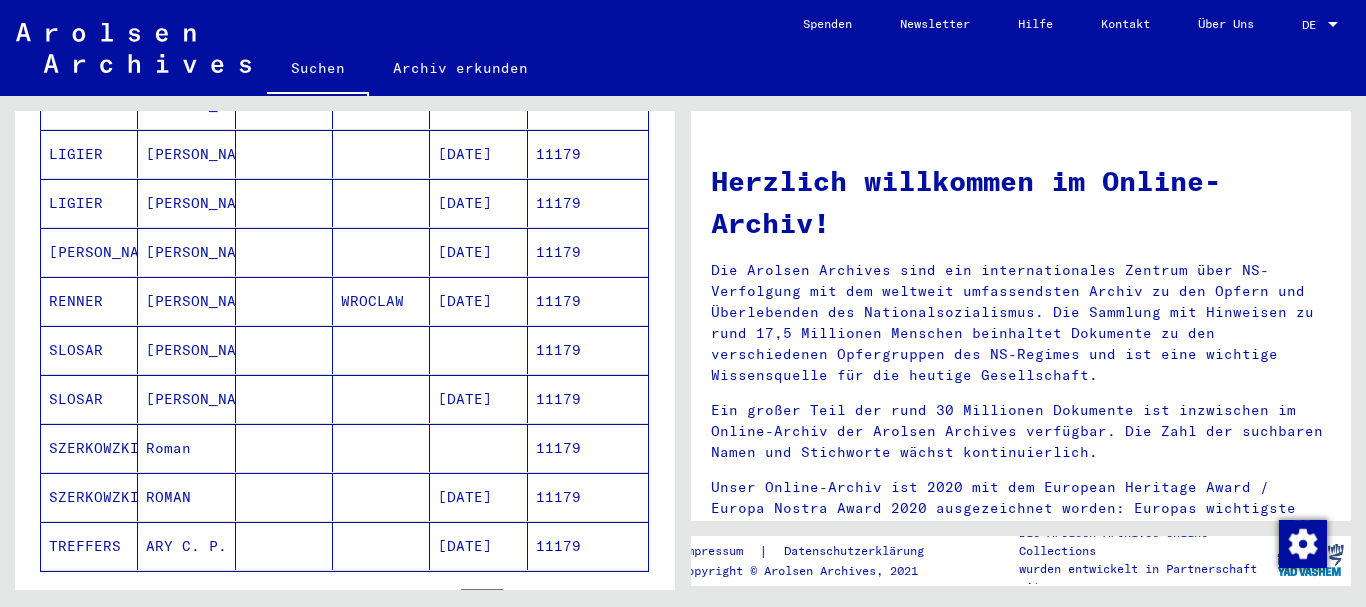 click on "SLOSAR" at bounding box center (89, 448) 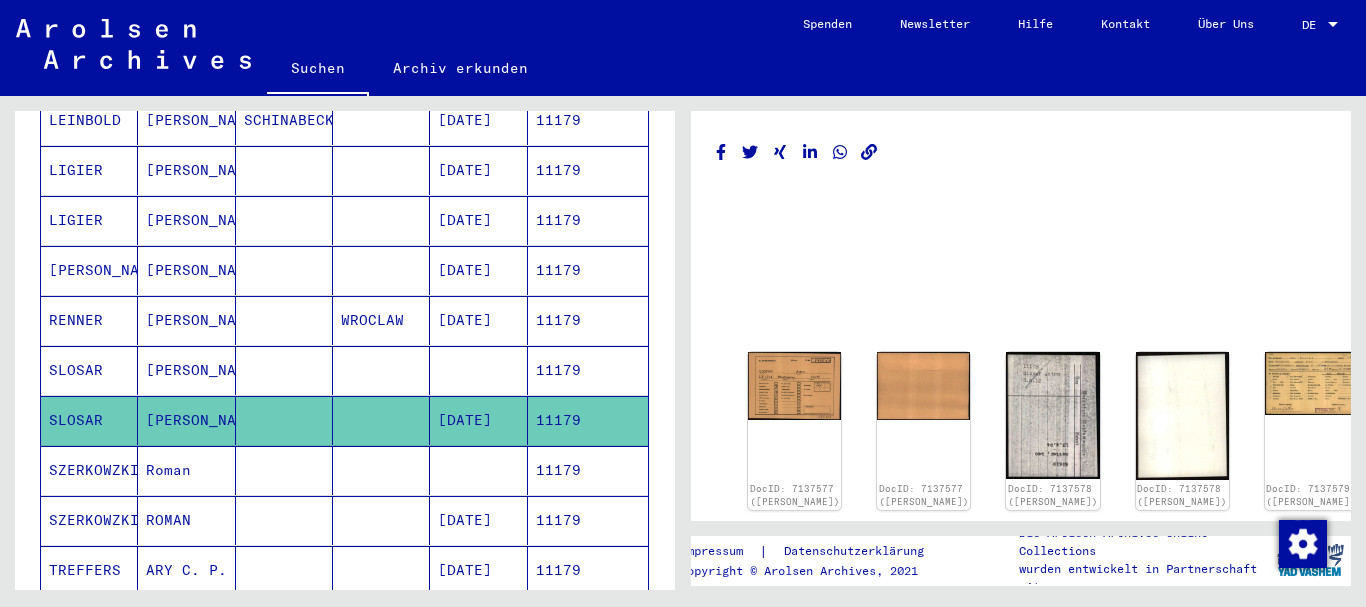 scroll, scrollTop: 1097, scrollLeft: 0, axis: vertical 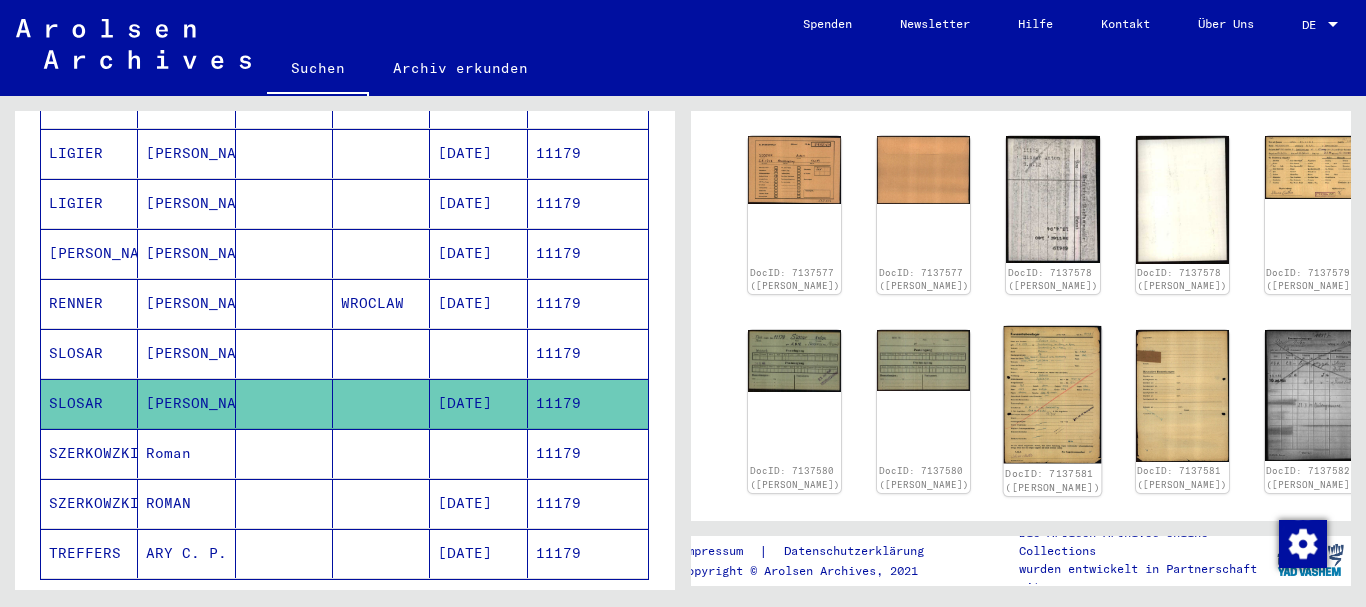click 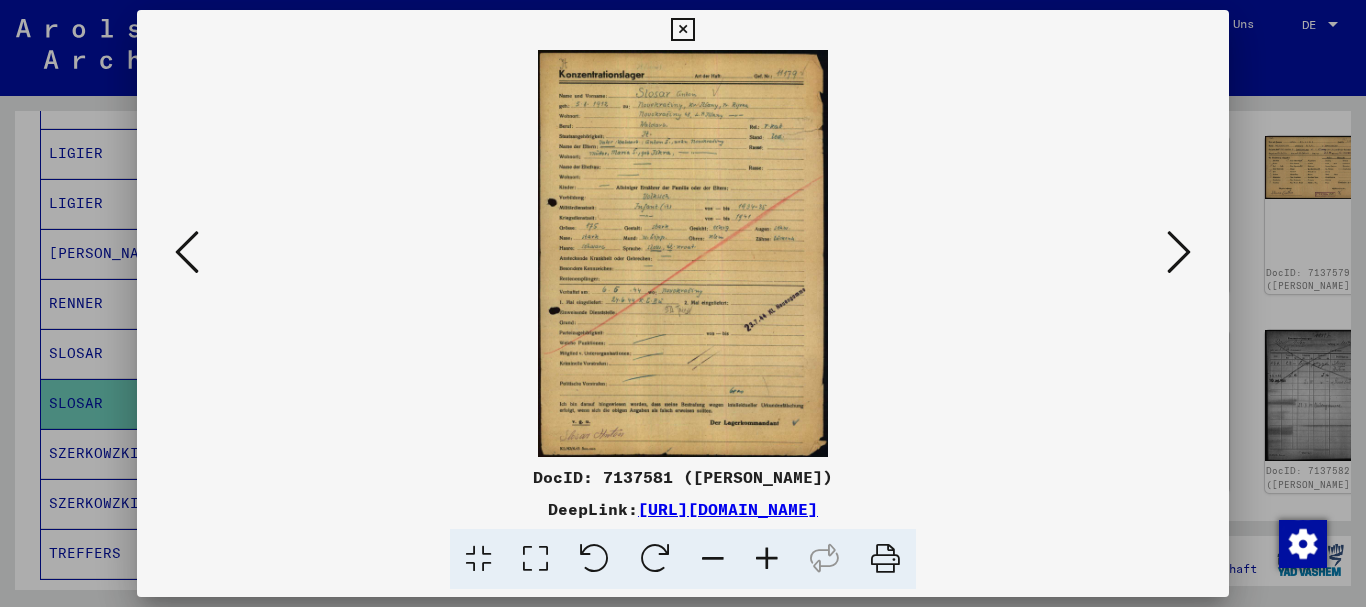 click at bounding box center (767, 559) 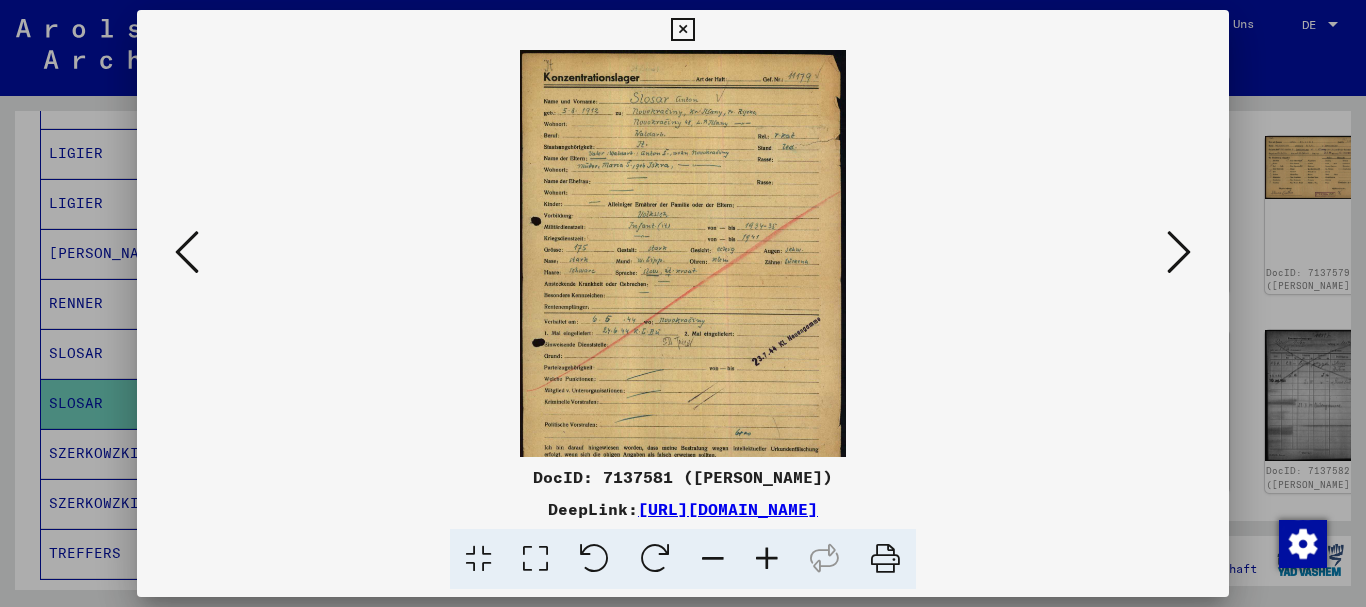 click at bounding box center [767, 559] 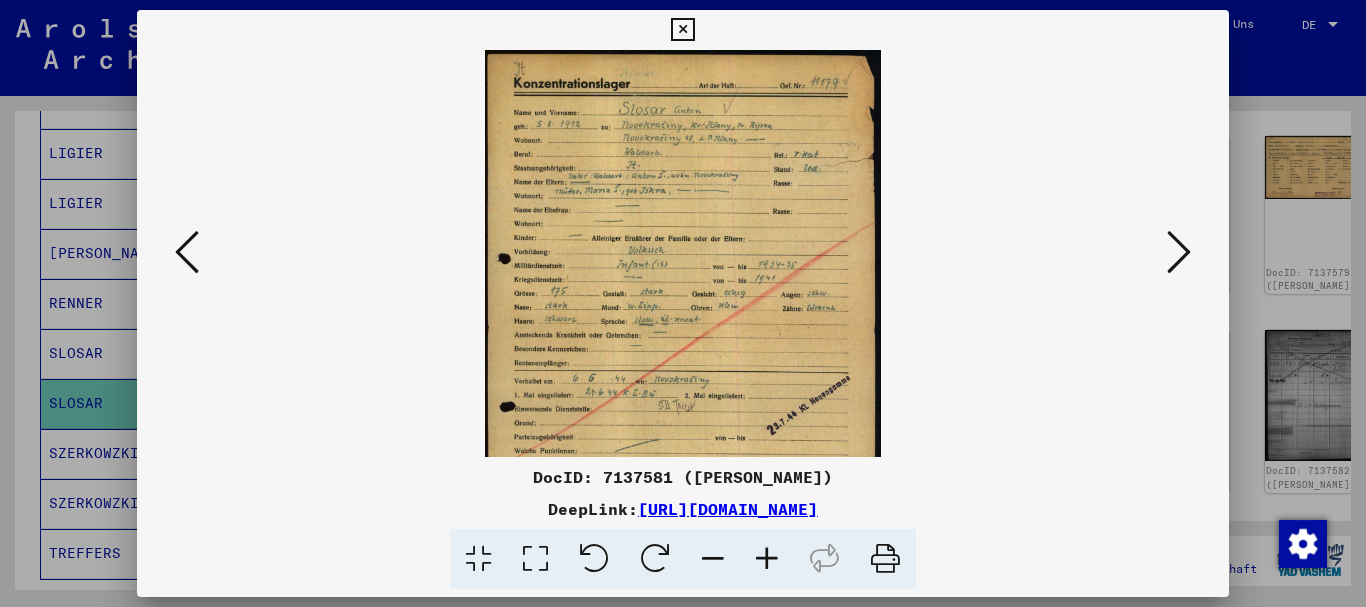 click at bounding box center (767, 559) 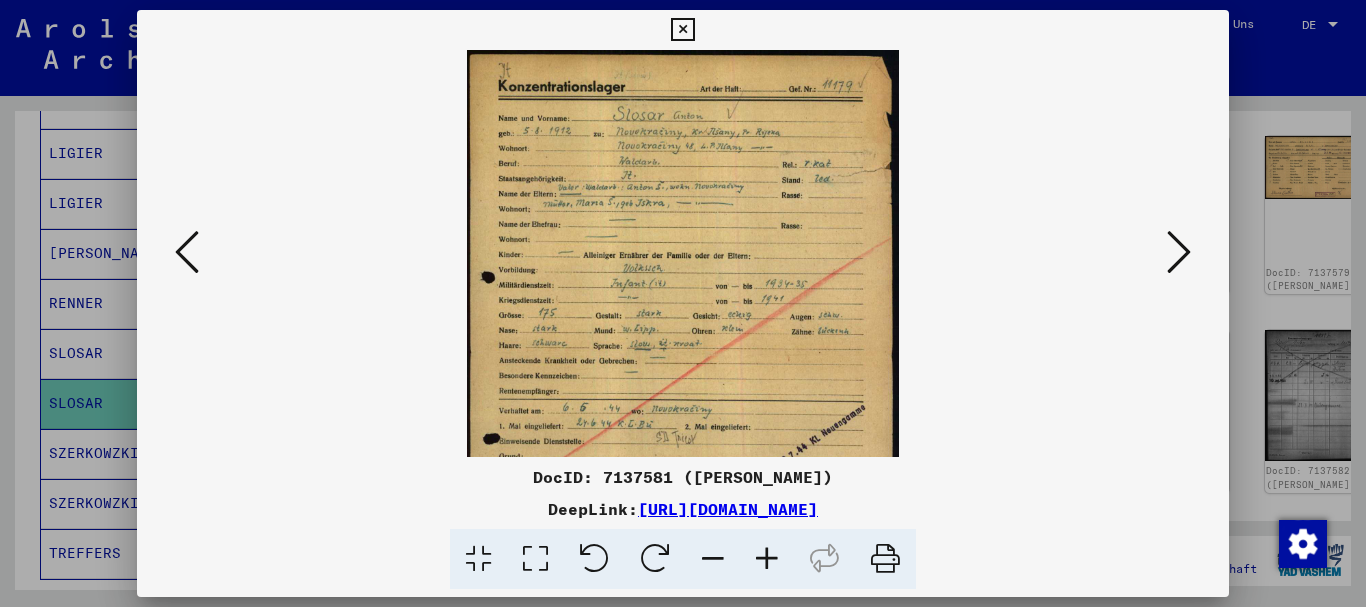 click at bounding box center [767, 559] 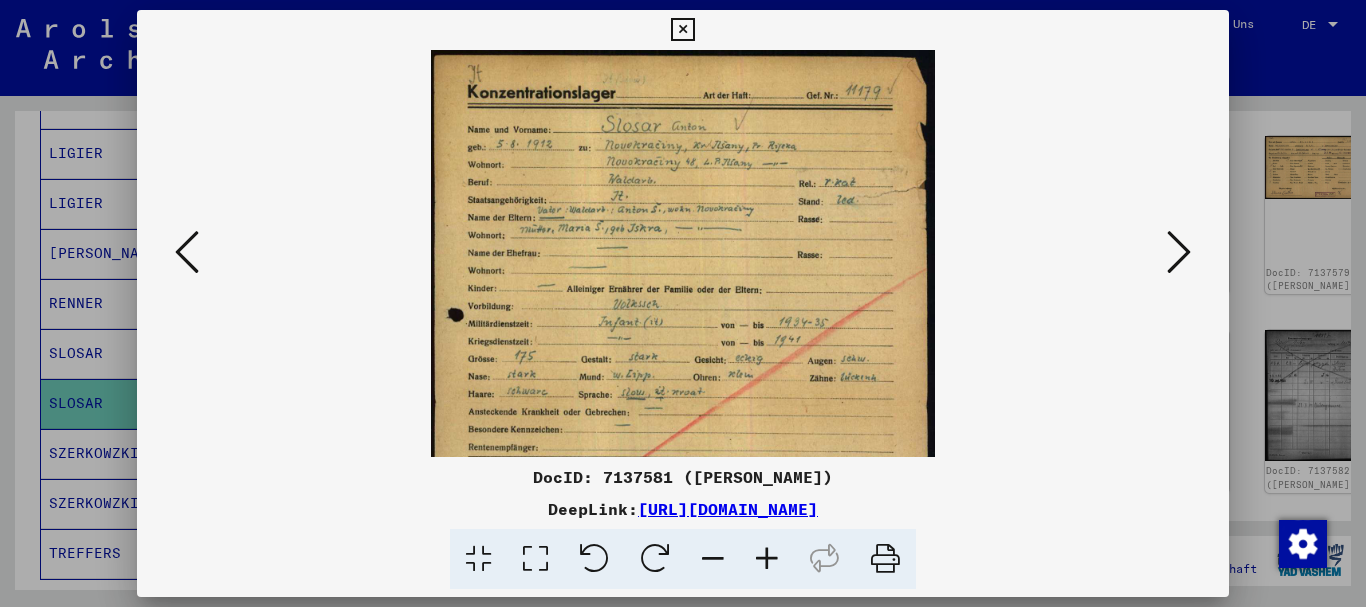 click at bounding box center [767, 559] 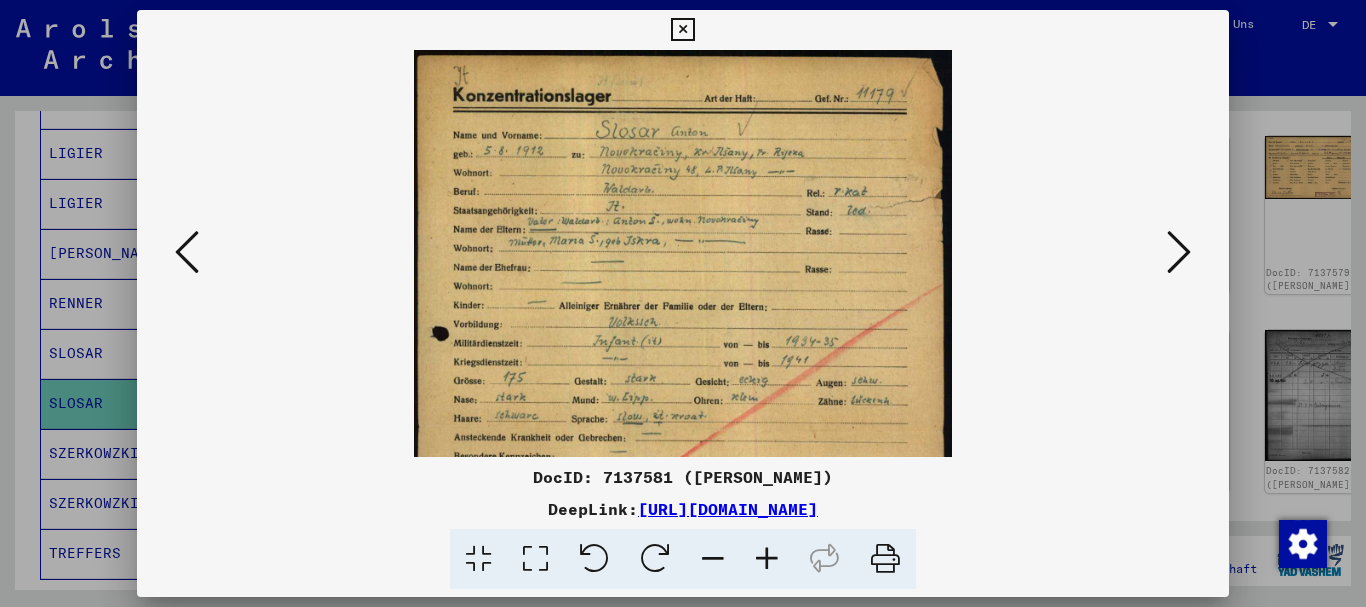 click at bounding box center (767, 559) 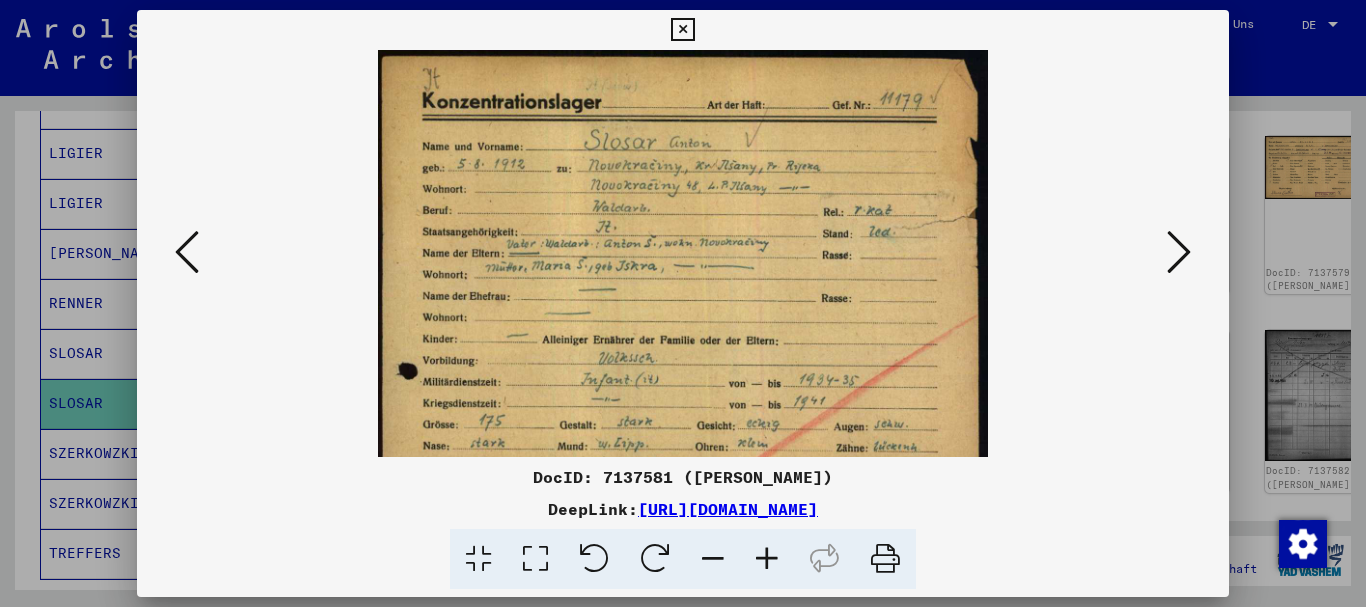 click at bounding box center [767, 559] 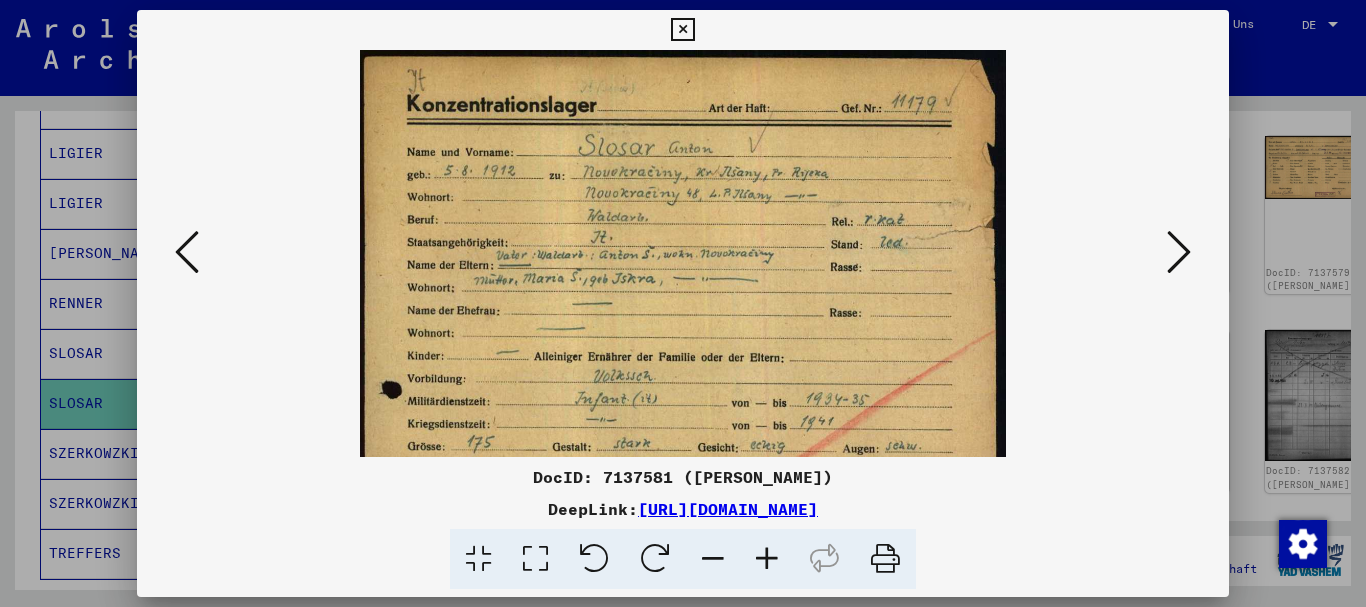 click at bounding box center (767, 559) 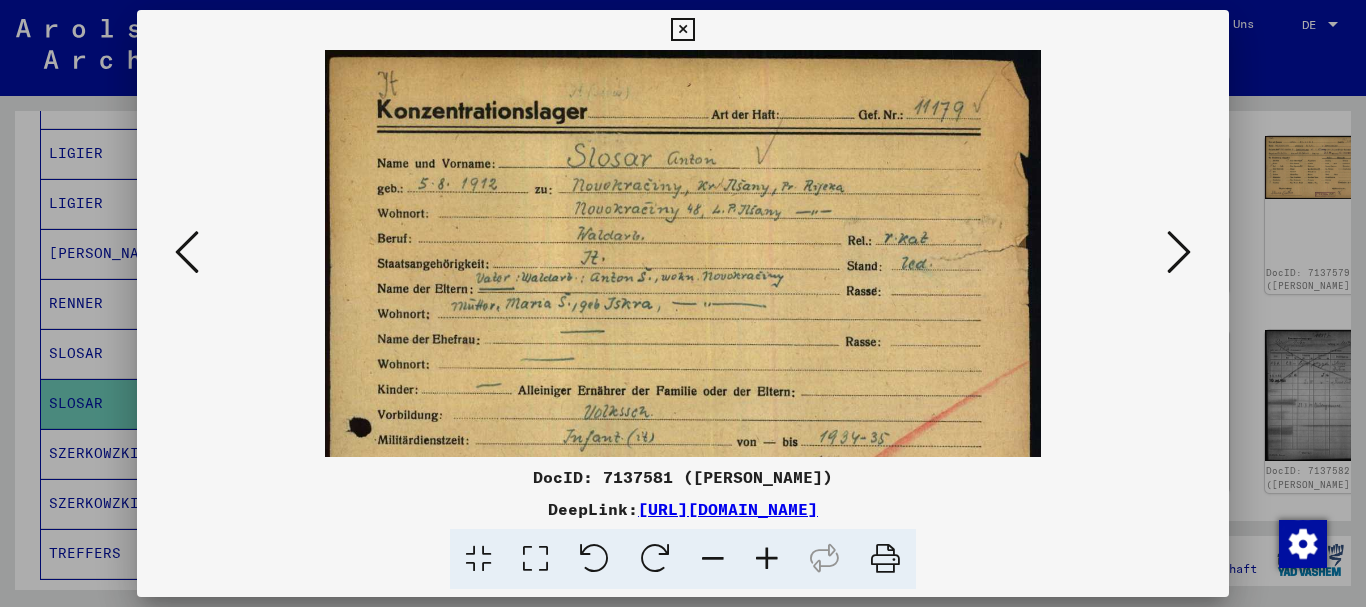 click at bounding box center (767, 559) 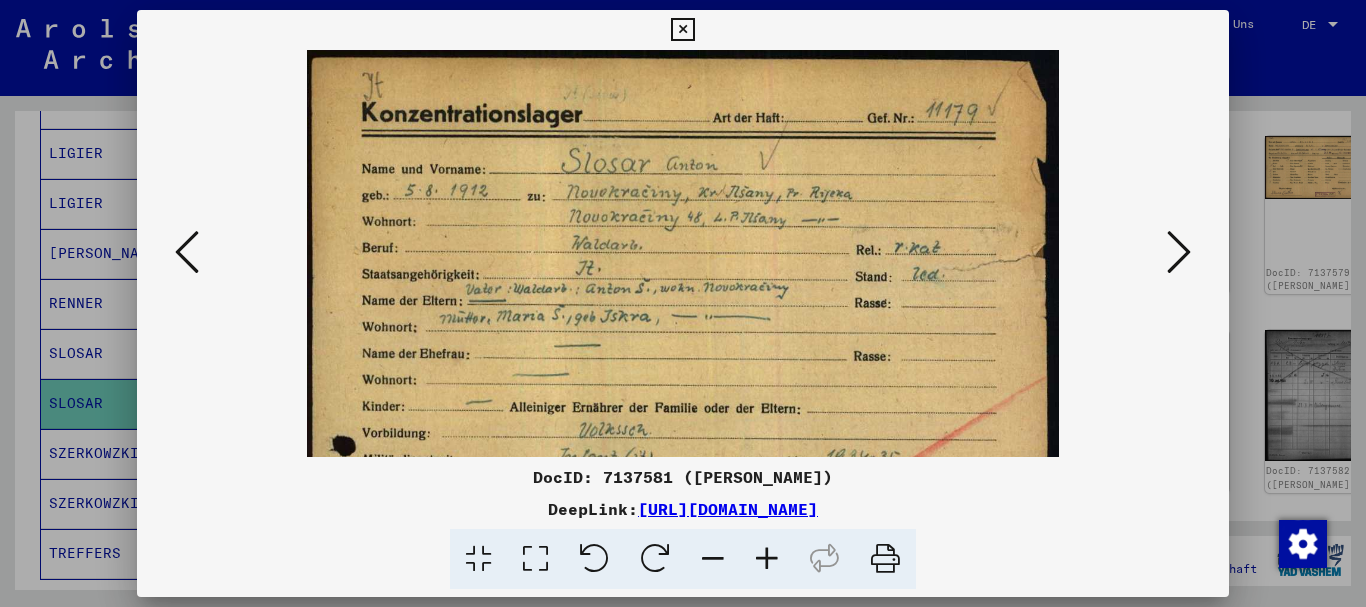 click at bounding box center (767, 559) 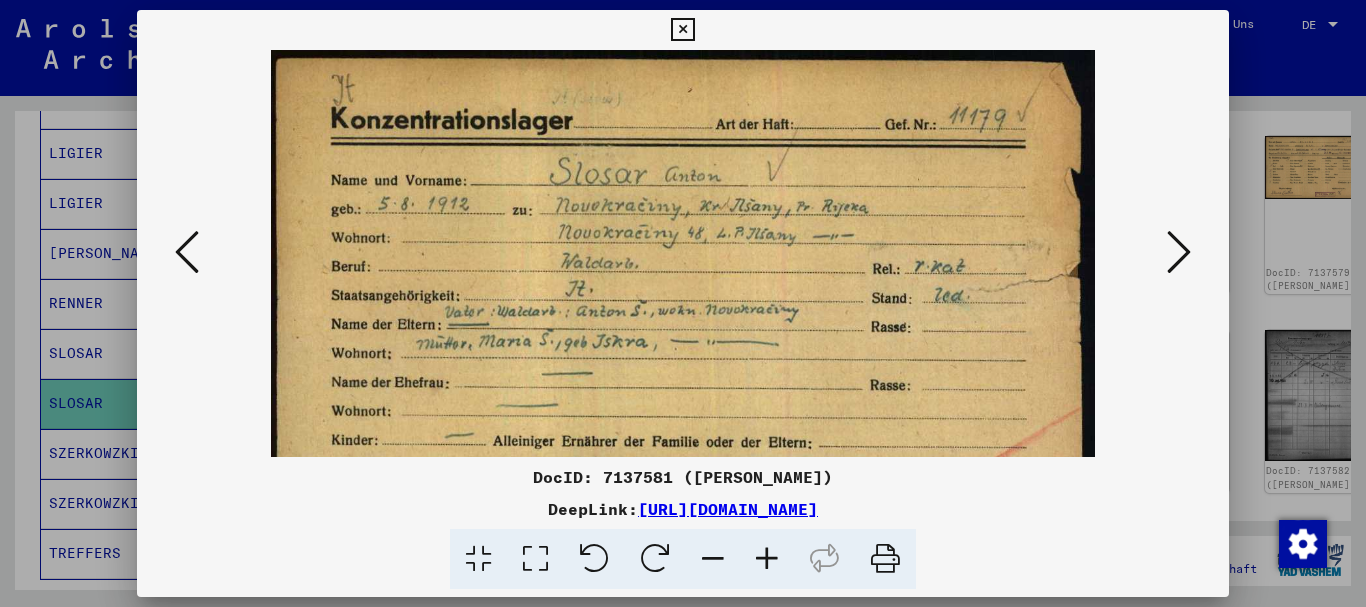 click at bounding box center [767, 559] 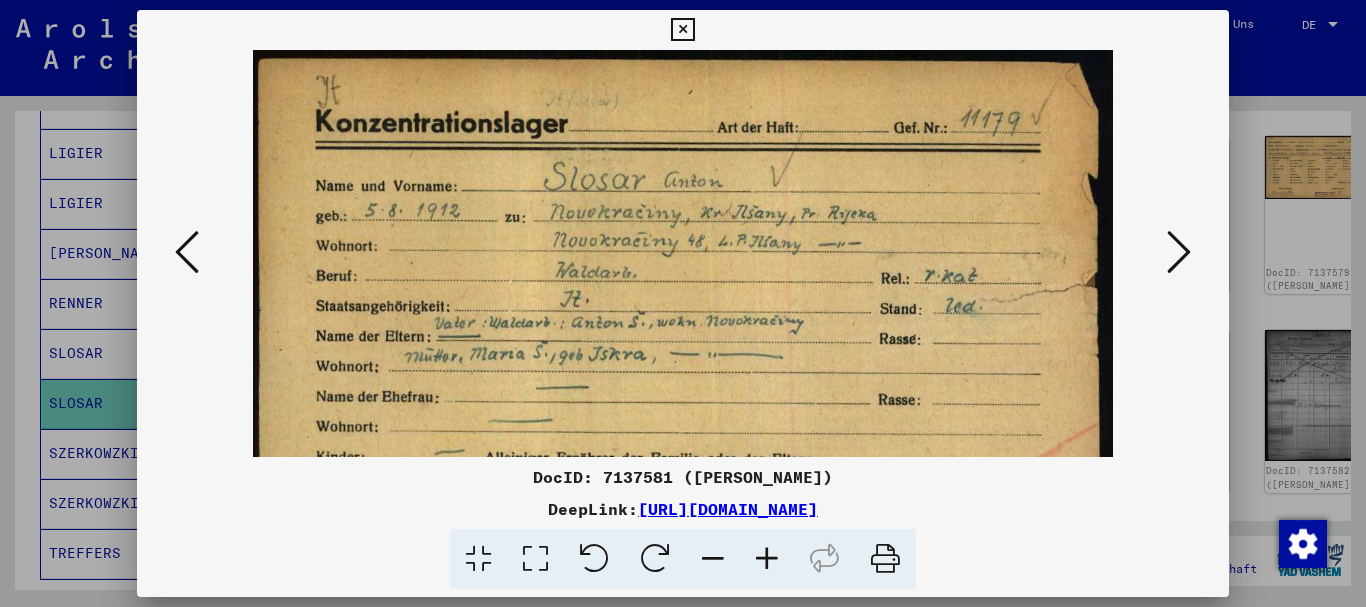 drag, startPoint x: 559, startPoint y: 373, endPoint x: 524, endPoint y: 167, distance: 208.95215 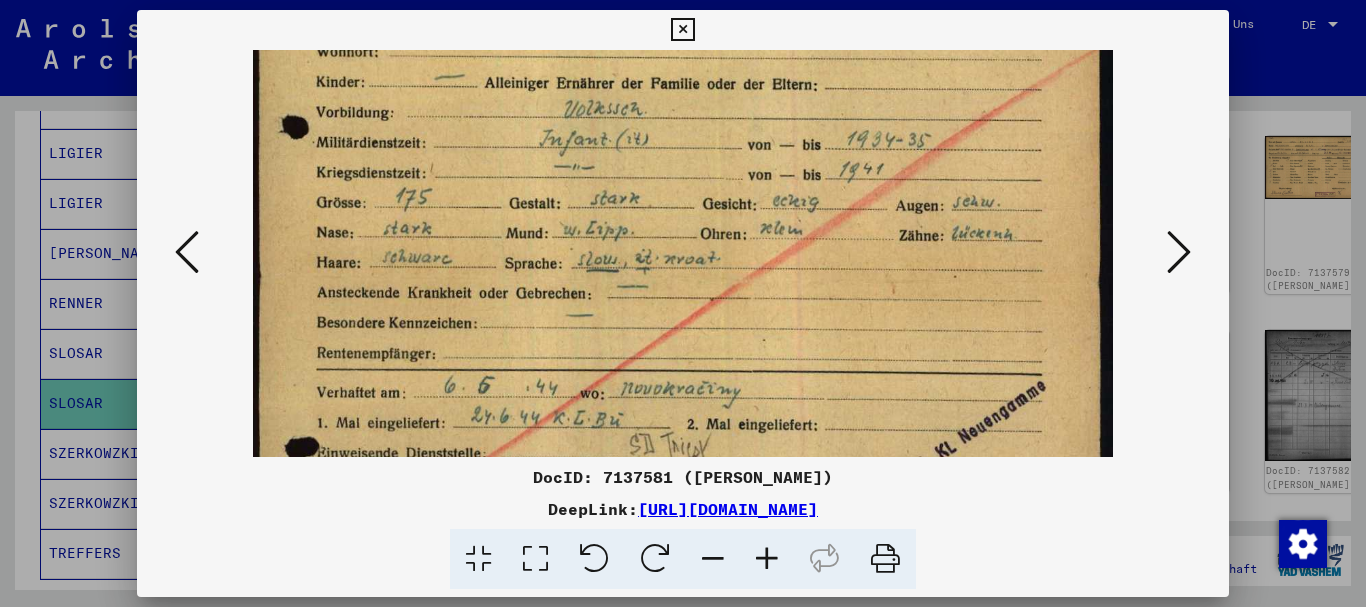 scroll, scrollTop: 413, scrollLeft: 0, axis: vertical 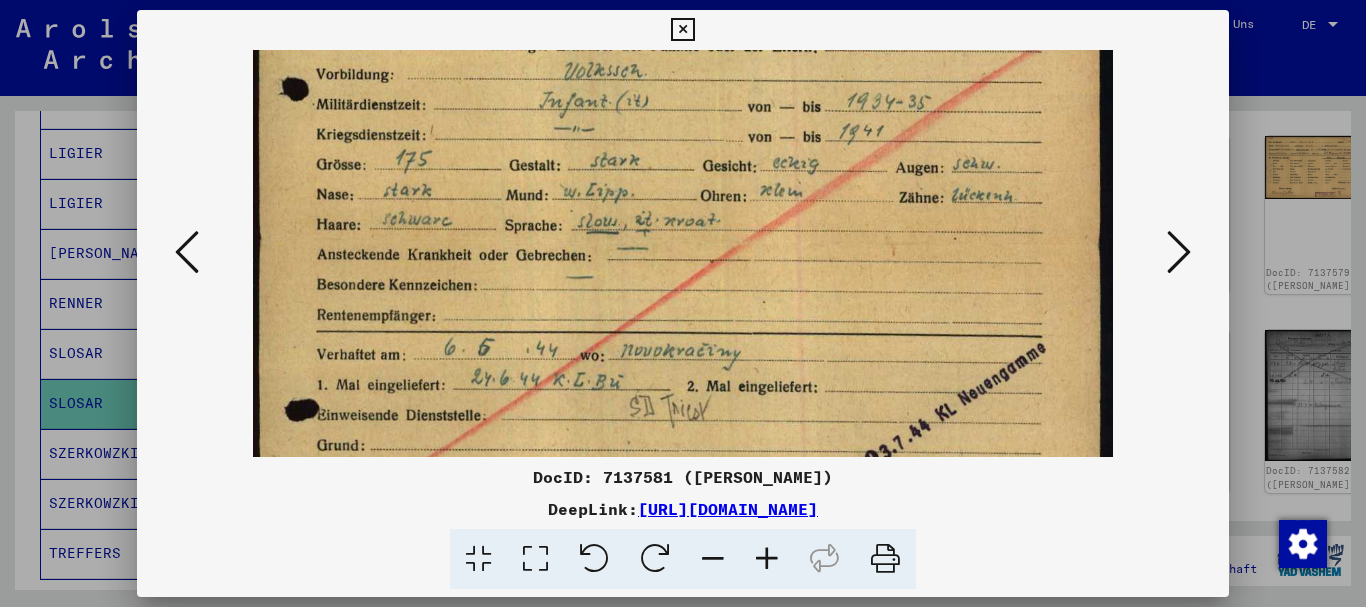 drag, startPoint x: 614, startPoint y: 409, endPoint x: 586, endPoint y: 227, distance: 184.14125 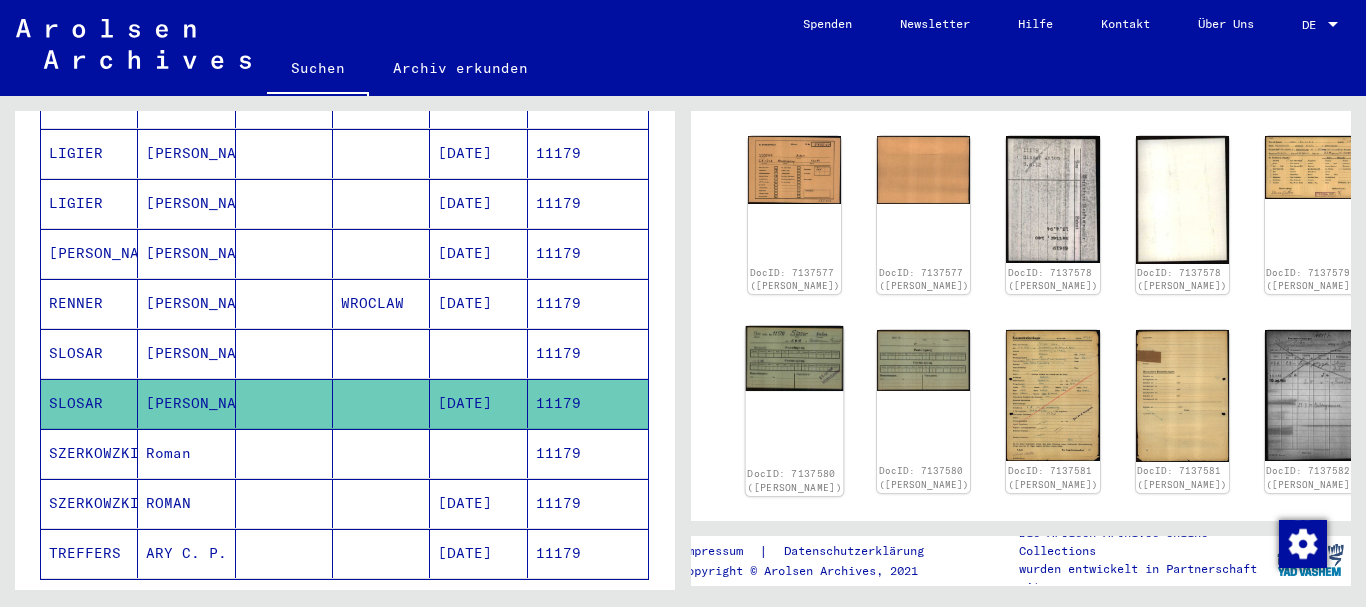 click 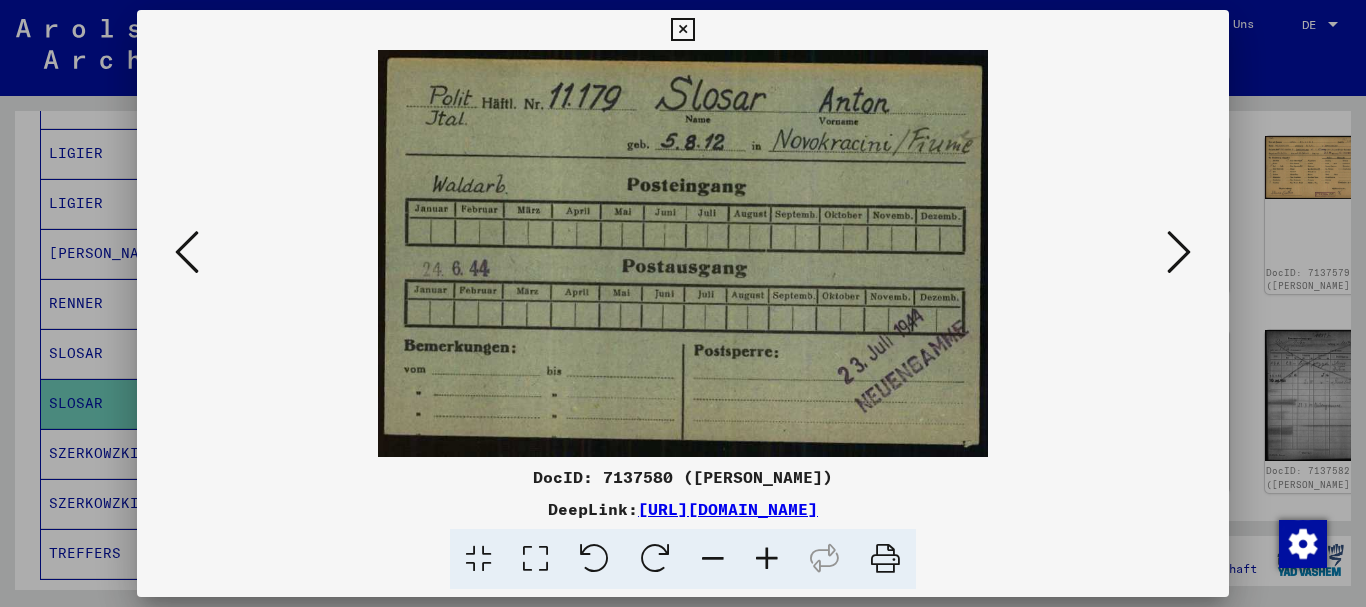 click at bounding box center (683, 303) 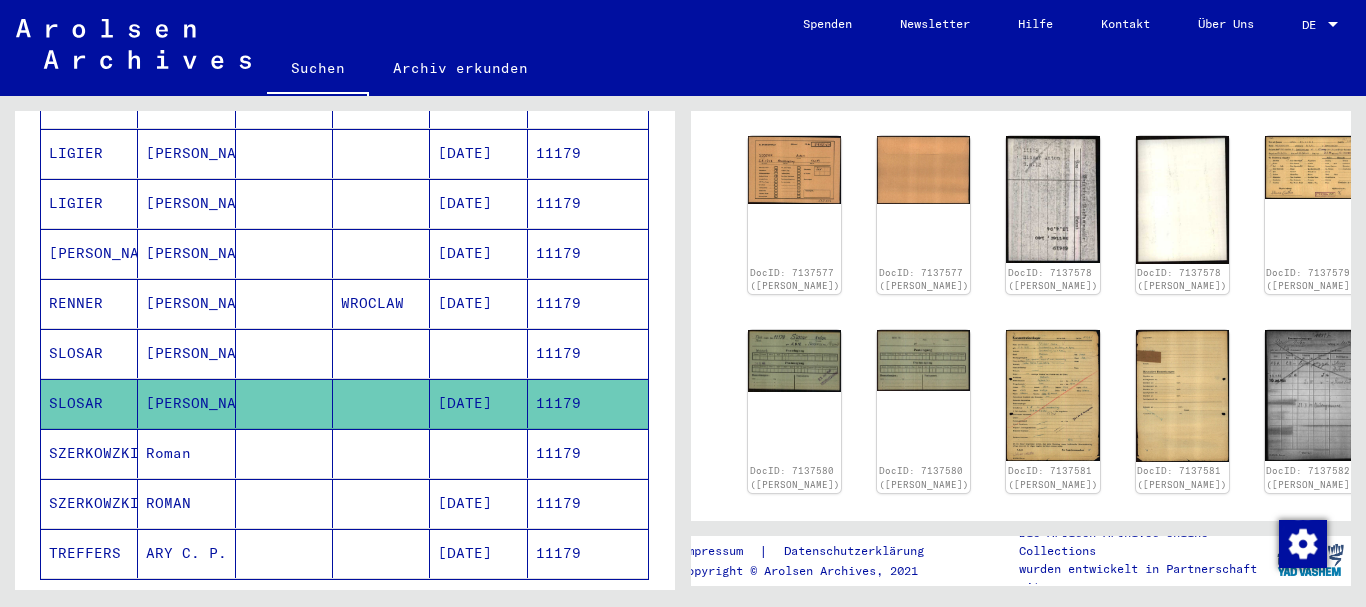 drag, startPoint x: 438, startPoint y: 384, endPoint x: 529, endPoint y: 387, distance: 91.04944 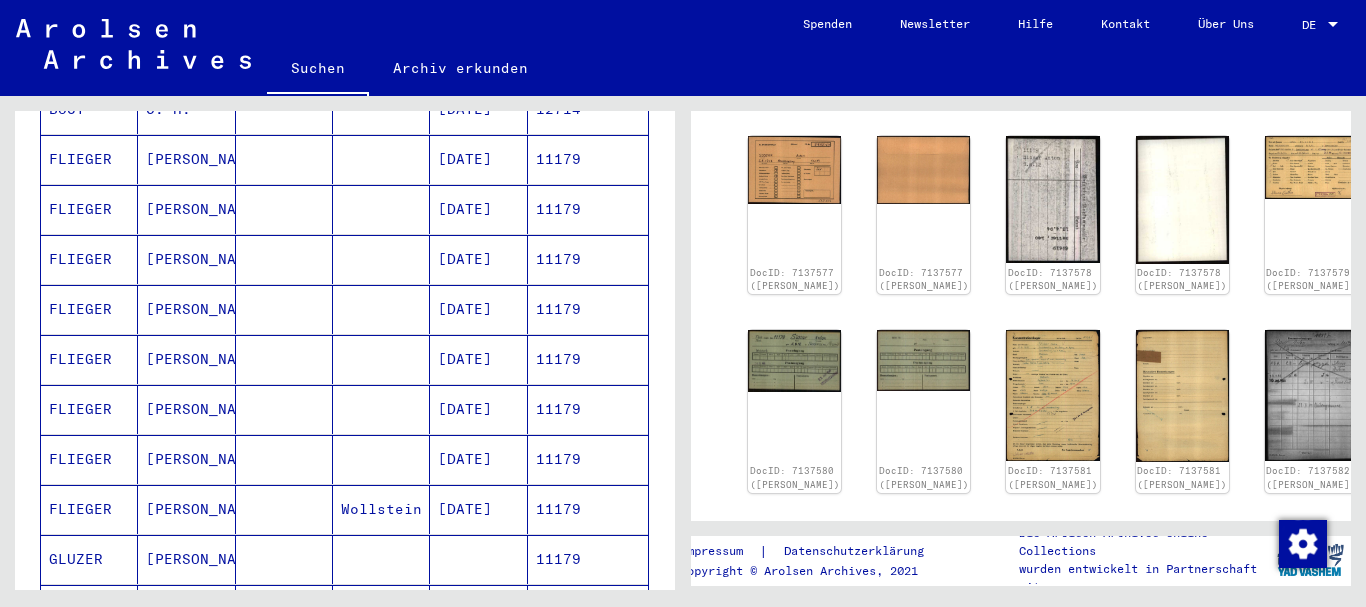 scroll, scrollTop: 0, scrollLeft: 0, axis: both 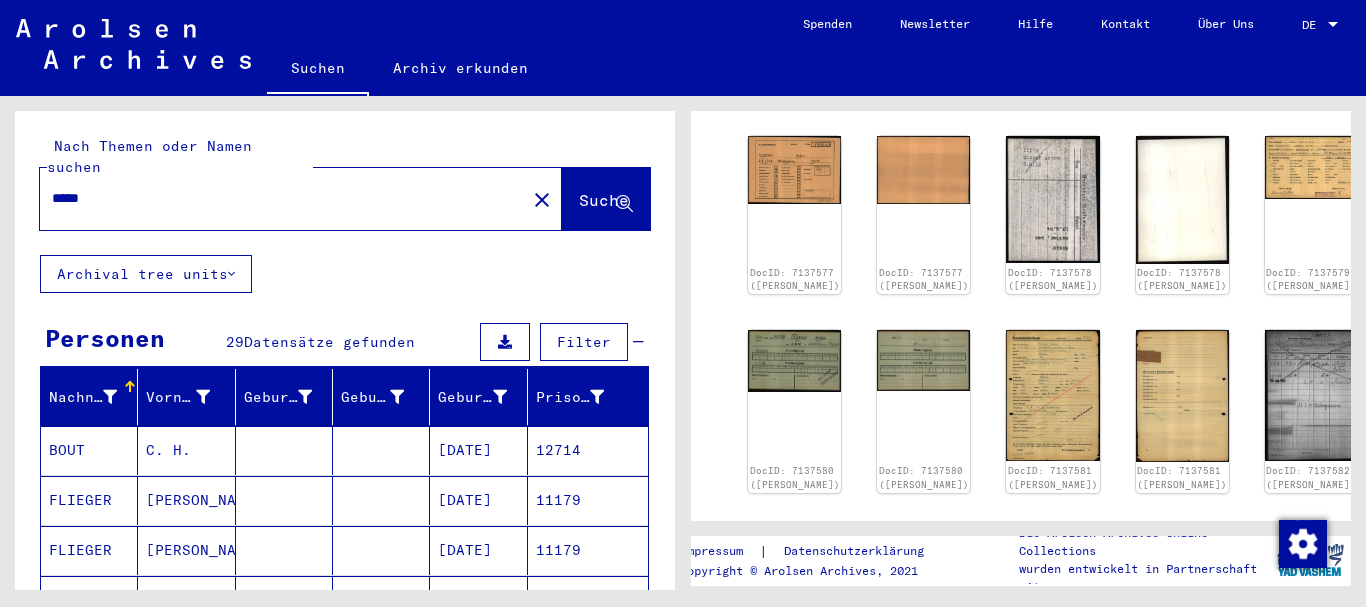 drag, startPoint x: 143, startPoint y: 182, endPoint x: 0, endPoint y: 185, distance: 143.03146 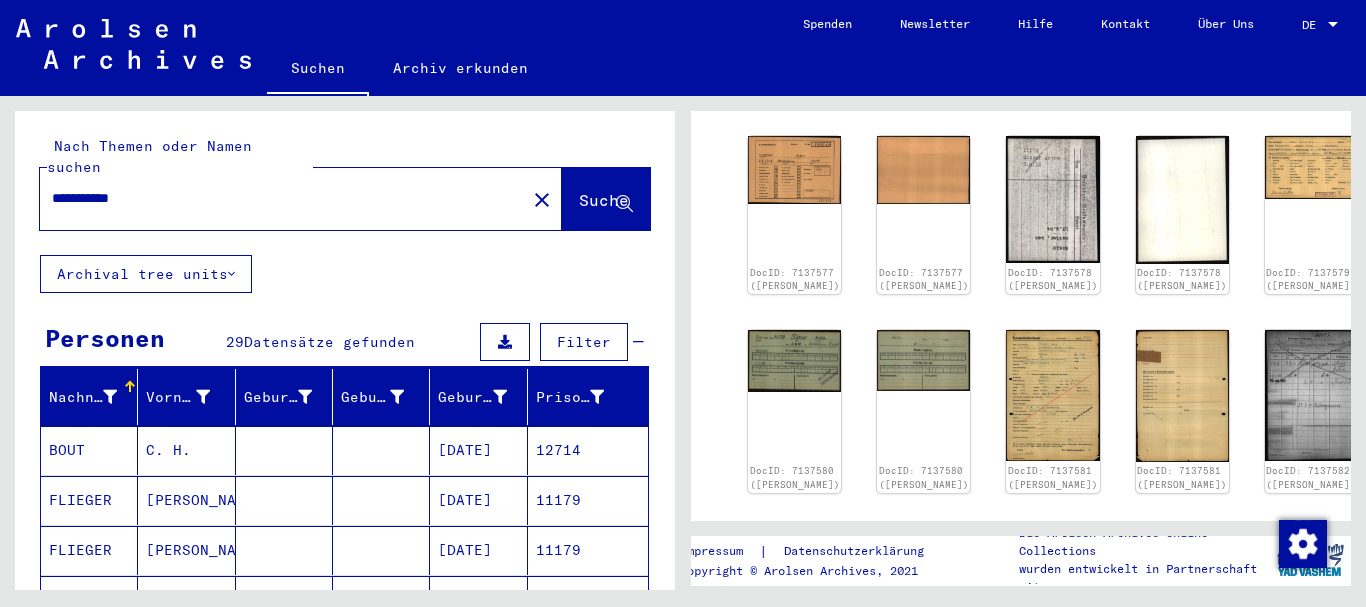paste on "**********" 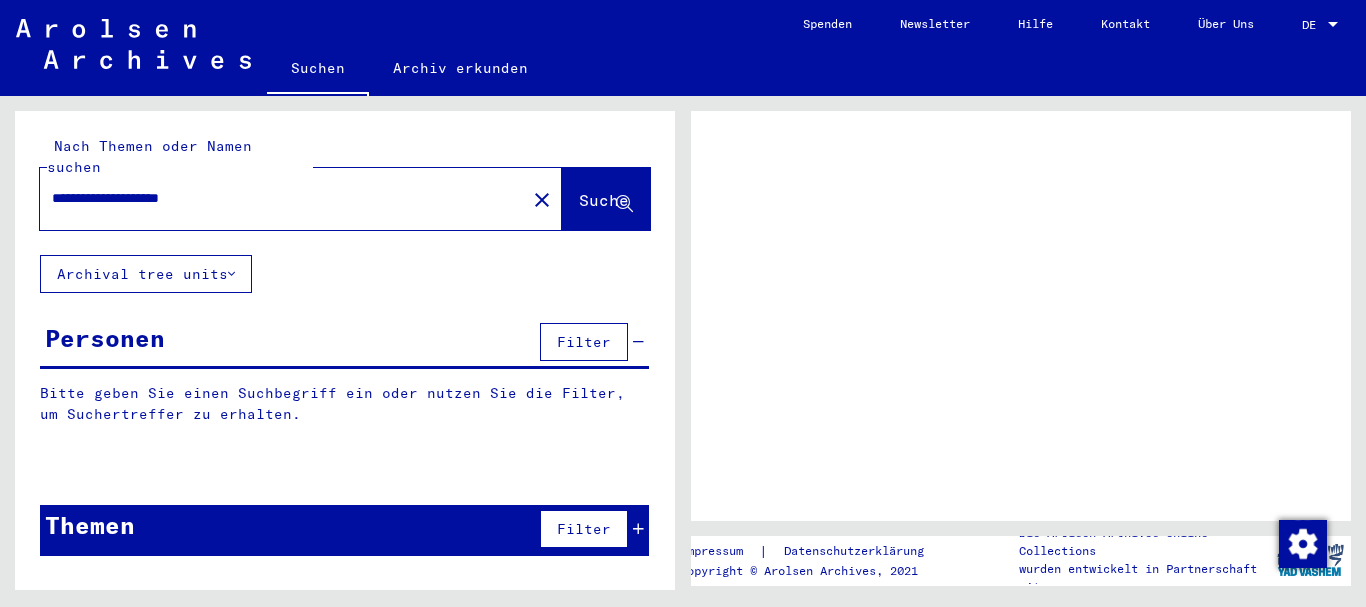 scroll, scrollTop: 0, scrollLeft: 0, axis: both 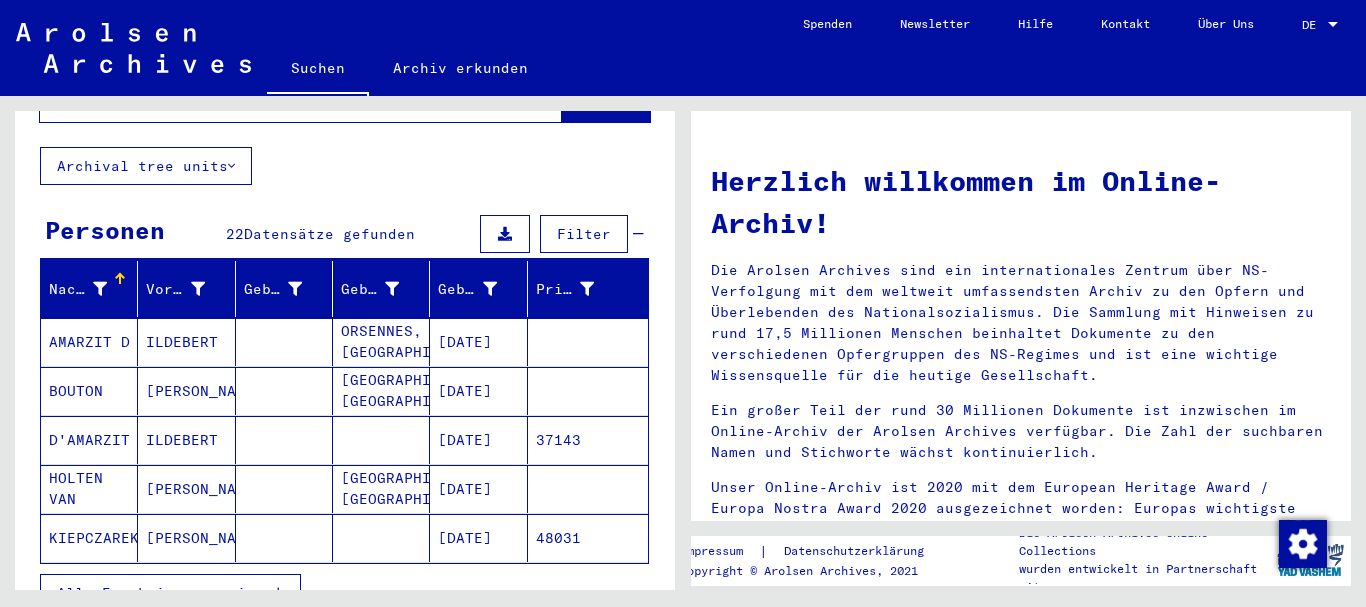 click on "Alle Ergebnisse anzeigen" at bounding box center (165, 593) 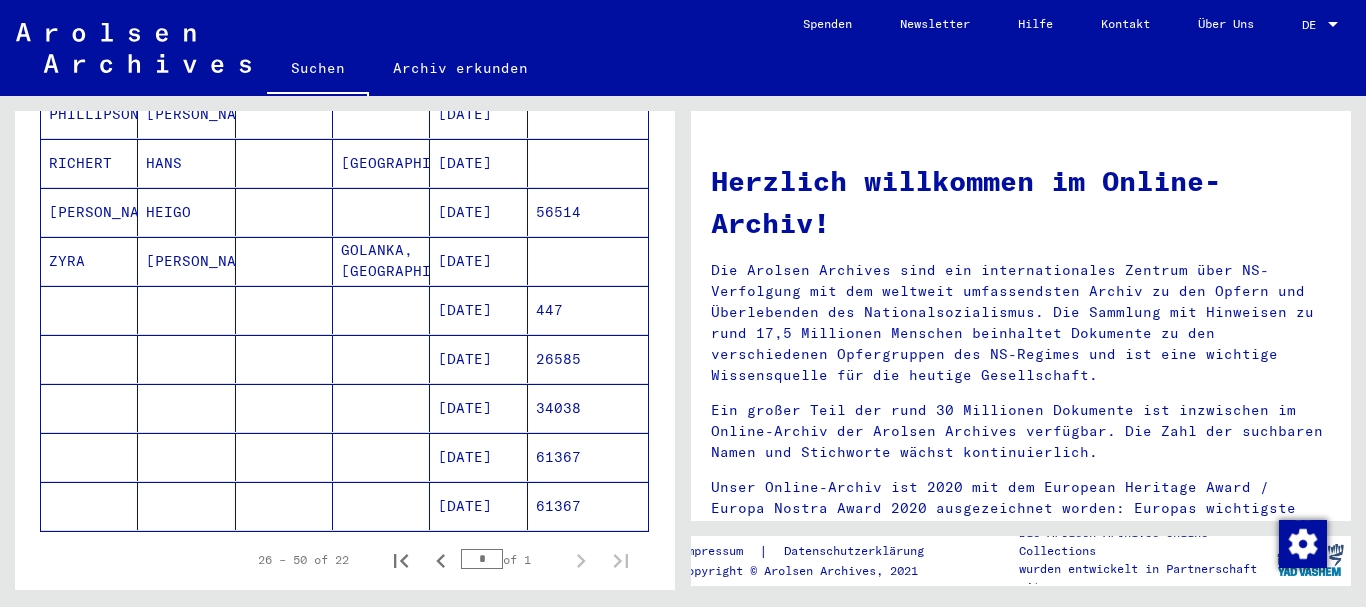 scroll, scrollTop: 1080, scrollLeft: 0, axis: vertical 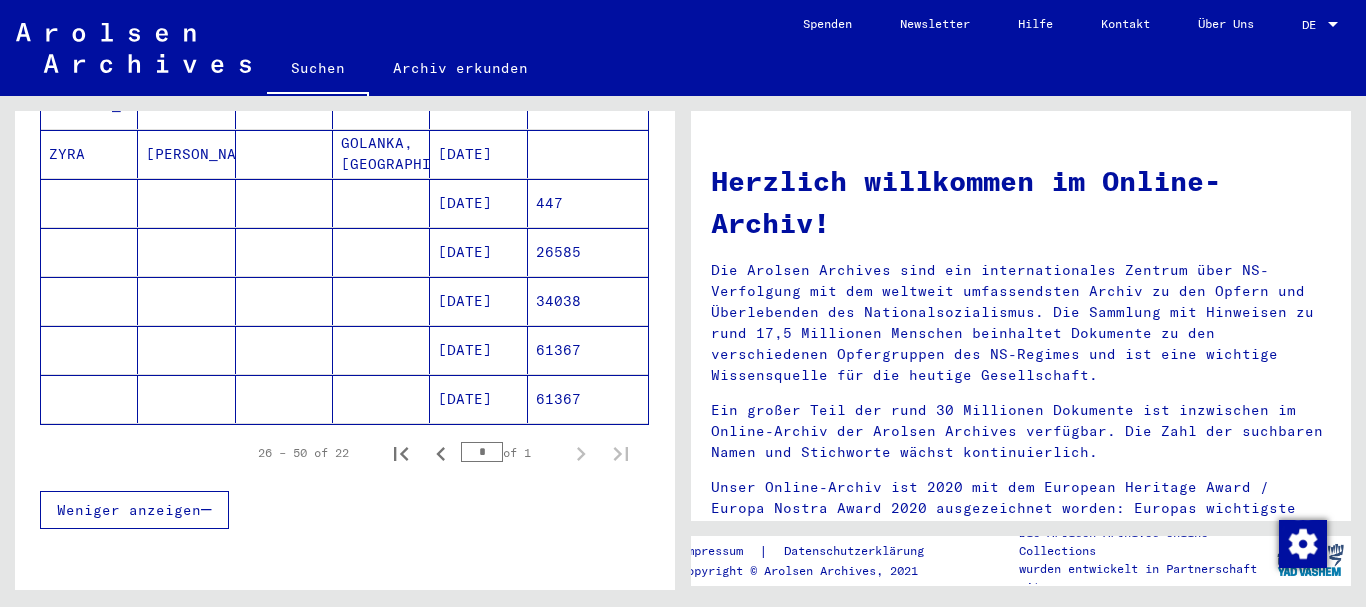 click at bounding box center (186, 399) 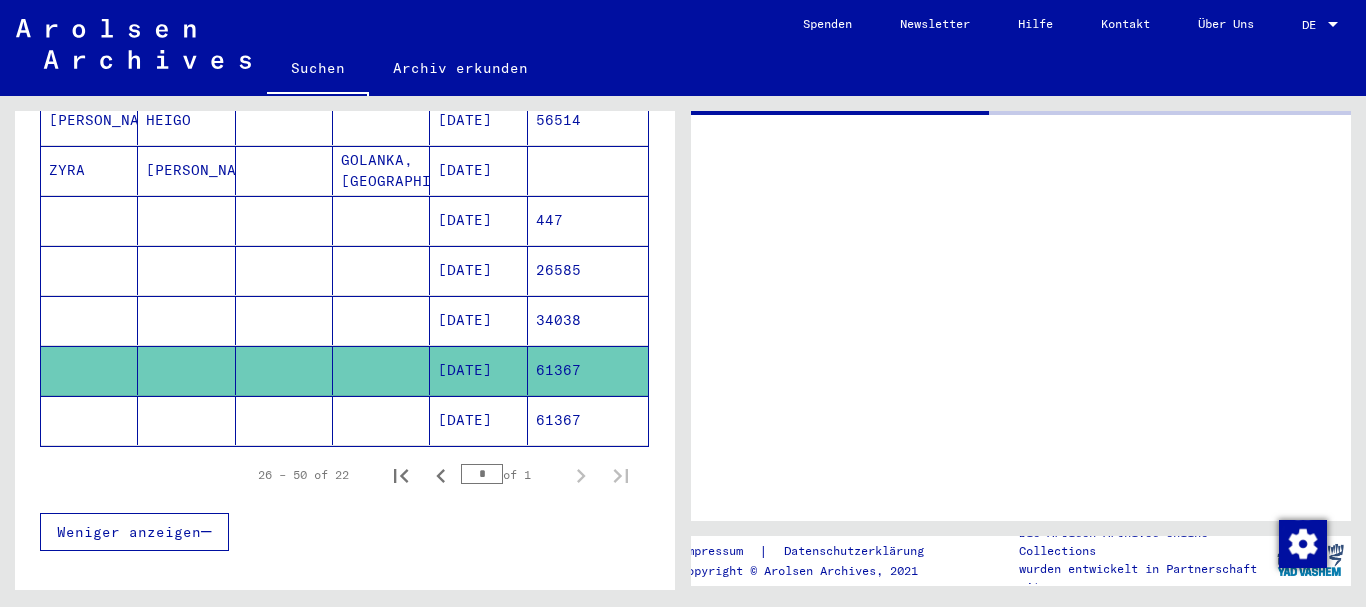 scroll, scrollTop: 1097, scrollLeft: 0, axis: vertical 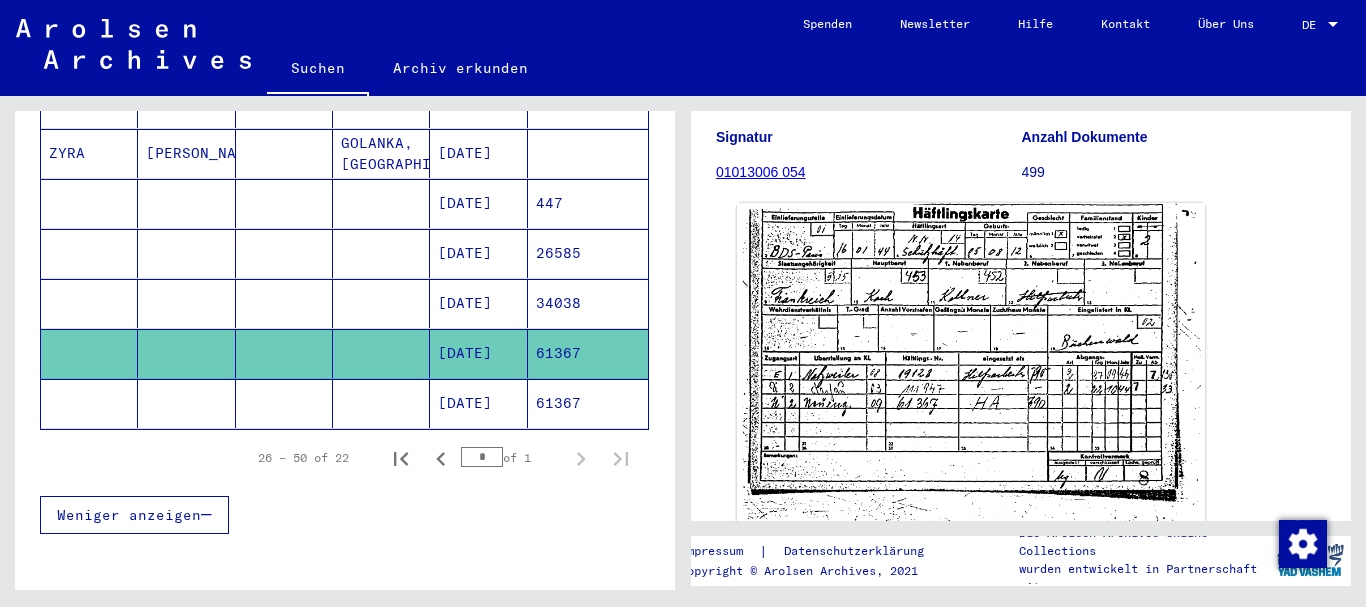 click 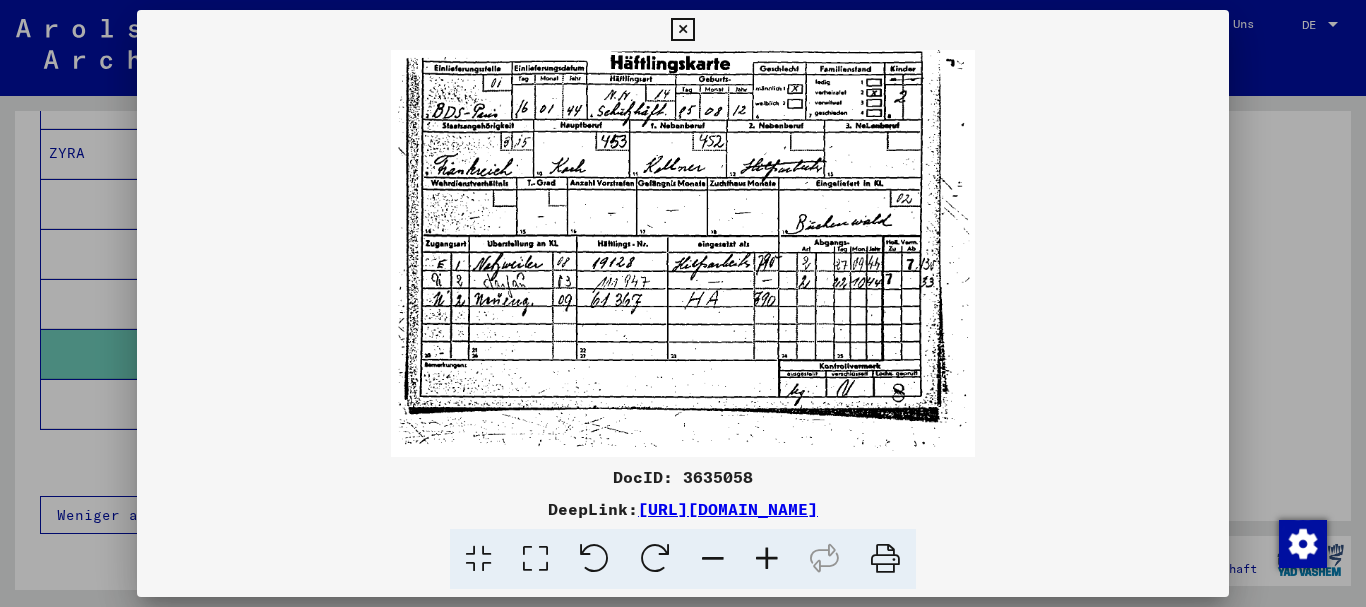 click at bounding box center (767, 559) 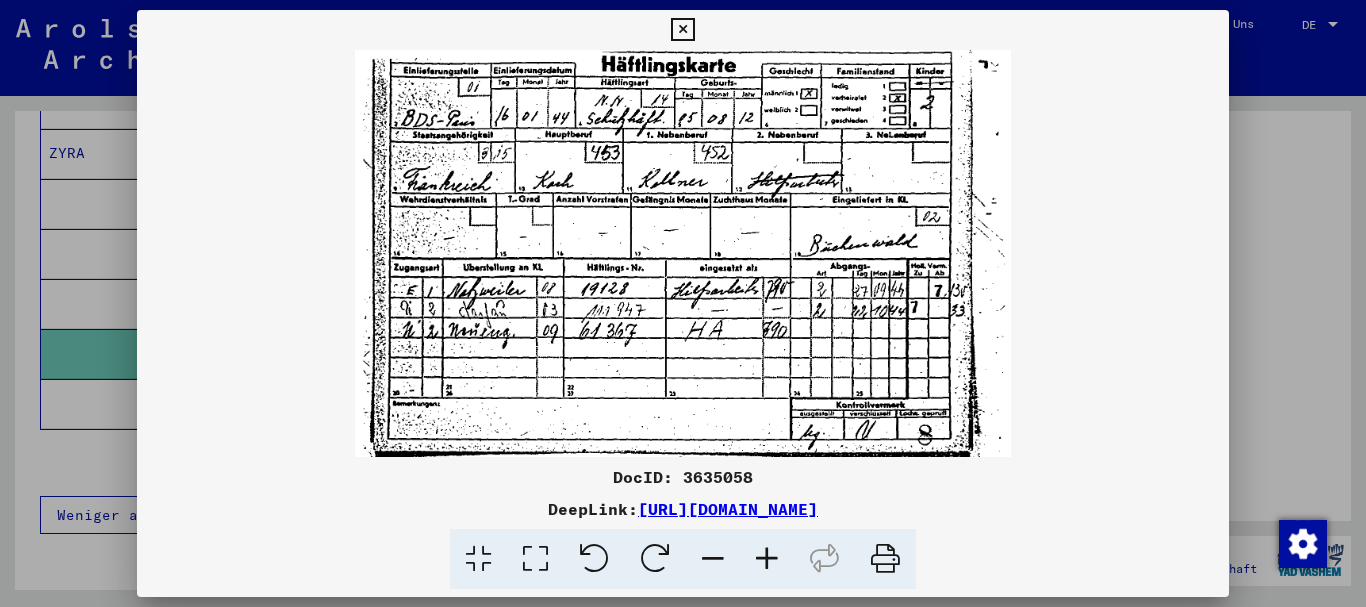 click at bounding box center [767, 559] 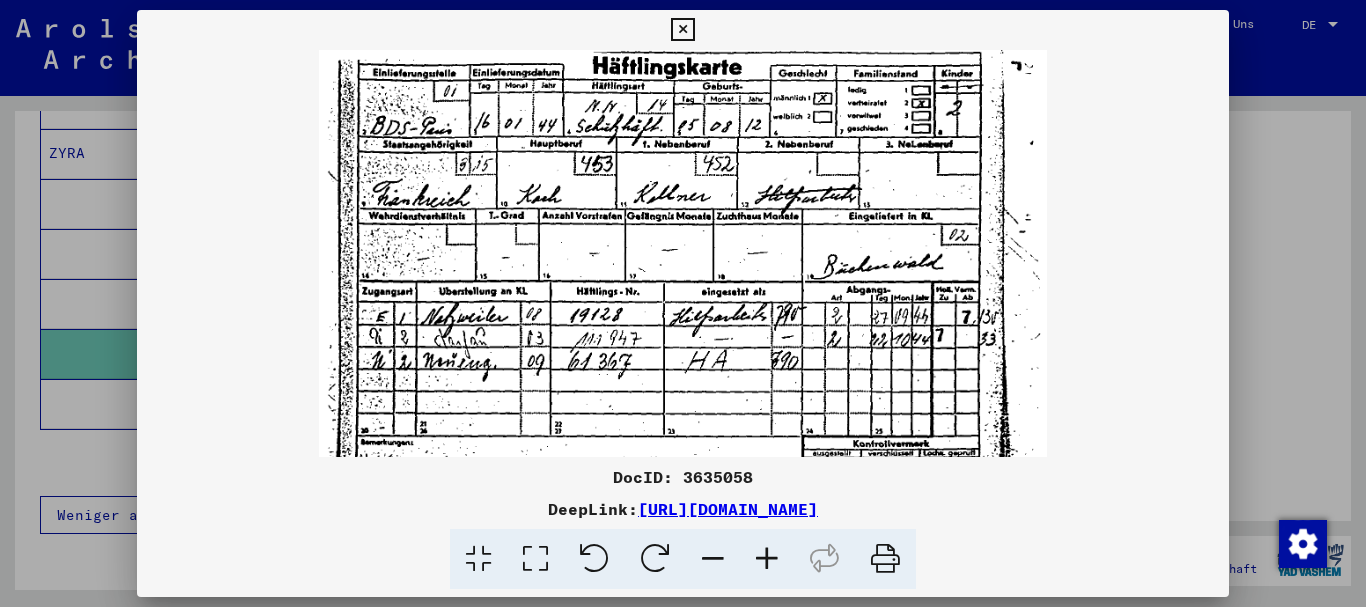 click at bounding box center [767, 559] 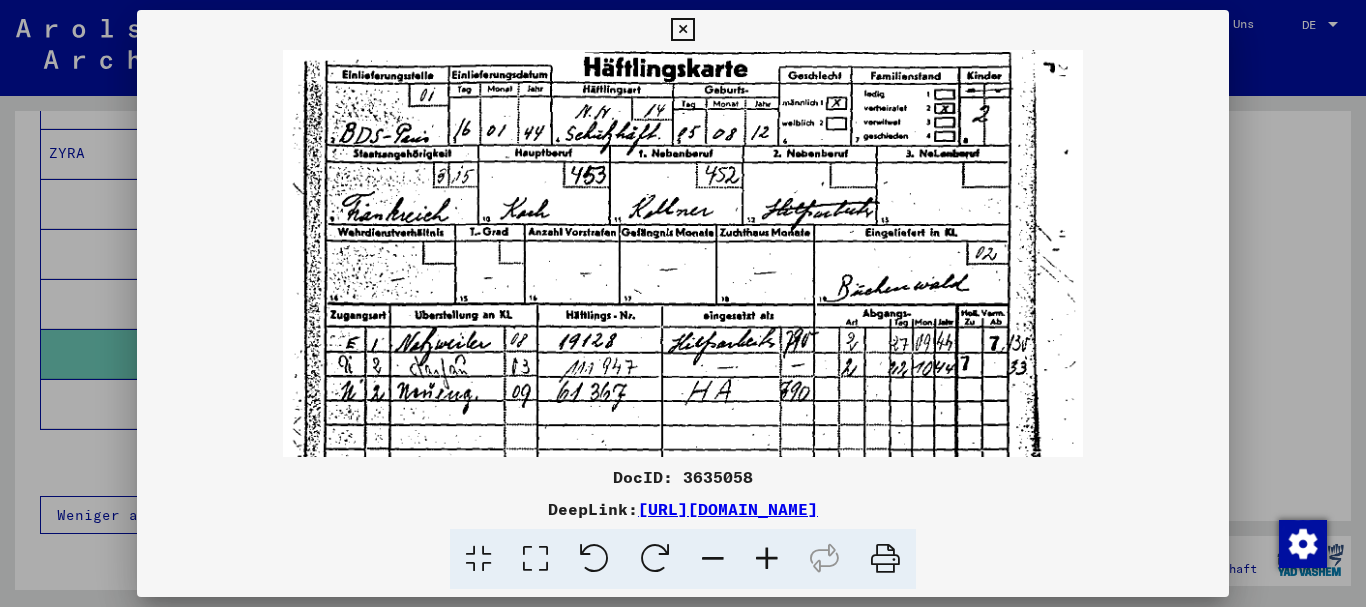 click at bounding box center (767, 559) 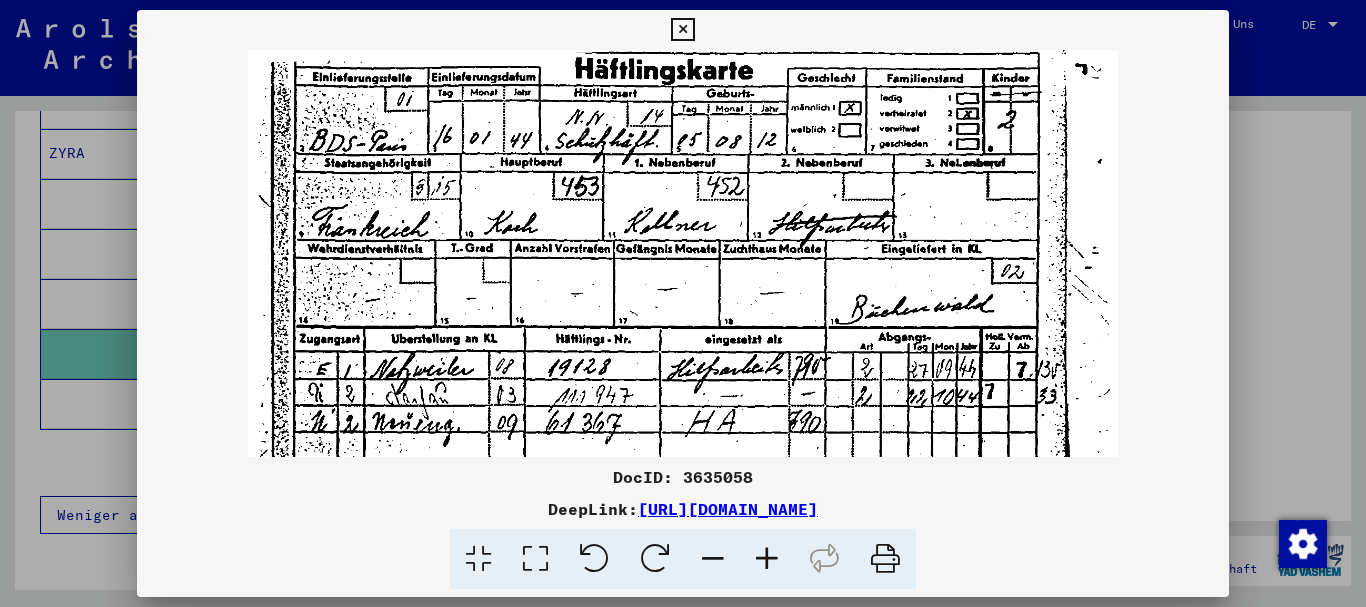 click at bounding box center (683, 303) 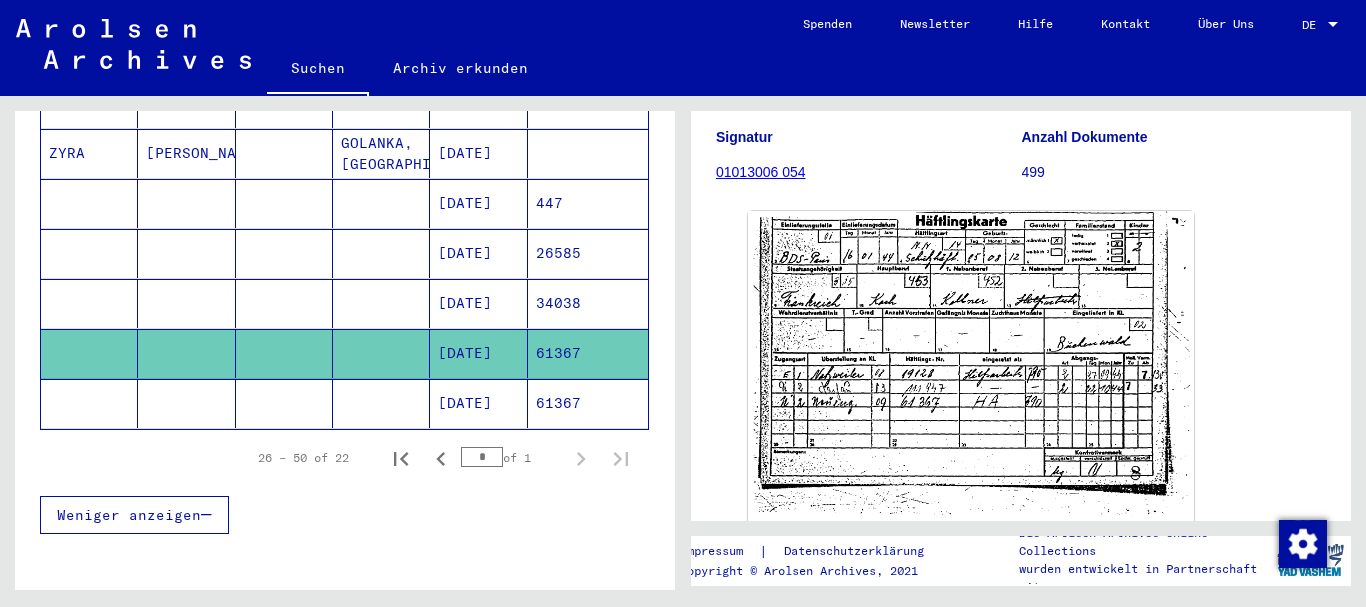click 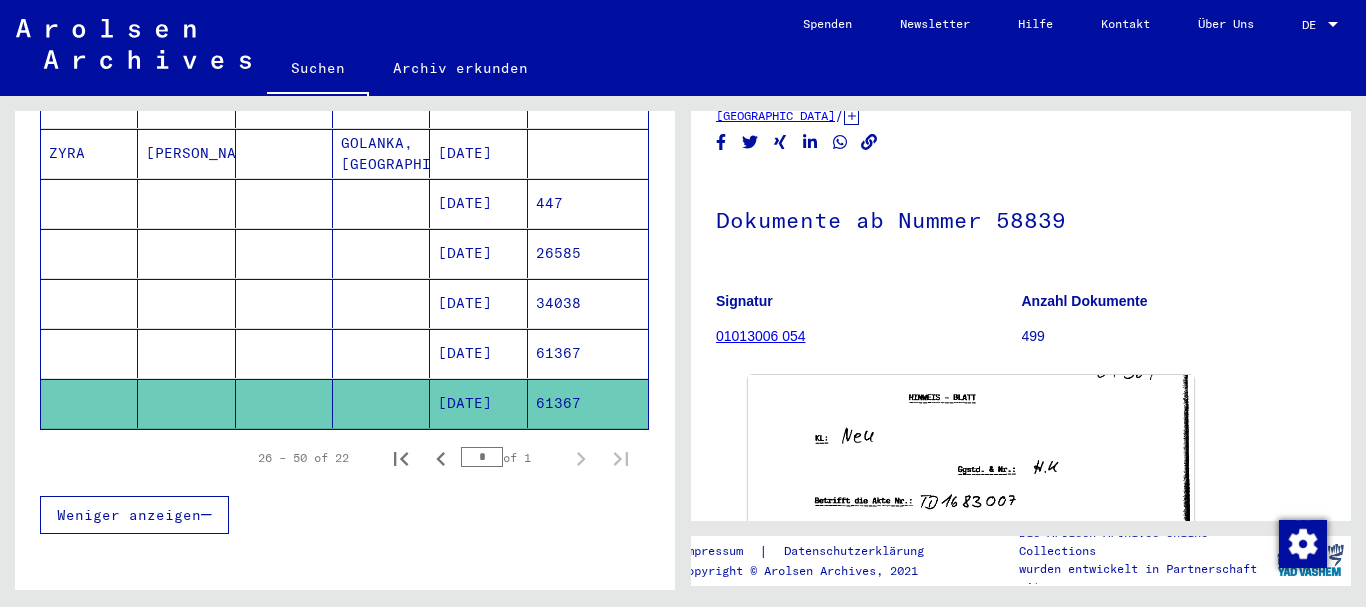 scroll, scrollTop: 268, scrollLeft: 0, axis: vertical 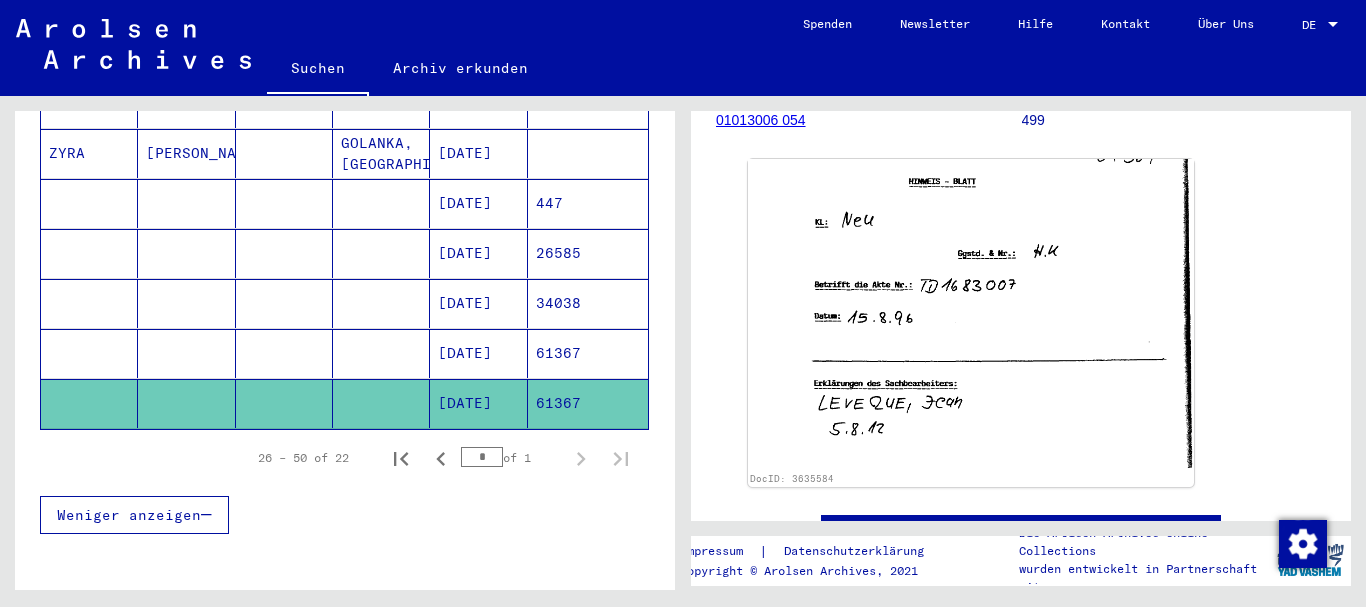 click at bounding box center [381, 353] 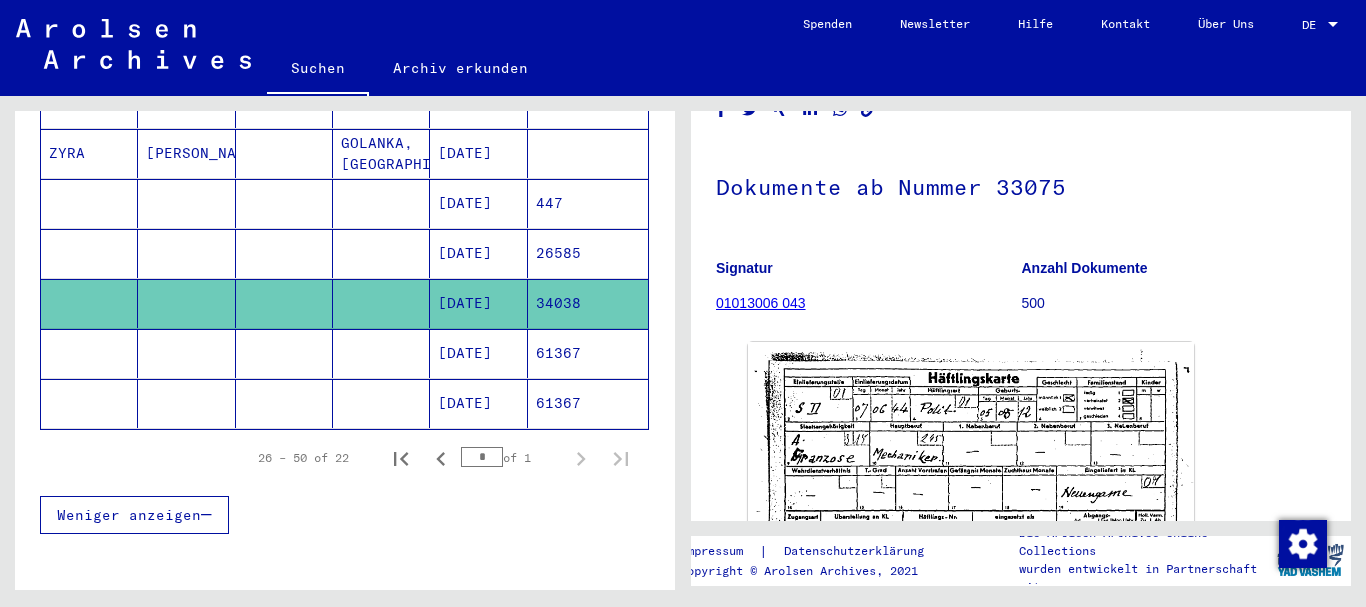 scroll, scrollTop: 301, scrollLeft: 0, axis: vertical 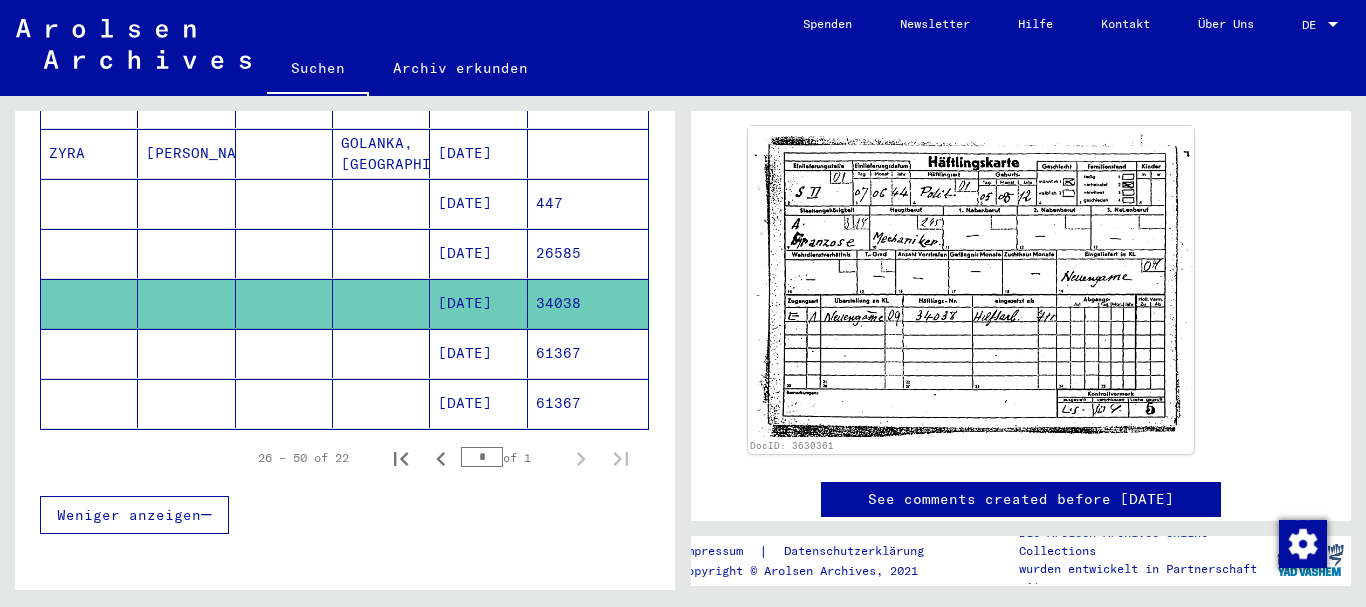 click on "[DATE]" at bounding box center (478, 403) 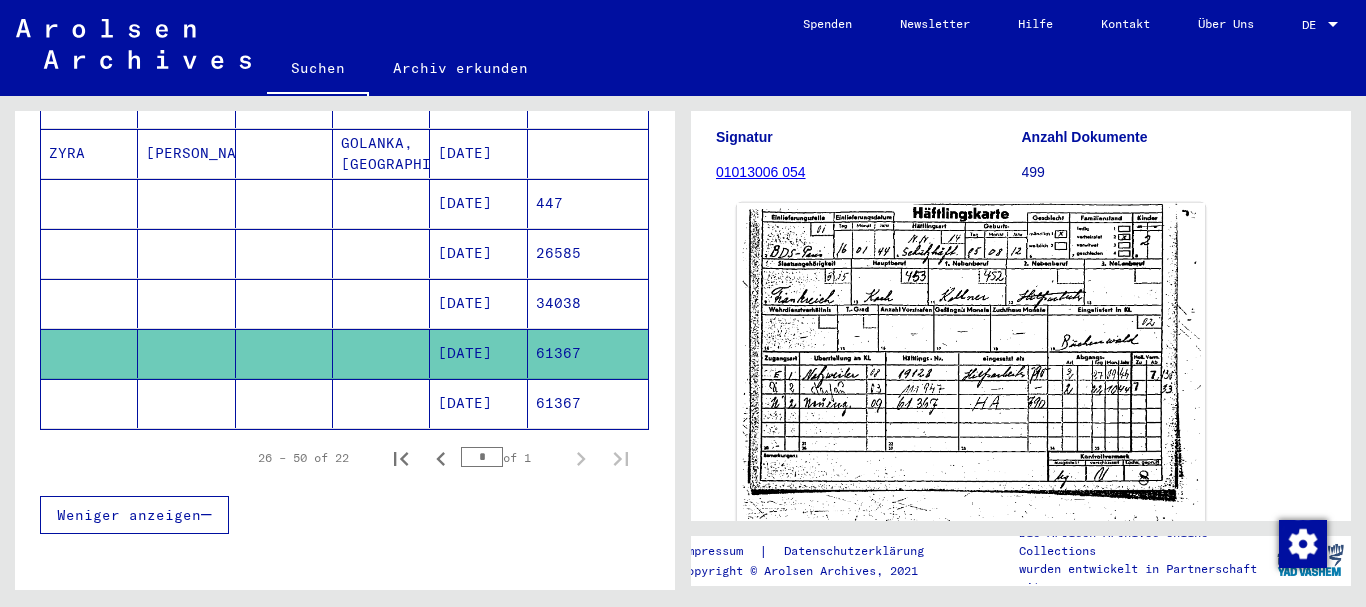 scroll, scrollTop: 324, scrollLeft: 0, axis: vertical 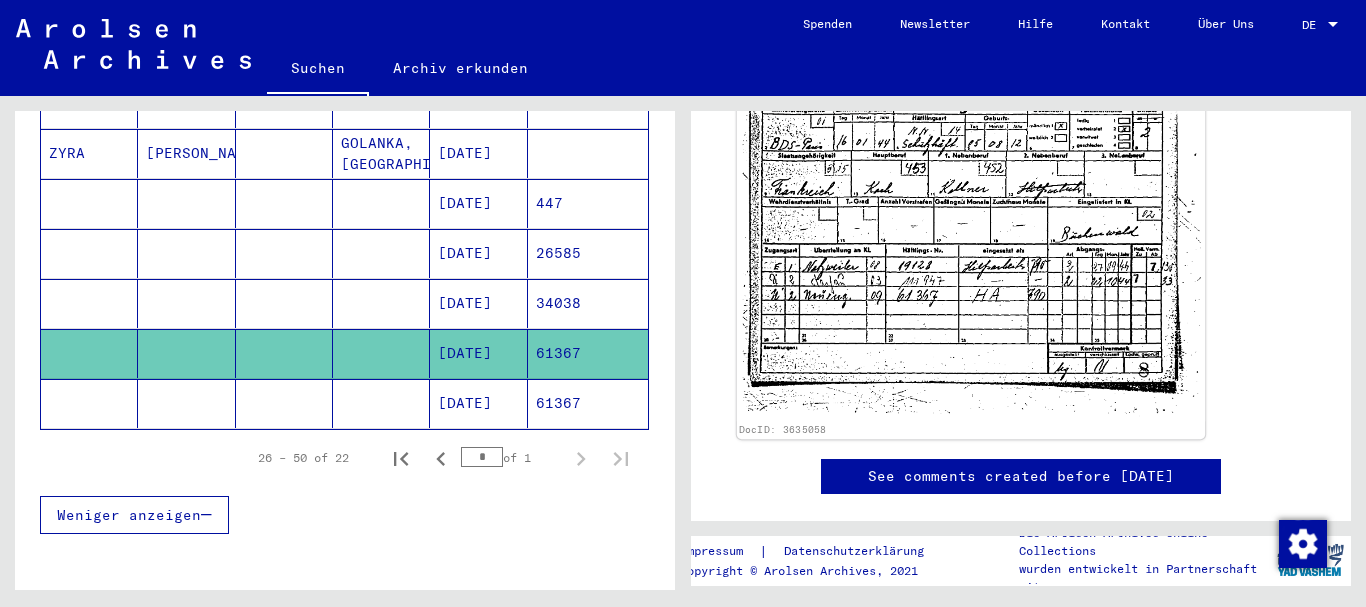 click 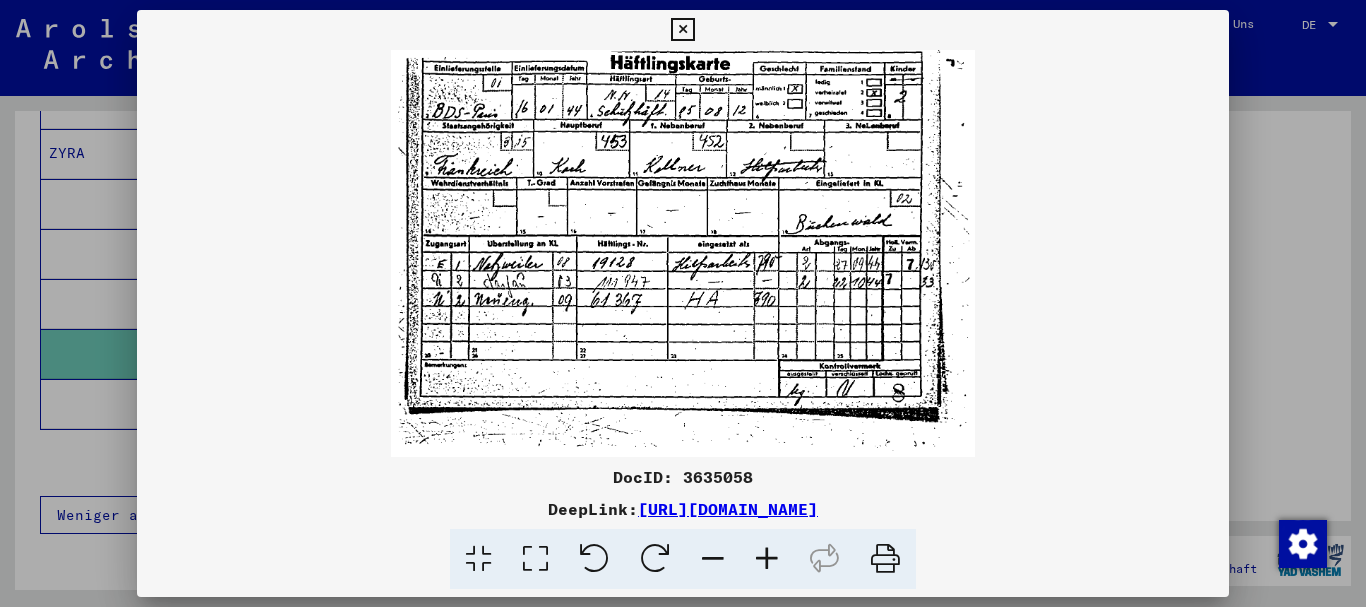 click at bounding box center [767, 559] 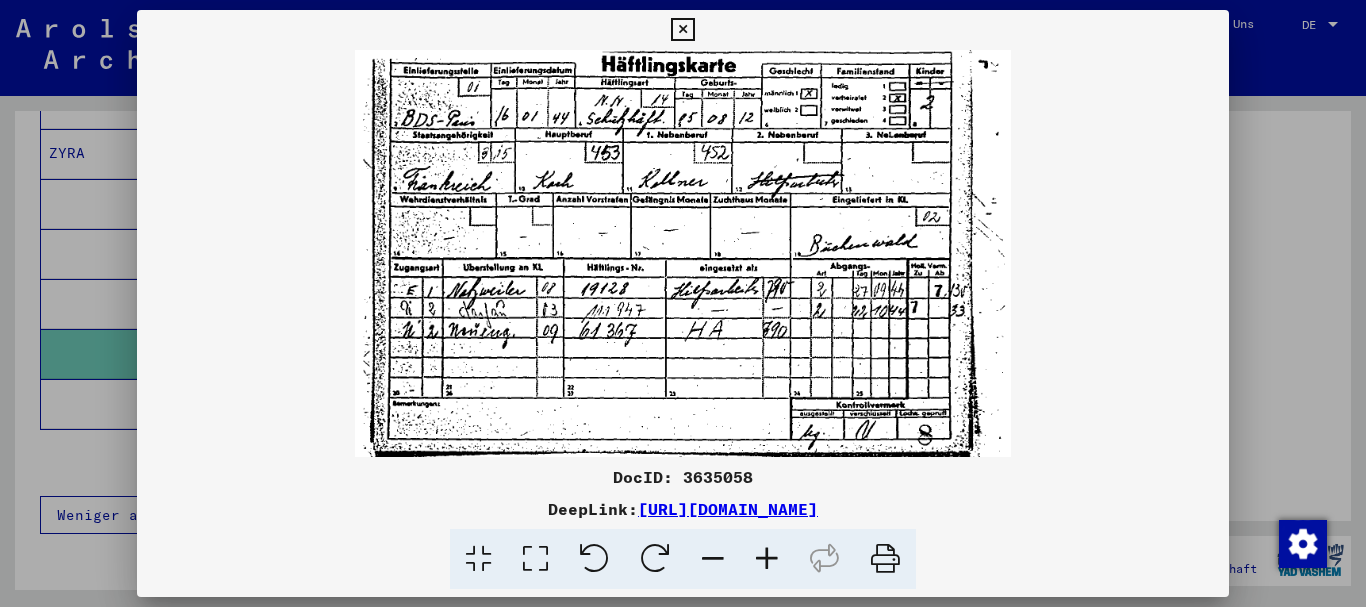 click at bounding box center (767, 559) 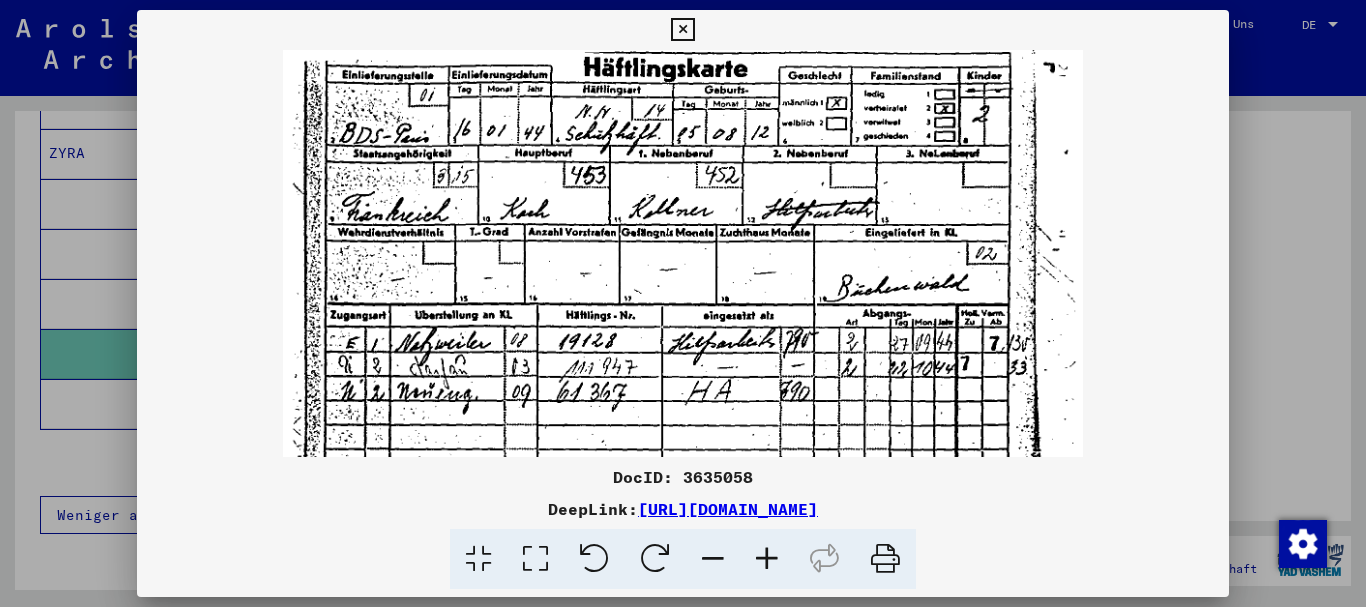 click at bounding box center (767, 559) 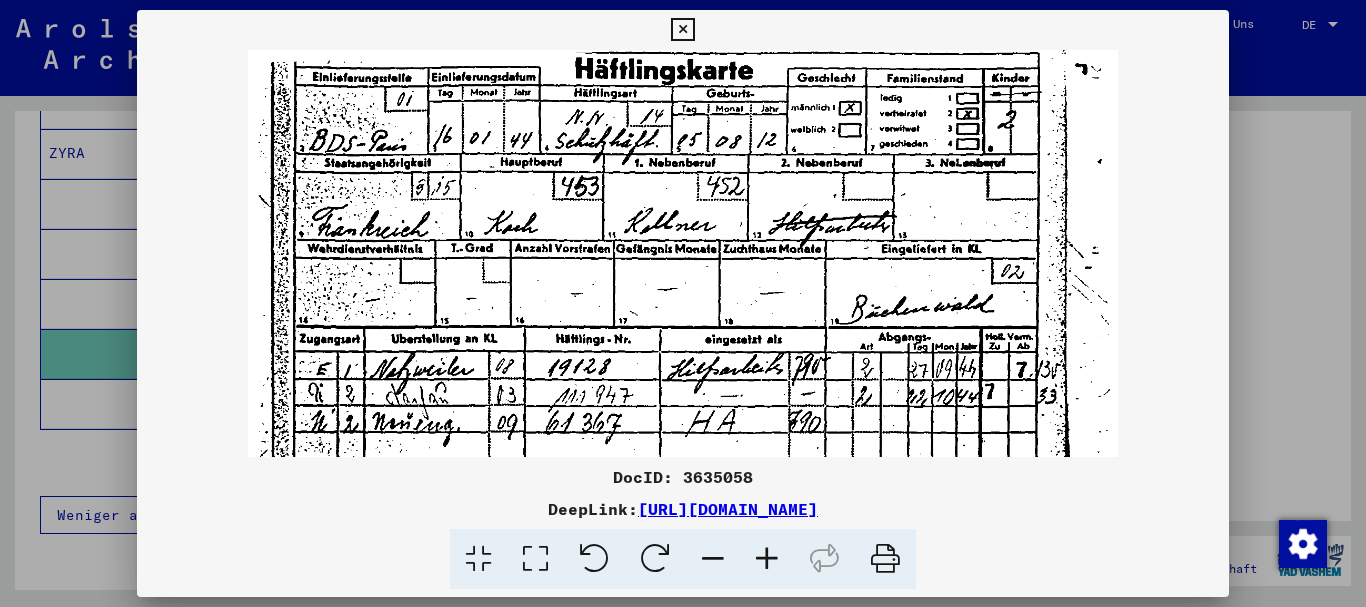 click at bounding box center (767, 559) 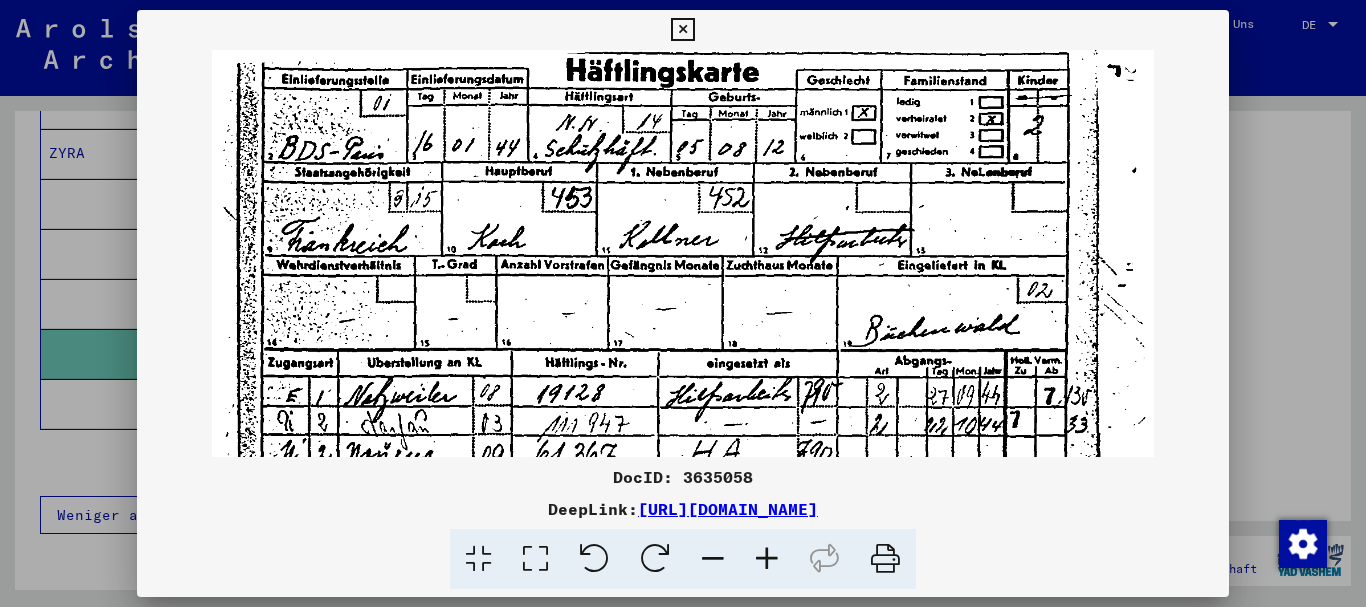 drag, startPoint x: 793, startPoint y: 334, endPoint x: 735, endPoint y: 141, distance: 201.52667 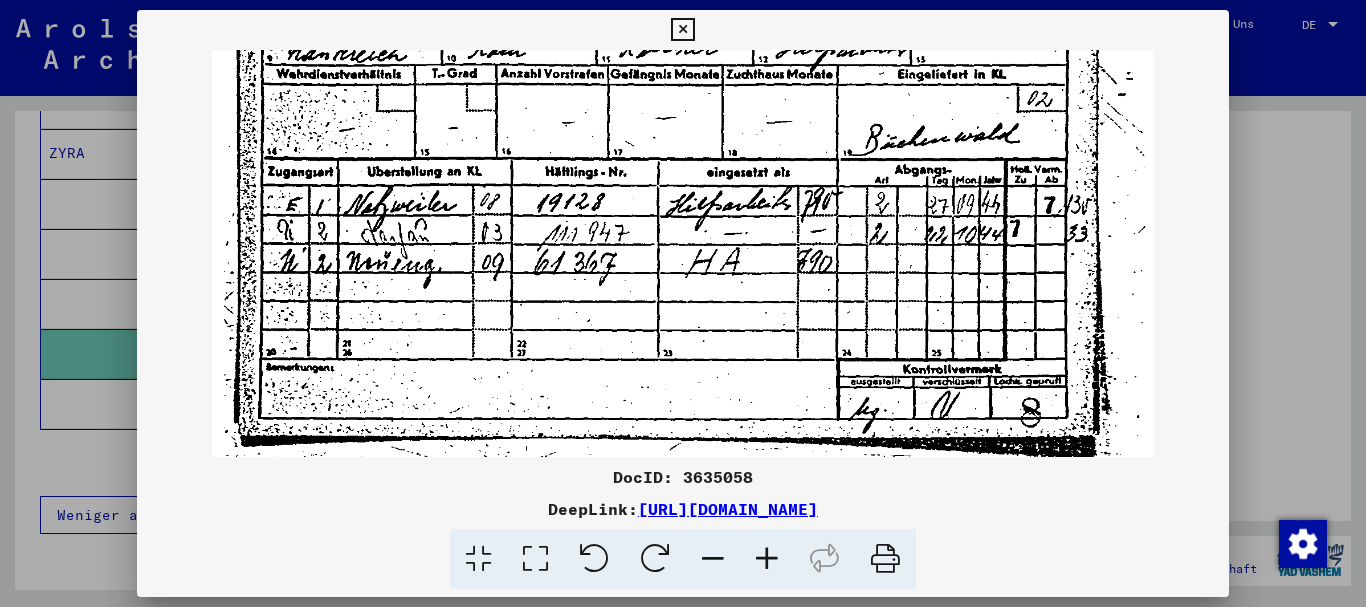 click at bounding box center (683, 303) 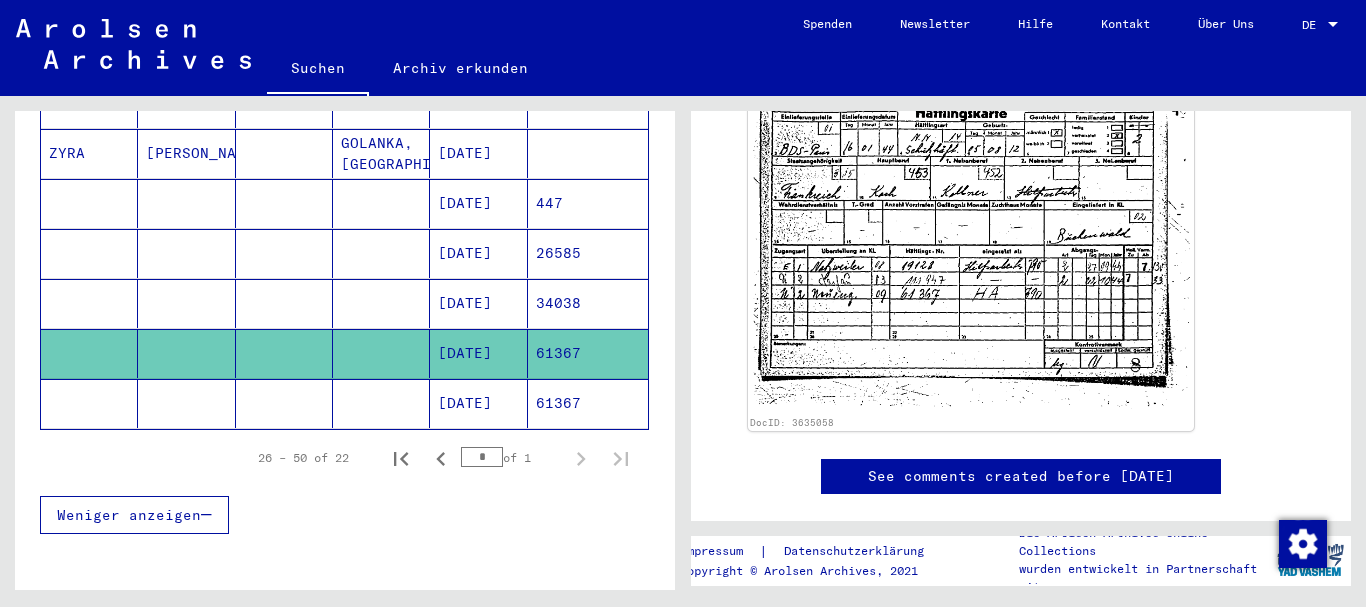 click at bounding box center (381, 303) 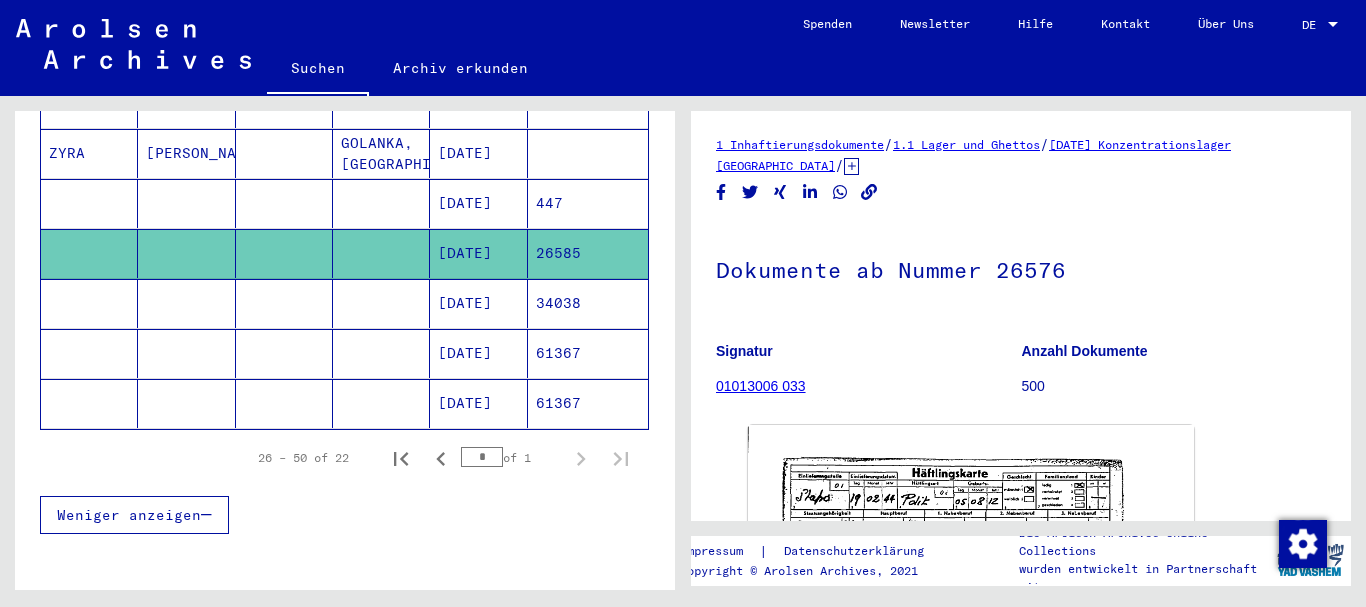 scroll, scrollTop: 11, scrollLeft: 0, axis: vertical 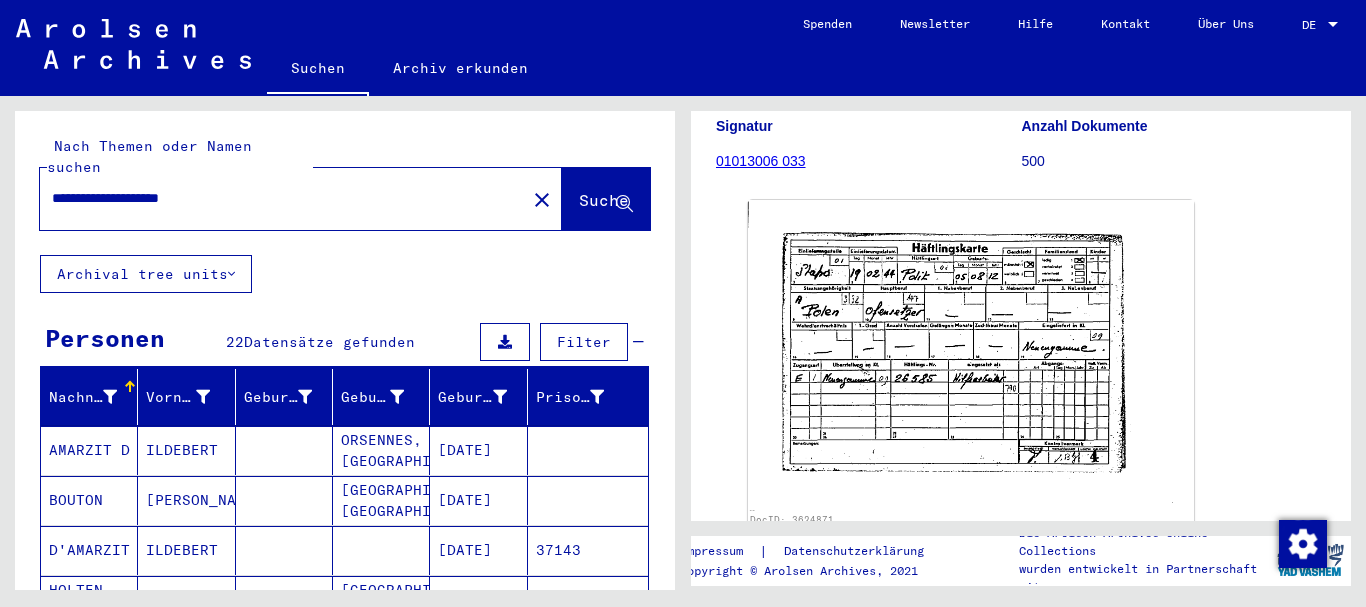 drag, startPoint x: 279, startPoint y: 172, endPoint x: 43, endPoint y: 177, distance: 236.05296 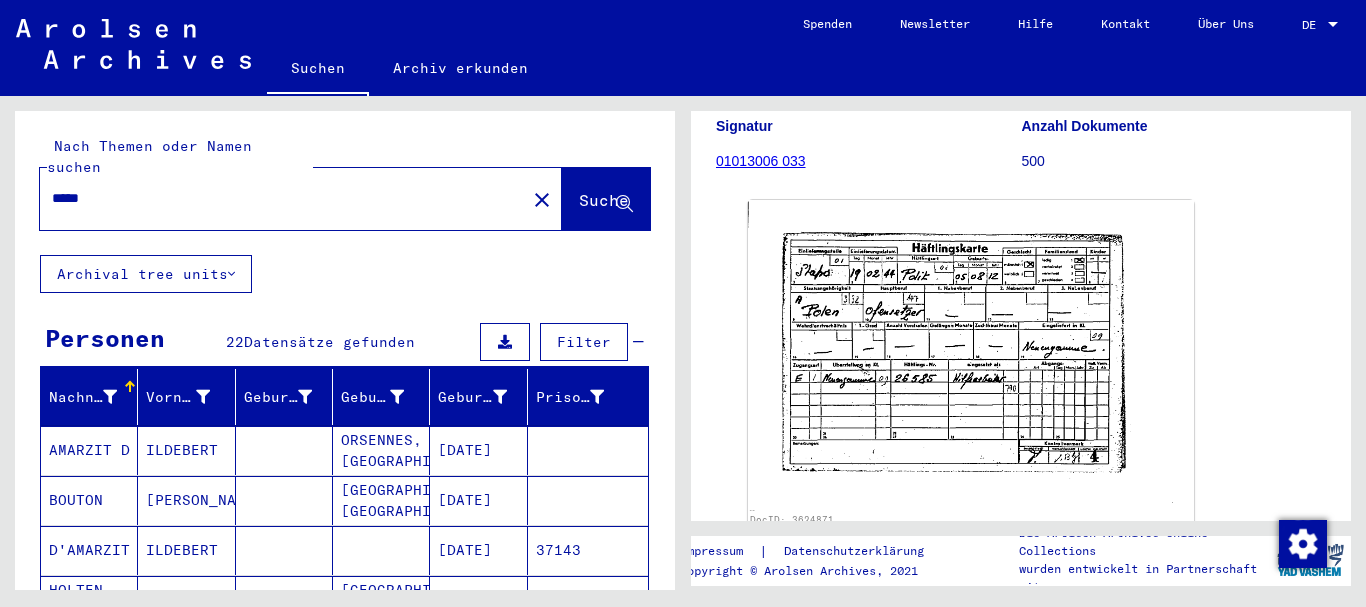 type on "*****" 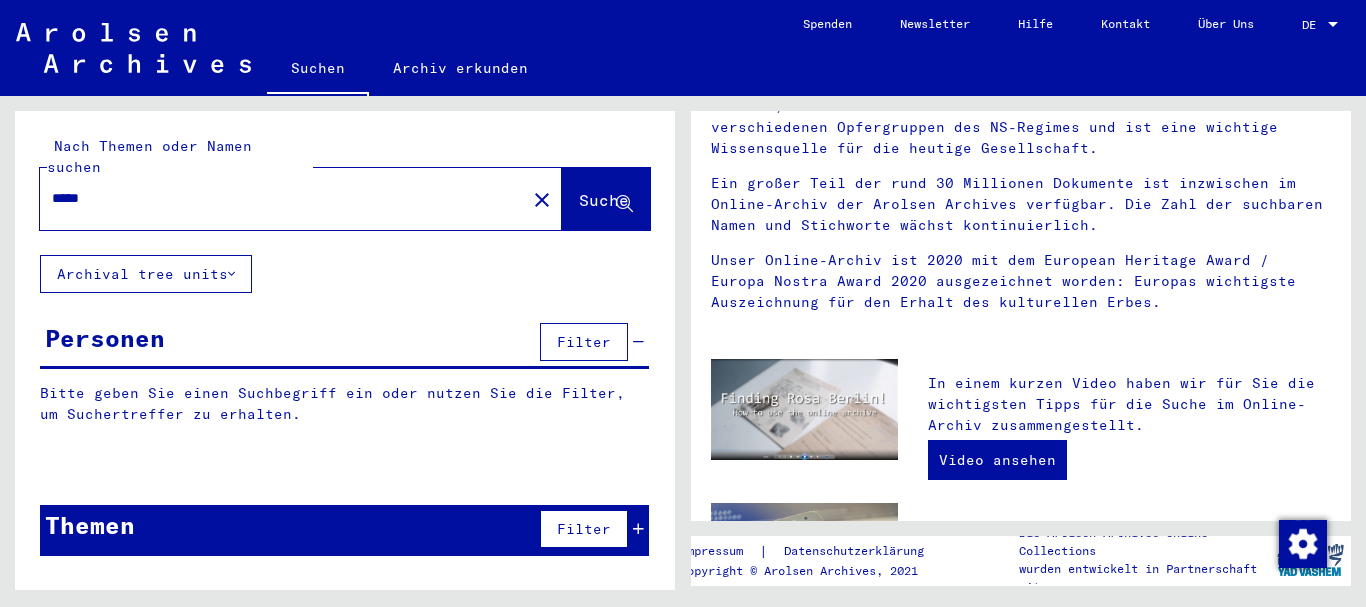 scroll, scrollTop: 0, scrollLeft: 0, axis: both 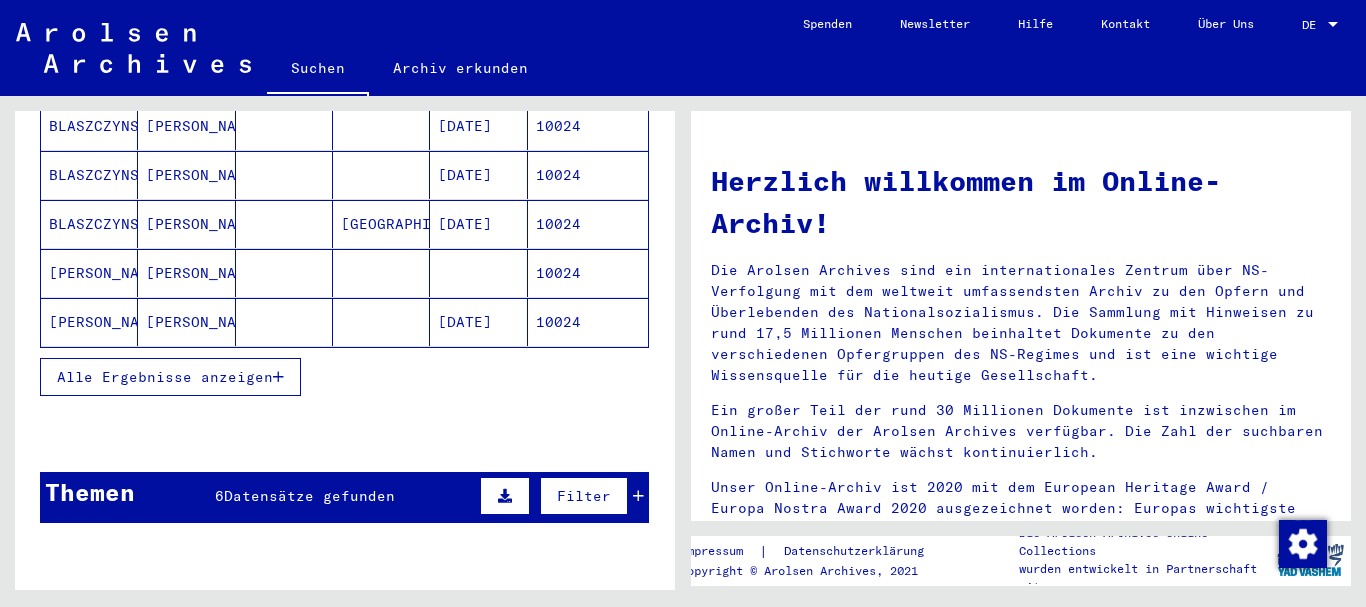click on "Alle Ergebnisse anzeigen" at bounding box center (165, 377) 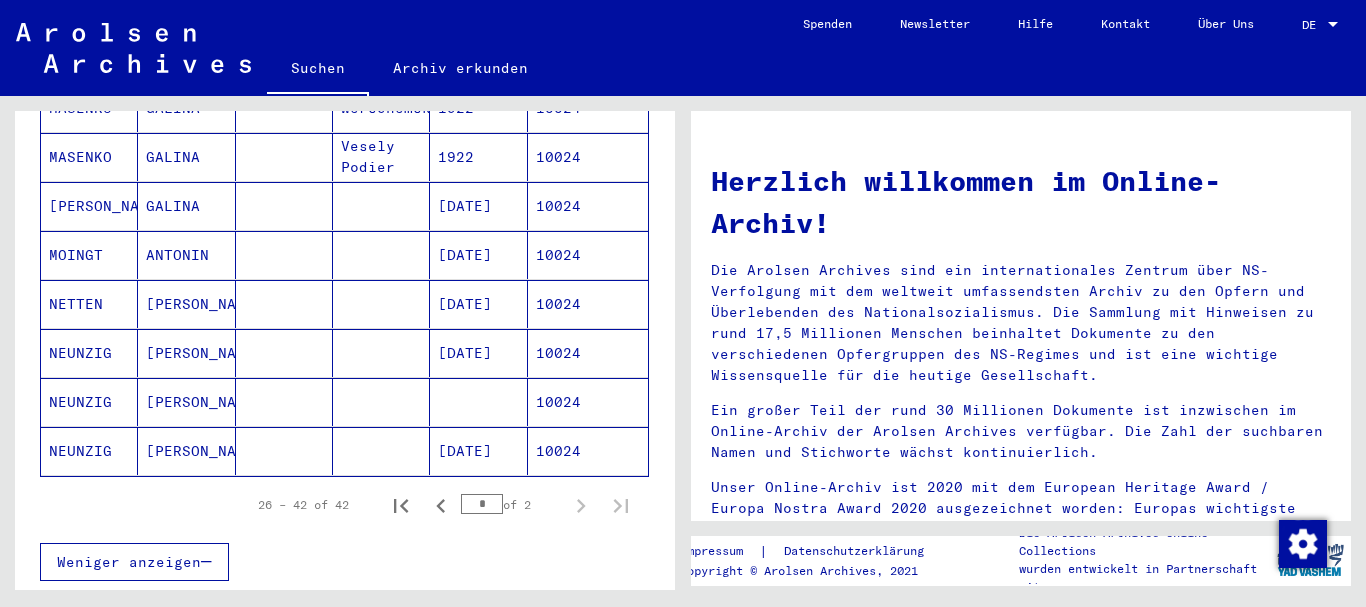 scroll, scrollTop: 1188, scrollLeft: 0, axis: vertical 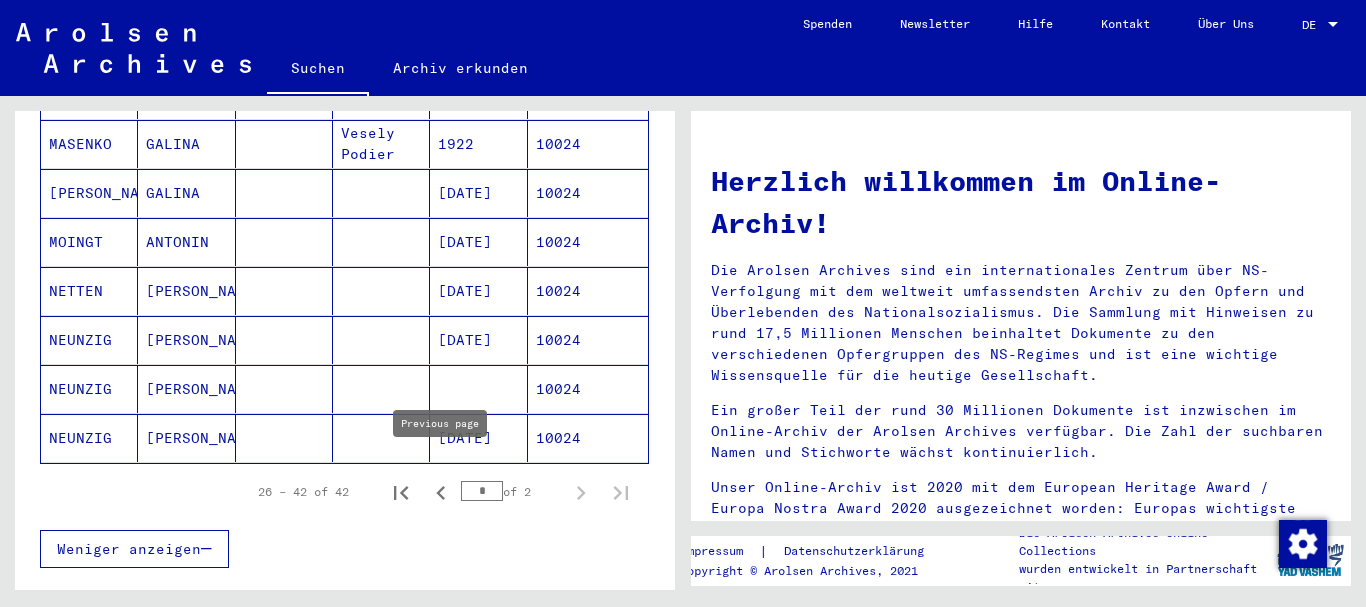 click 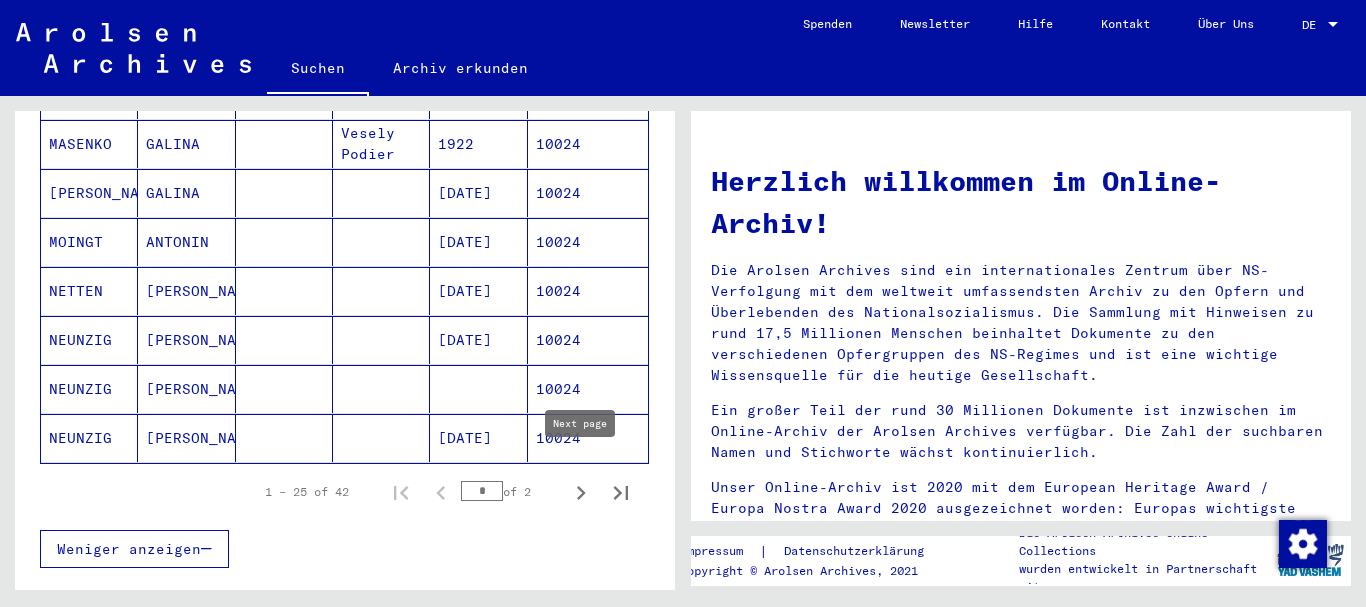 click 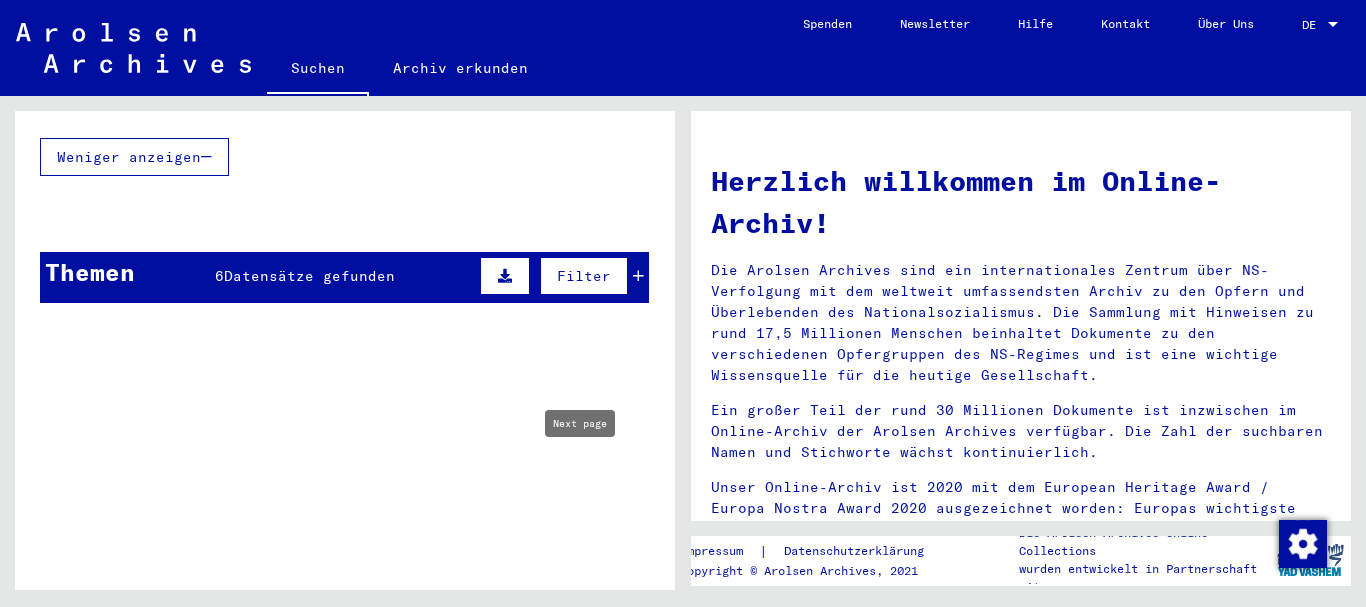 type on "*" 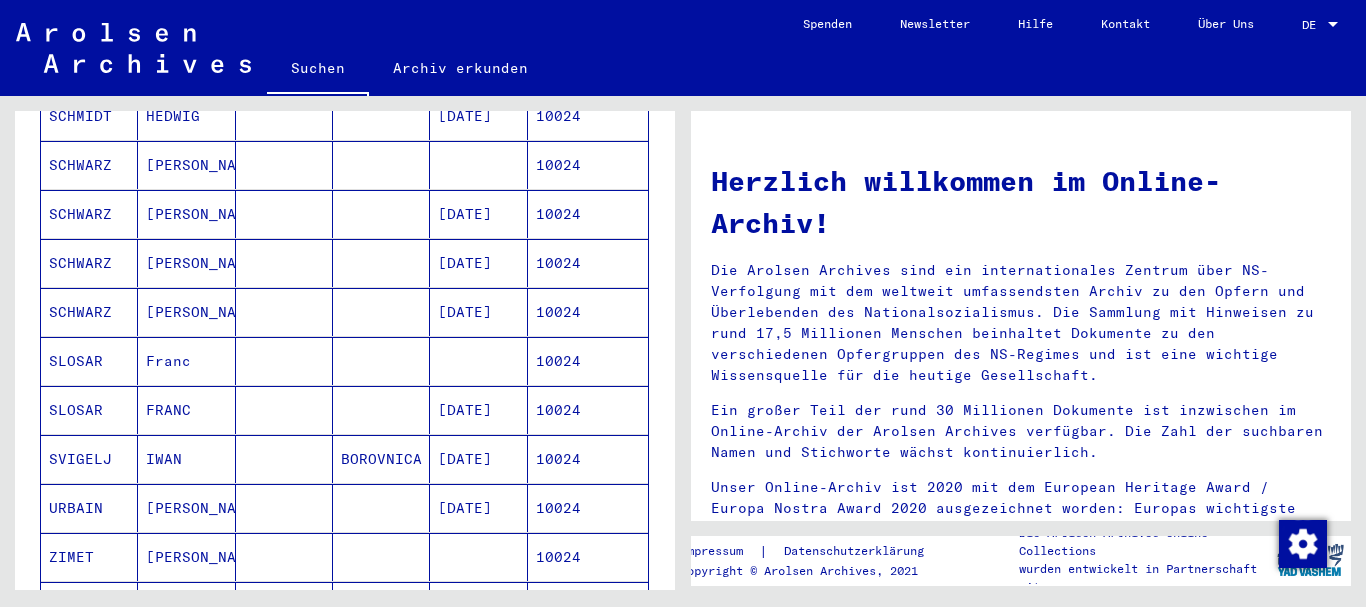 click on "SLOSAR" at bounding box center (89, 410) 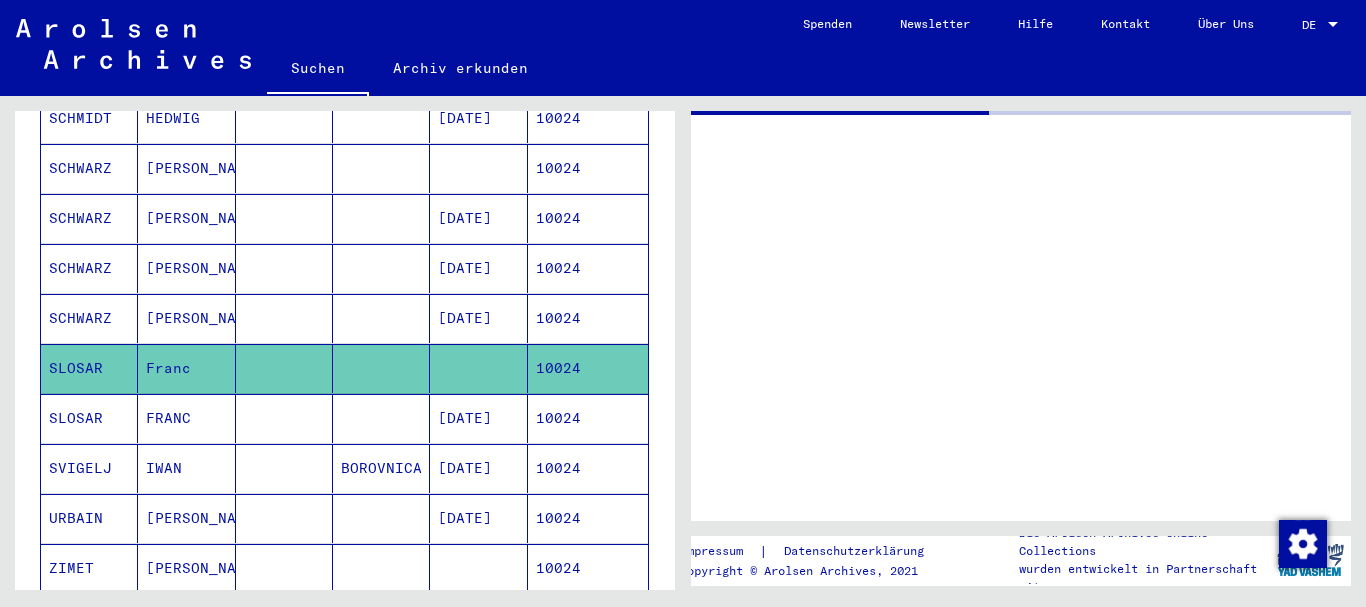 scroll, scrollTop: 434, scrollLeft: 0, axis: vertical 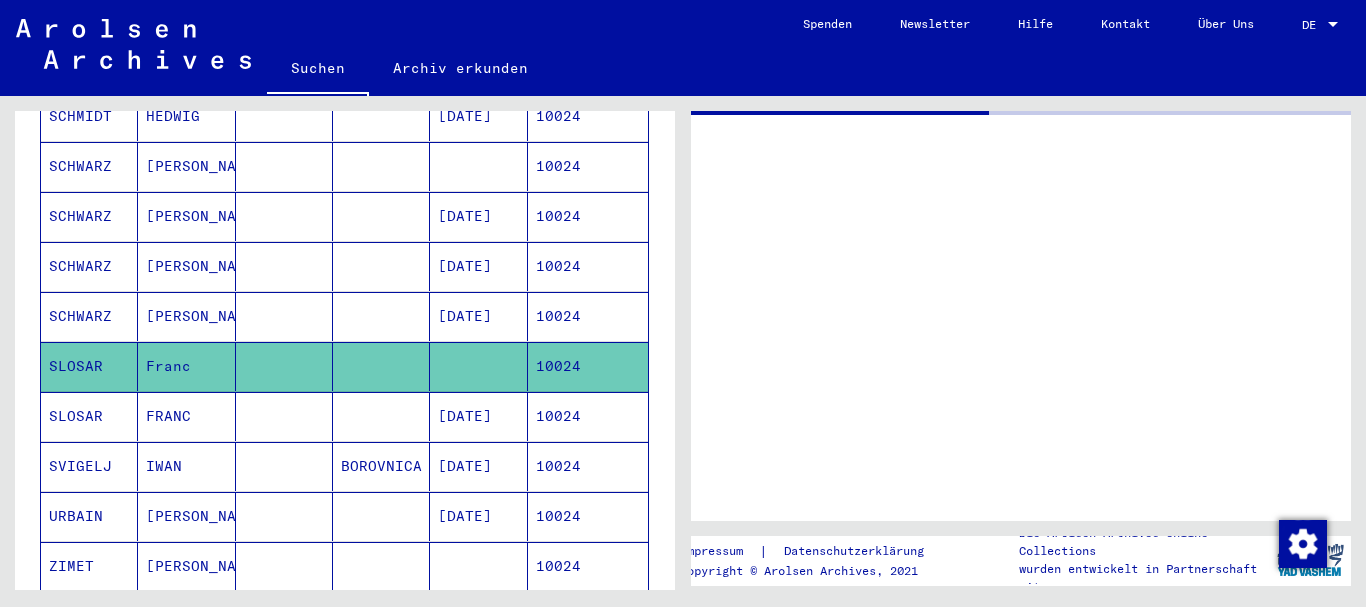 click on "SLOSAR" at bounding box center [89, 466] 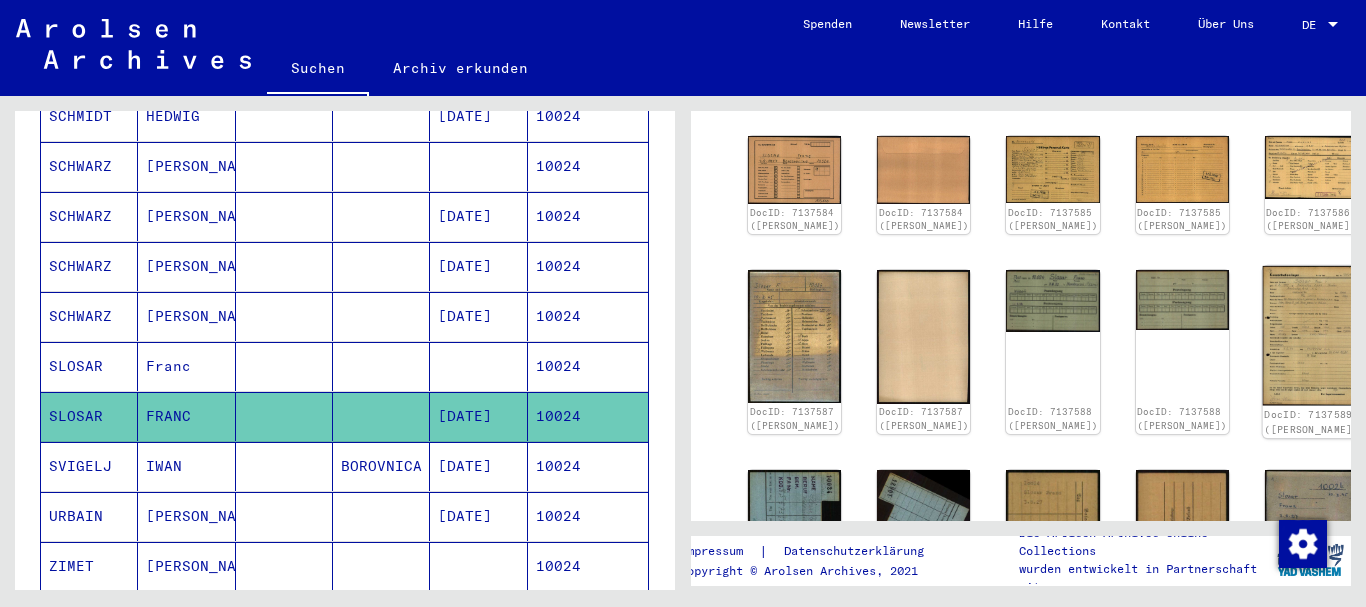 scroll, scrollTop: 432, scrollLeft: 0, axis: vertical 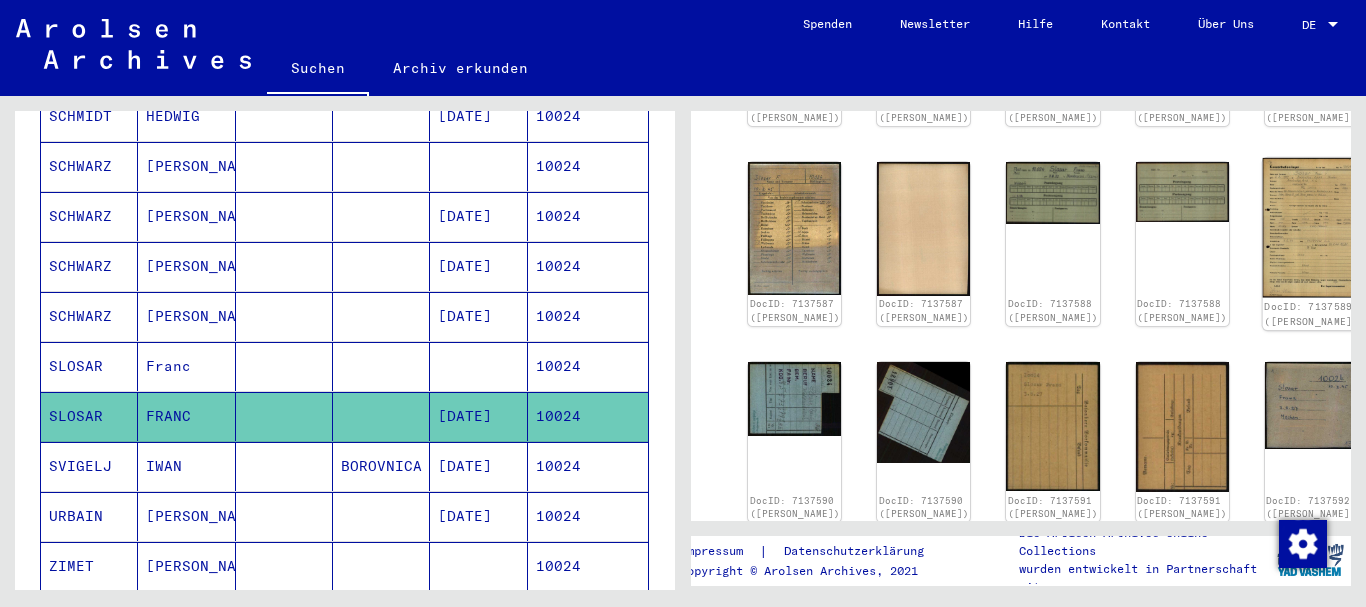 click 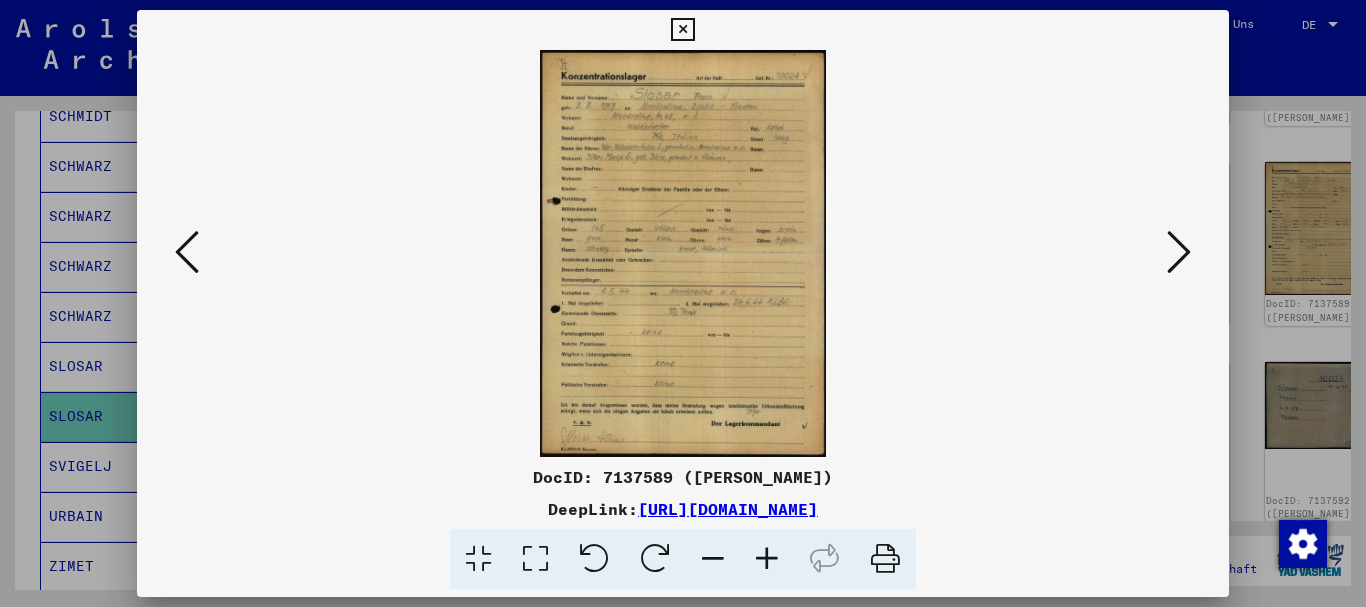 click at bounding box center [767, 559] 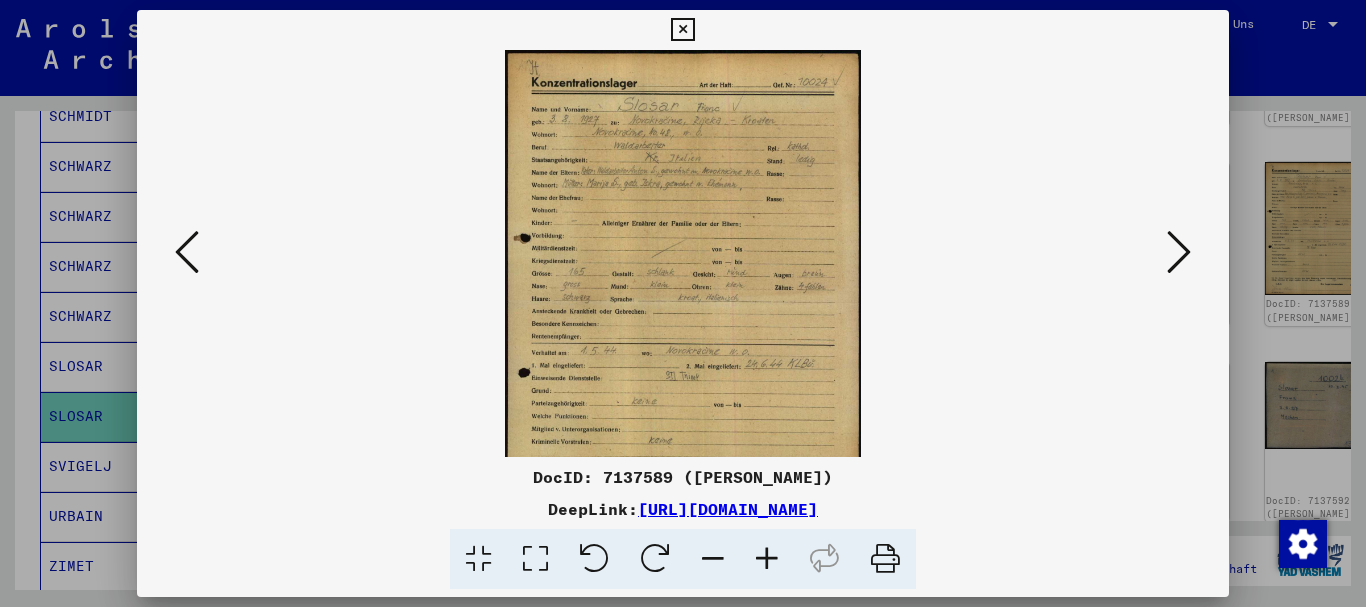 click at bounding box center [767, 559] 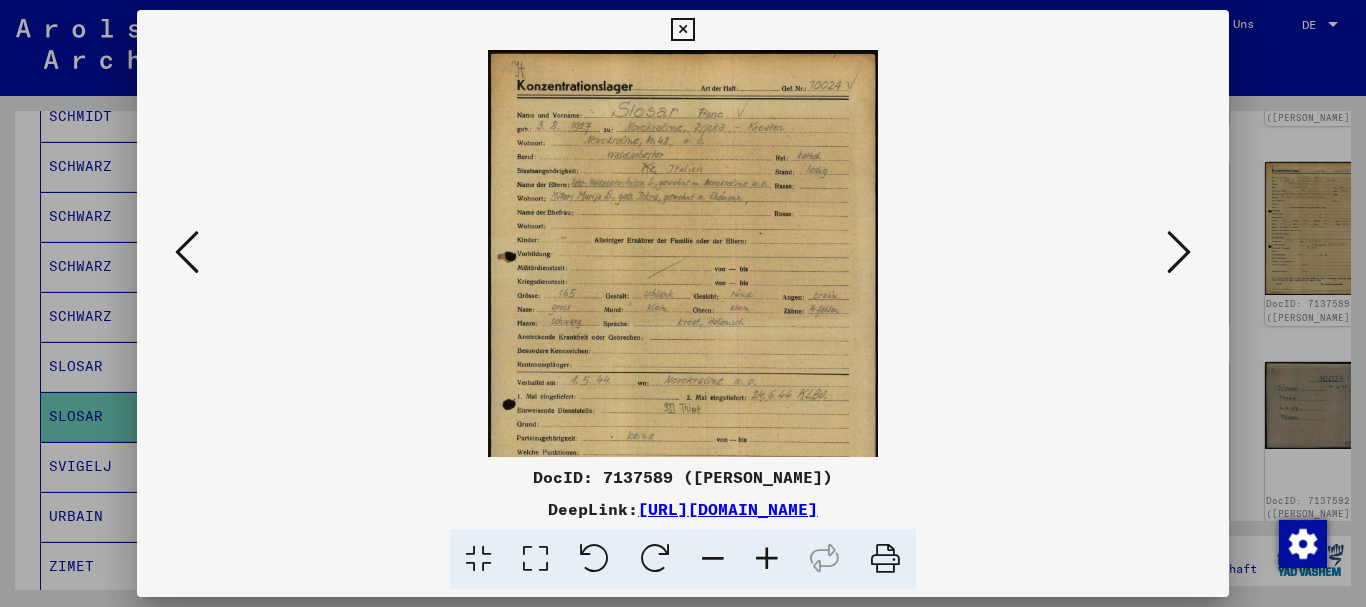 click at bounding box center [767, 559] 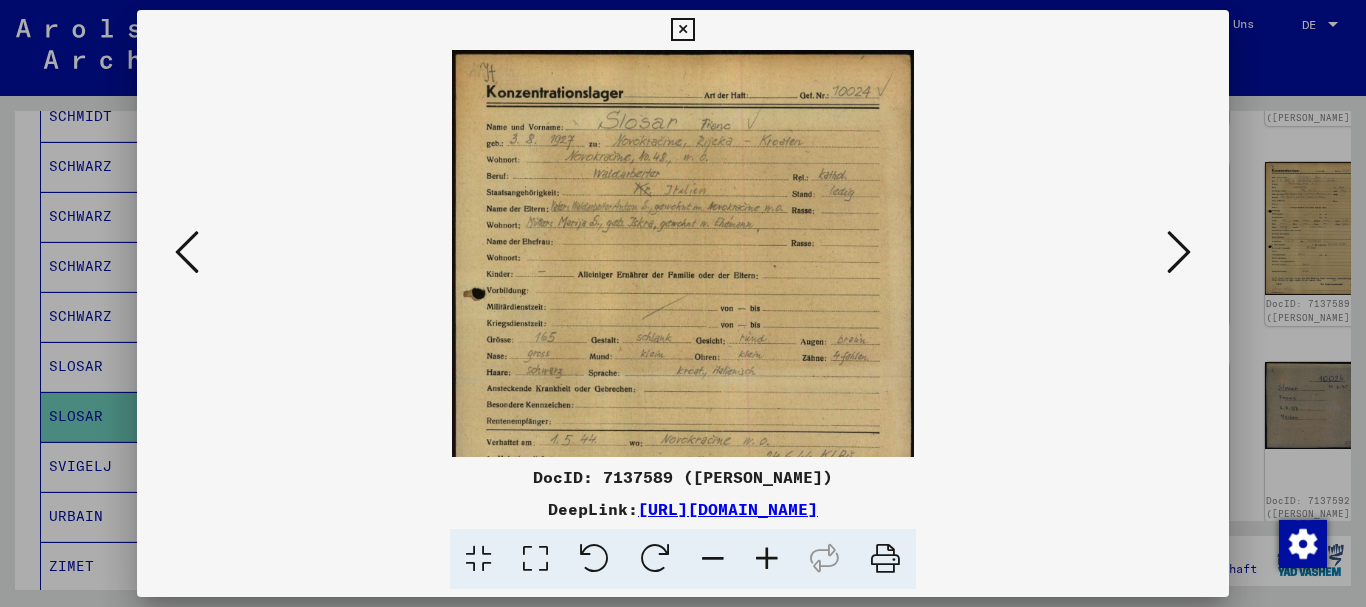 click at bounding box center [767, 559] 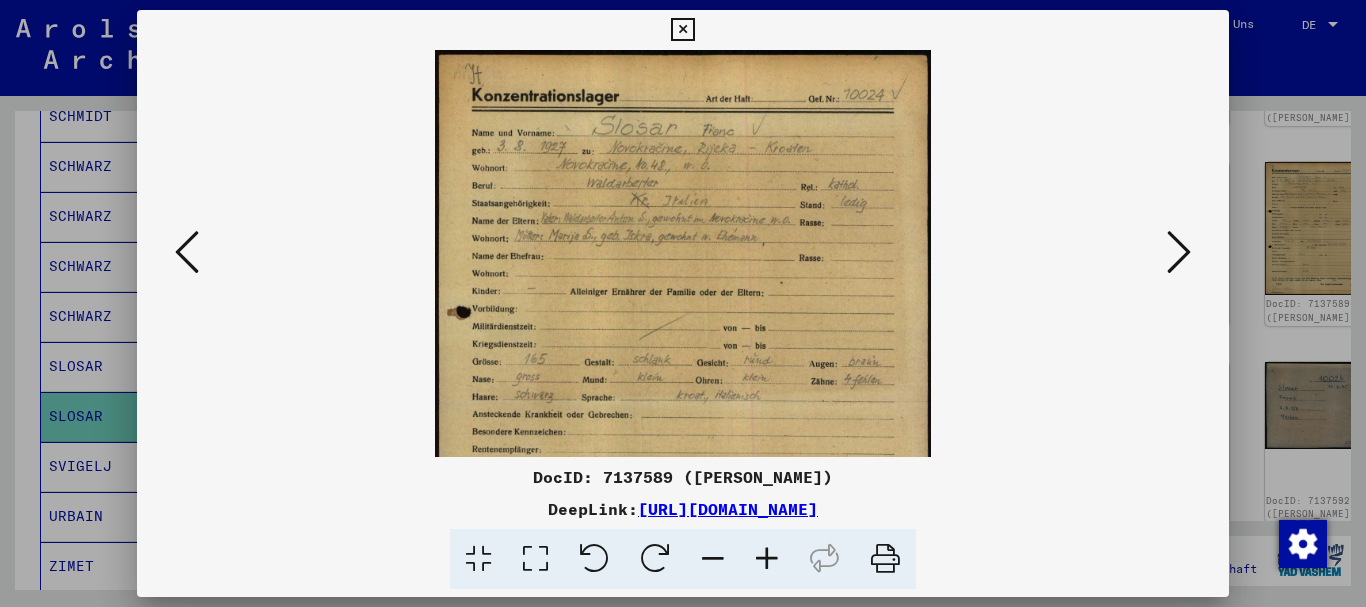 click at bounding box center (767, 559) 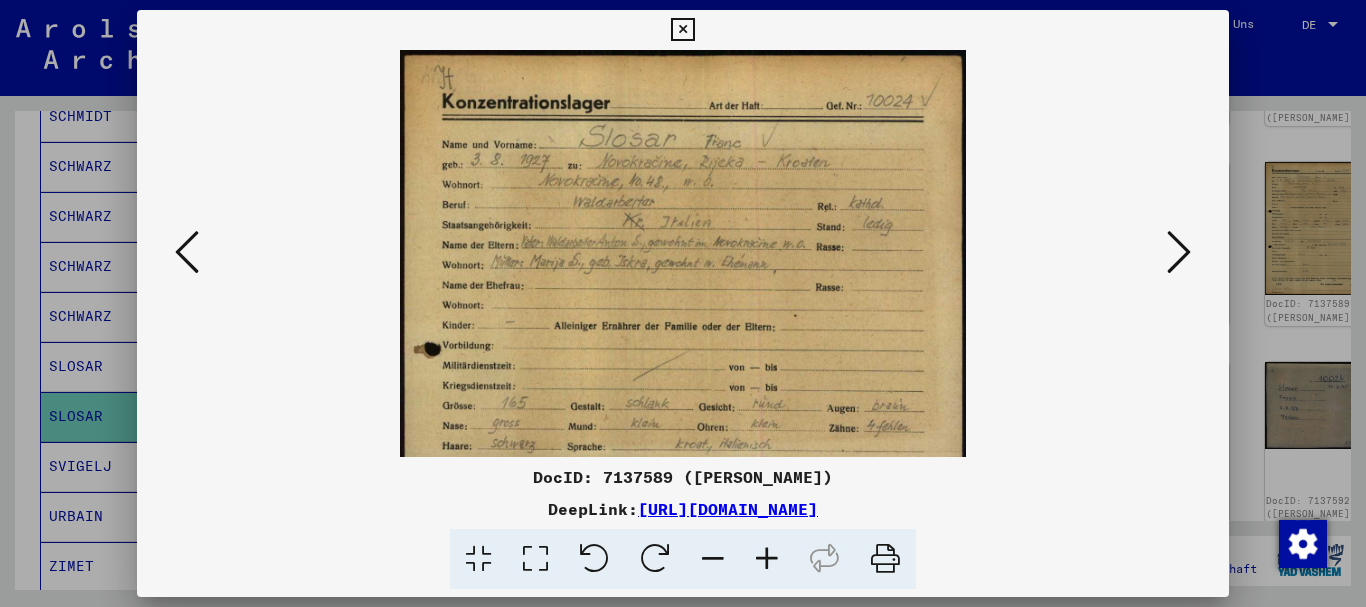 click at bounding box center (767, 559) 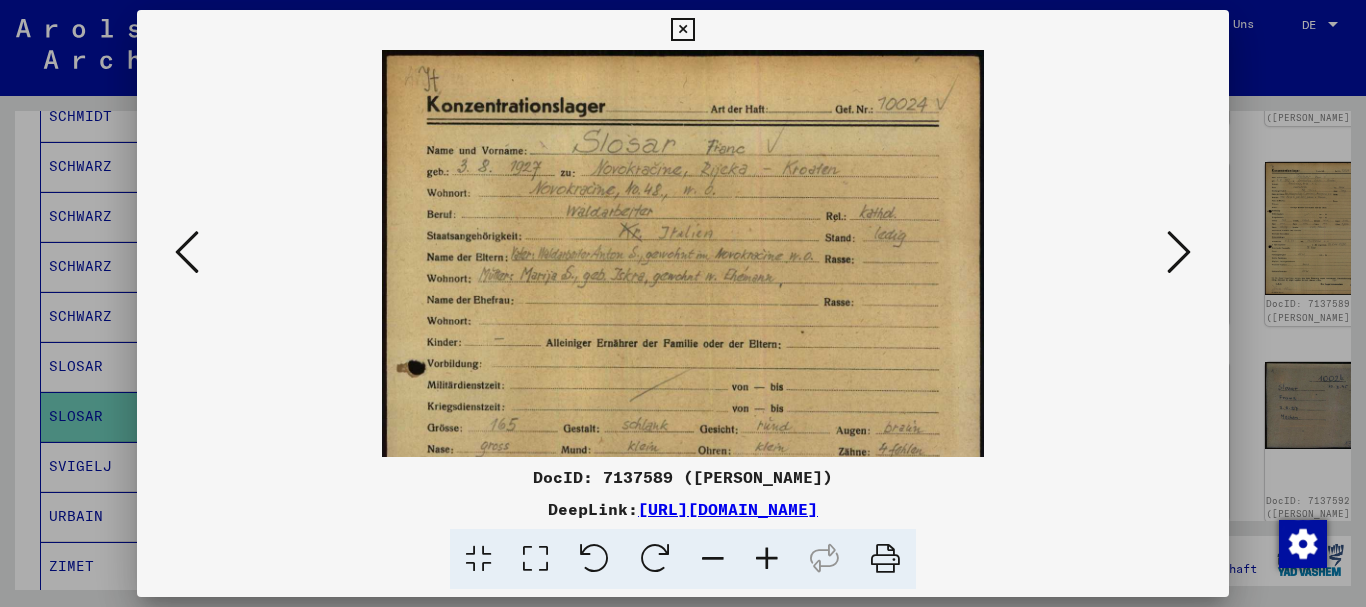 click at bounding box center [767, 559] 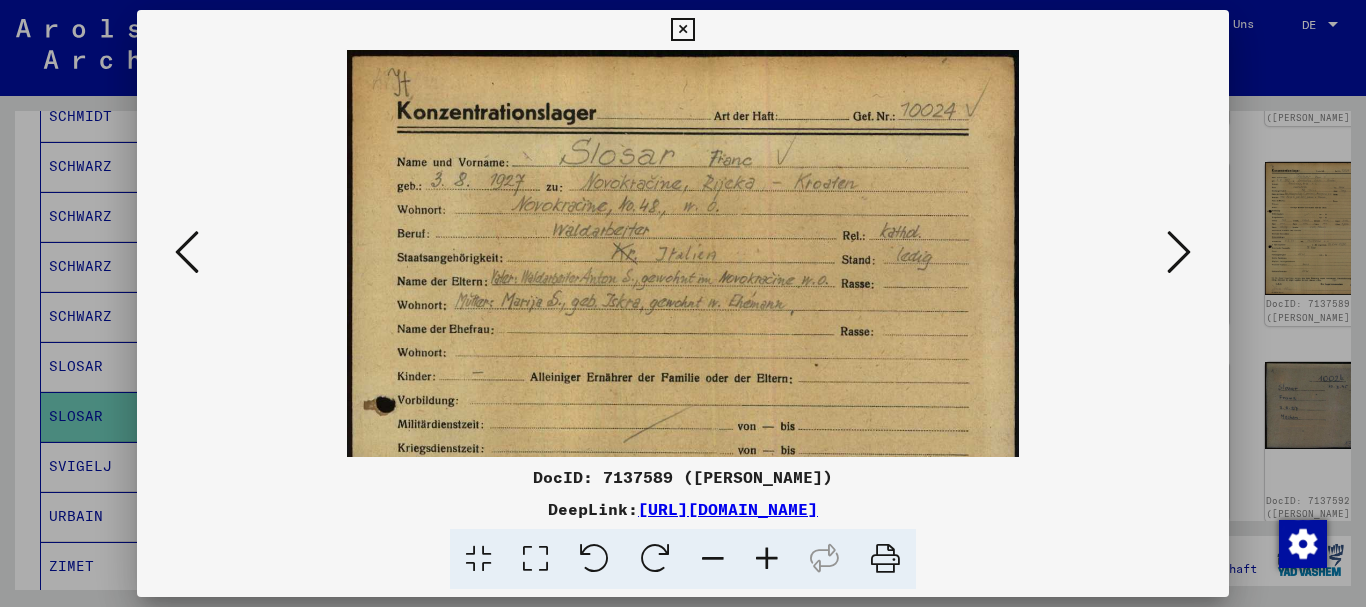 click at bounding box center (767, 559) 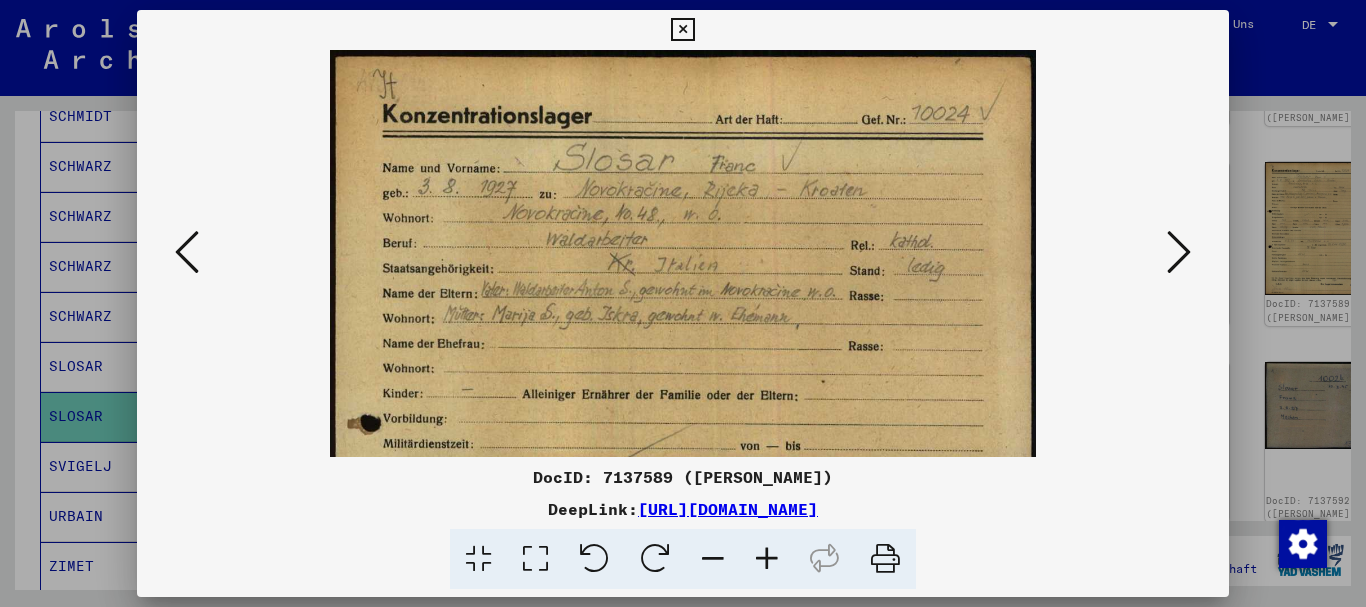 click at bounding box center (767, 559) 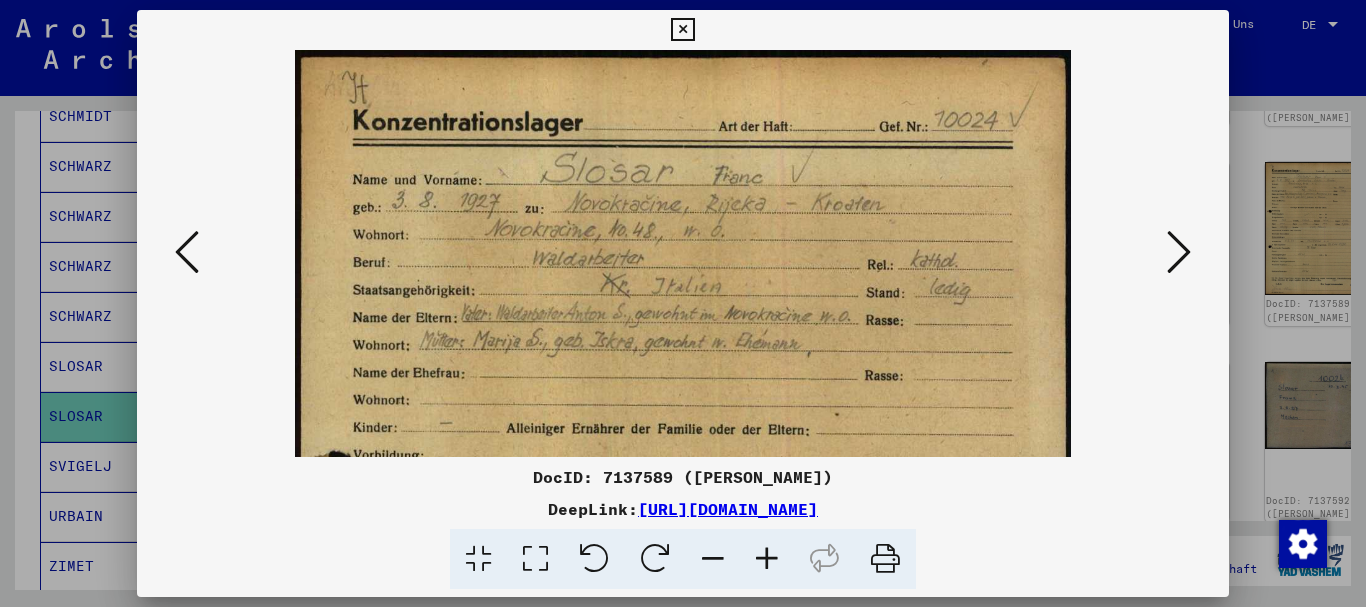 click at bounding box center (767, 559) 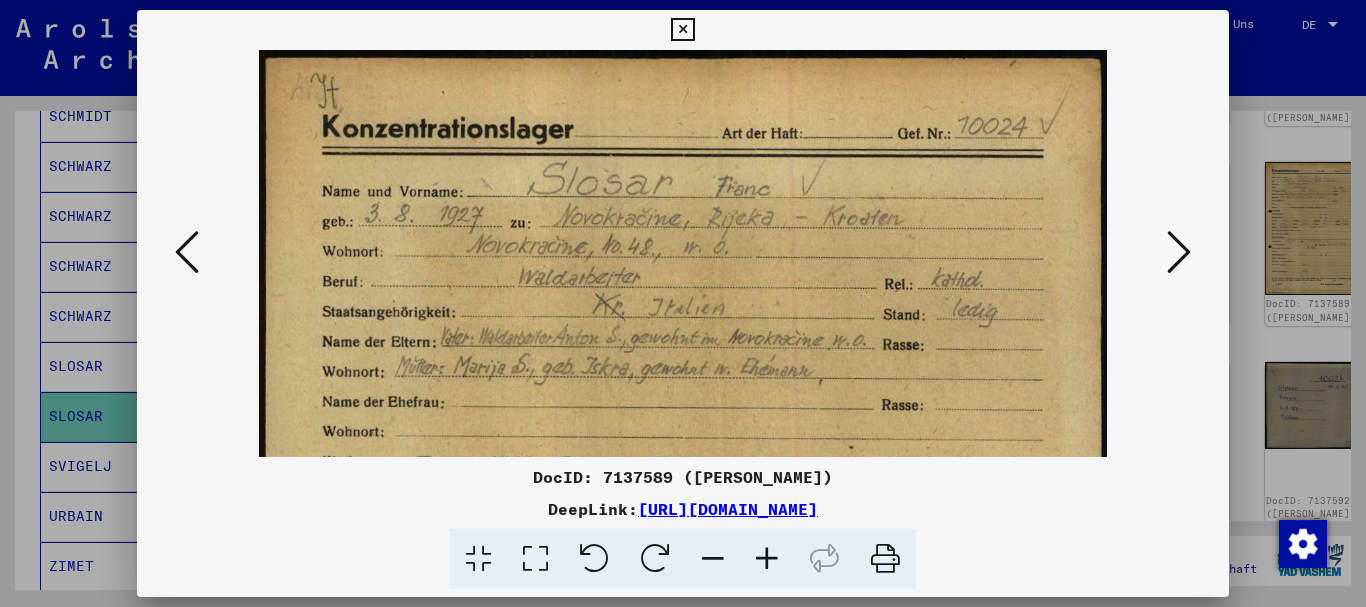 click at bounding box center [767, 559] 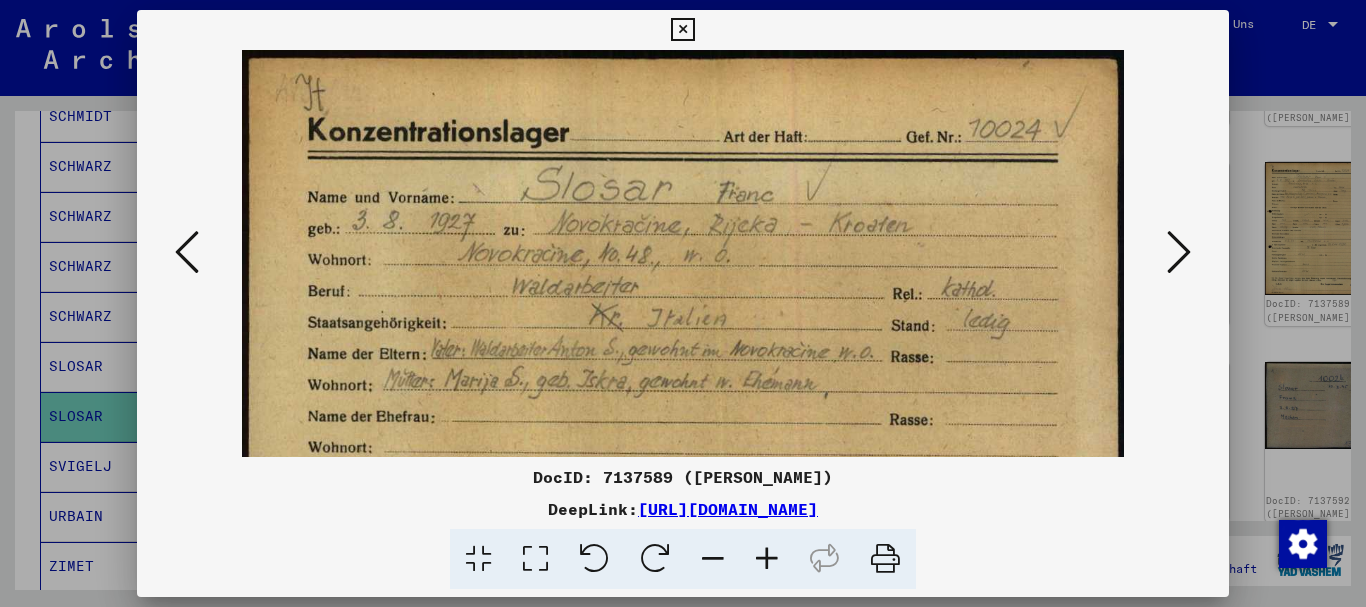 click at bounding box center [767, 559] 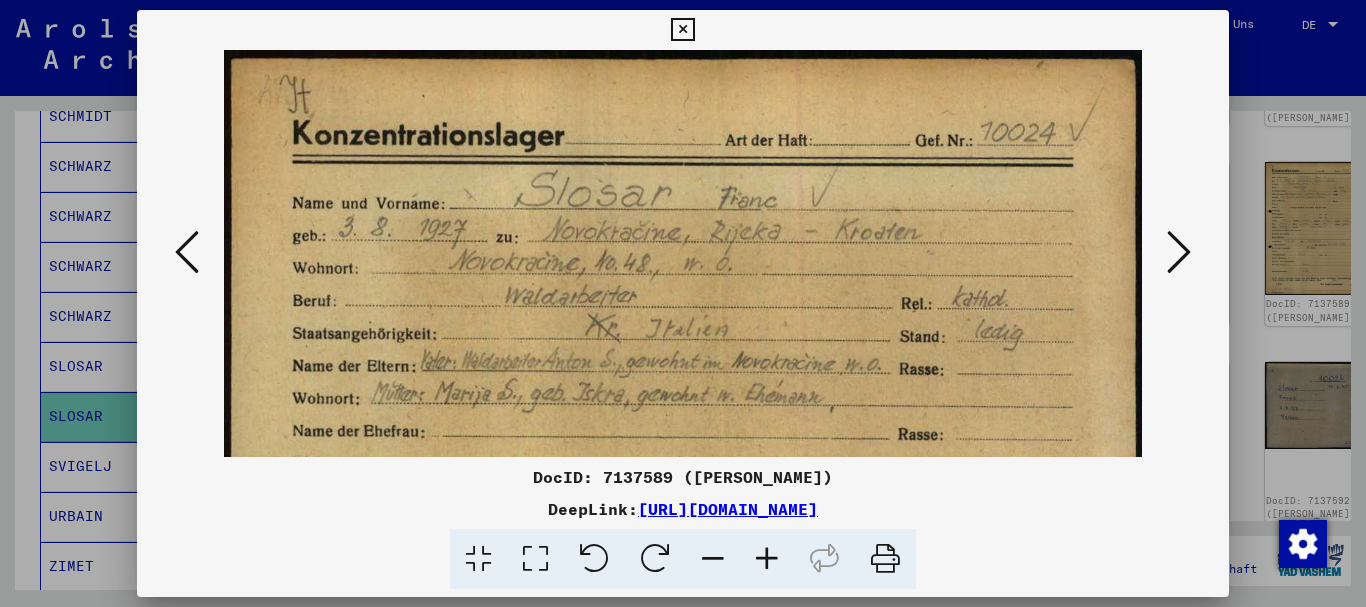 click at bounding box center (767, 559) 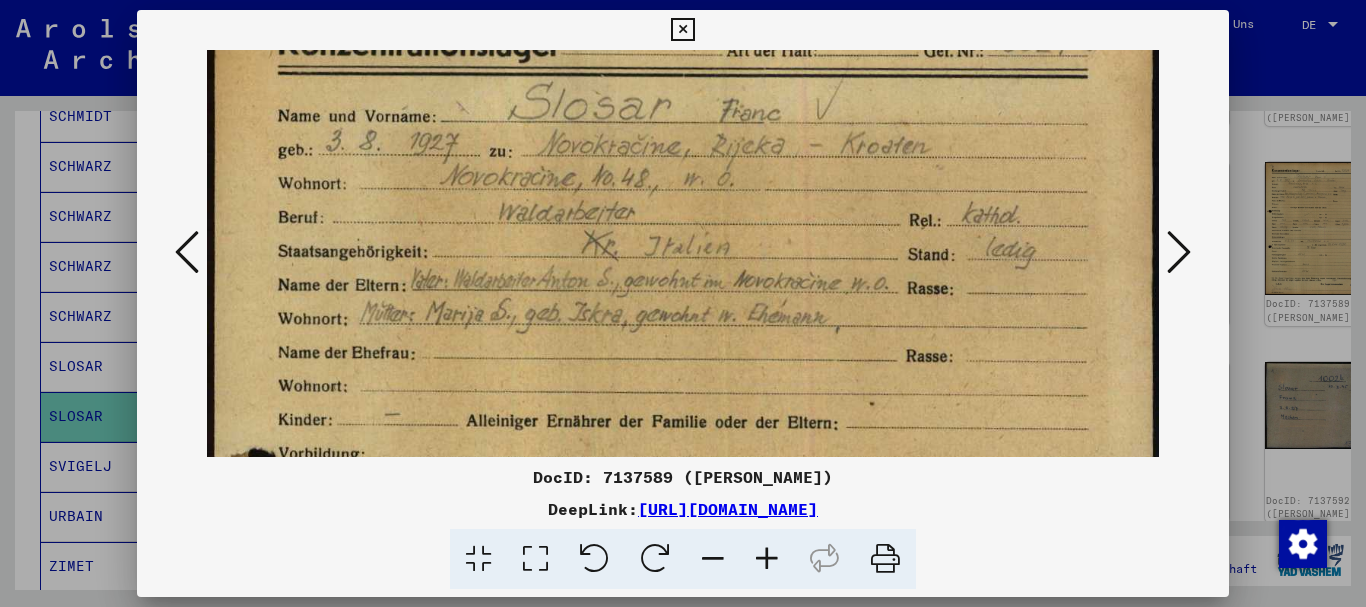 scroll, scrollTop: 97, scrollLeft: 0, axis: vertical 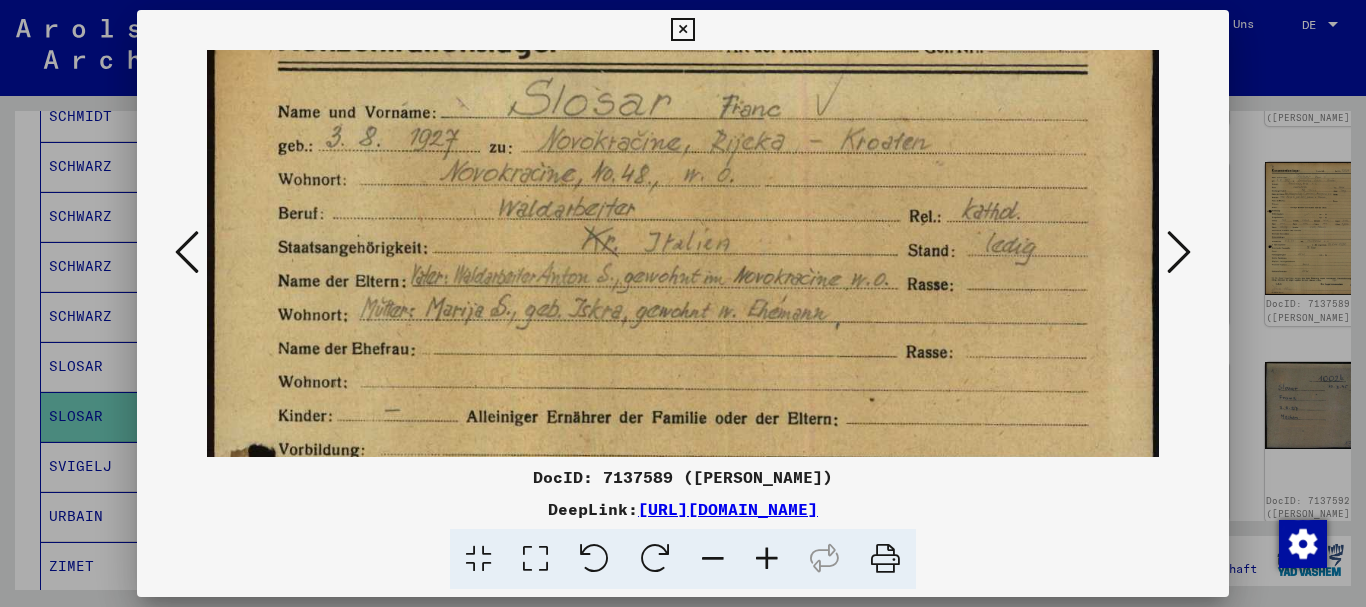 drag, startPoint x: 705, startPoint y: 371, endPoint x: 686, endPoint y: 274, distance: 98.84331 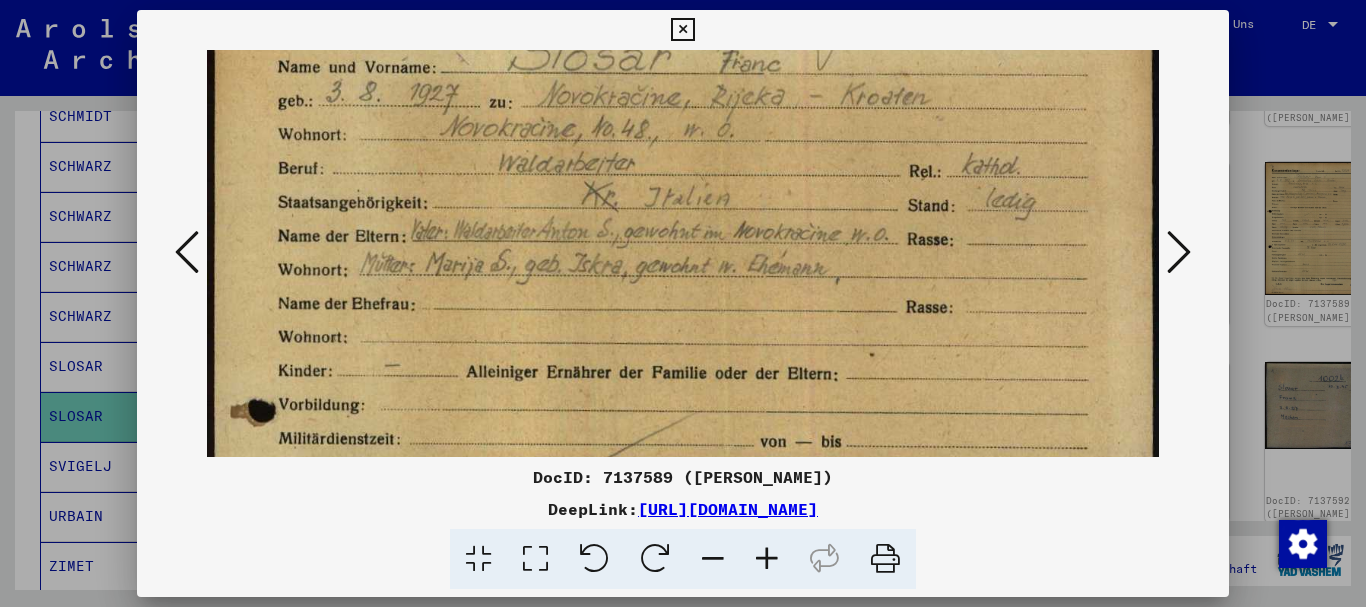 click at bounding box center [683, 586] 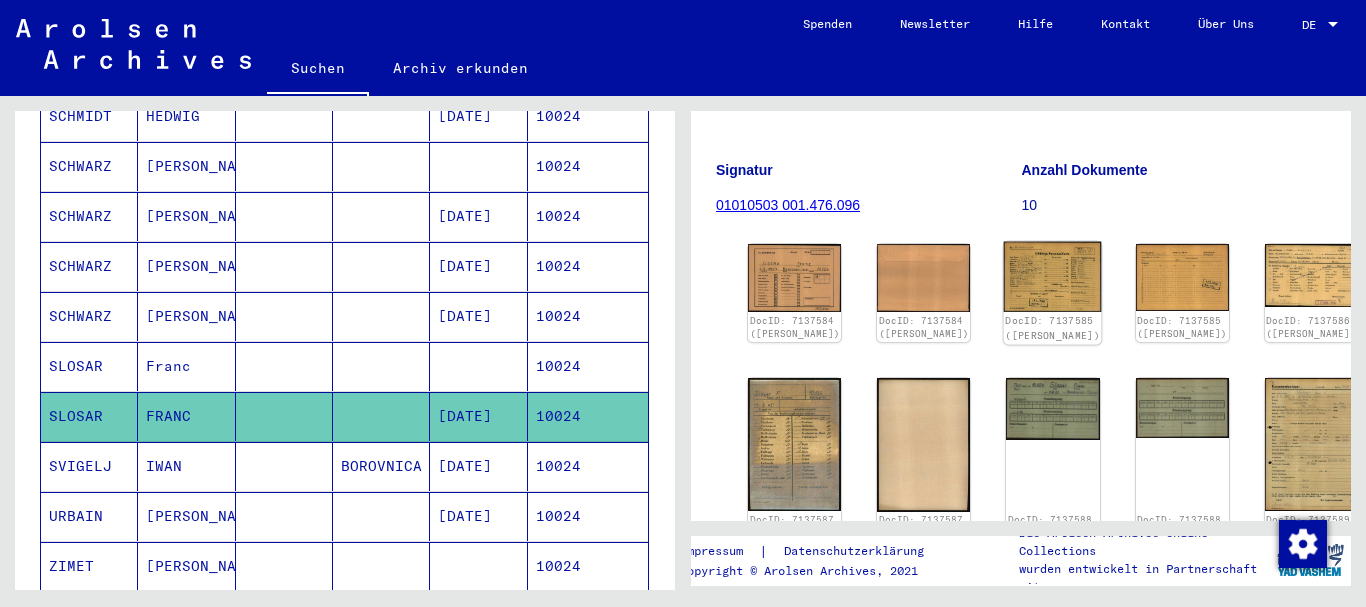 scroll, scrollTop: 432, scrollLeft: 0, axis: vertical 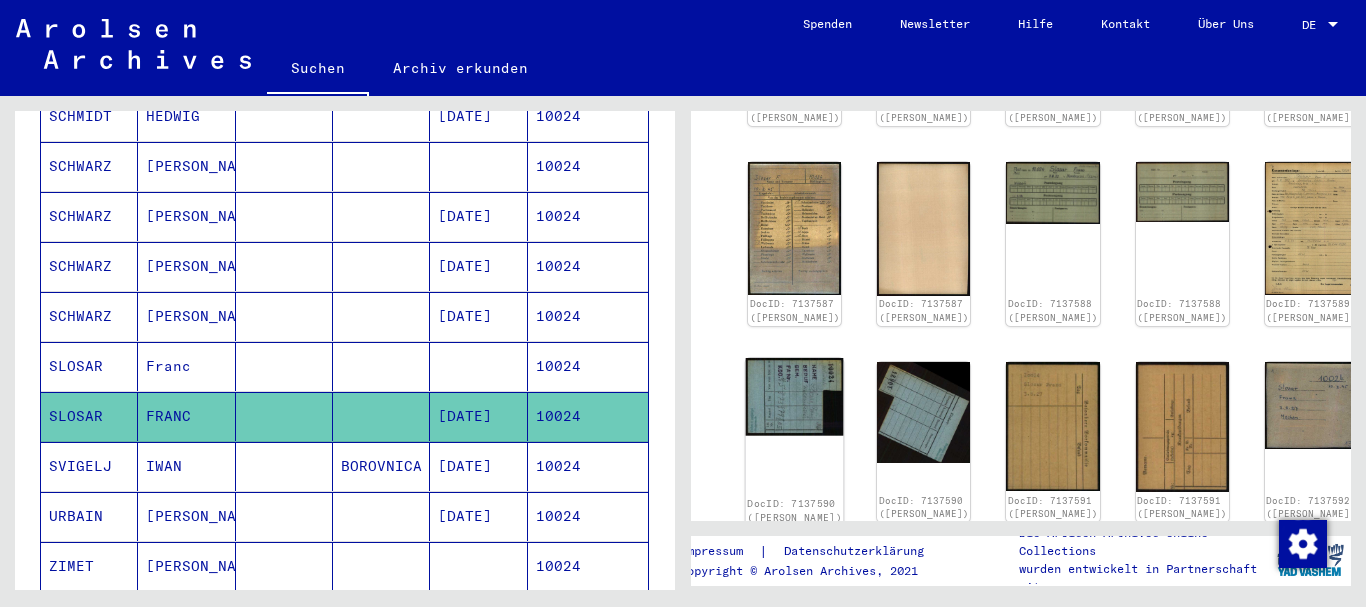 click 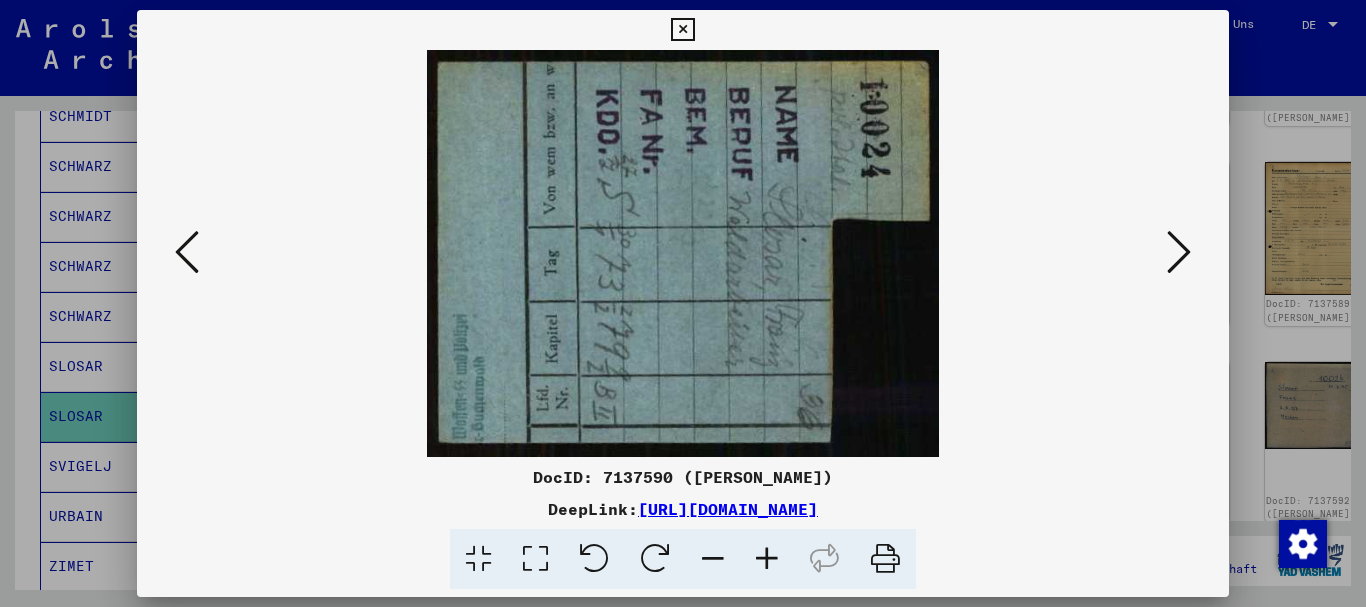 click at bounding box center (683, 303) 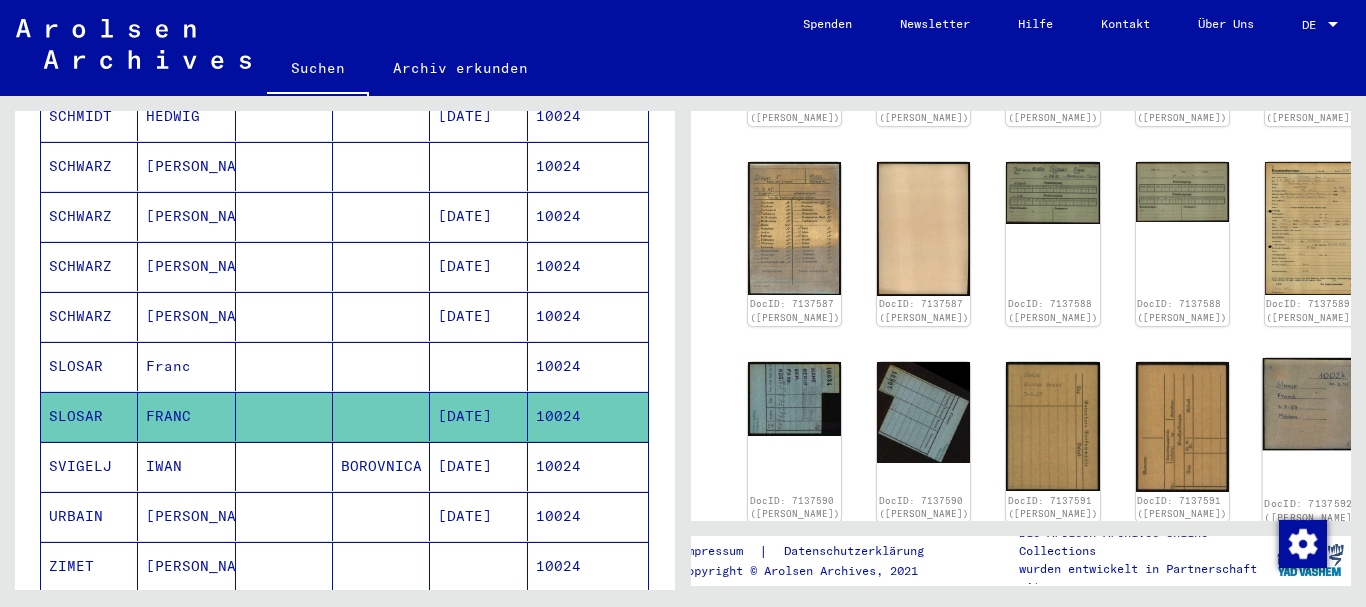 click 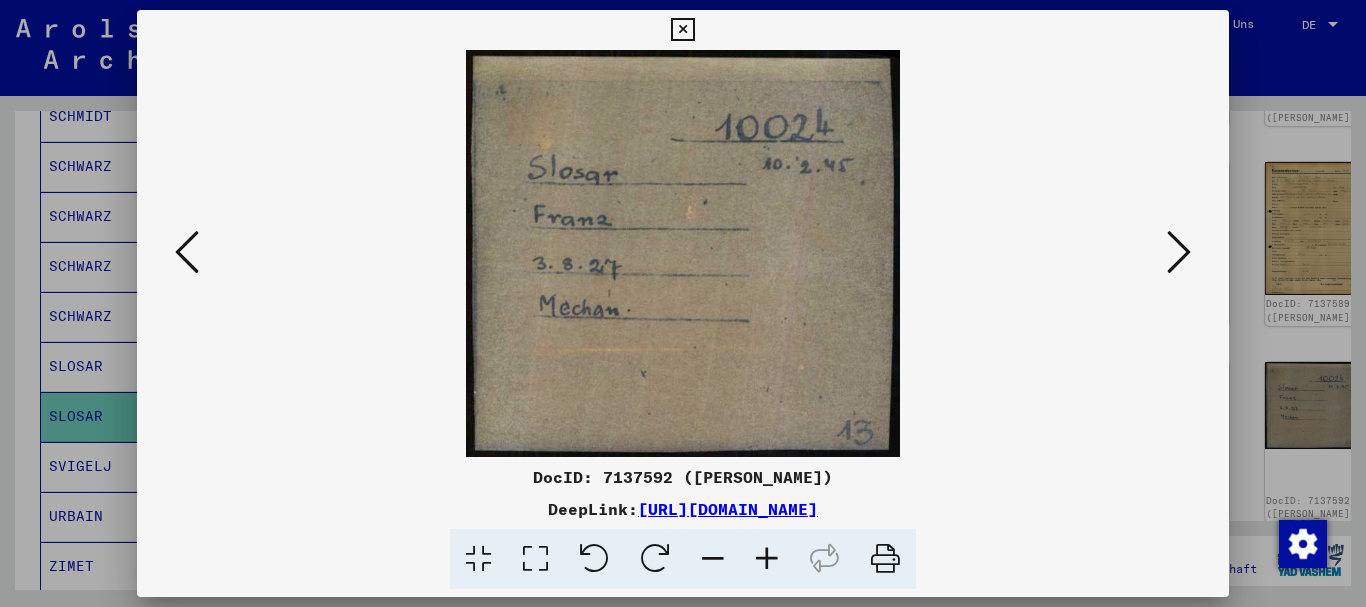 click at bounding box center [683, 303] 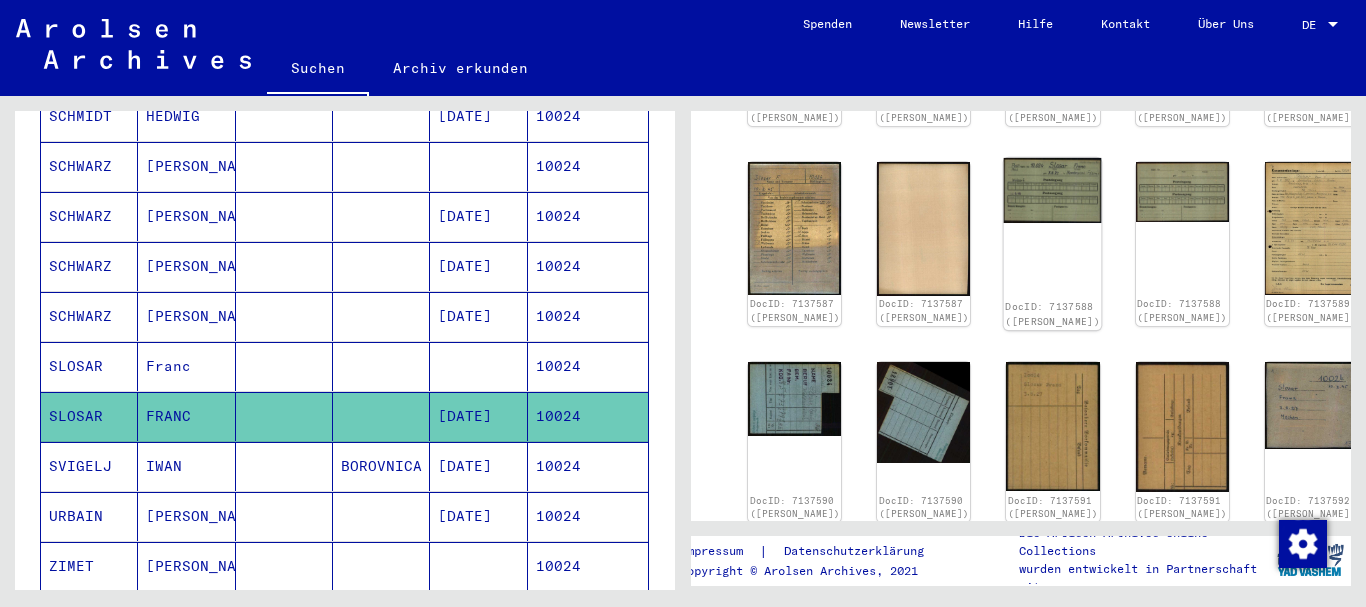 click 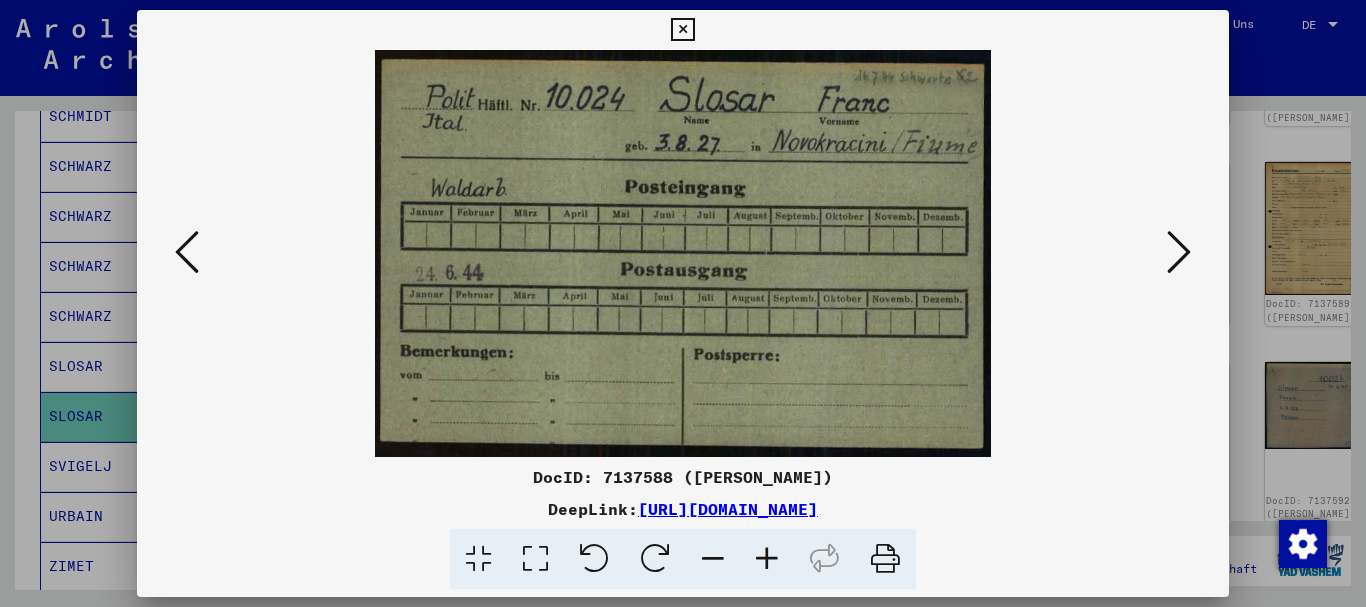 click at bounding box center (767, 559) 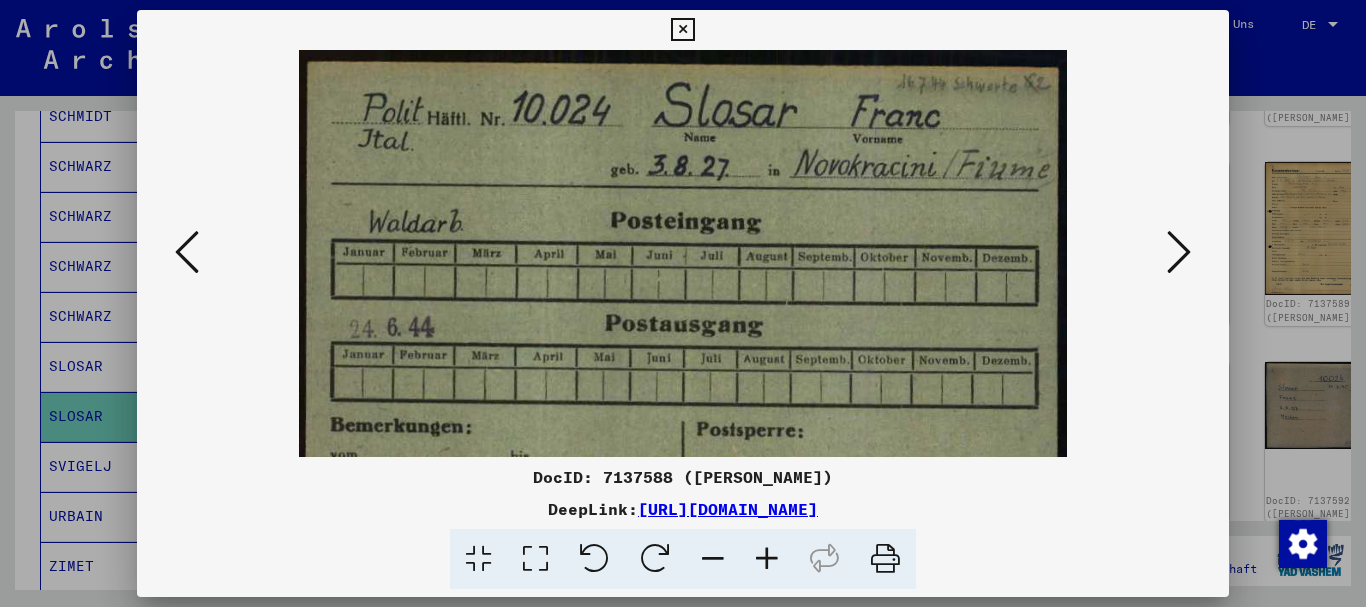 click at bounding box center [767, 559] 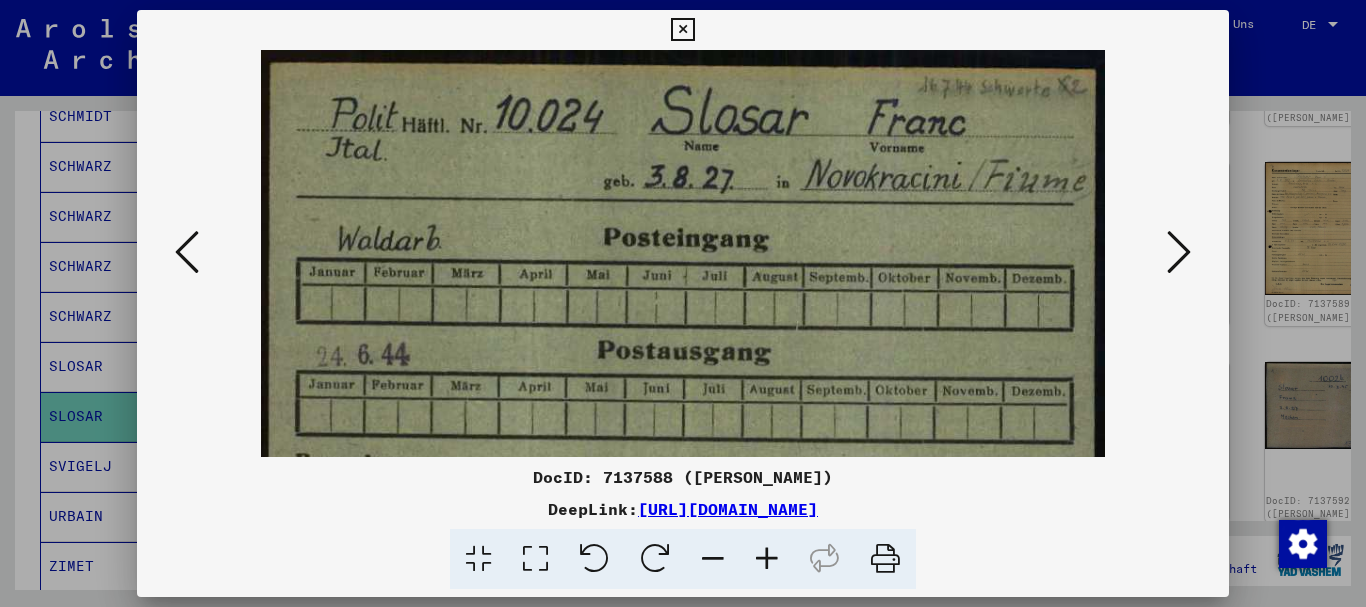 click at bounding box center [767, 559] 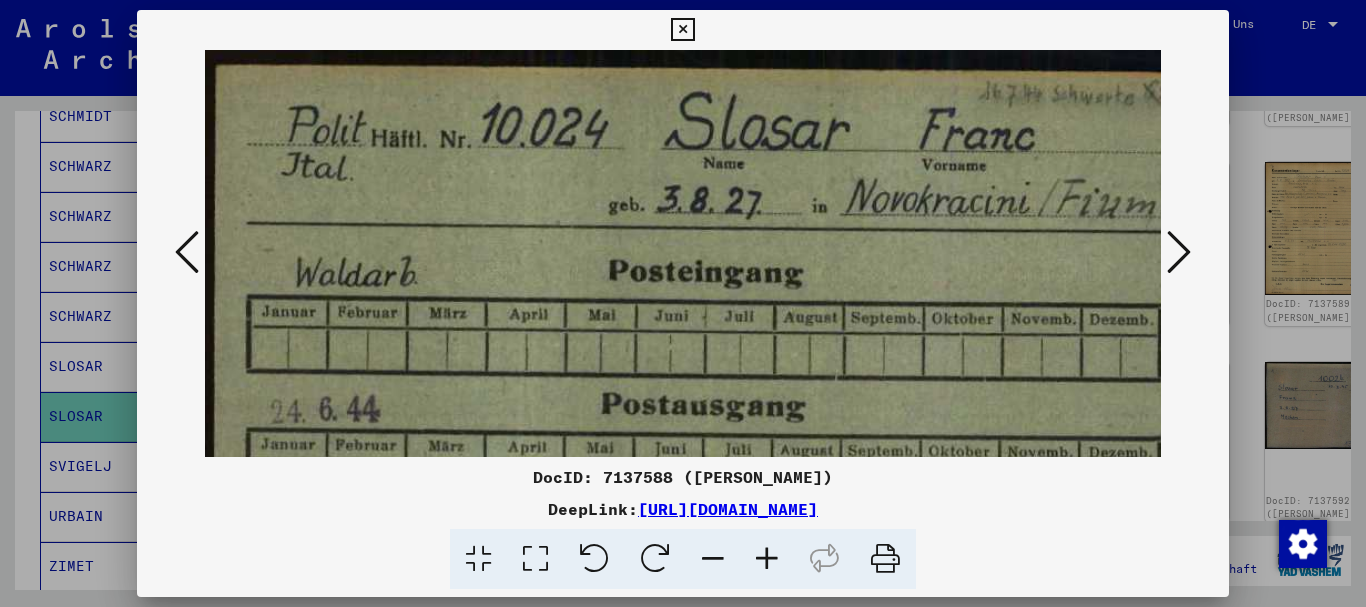 scroll, scrollTop: 0, scrollLeft: 30, axis: horizontal 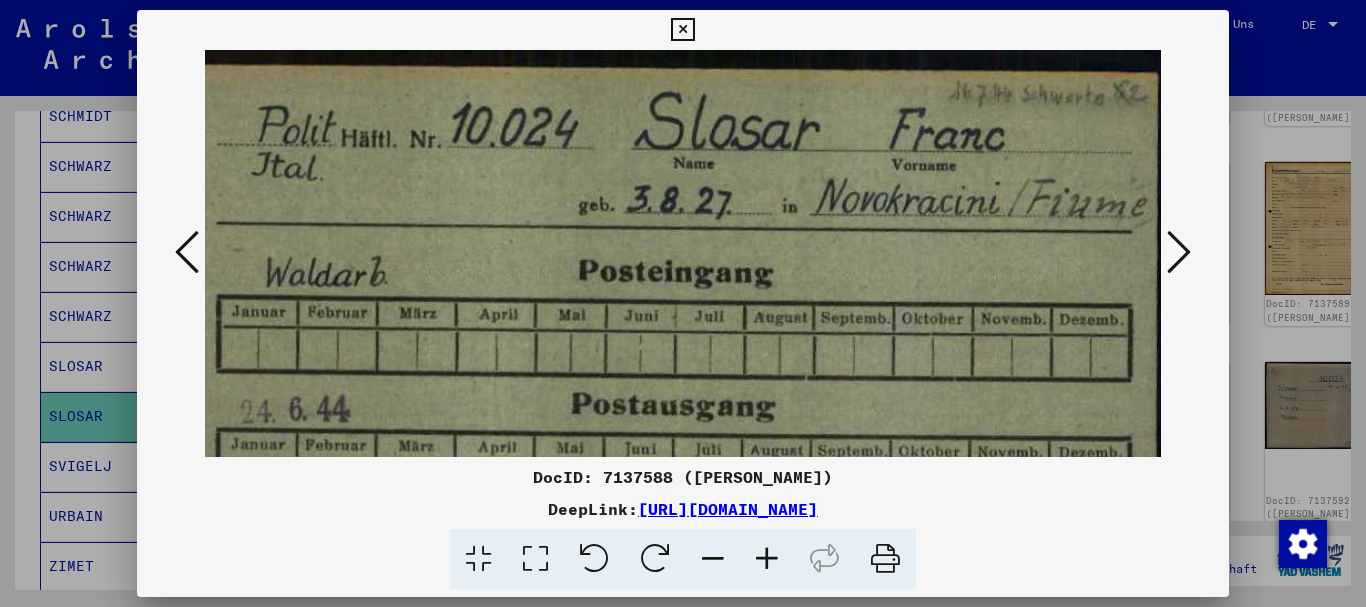 drag, startPoint x: 1036, startPoint y: 213, endPoint x: 740, endPoint y: 215, distance: 296.00674 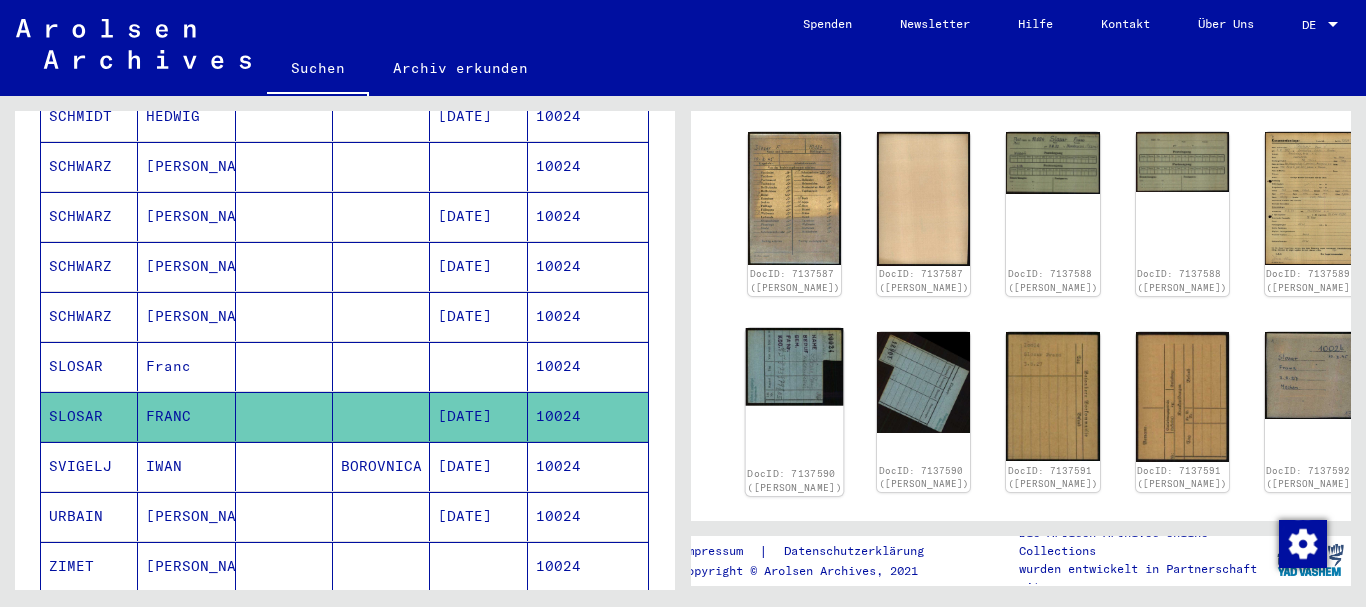 click 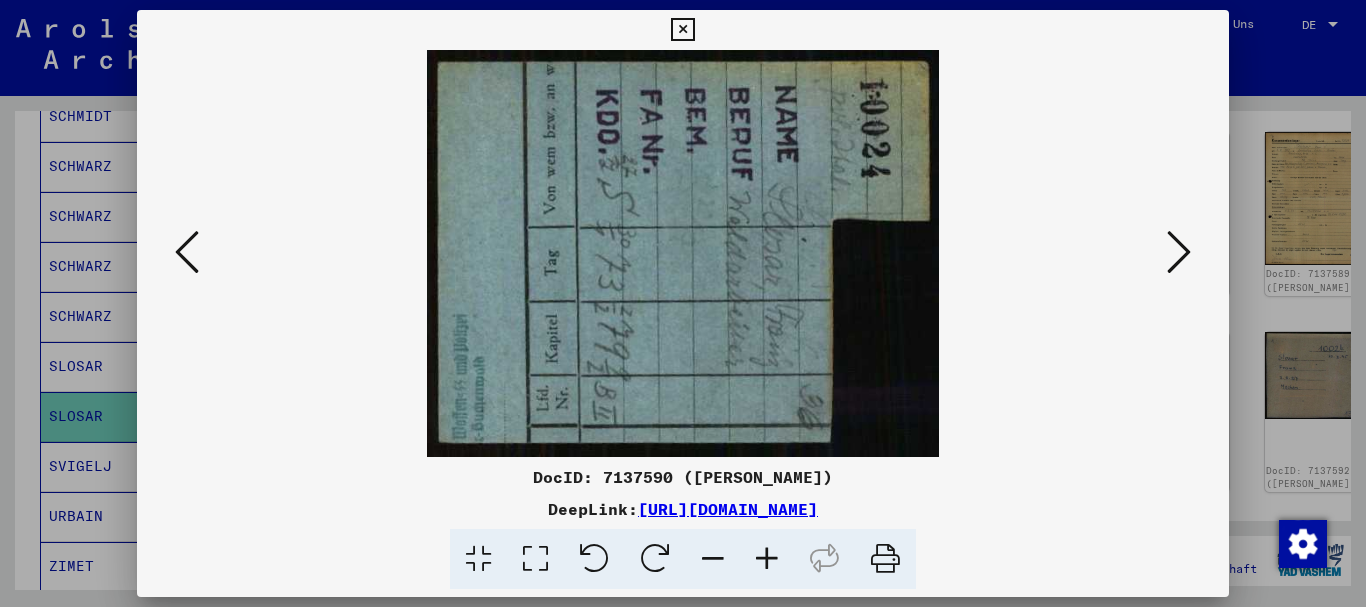 scroll, scrollTop: 540, scrollLeft: 0, axis: vertical 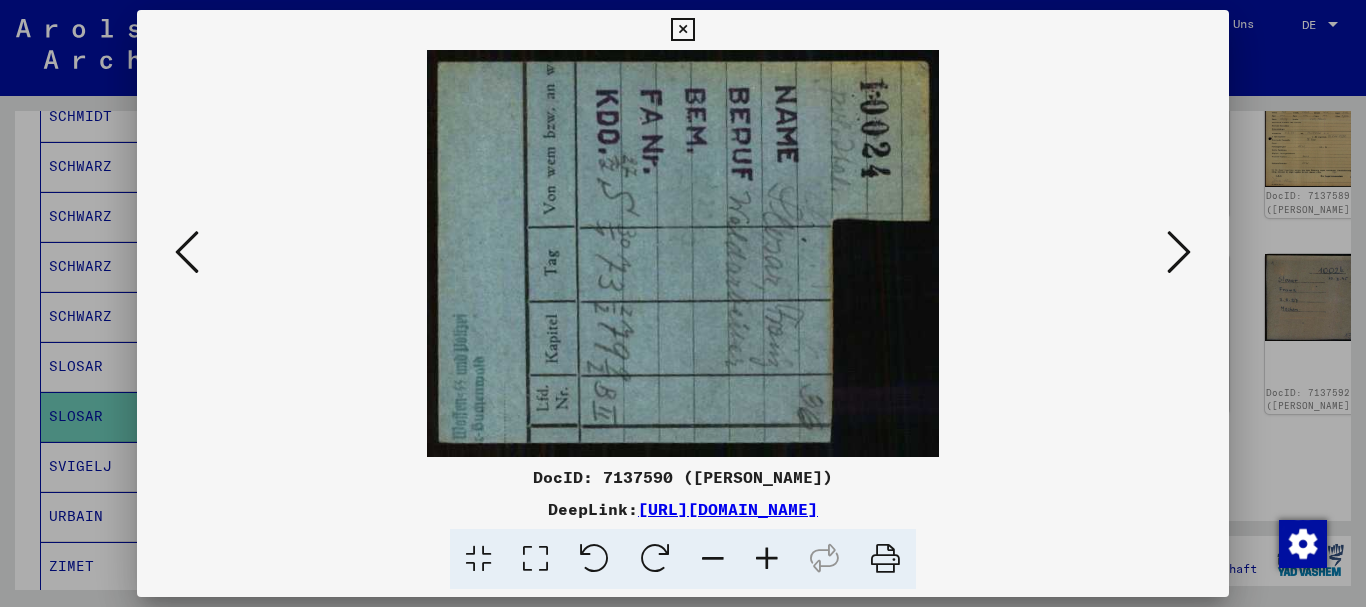 drag, startPoint x: 41, startPoint y: 259, endPoint x: 56, endPoint y: 216, distance: 45.54119 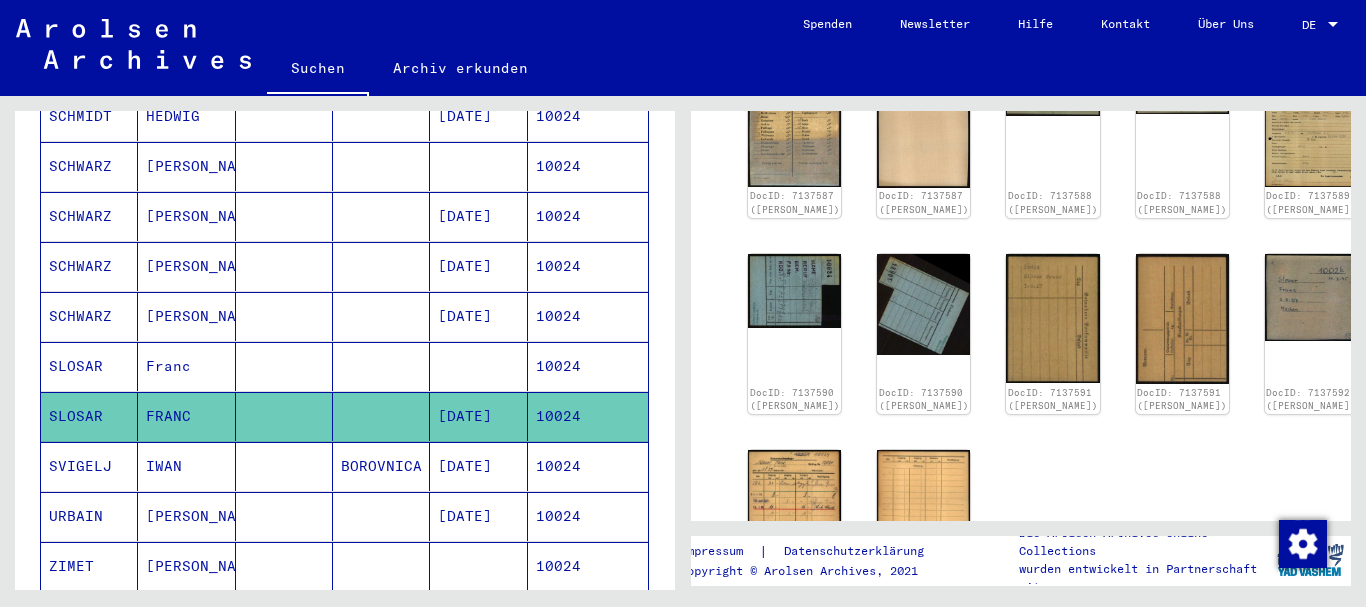 scroll, scrollTop: 0, scrollLeft: 0, axis: both 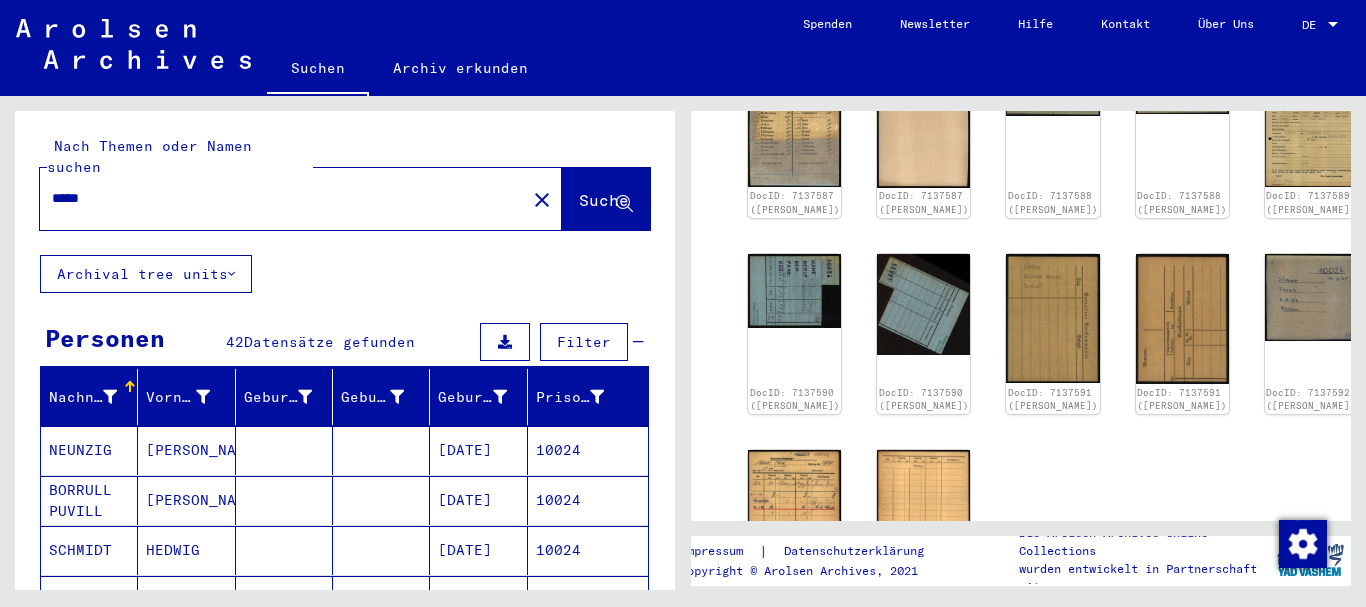 drag, startPoint x: 128, startPoint y: 167, endPoint x: 8, endPoint y: 167, distance: 120 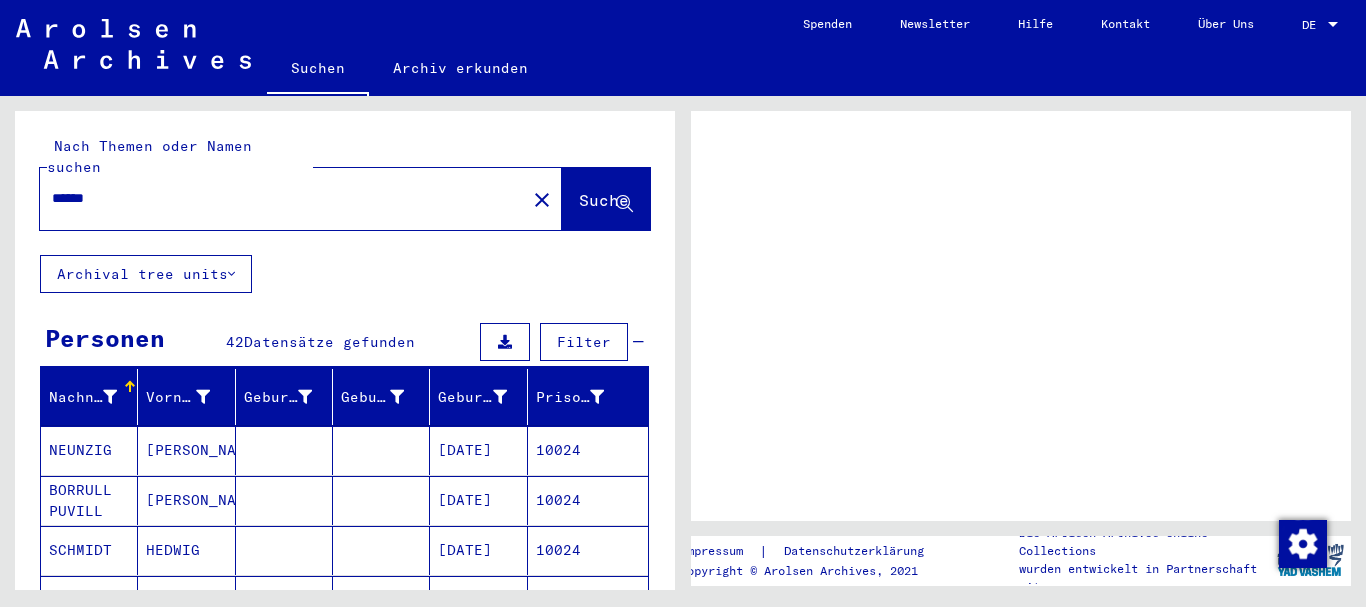 scroll, scrollTop: 0, scrollLeft: 0, axis: both 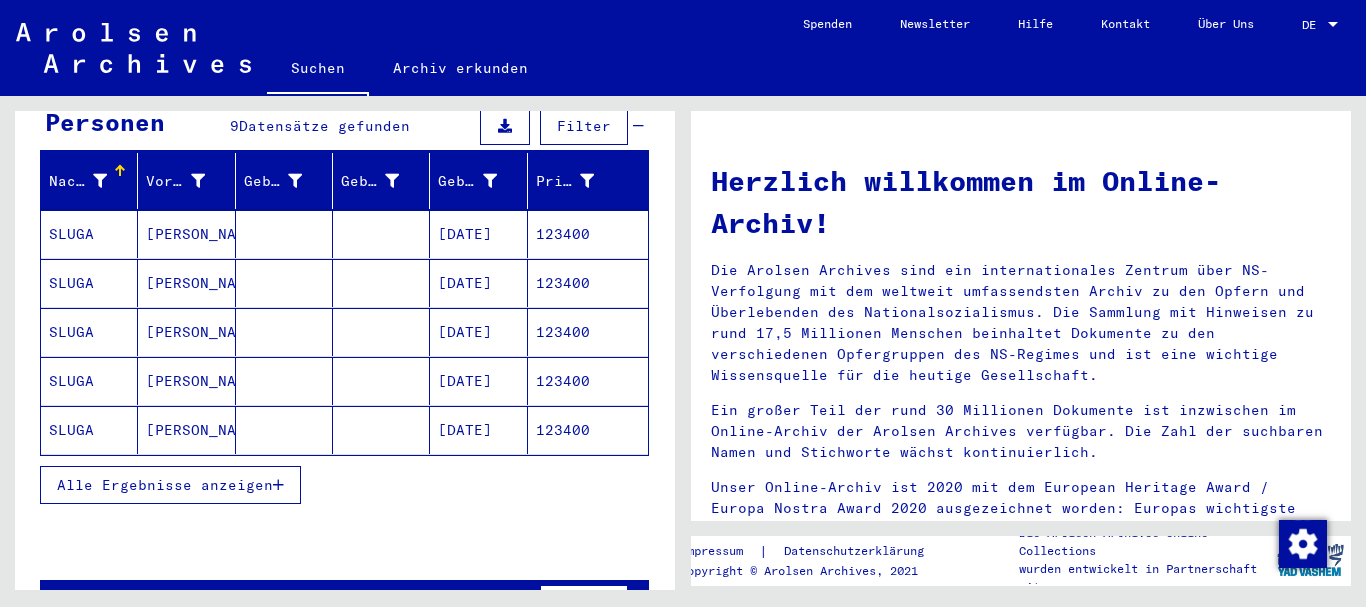 click on "[PERSON_NAME]" at bounding box center [186, 283] 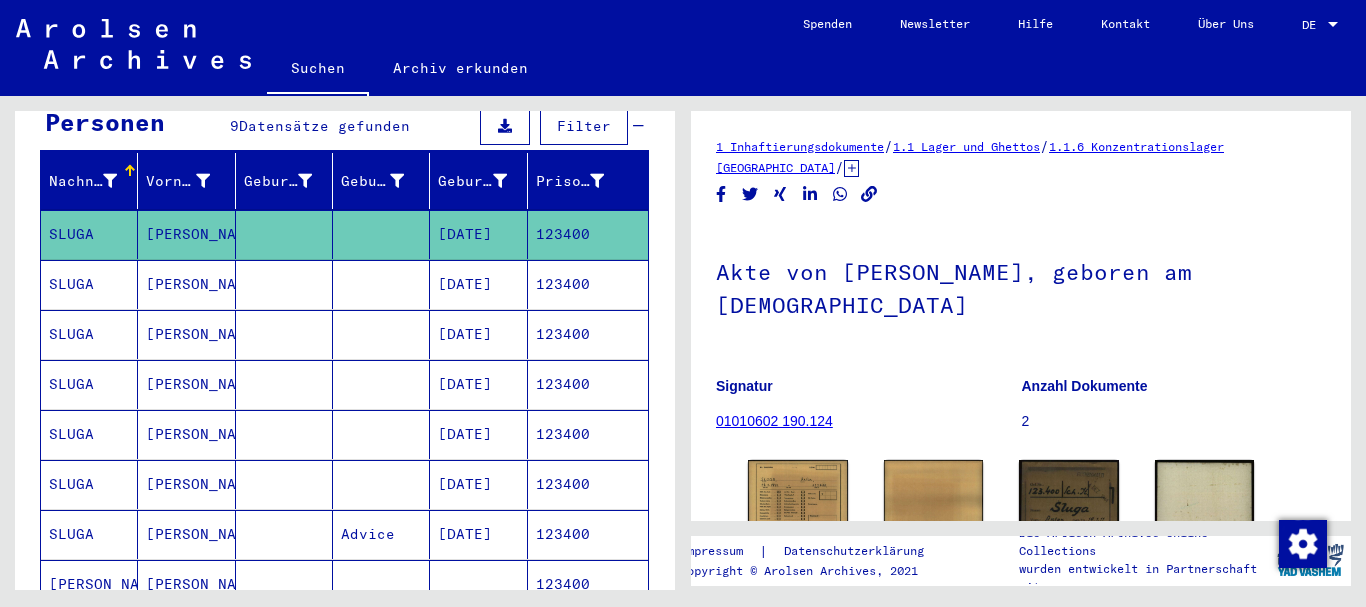 scroll, scrollTop: 65, scrollLeft: 0, axis: vertical 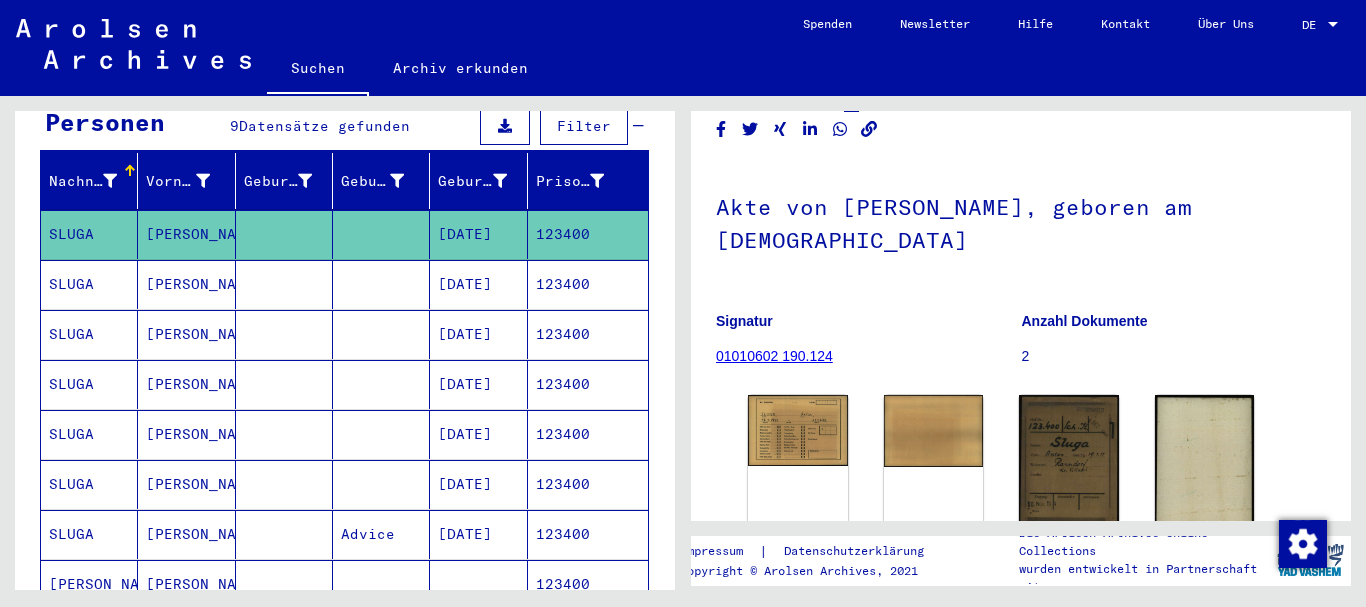 click on "[PERSON_NAME]" at bounding box center (186, 334) 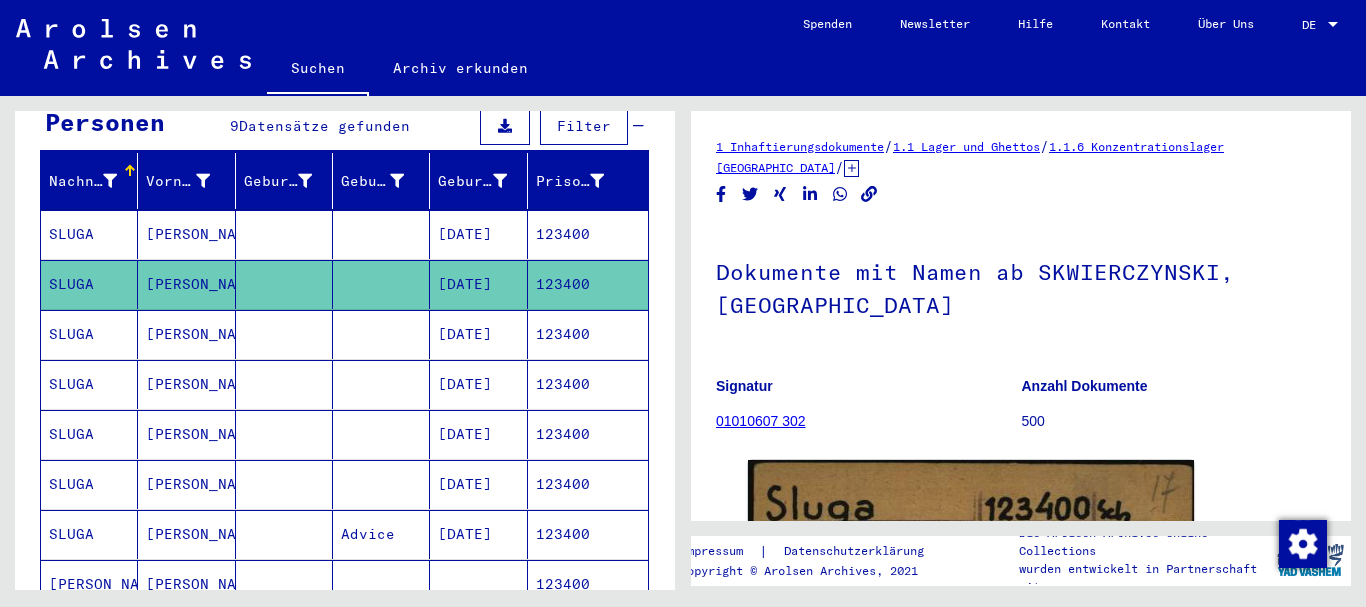scroll, scrollTop: 301, scrollLeft: 0, axis: vertical 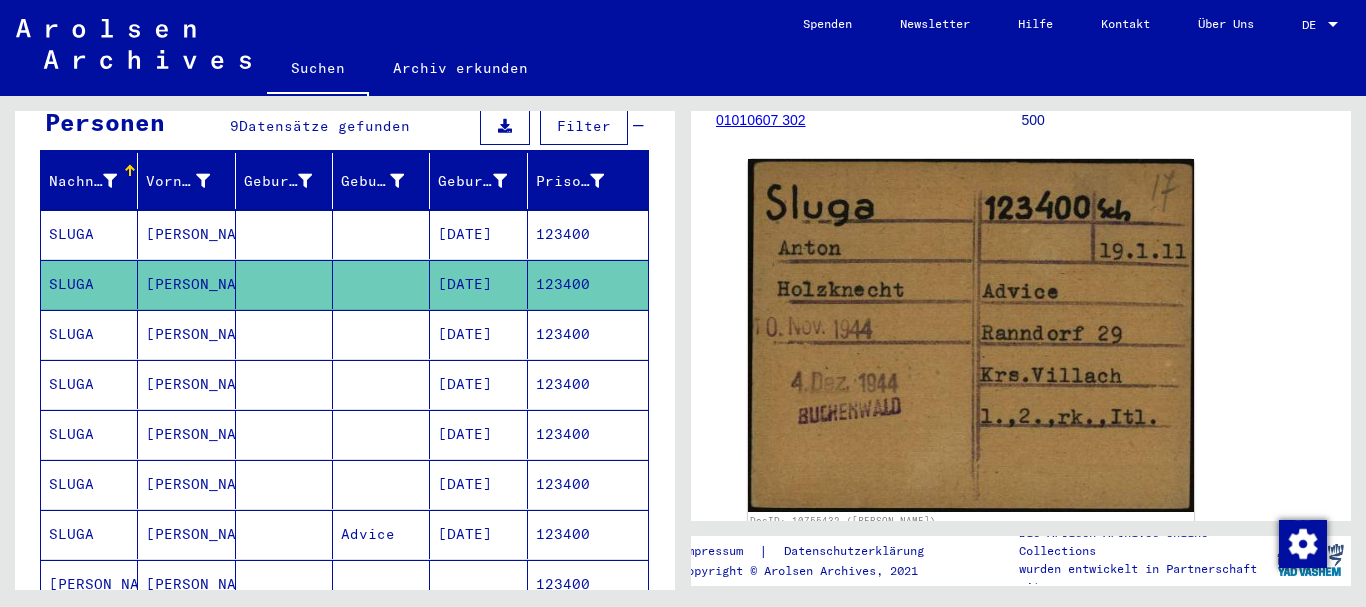 click on "SLUGA" at bounding box center [89, 584] 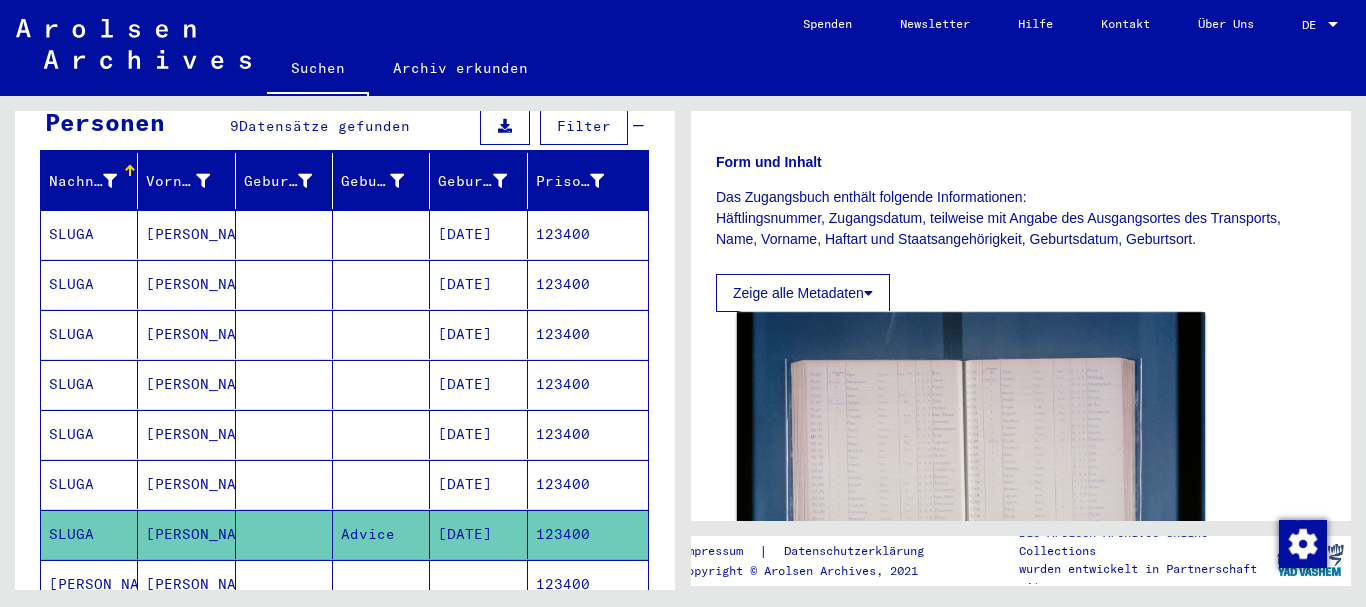 scroll, scrollTop: 540, scrollLeft: 0, axis: vertical 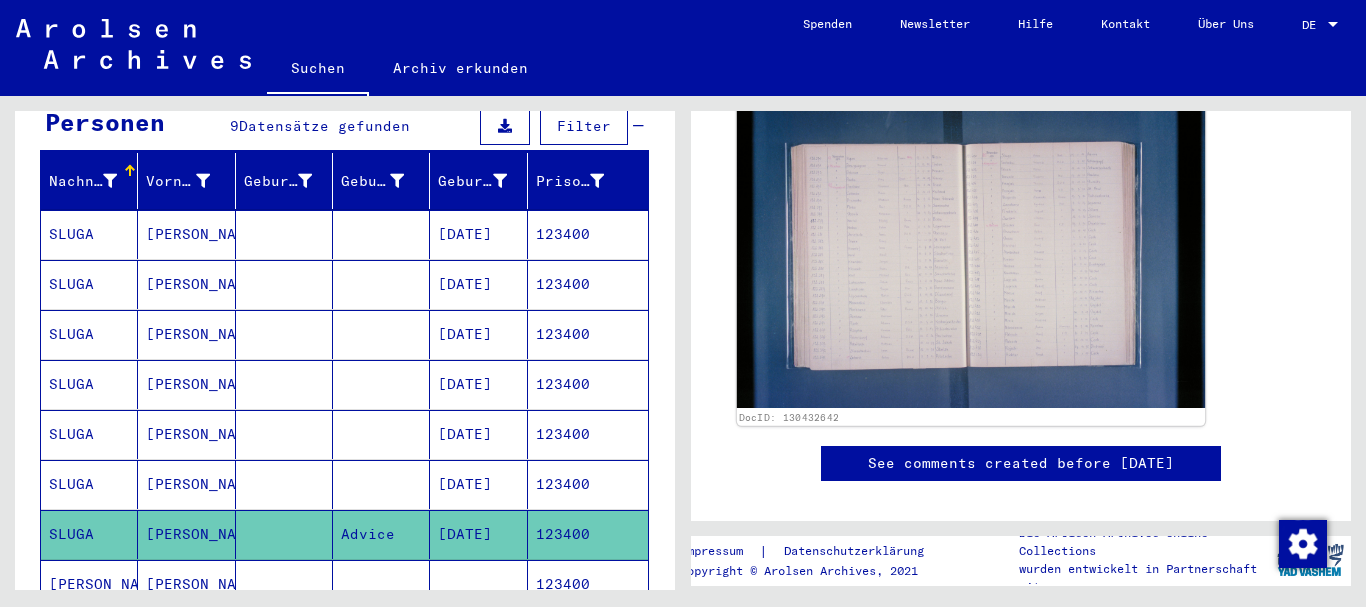 click 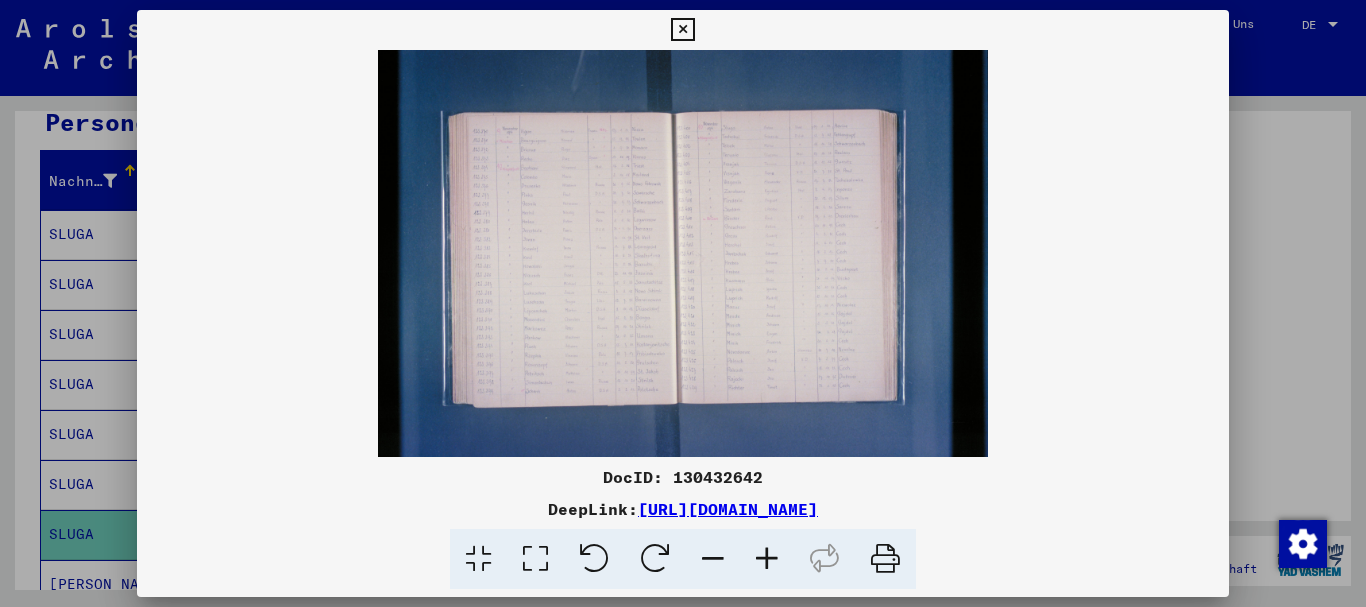 click at bounding box center [767, 559] 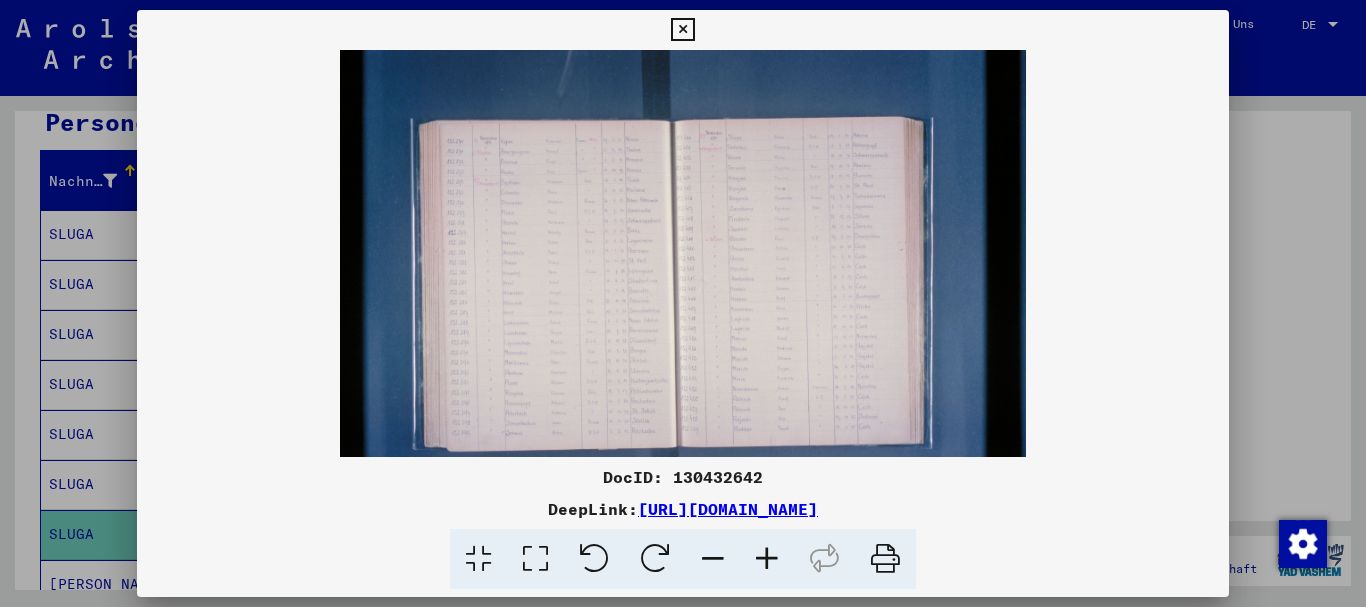 click at bounding box center (767, 559) 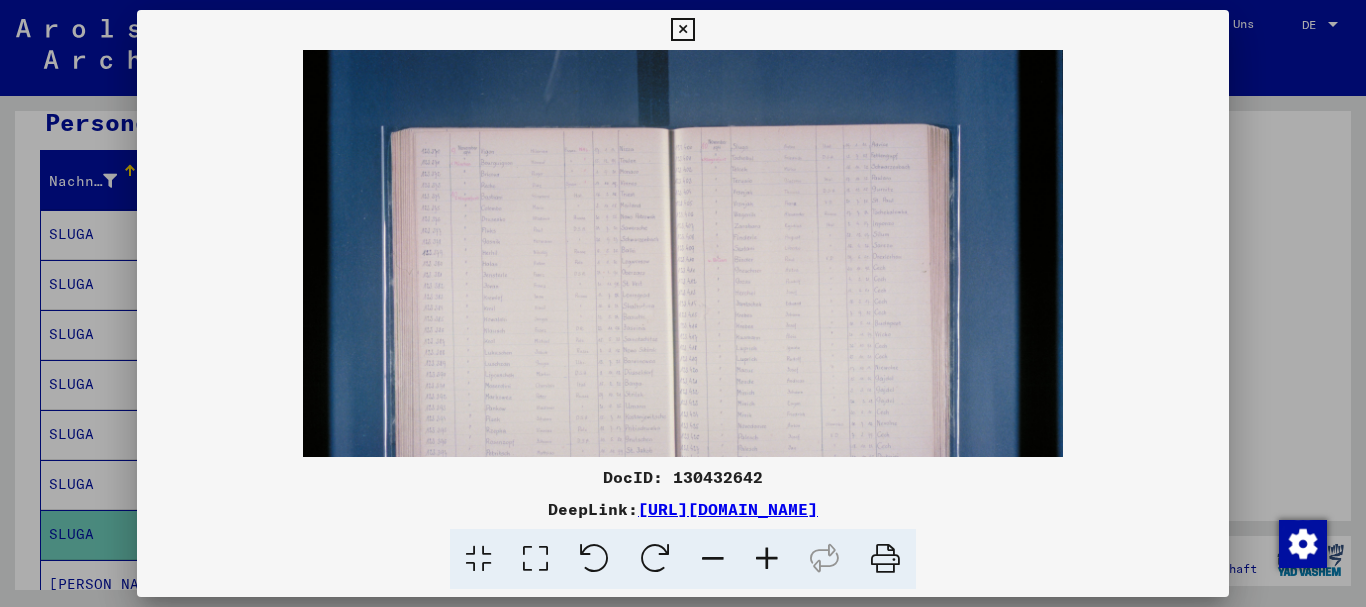 click at bounding box center [767, 559] 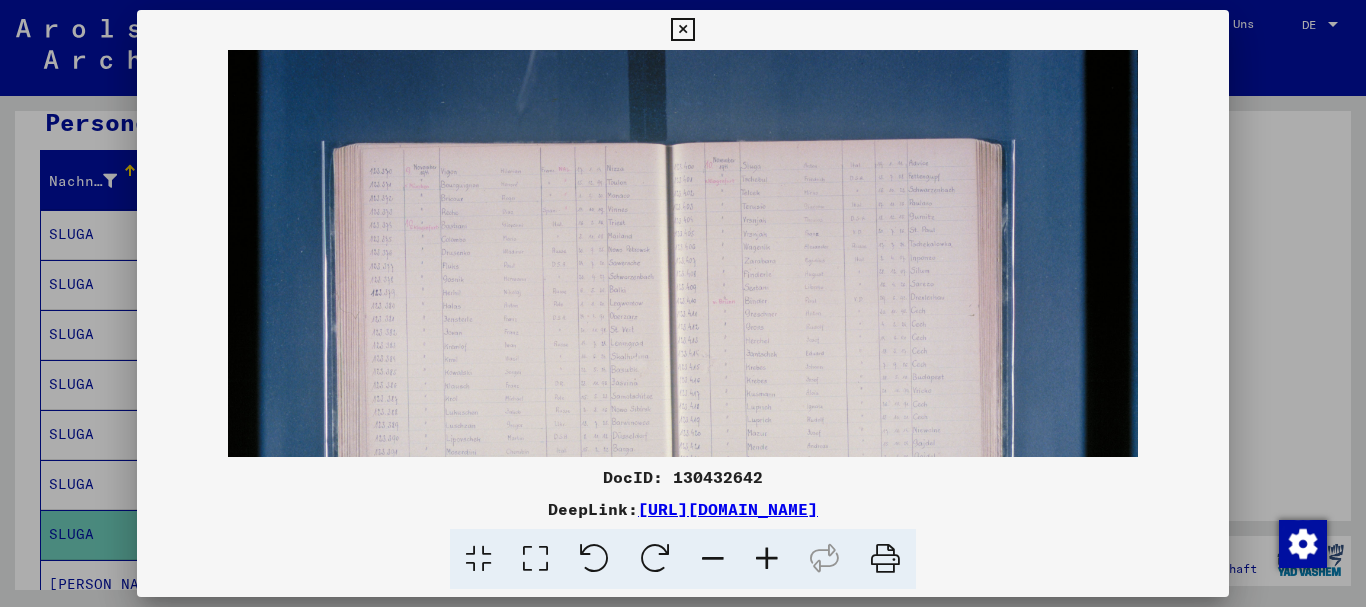 click at bounding box center (767, 559) 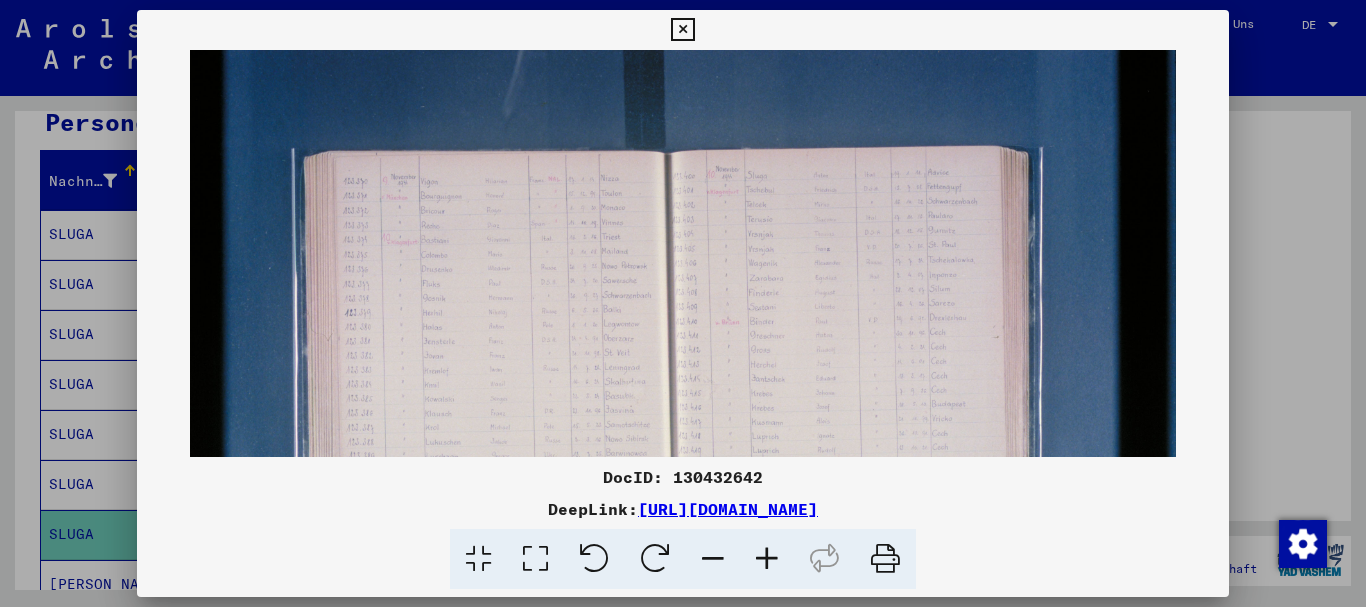 click at bounding box center [767, 559] 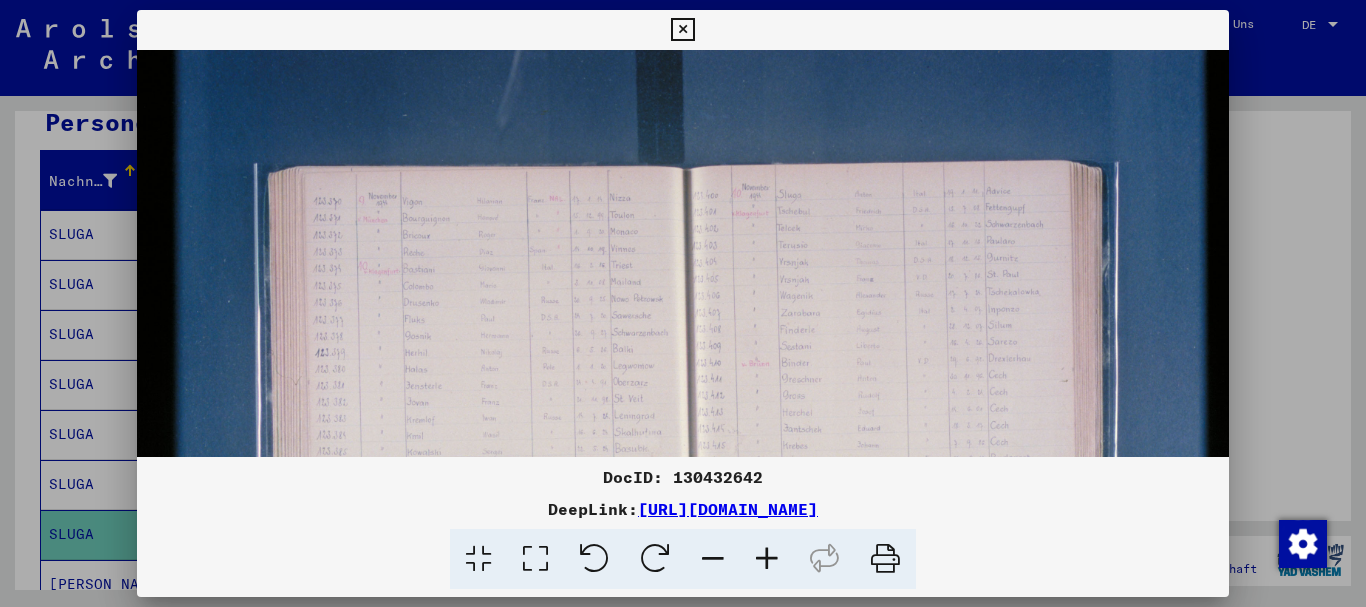 click at bounding box center [767, 559] 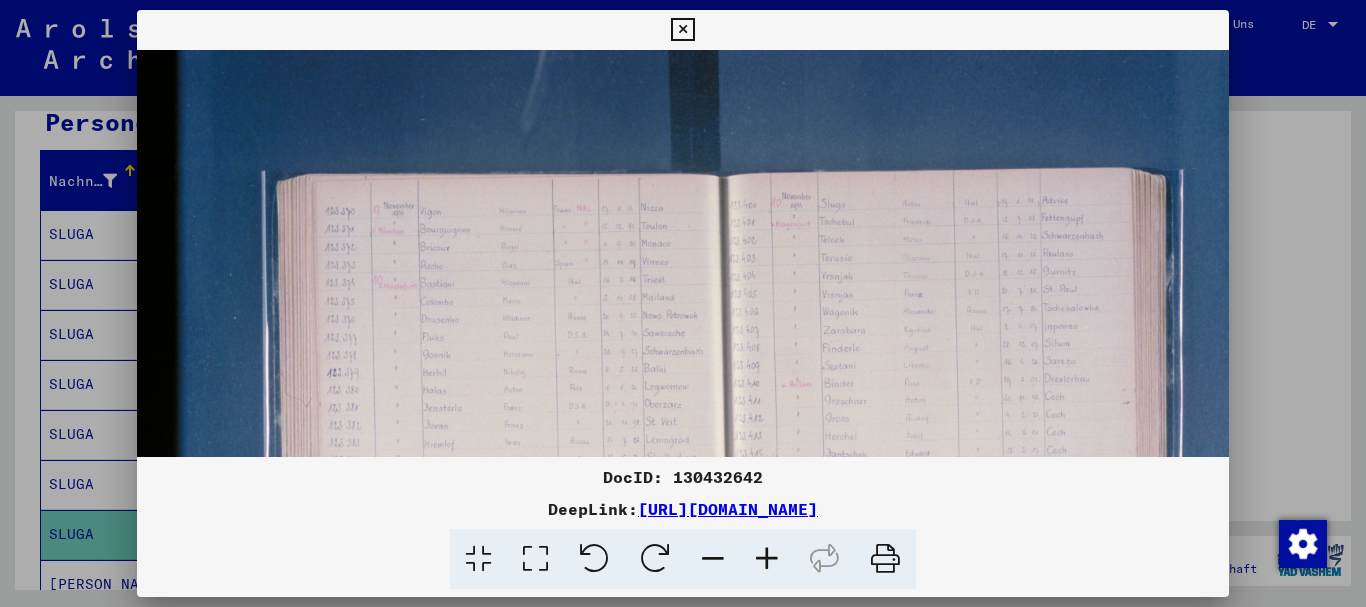 click at bounding box center [767, 559] 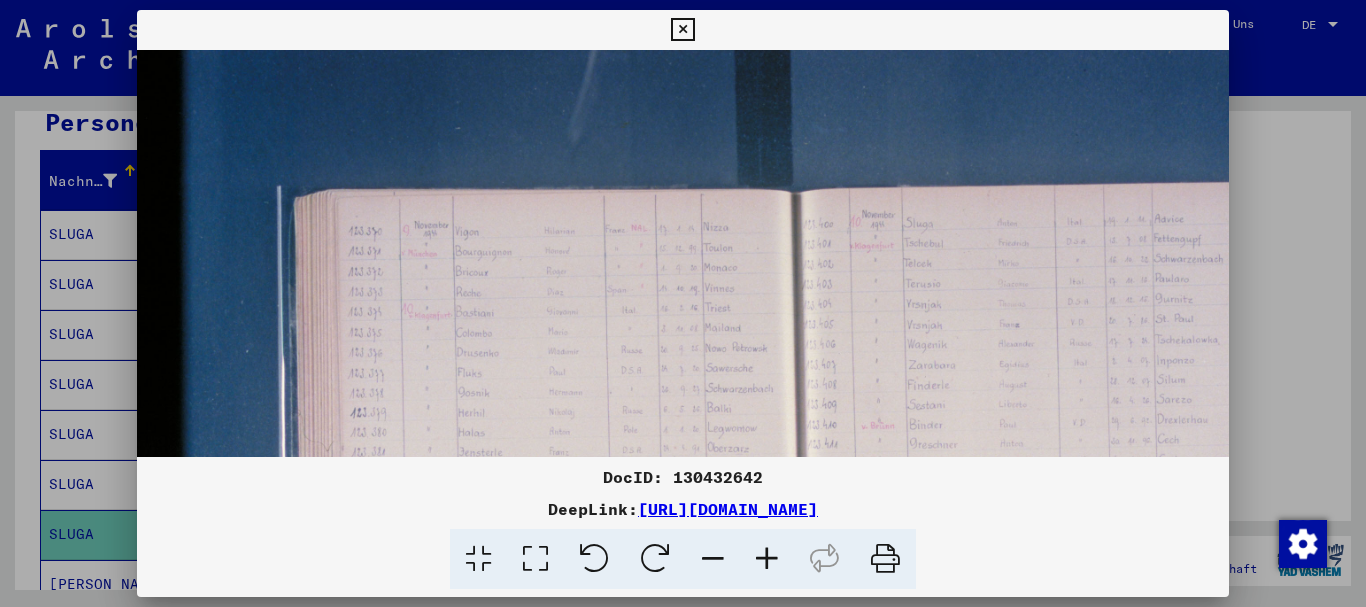 click at bounding box center (767, 559) 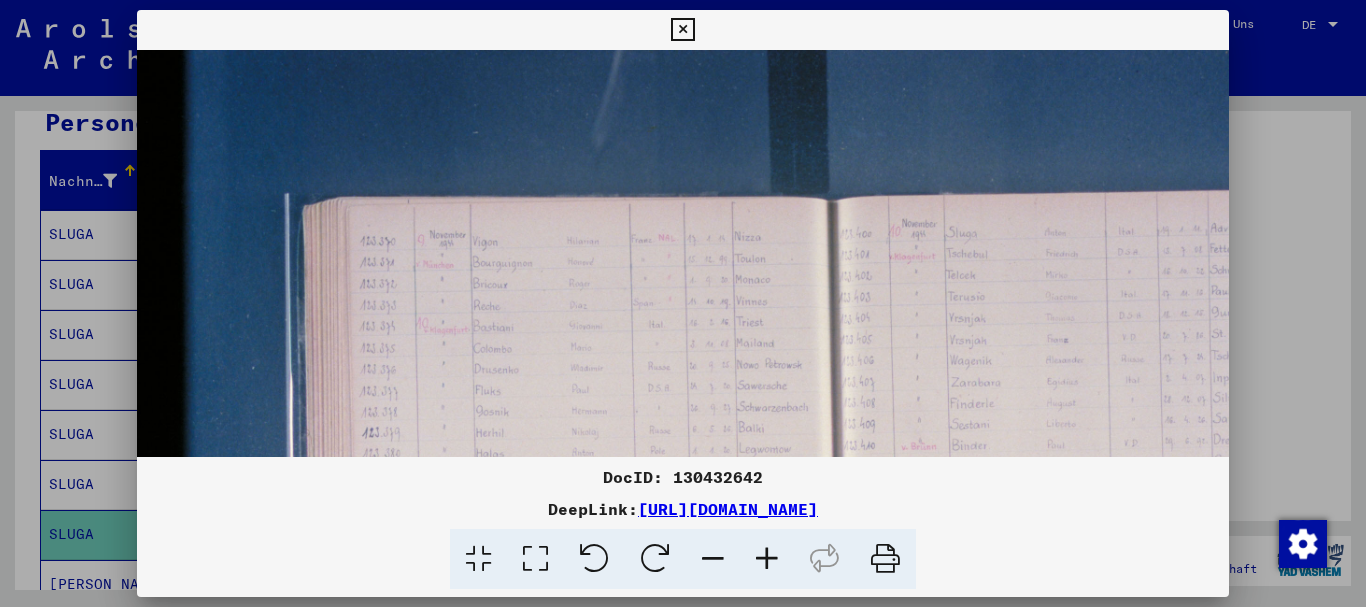 click at bounding box center [767, 559] 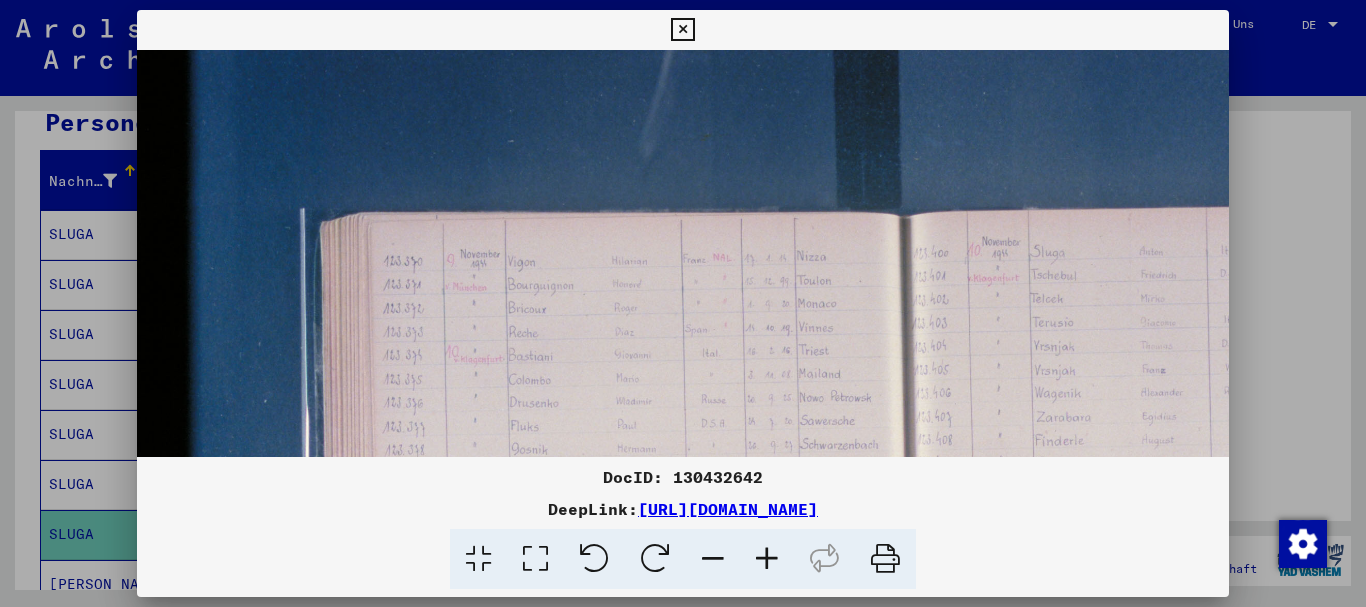 click at bounding box center [767, 559] 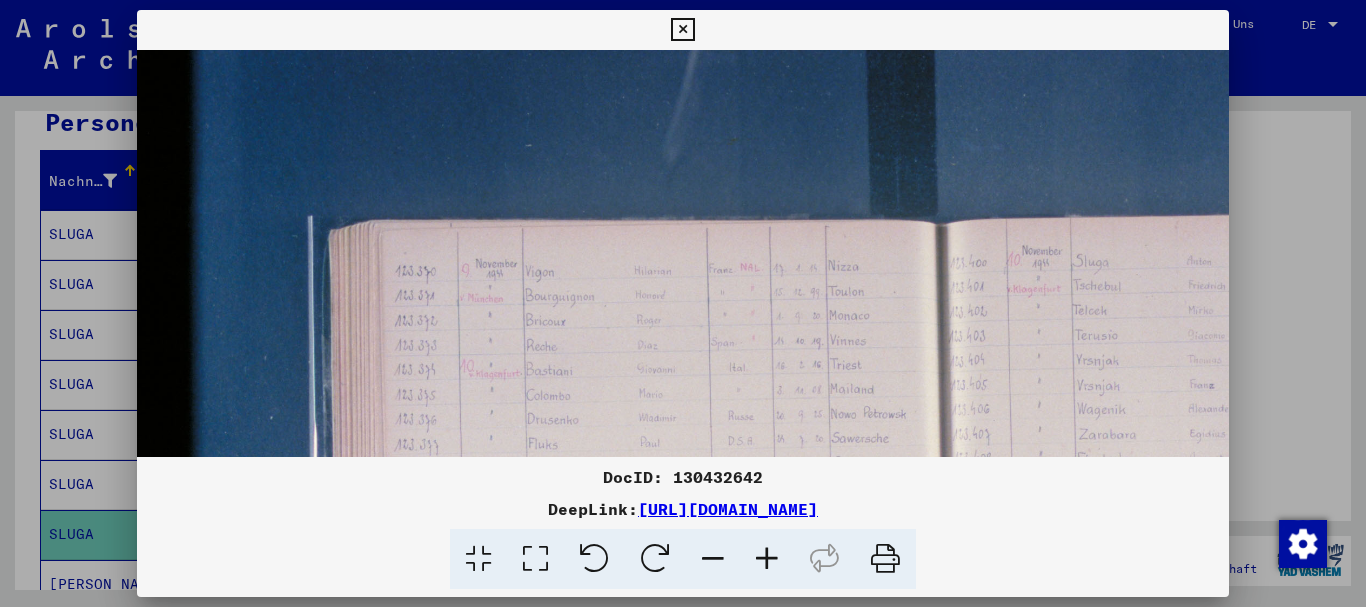 click at bounding box center [767, 559] 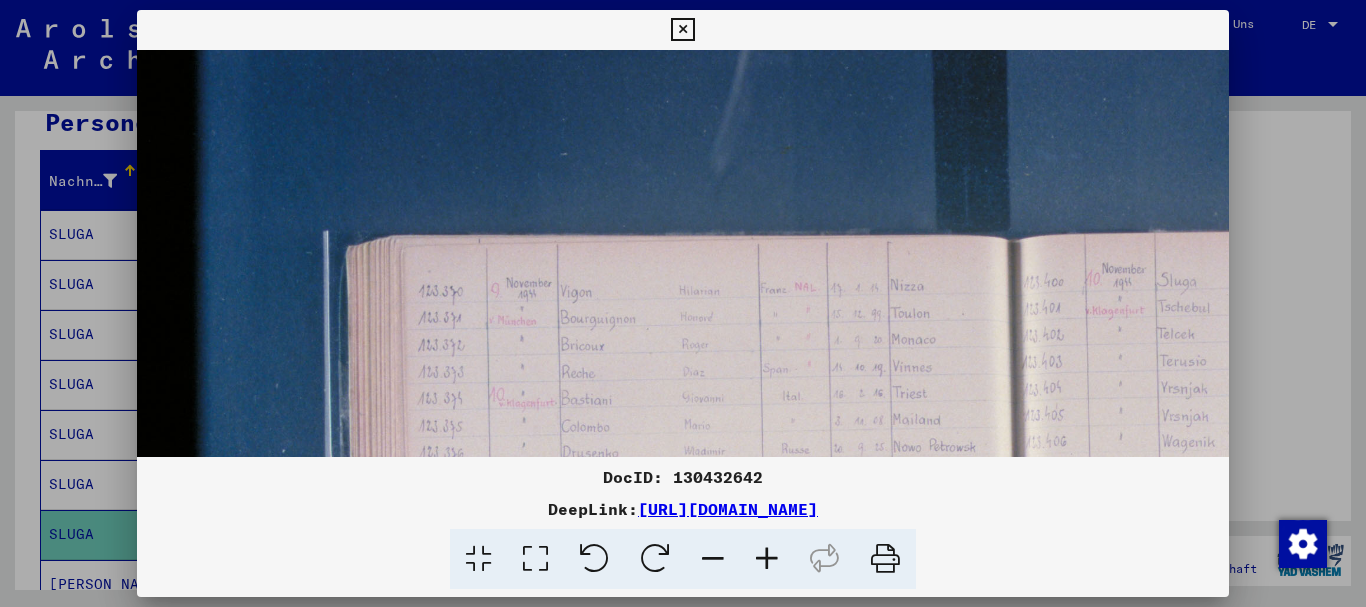 click at bounding box center [767, 559] 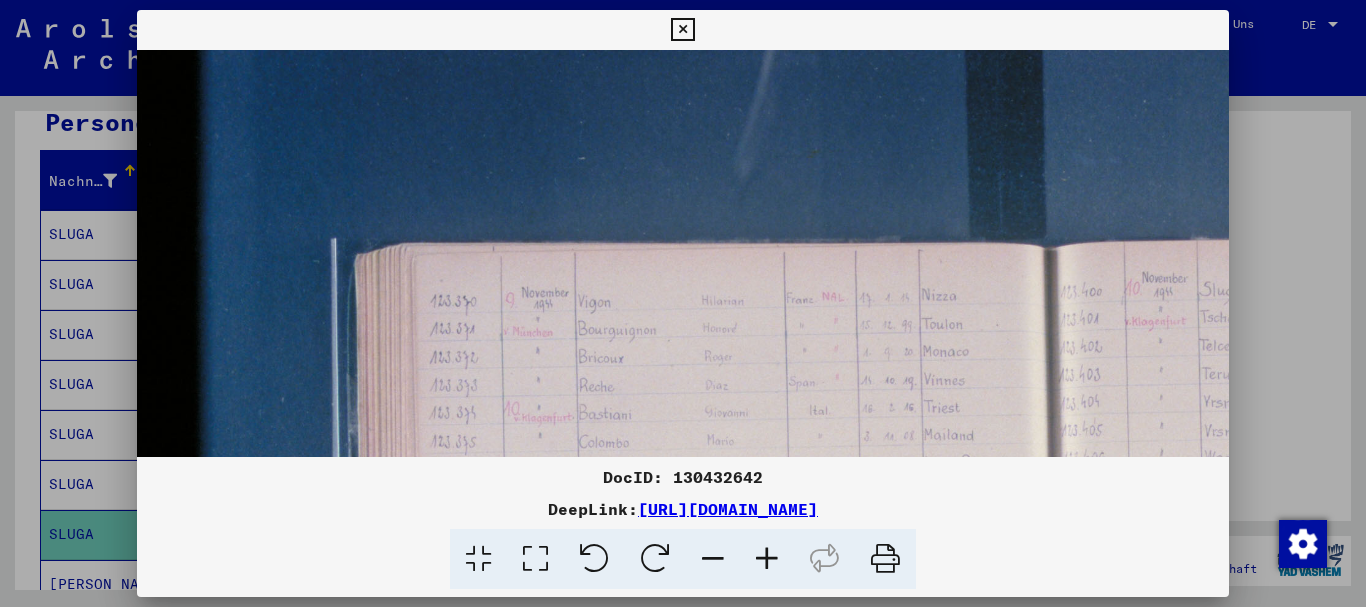 click at bounding box center (767, 559) 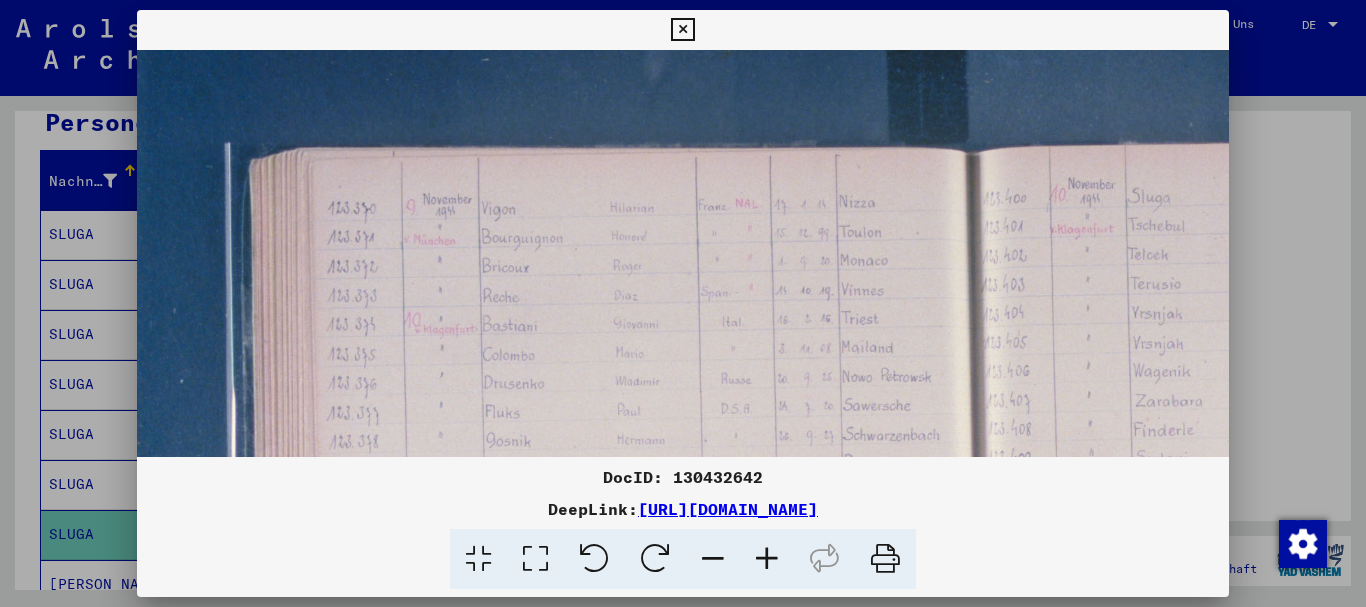 scroll, scrollTop: 108, scrollLeft: 116, axis: both 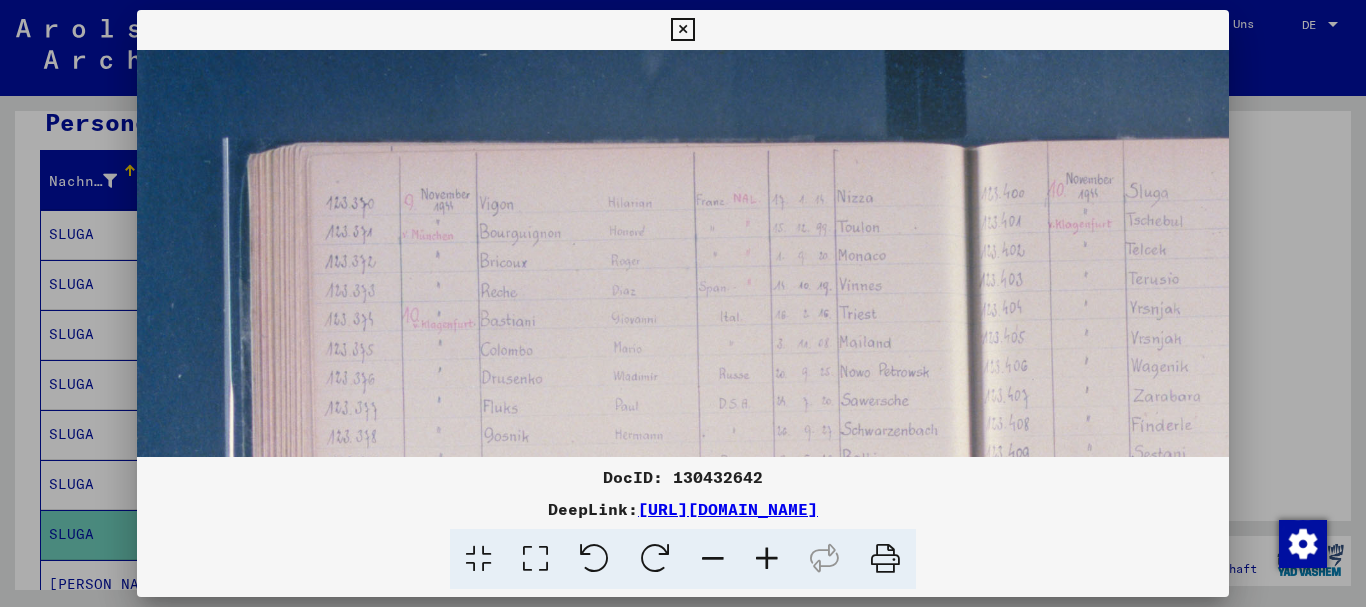 drag, startPoint x: 705, startPoint y: 364, endPoint x: 589, endPoint y: 256, distance: 158.4929 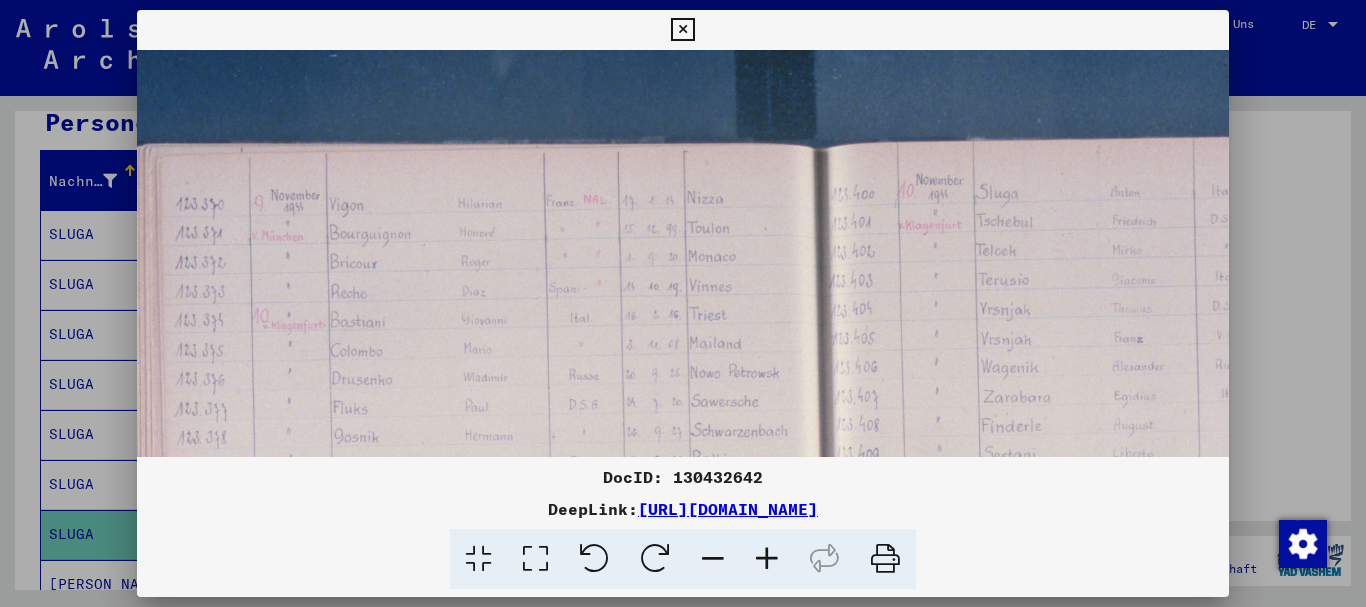 drag, startPoint x: 400, startPoint y: 356, endPoint x: 244, endPoint y: 356, distance: 156 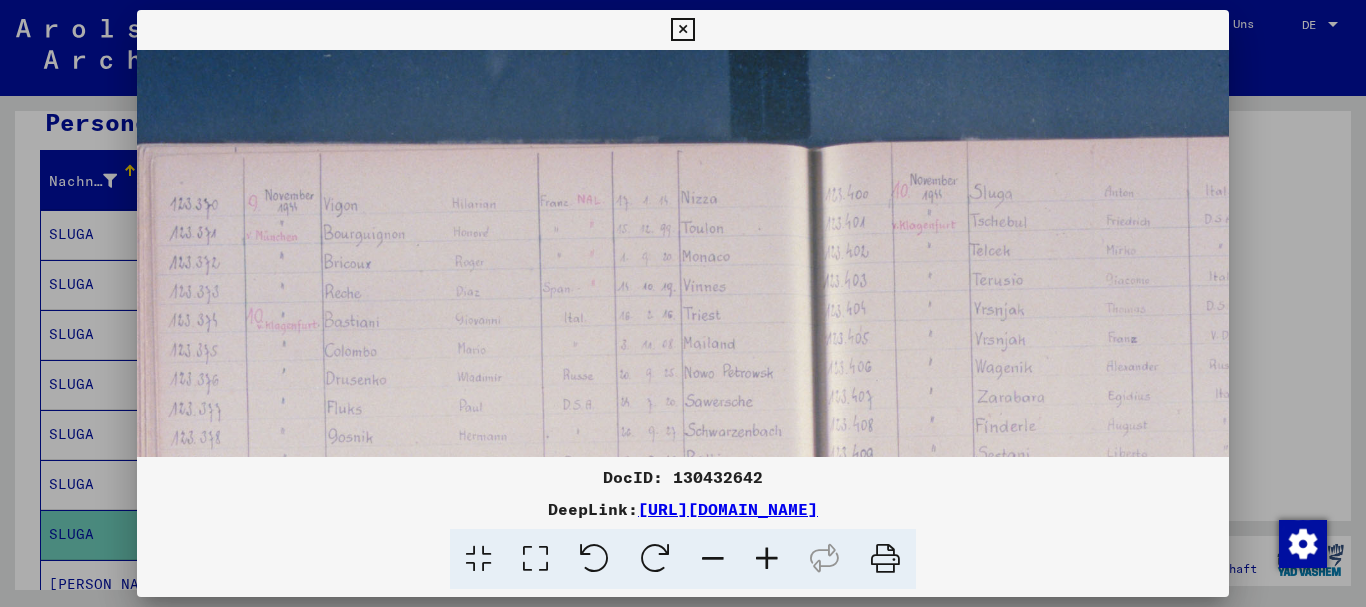 click at bounding box center (683, 303) 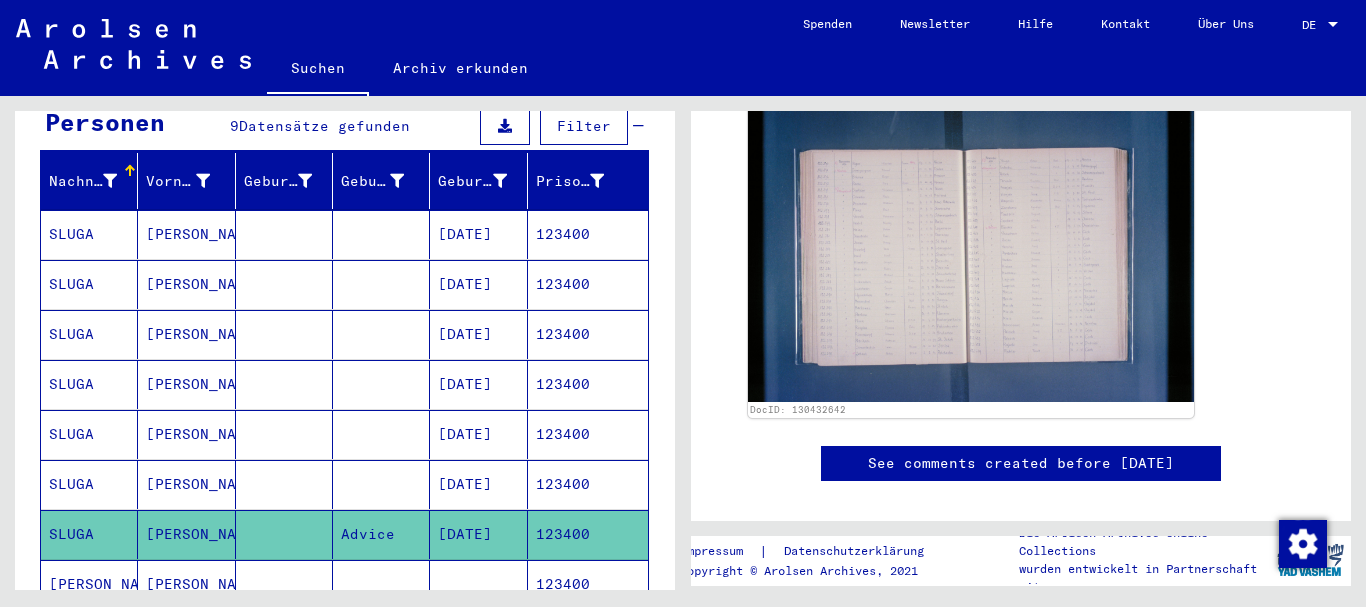 scroll, scrollTop: 0, scrollLeft: 0, axis: both 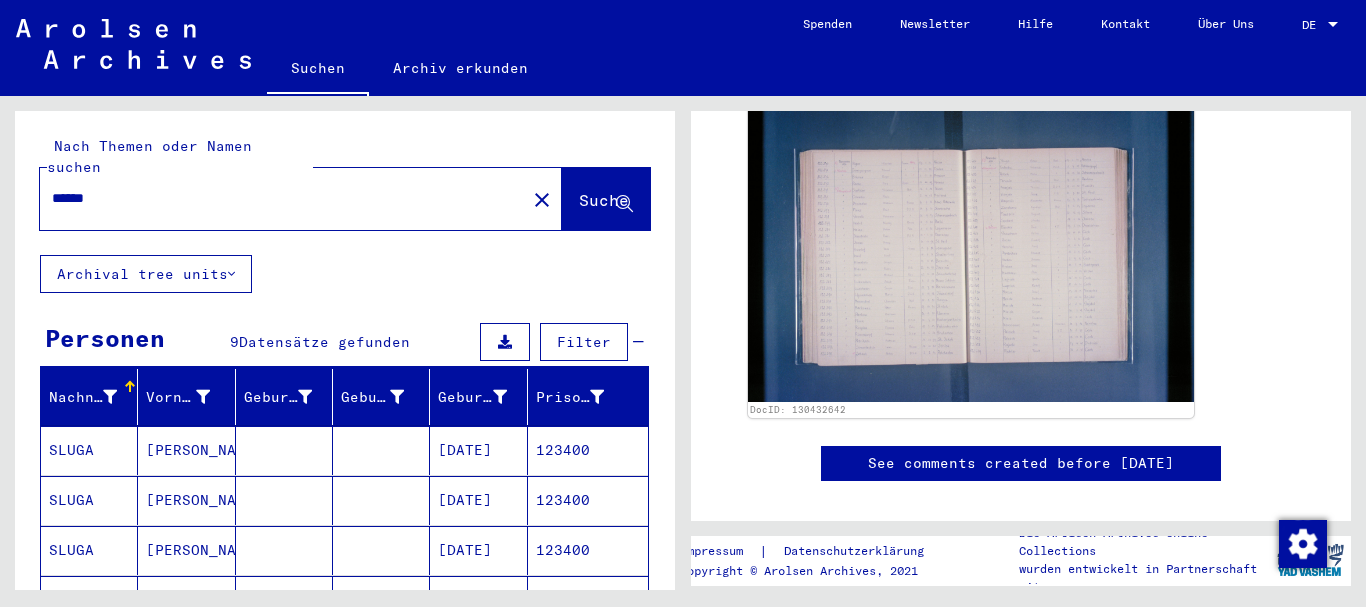 drag, startPoint x: 109, startPoint y: 180, endPoint x: 1, endPoint y: 194, distance: 108.903625 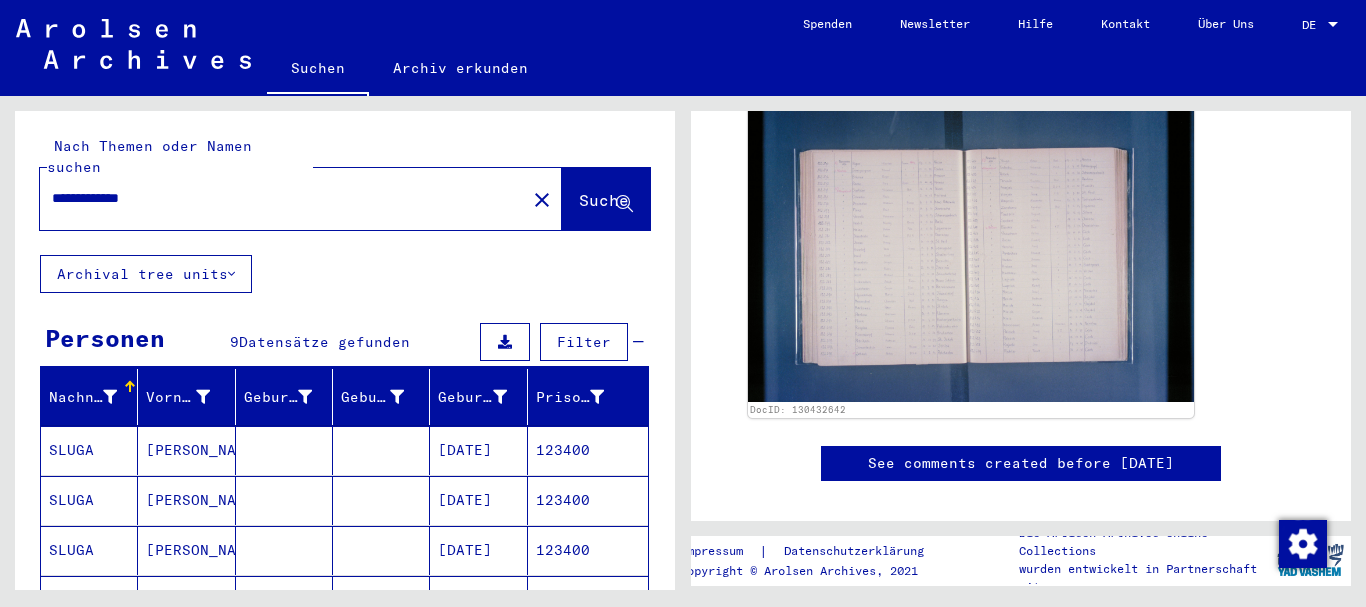 type on "**********" 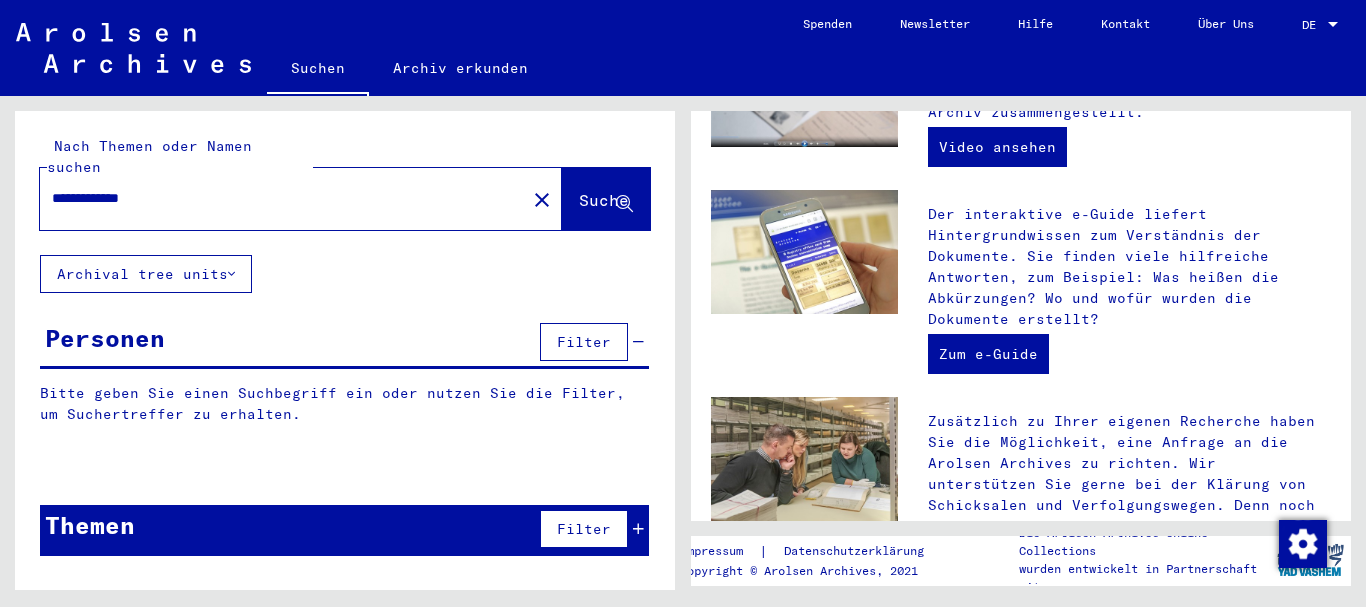 scroll, scrollTop: 0, scrollLeft: 0, axis: both 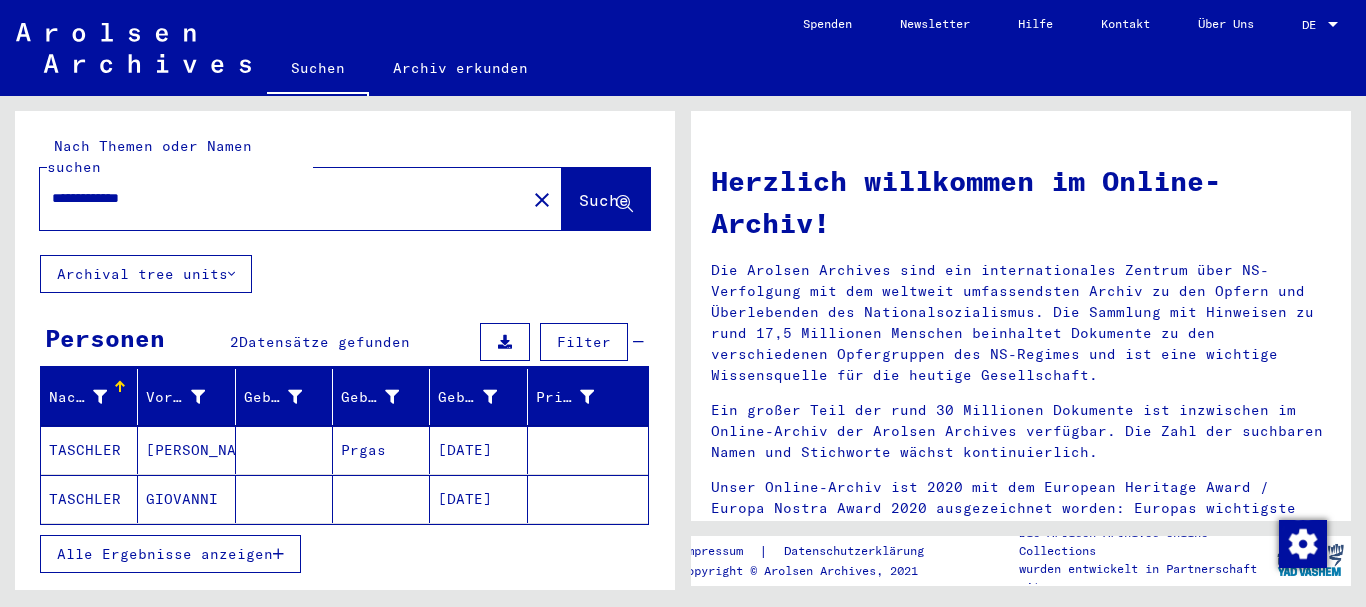 click on "GIOVANNI" 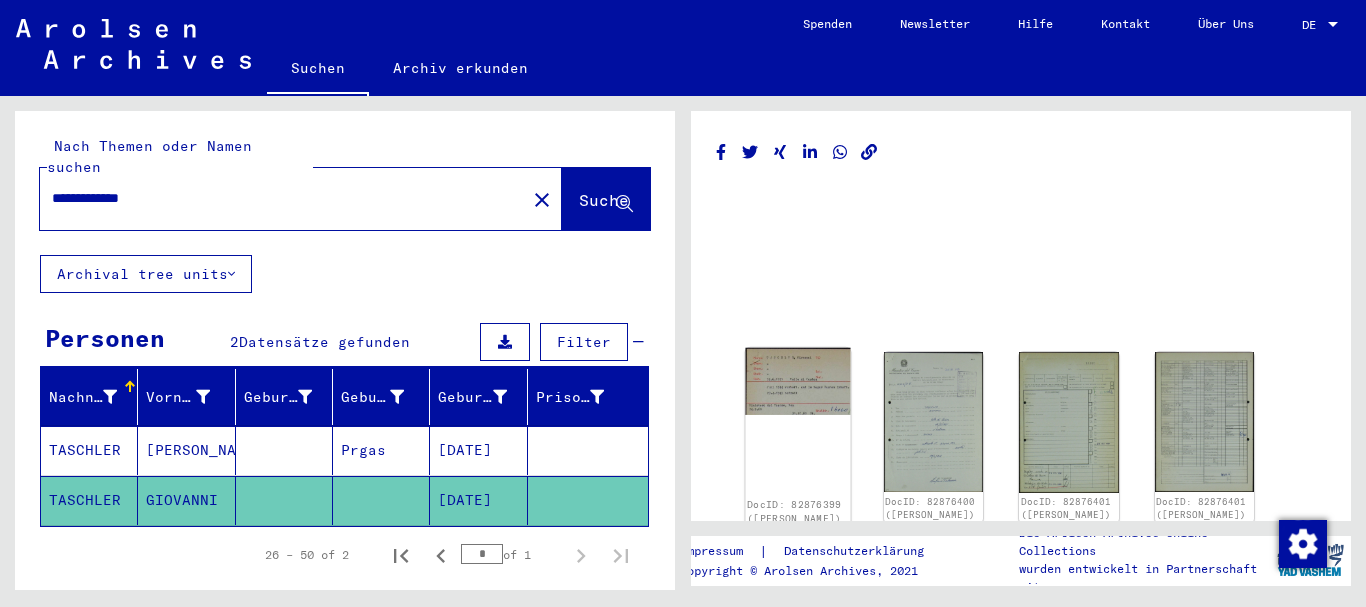 click 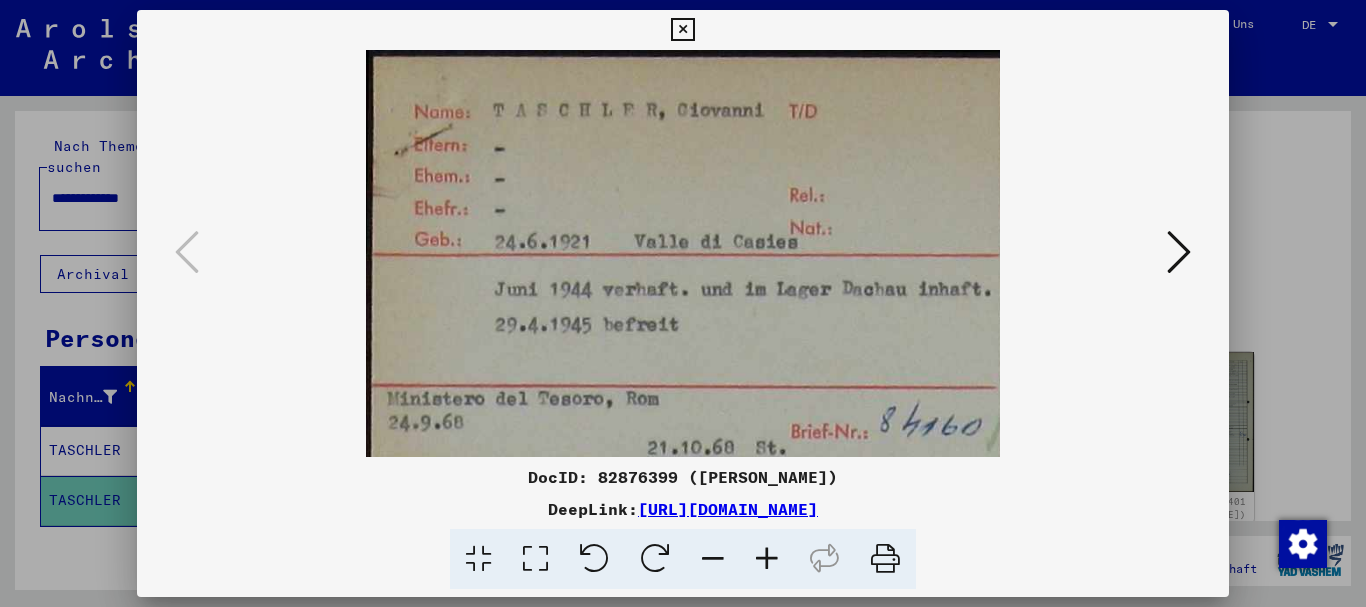 click at bounding box center [1179, 252] 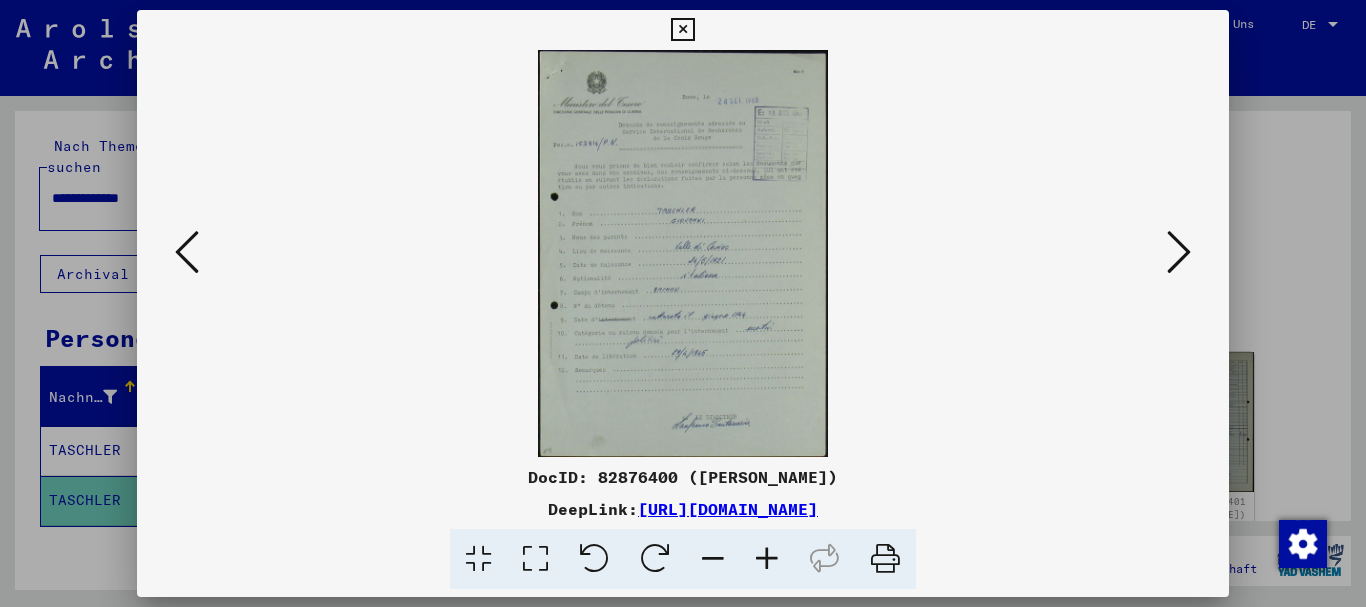 click at bounding box center [767, 559] 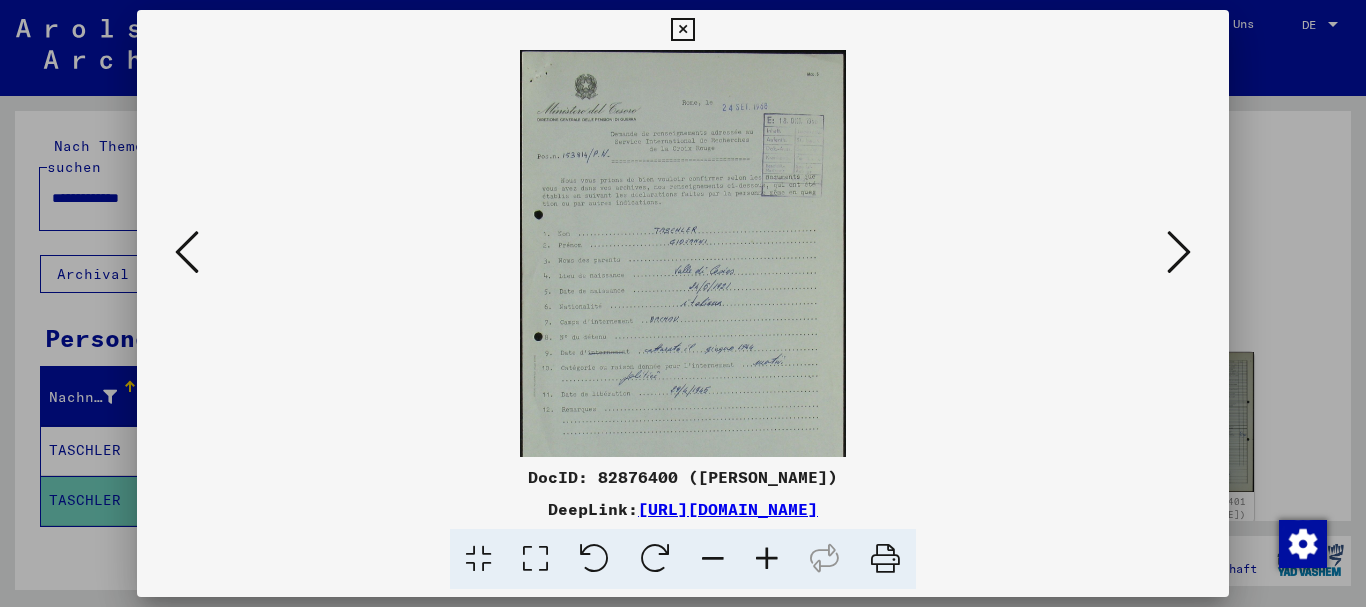 click at bounding box center [767, 559] 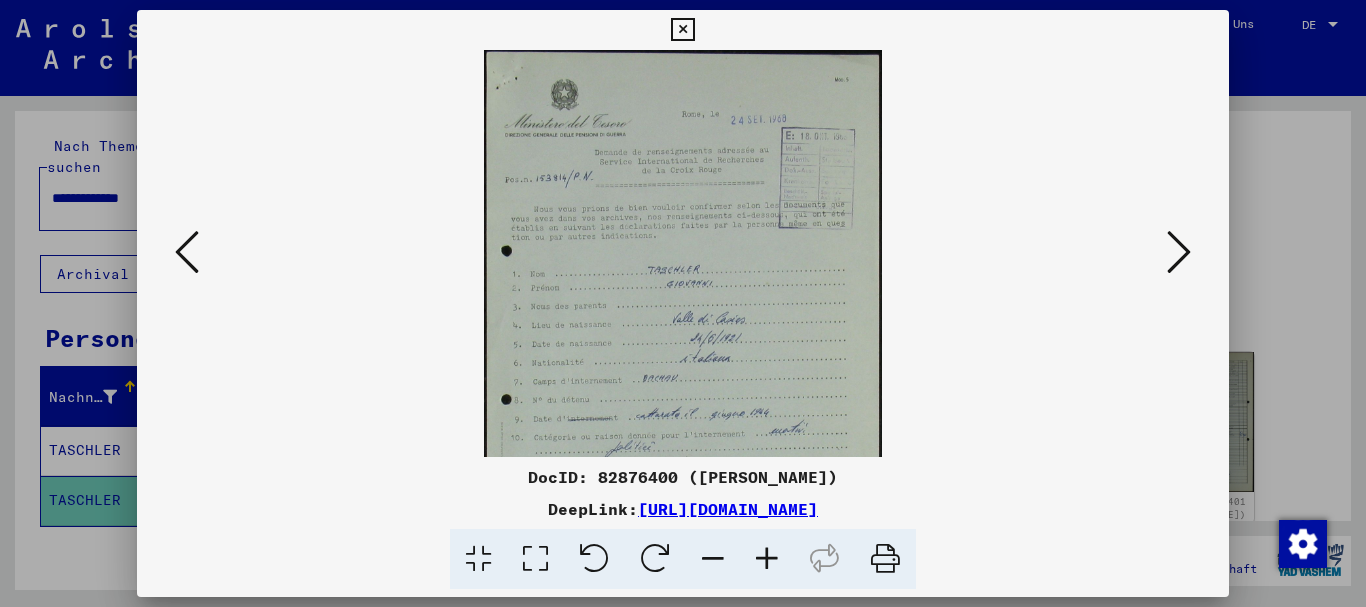 click at bounding box center [767, 559] 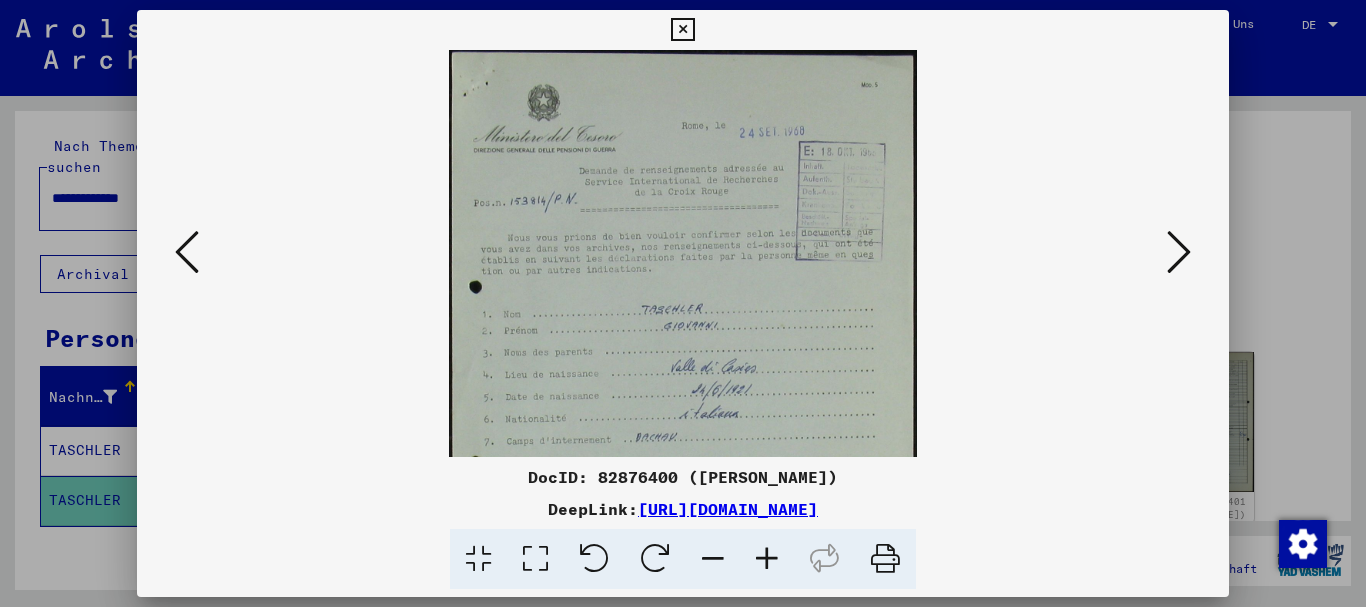 click at bounding box center (767, 559) 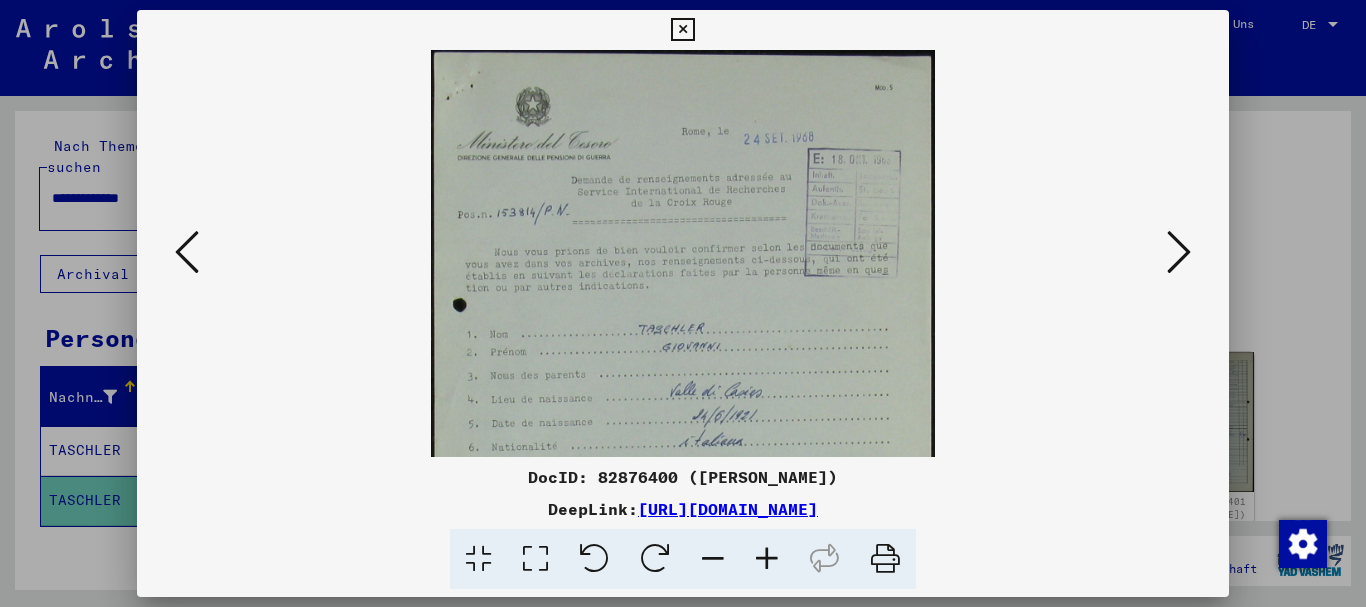 click at bounding box center (767, 559) 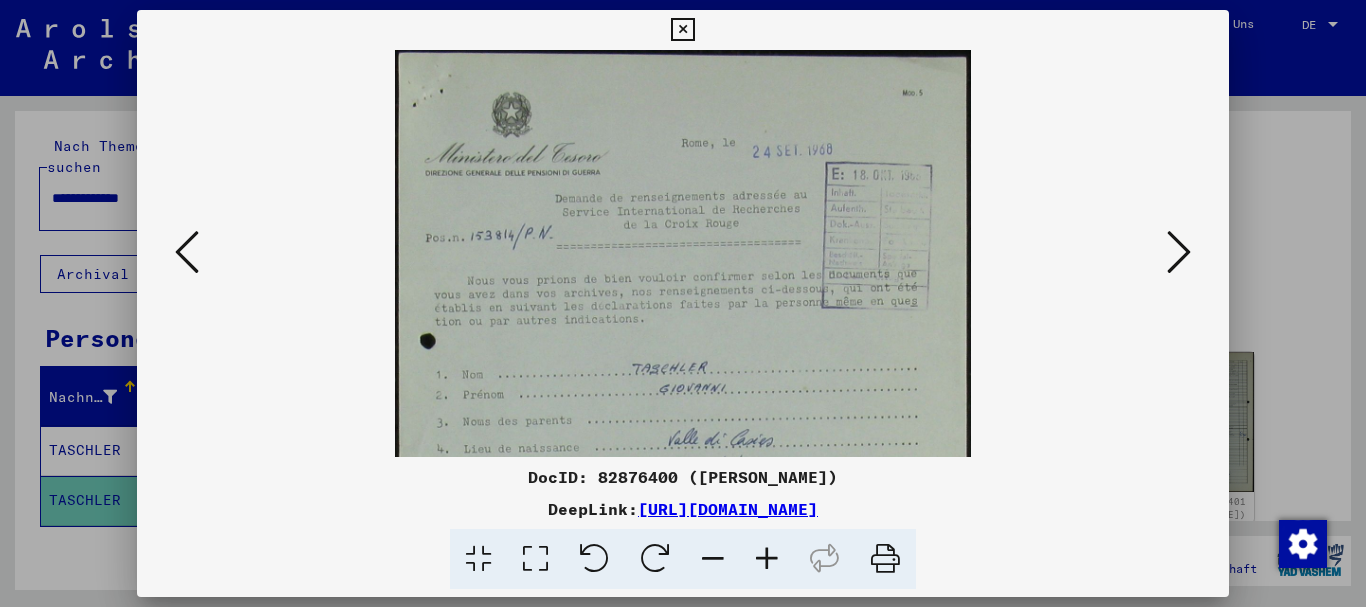 click at bounding box center [767, 559] 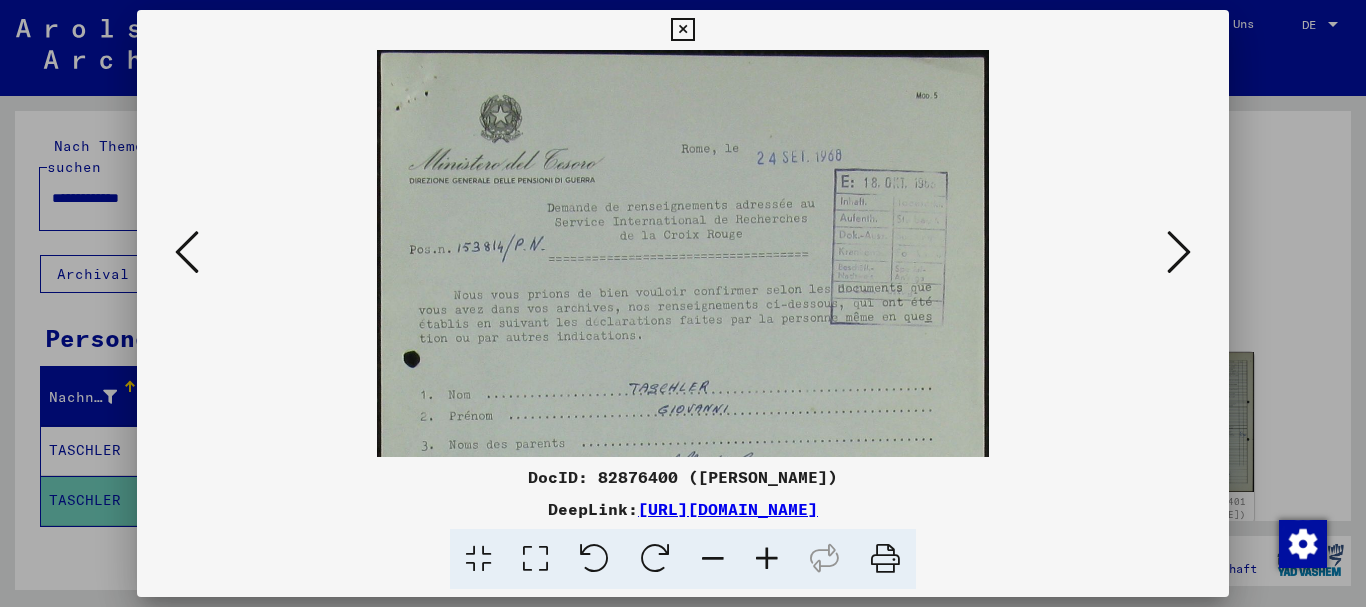 click at bounding box center (767, 559) 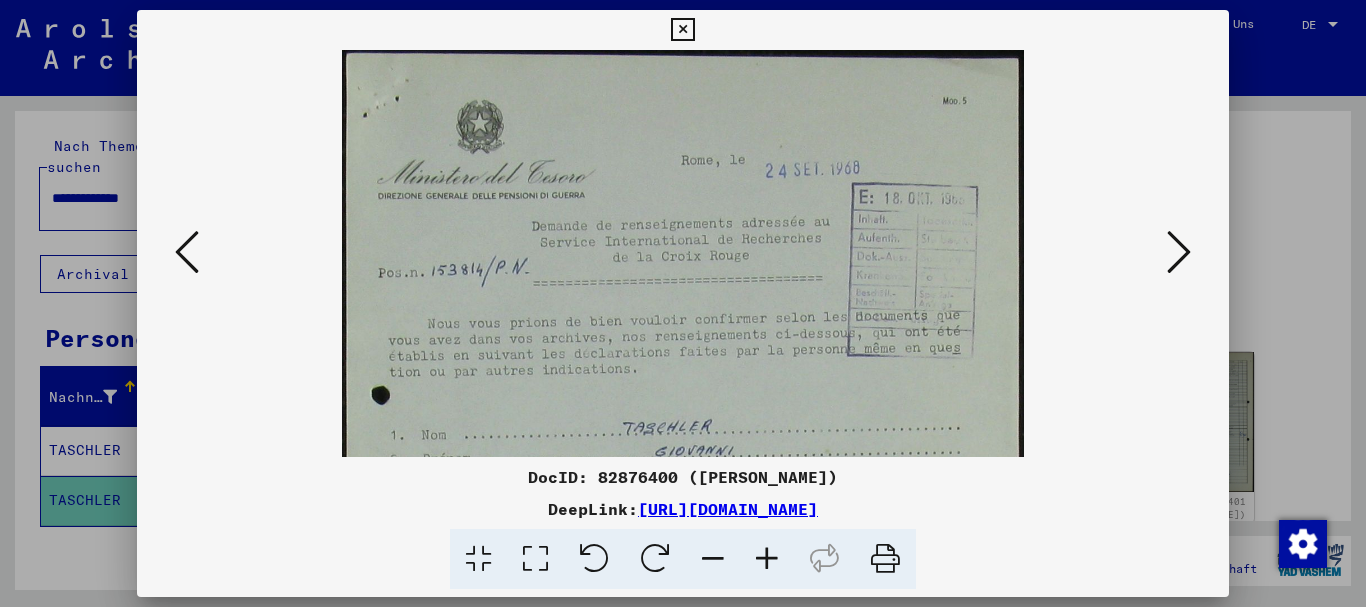 click at bounding box center [767, 559] 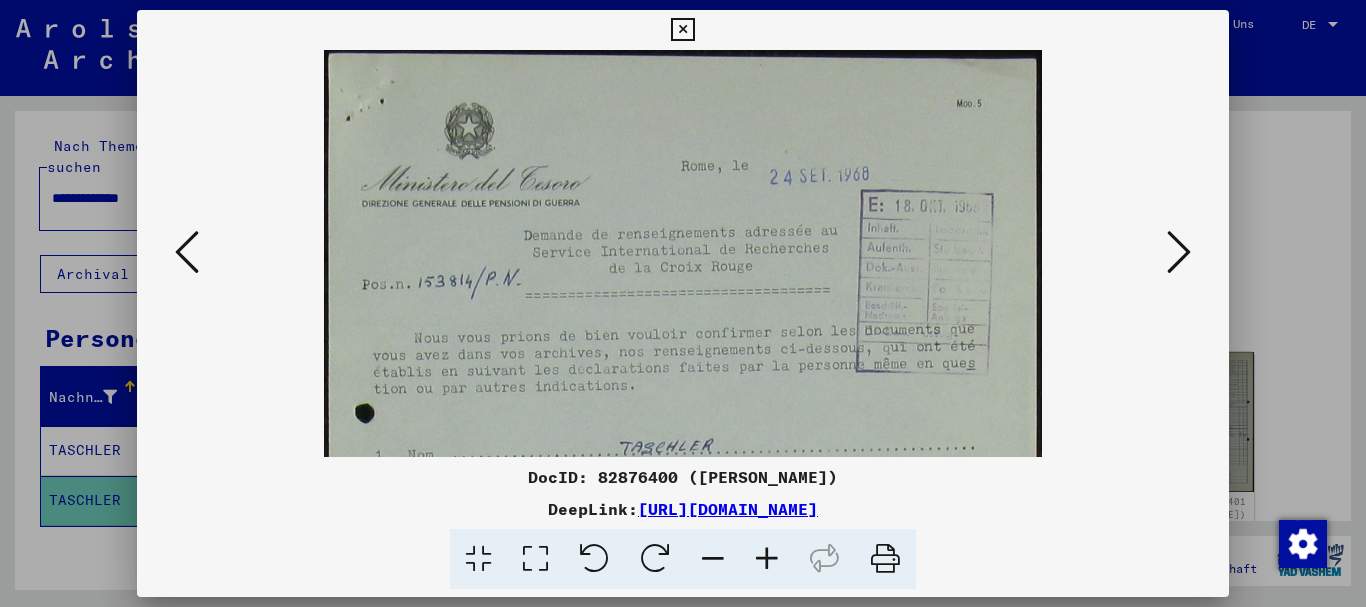 click at bounding box center (767, 559) 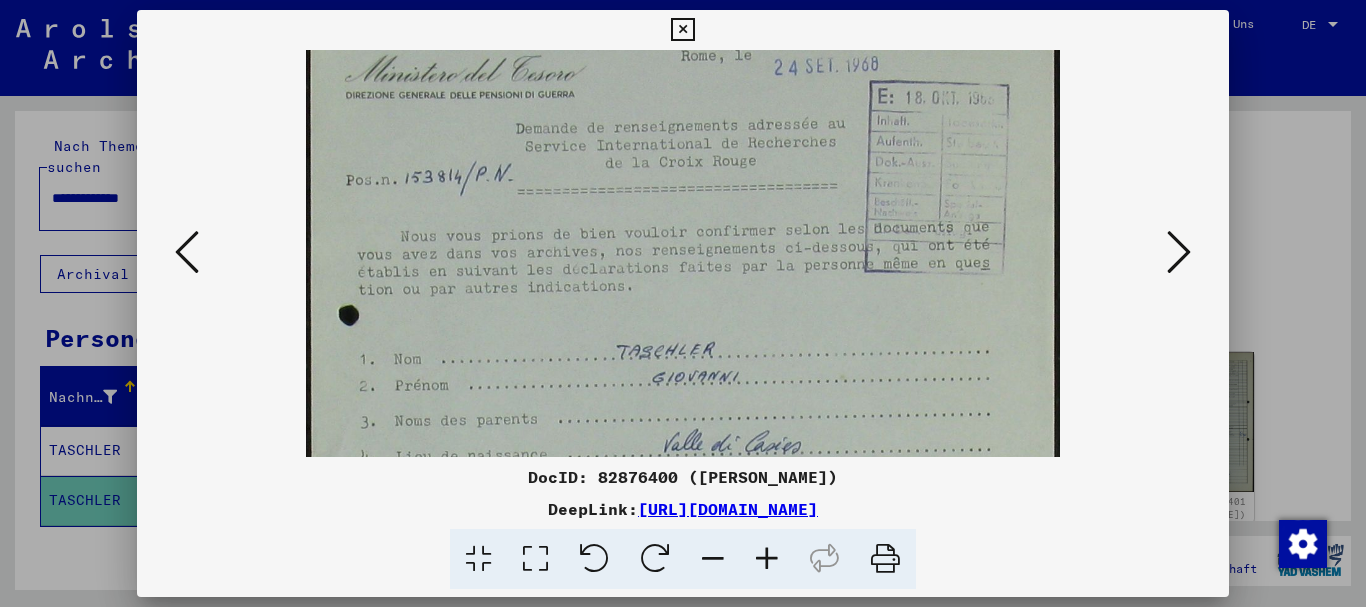 drag, startPoint x: 683, startPoint y: 332, endPoint x: 619, endPoint y: 192, distance: 153.93506 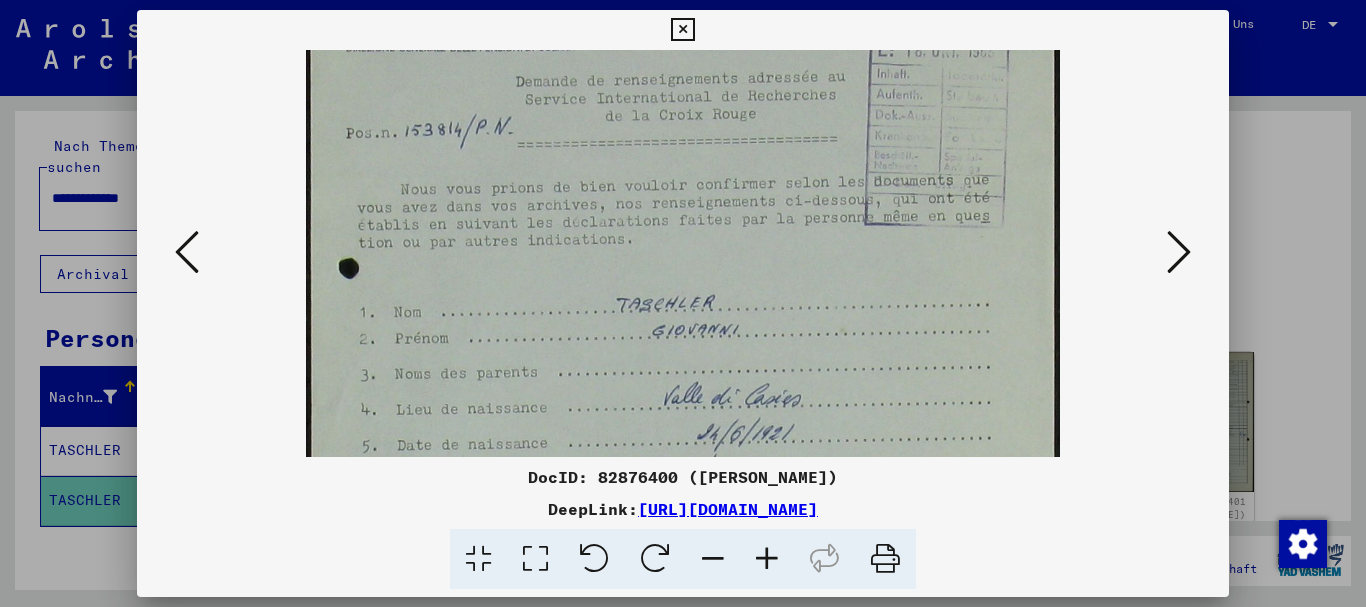drag, startPoint x: 20, startPoint y: 383, endPoint x: 108, endPoint y: 368, distance: 89.26926 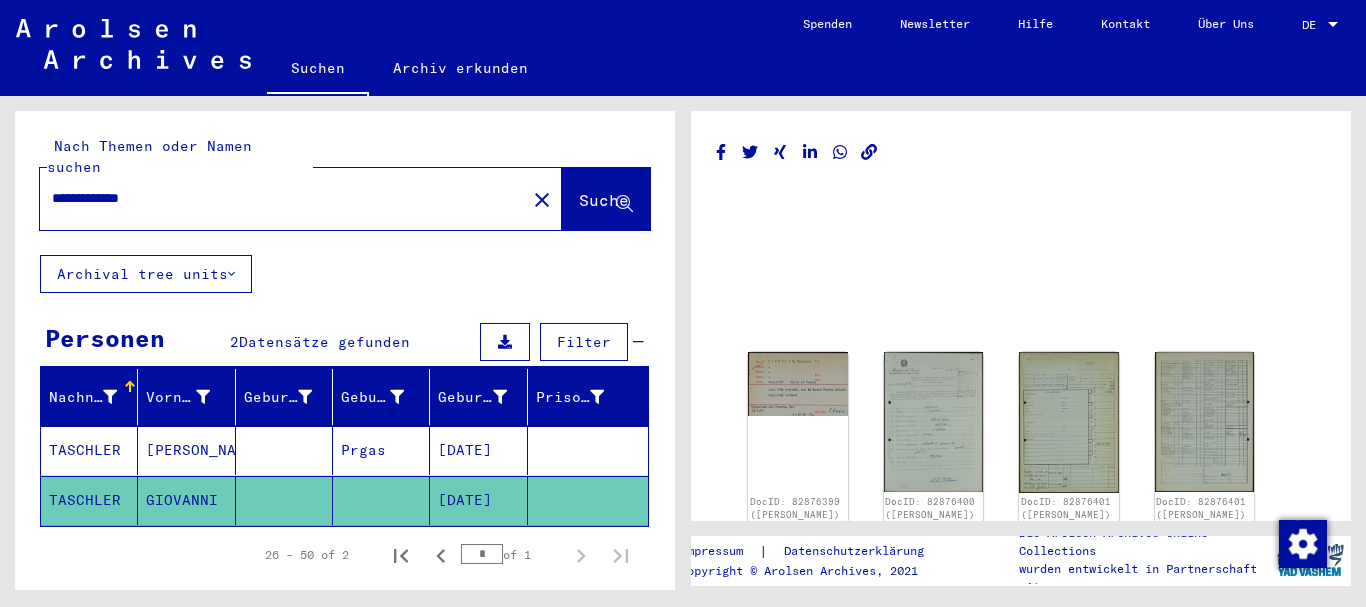 click 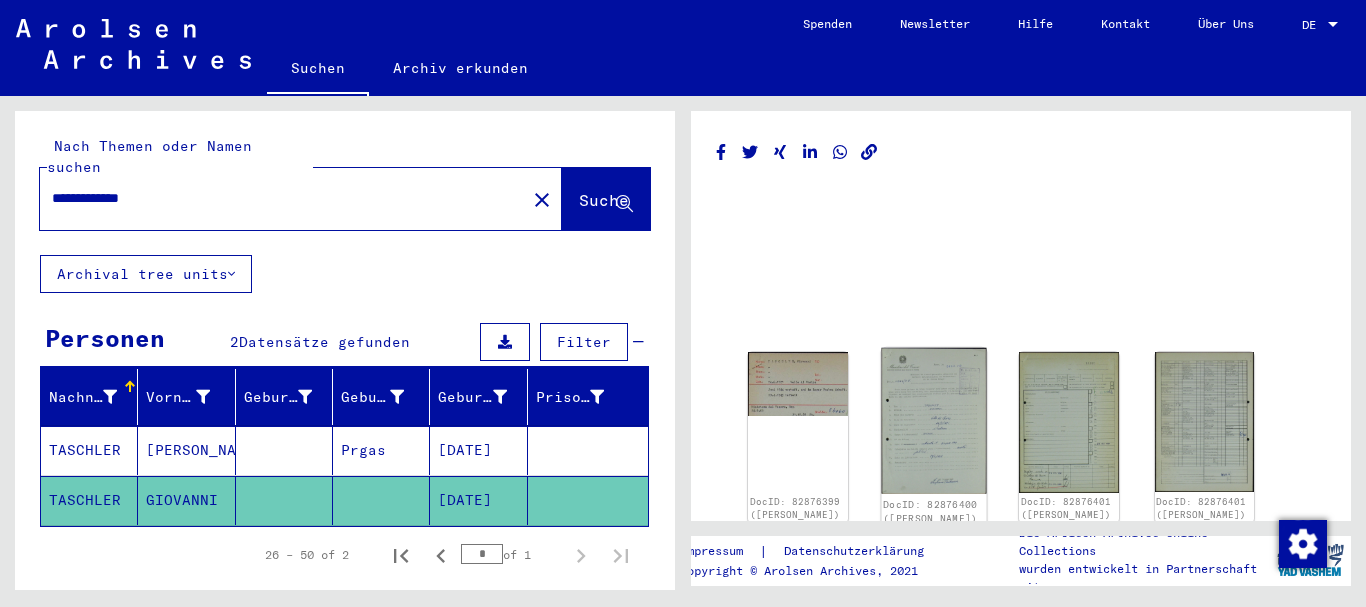click 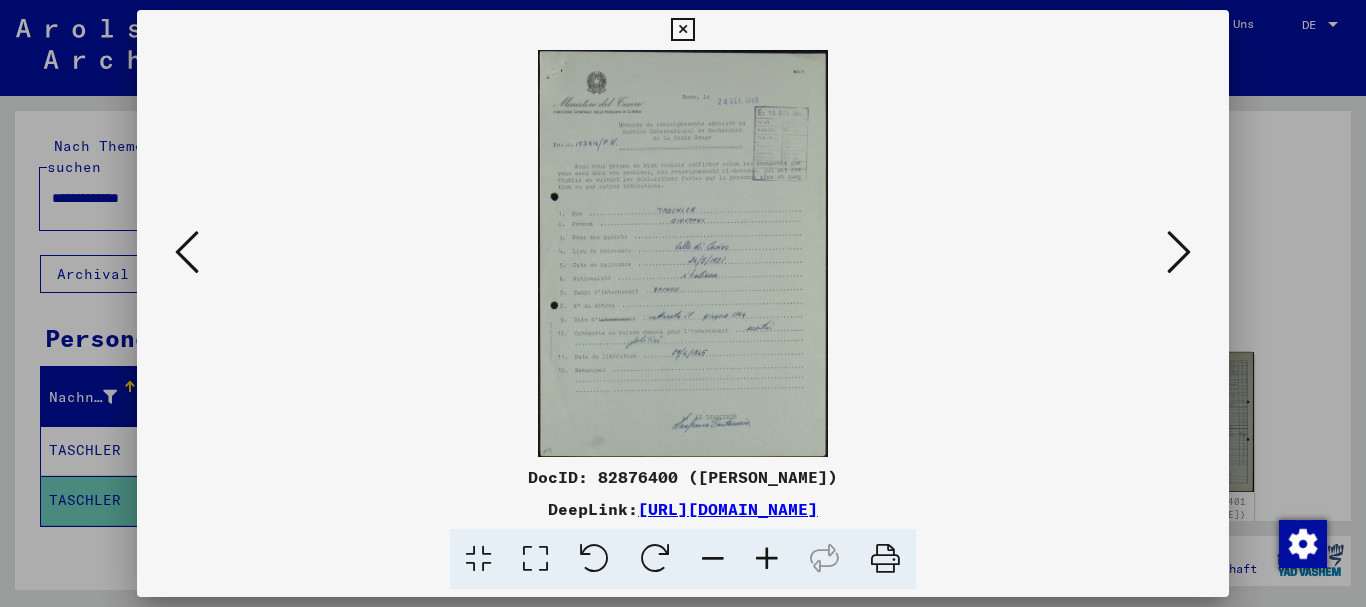 click at bounding box center (767, 559) 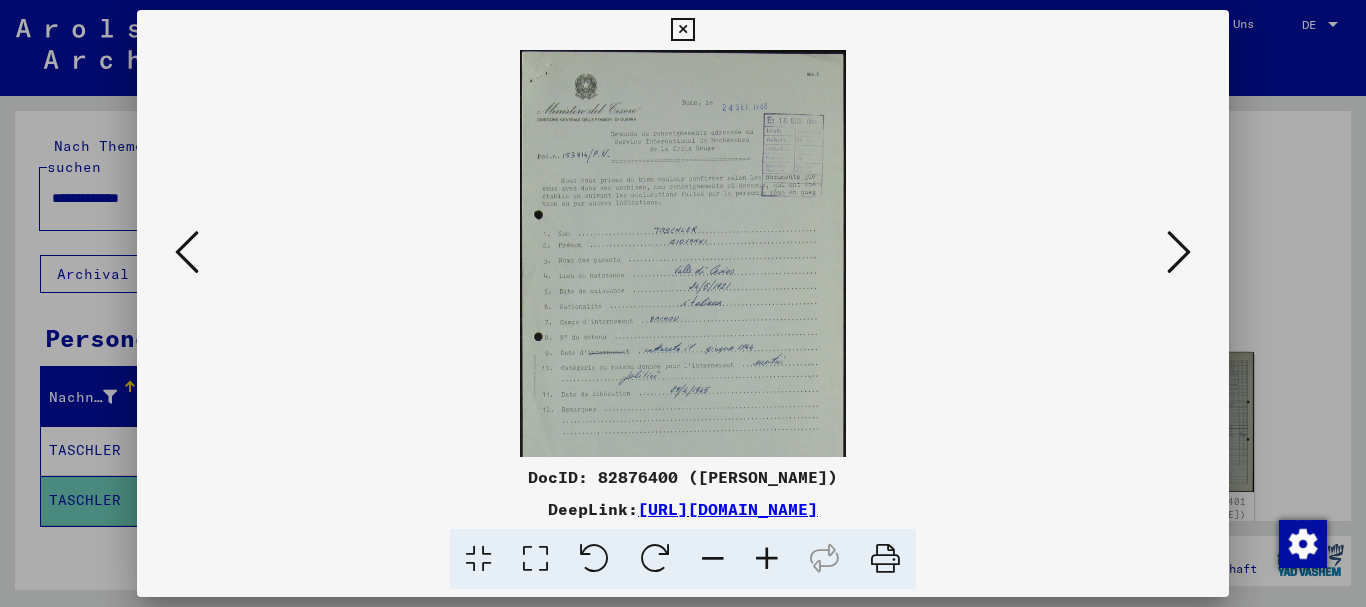 click at bounding box center [767, 559] 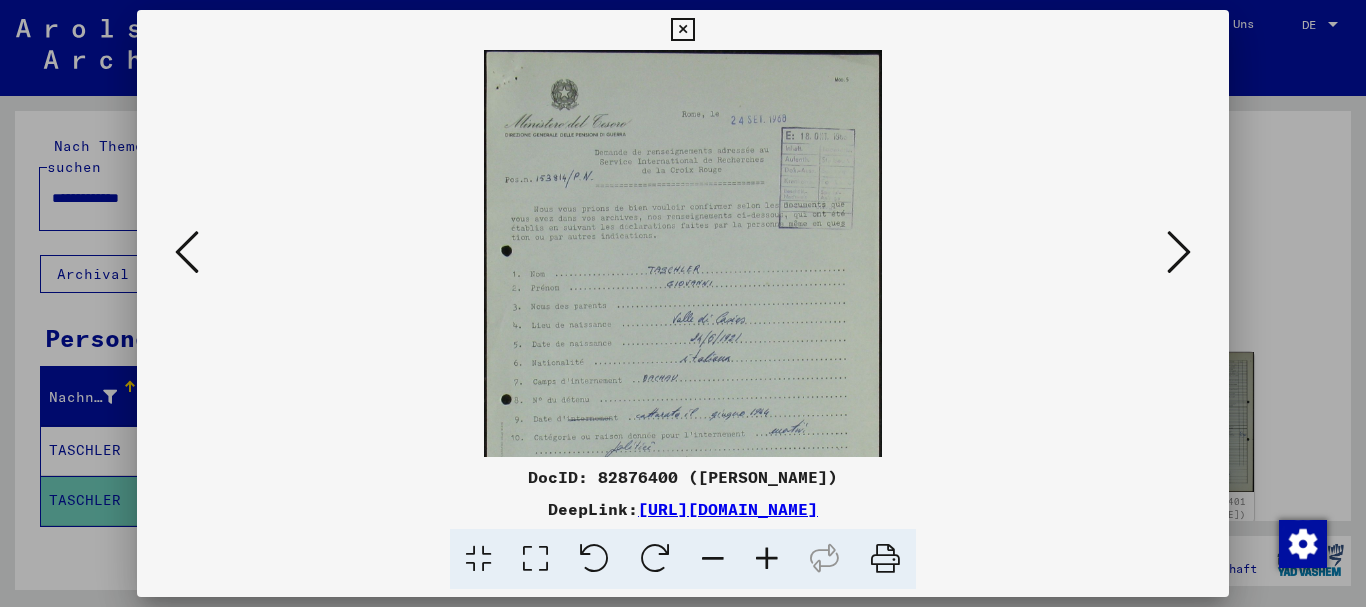 click at bounding box center [767, 559] 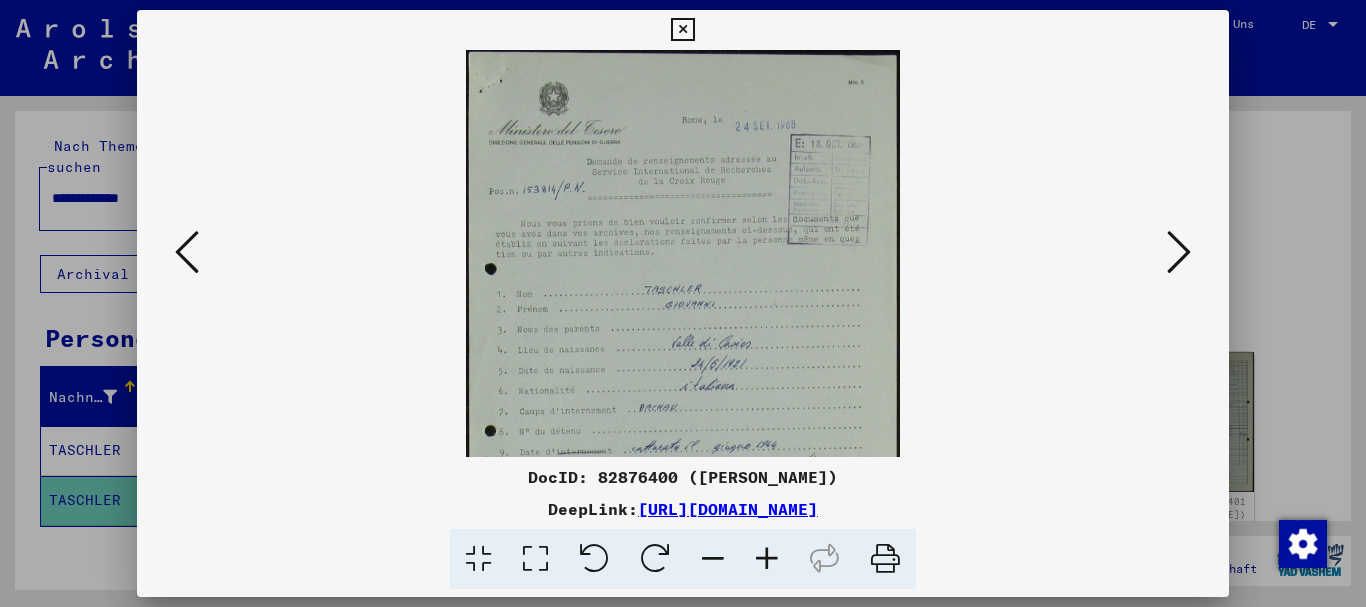 click at bounding box center [767, 559] 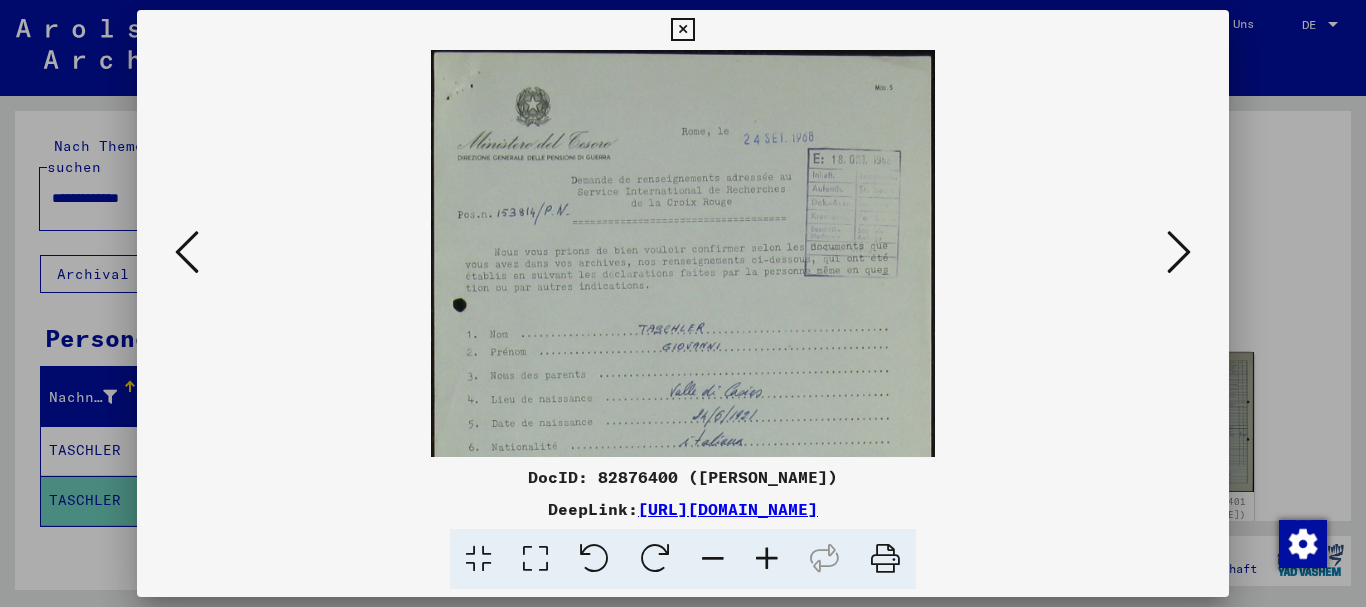 click at bounding box center [767, 559] 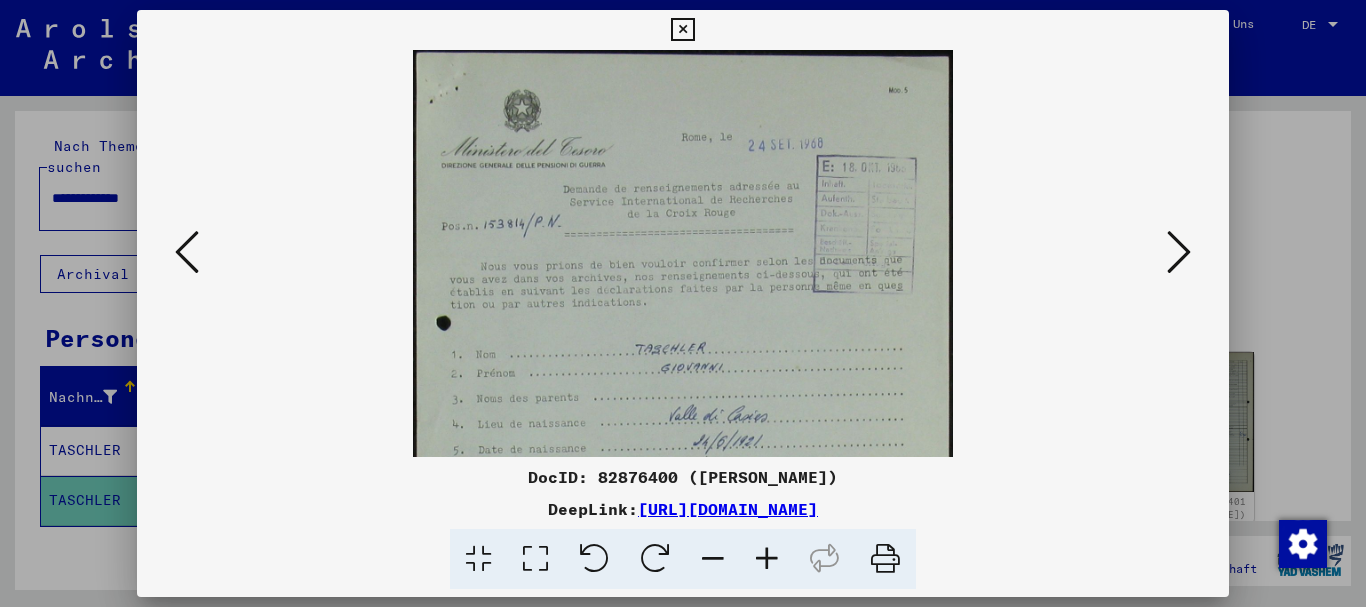 click at bounding box center (767, 559) 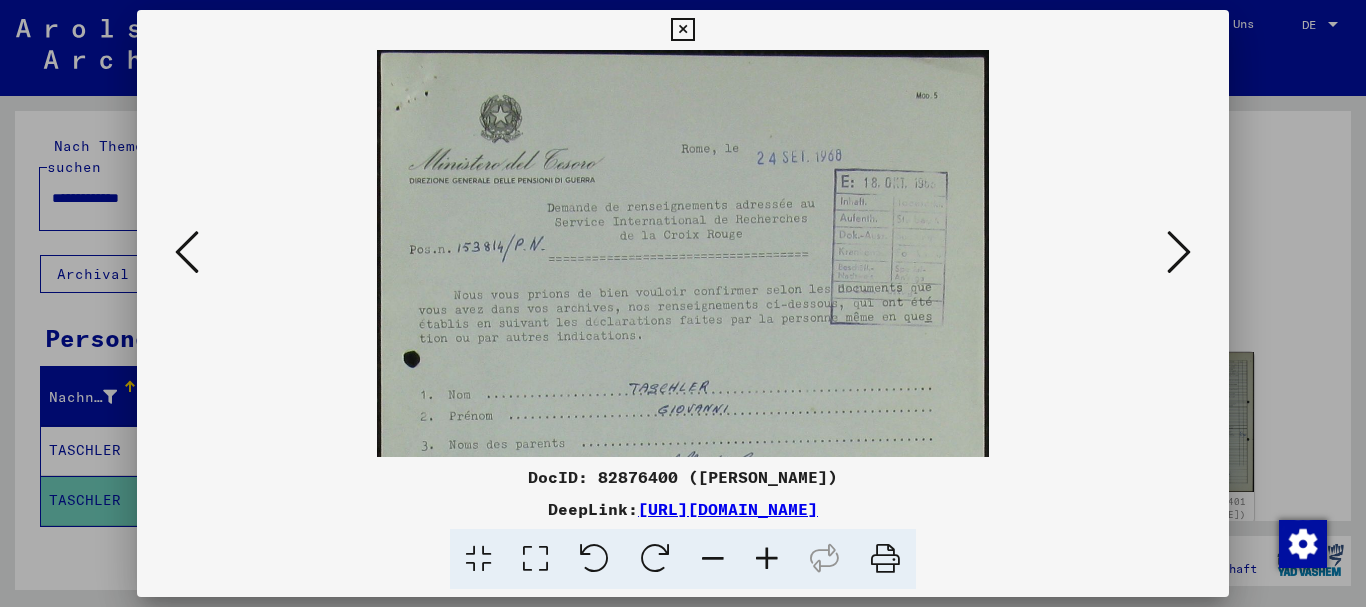click at bounding box center (767, 559) 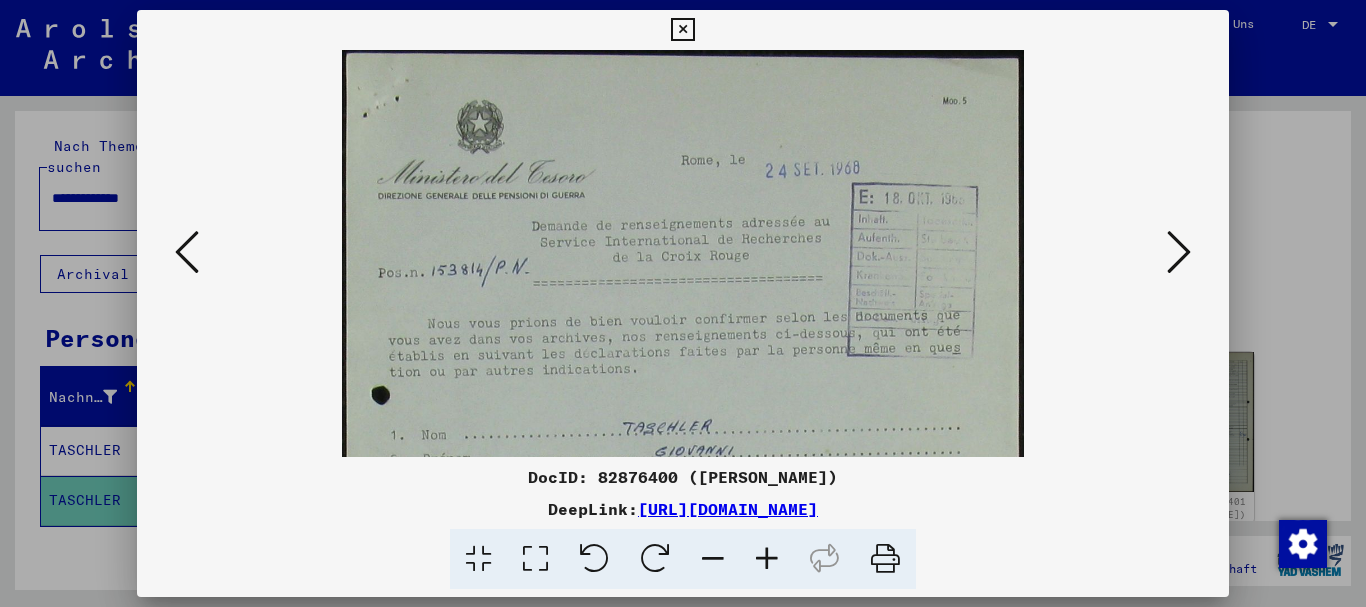 click at bounding box center (767, 559) 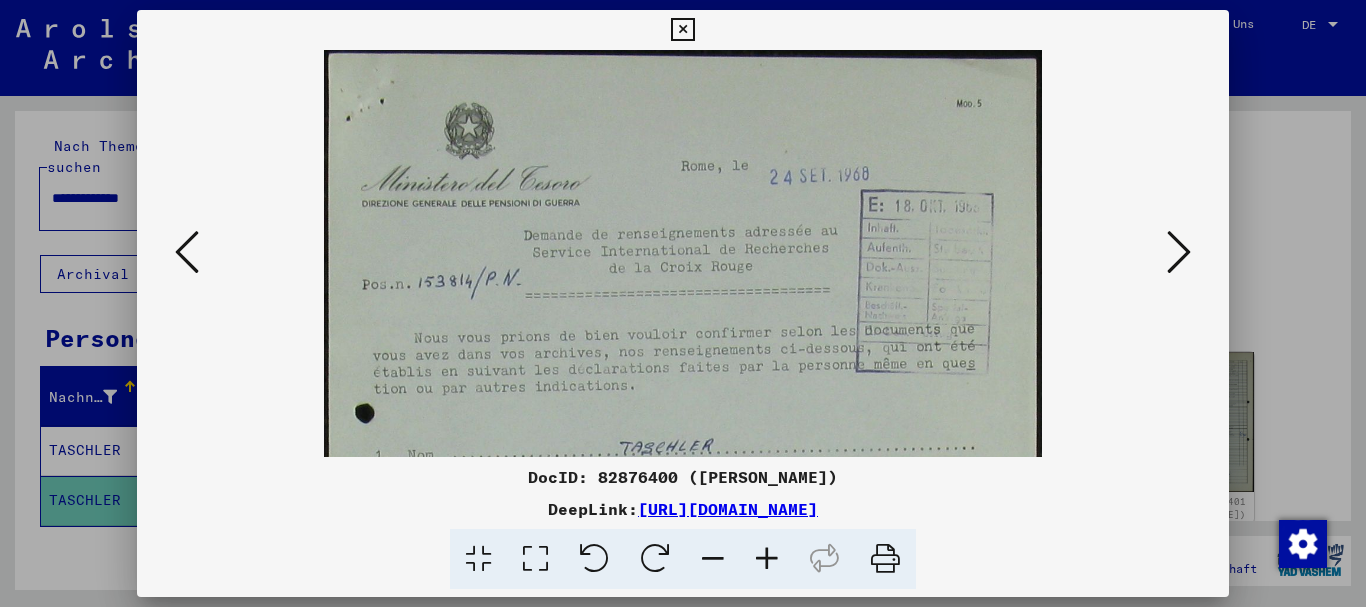 click at bounding box center (767, 559) 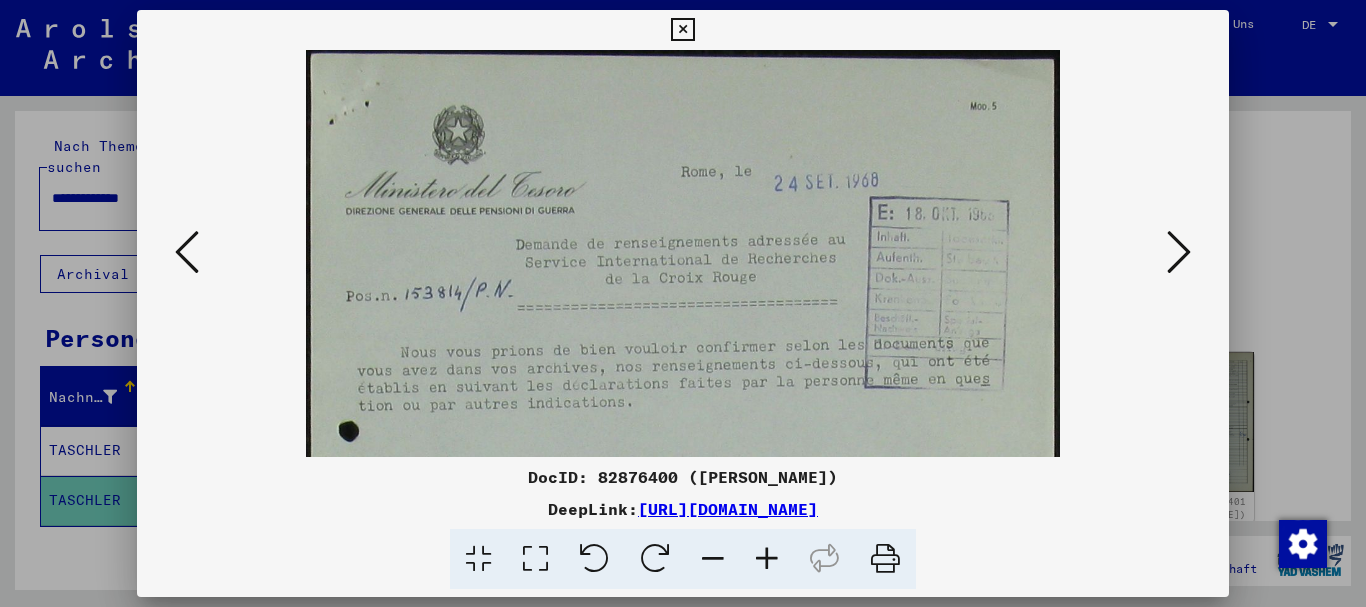 click at bounding box center [767, 559] 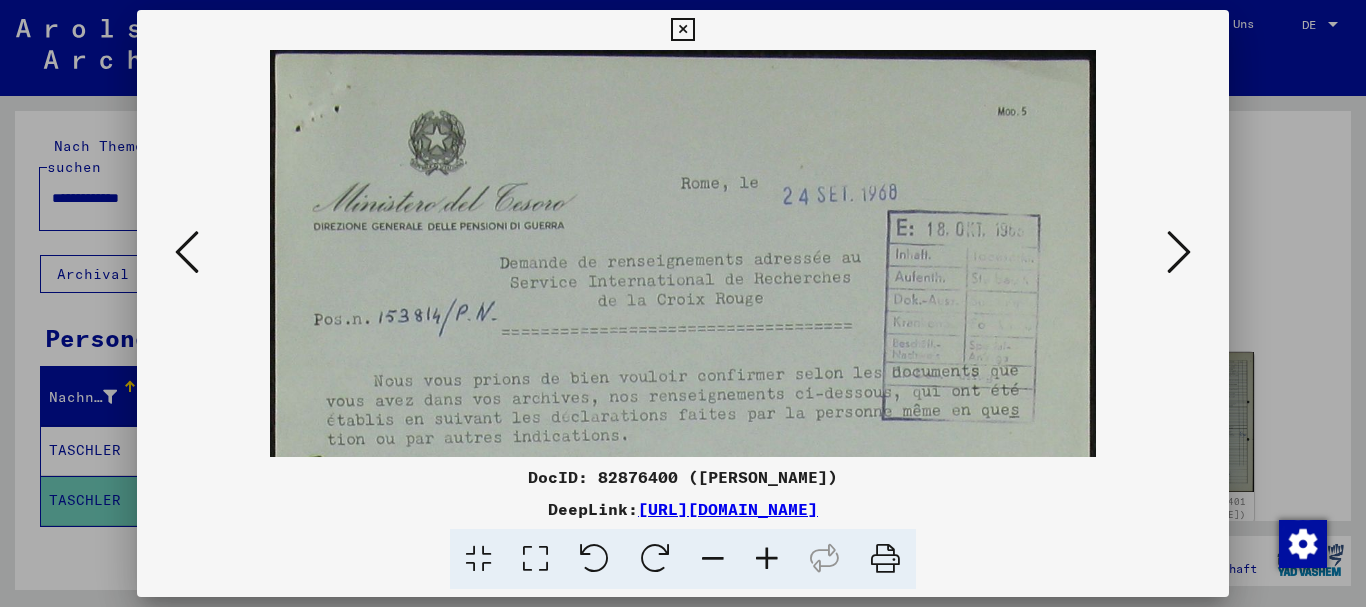 click at bounding box center [767, 559] 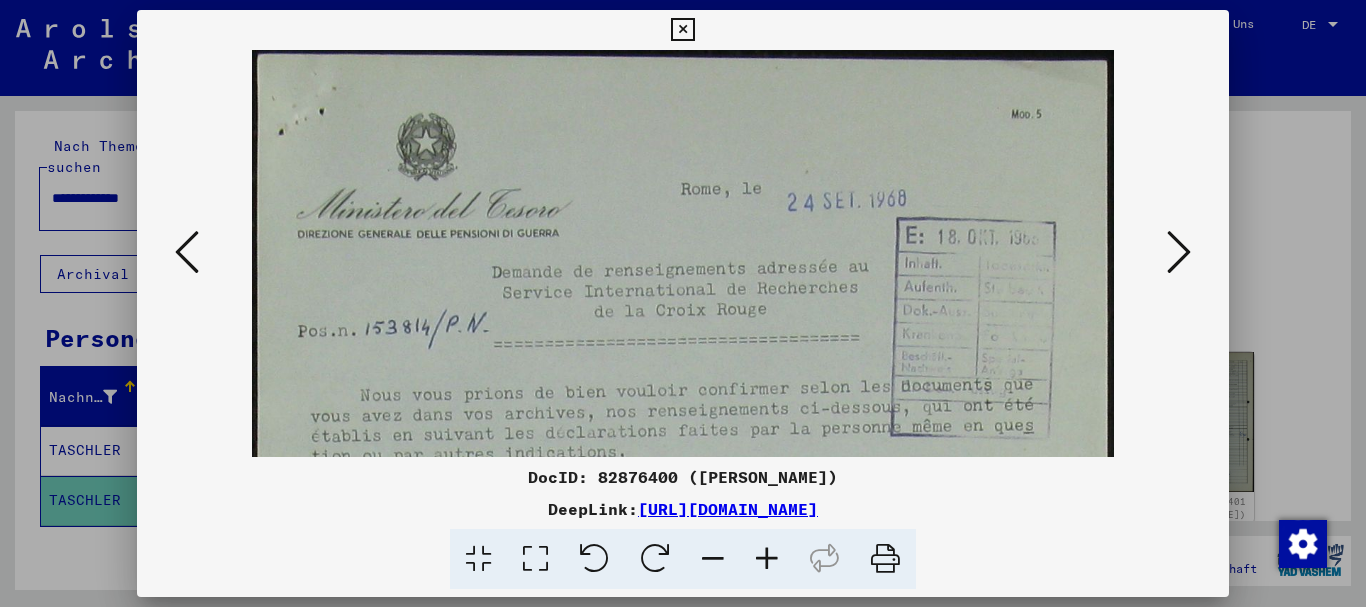 click at bounding box center (767, 559) 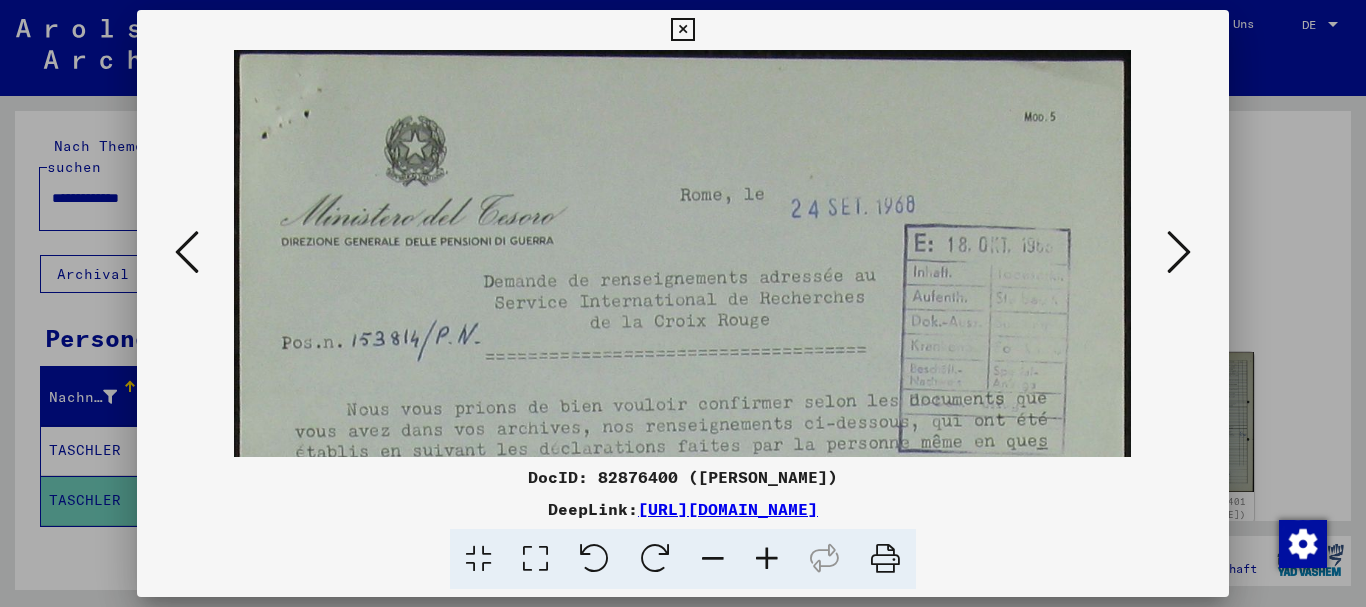 drag, startPoint x: 746, startPoint y: 363, endPoint x: 658, endPoint y: 144, distance: 236.01907 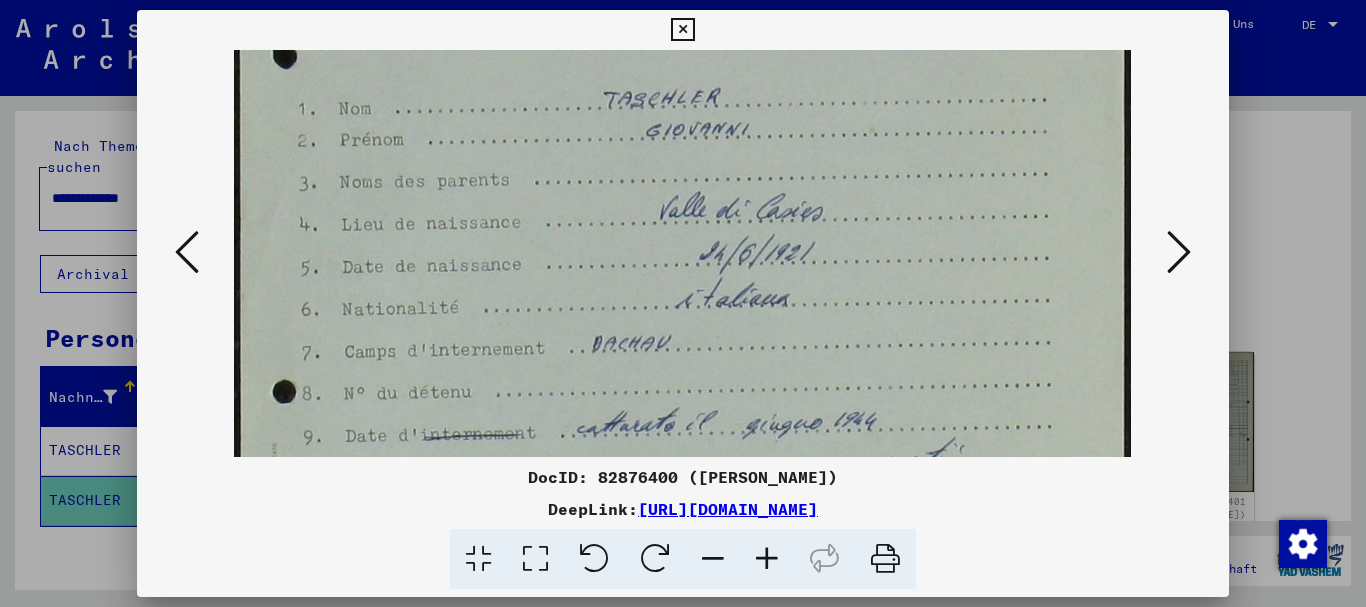 drag, startPoint x: 726, startPoint y: 370, endPoint x: 654, endPoint y: 145, distance: 236.23929 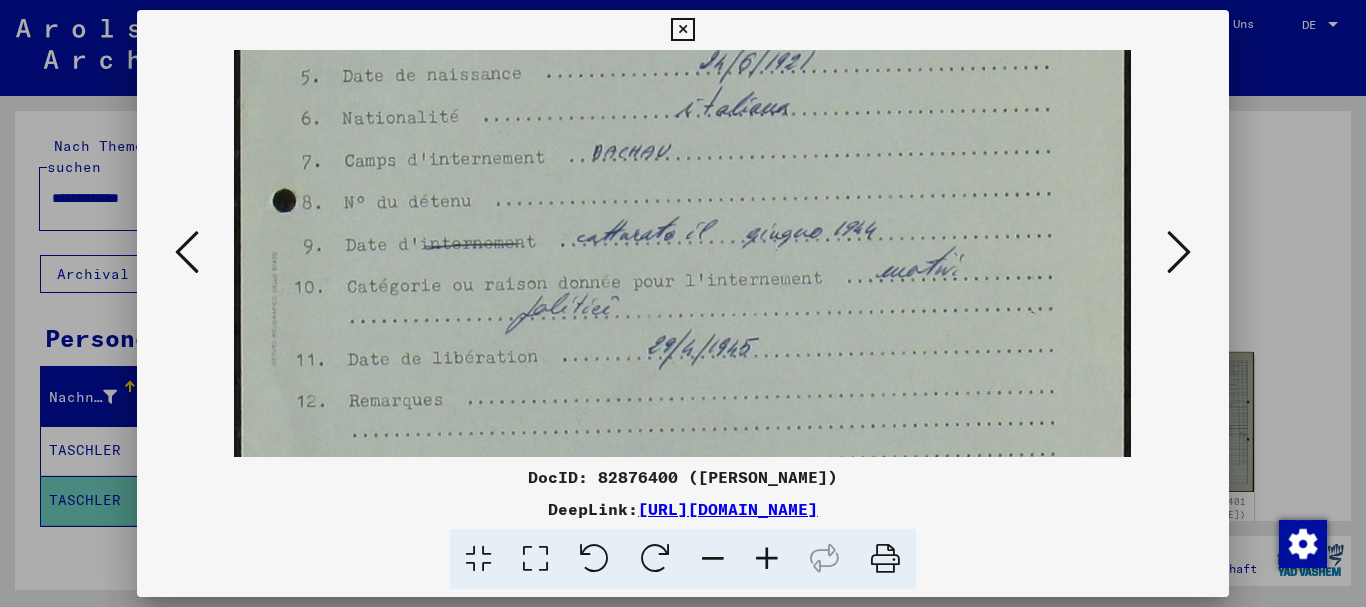 drag, startPoint x: 705, startPoint y: 331, endPoint x: 608, endPoint y: 111, distance: 240.43503 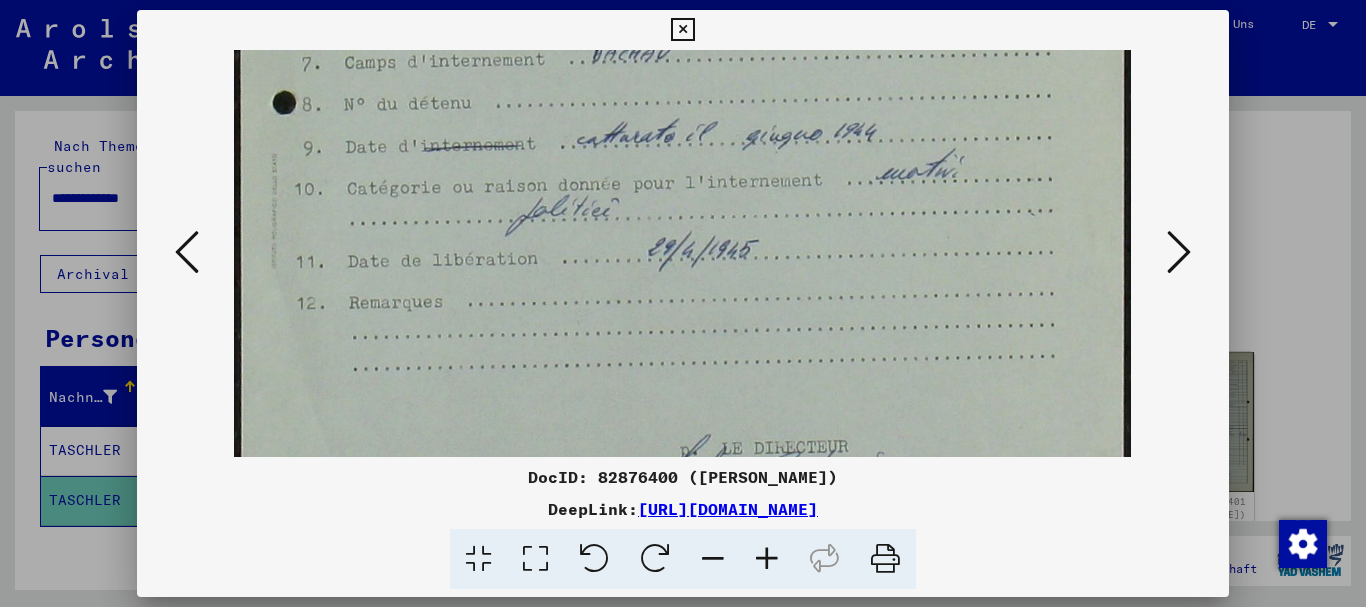 scroll, scrollTop: 741, scrollLeft: 0, axis: vertical 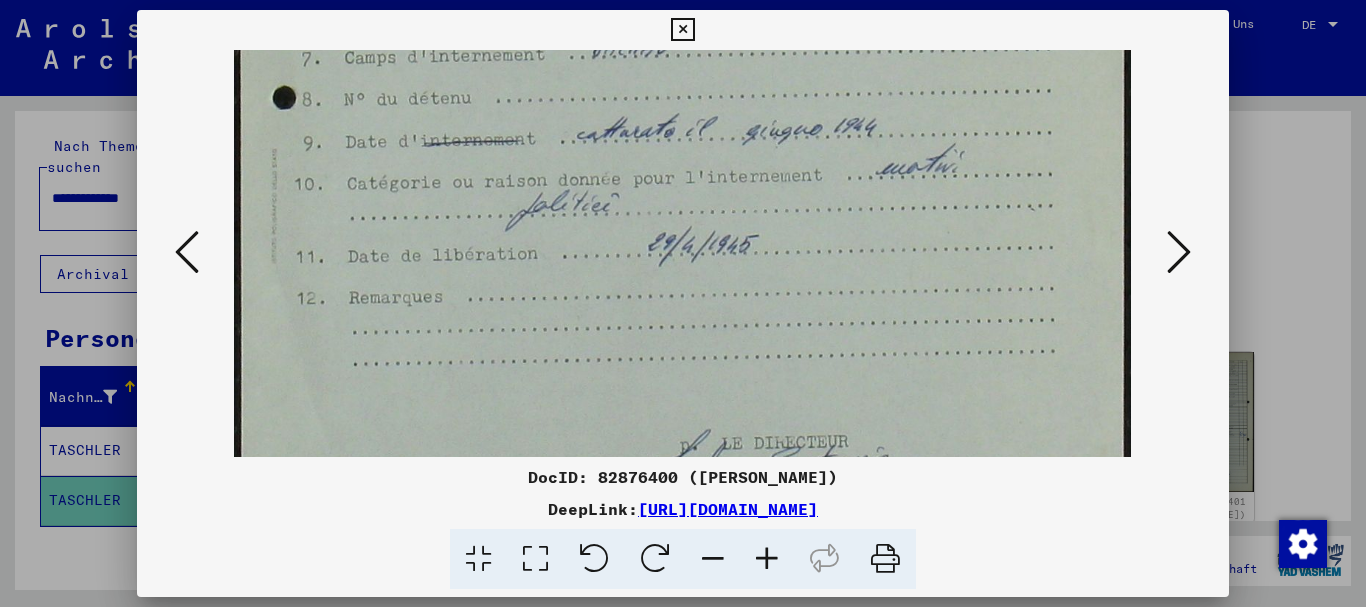 drag, startPoint x: 753, startPoint y: 357, endPoint x: 739, endPoint y: 288, distance: 70.40597 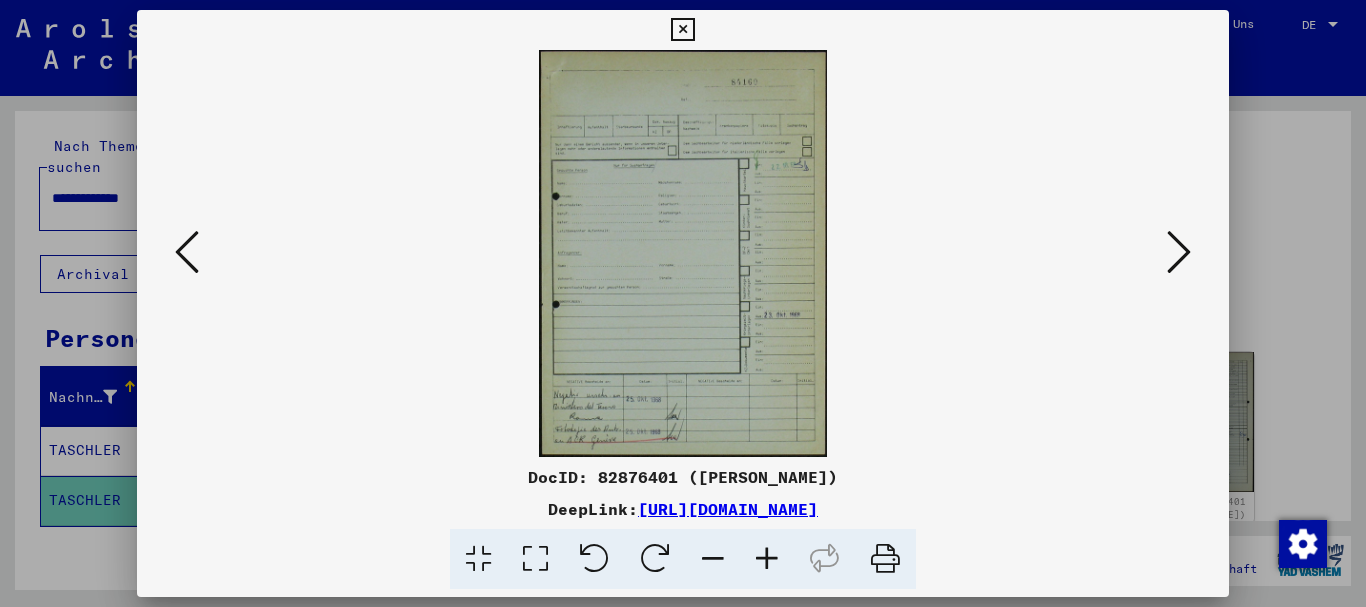 scroll, scrollTop: 0, scrollLeft: 0, axis: both 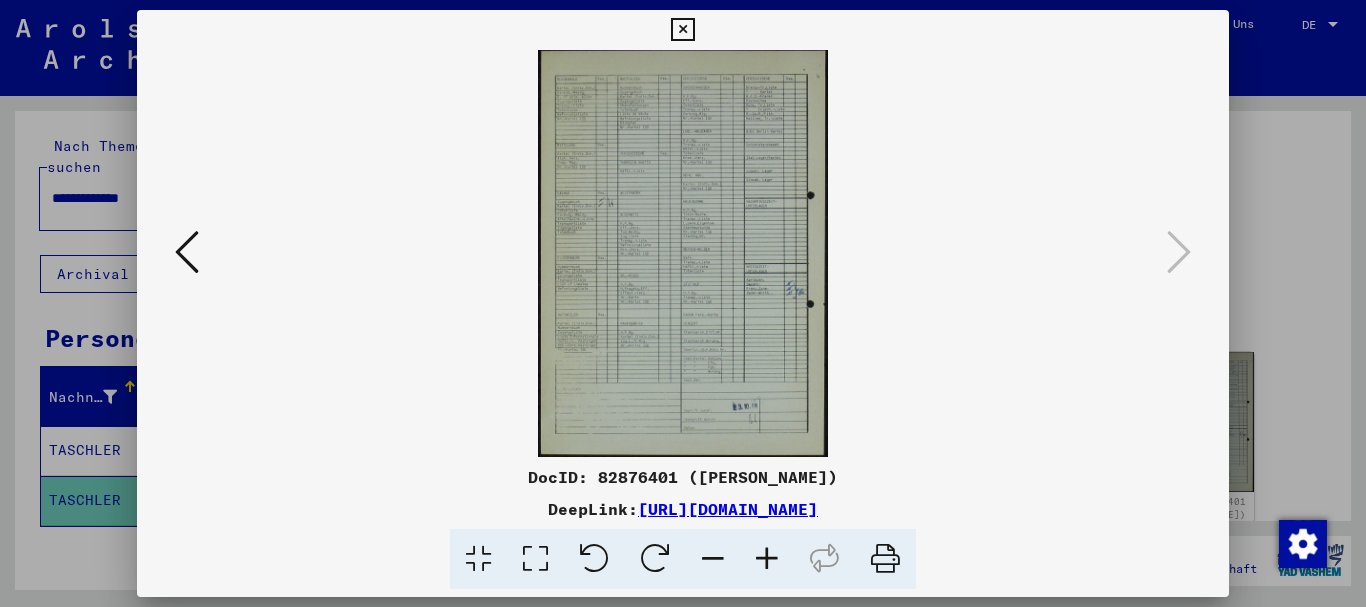 click at bounding box center [187, 252] 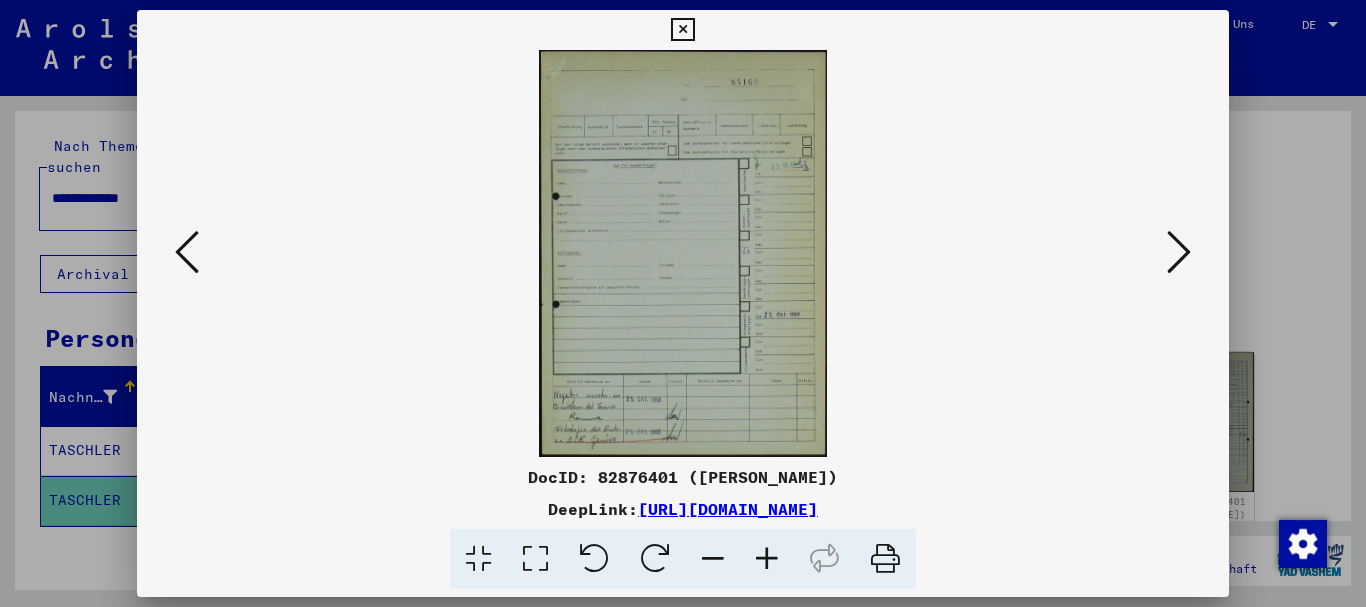 click at bounding box center [767, 559] 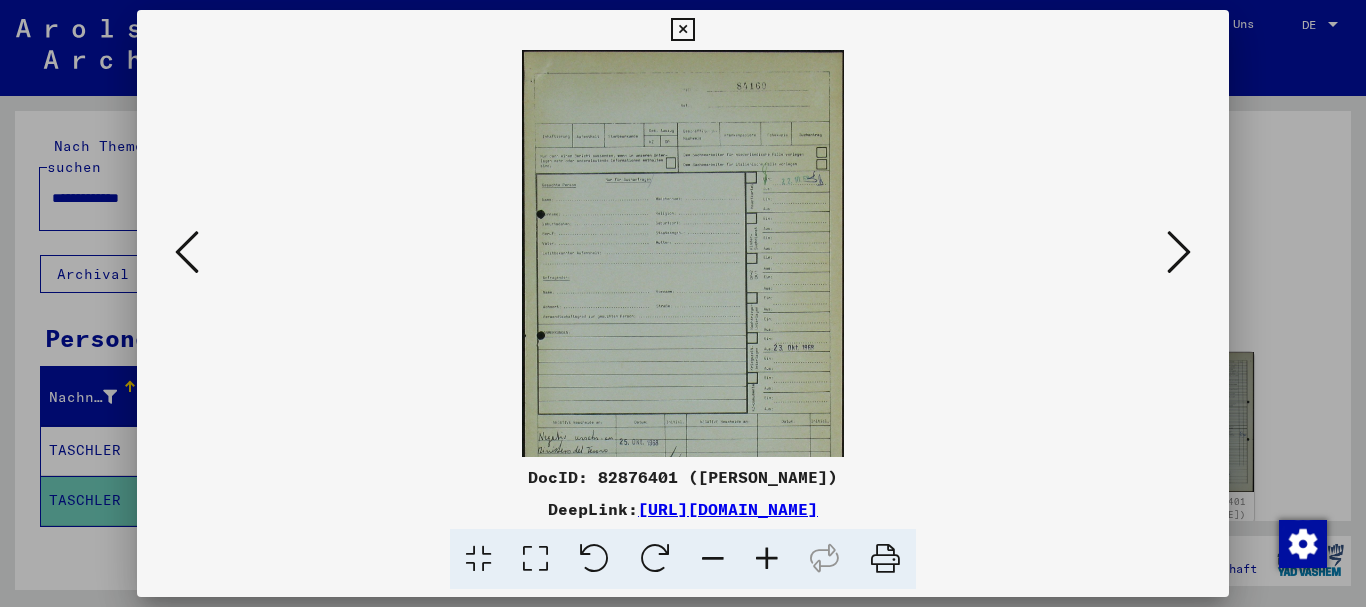 click at bounding box center [767, 559] 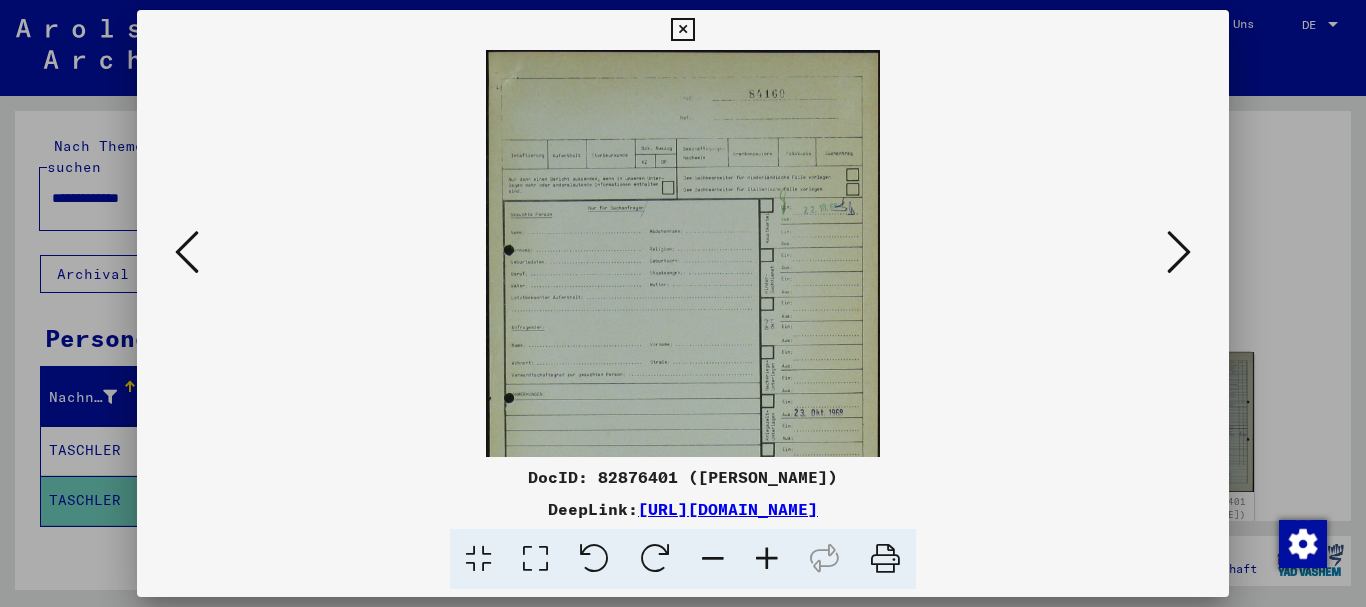 click at bounding box center [767, 559] 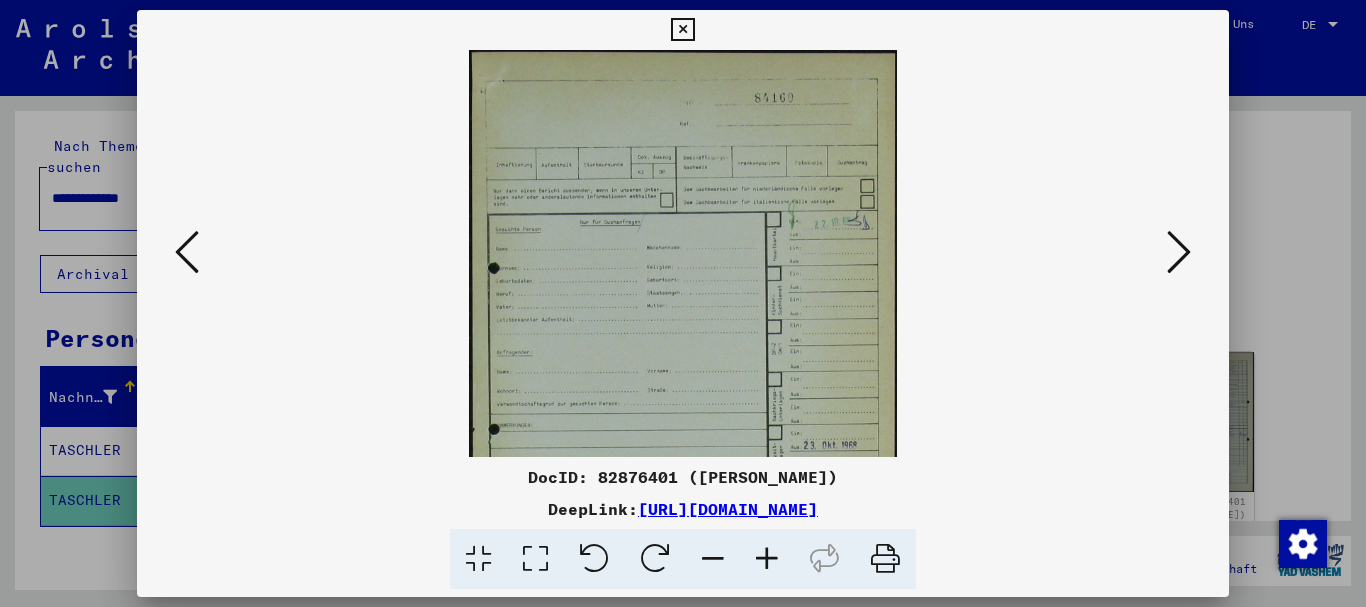 click at bounding box center (767, 559) 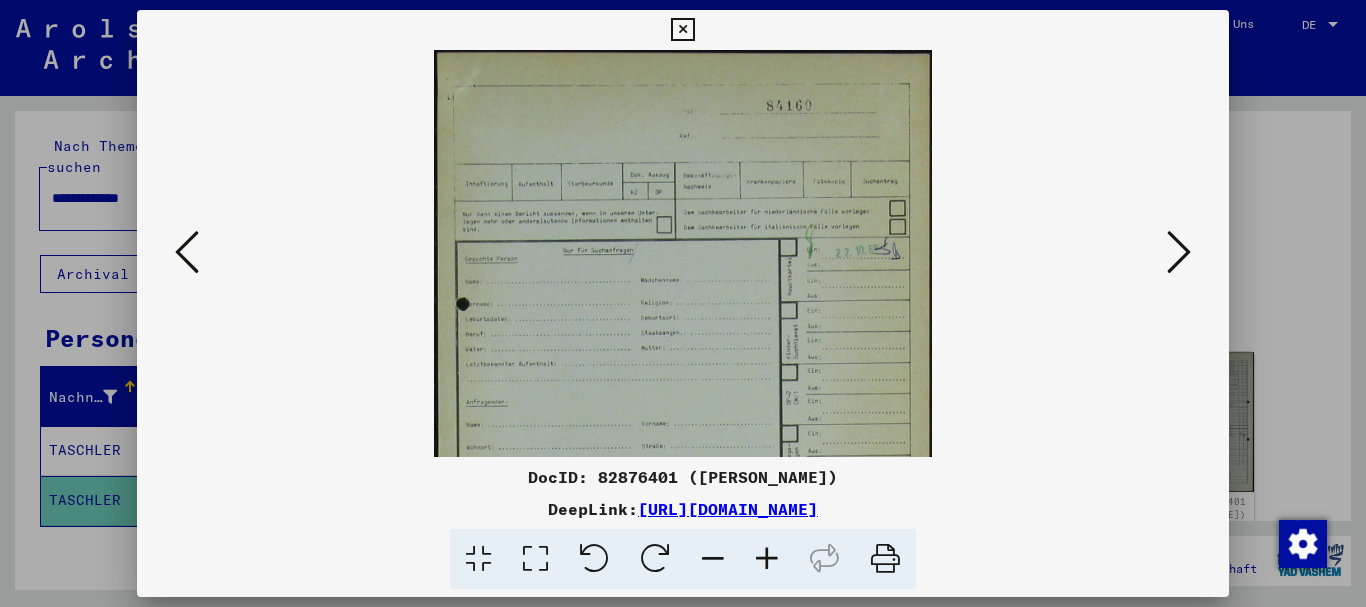 click at bounding box center [767, 559] 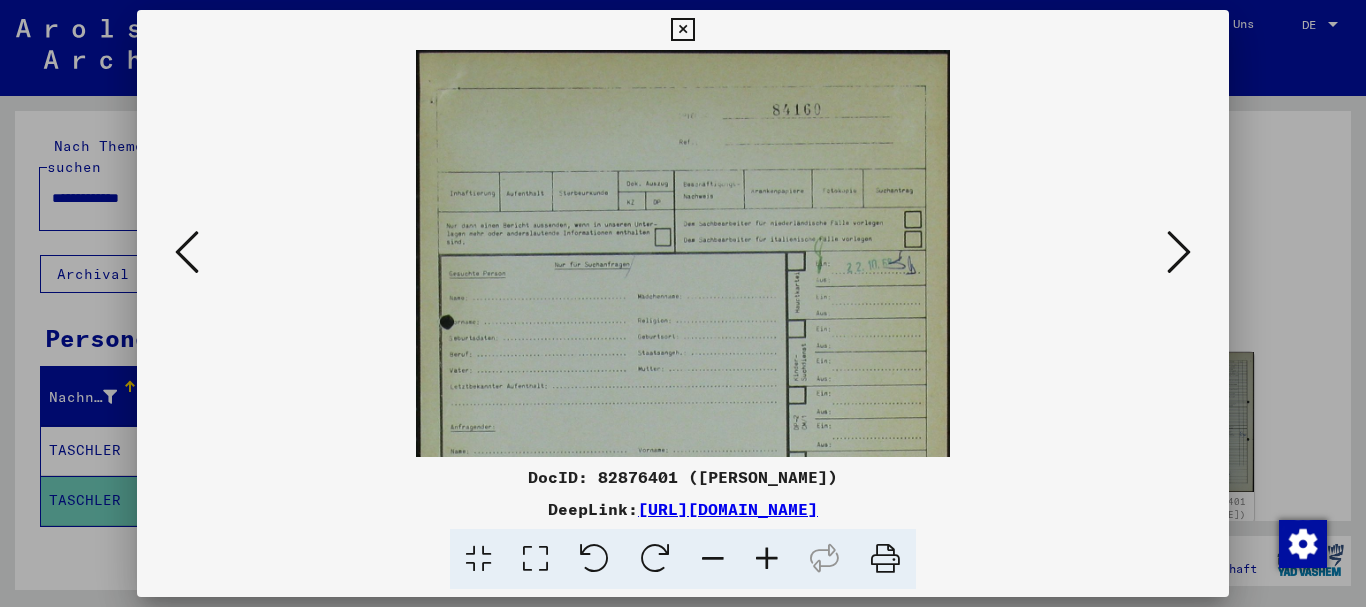 click at bounding box center [767, 559] 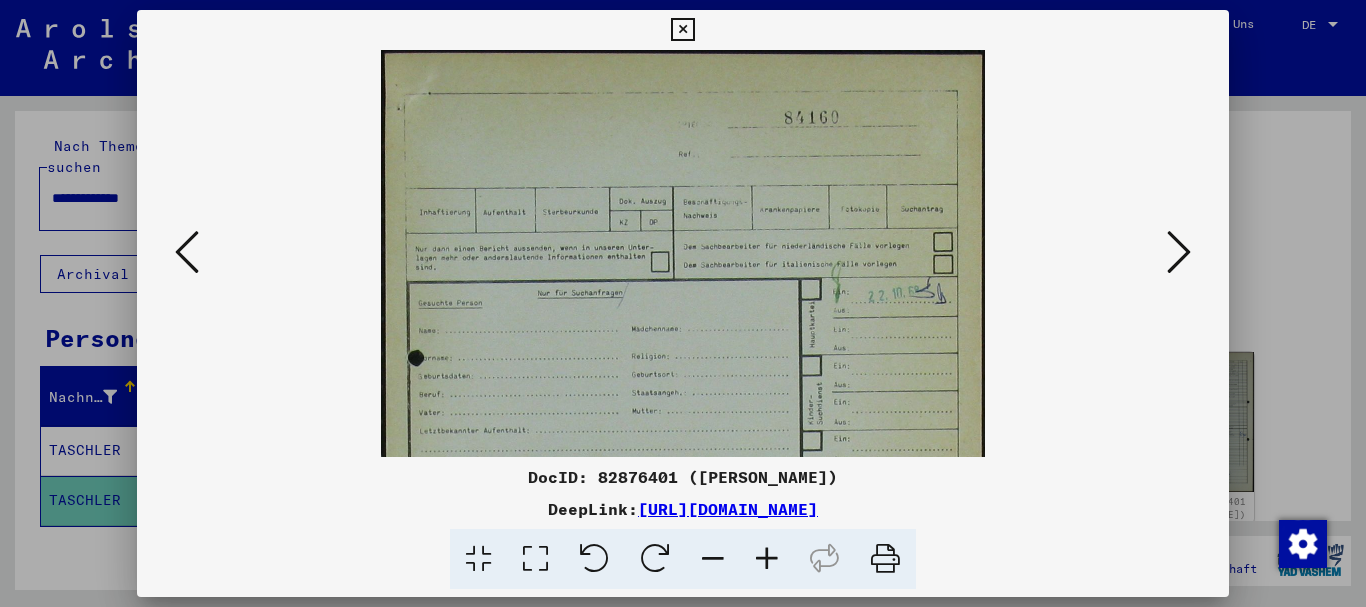 click at bounding box center (767, 559) 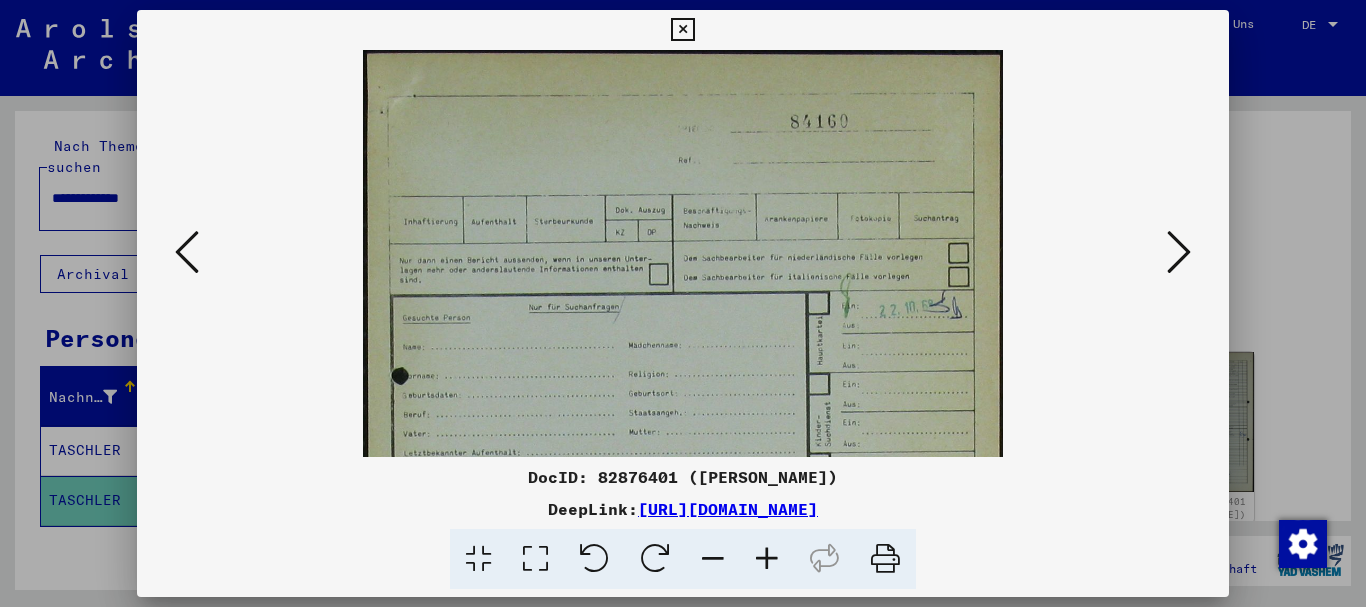 click at bounding box center [767, 559] 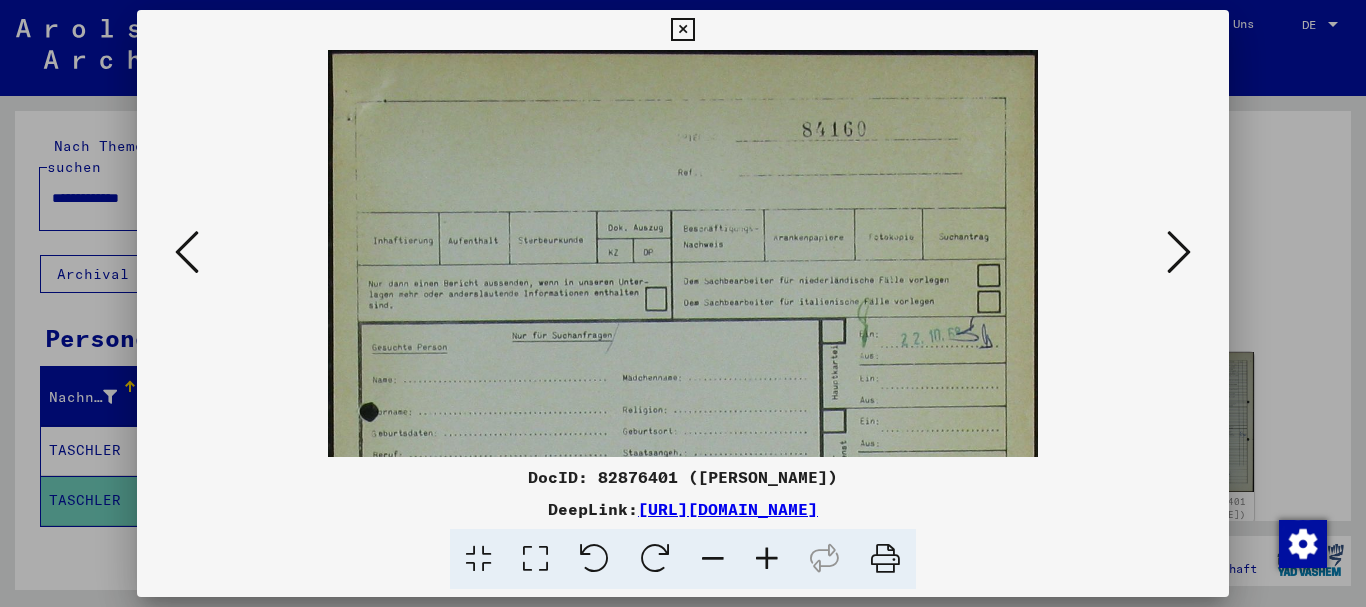 click at bounding box center (767, 559) 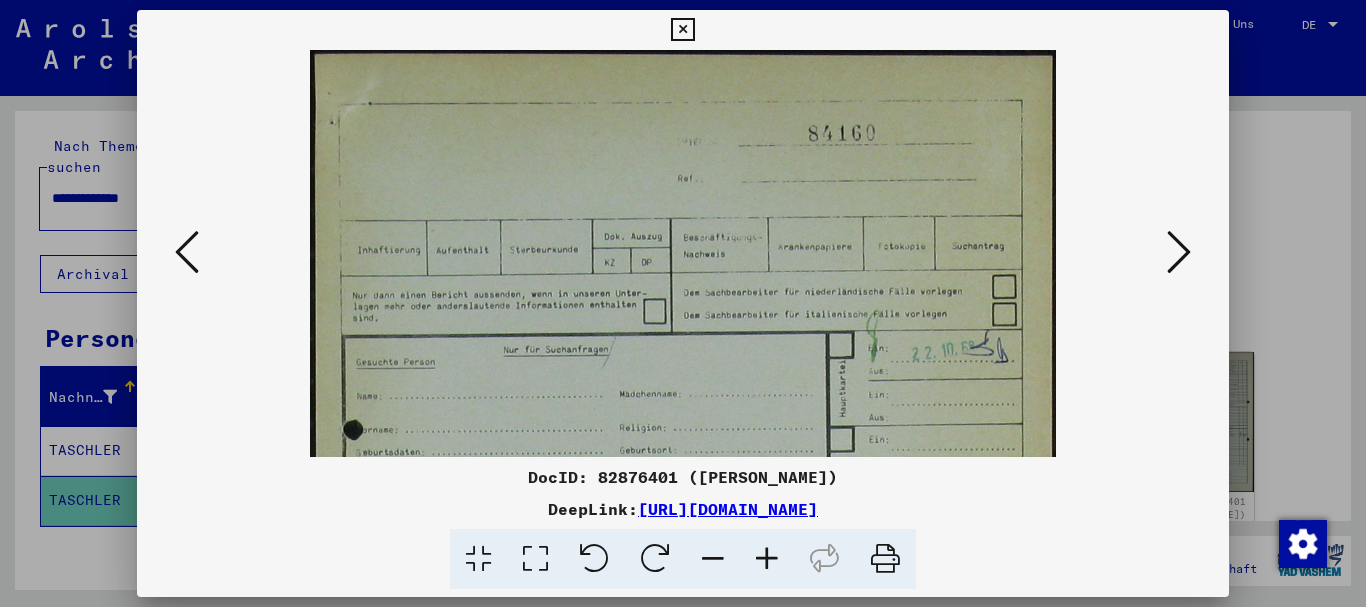 click at bounding box center (767, 559) 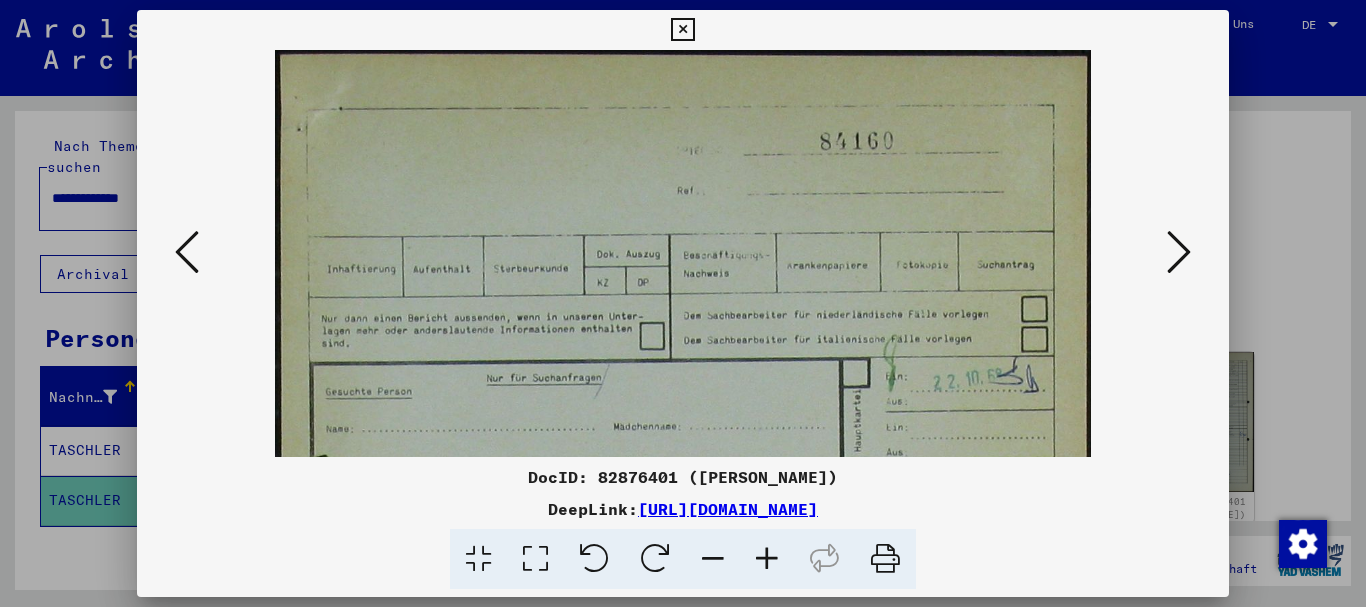 drag, startPoint x: 551, startPoint y: 336, endPoint x: 528, endPoint y: 149, distance: 188.40913 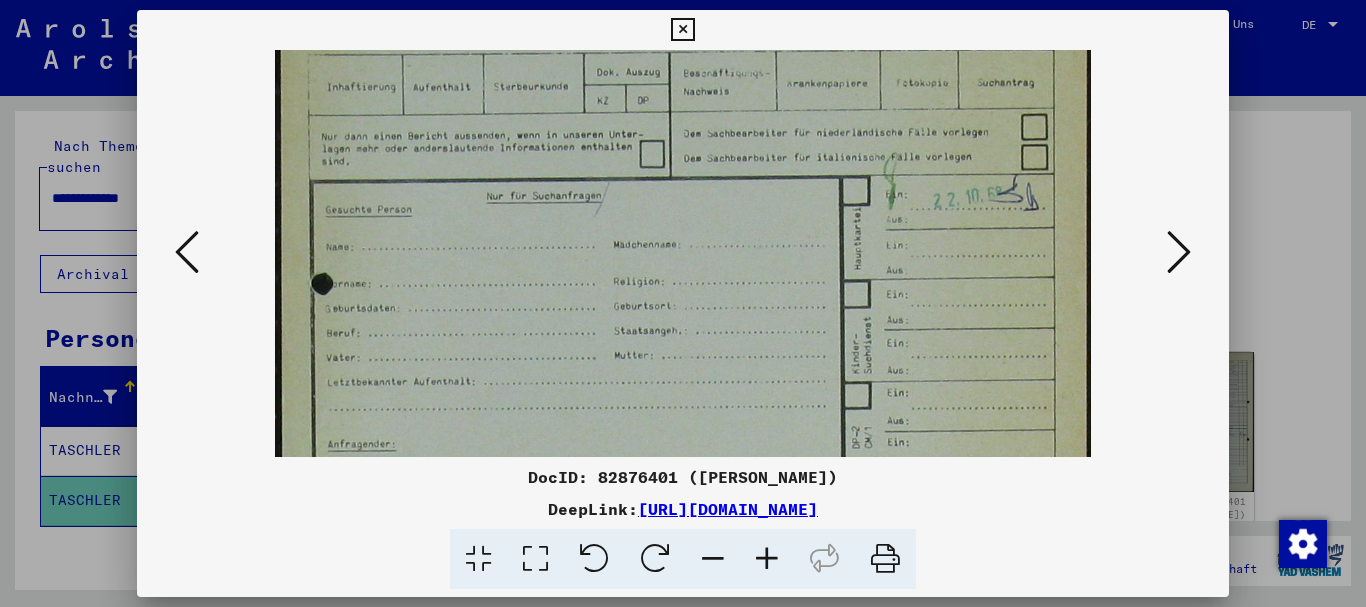 drag, startPoint x: 551, startPoint y: 311, endPoint x: 524, endPoint y: 90, distance: 222.64322 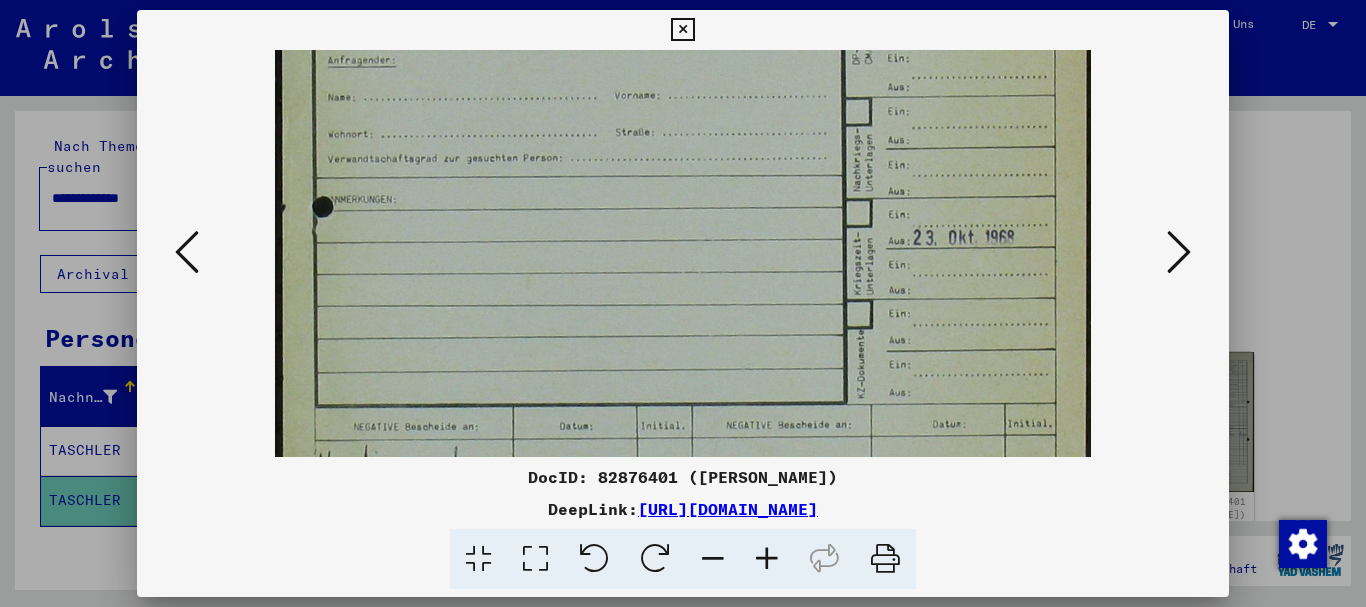 drag, startPoint x: 543, startPoint y: 309, endPoint x: 506, endPoint y: 83, distance: 229.00873 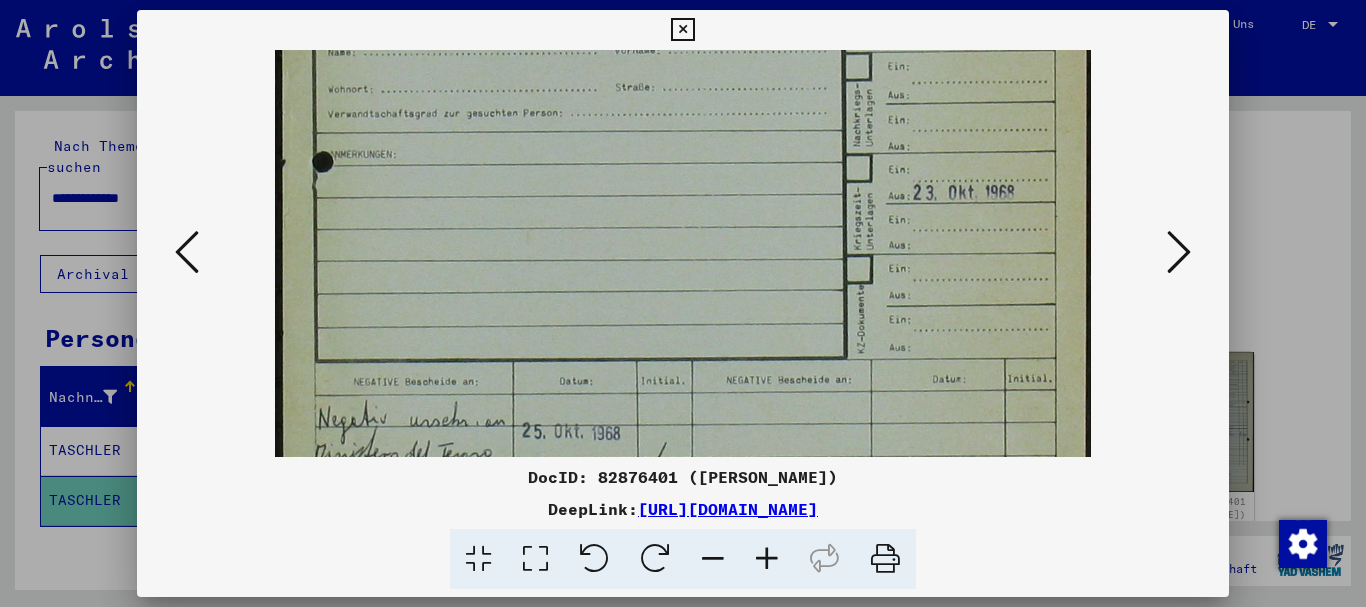 scroll, scrollTop: 750, scrollLeft: 0, axis: vertical 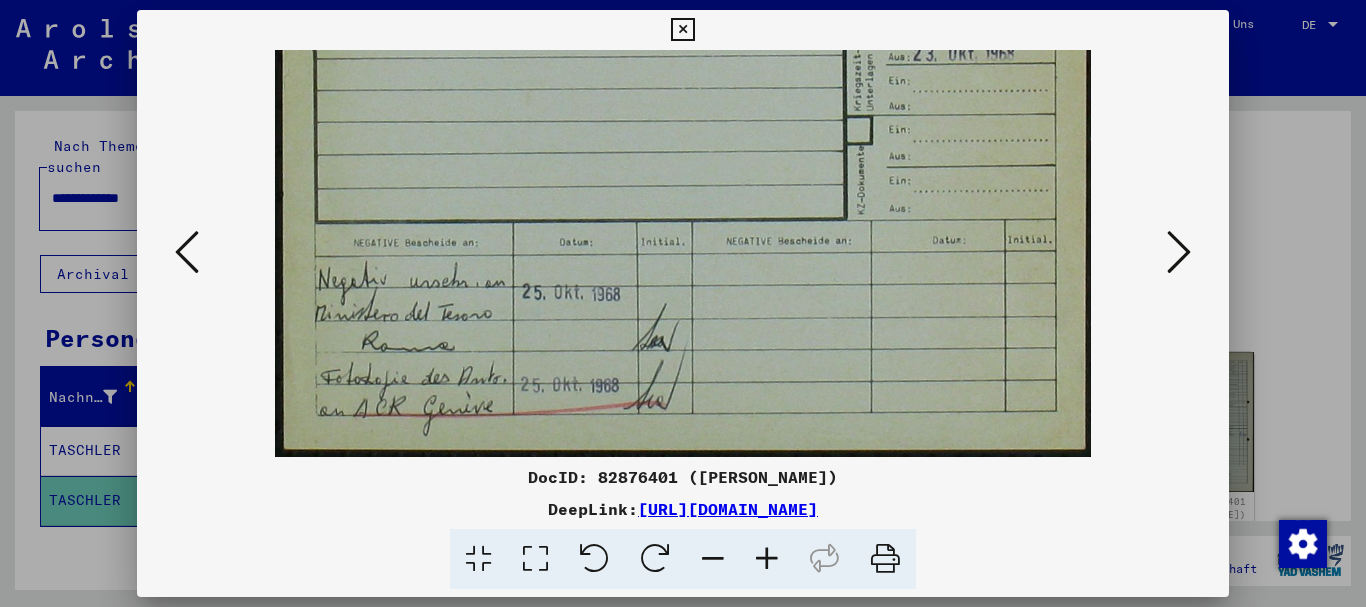 drag, startPoint x: 560, startPoint y: 293, endPoint x: 541, endPoint y: 77, distance: 216.83405 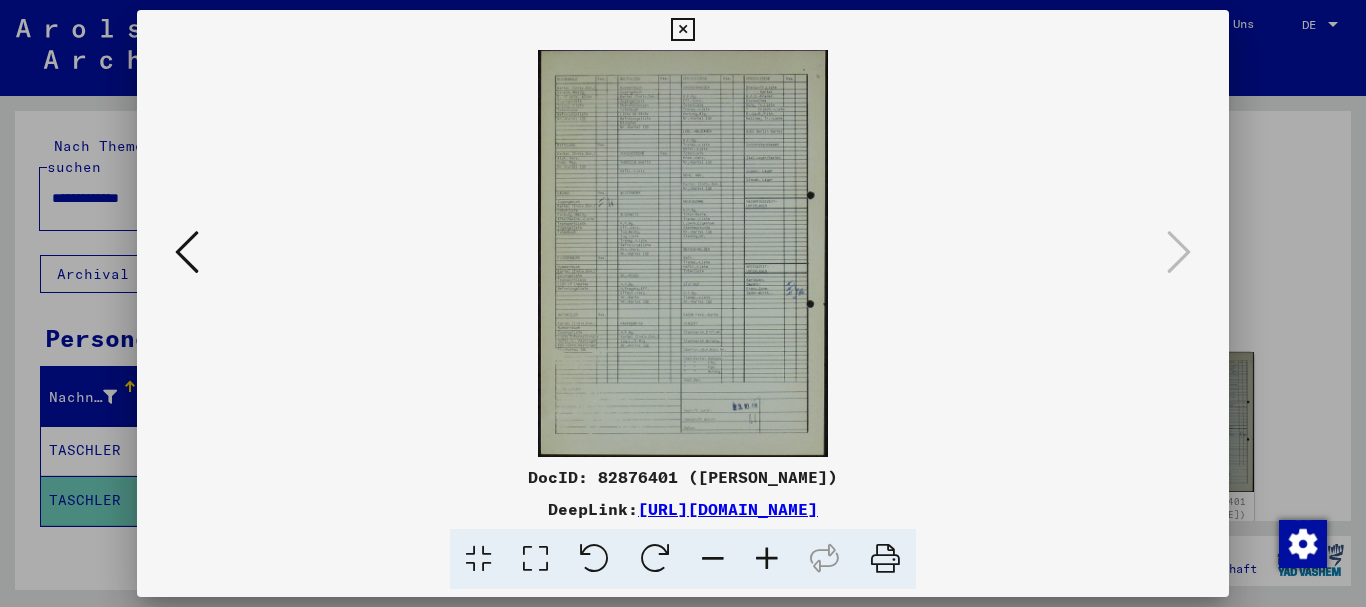 scroll, scrollTop: 0, scrollLeft: 0, axis: both 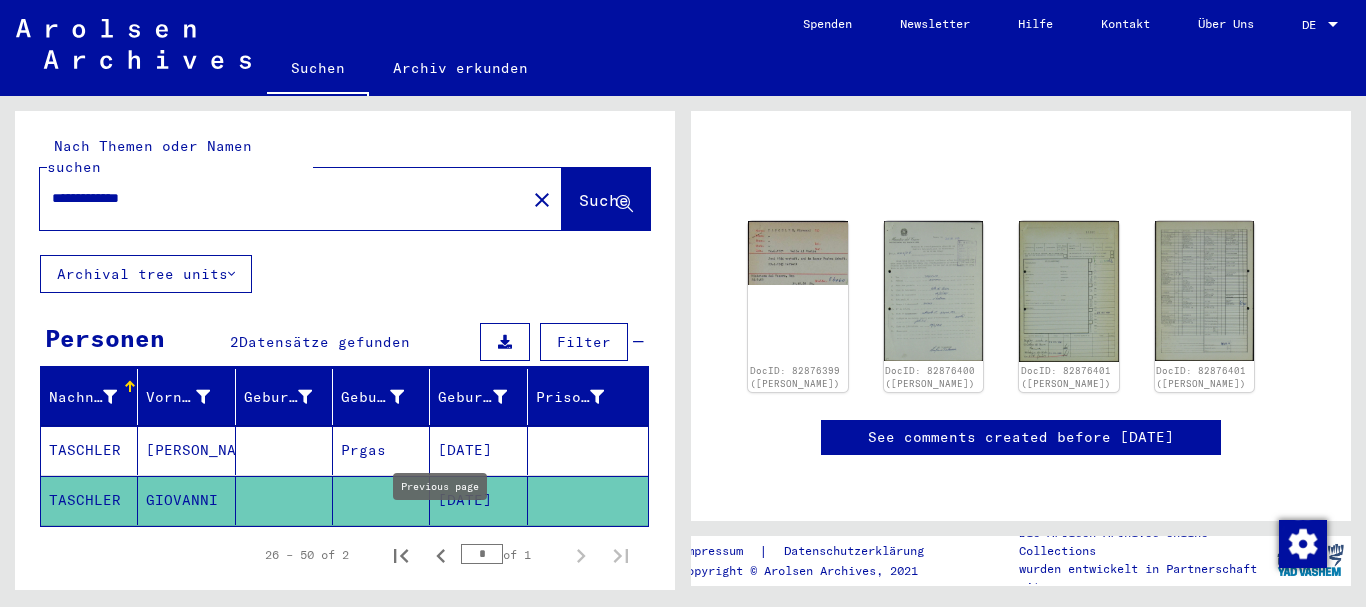 click 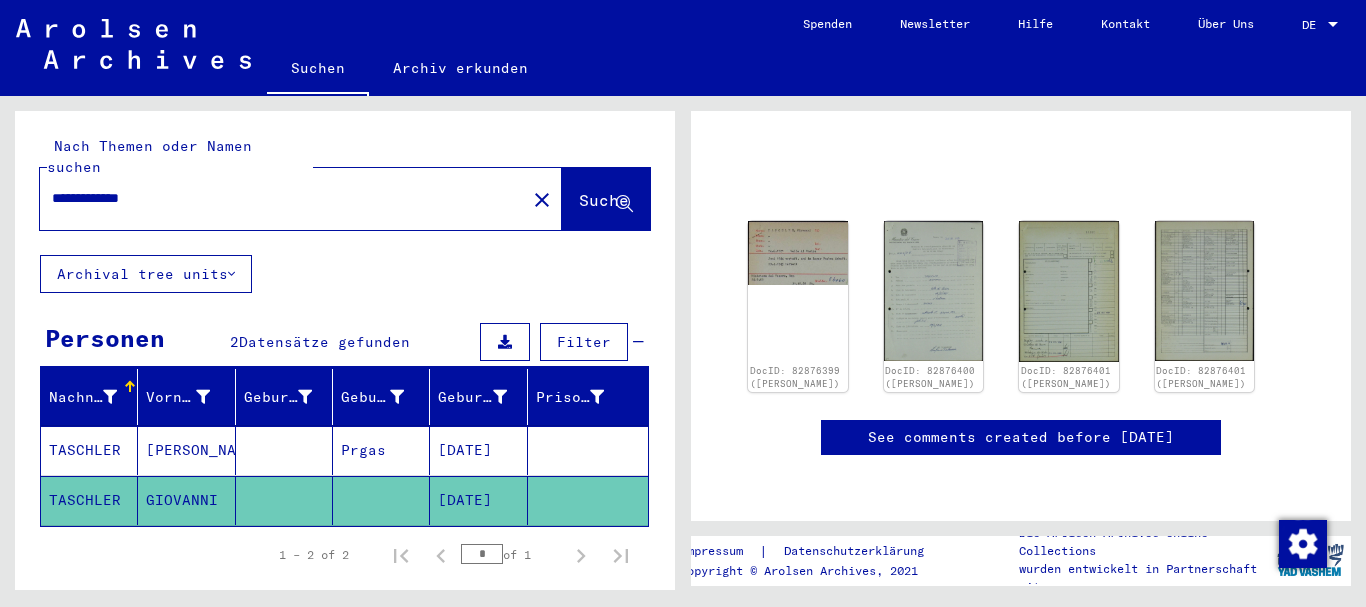 drag, startPoint x: 185, startPoint y: 176, endPoint x: 0, endPoint y: 196, distance: 186.07794 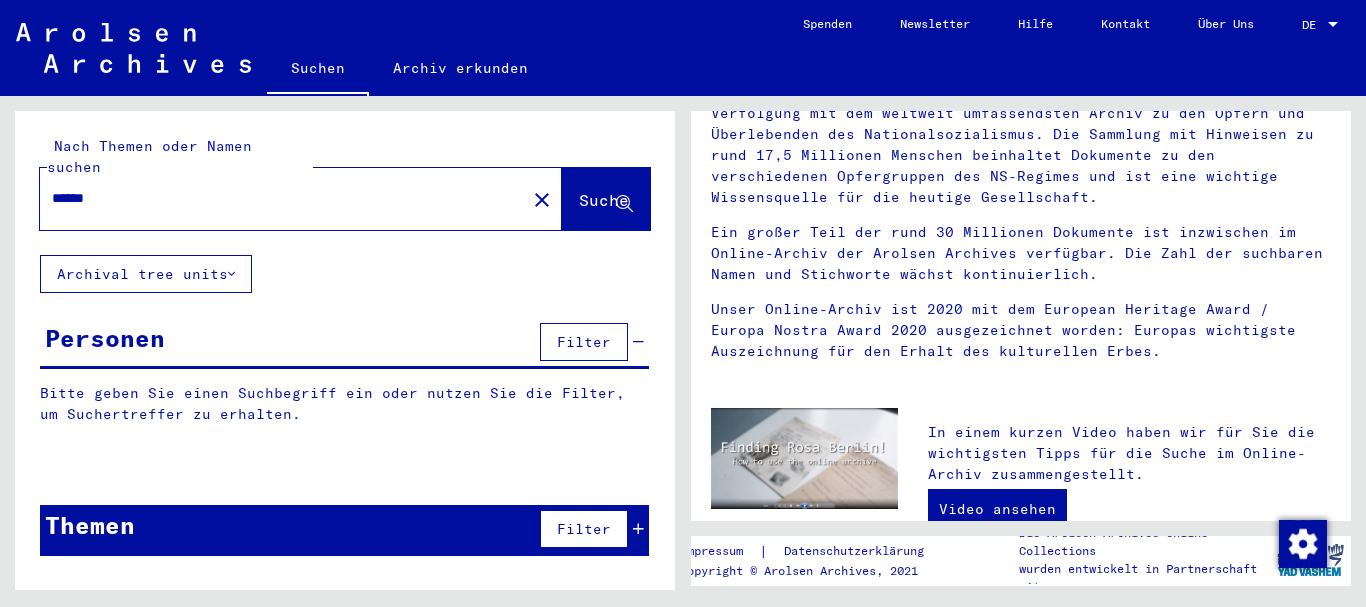 scroll, scrollTop: 0, scrollLeft: 0, axis: both 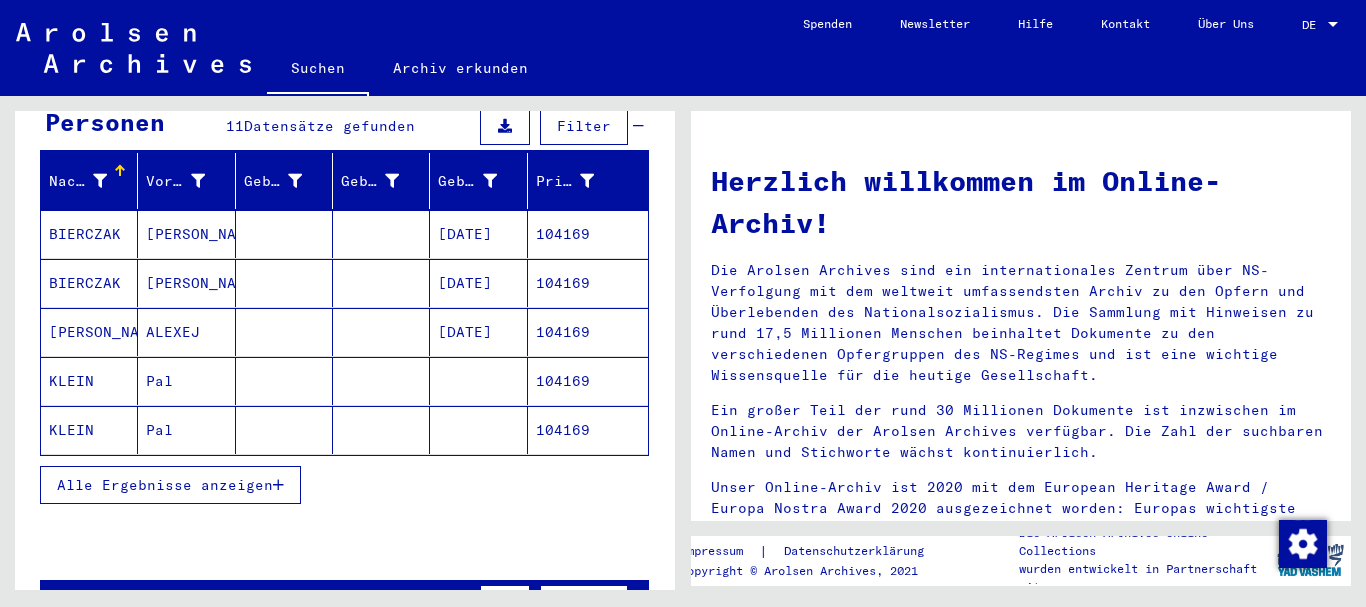 click on "Alle Ergebnisse anzeigen" at bounding box center [165, 485] 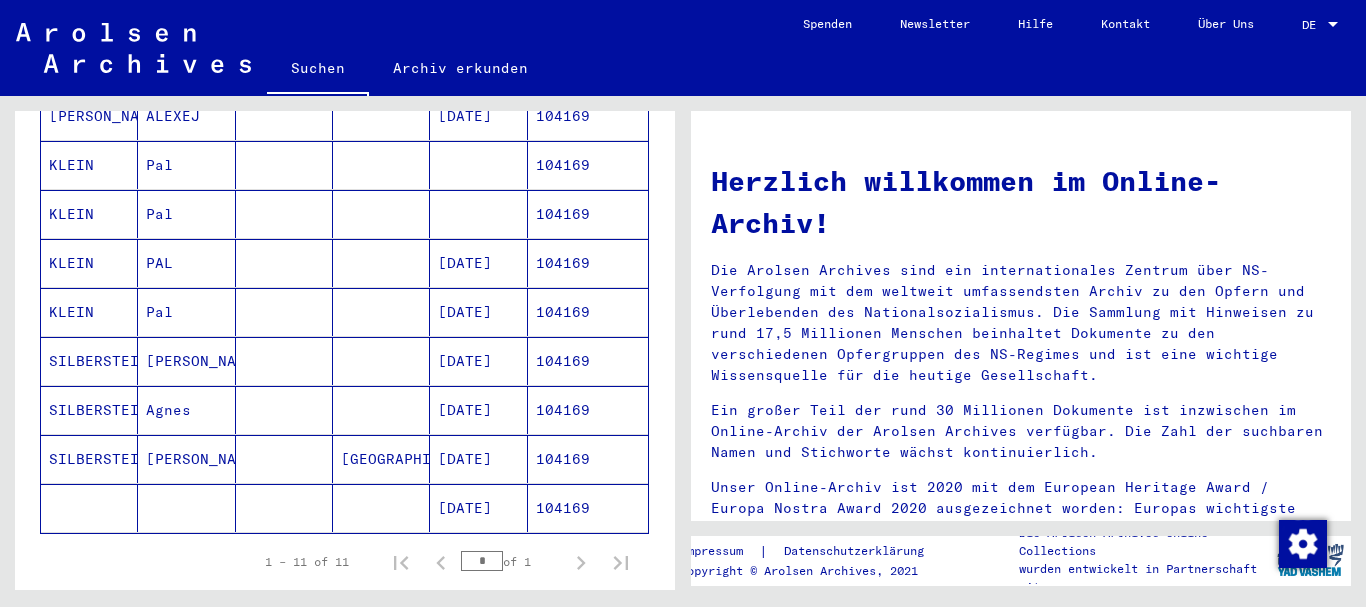 scroll, scrollTop: 540, scrollLeft: 0, axis: vertical 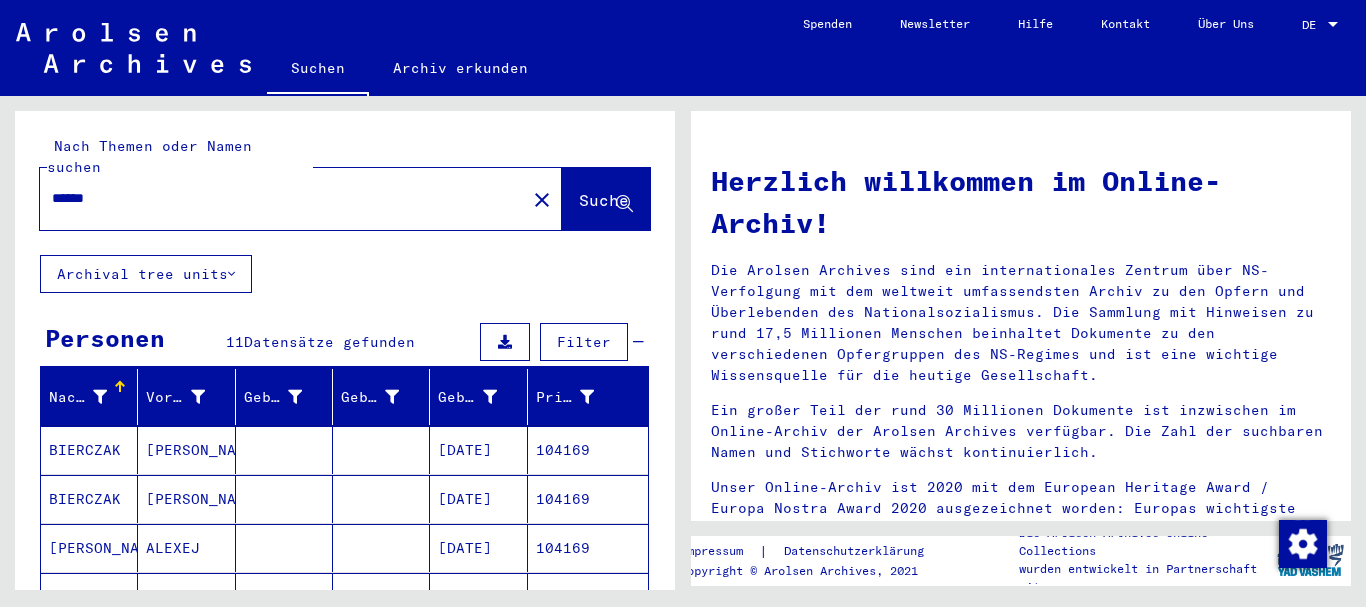drag, startPoint x: 125, startPoint y: 178, endPoint x: 0, endPoint y: 177, distance: 125.004 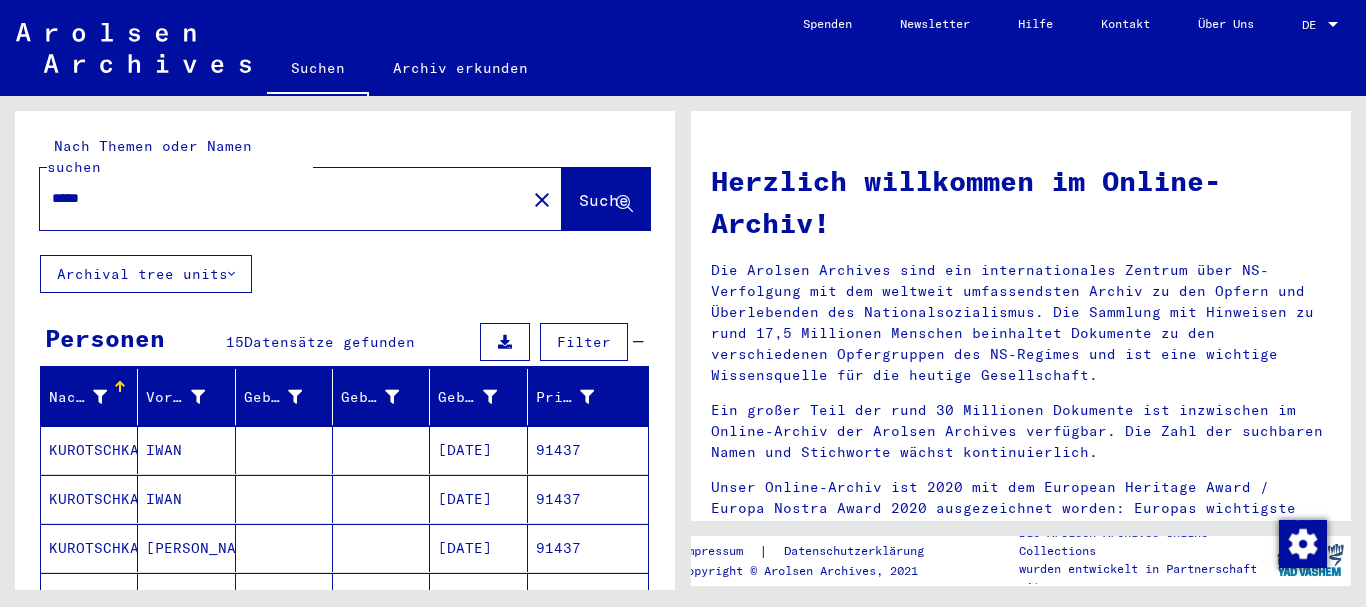 scroll, scrollTop: 216, scrollLeft: 0, axis: vertical 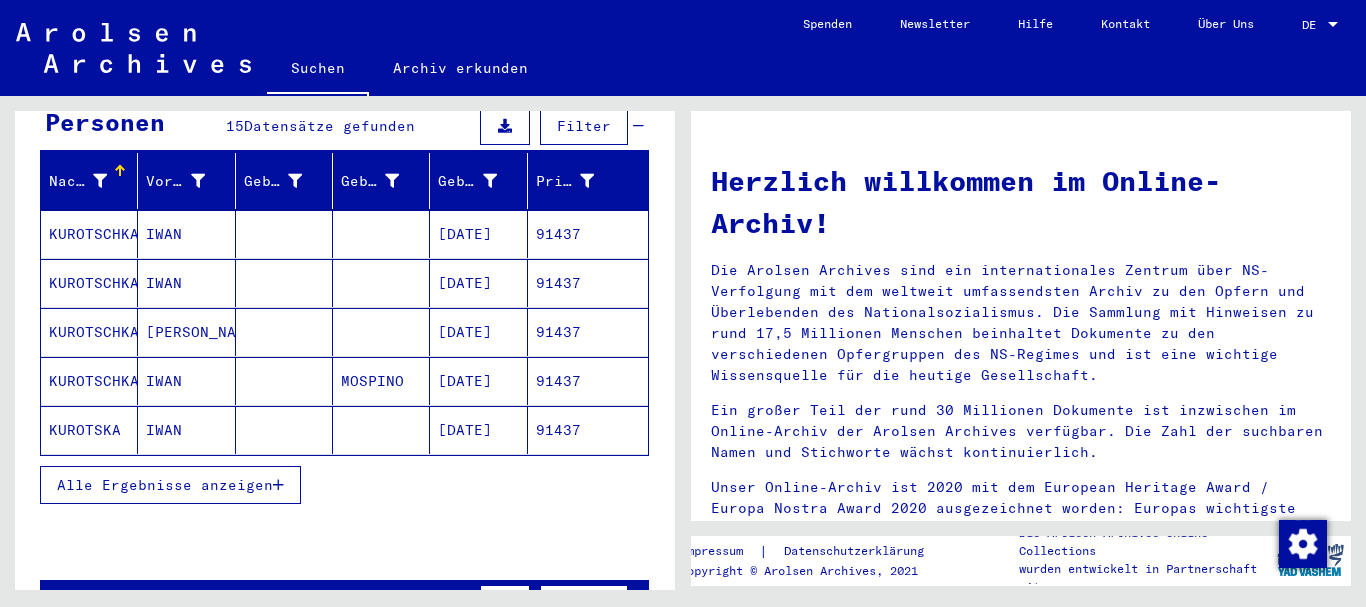 click on "Alle Ergebnisse anzeigen" at bounding box center (170, 485) 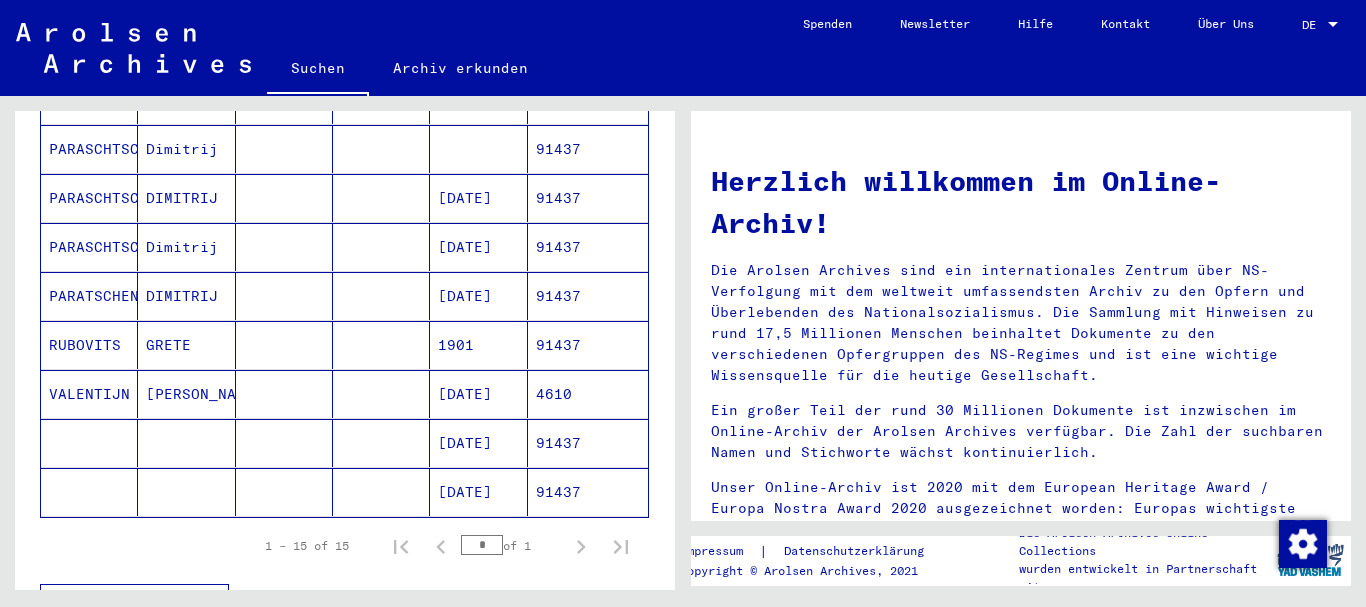 scroll, scrollTop: 648, scrollLeft: 0, axis: vertical 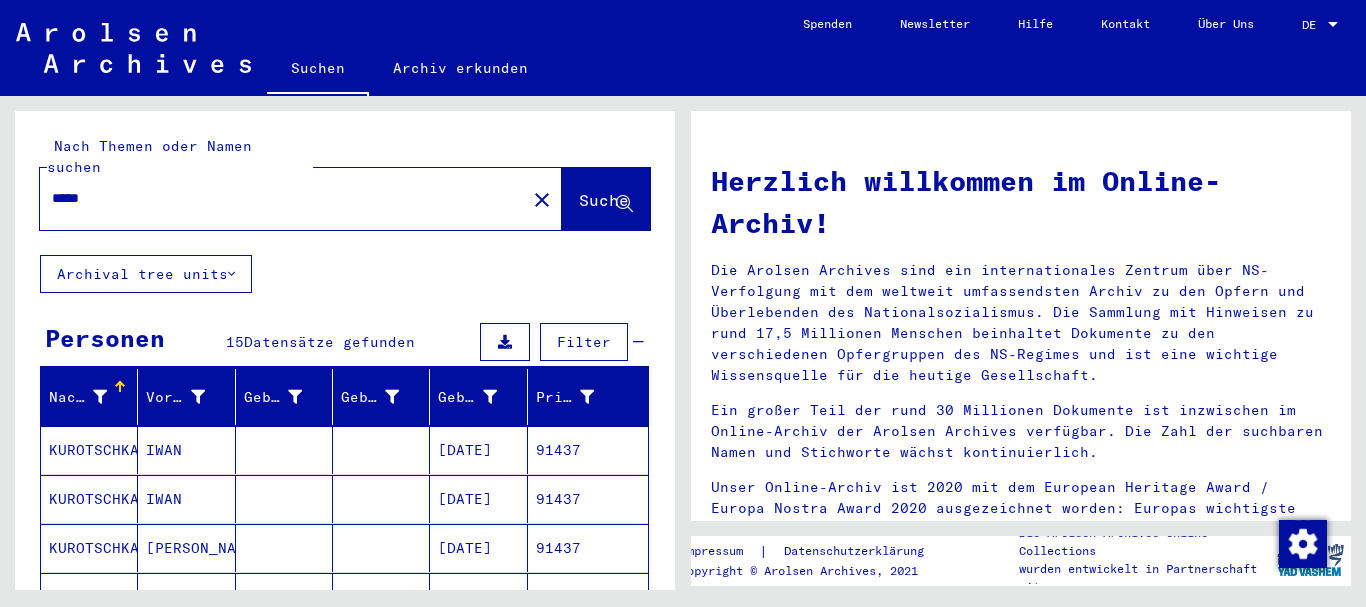 drag, startPoint x: 112, startPoint y: 181, endPoint x: 0, endPoint y: 181, distance: 112 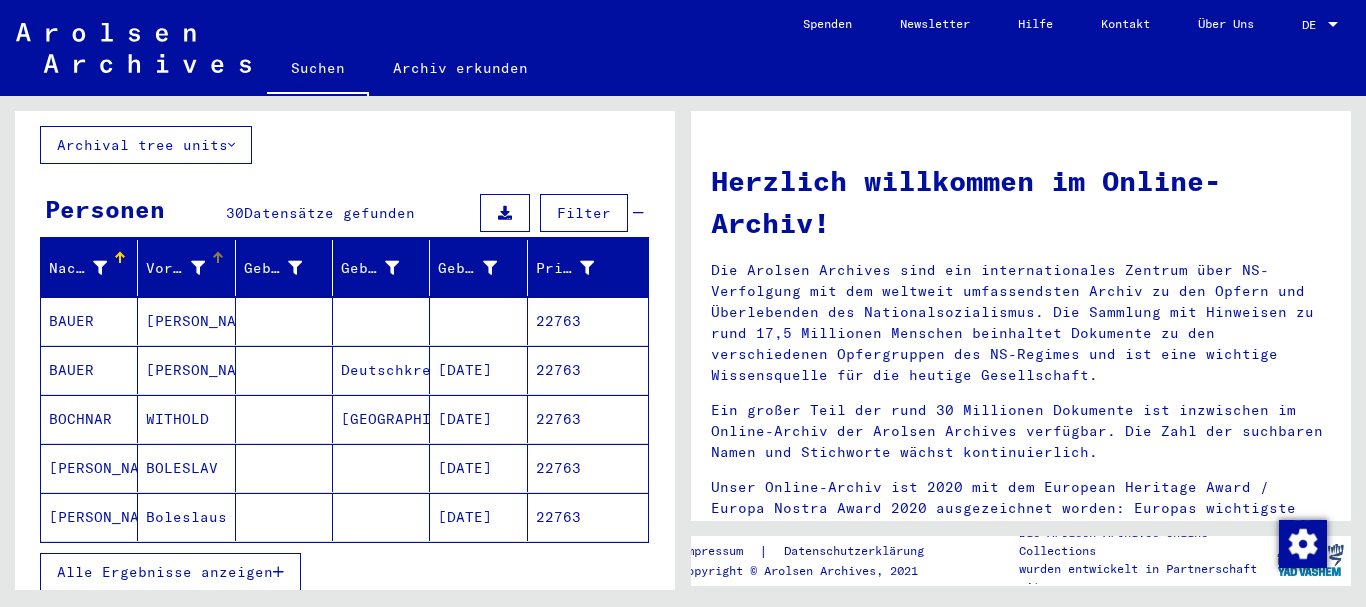 scroll, scrollTop: 216, scrollLeft: 0, axis: vertical 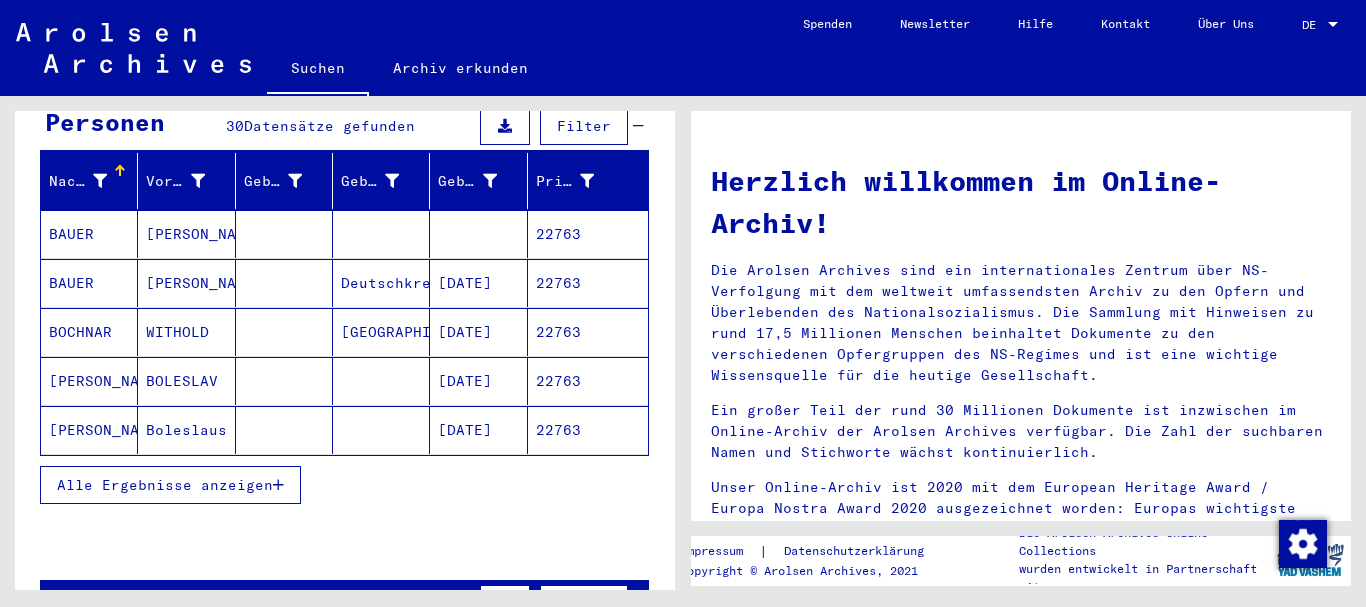 click on "Alle Ergebnisse anzeigen" at bounding box center [344, 485] 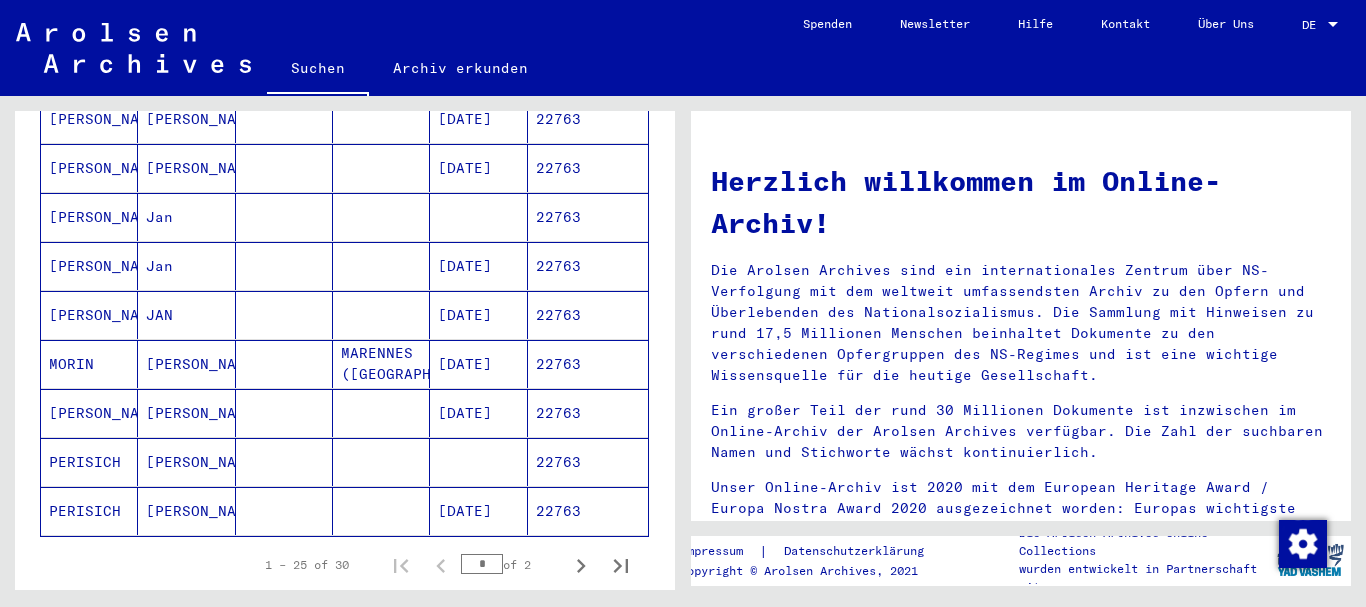 scroll, scrollTop: 1188, scrollLeft: 0, axis: vertical 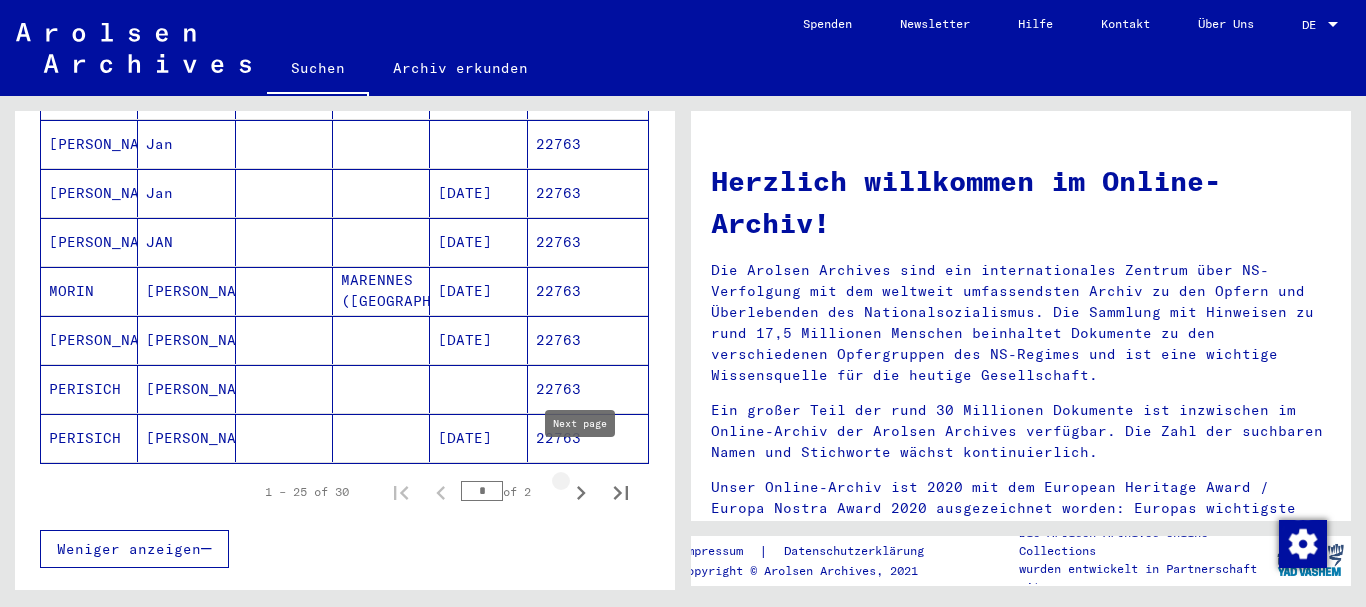 click 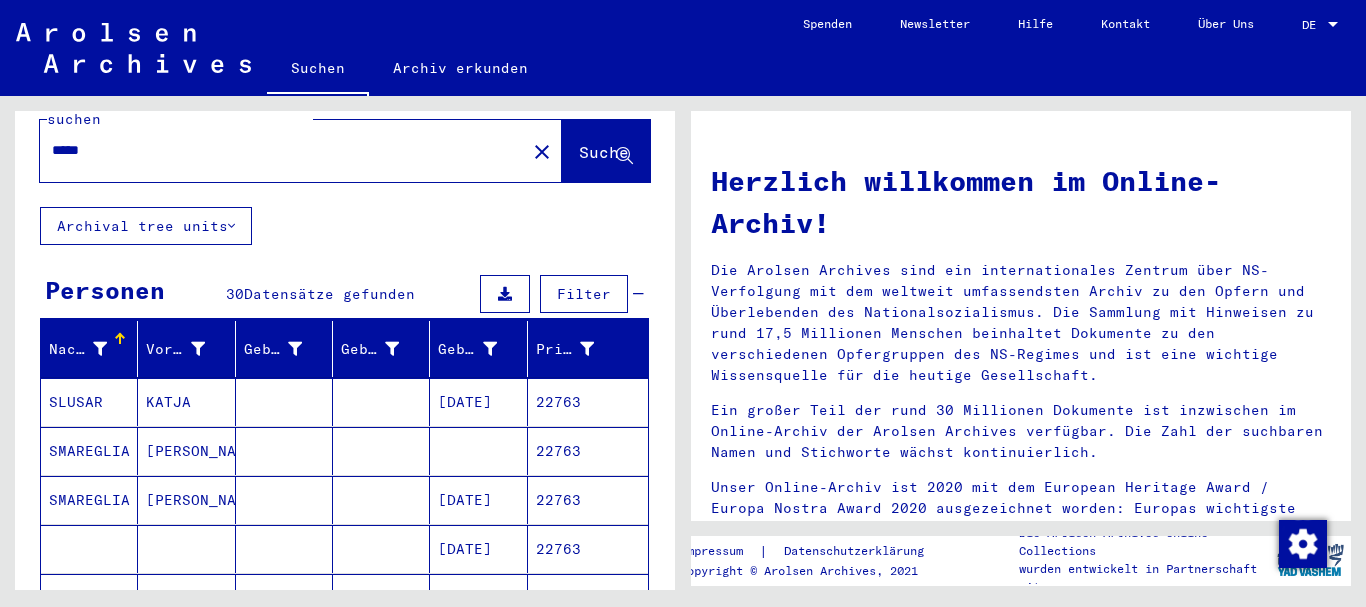 scroll, scrollTop: 16, scrollLeft: 0, axis: vertical 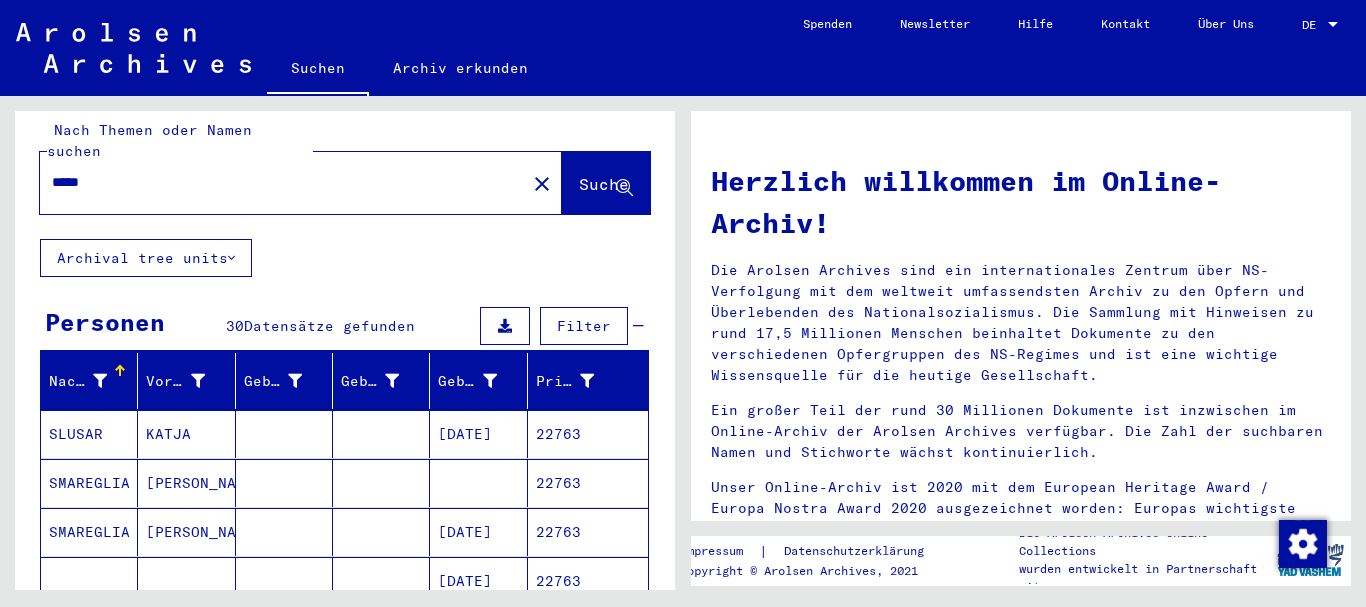 drag, startPoint x: 94, startPoint y: 512, endPoint x: 950, endPoint y: 260, distance: 892.3228 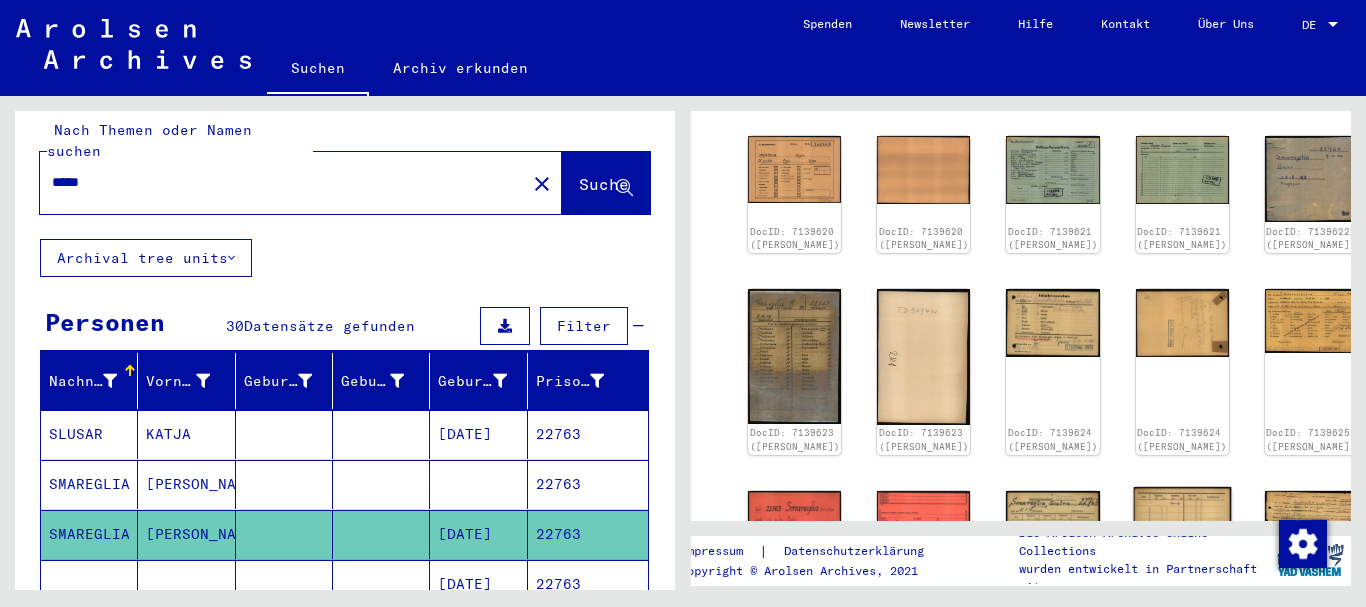 scroll, scrollTop: 432, scrollLeft: 0, axis: vertical 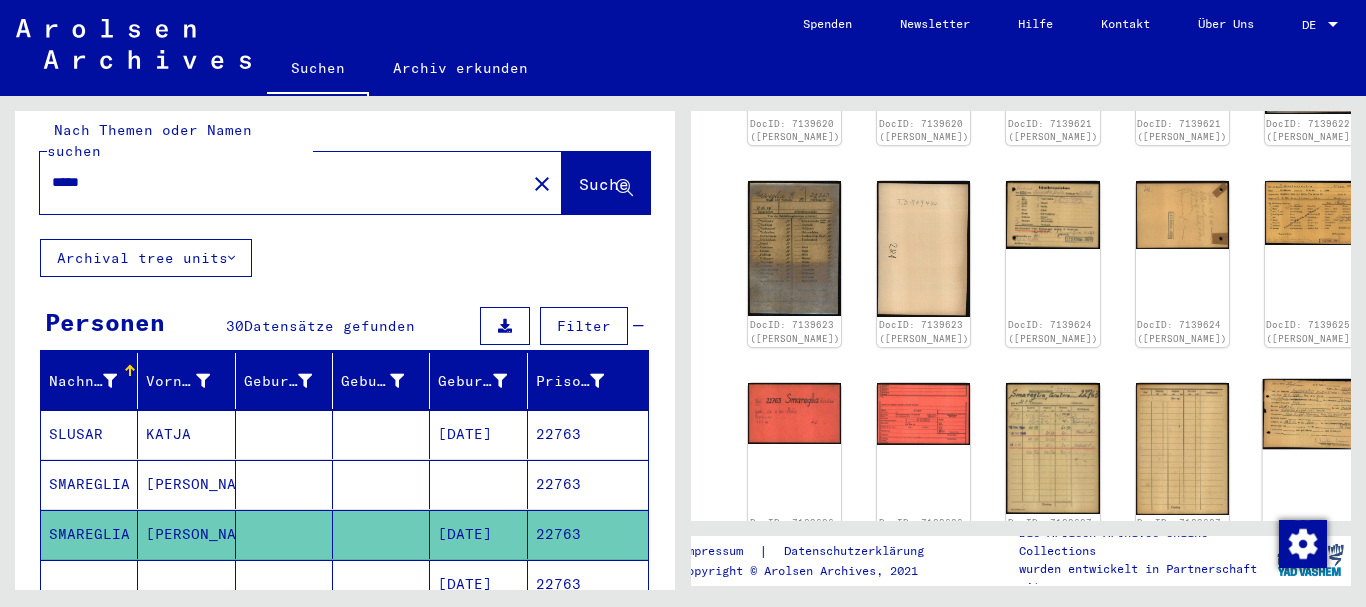 click 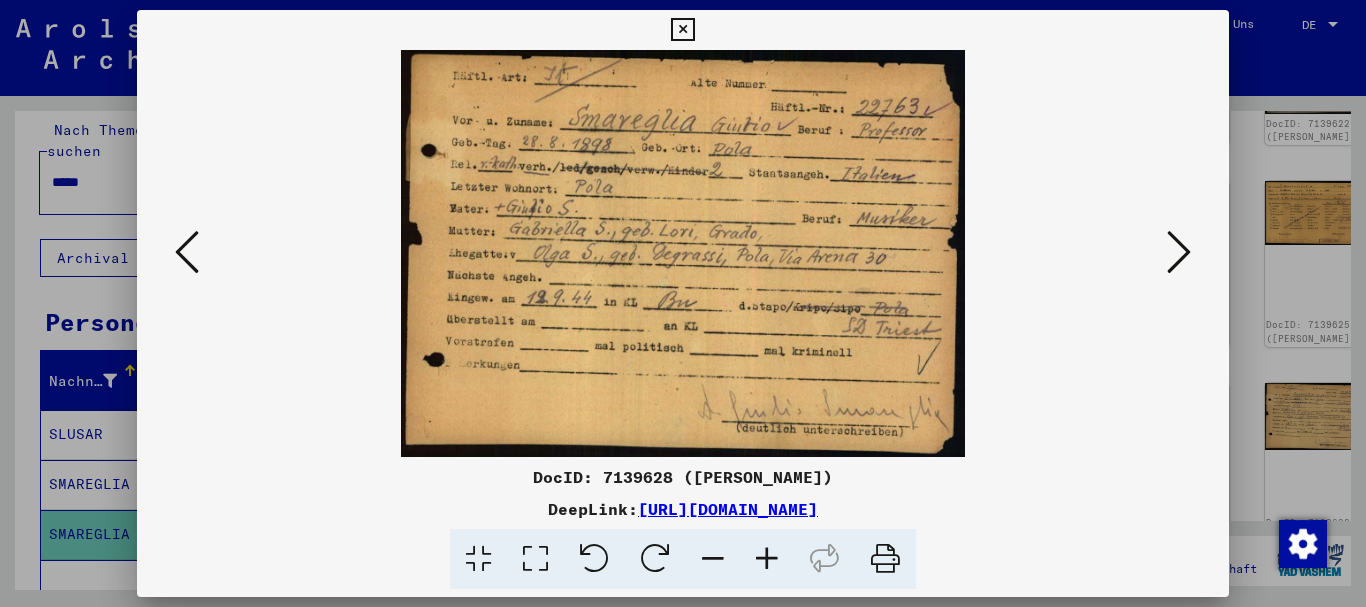 click at bounding box center (767, 559) 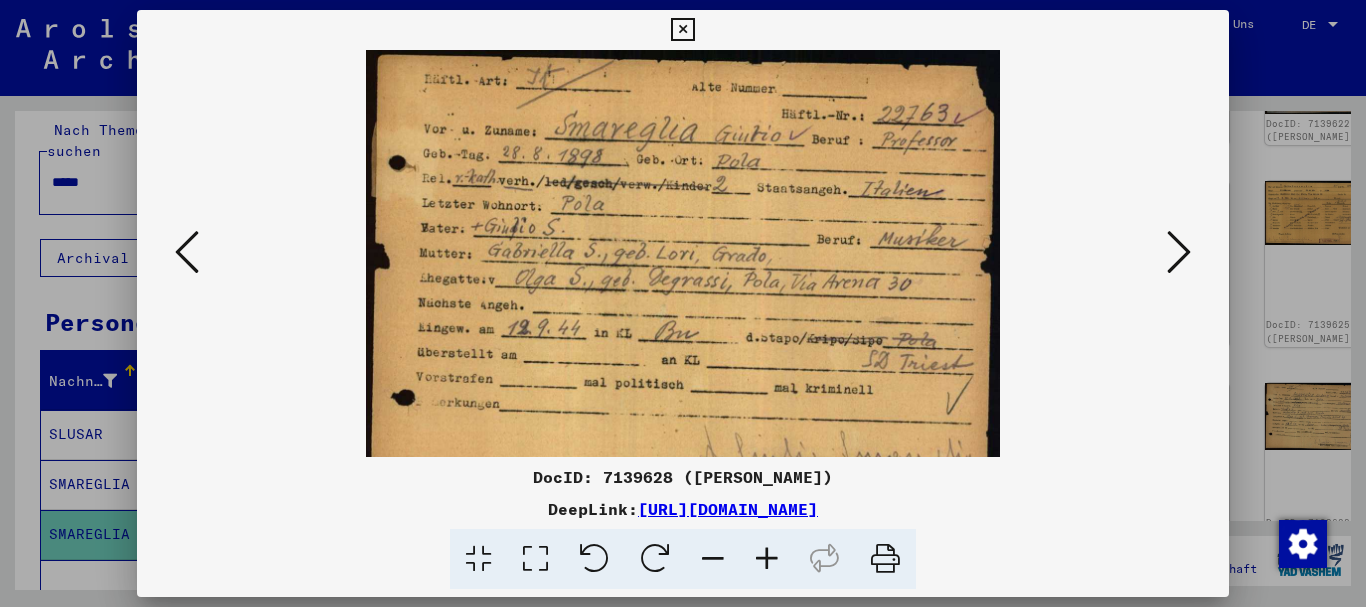 click at bounding box center [767, 559] 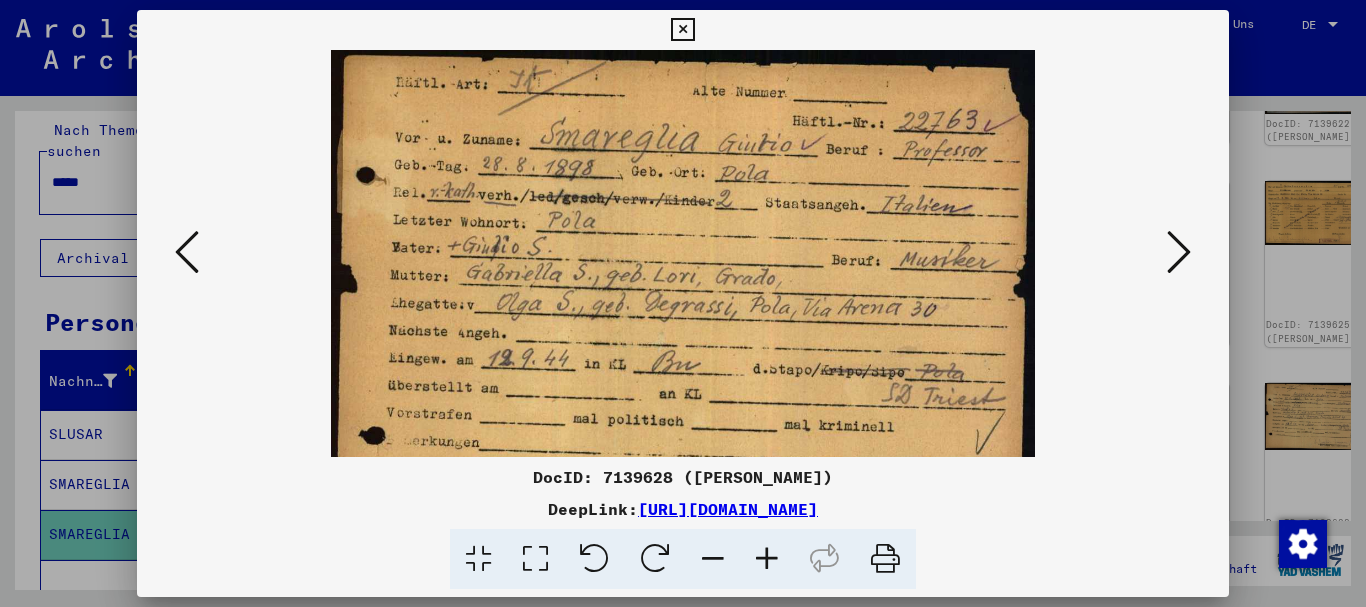 click at bounding box center [767, 559] 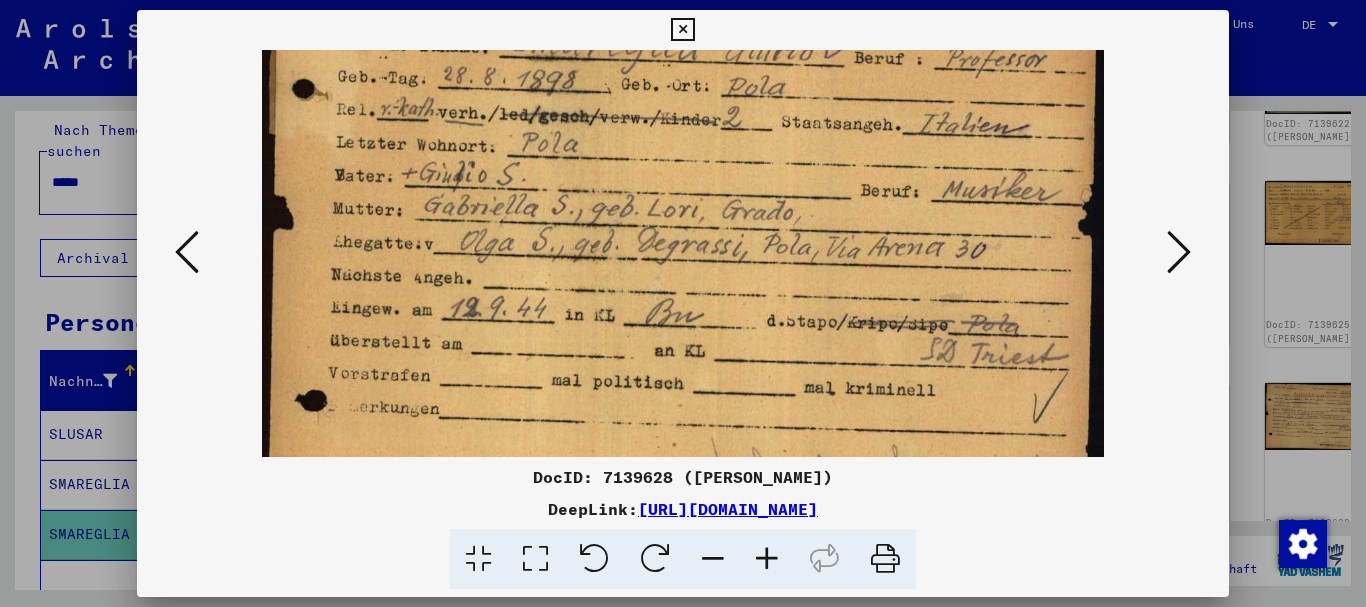 drag, startPoint x: 748, startPoint y: 330, endPoint x: 720, endPoint y: 189, distance: 143.75327 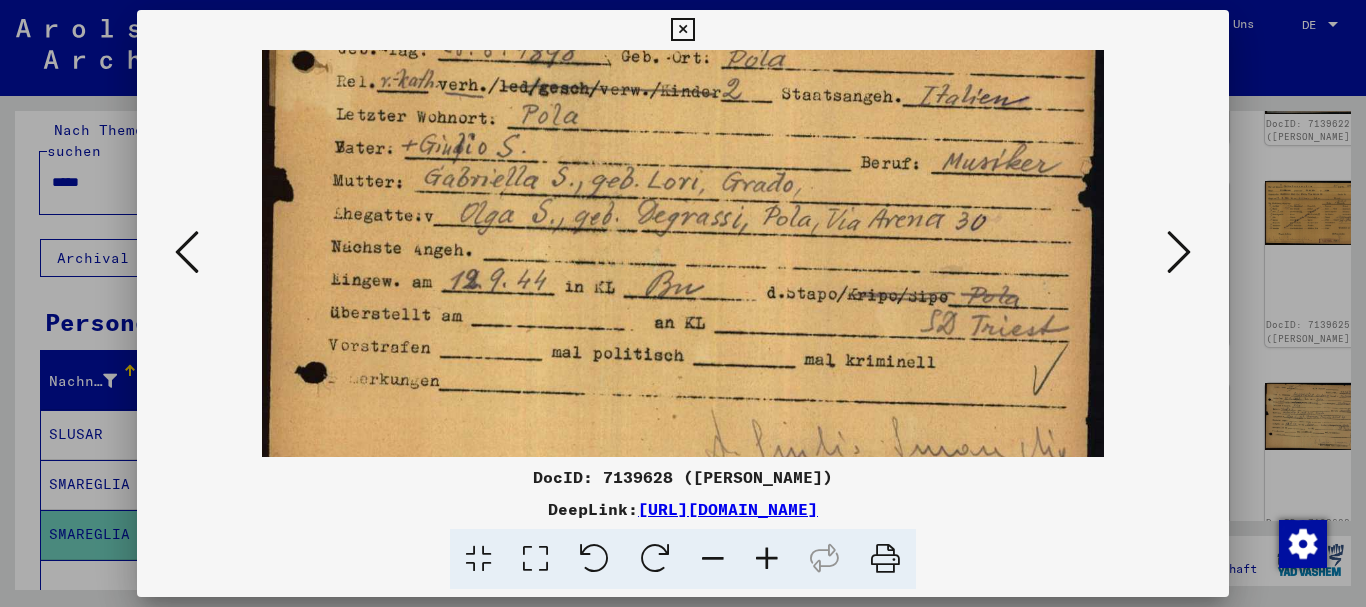 drag, startPoint x: 723, startPoint y: 256, endPoint x: 646, endPoint y: 120, distance: 156.285 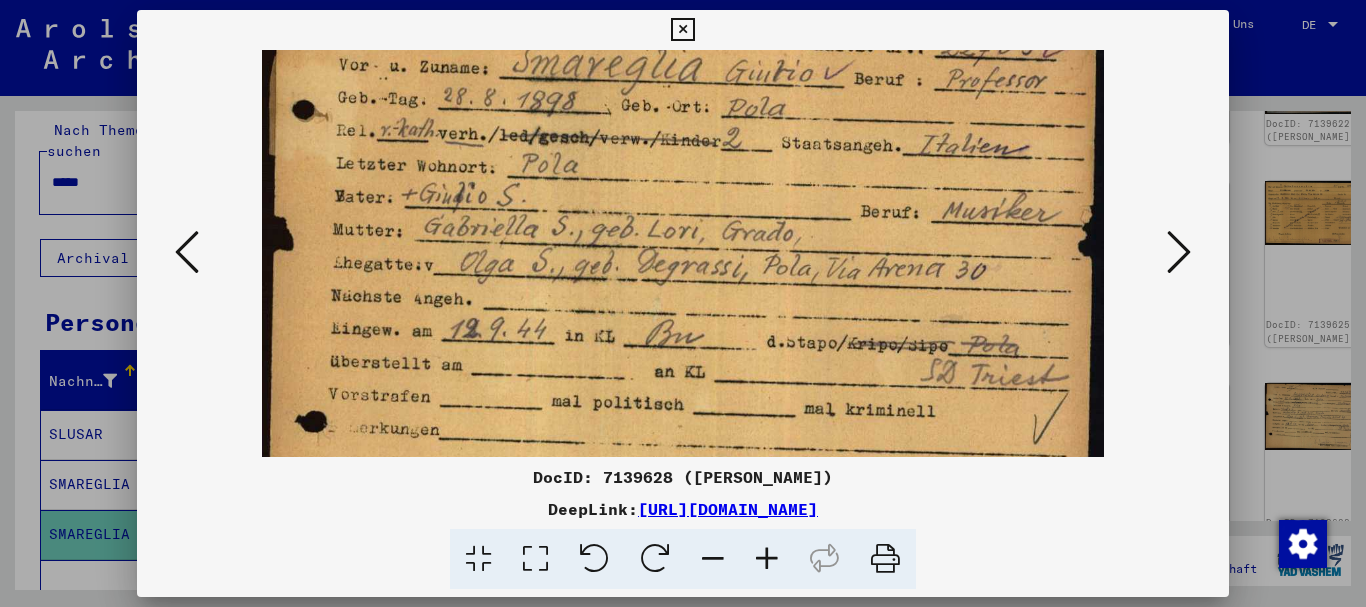 scroll, scrollTop: 16, scrollLeft: 0, axis: vertical 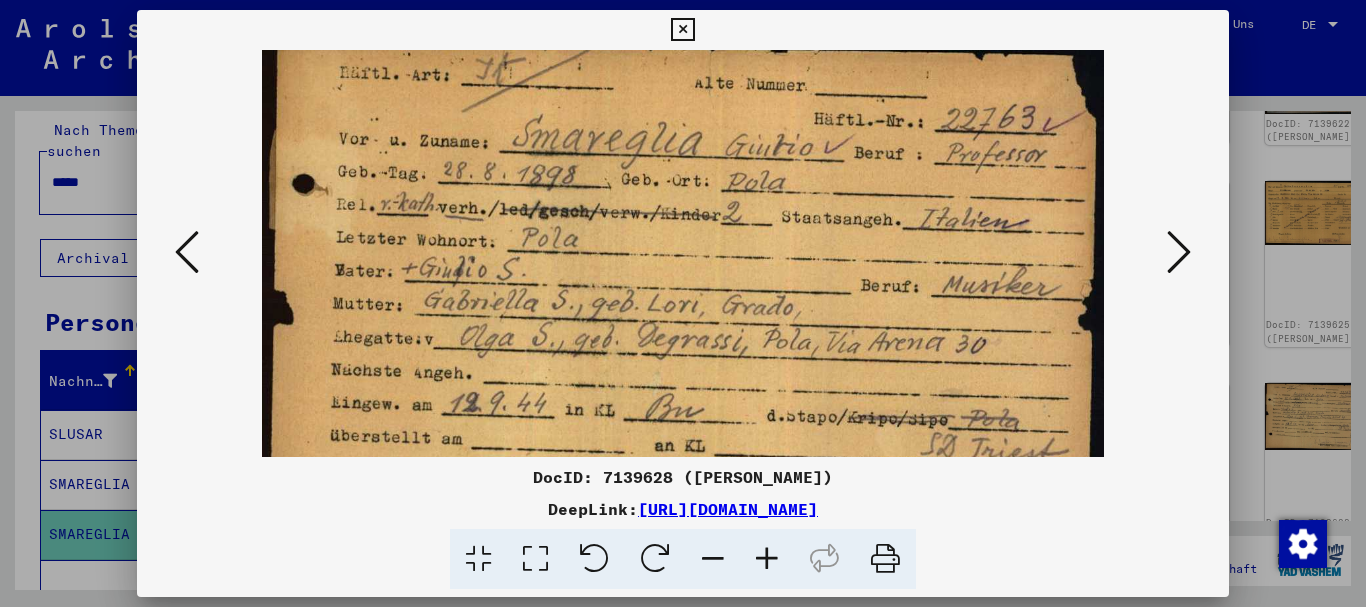 drag, startPoint x: 834, startPoint y: 185, endPoint x: 799, endPoint y: 369, distance: 187.29922 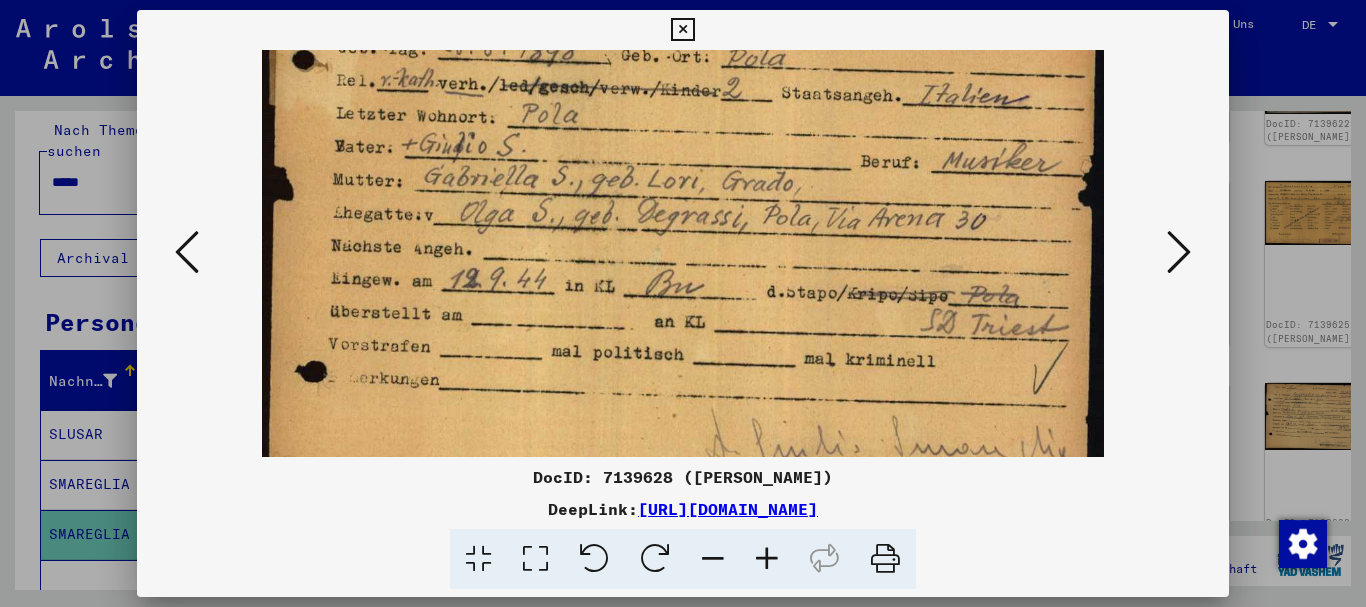 scroll, scrollTop: 150, scrollLeft: 0, axis: vertical 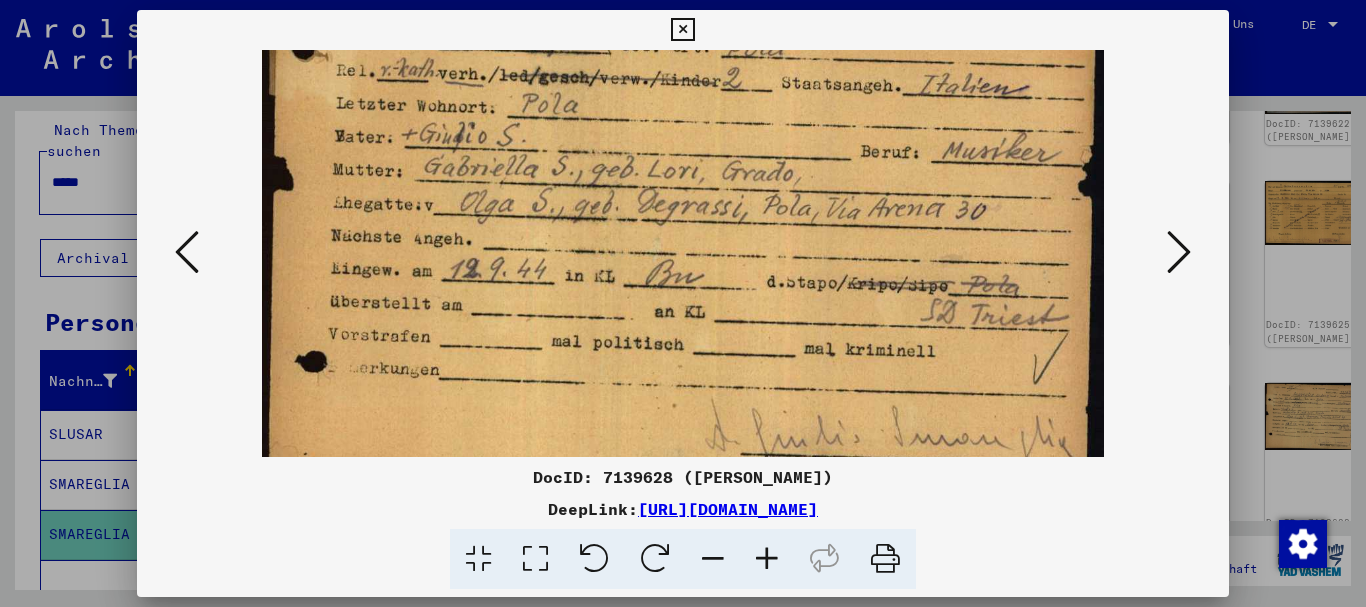 drag, startPoint x: 679, startPoint y: 396, endPoint x: 677, endPoint y: 262, distance: 134.01492 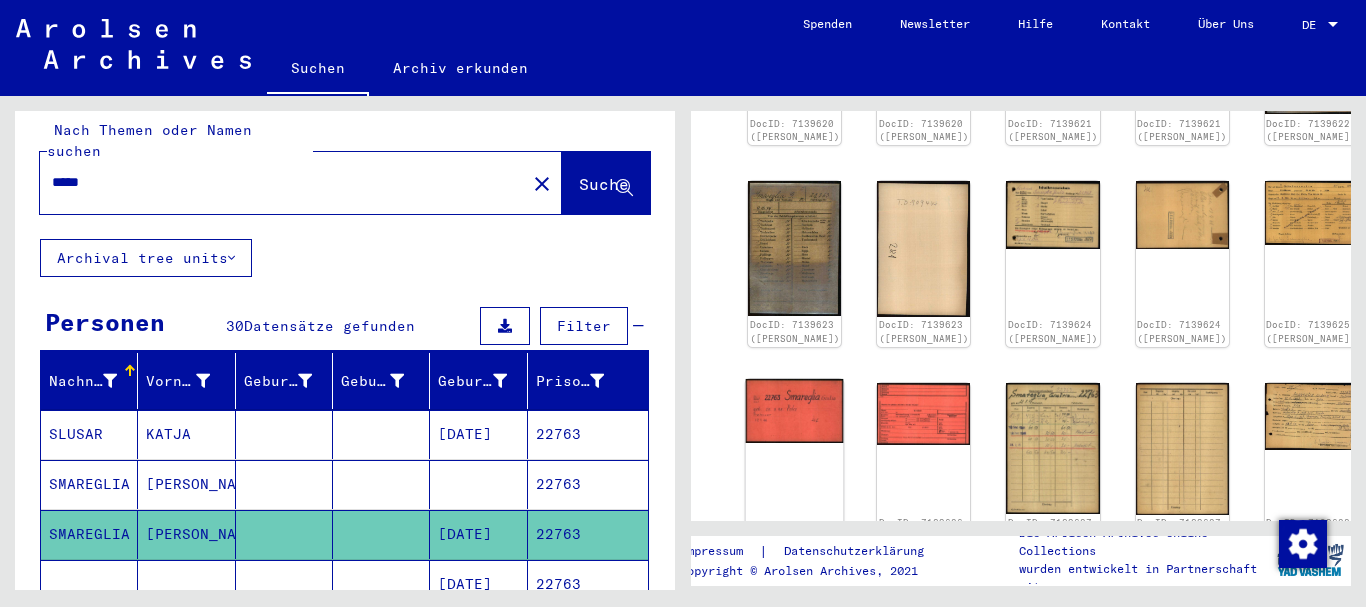 click 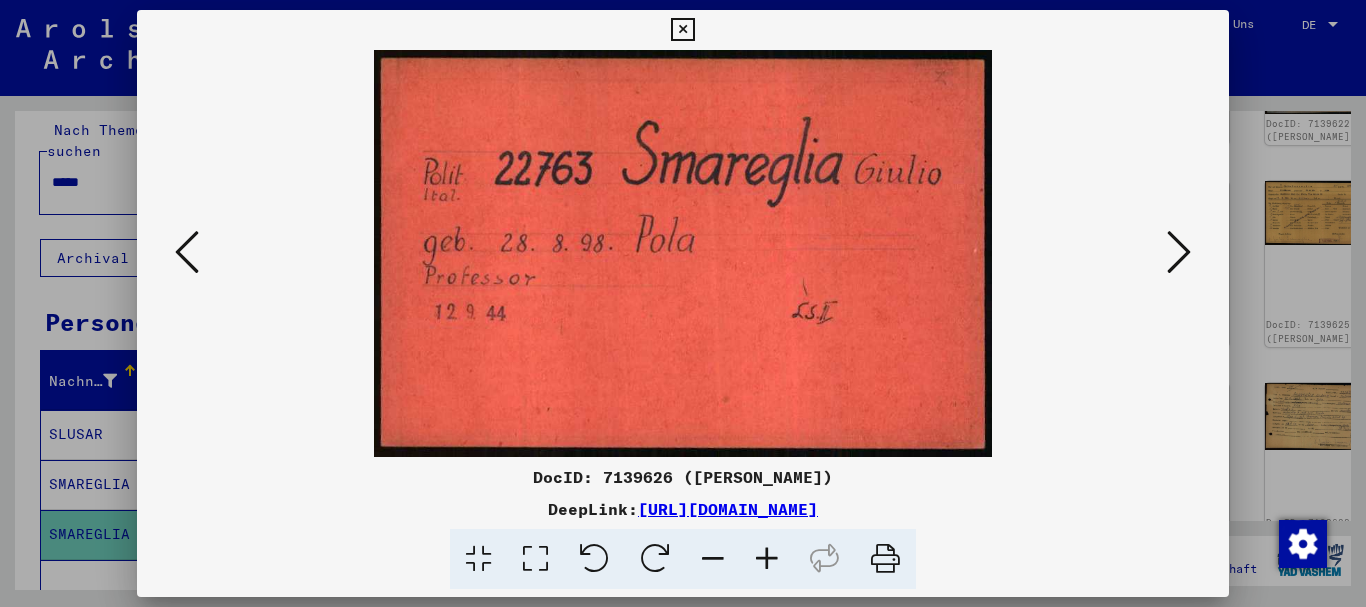 click at bounding box center (683, 303) 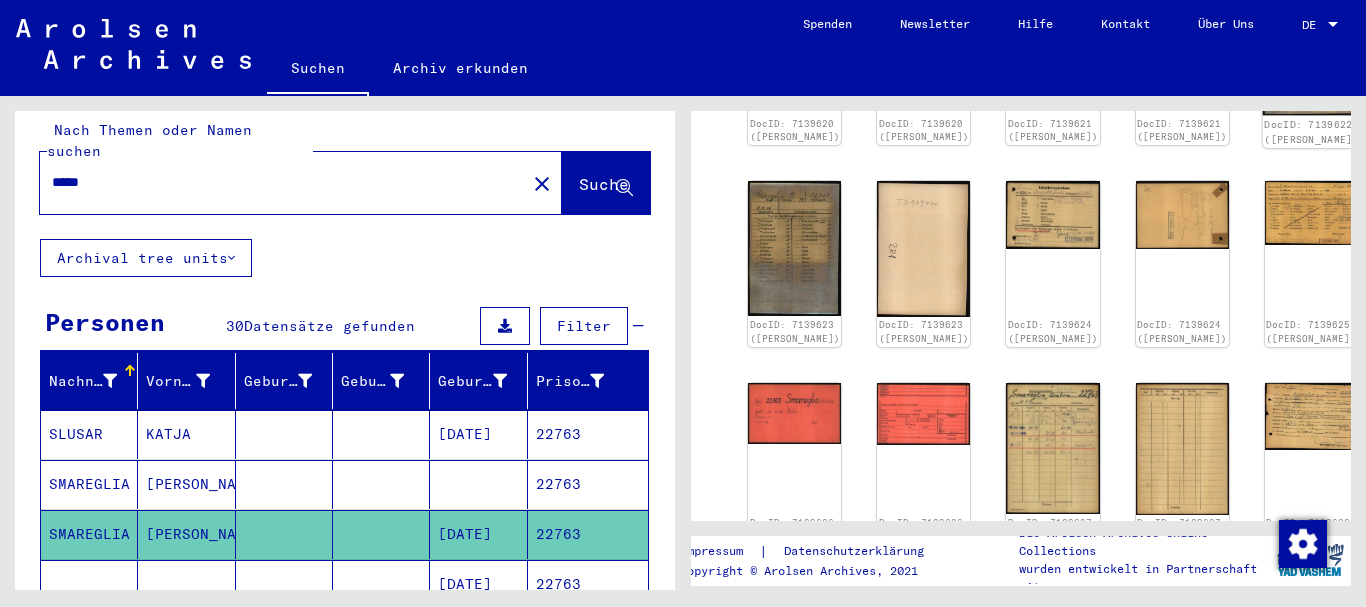 scroll, scrollTop: 216, scrollLeft: 0, axis: vertical 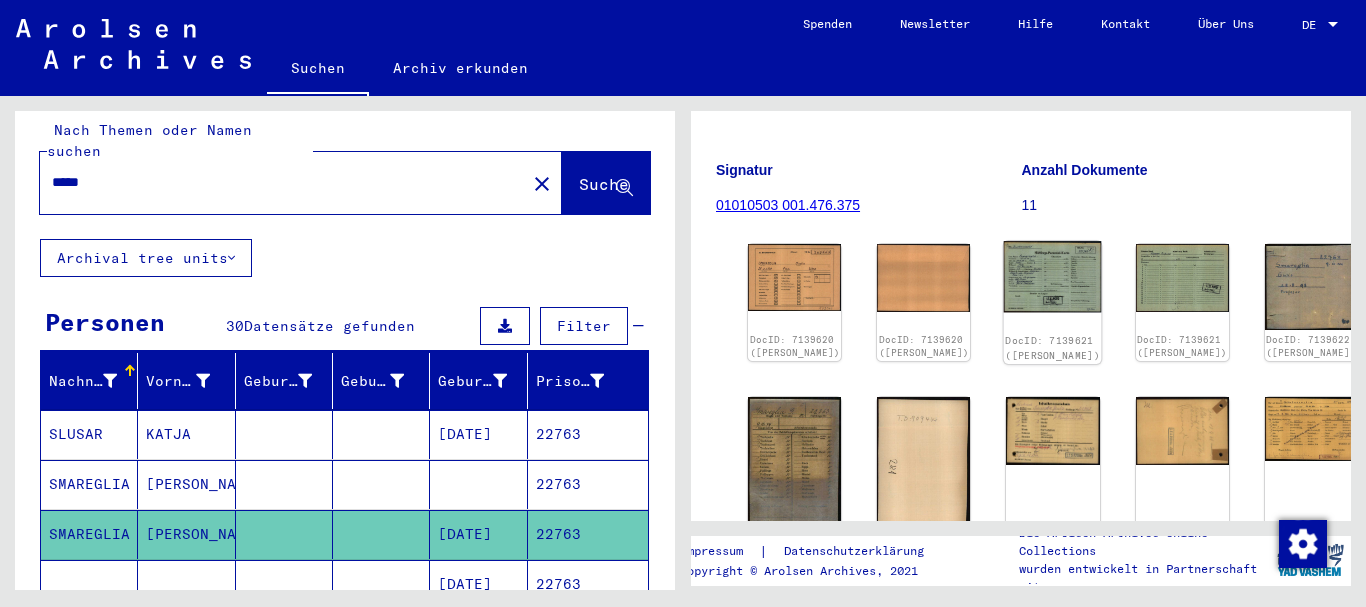 click 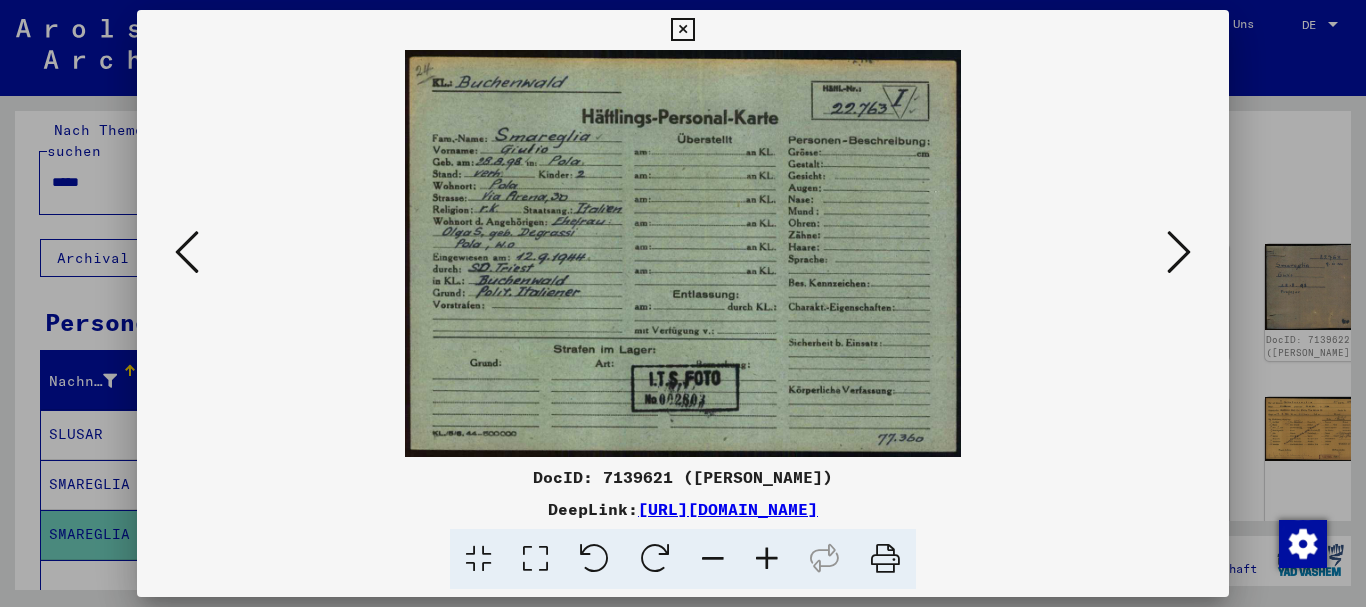 click at bounding box center [683, 303] 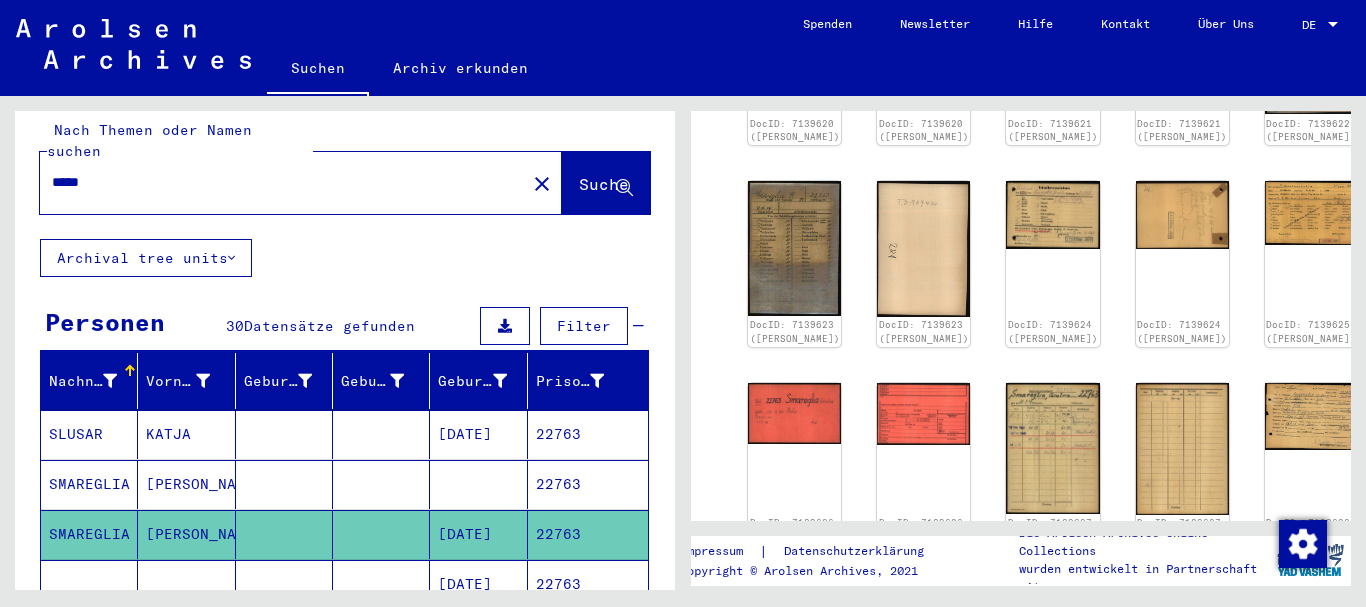 scroll, scrollTop: 540, scrollLeft: 0, axis: vertical 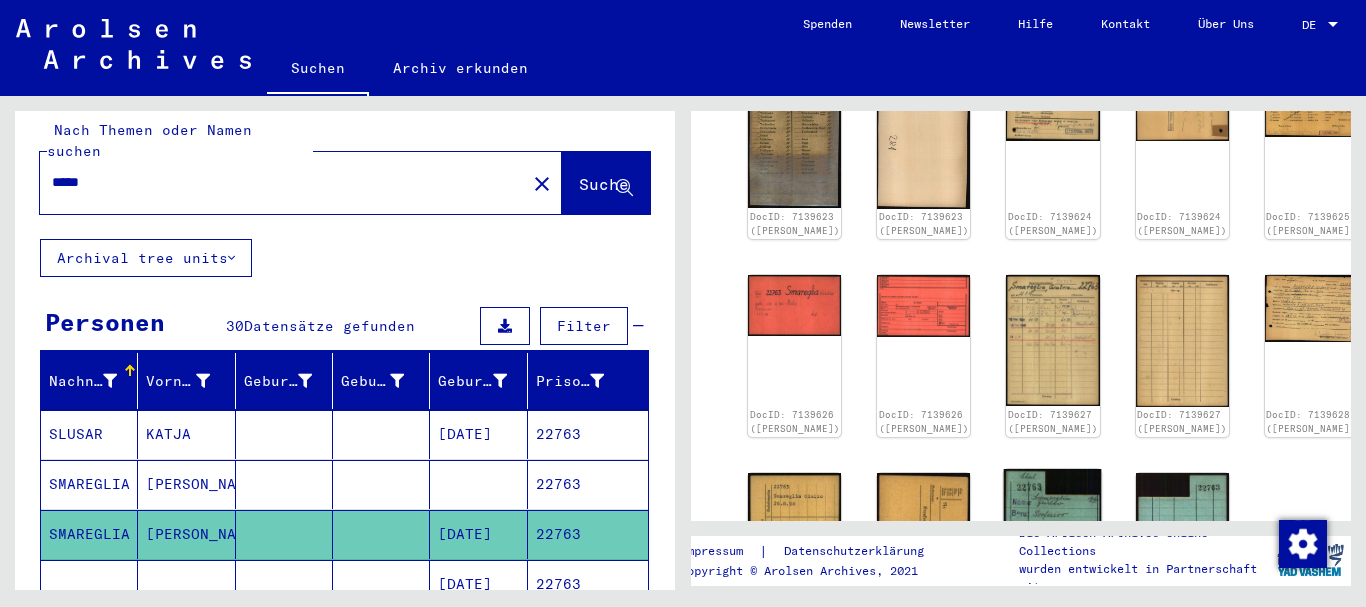 click 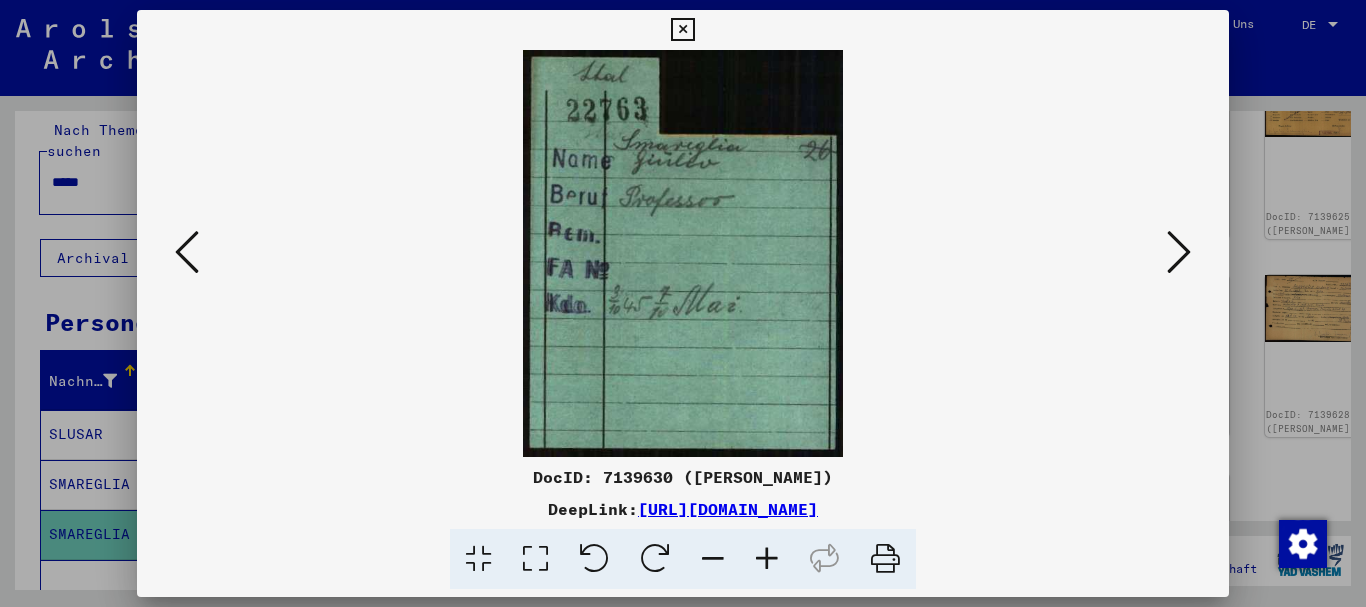 click at bounding box center (683, 303) 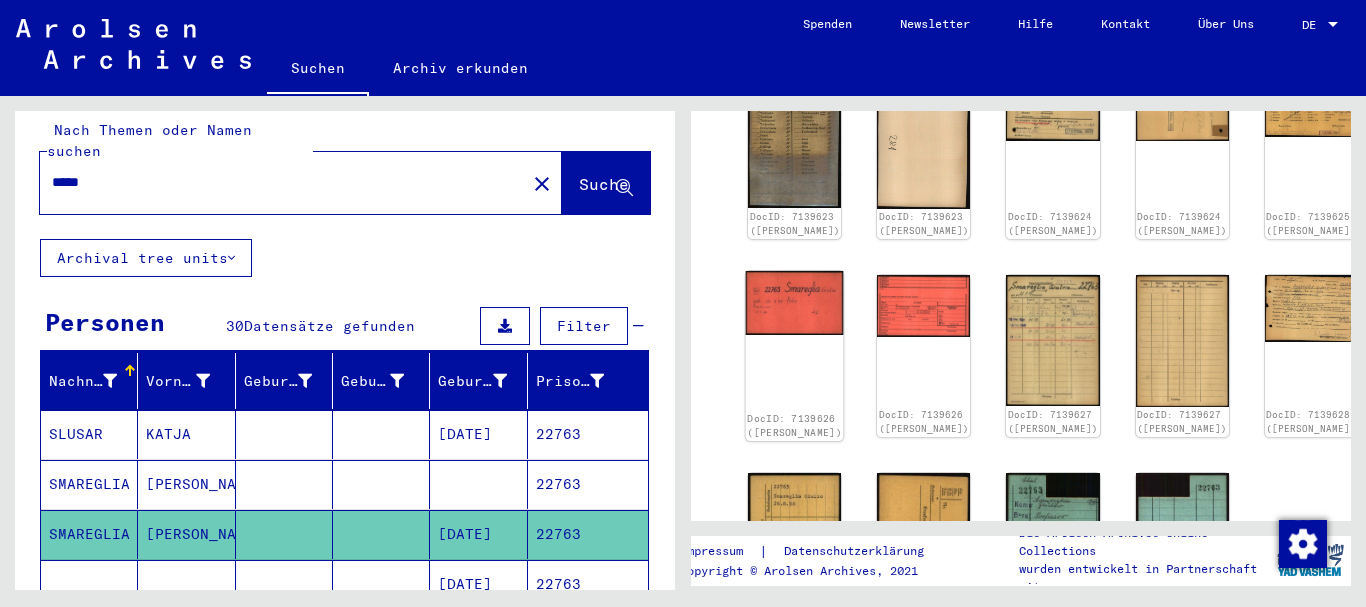 click 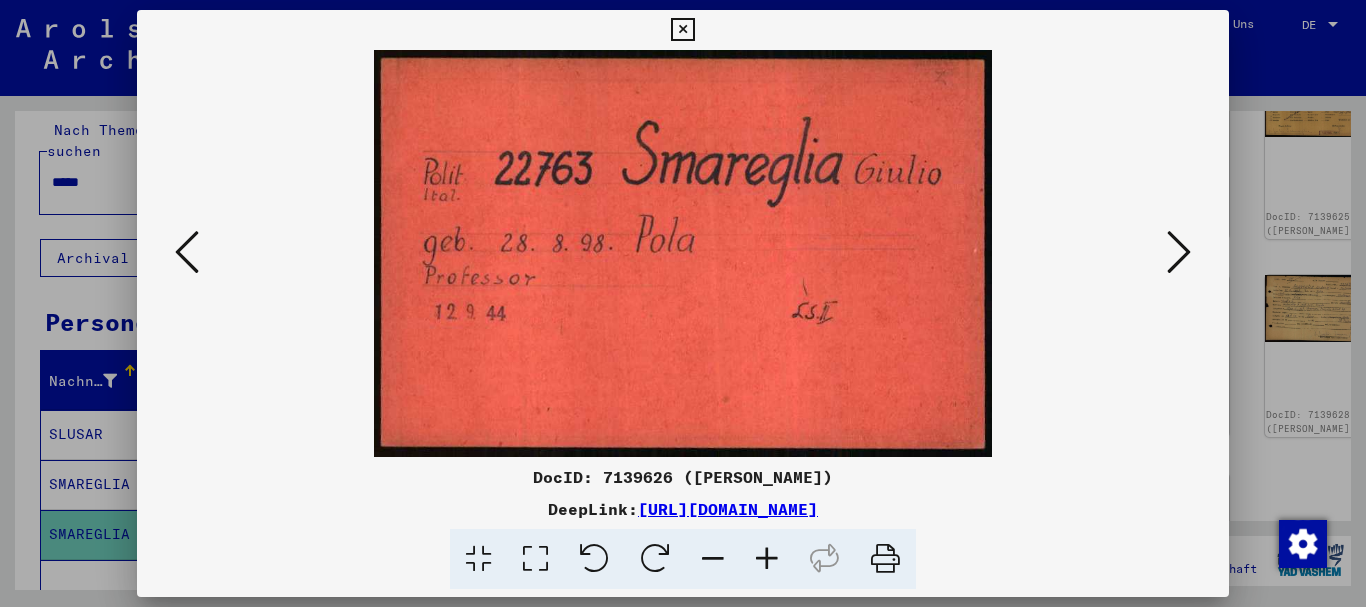 click at bounding box center (683, 303) 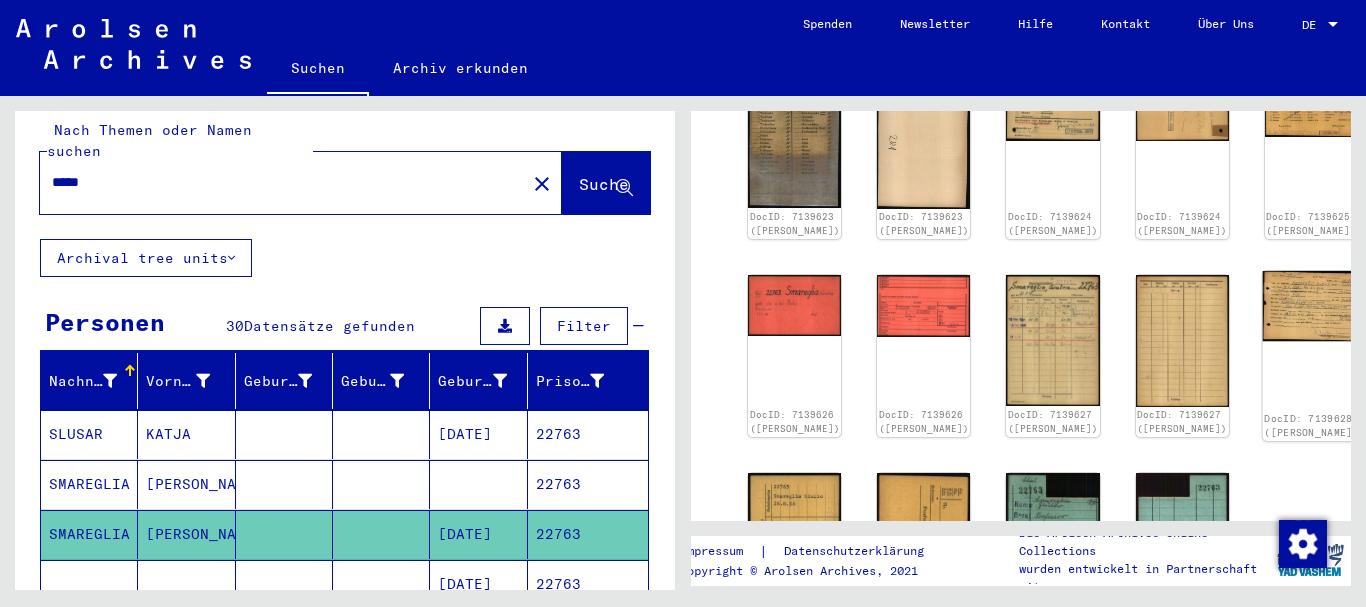 click 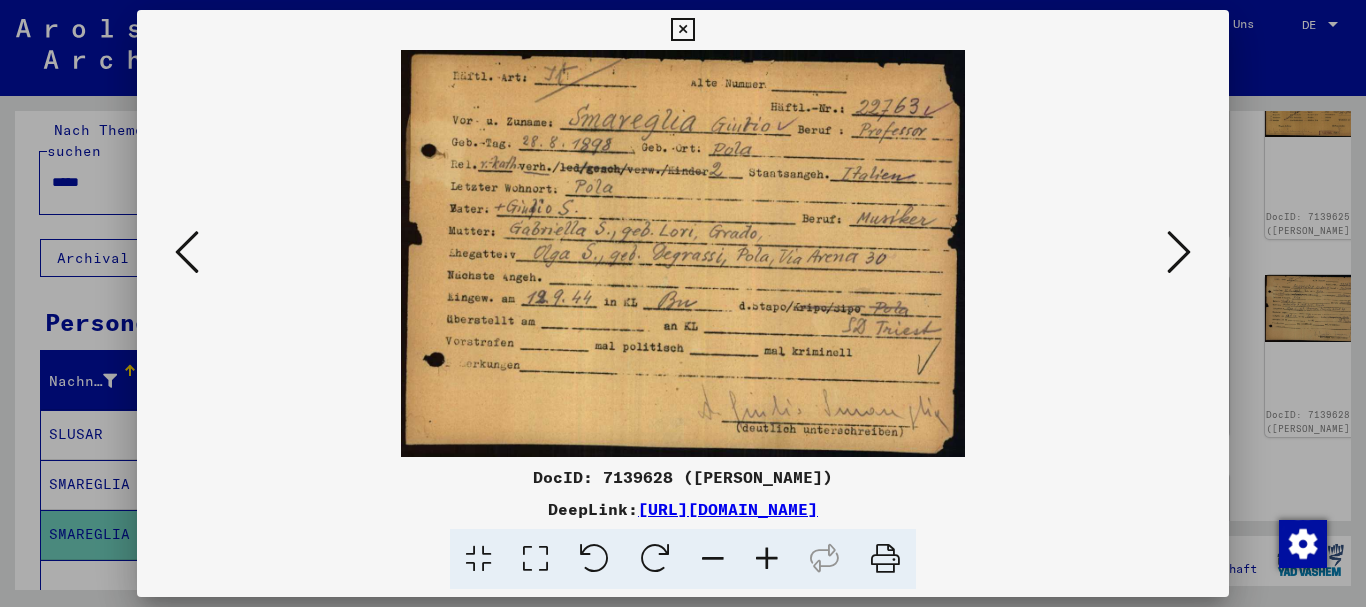 click at bounding box center (683, 303) 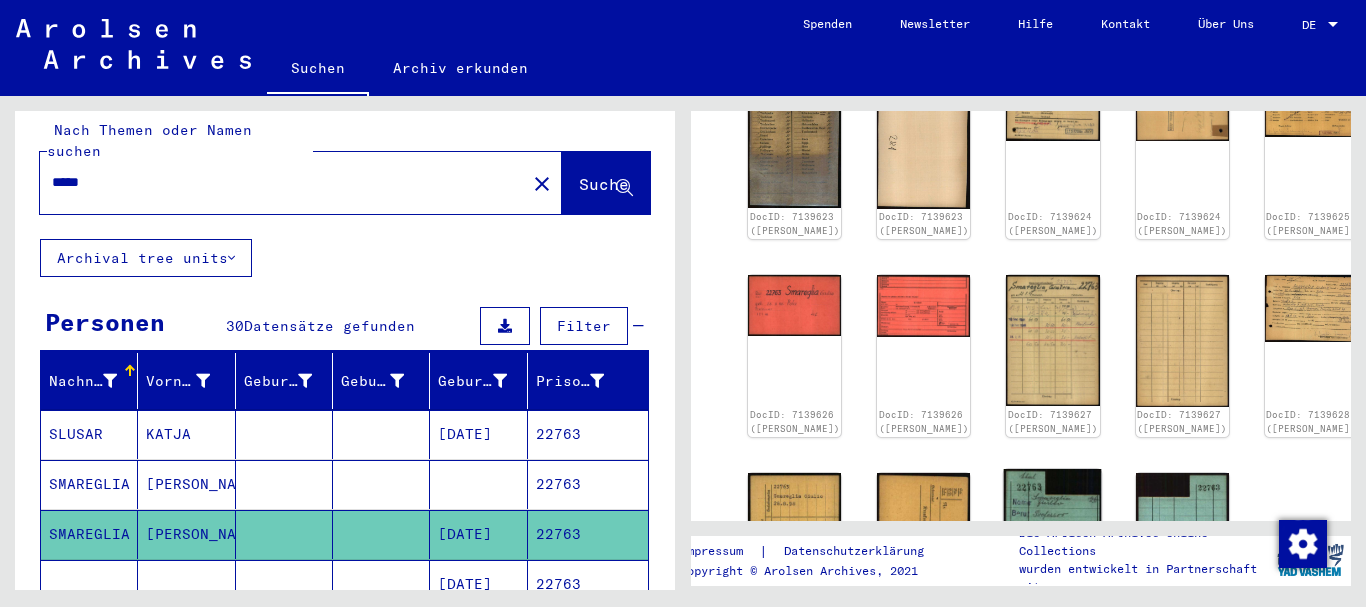 click 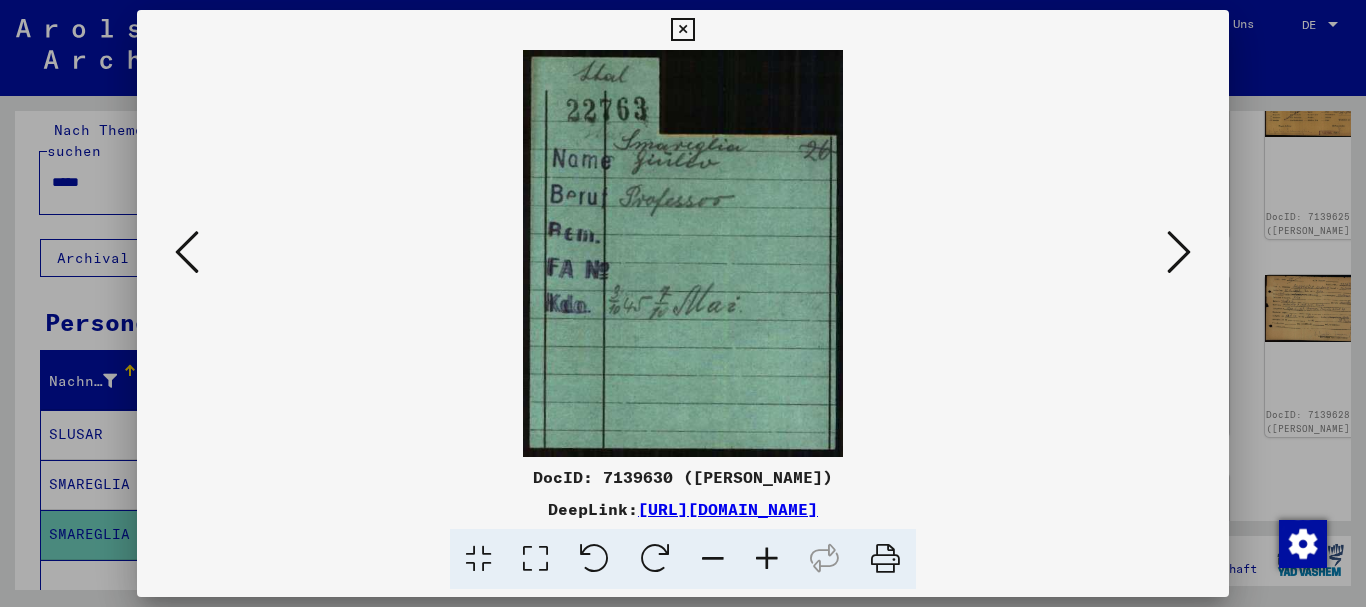 click at bounding box center [683, 303] 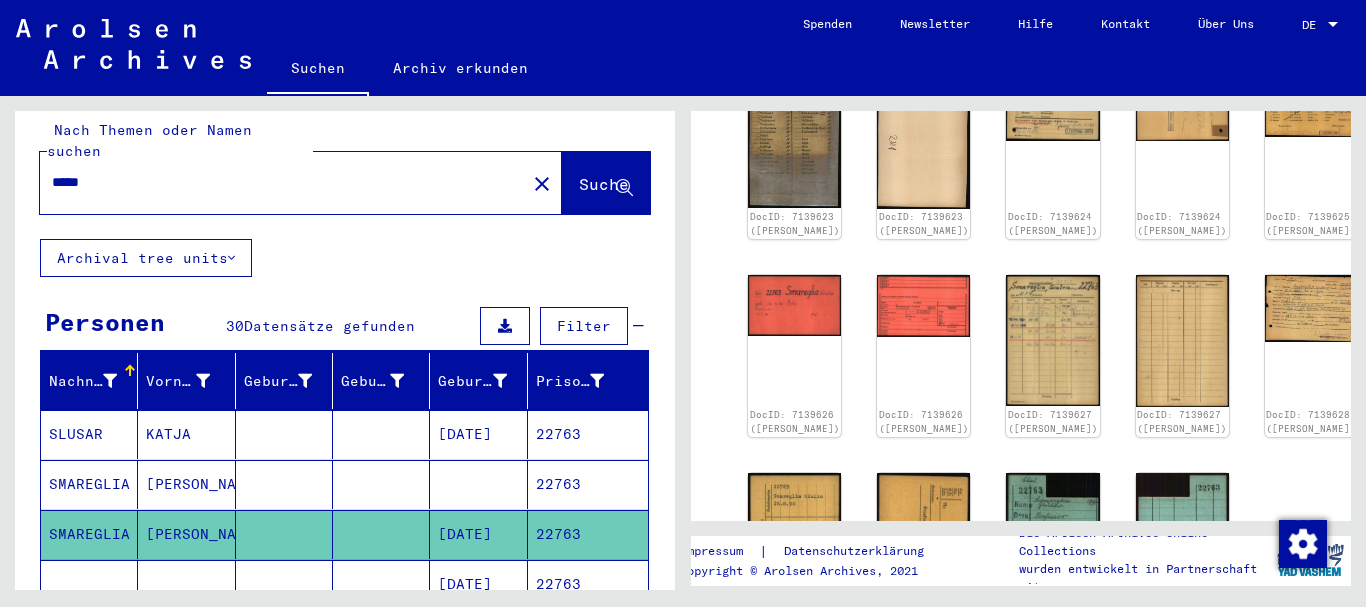 drag, startPoint x: 111, startPoint y: 160, endPoint x: 0, endPoint y: 171, distance: 111.54372 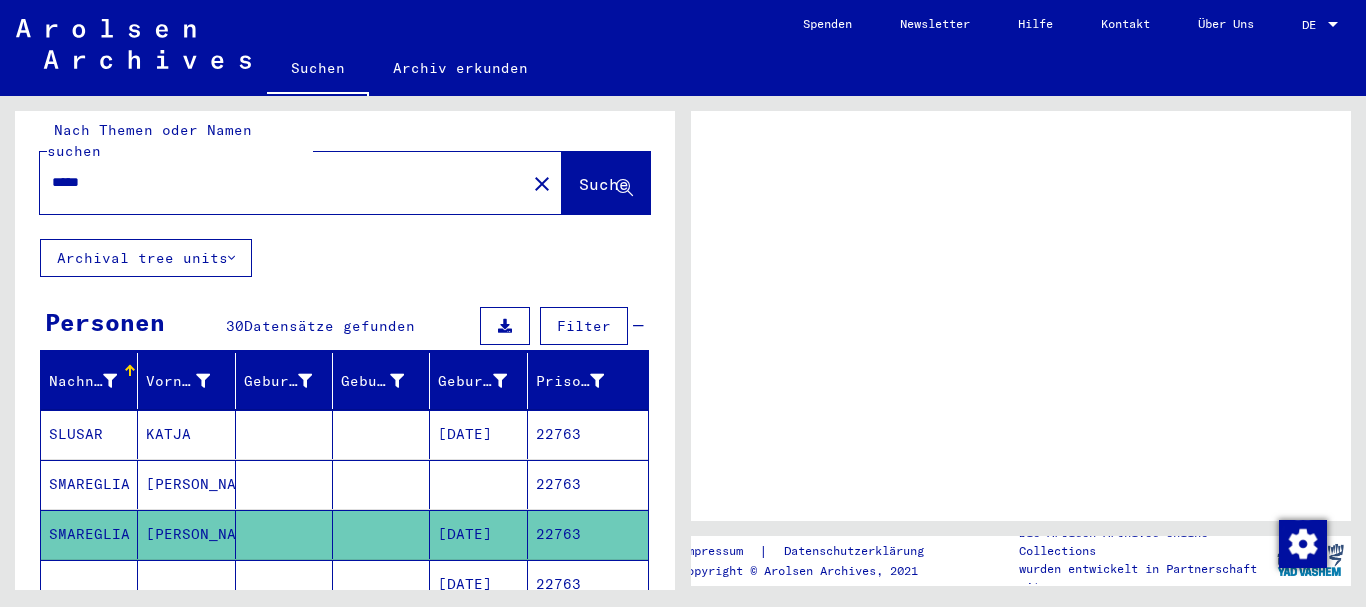 scroll, scrollTop: 0, scrollLeft: 0, axis: both 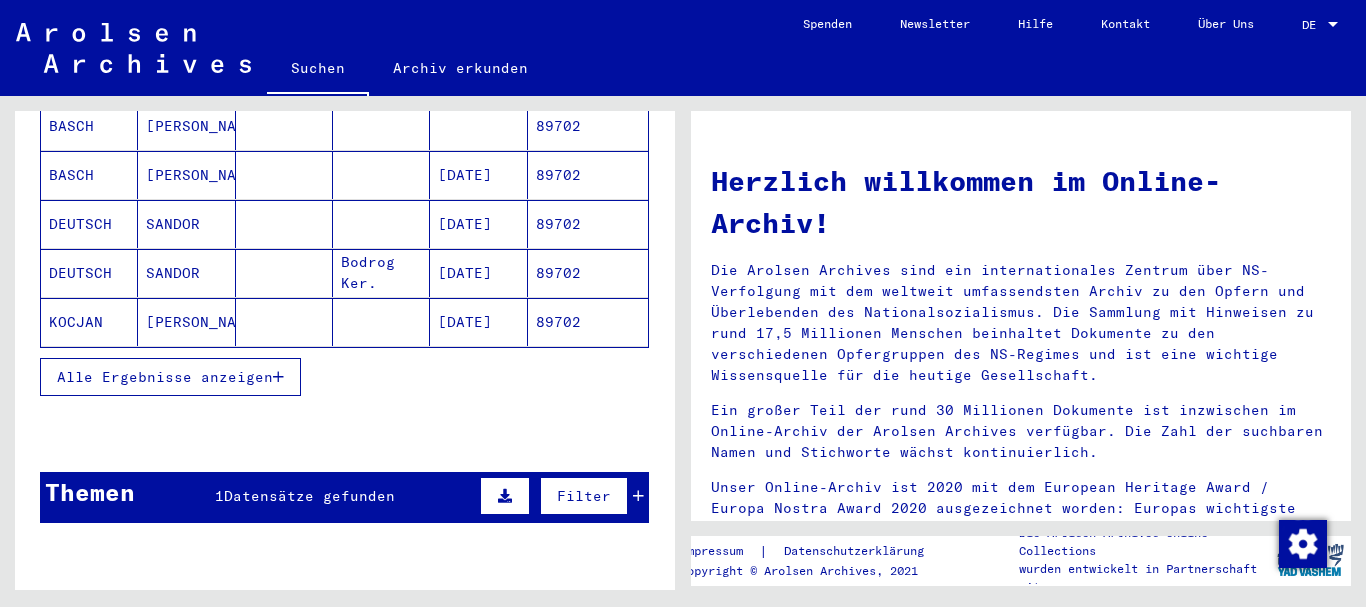 click on "Alle Ergebnisse anzeigen" at bounding box center (165, 377) 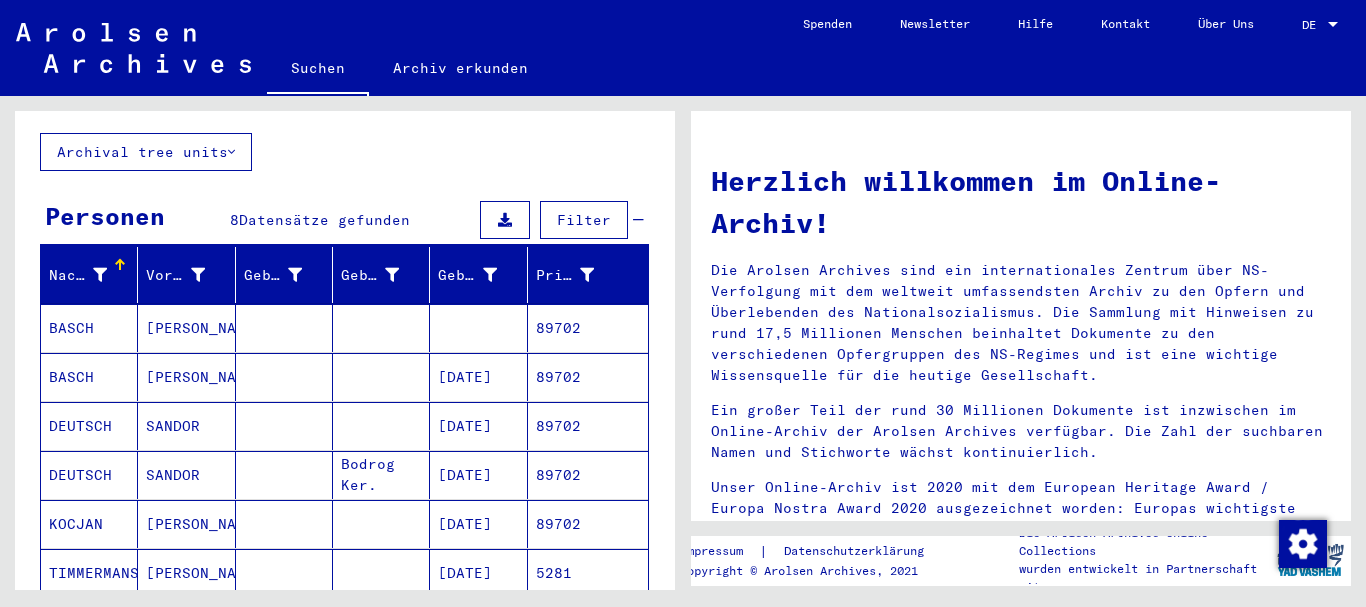 scroll, scrollTop: 108, scrollLeft: 0, axis: vertical 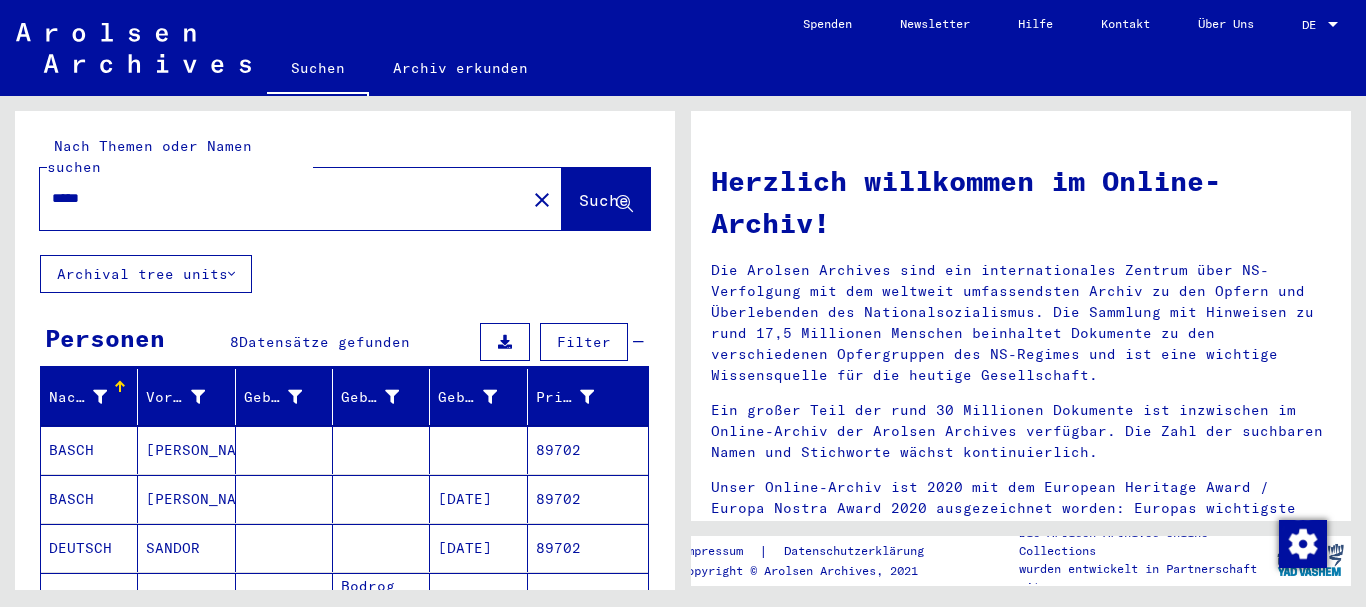 drag, startPoint x: 114, startPoint y: 179, endPoint x: 2, endPoint y: 184, distance: 112.11155 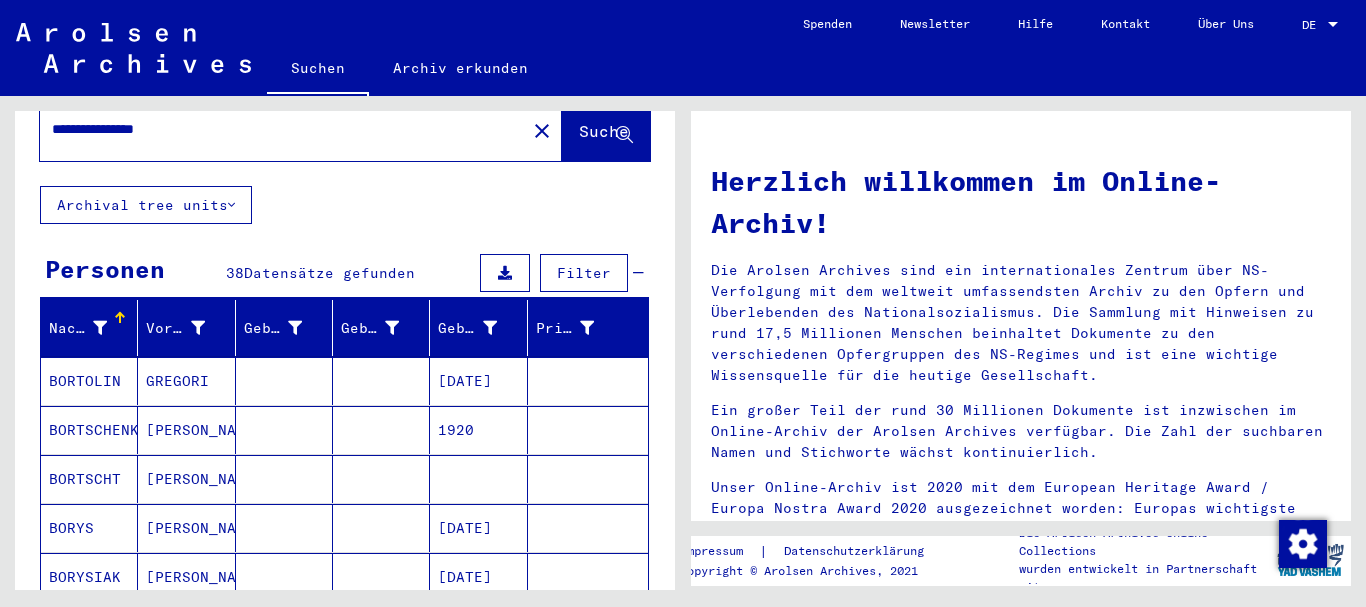 scroll, scrollTop: 108, scrollLeft: 0, axis: vertical 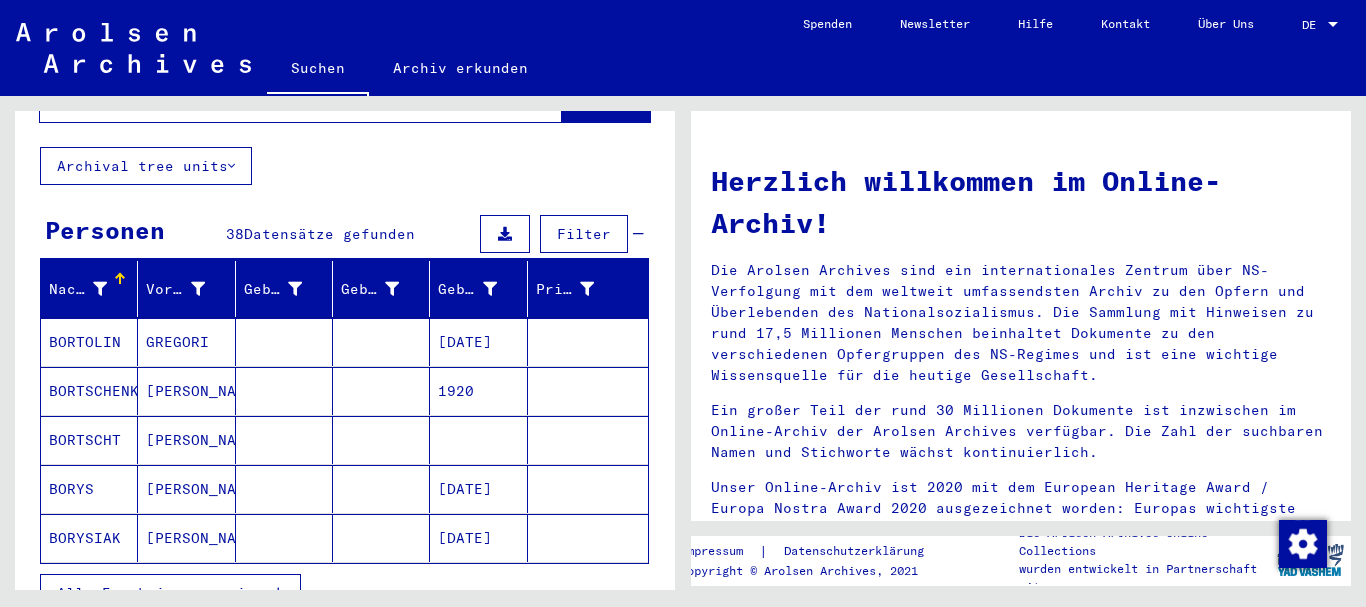 click on "Alle Ergebnisse anzeigen" at bounding box center (170, 593) 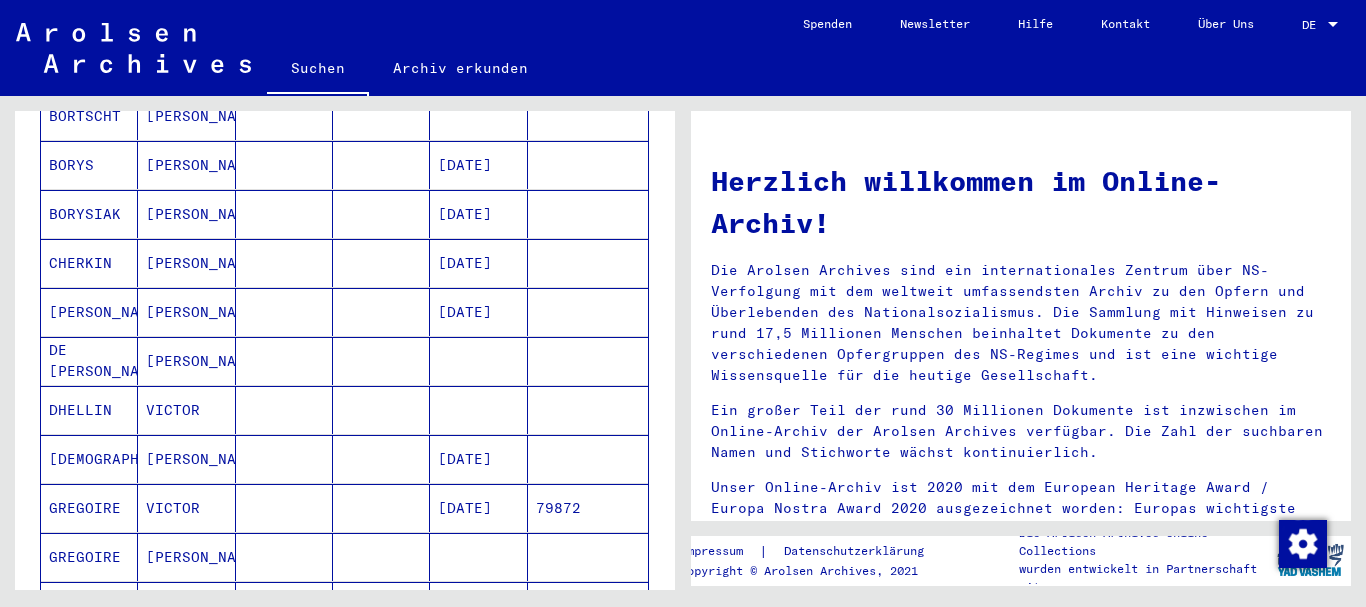 scroll, scrollTop: 756, scrollLeft: 0, axis: vertical 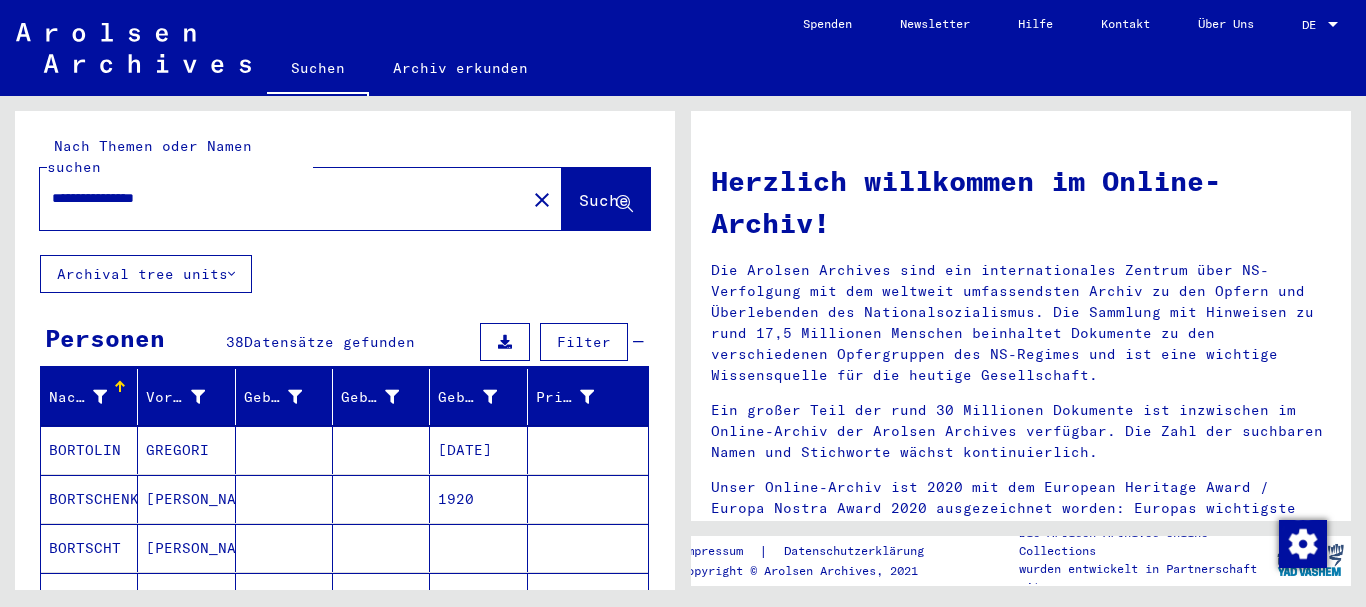 click on "**********" at bounding box center [277, 198] 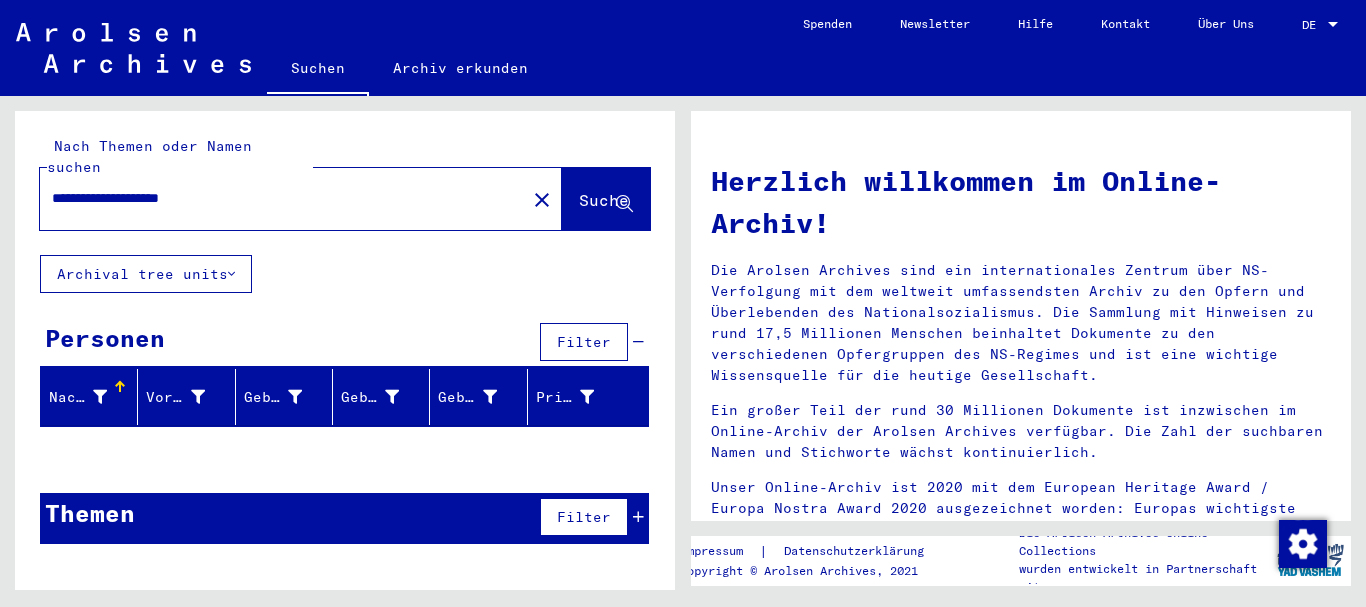 drag, startPoint x: 286, startPoint y: 181, endPoint x: 0, endPoint y: 179, distance: 286.007 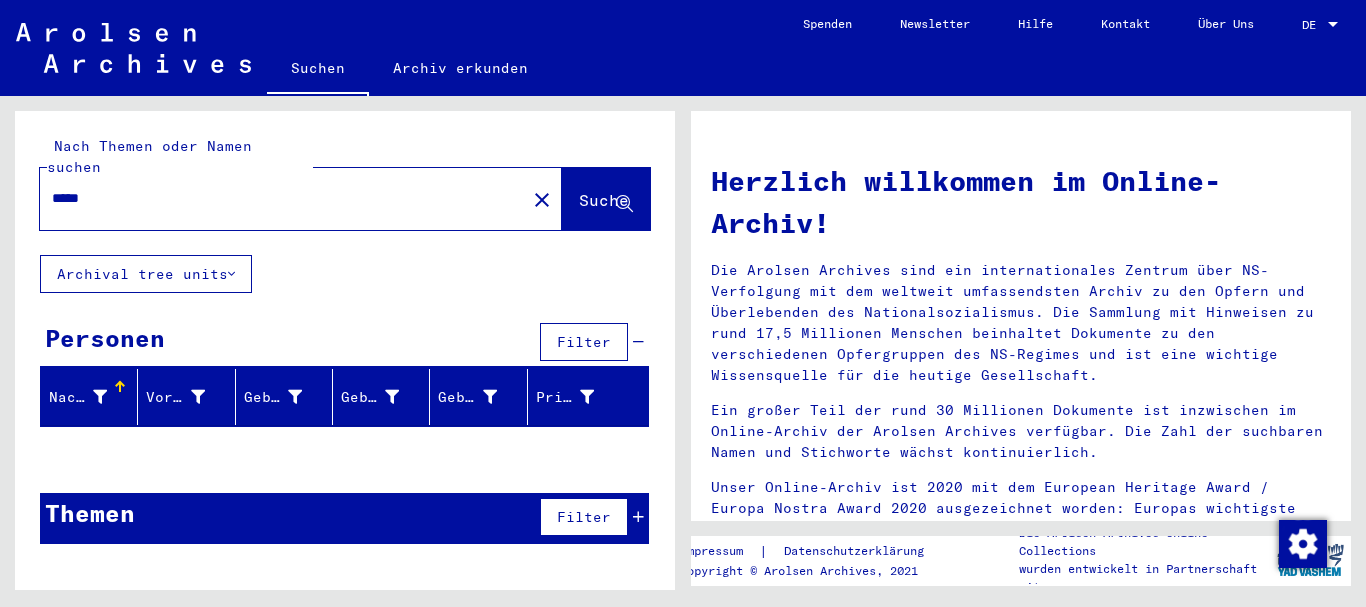 type on "*****" 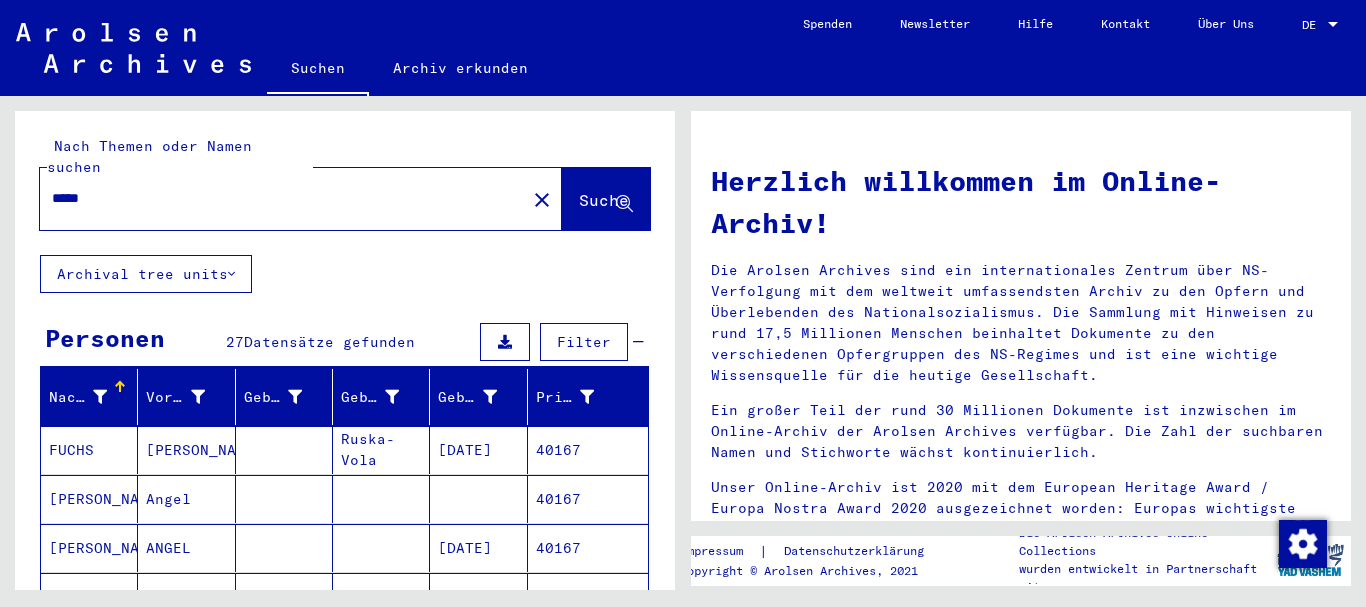 click on "*****" at bounding box center (277, 198) 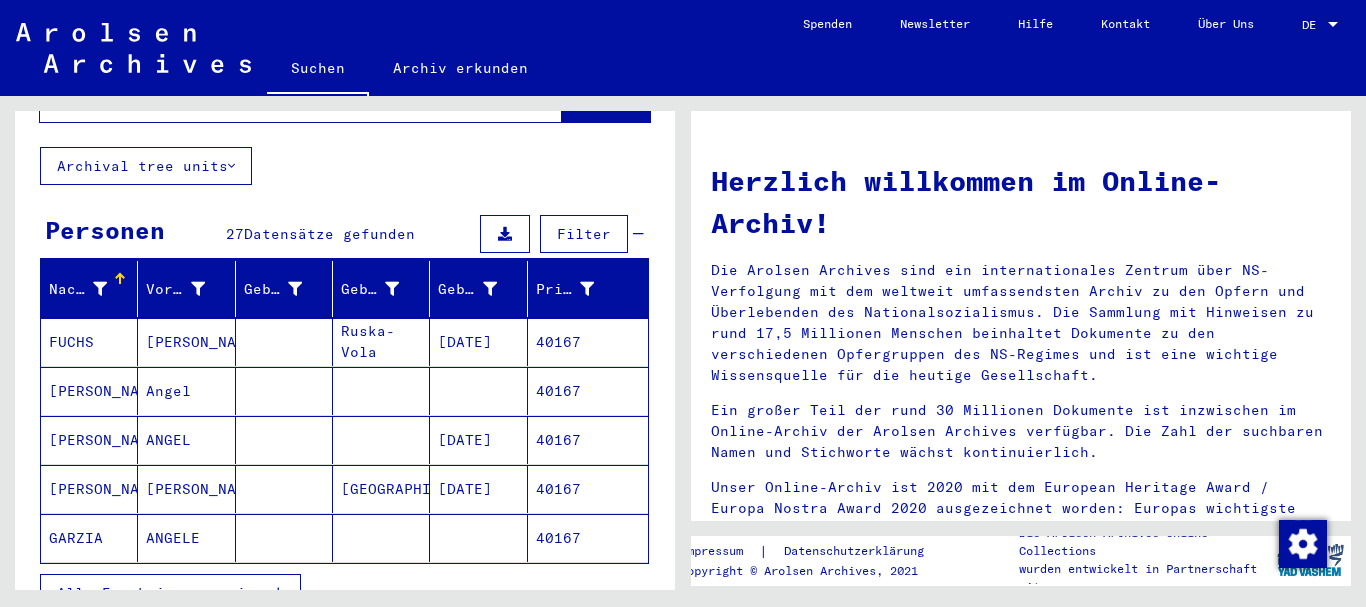 scroll, scrollTop: 216, scrollLeft: 0, axis: vertical 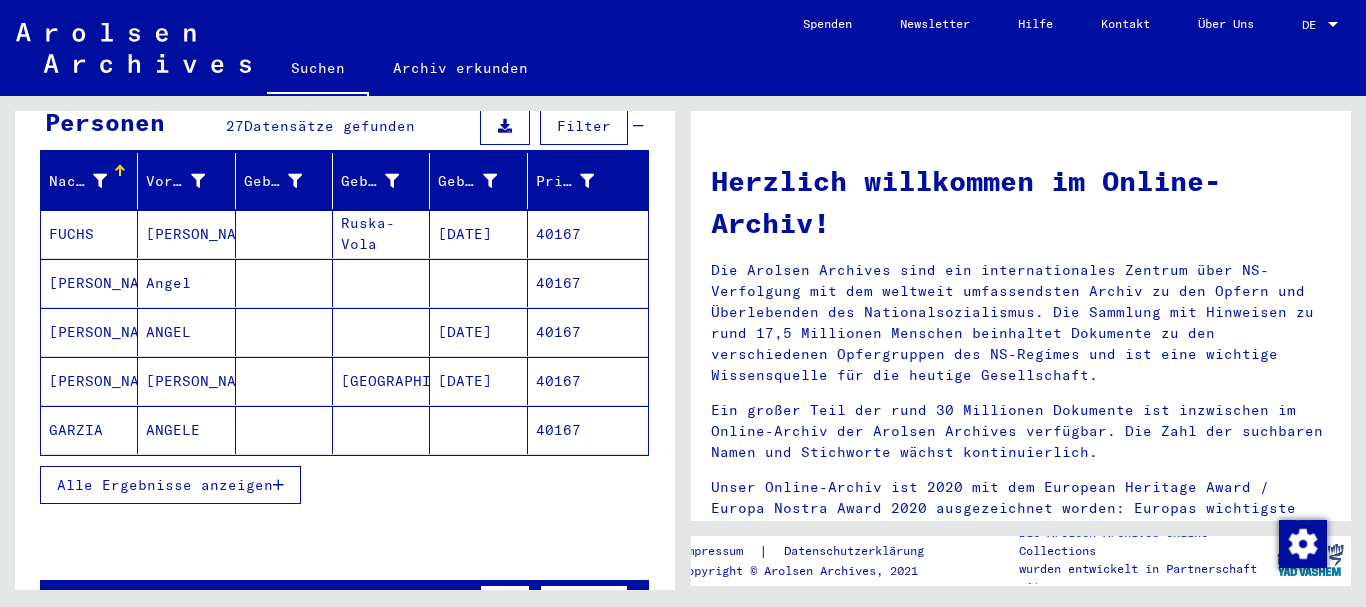 click on "Alle Ergebnisse anzeigen" at bounding box center (165, 485) 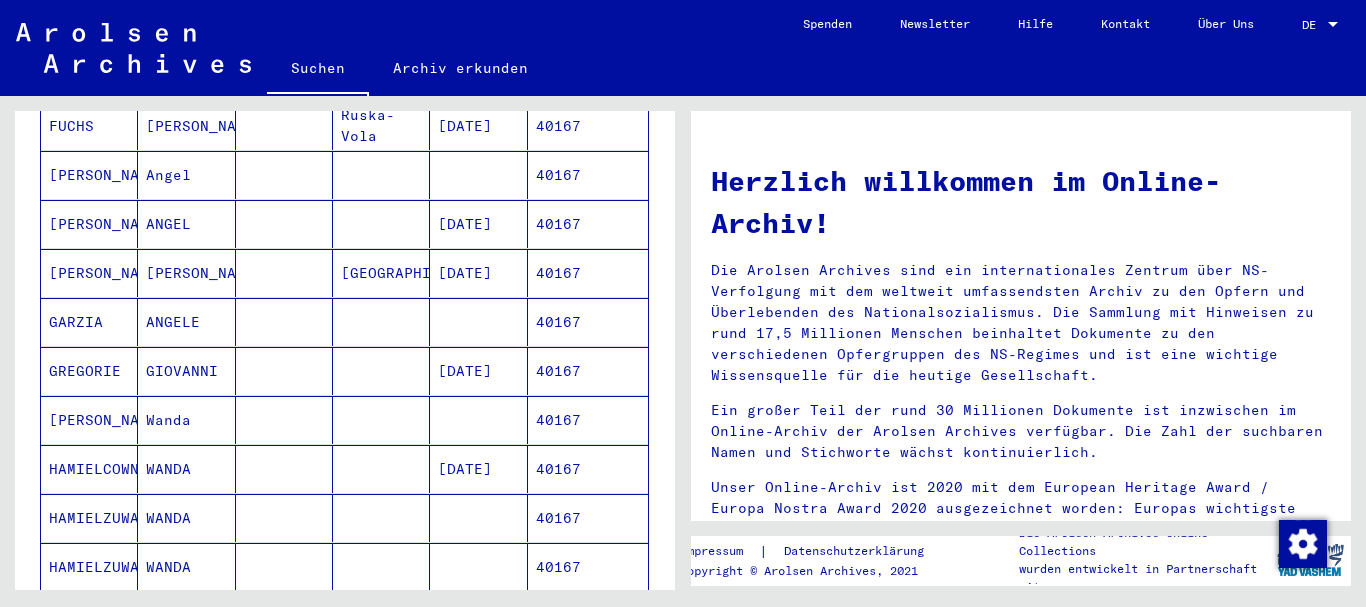 click on "GREGORIE" at bounding box center (89, 420) 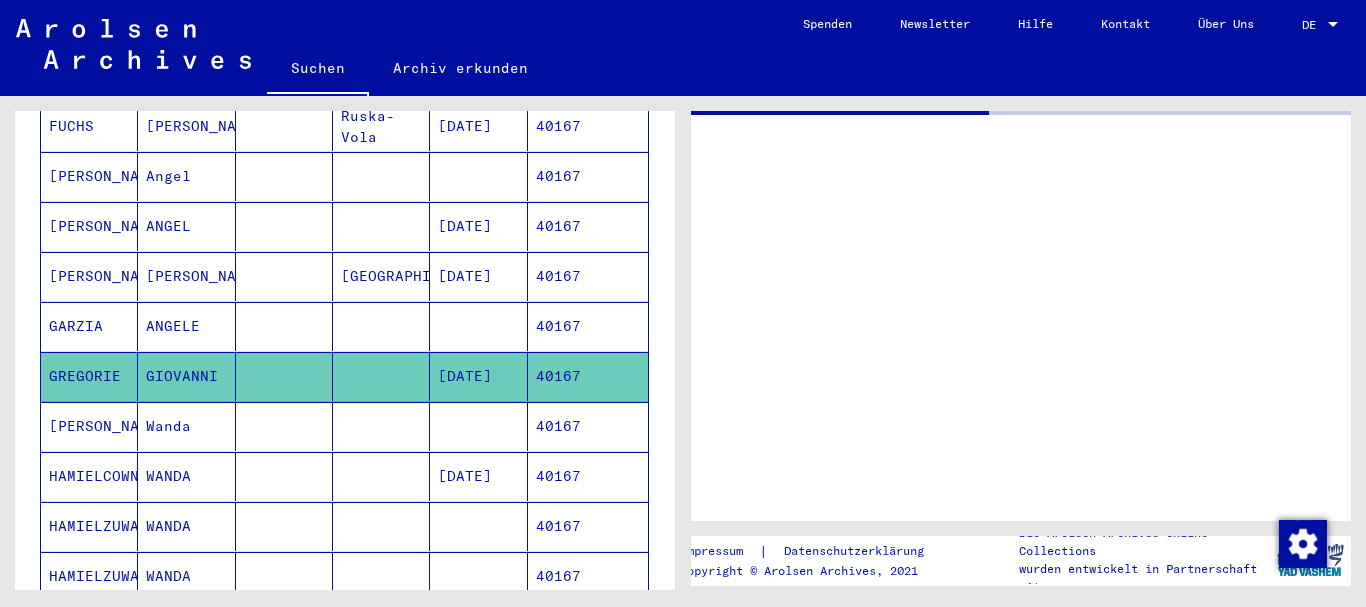 scroll, scrollTop: 325, scrollLeft: 0, axis: vertical 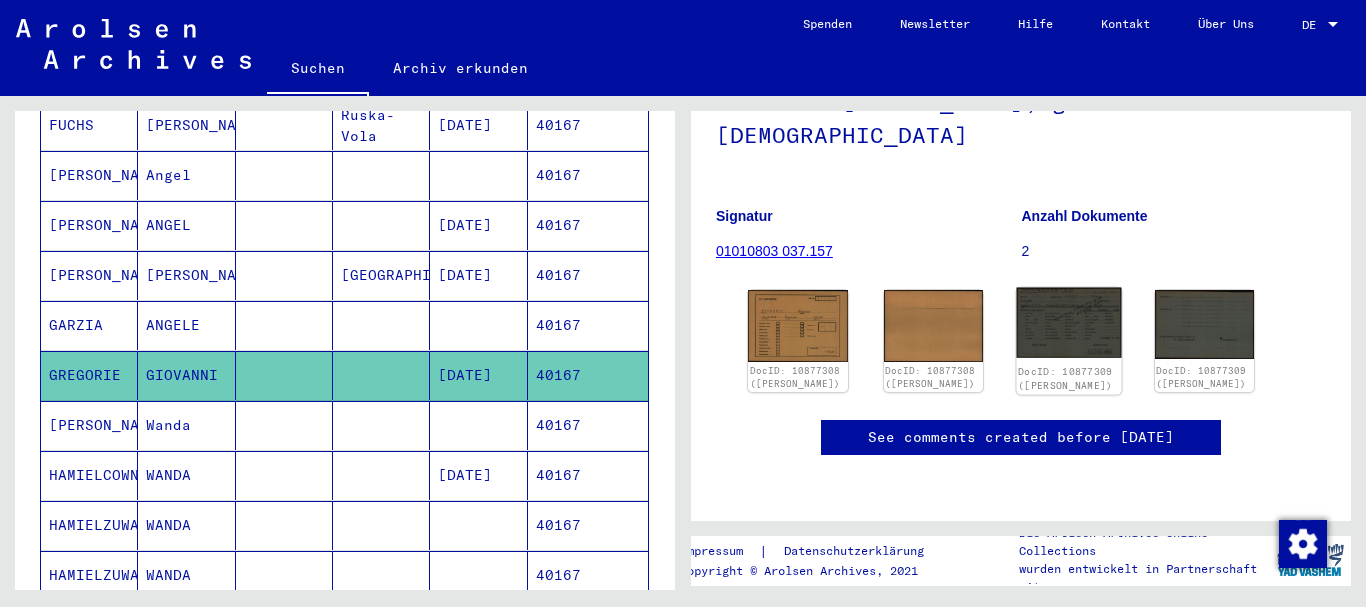 click 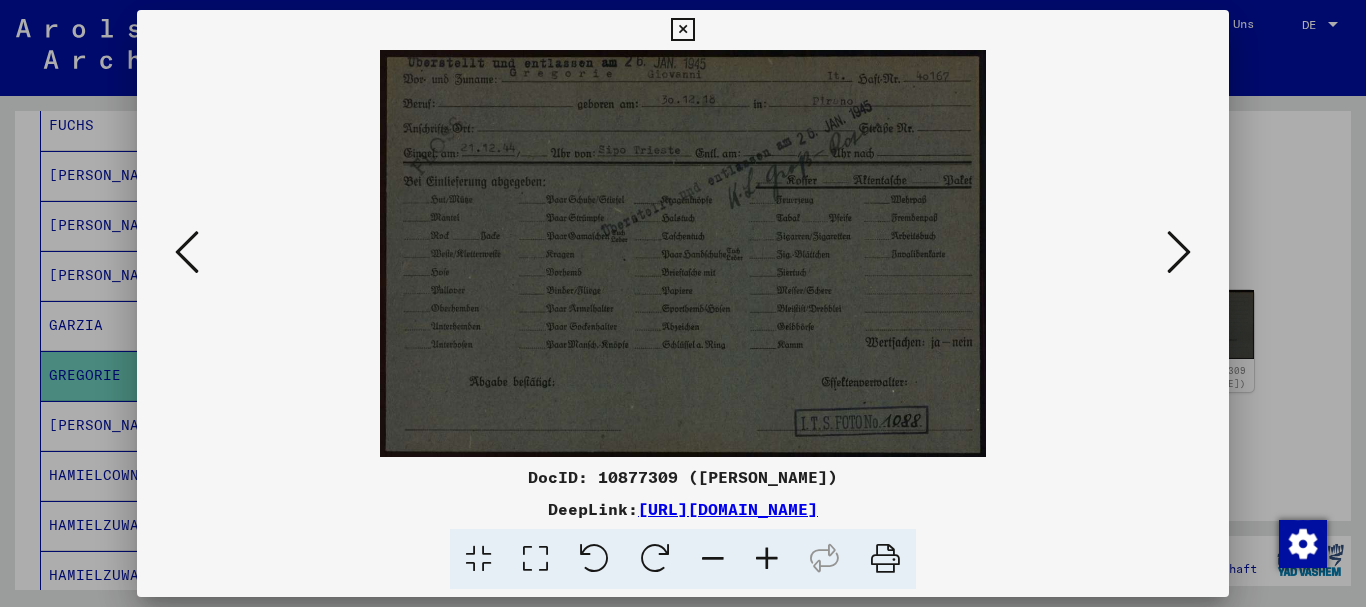 click at bounding box center (683, 303) 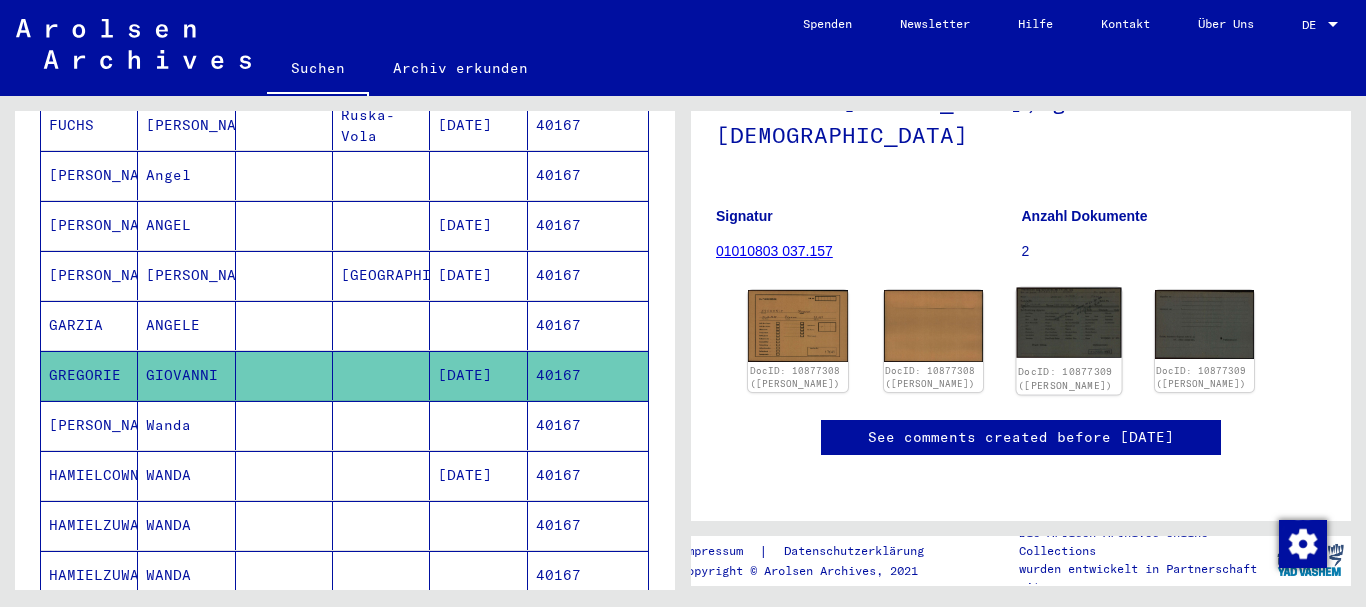 click 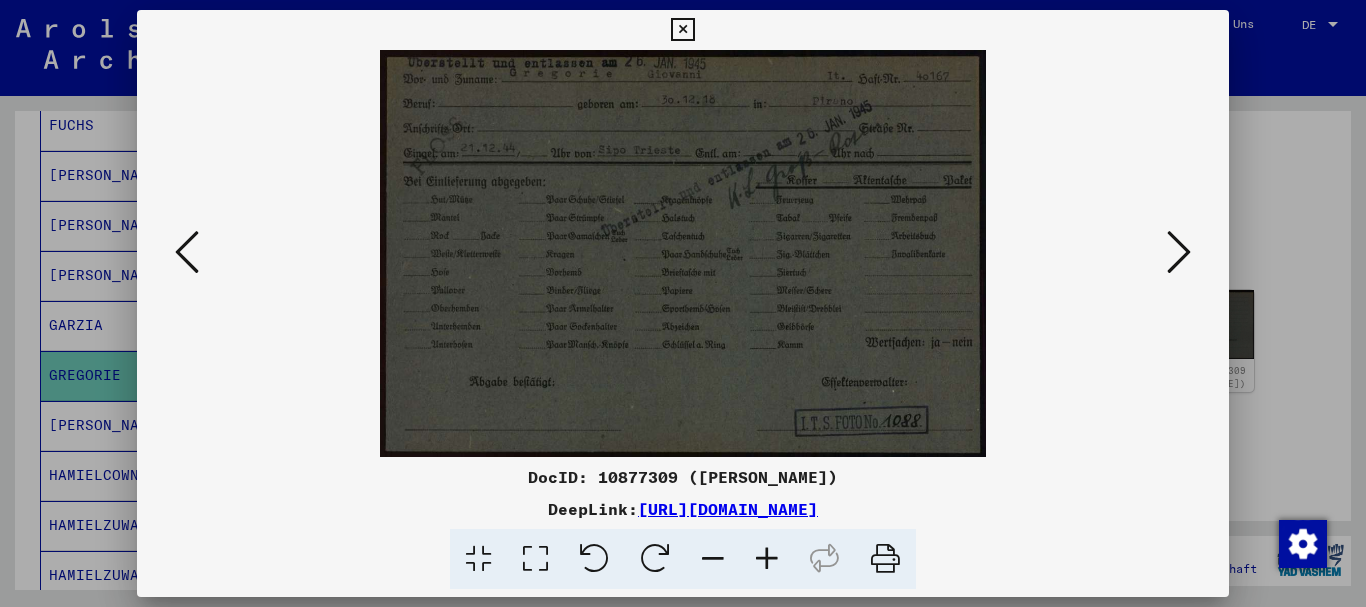 click at bounding box center (683, 303) 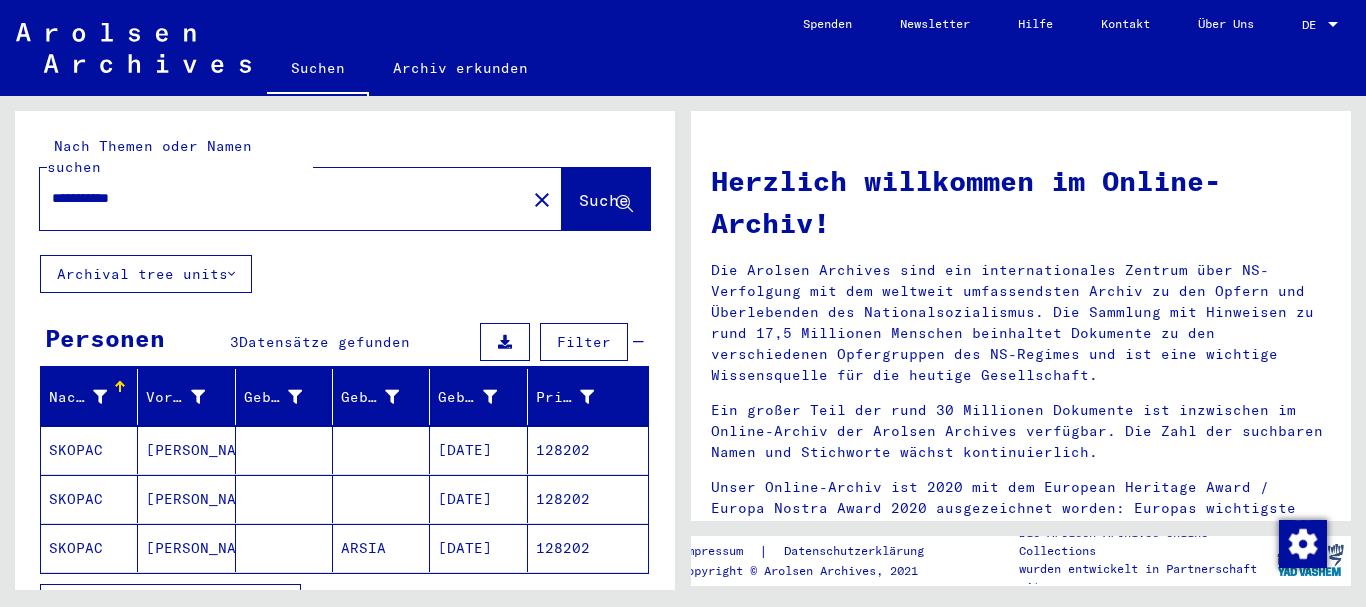 scroll, scrollTop: 0, scrollLeft: 0, axis: both 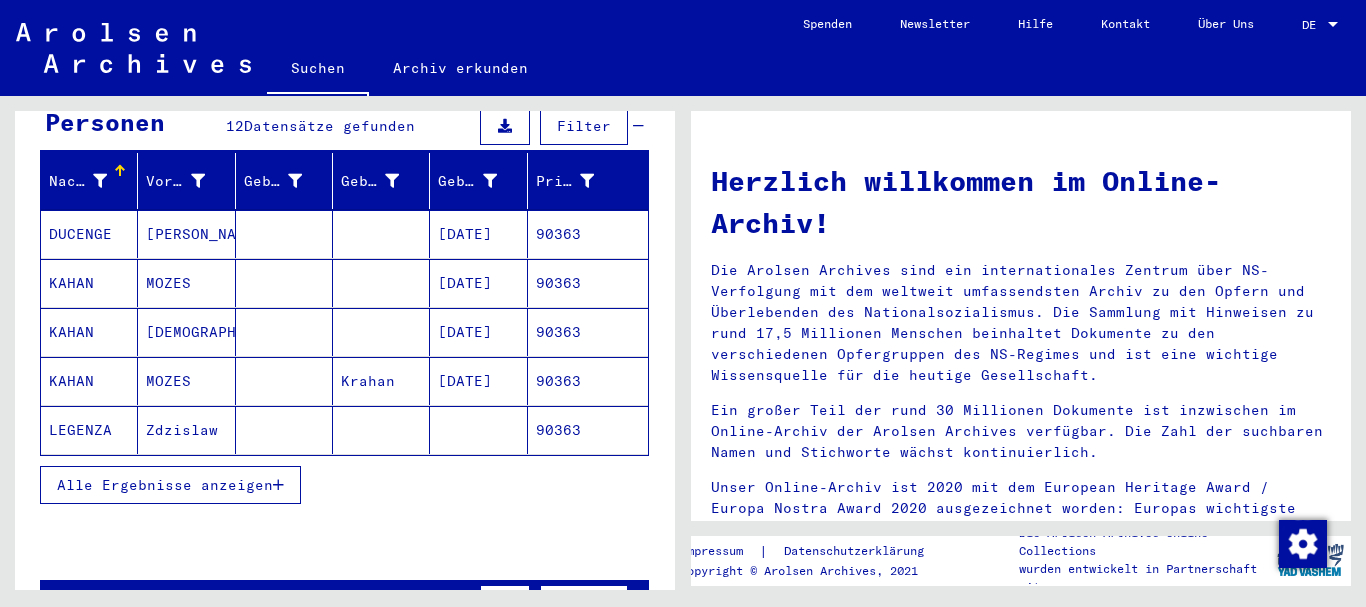 click on "Alle Ergebnisse anzeigen" at bounding box center (165, 485) 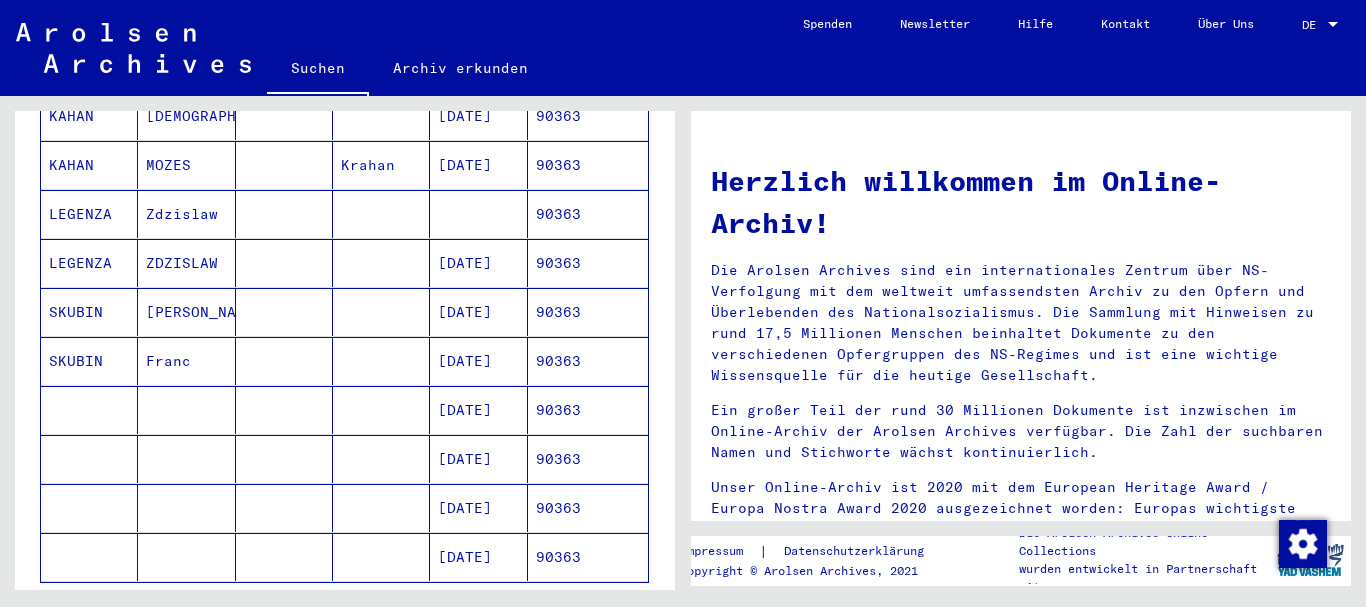click on "SKUBIN" at bounding box center [89, 361] 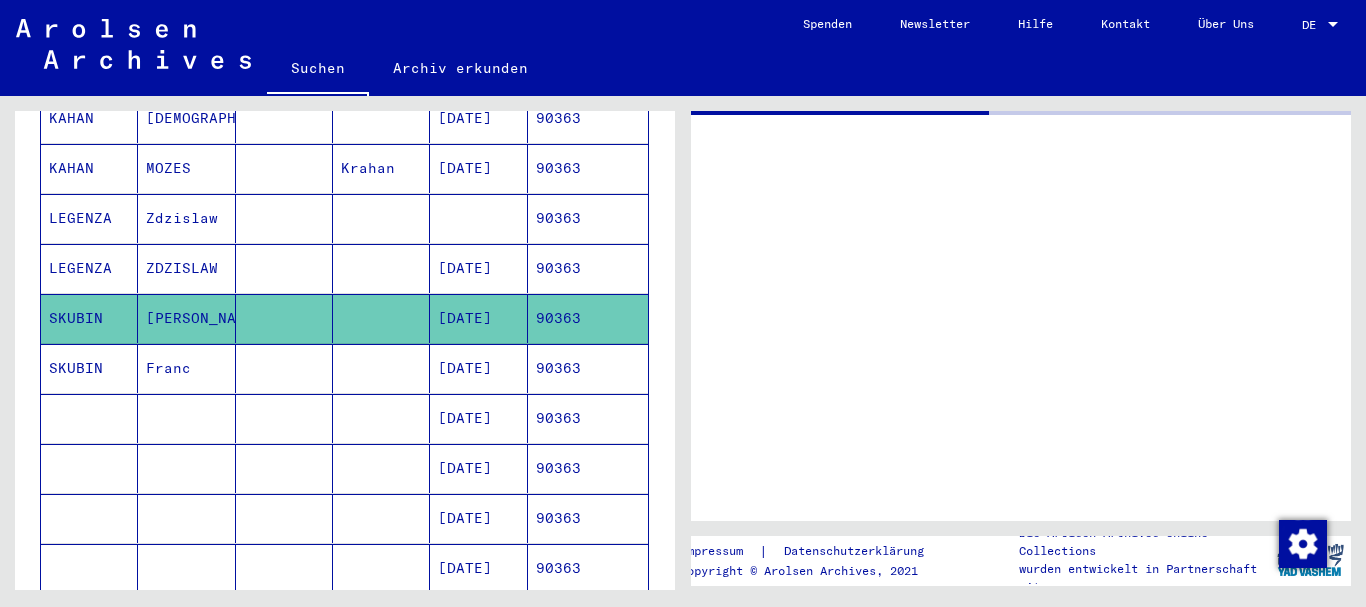 scroll, scrollTop: 434, scrollLeft: 0, axis: vertical 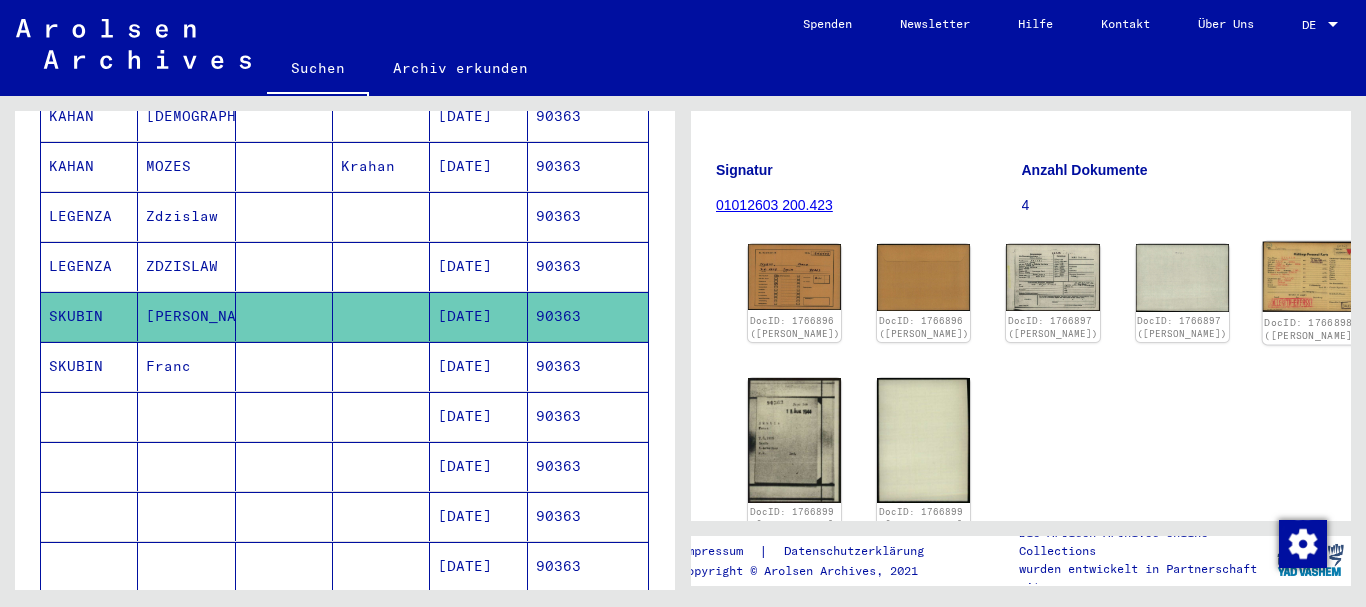 click 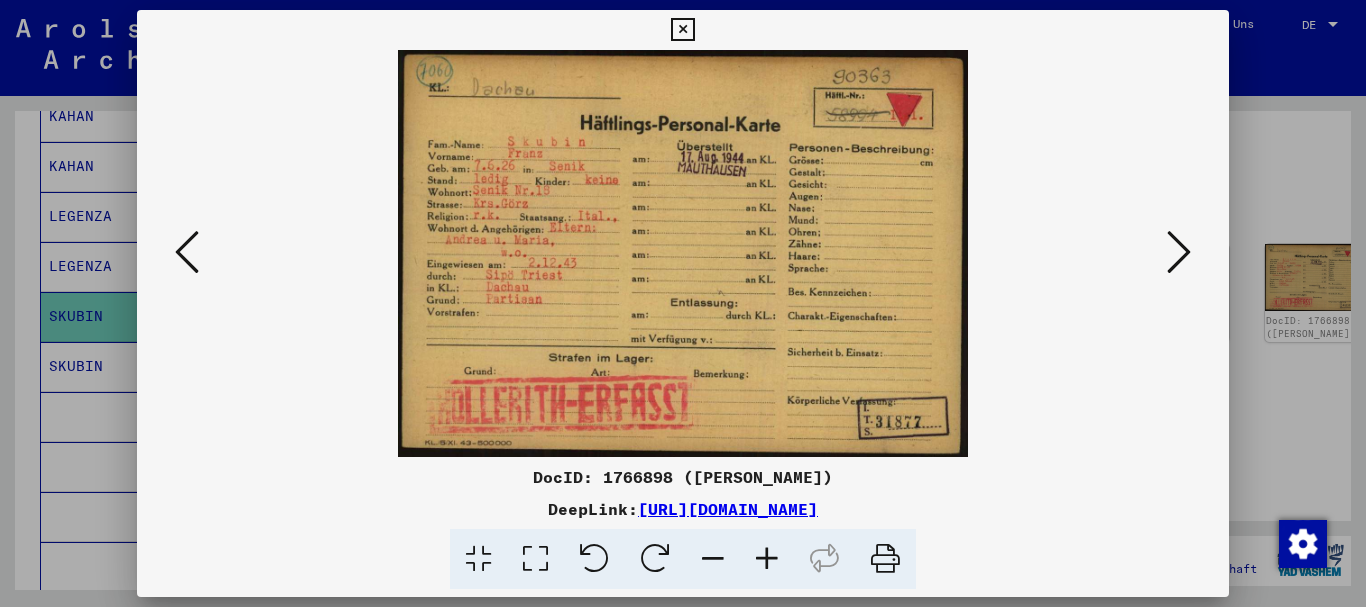 click at bounding box center (1179, 252) 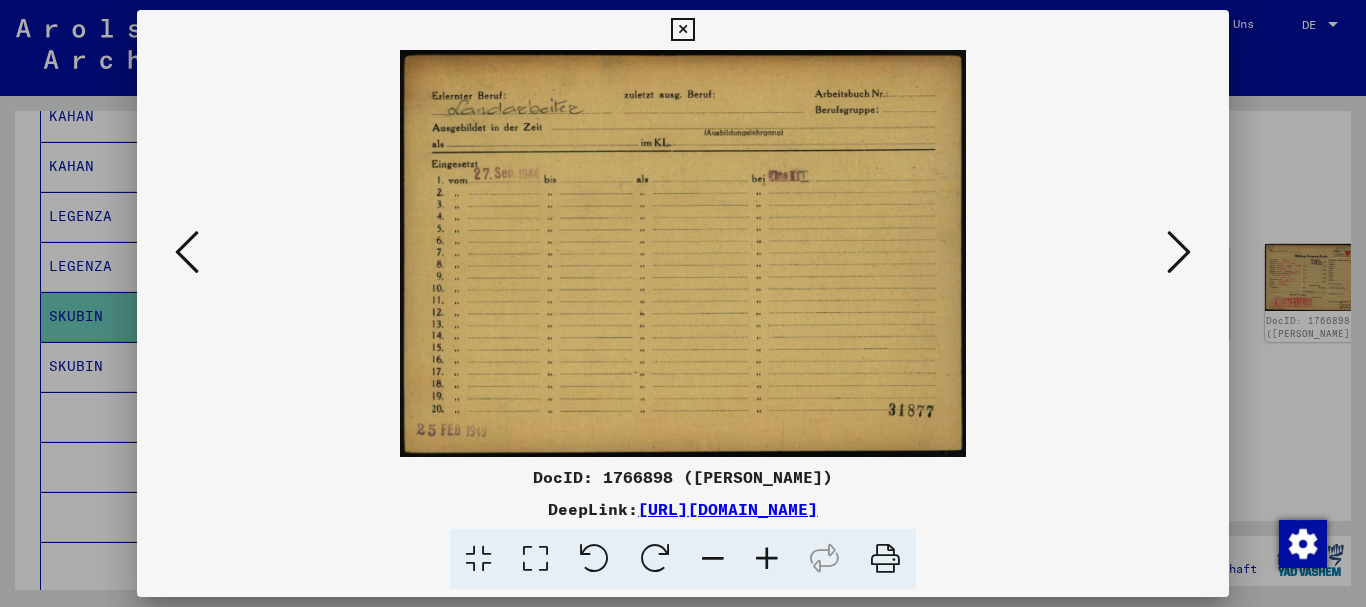 click at bounding box center [187, 252] 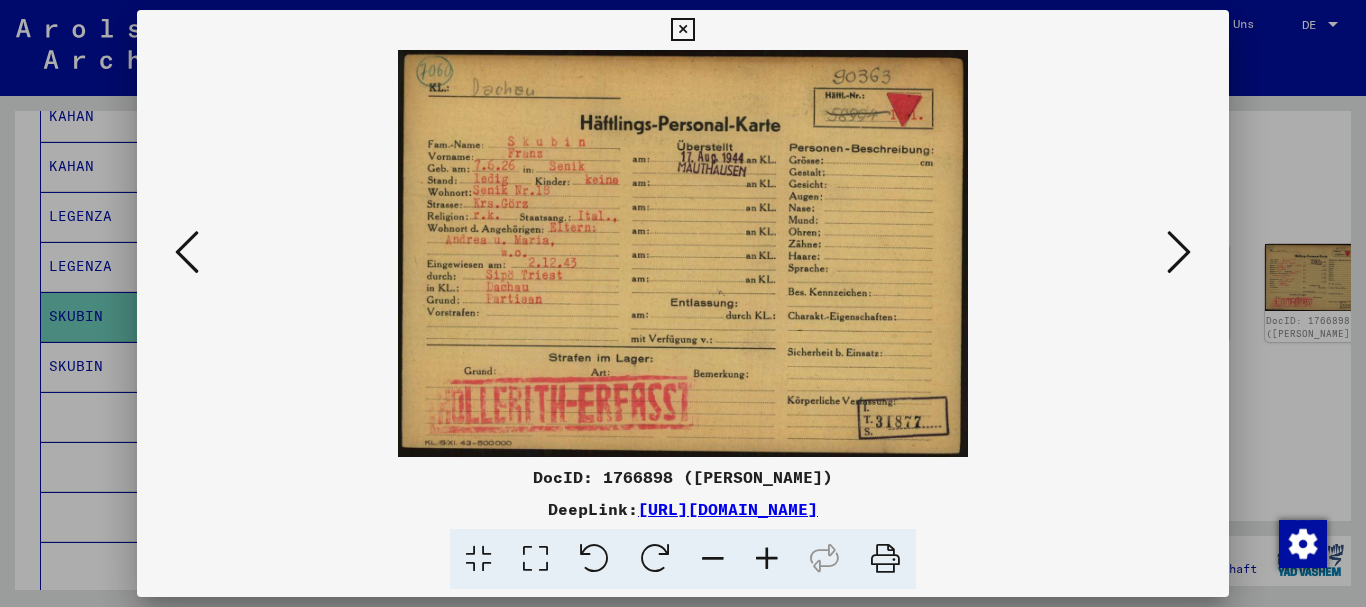 click at bounding box center [1179, 252] 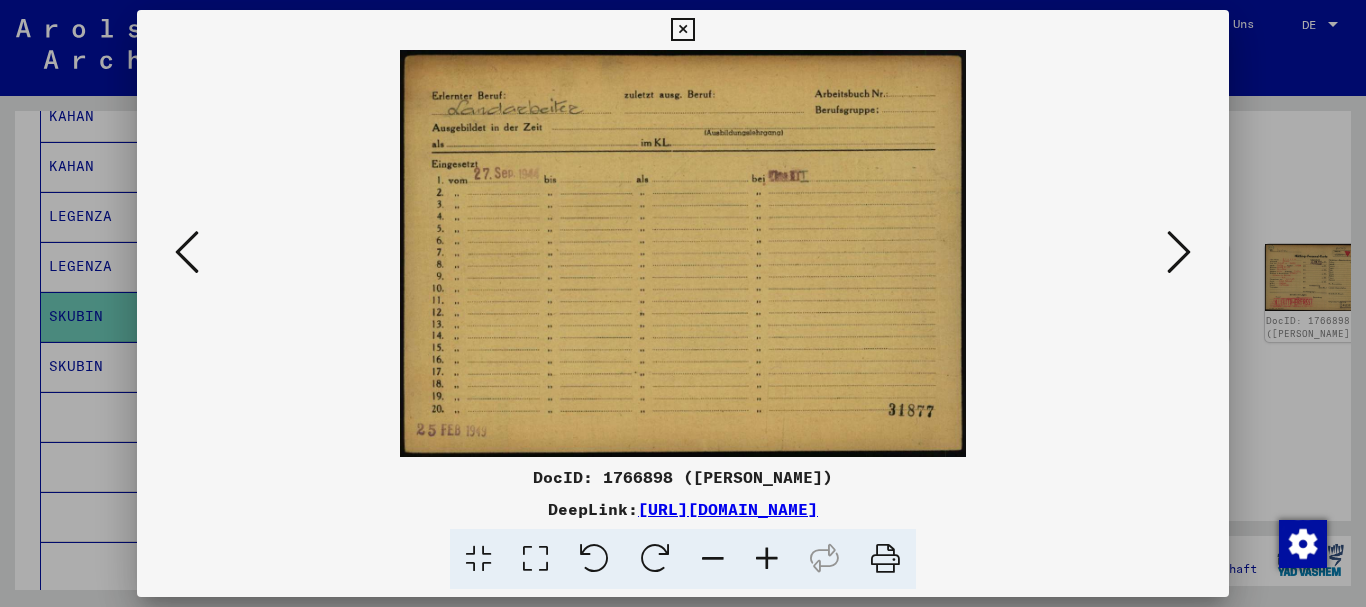 drag, startPoint x: 0, startPoint y: 231, endPoint x: 108, endPoint y: 187, distance: 116.61904 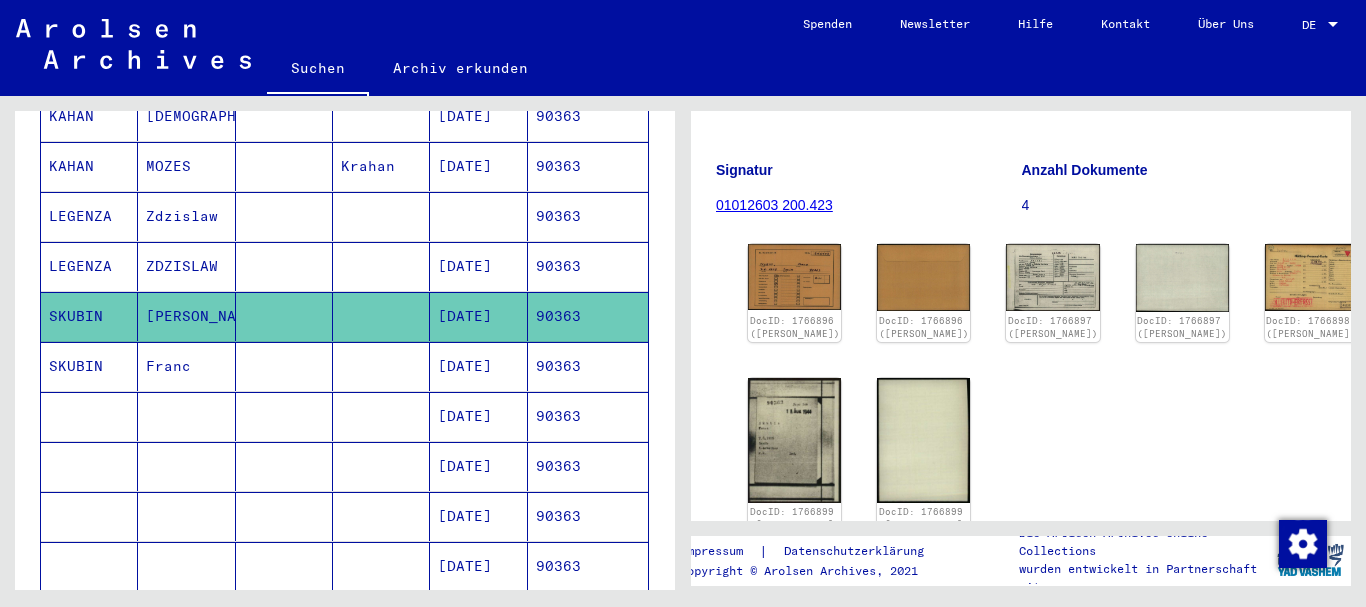 scroll, scrollTop: 0, scrollLeft: 0, axis: both 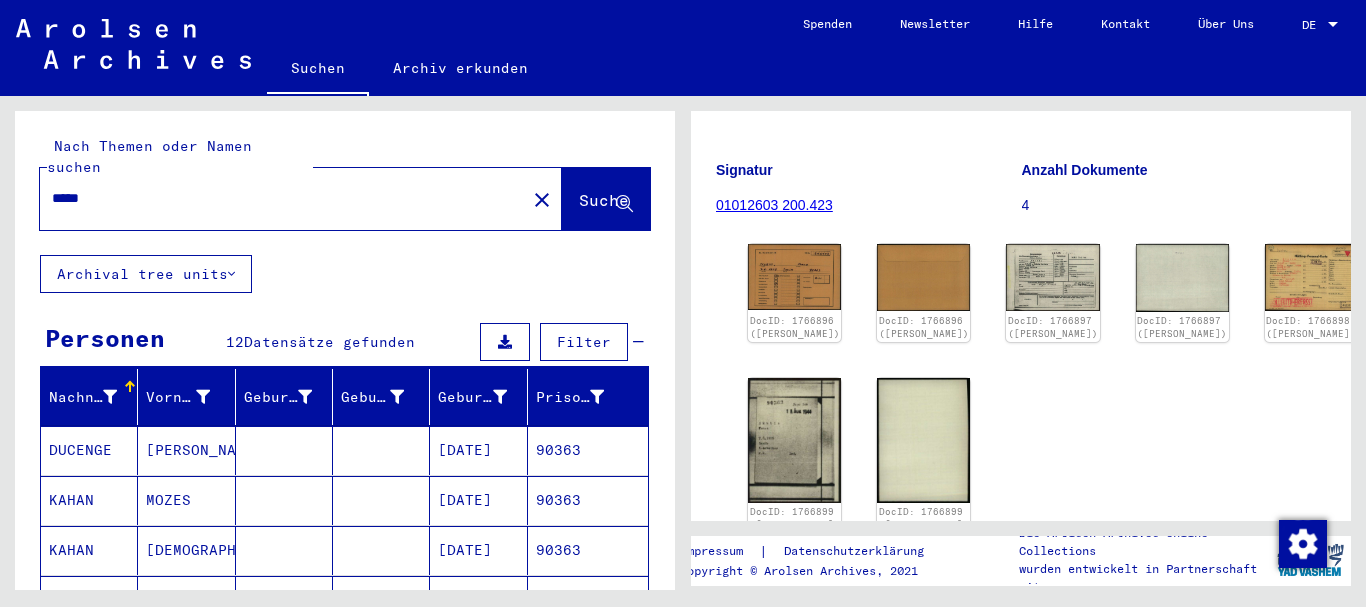 drag, startPoint x: 139, startPoint y: 177, endPoint x: 14, endPoint y: 175, distance: 125.016 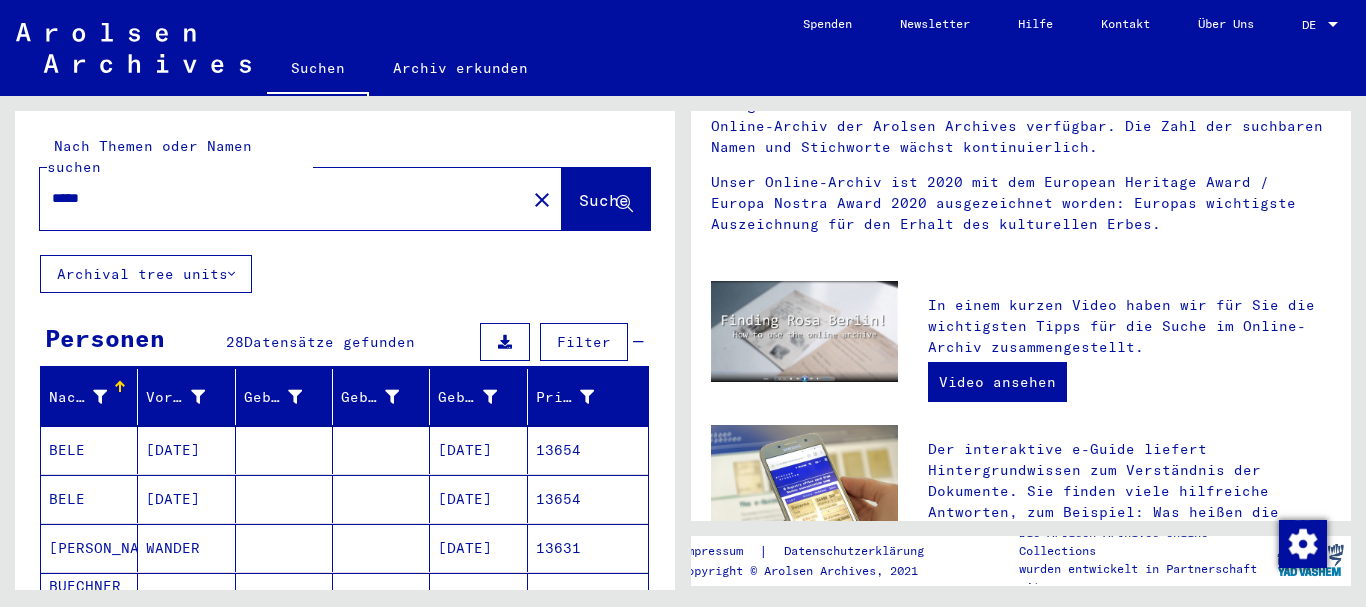 scroll, scrollTop: 324, scrollLeft: 0, axis: vertical 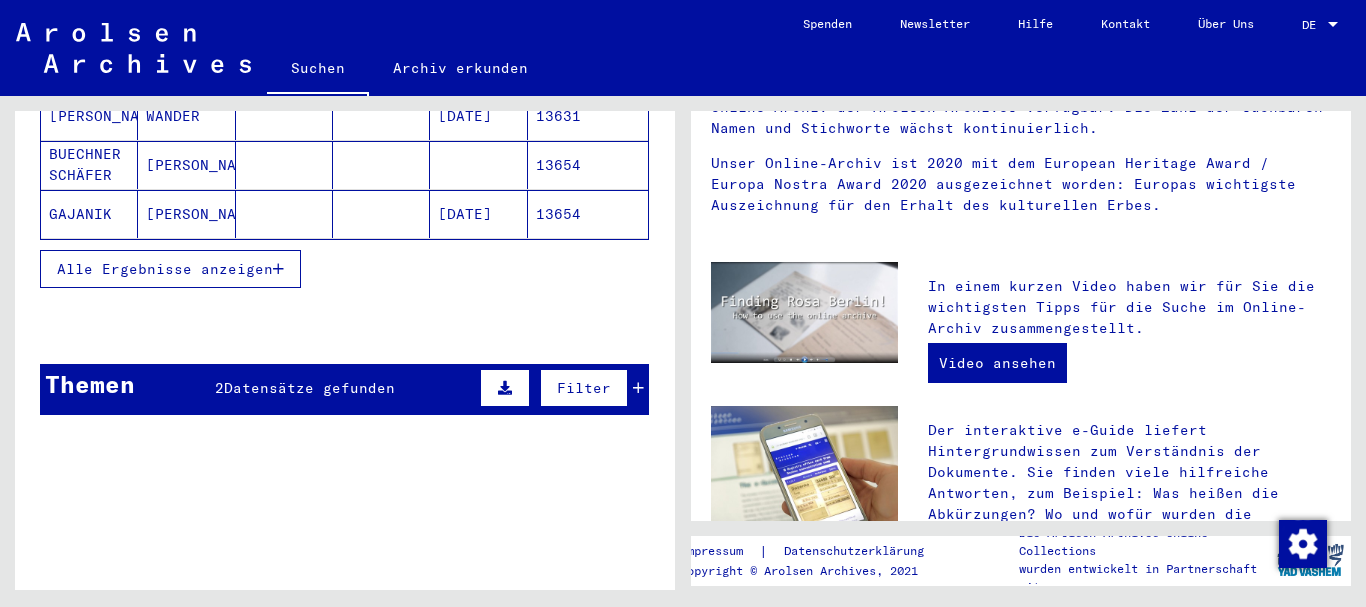 click on "Alle Ergebnisse anzeigen" at bounding box center [165, 269] 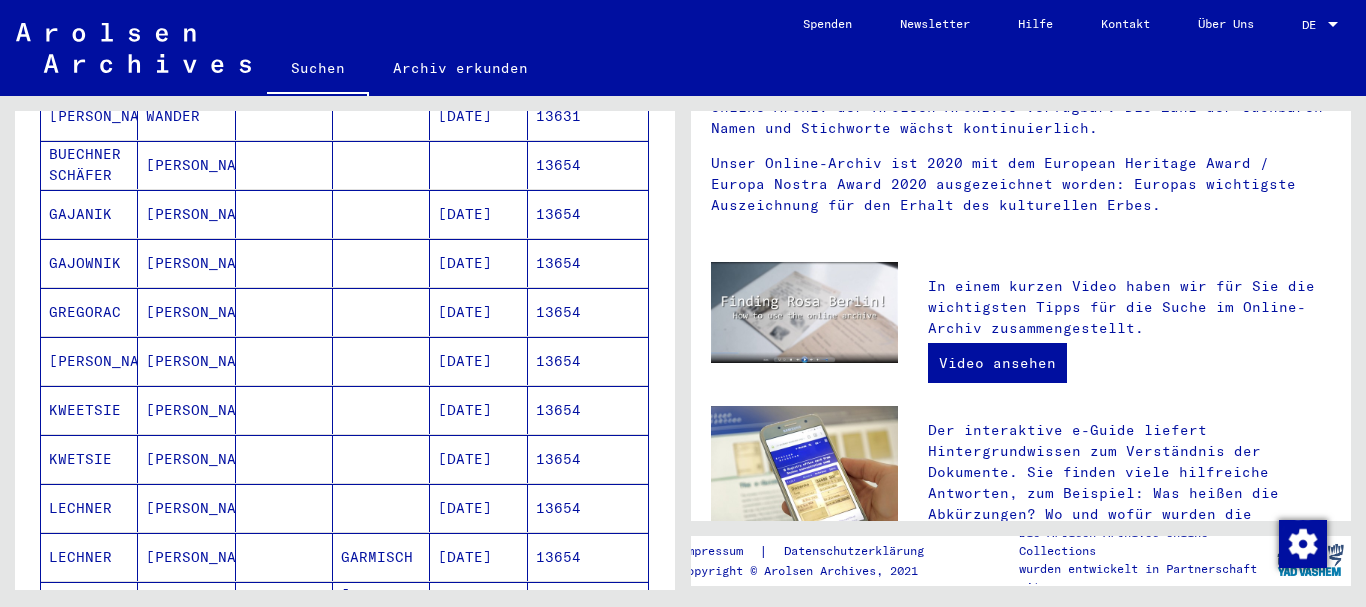 click on "GREGORAC" at bounding box center (89, 361) 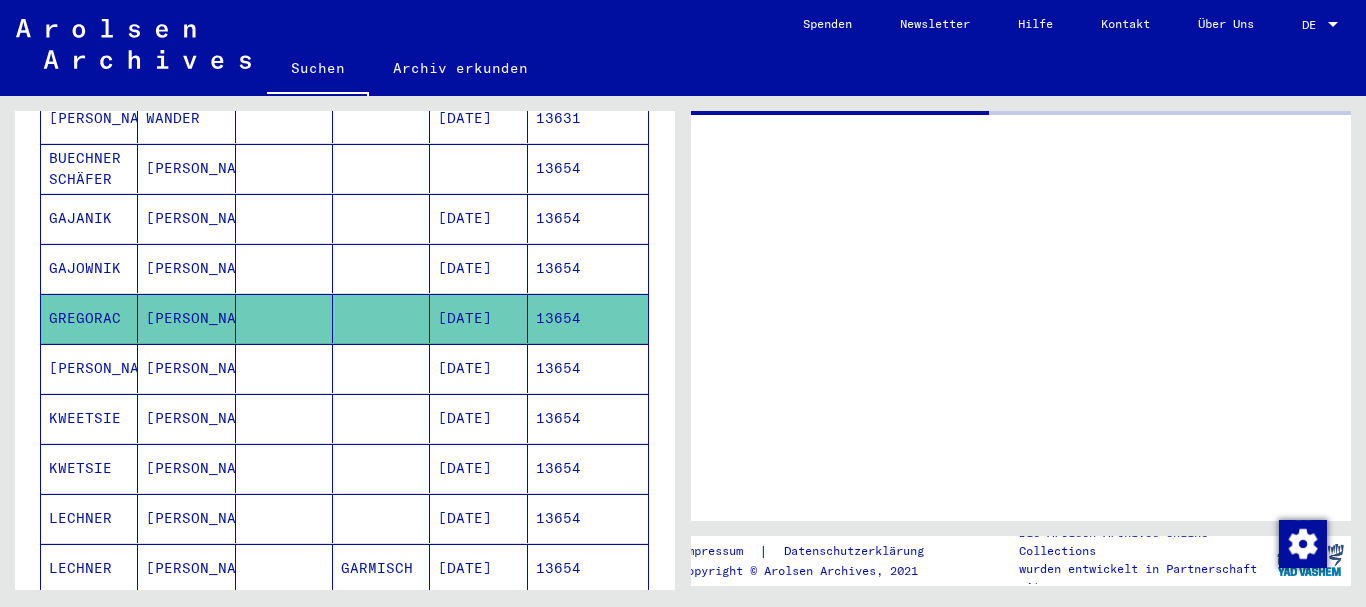 scroll, scrollTop: 434, scrollLeft: 0, axis: vertical 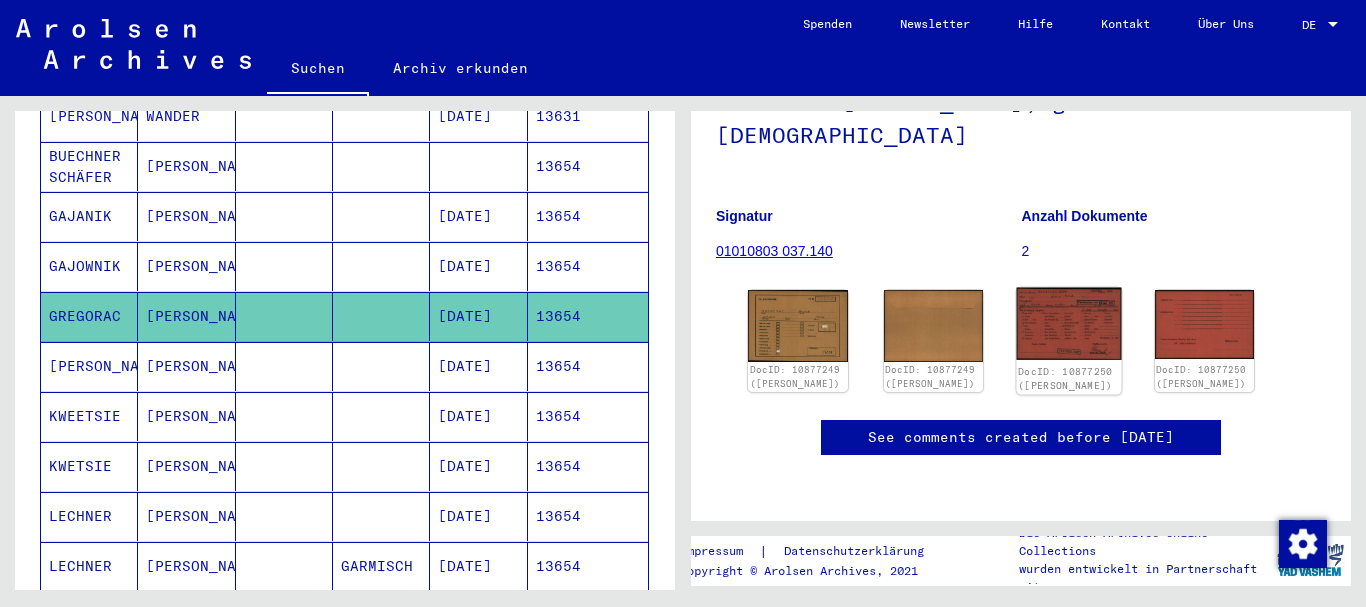 click 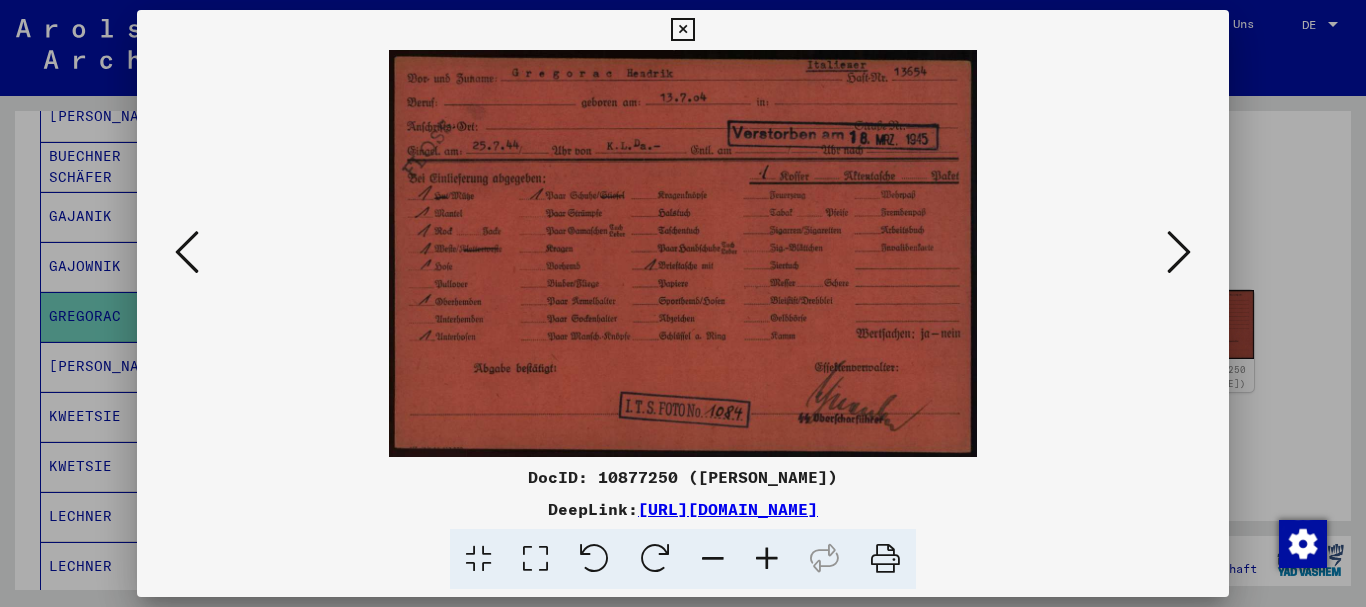 click at bounding box center [683, 303] 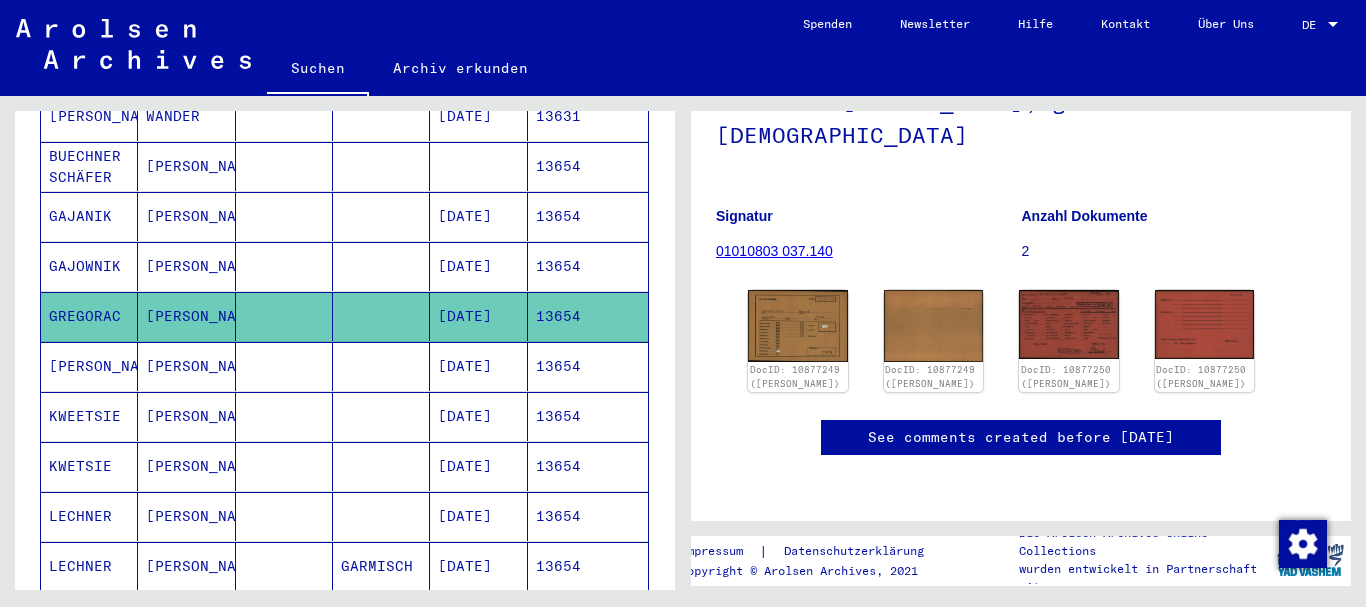 scroll, scrollTop: 0, scrollLeft: 0, axis: both 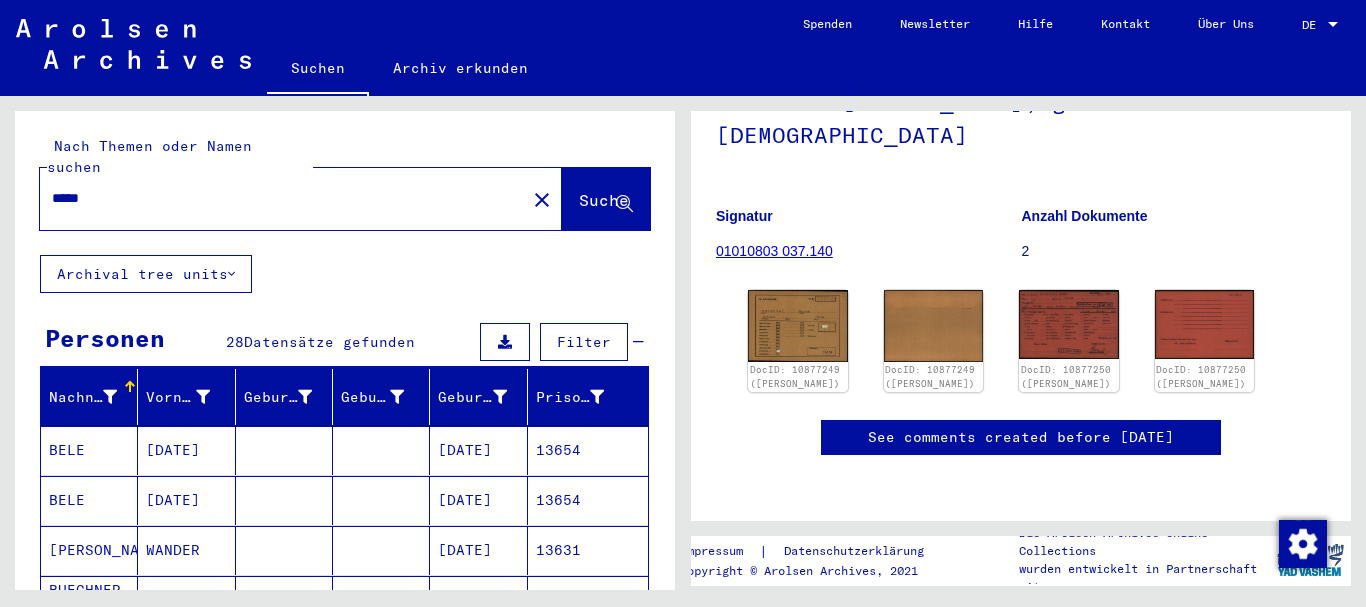 click on "Nach Themen oder Namen suchen ***** close  Suche     Archival tree units  Personen 28  Datensätze gefunden  Filter   Nachname   Vorname   Geburtsname   Geburt‏   Geburtsdatum   Prisoner #   BELE   NOEL         07/08/1908   13654   BELE   NOEL         07/08/1908   13654   BRUGGINK   WANDER         10/09/1923   13631   BUECHNER SCHÄFER   KLARA            13654   GAJANIK   STANISLAW         01/24/1915   13654   GAJOWNIK   STANISLAW         01/15/1924   13654   GREGORAC   HENDRIK         07/13/1904   13654   KLAUS   WILLEM         06/19/1888   13654   KWEETSIE   SARA         05/31/1914   13654   KWETSIE   SARA         05/31/1914   13654   LECHNER   Adolf         07/16/1910   13654   LECHNER   ADOLF      GARMISCH   07/16/1910   13654   LUTZKOWSKI   LEO      SCHOKEN, WONGROWICZ   04/11/1913   13654   POLAK   ELIAS         07/06/1899   13654   PÖPSEL   FRITZ            13654   PÖPSEL   FRITZ            13654   PÖPSEL   FRITZ            13654   ROKICKI   Josef         02/11/1909   13654   SCIUPIDEK" 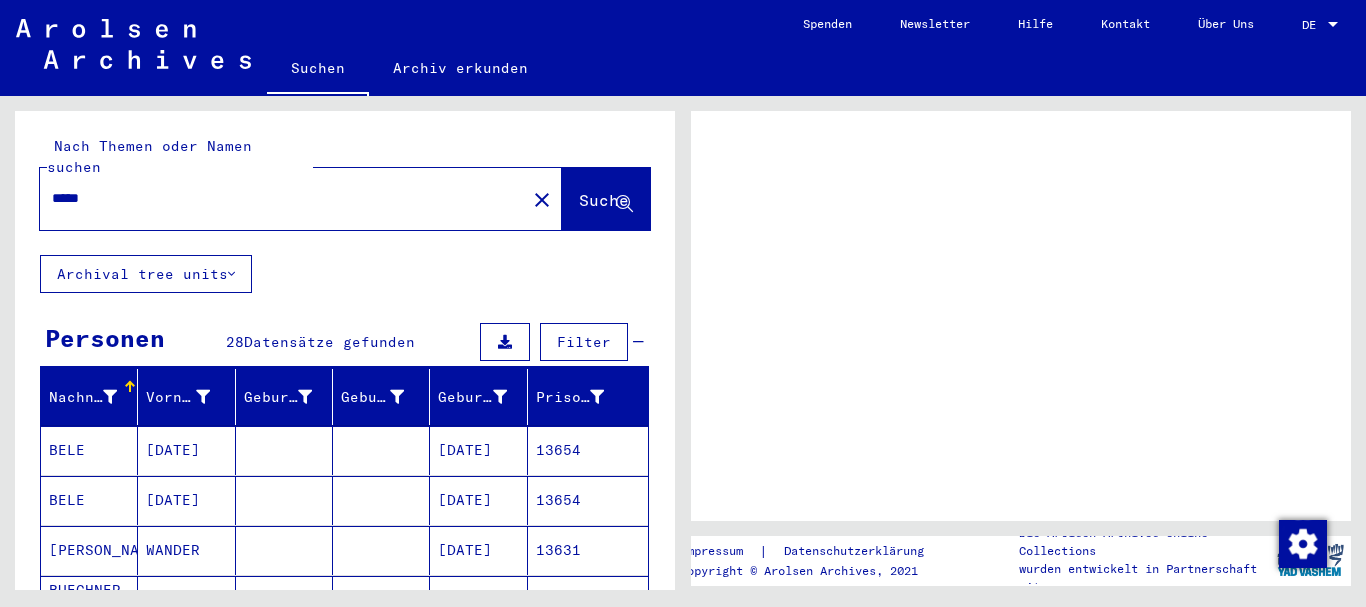 scroll, scrollTop: 0, scrollLeft: 0, axis: both 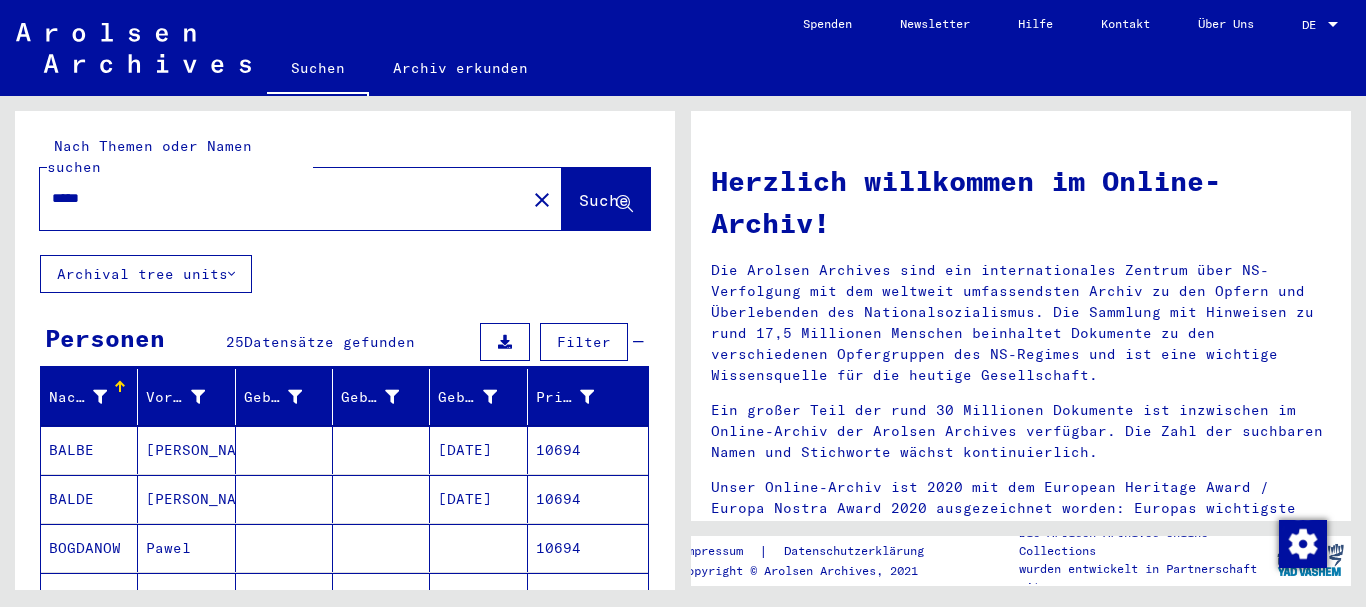 click on "BALBE" at bounding box center (89, 499) 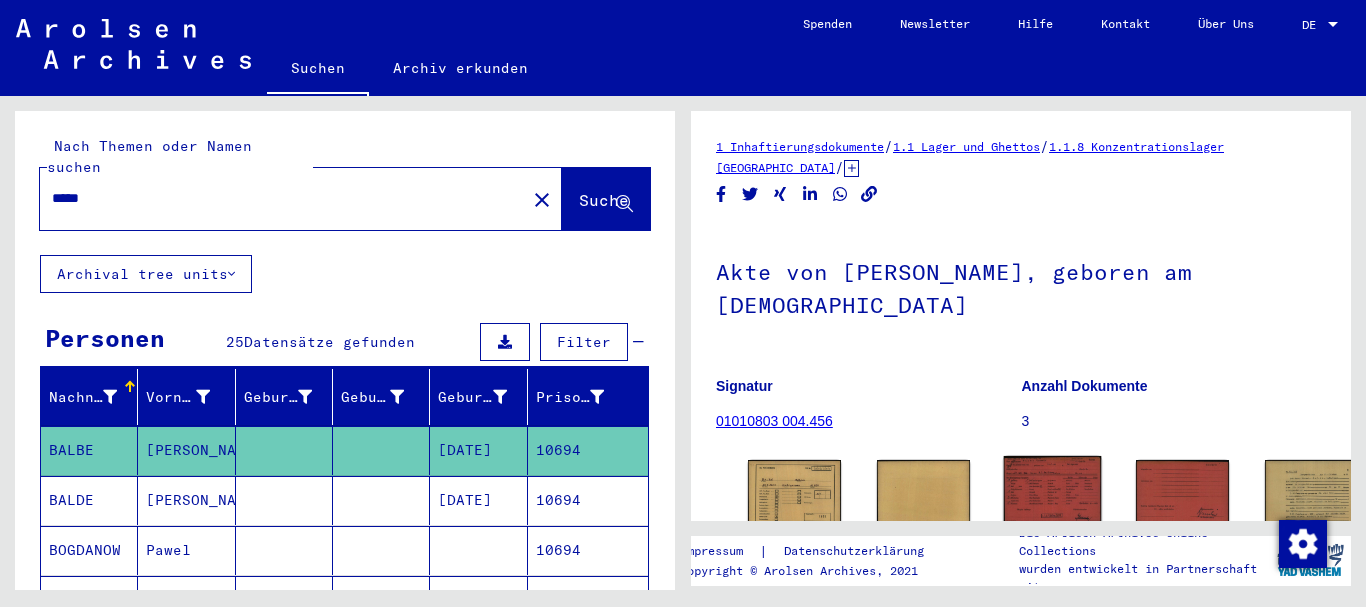 scroll, scrollTop: 203, scrollLeft: 0, axis: vertical 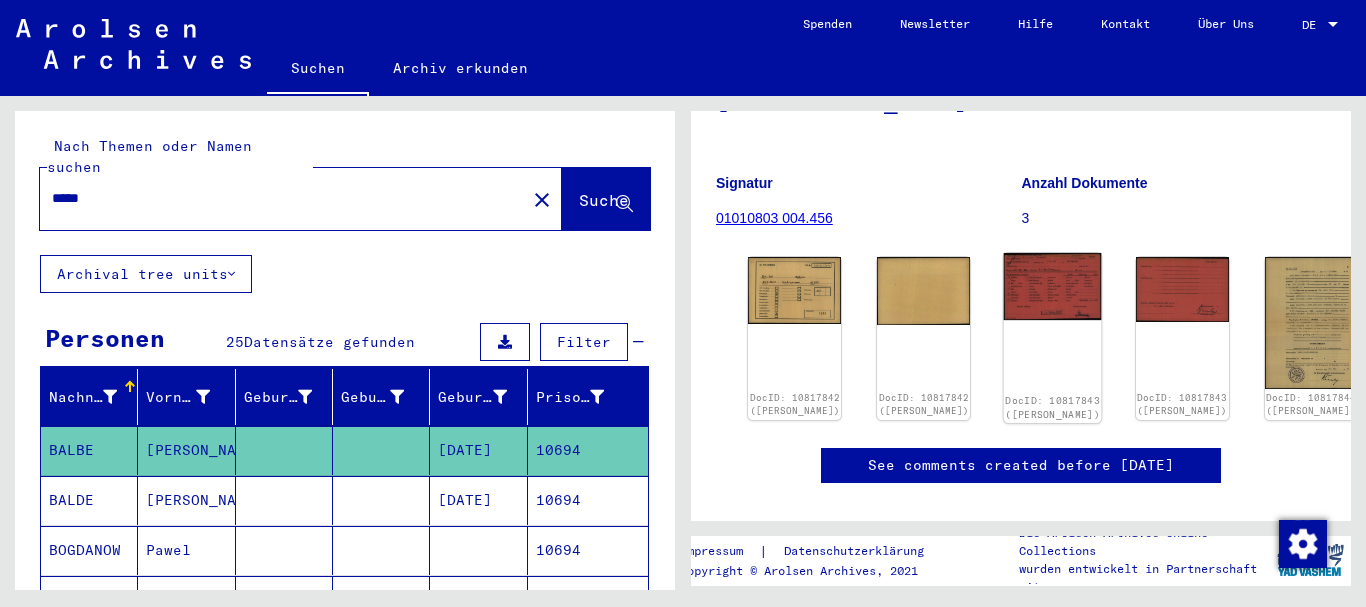 click 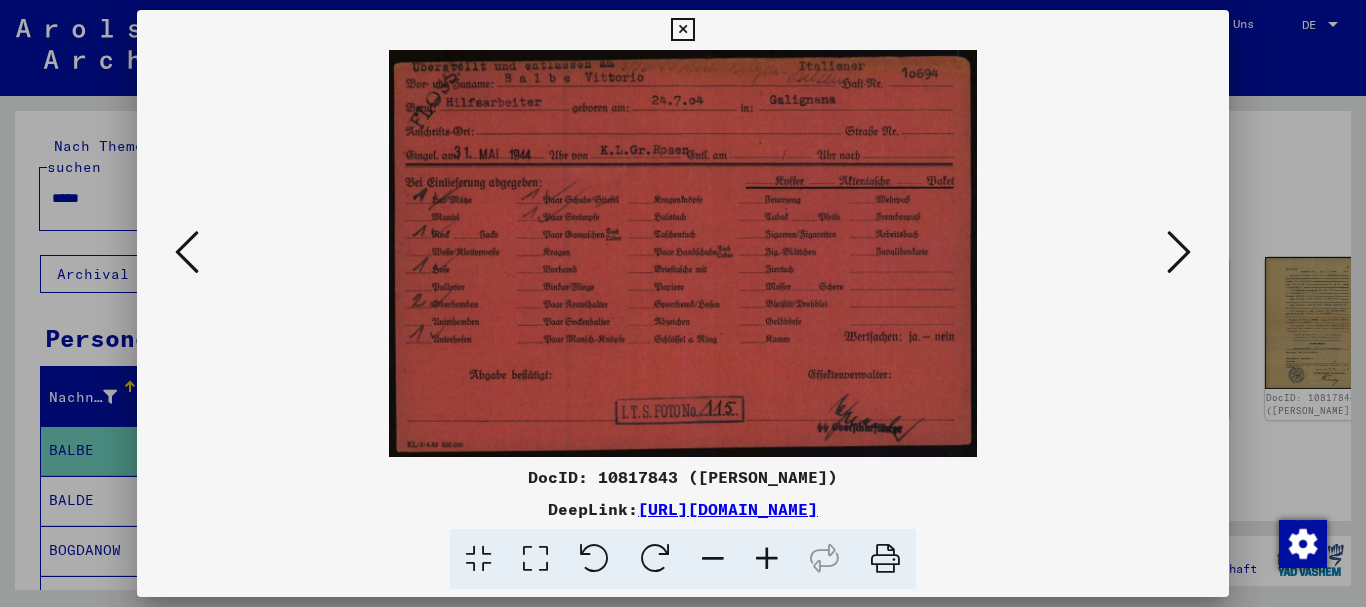 click at bounding box center (767, 559) 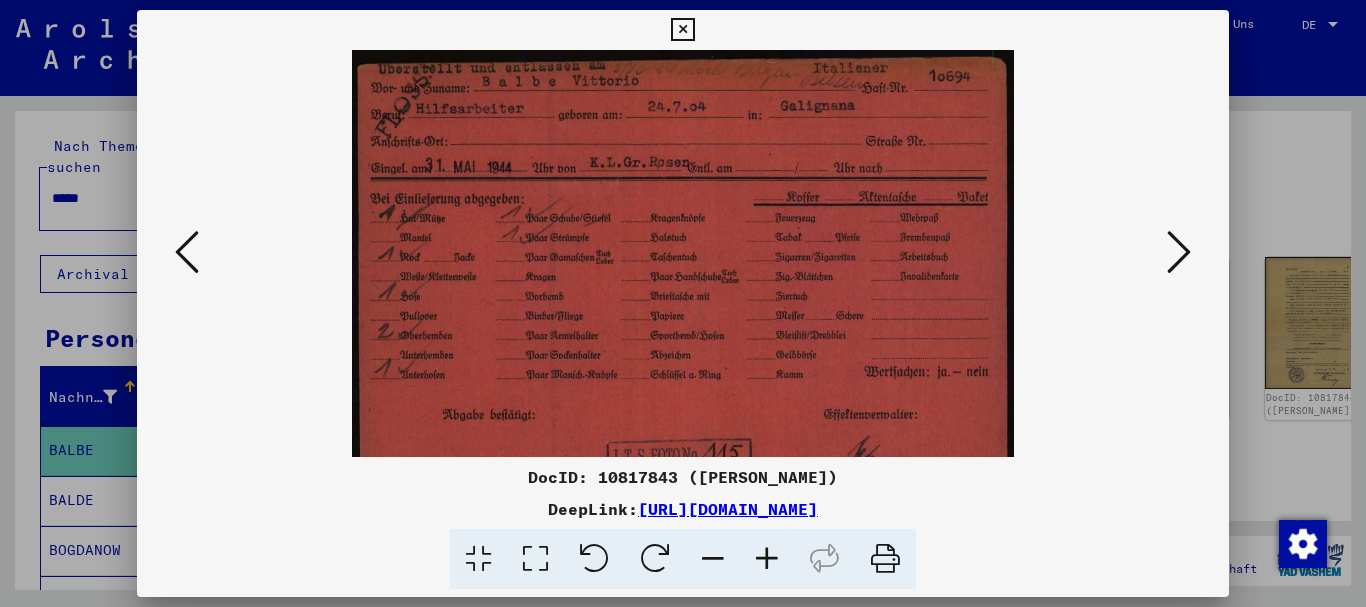 click at bounding box center [767, 559] 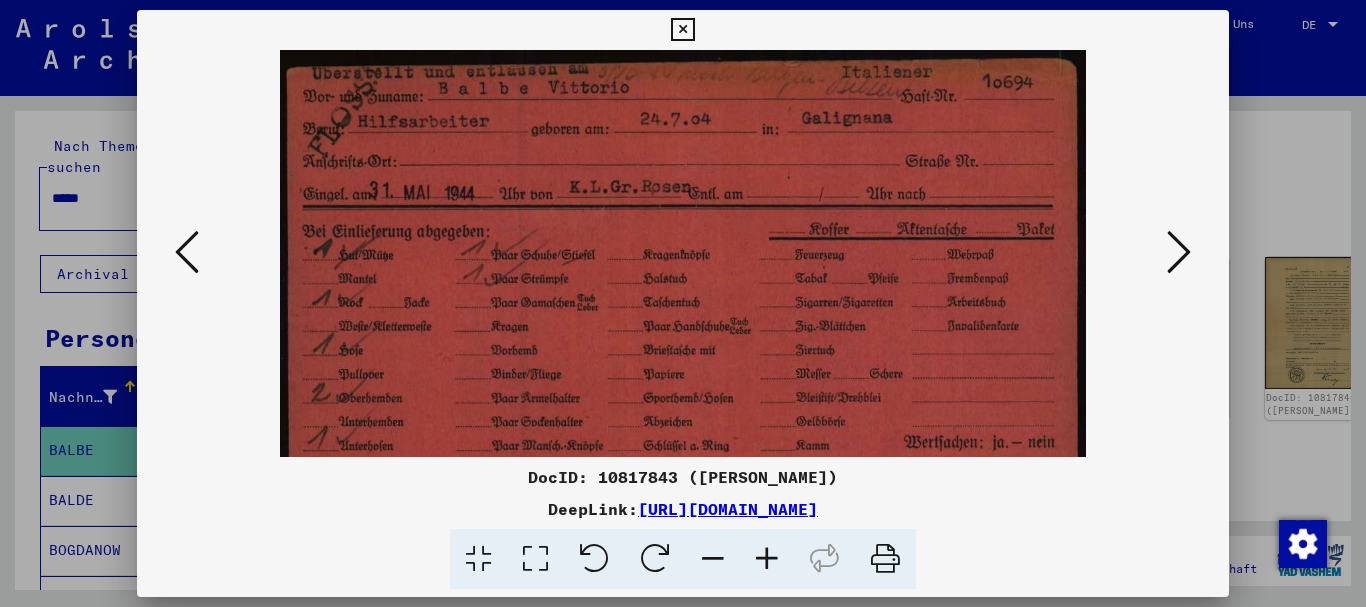 click at bounding box center [767, 559] 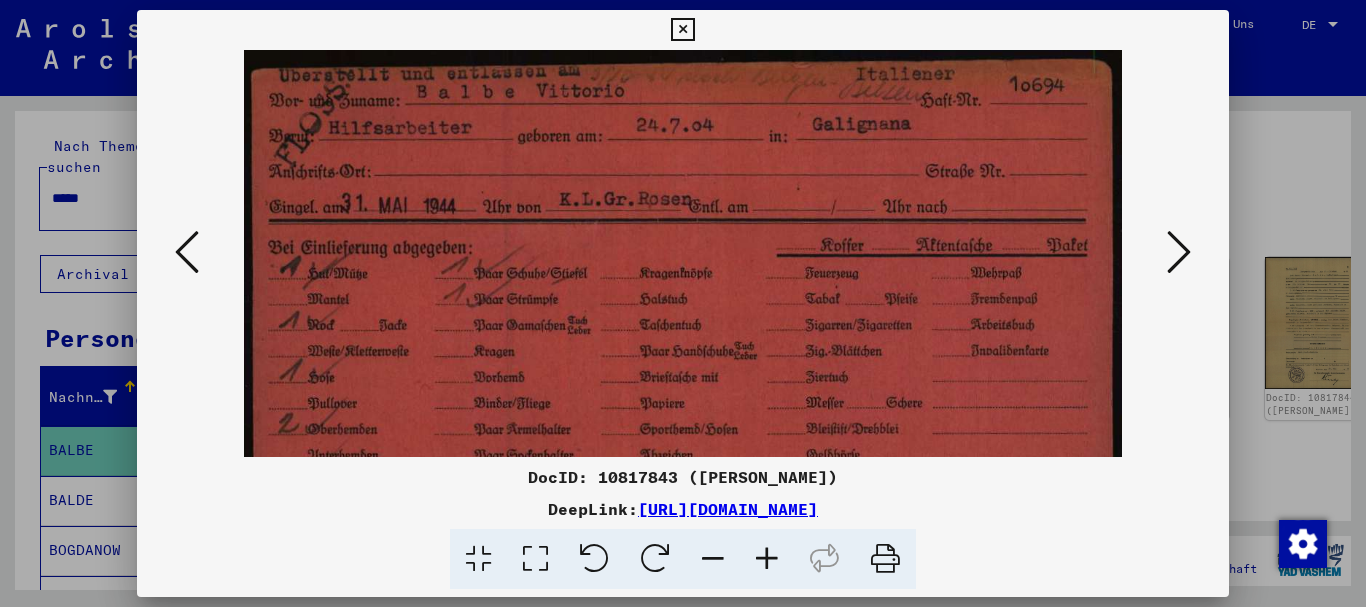 click at bounding box center [683, 303] 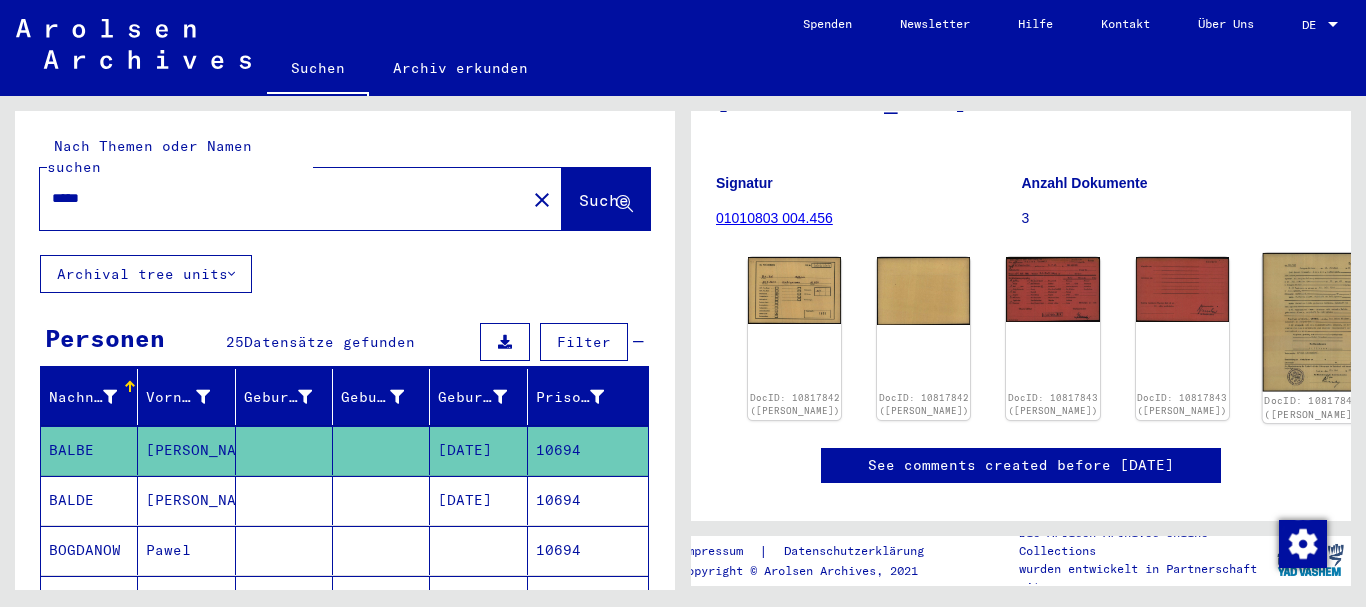 click 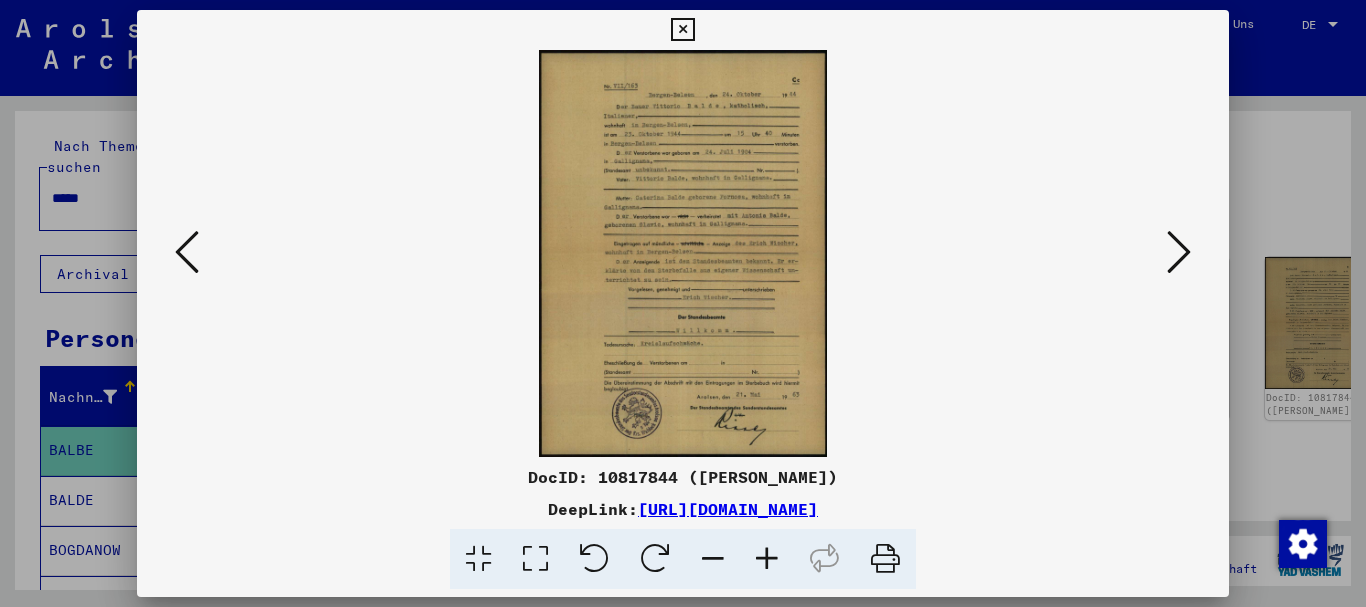 click at bounding box center (767, 559) 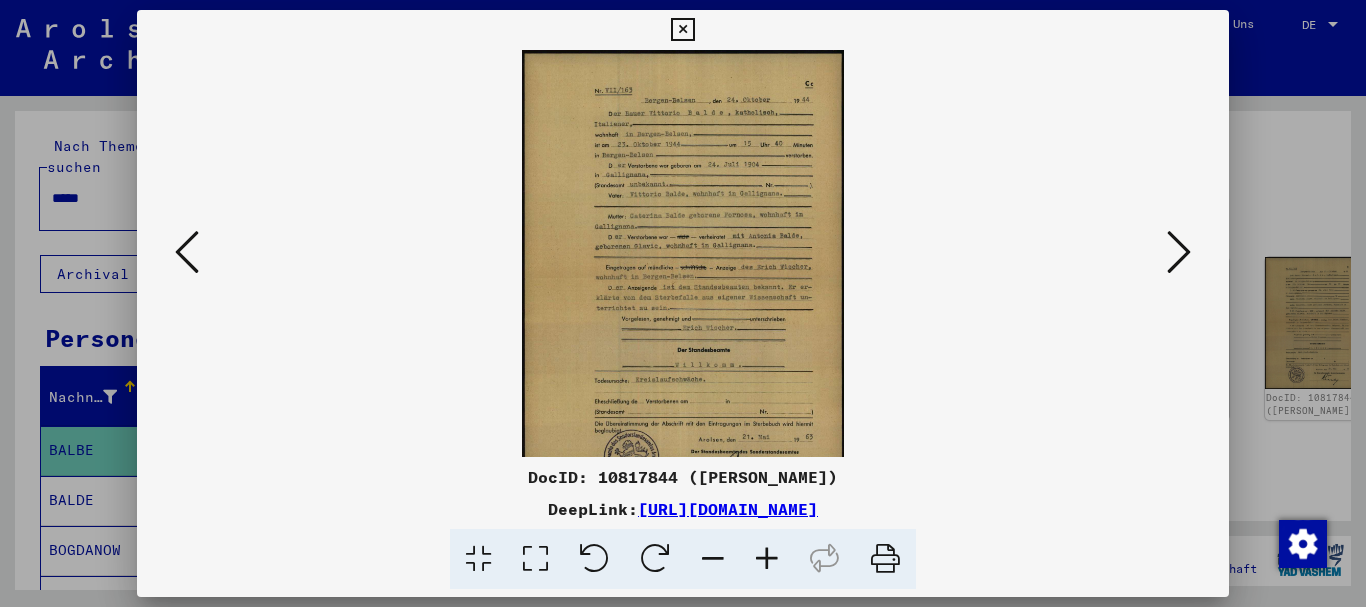 click at bounding box center (767, 559) 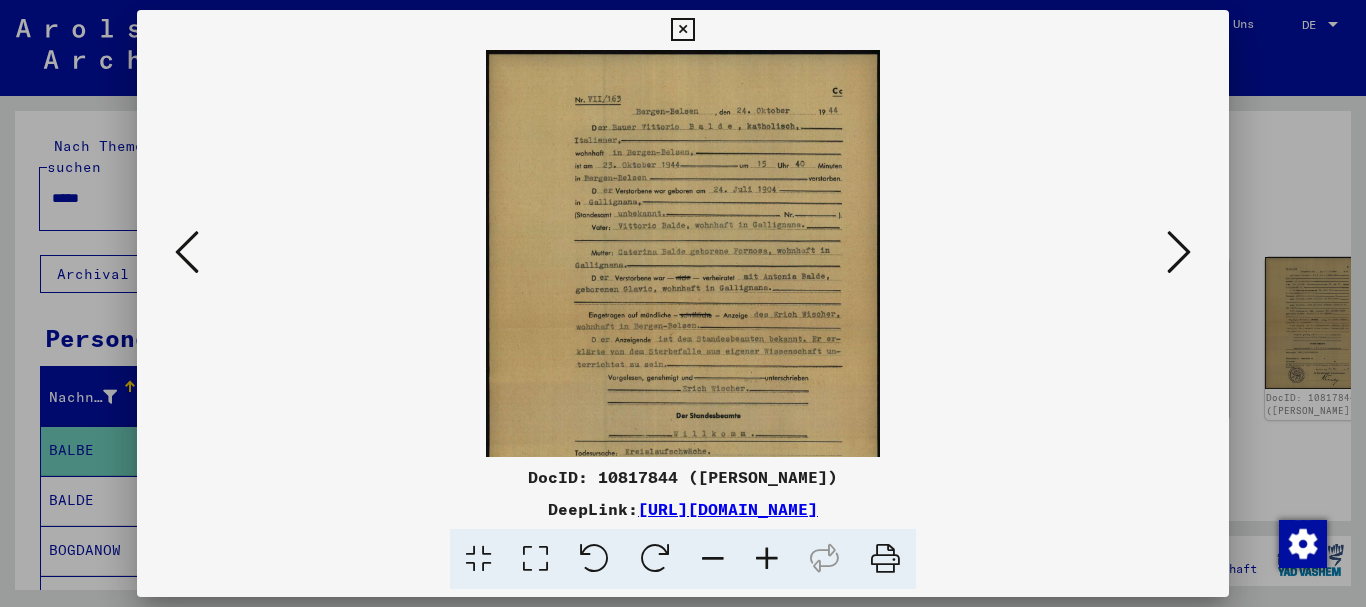 click at bounding box center (767, 559) 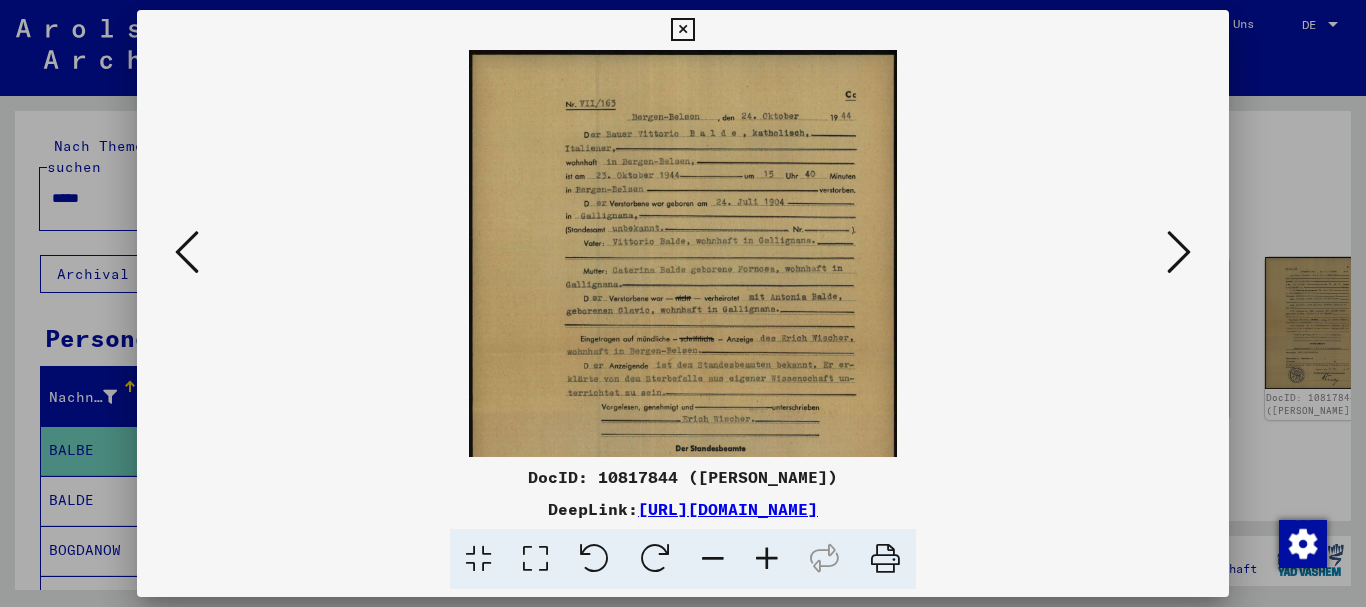 click at bounding box center [767, 559] 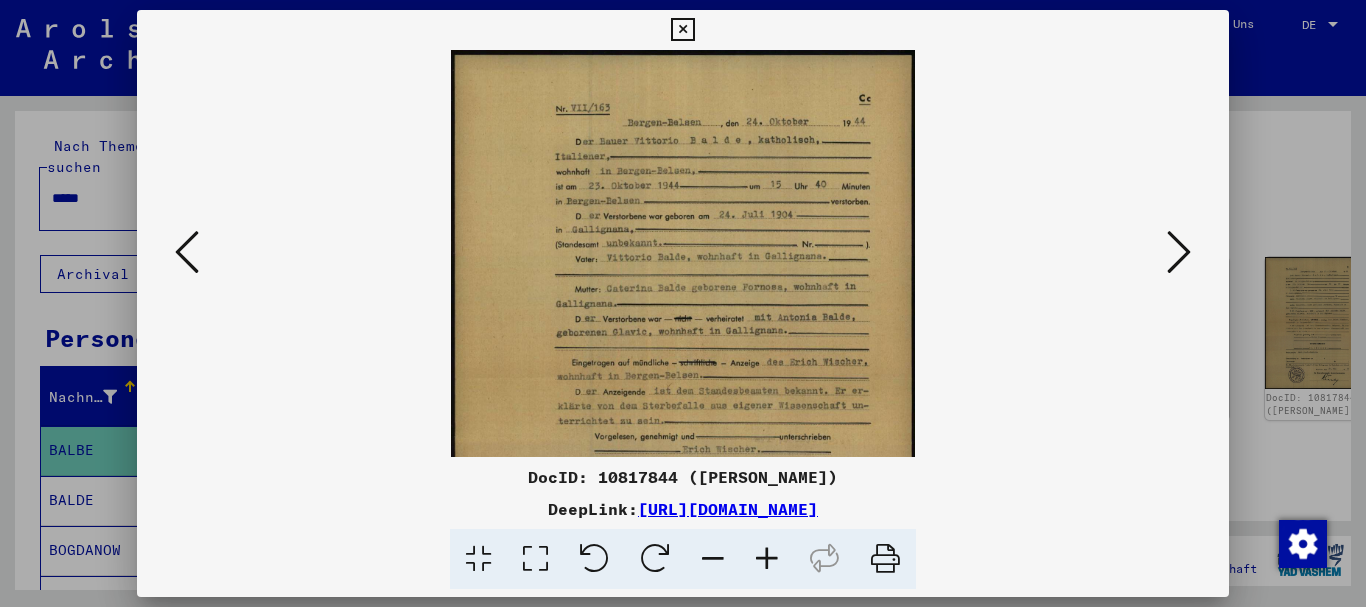 click at bounding box center [767, 559] 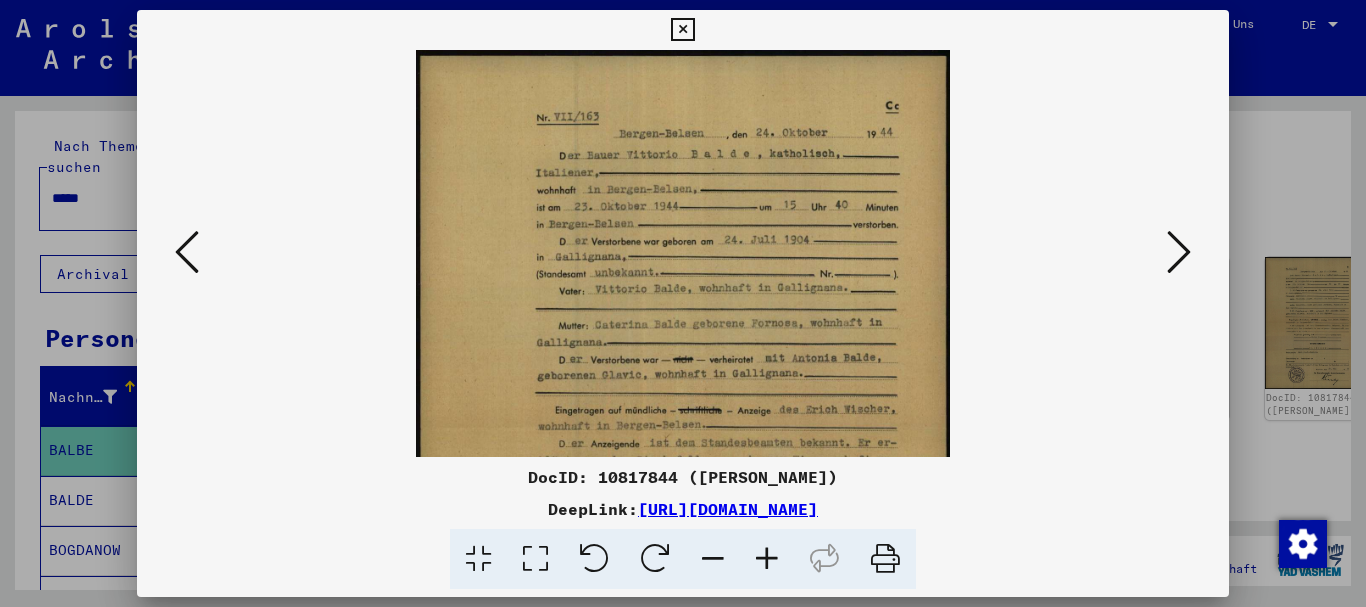 click at bounding box center (767, 559) 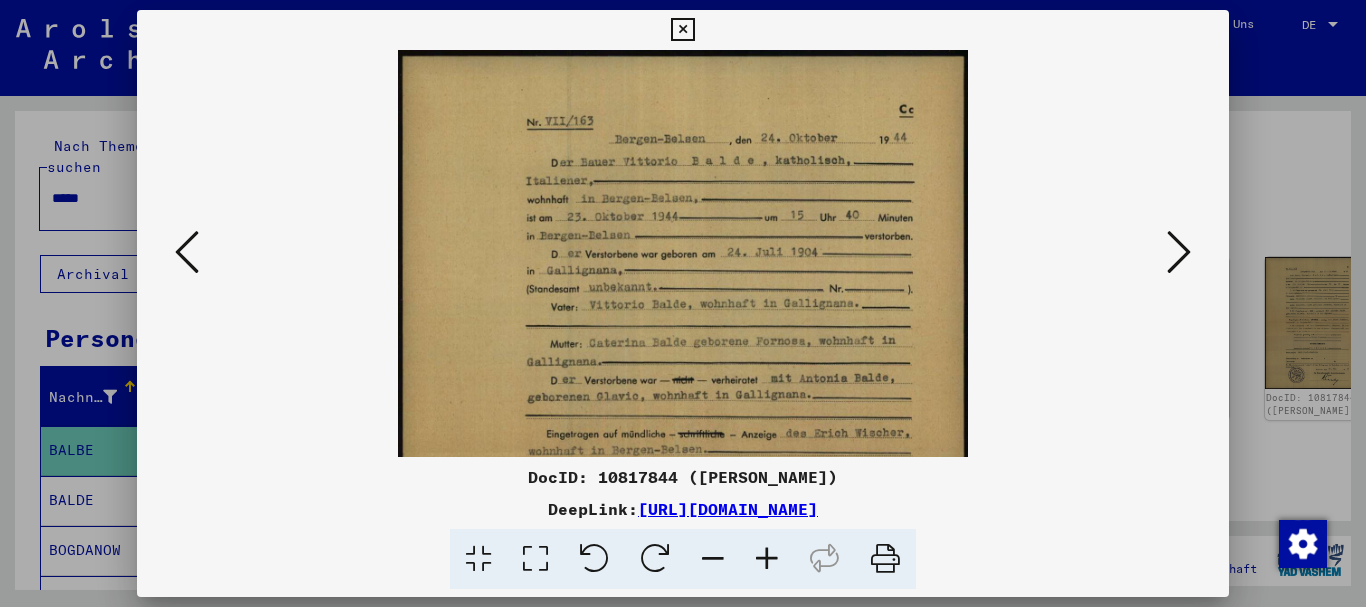 click at bounding box center (767, 559) 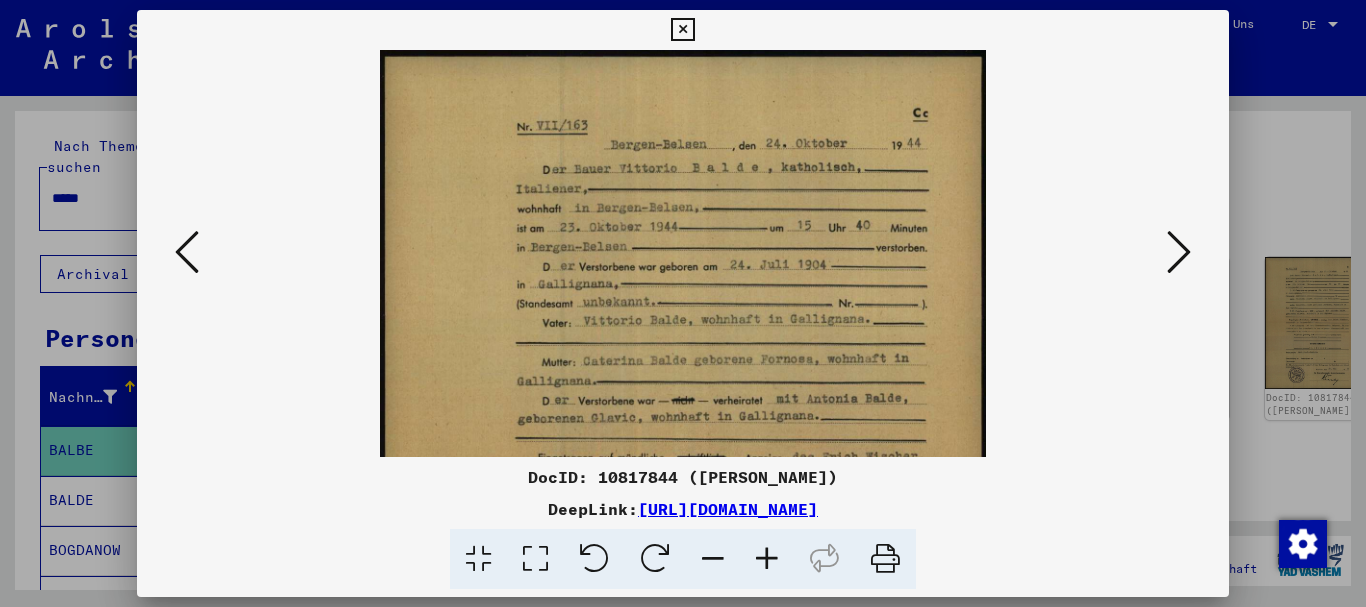 click at bounding box center (767, 559) 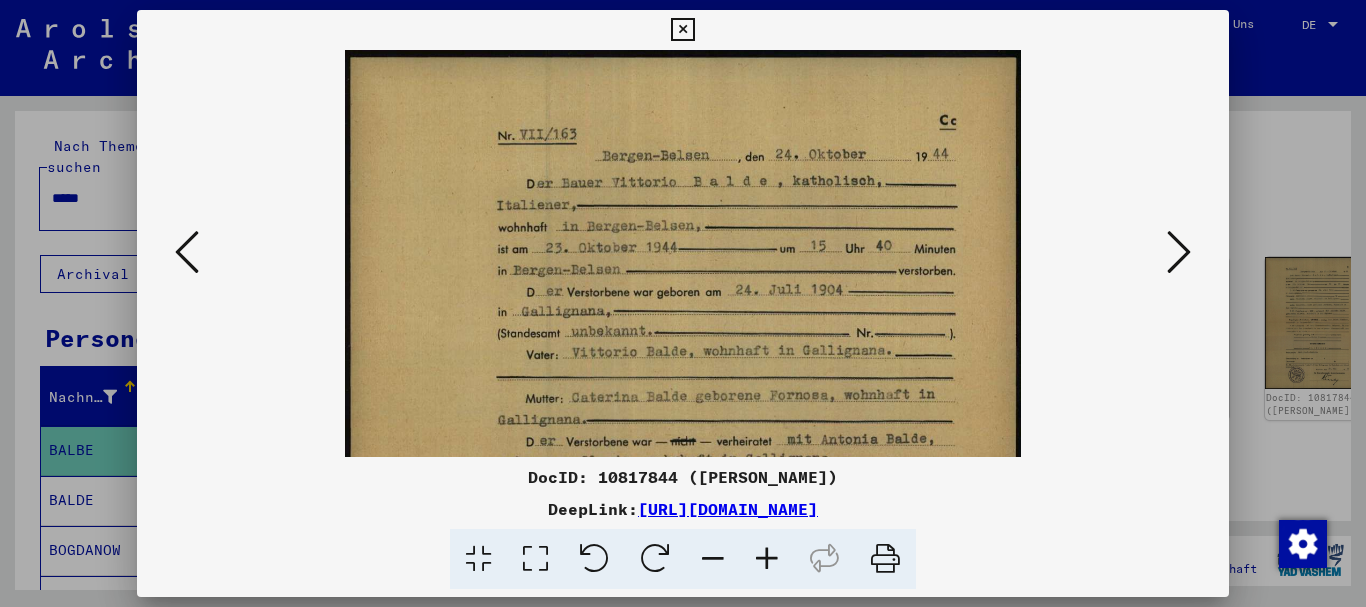 click at bounding box center (767, 559) 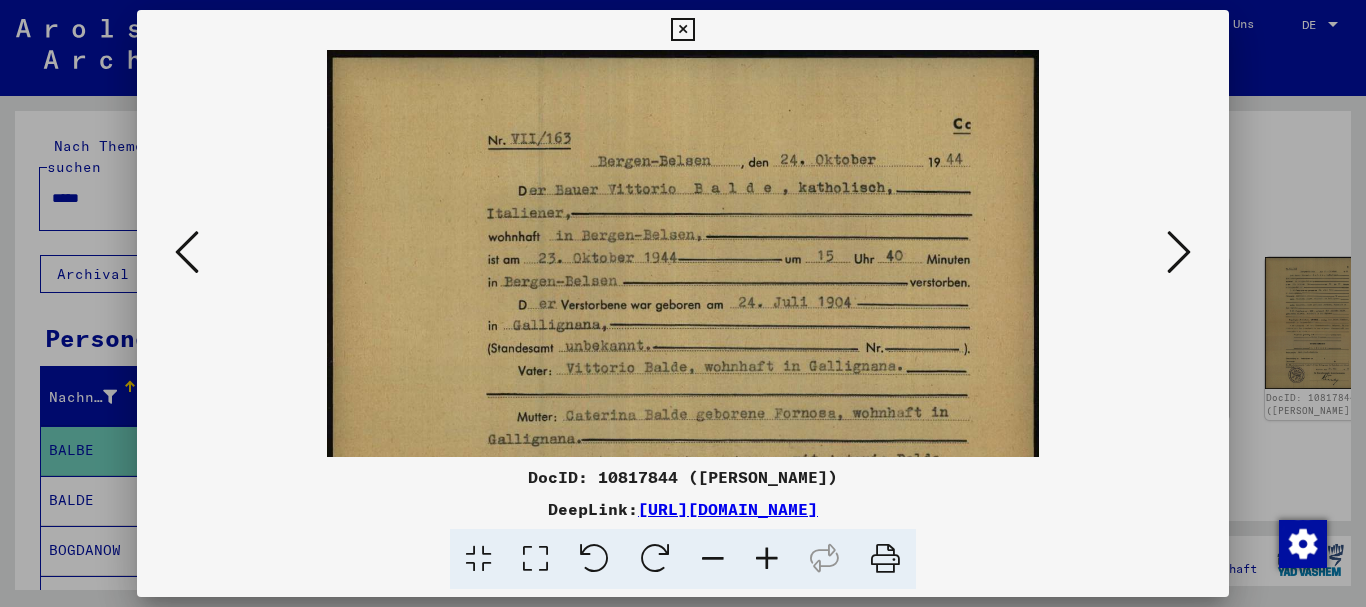 click at bounding box center [767, 559] 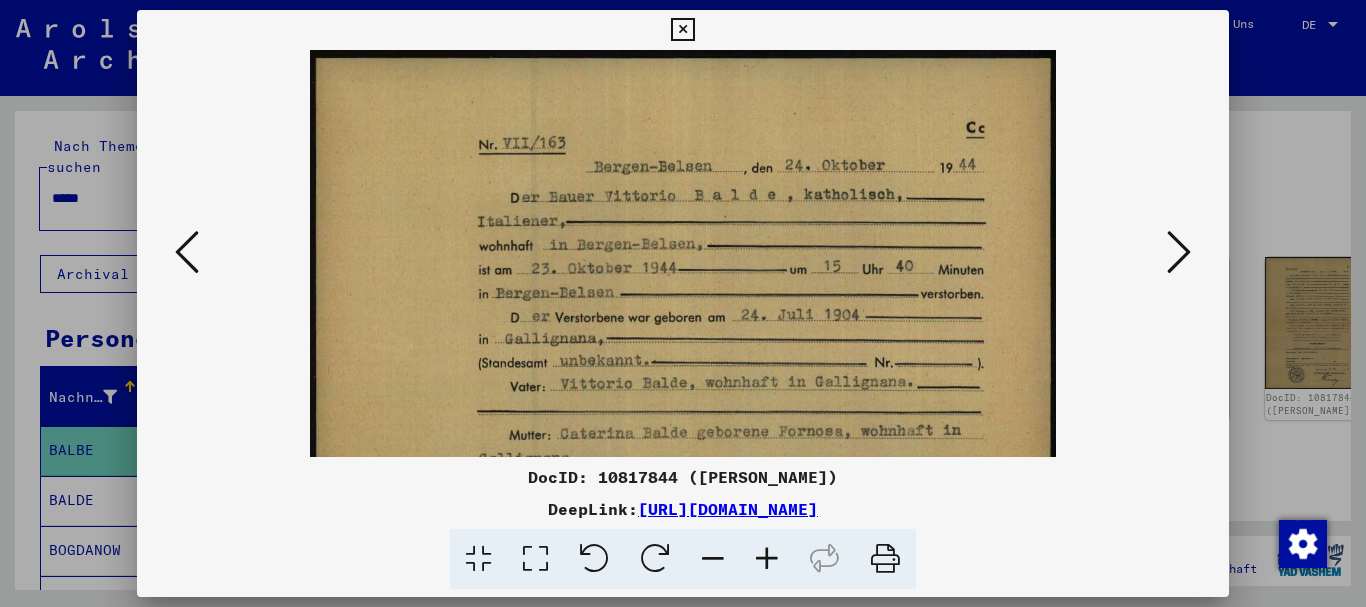 click at bounding box center [767, 559] 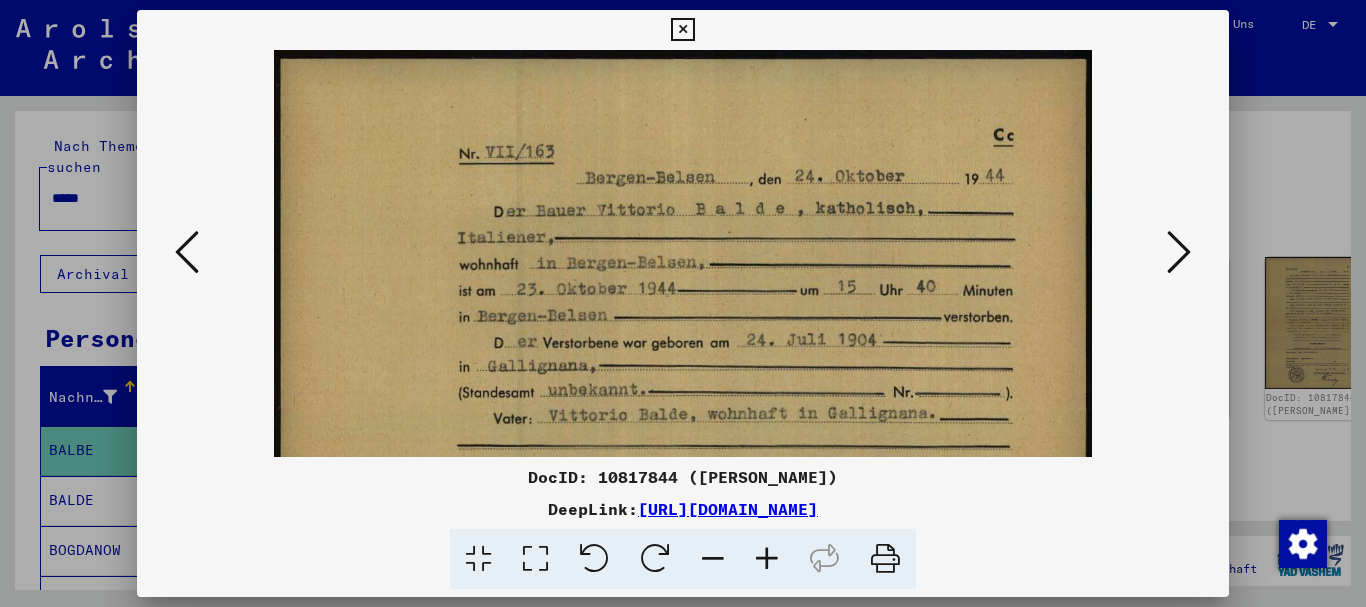 click at bounding box center [767, 559] 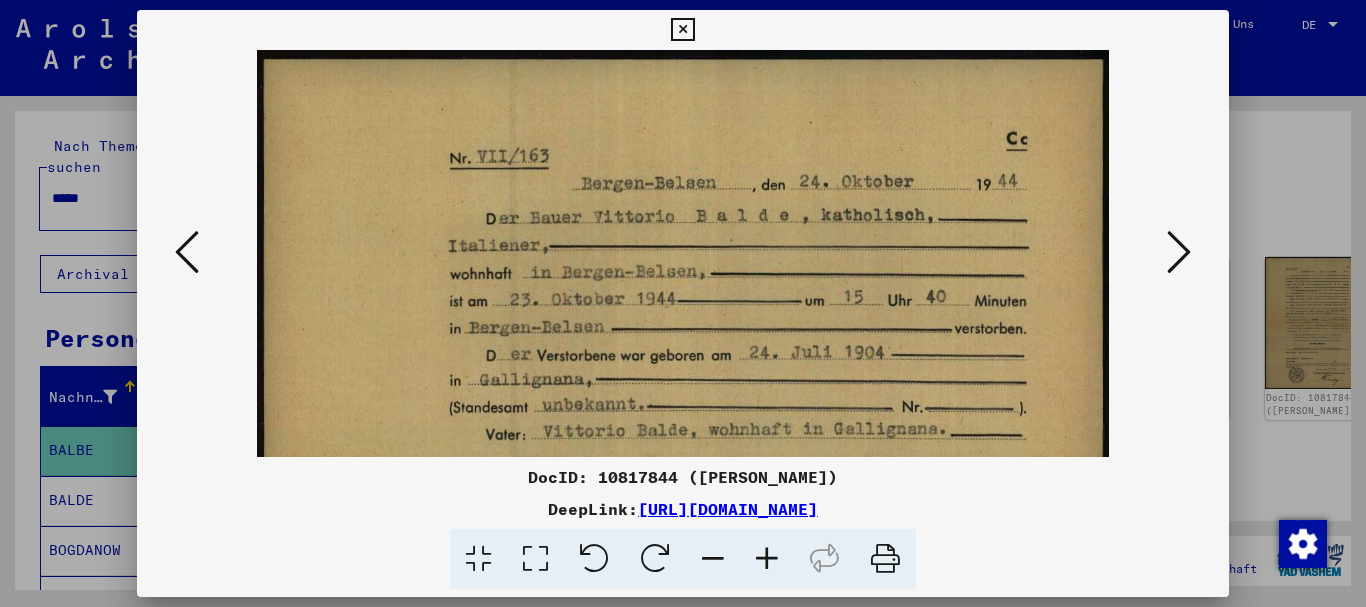 scroll, scrollTop: 126, scrollLeft: 0, axis: vertical 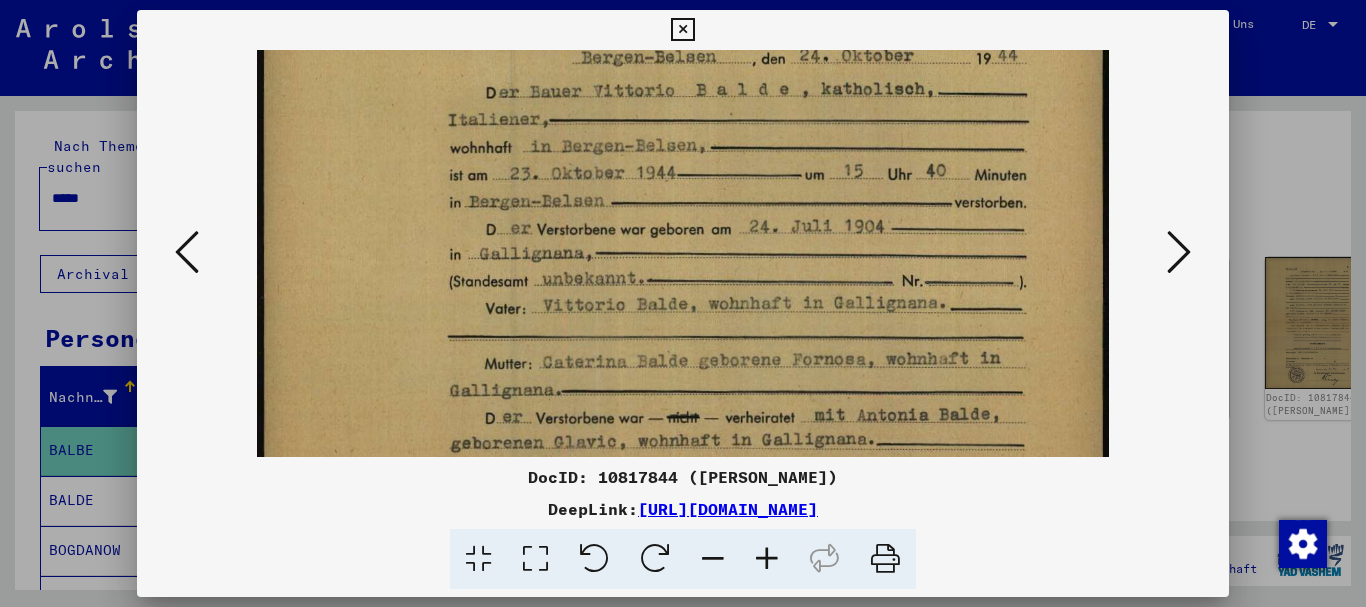 drag, startPoint x: 714, startPoint y: 378, endPoint x: 661, endPoint y: 240, distance: 147.8276 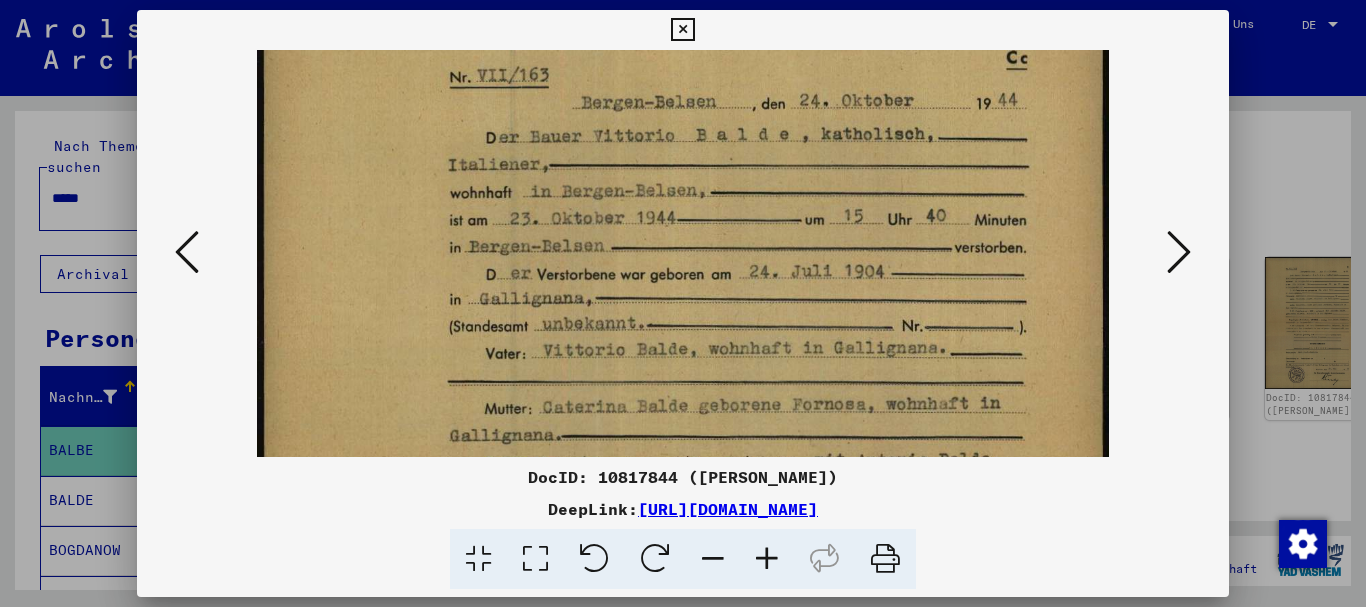 scroll, scrollTop: 41, scrollLeft: 0, axis: vertical 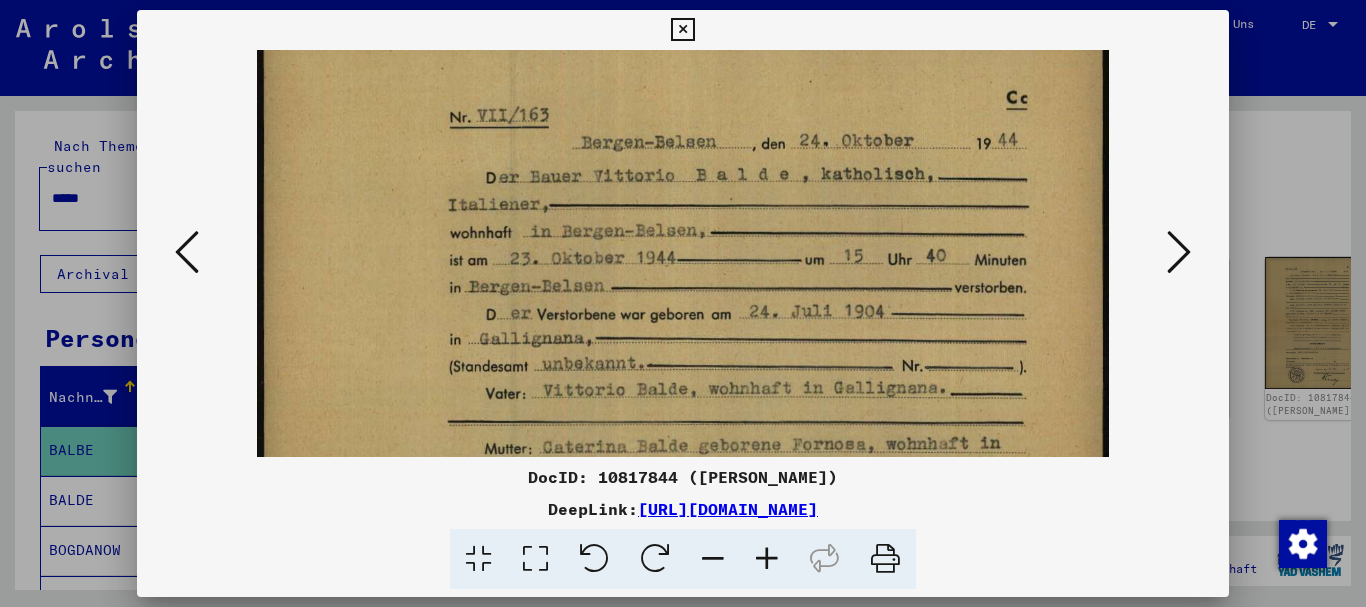 drag, startPoint x: 625, startPoint y: 185, endPoint x: 620, endPoint y: 270, distance: 85.146935 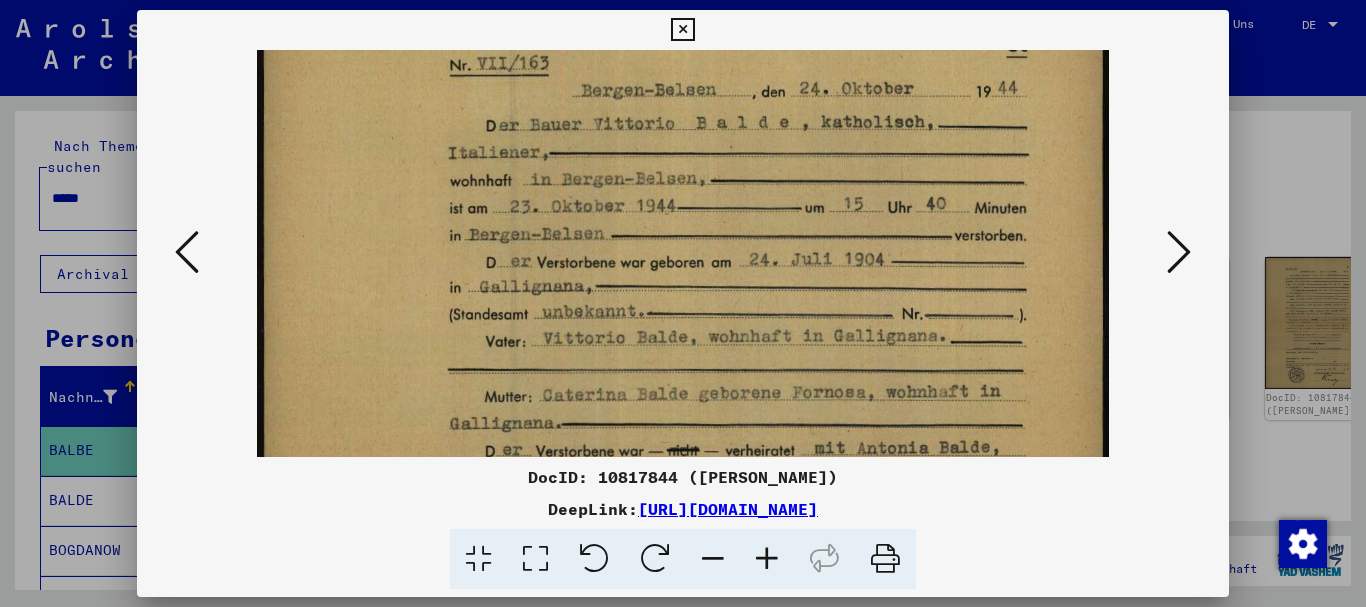 scroll, scrollTop: 110, scrollLeft: 0, axis: vertical 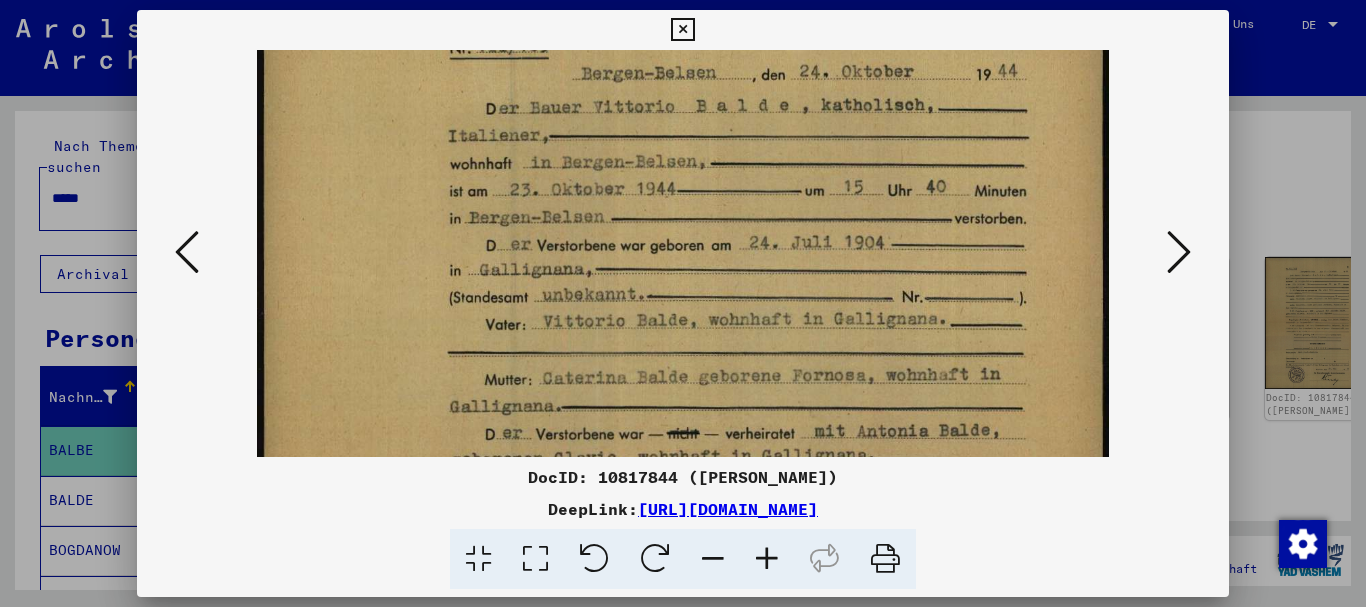 drag, startPoint x: 632, startPoint y: 388, endPoint x: 623, endPoint y: 319, distance: 69.58448 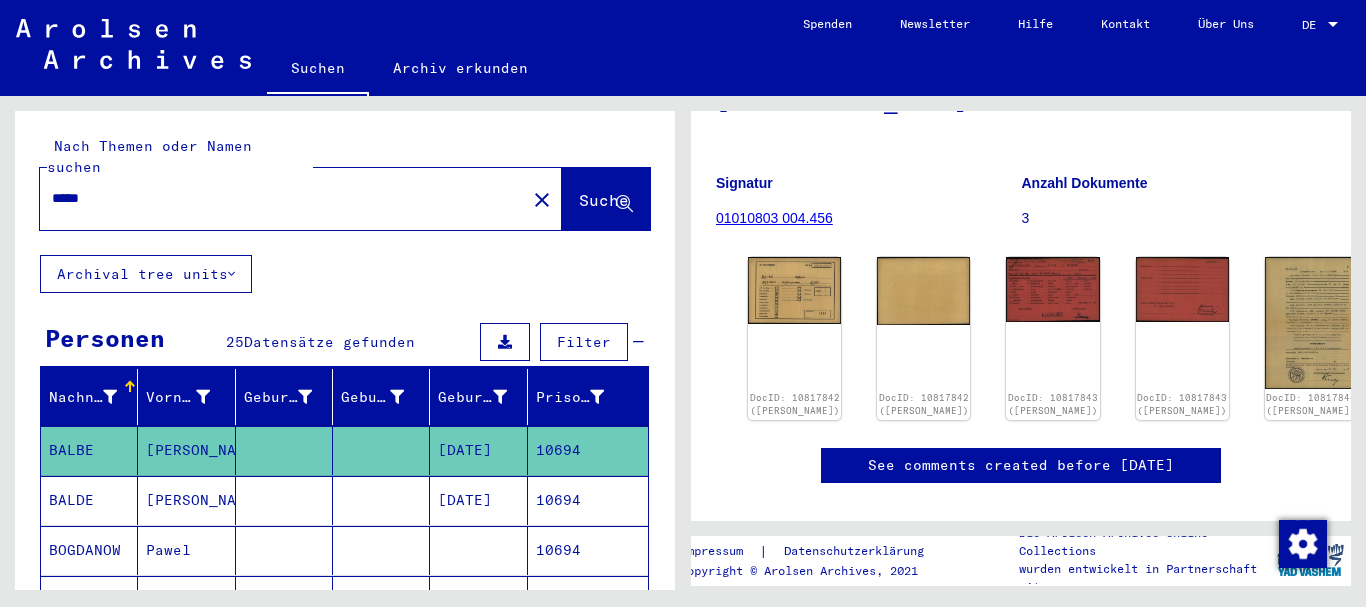 drag, startPoint x: 150, startPoint y: 176, endPoint x: 0, endPoint y: 171, distance: 150.08331 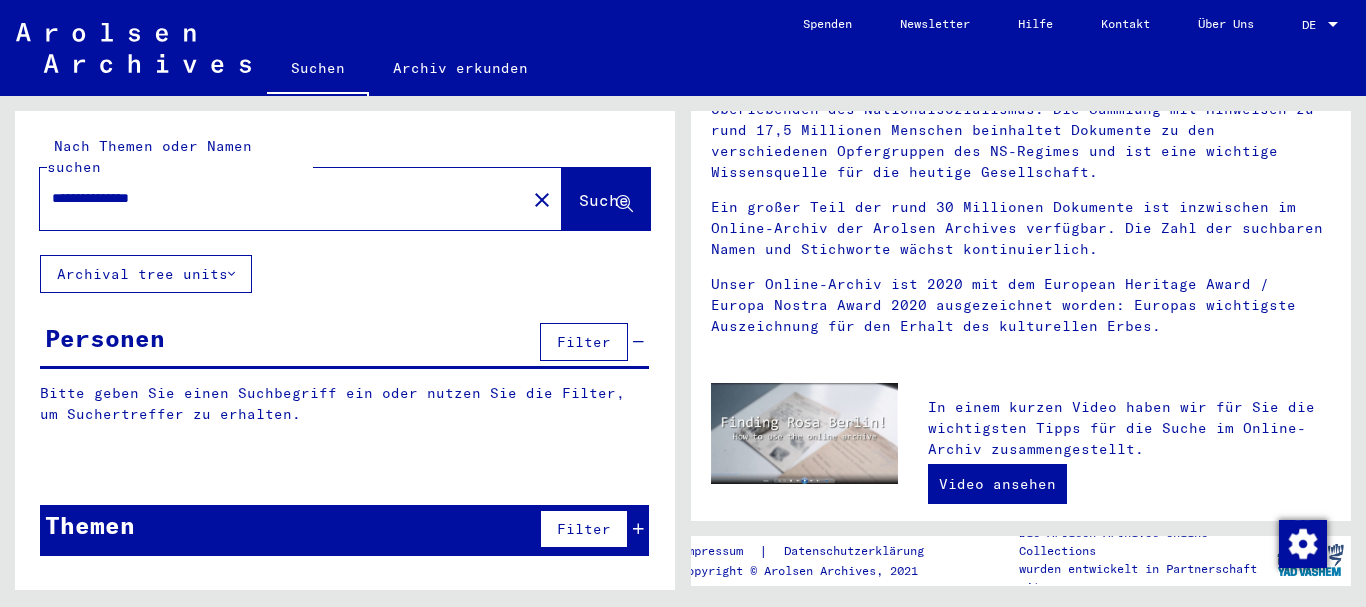 scroll, scrollTop: 0, scrollLeft: 0, axis: both 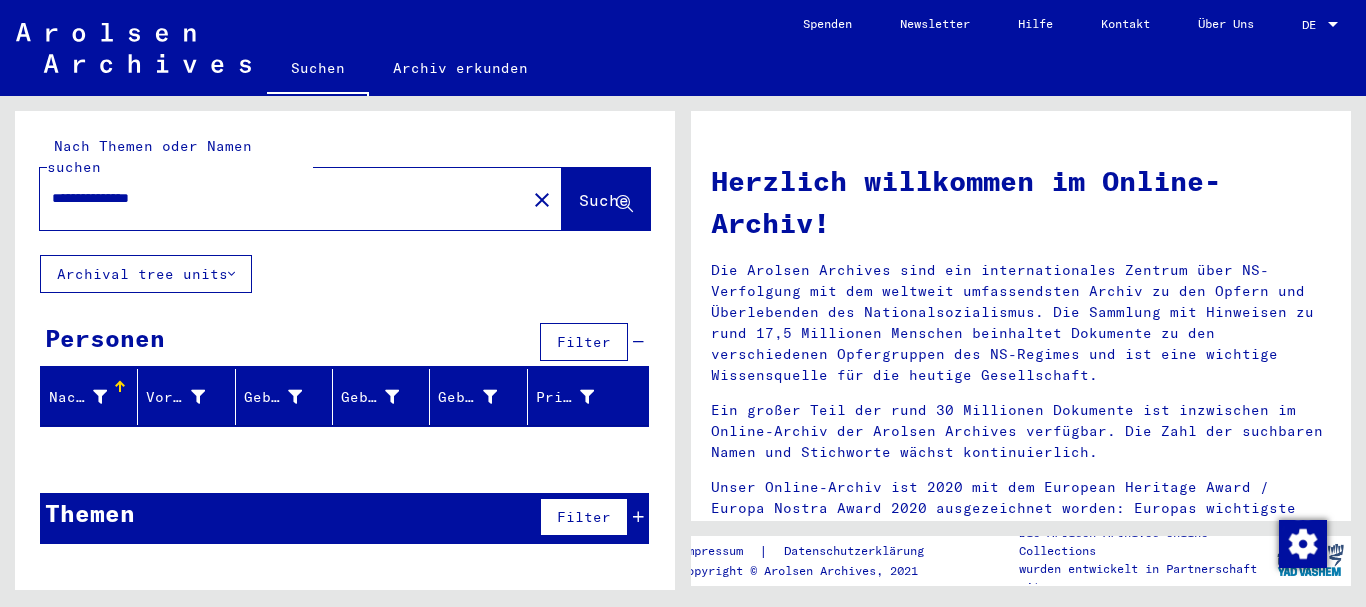 drag, startPoint x: 233, startPoint y: 170, endPoint x: 0, endPoint y: 174, distance: 233.03433 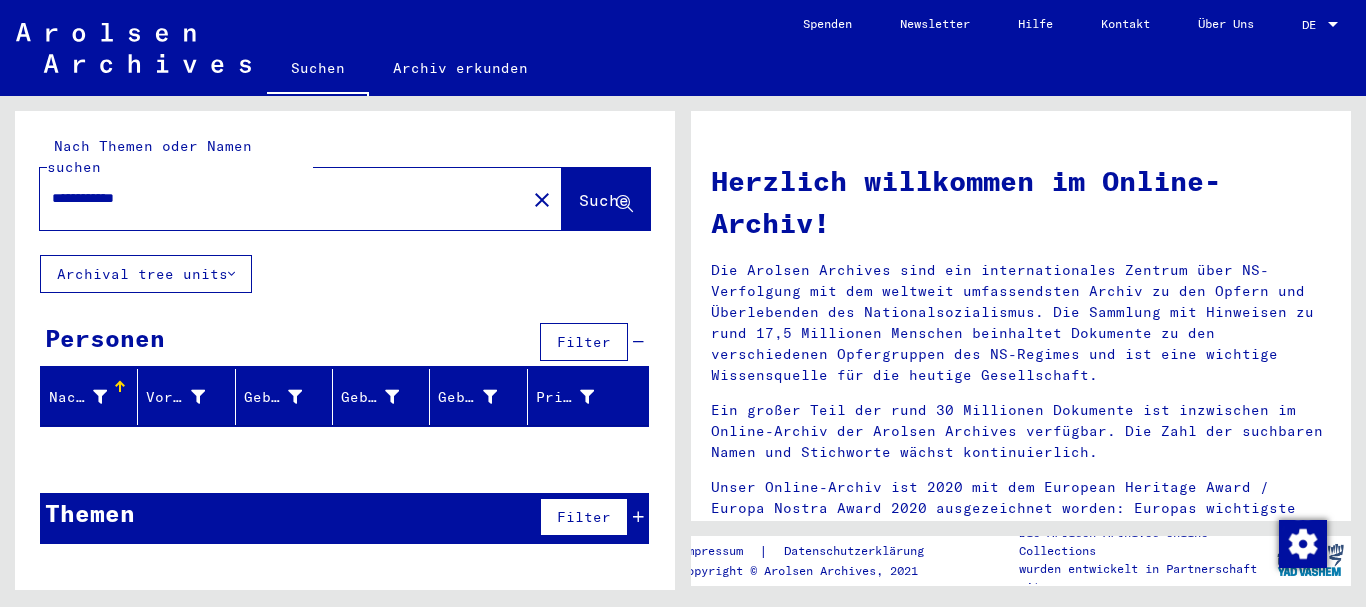 type on "**********" 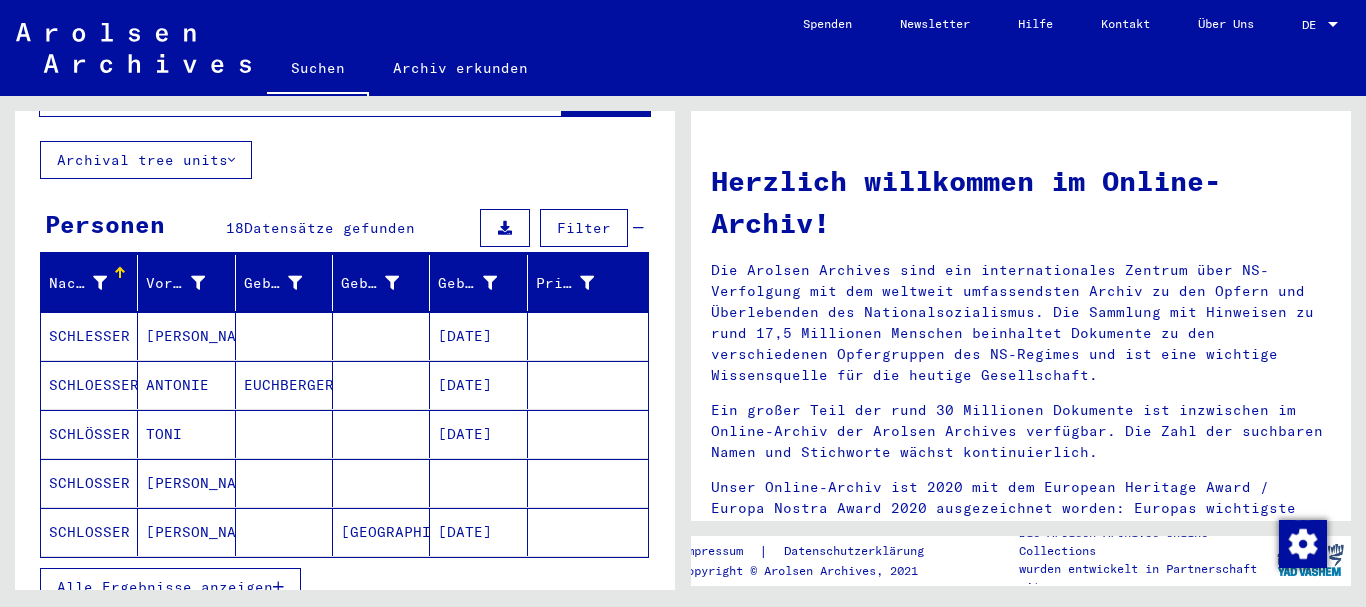 scroll, scrollTop: 216, scrollLeft: 0, axis: vertical 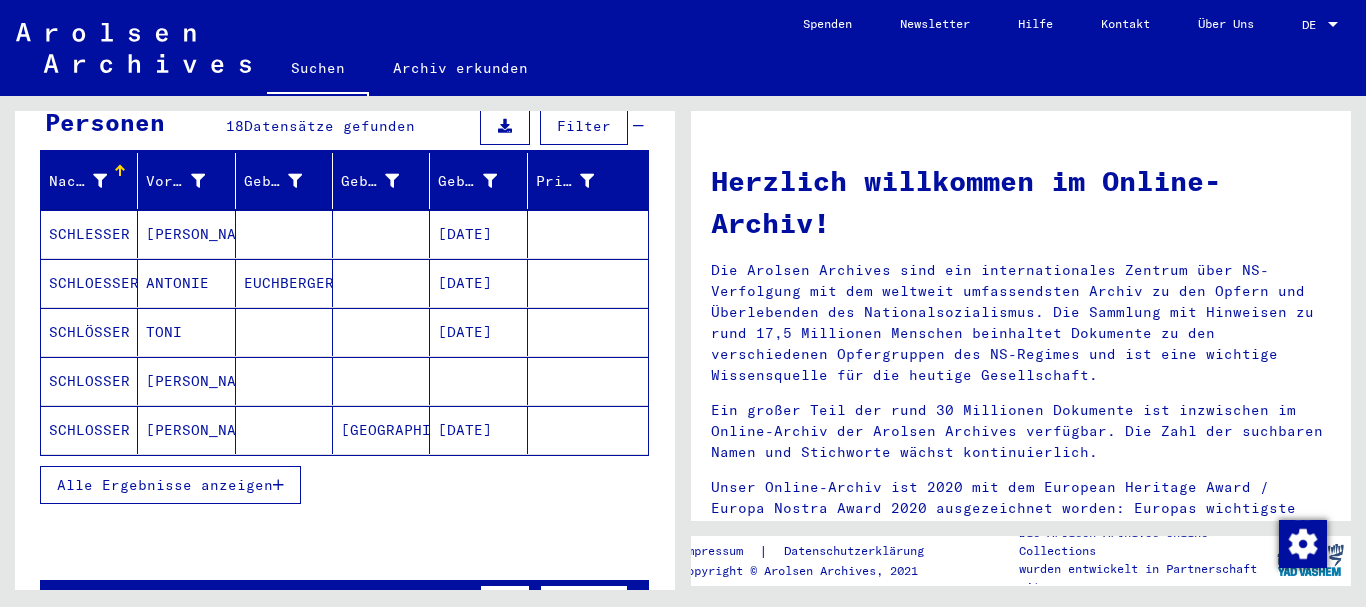 click on "Alle Ergebnisse anzeigen" at bounding box center [170, 485] 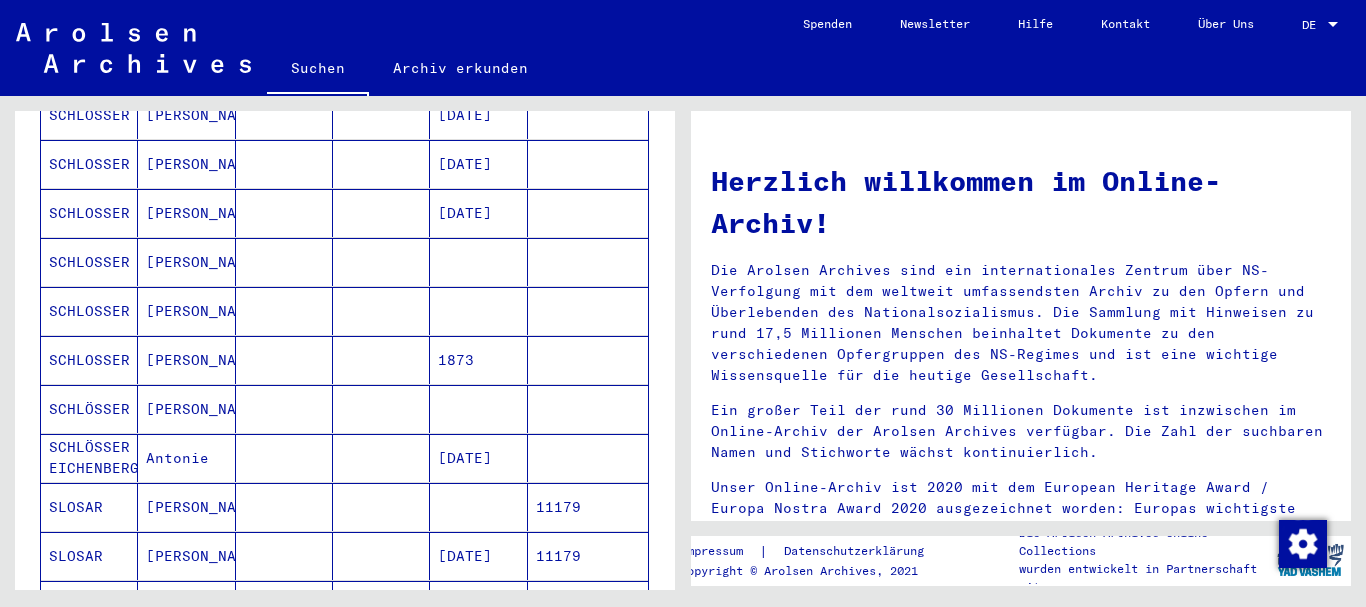 scroll, scrollTop: 756, scrollLeft: 0, axis: vertical 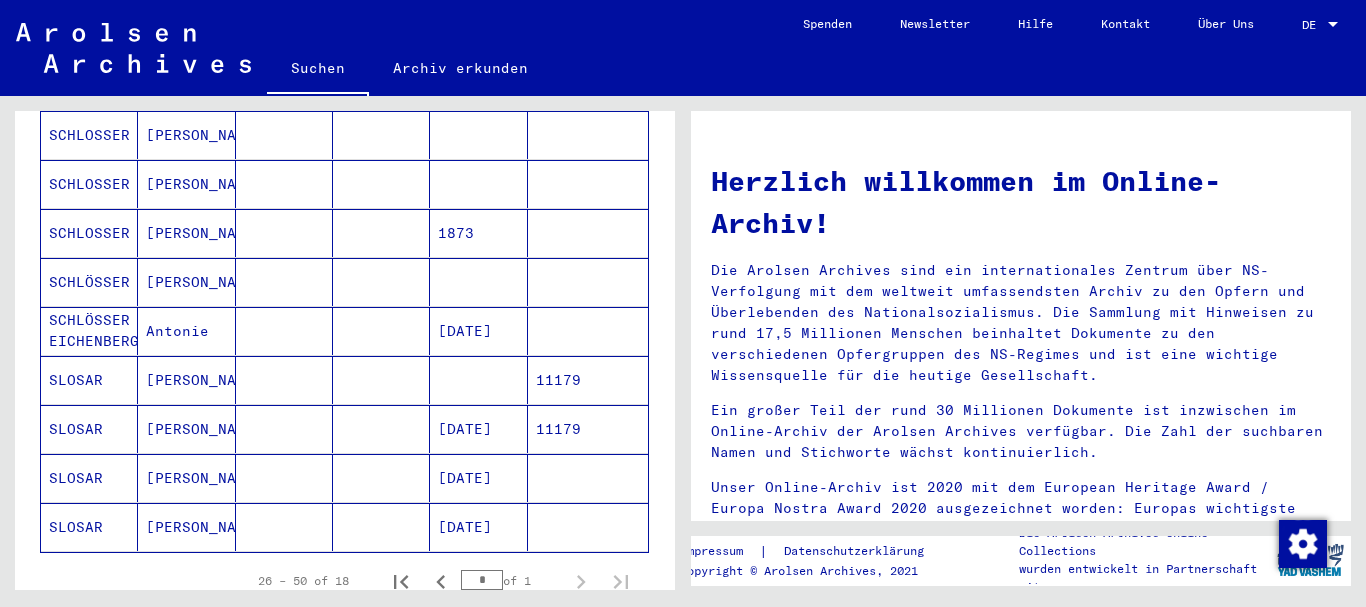 click on "[PERSON_NAME]" at bounding box center (186, 527) 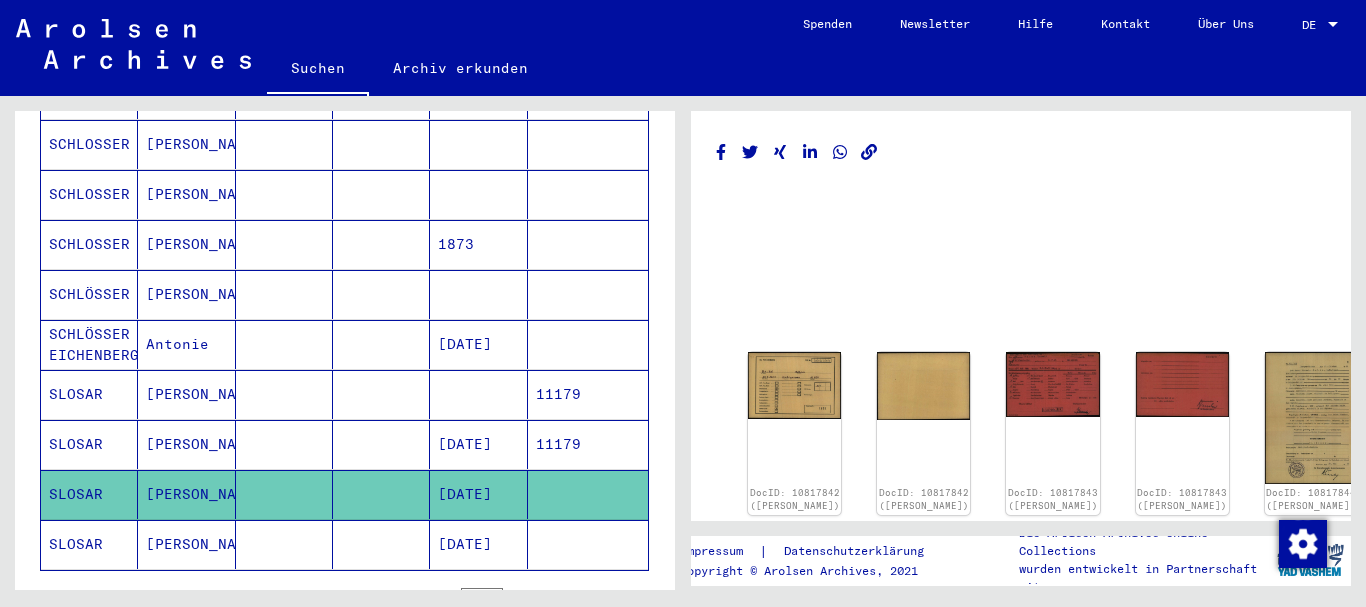 scroll, scrollTop: 766, scrollLeft: 0, axis: vertical 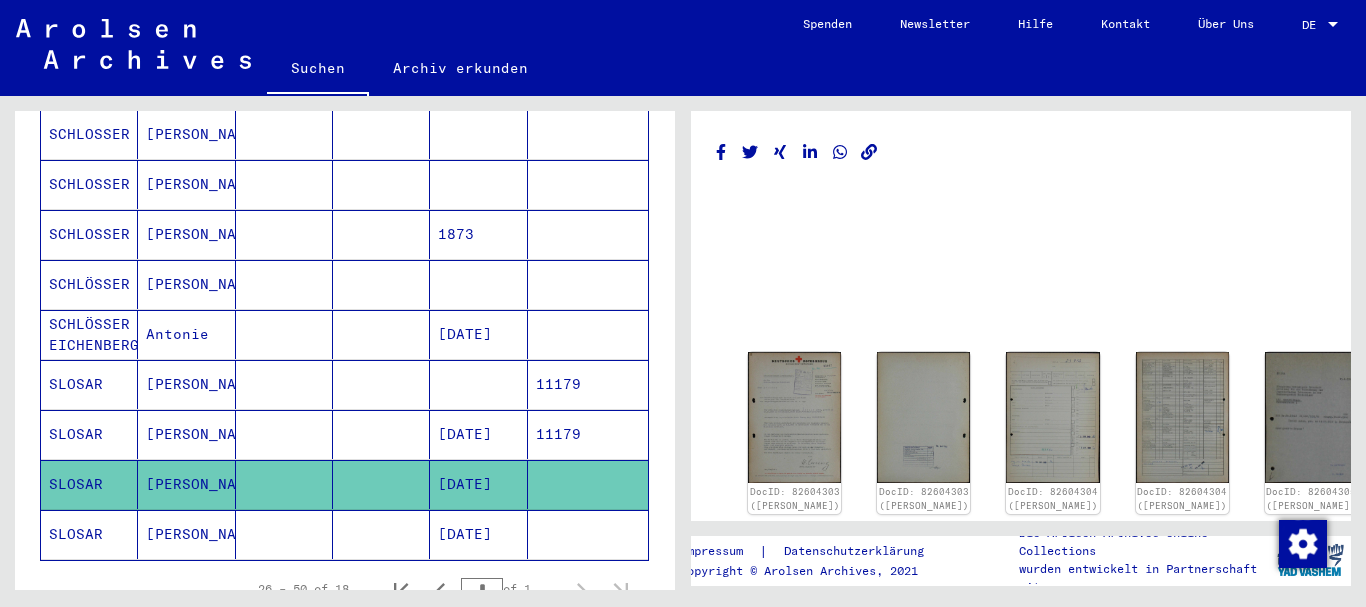 click on "[PERSON_NAME]" 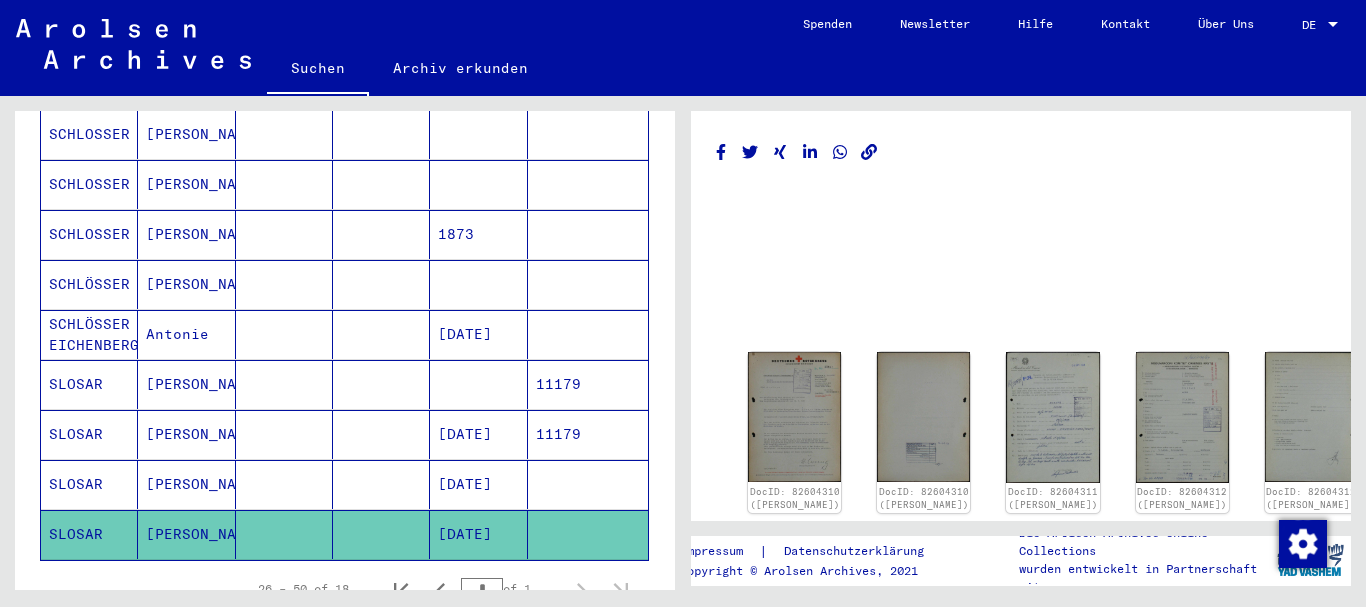 scroll, scrollTop: 216, scrollLeft: 0, axis: vertical 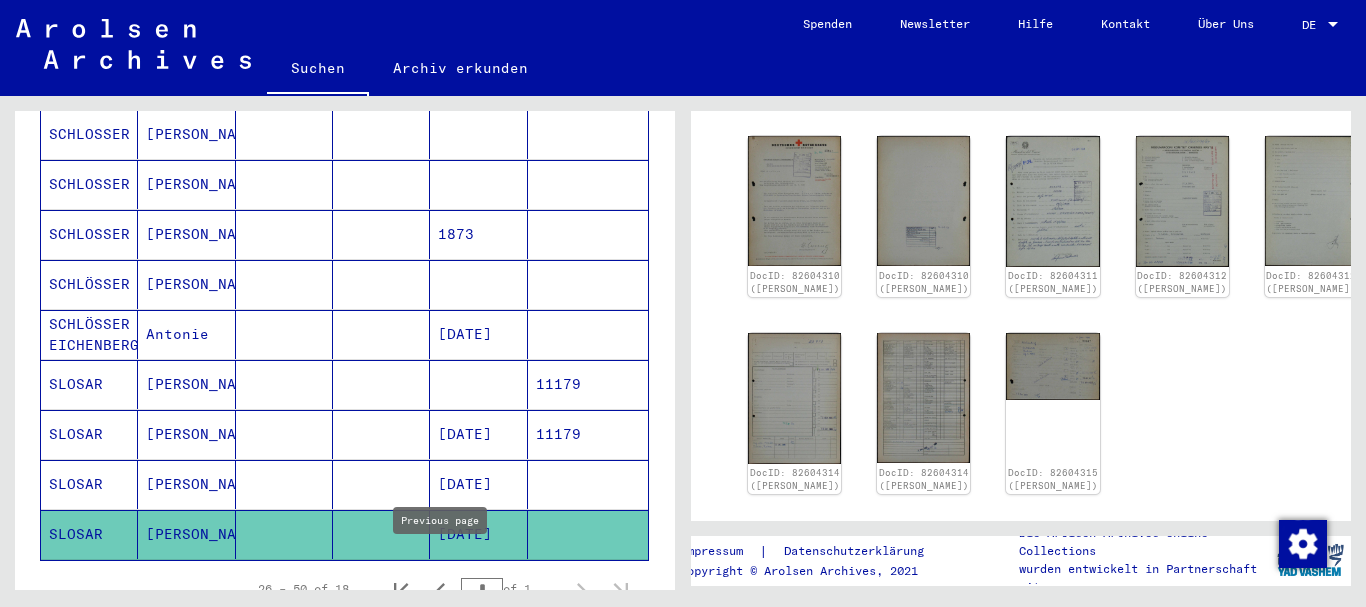 click 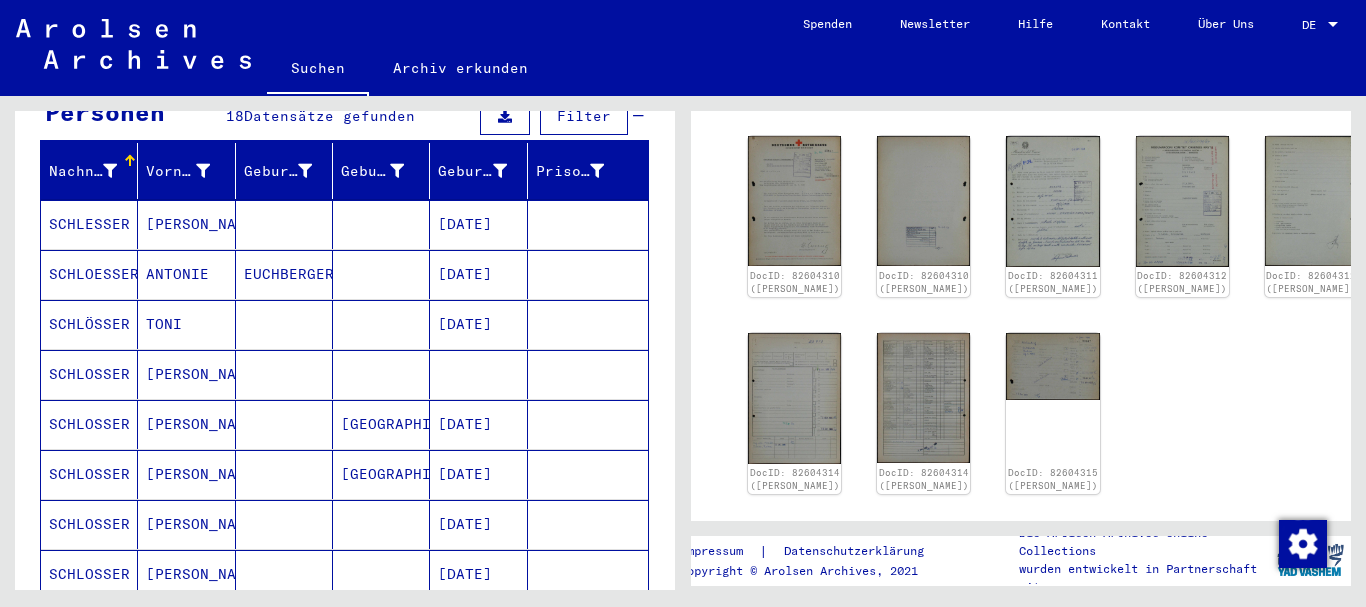 scroll, scrollTop: 0, scrollLeft: 0, axis: both 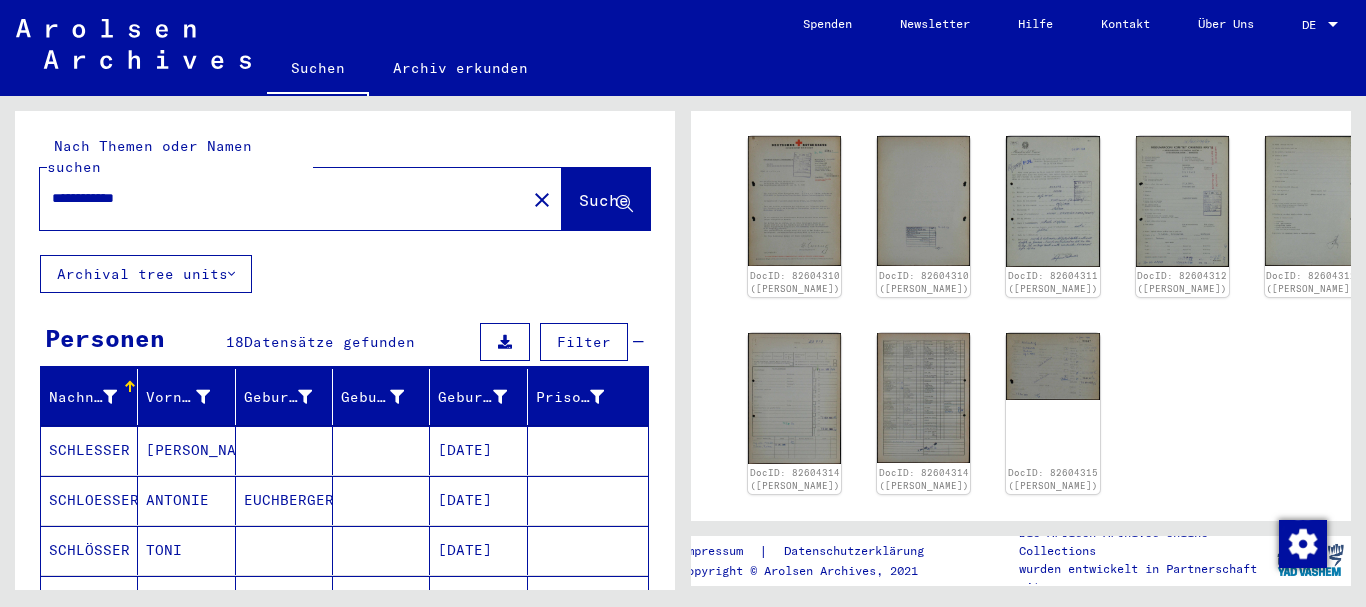 drag, startPoint x: 171, startPoint y: 183, endPoint x: 57, endPoint y: 182, distance: 114.00439 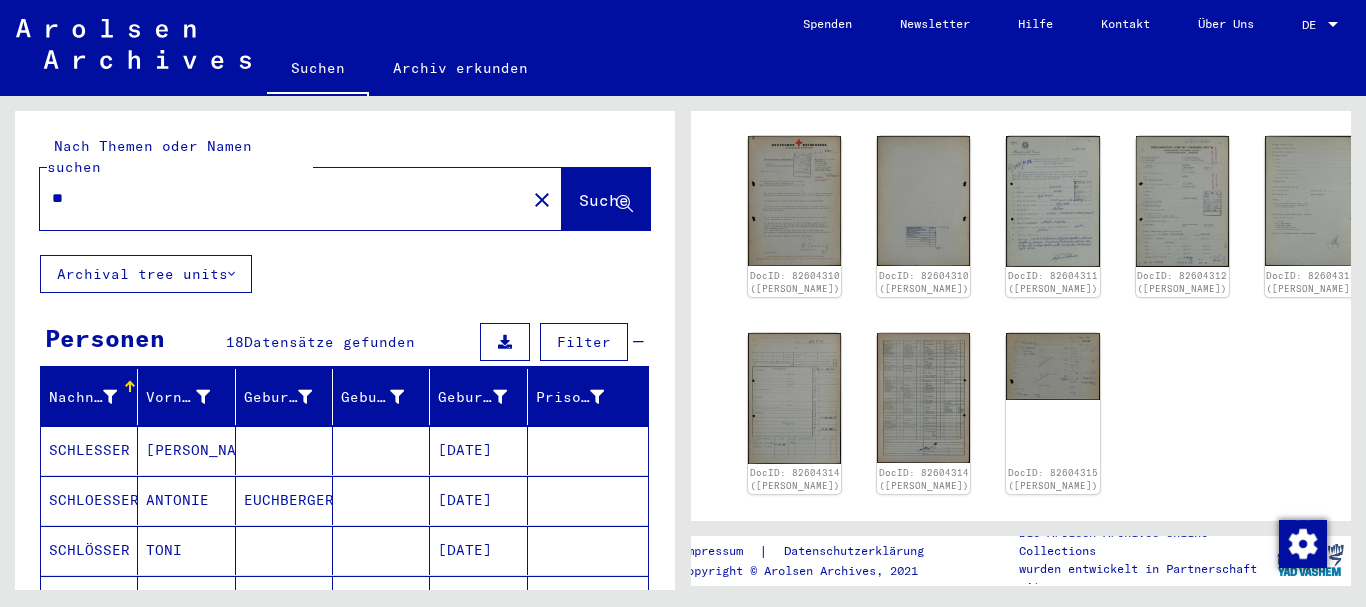 type on "*" 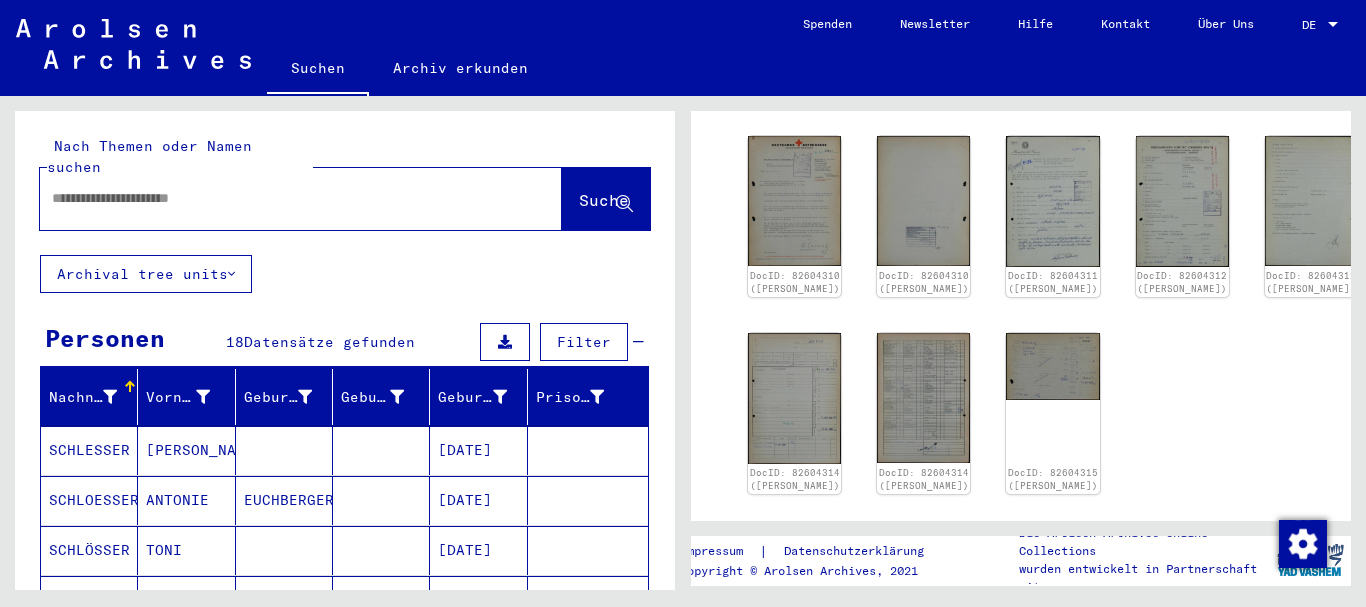 paste on "*****" 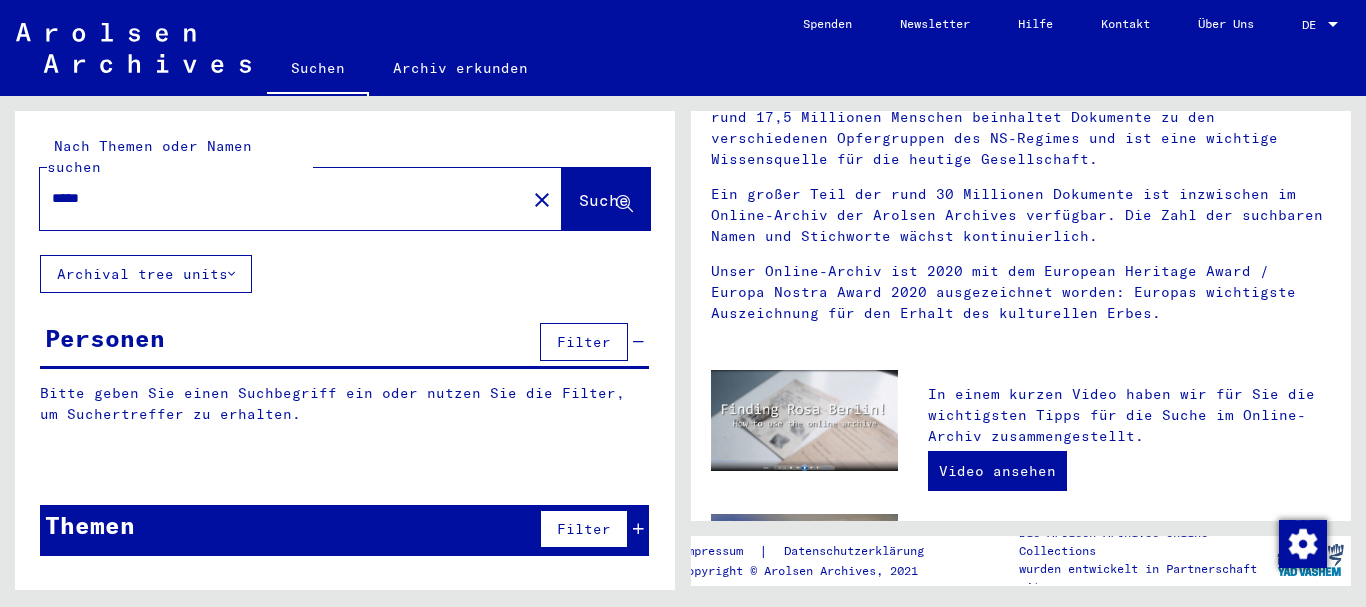 scroll, scrollTop: 0, scrollLeft: 0, axis: both 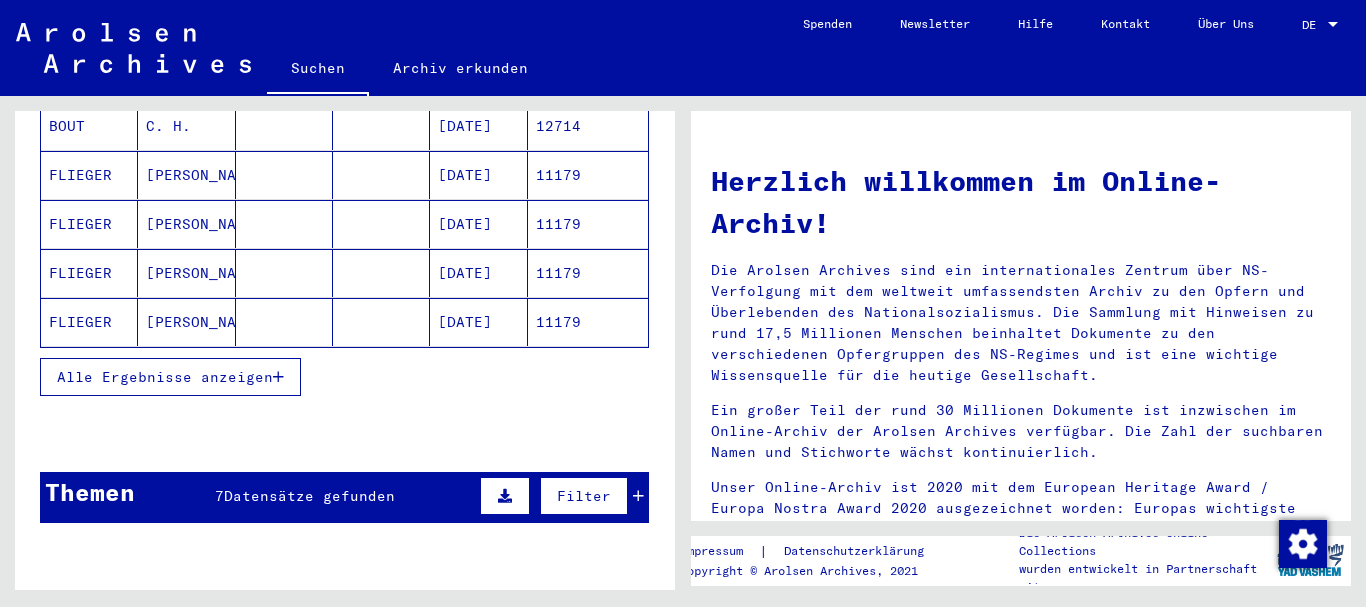click on "Alle Ergebnisse anzeigen" at bounding box center (170, 377) 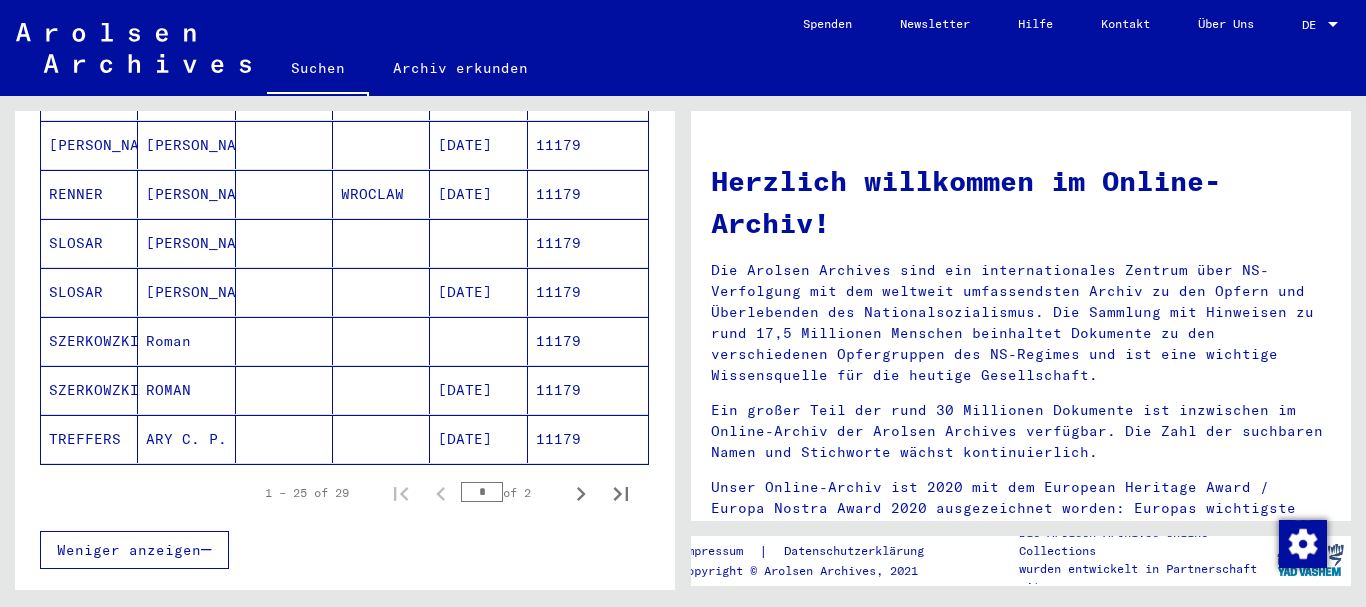scroll, scrollTop: 1188, scrollLeft: 0, axis: vertical 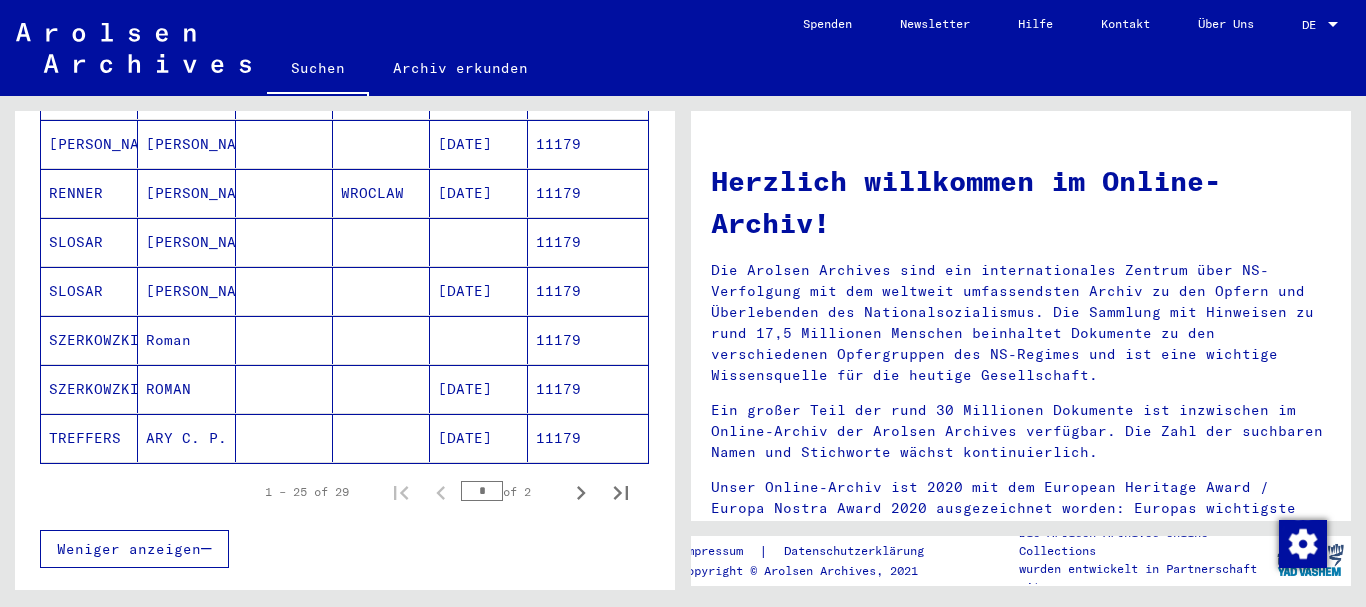 click on "SLOSAR" at bounding box center [89, 340] 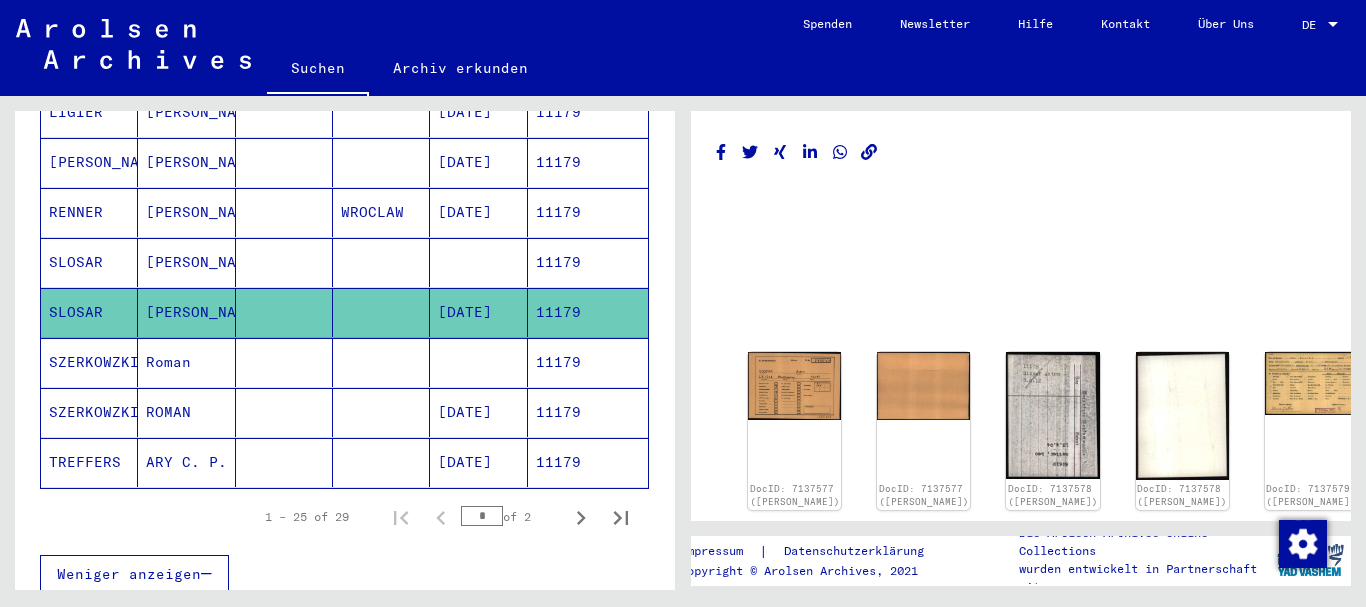 scroll, scrollTop: 1207, scrollLeft: 0, axis: vertical 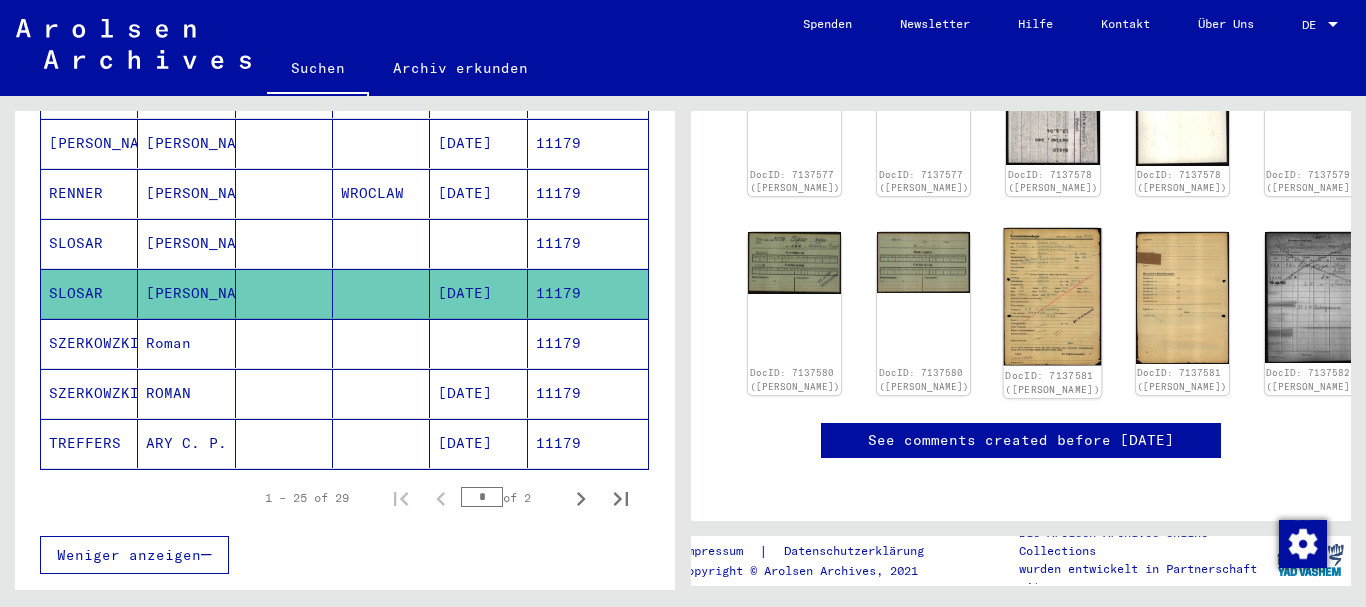 click 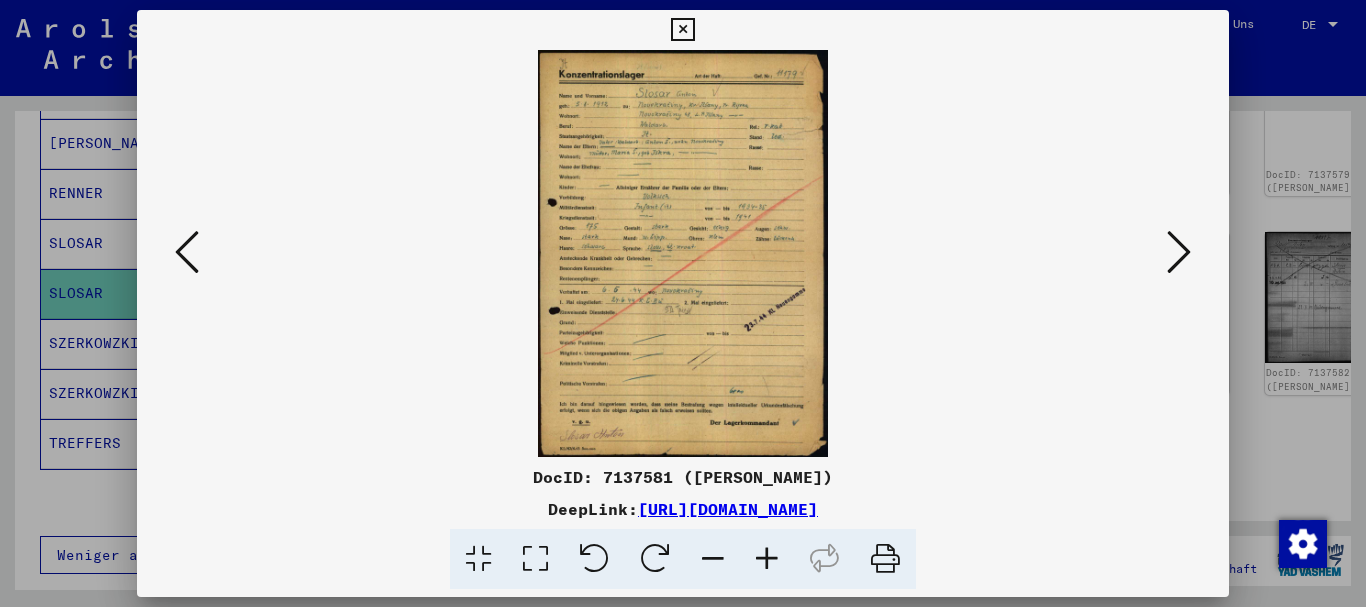 click at bounding box center (767, 559) 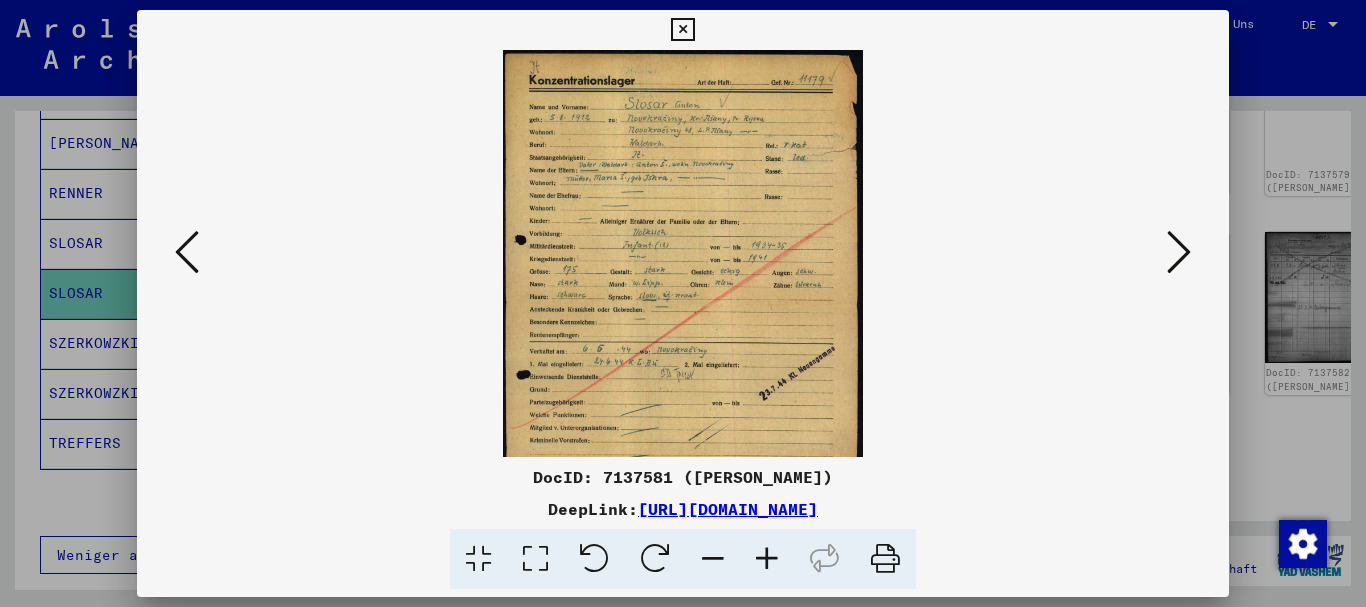 click at bounding box center (767, 559) 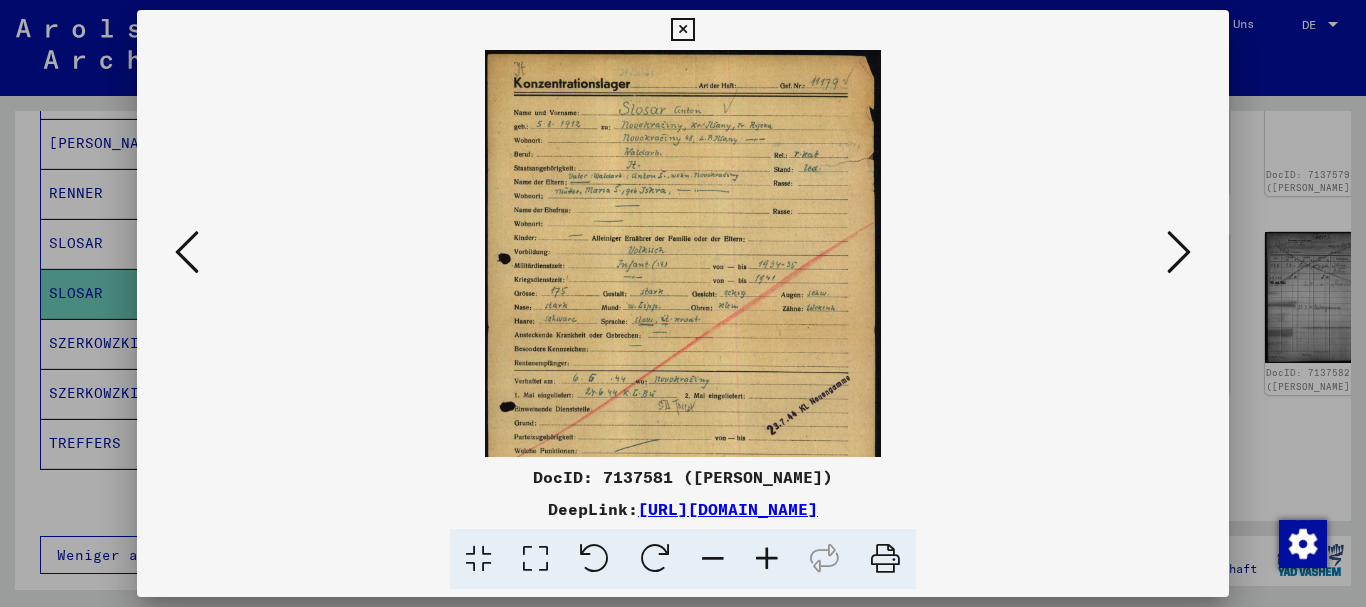 click at bounding box center [767, 559] 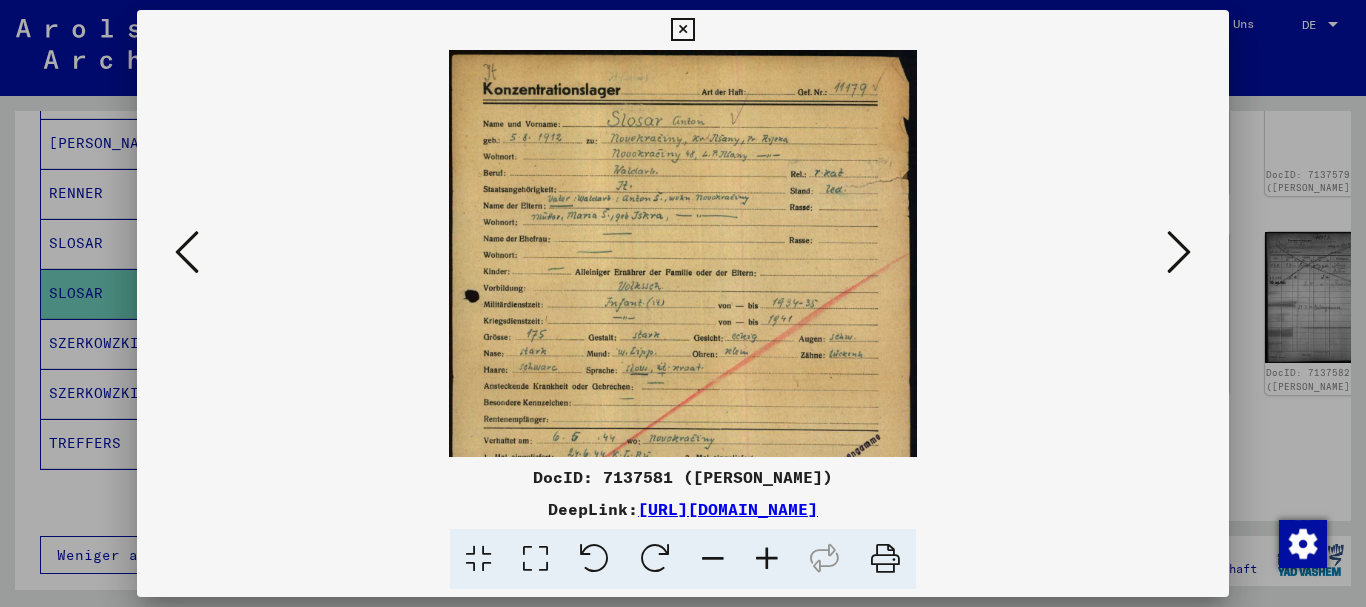 click at bounding box center (767, 559) 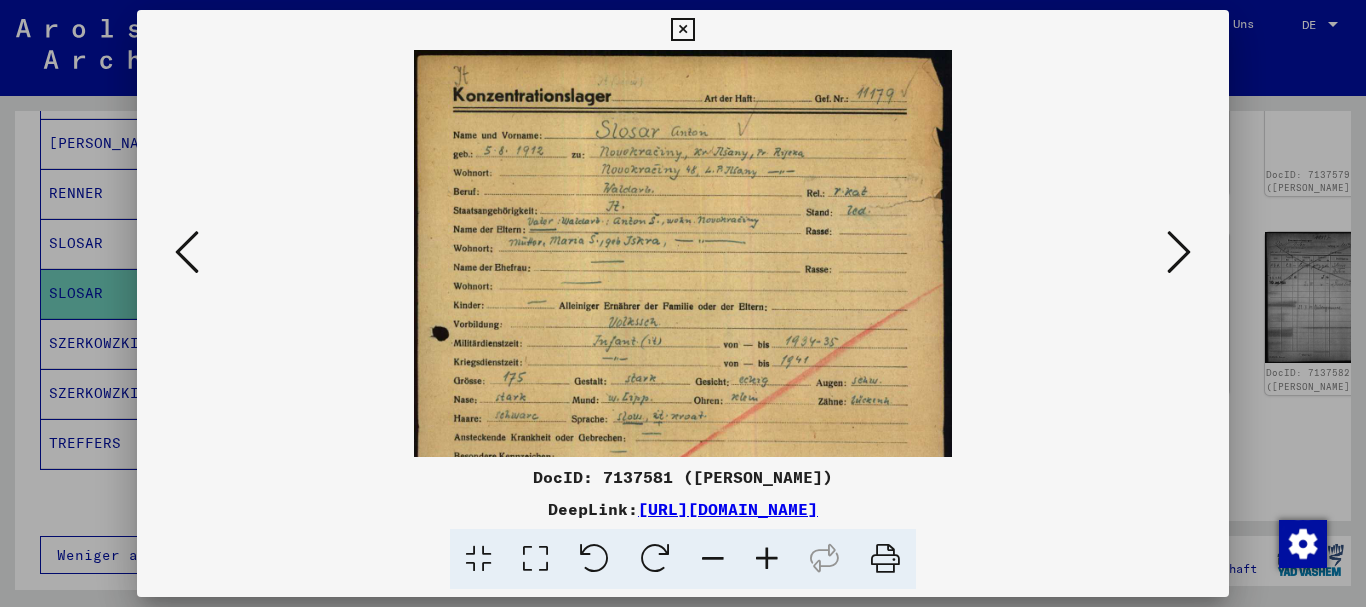 click at bounding box center [767, 559] 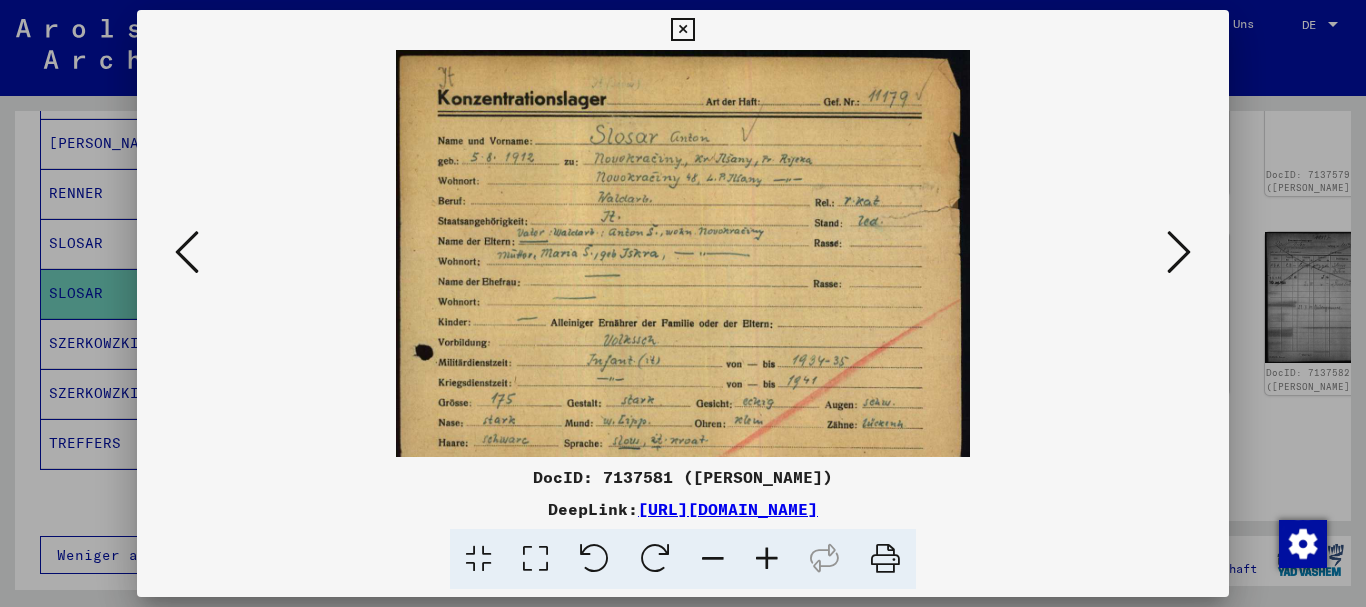 click at bounding box center [767, 559] 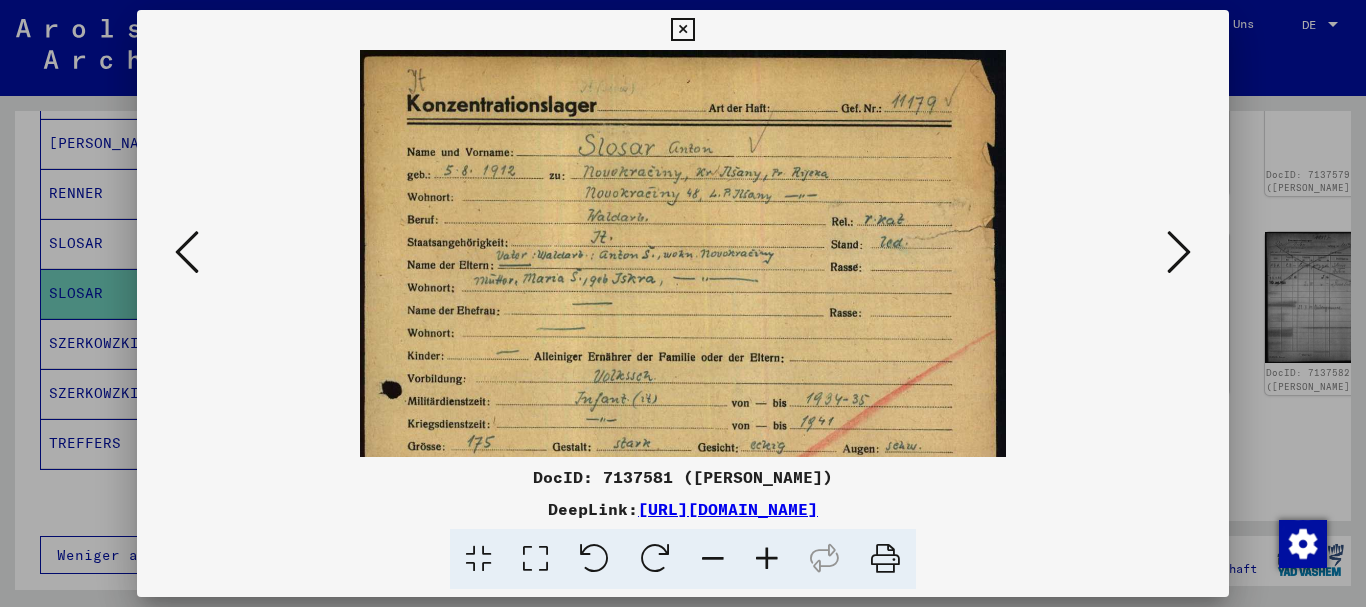 click at bounding box center [767, 559] 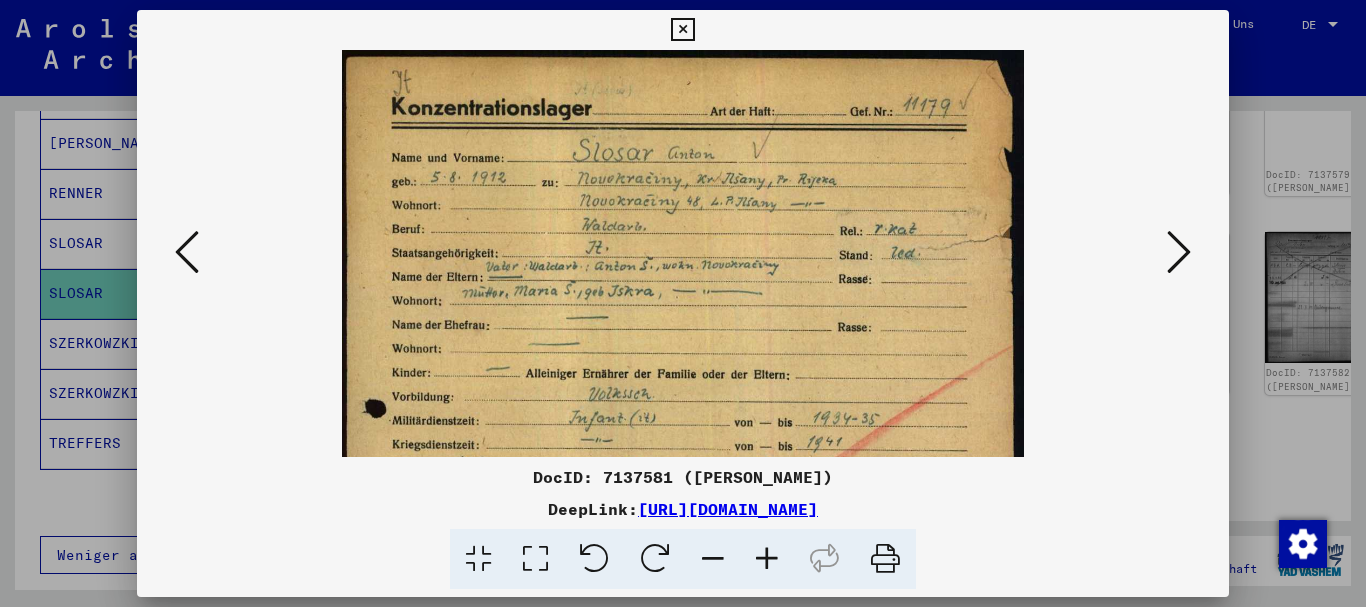 click at bounding box center [767, 559] 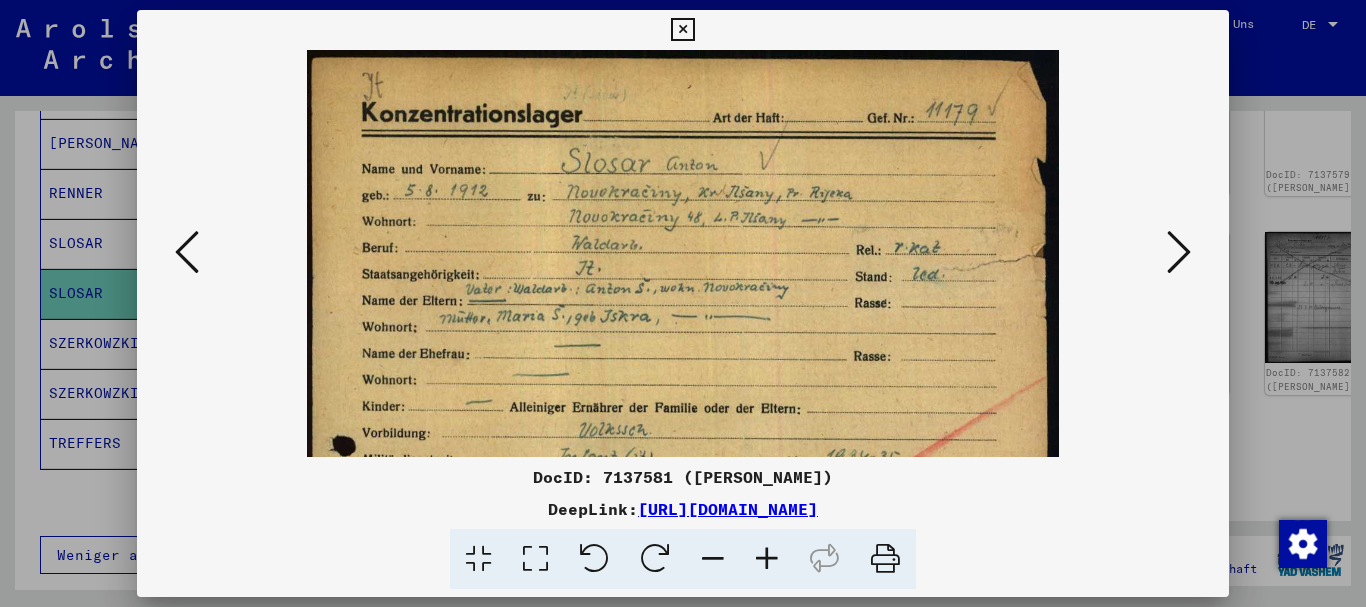 click at bounding box center [767, 559] 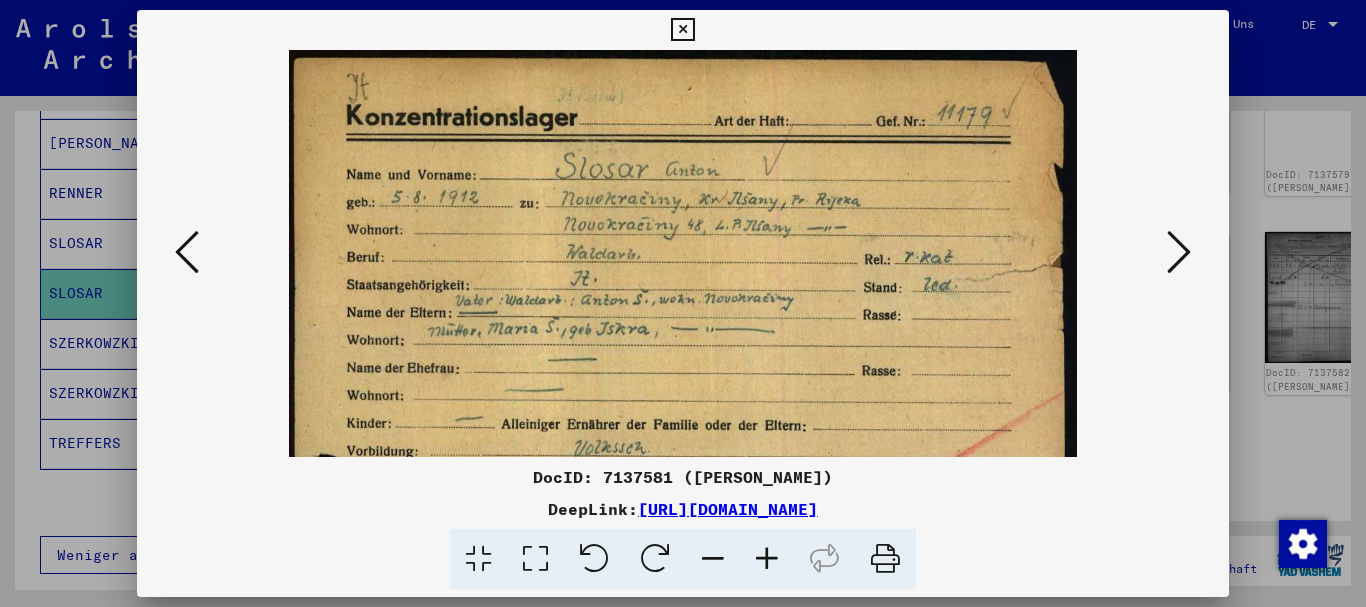 click at bounding box center [767, 559] 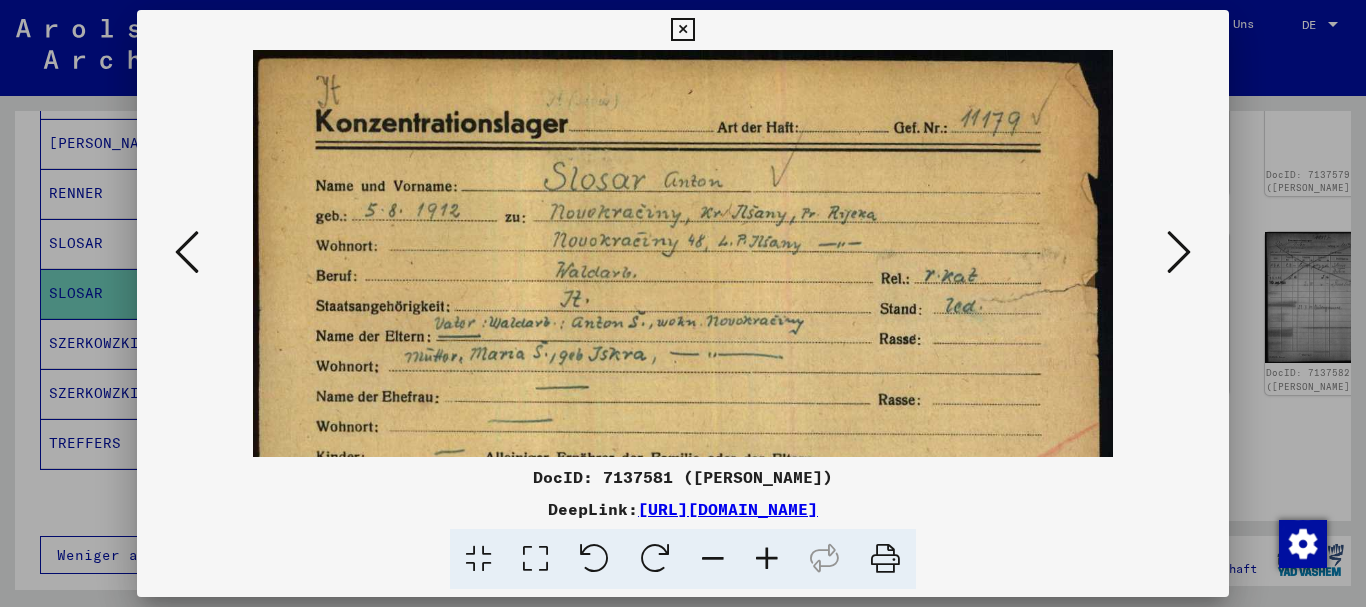 click at bounding box center [767, 559] 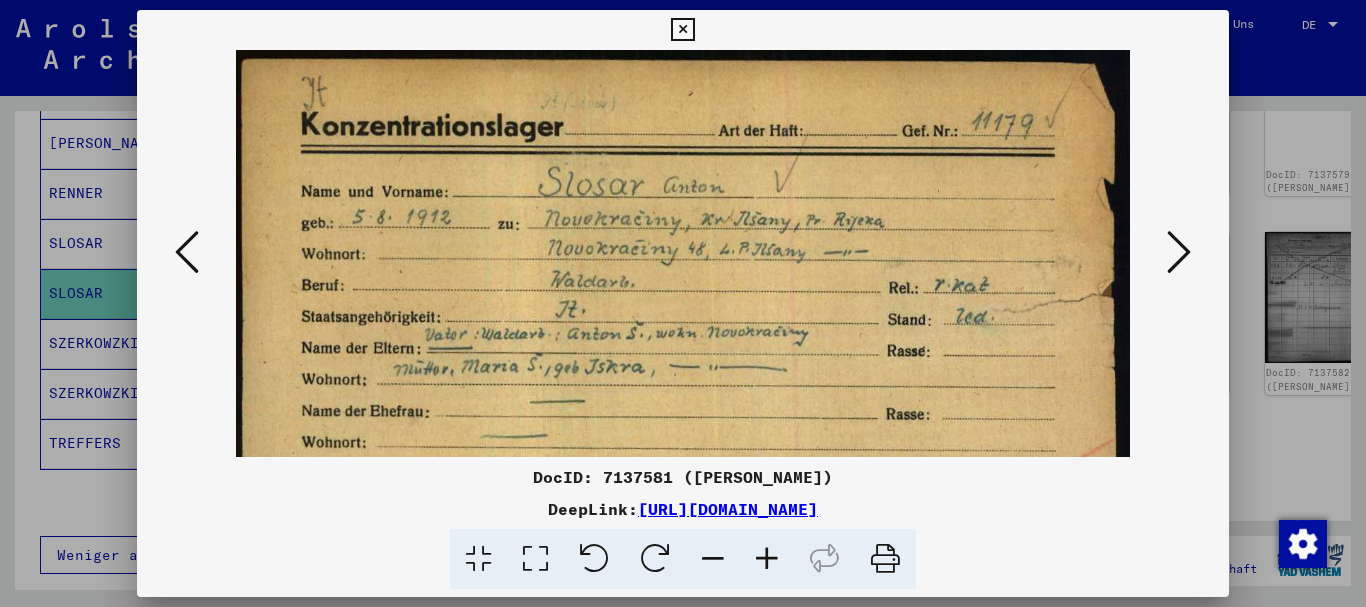 click at bounding box center (767, 559) 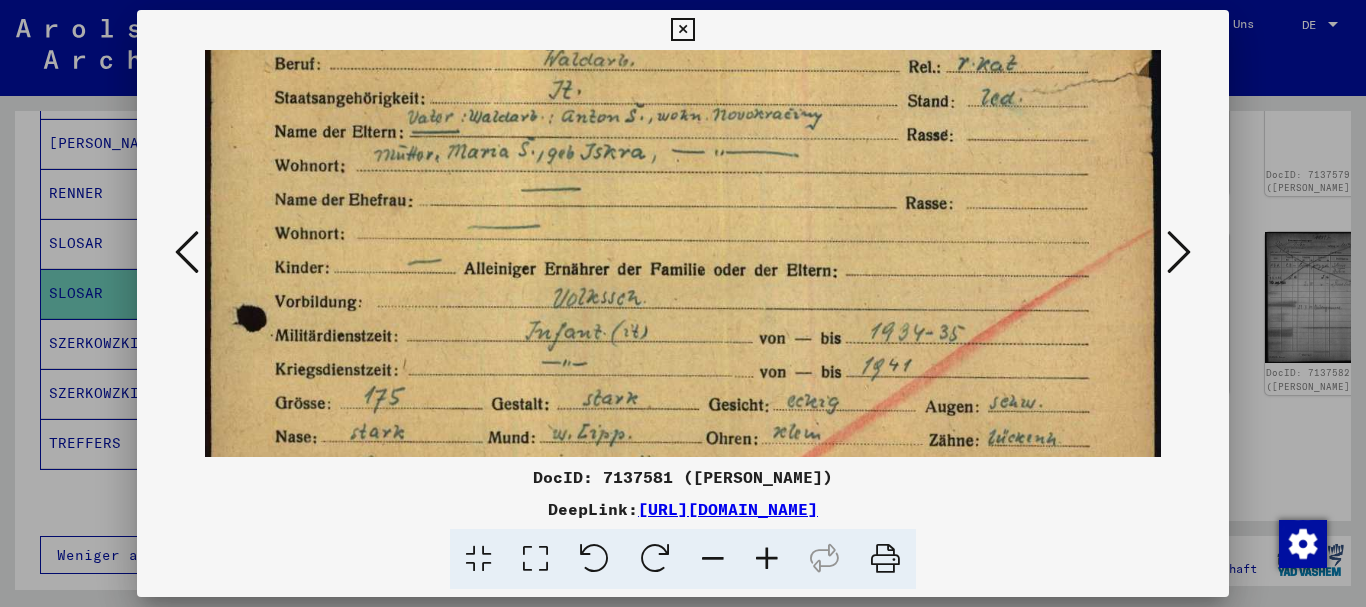 drag, startPoint x: 595, startPoint y: 347, endPoint x: 555, endPoint y: 100, distance: 250.21791 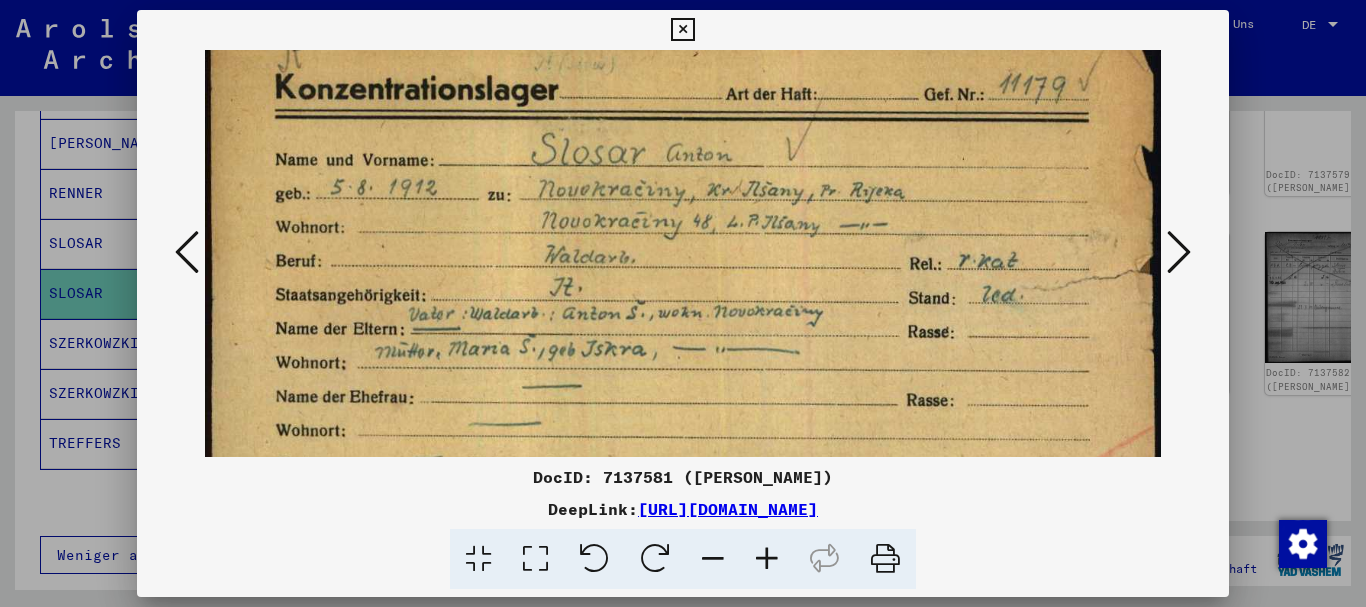 scroll, scrollTop: 33, scrollLeft: 0, axis: vertical 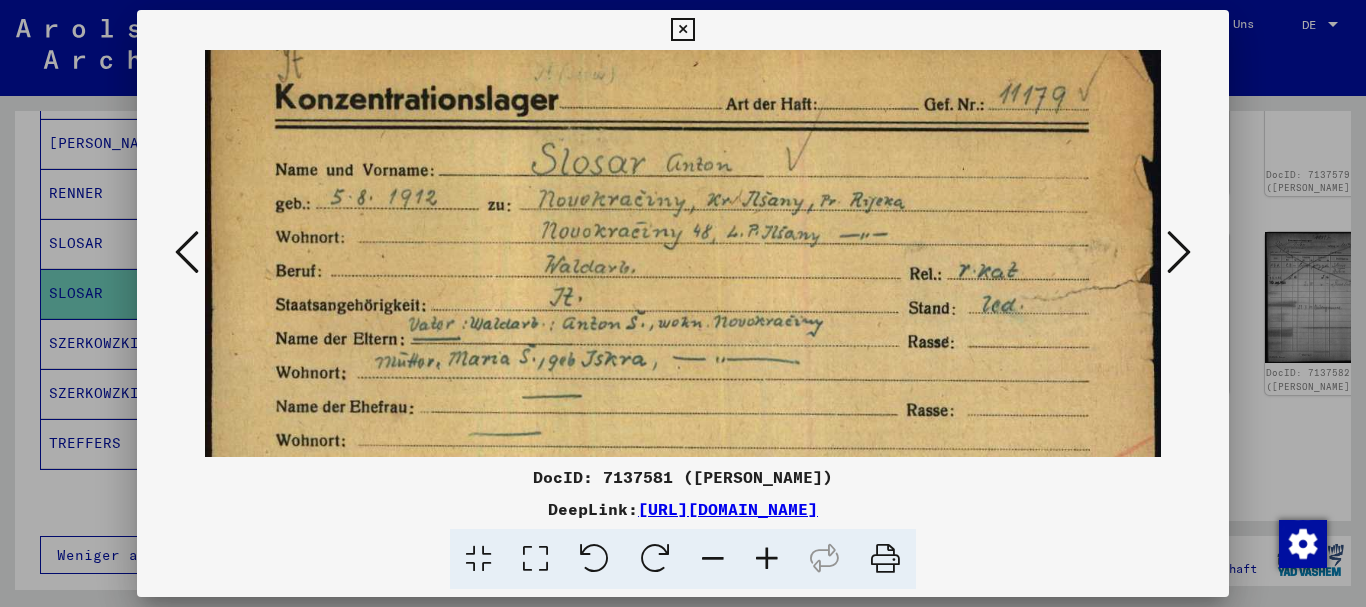 drag, startPoint x: 525, startPoint y: 206, endPoint x: 532, endPoint y: 420, distance: 214.11446 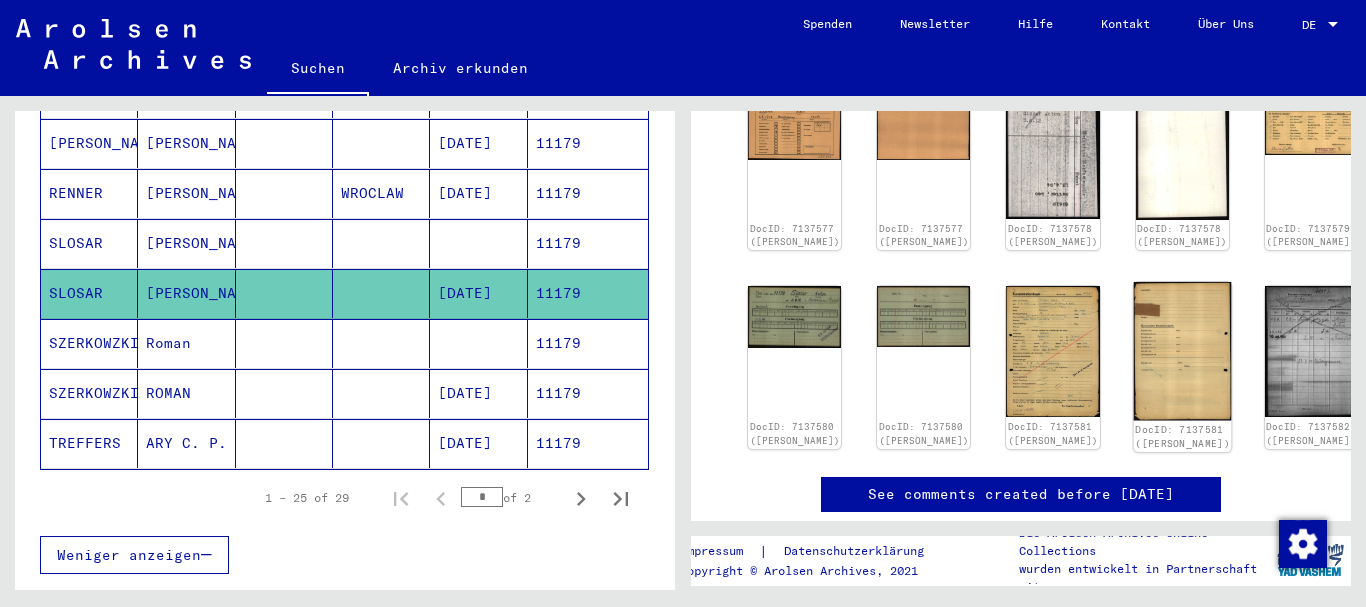 scroll, scrollTop: 98, scrollLeft: 0, axis: vertical 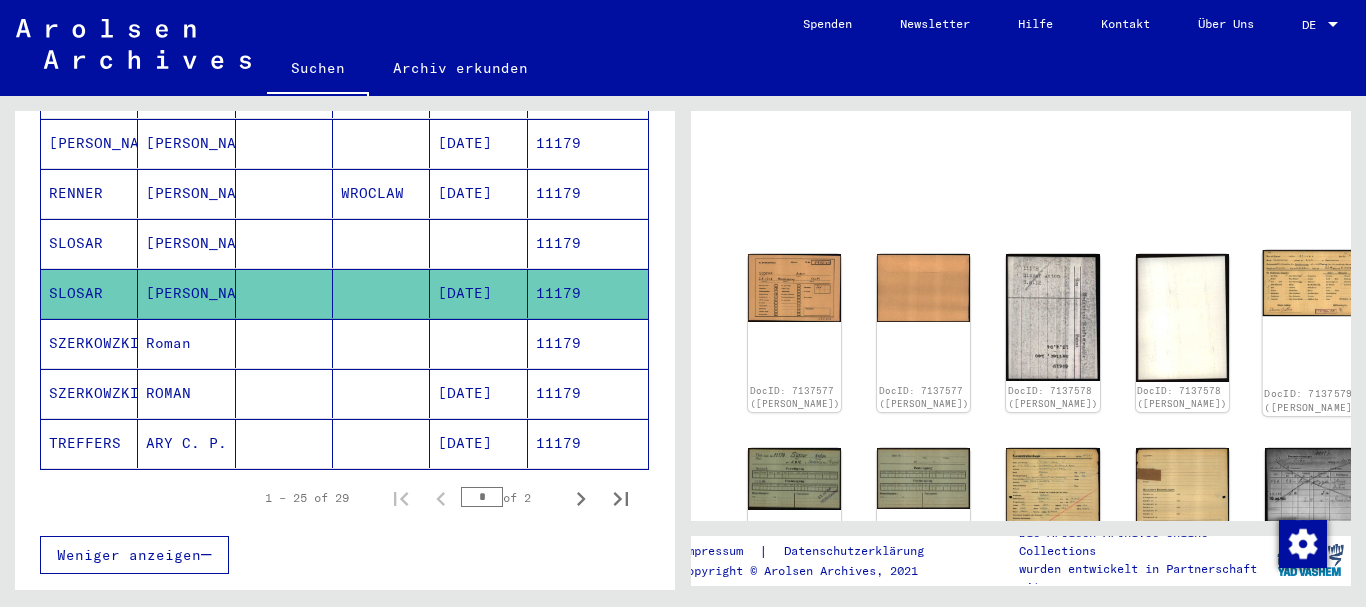 click 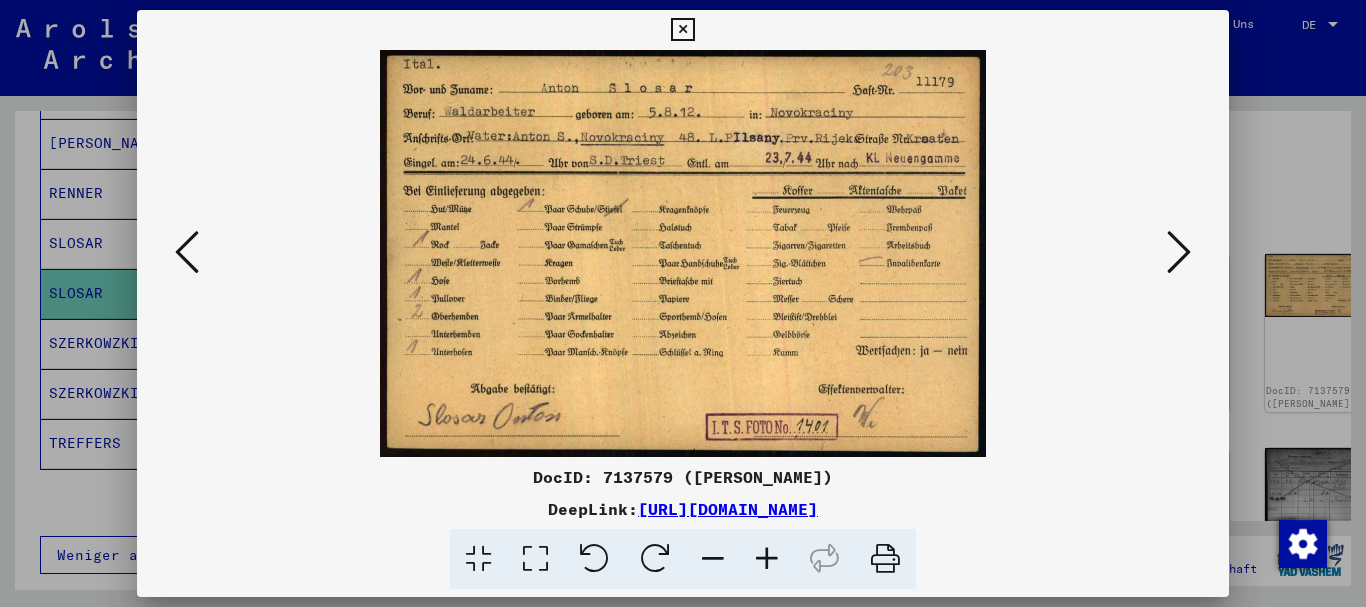 click at bounding box center [683, 303] 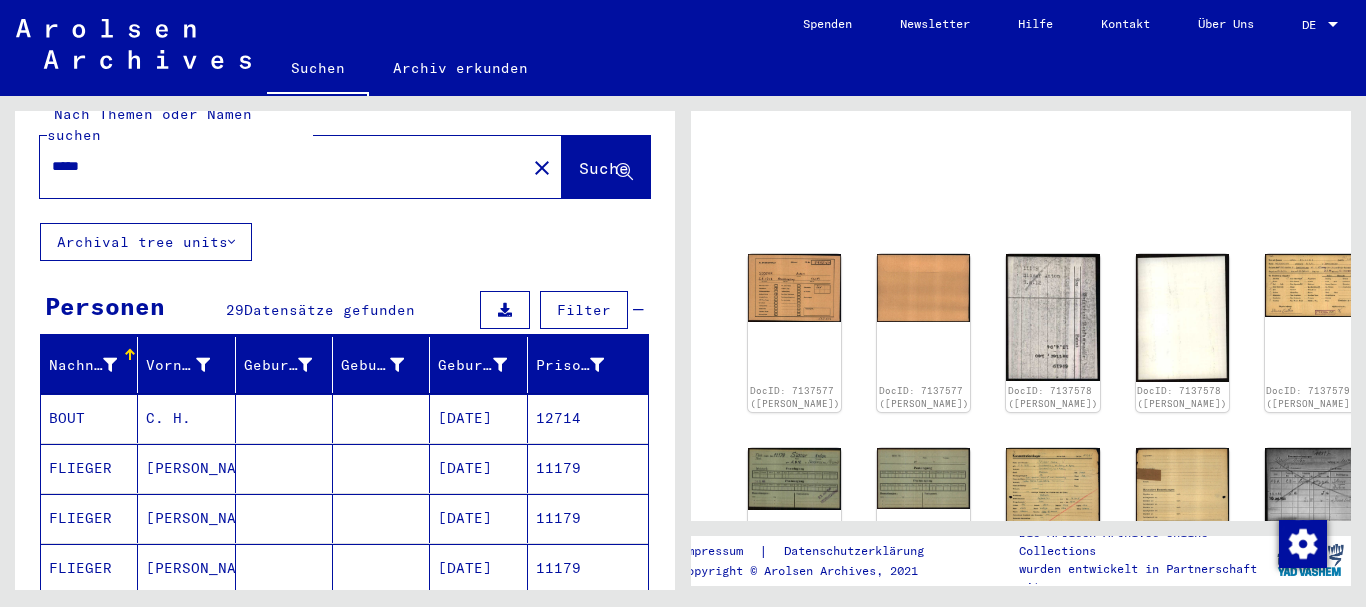 scroll, scrollTop: 0, scrollLeft: 0, axis: both 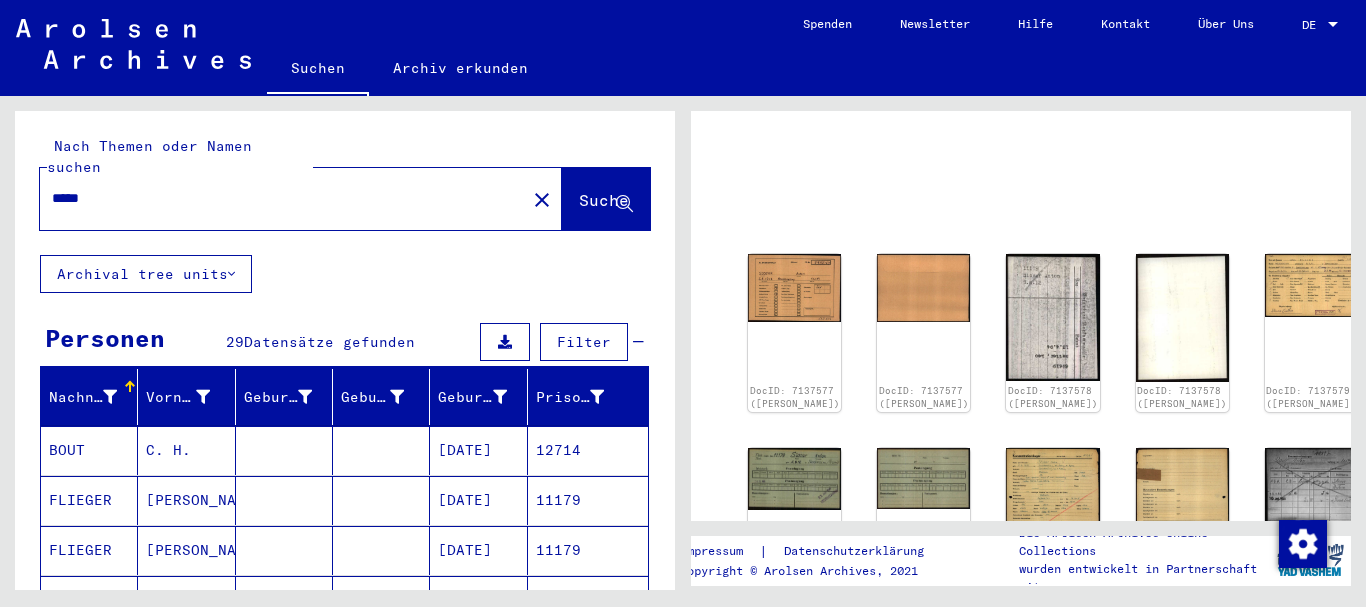 drag, startPoint x: 111, startPoint y: 179, endPoint x: 0, endPoint y: 179, distance: 111 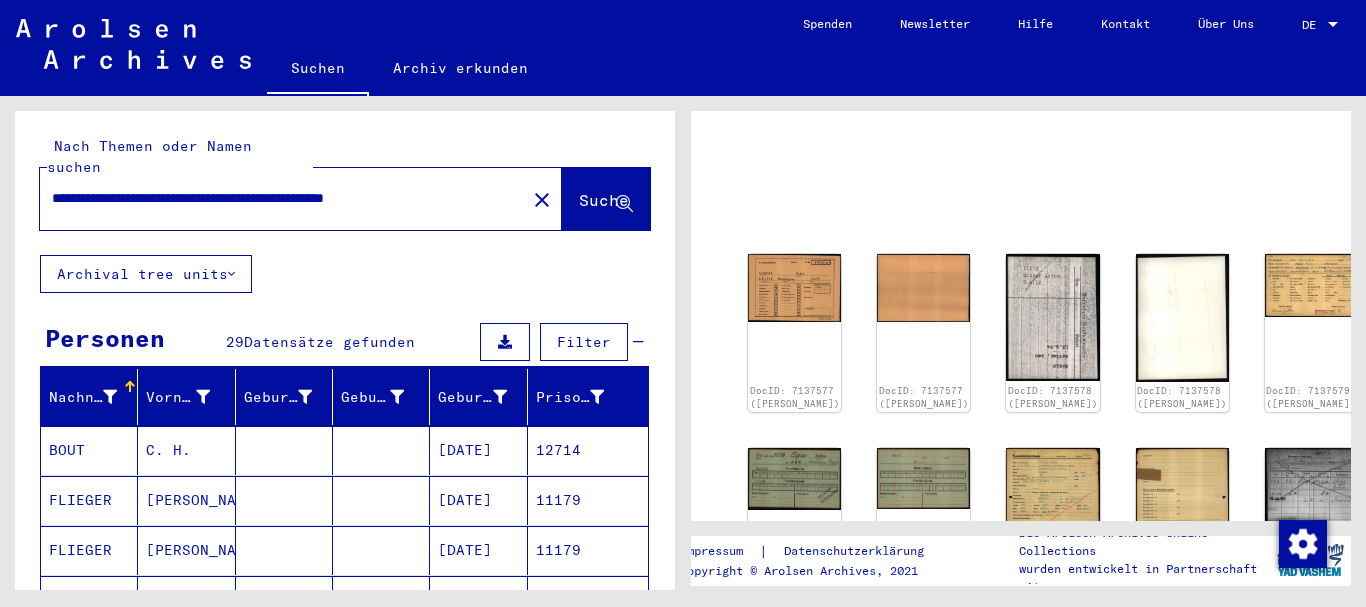 scroll, scrollTop: 0, scrollLeft: 36, axis: horizontal 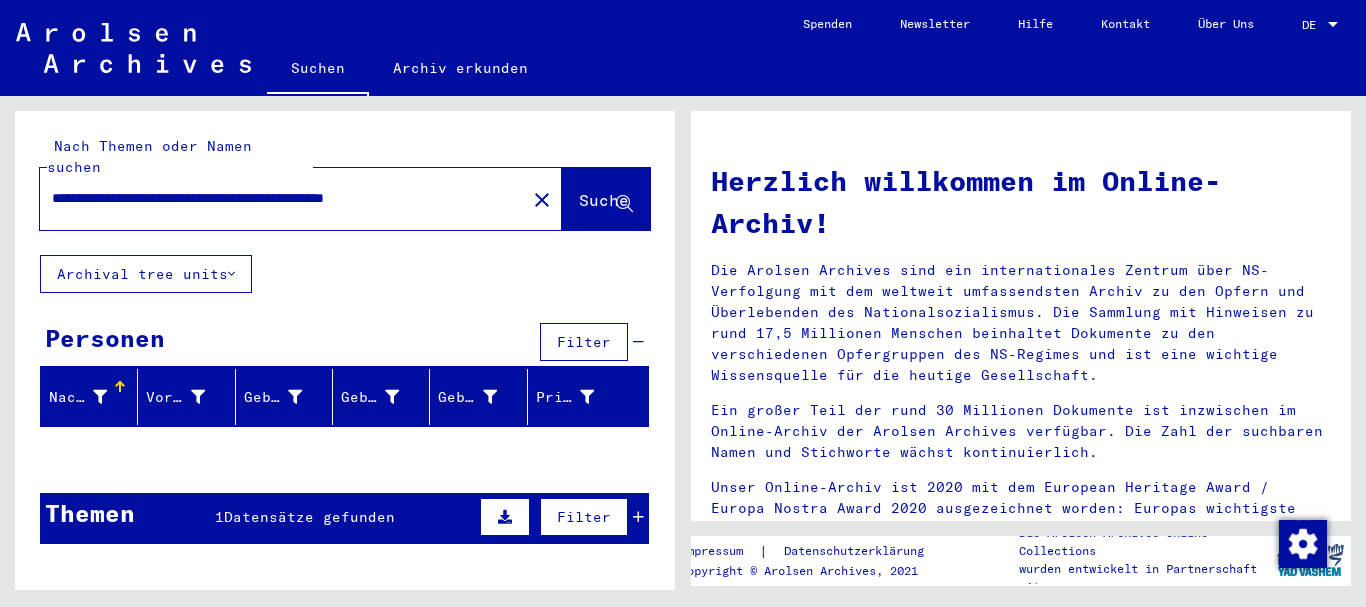 click on "Datensätze gefunden" at bounding box center (309, 517) 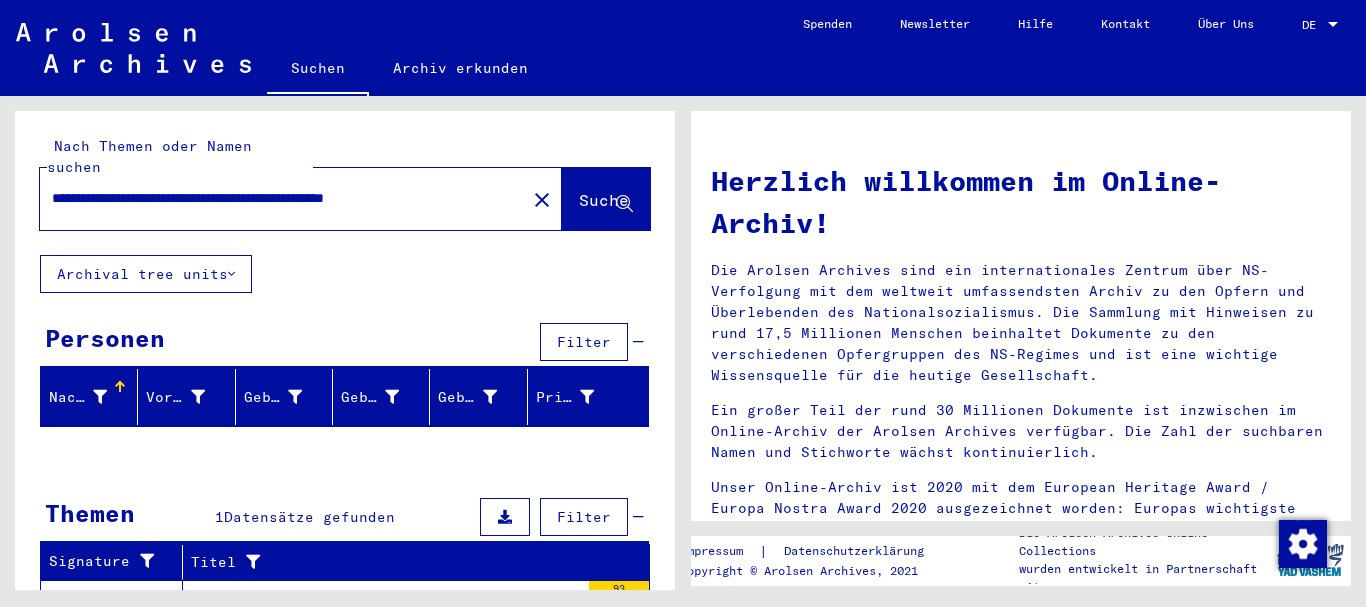 scroll, scrollTop: 121, scrollLeft: 0, axis: vertical 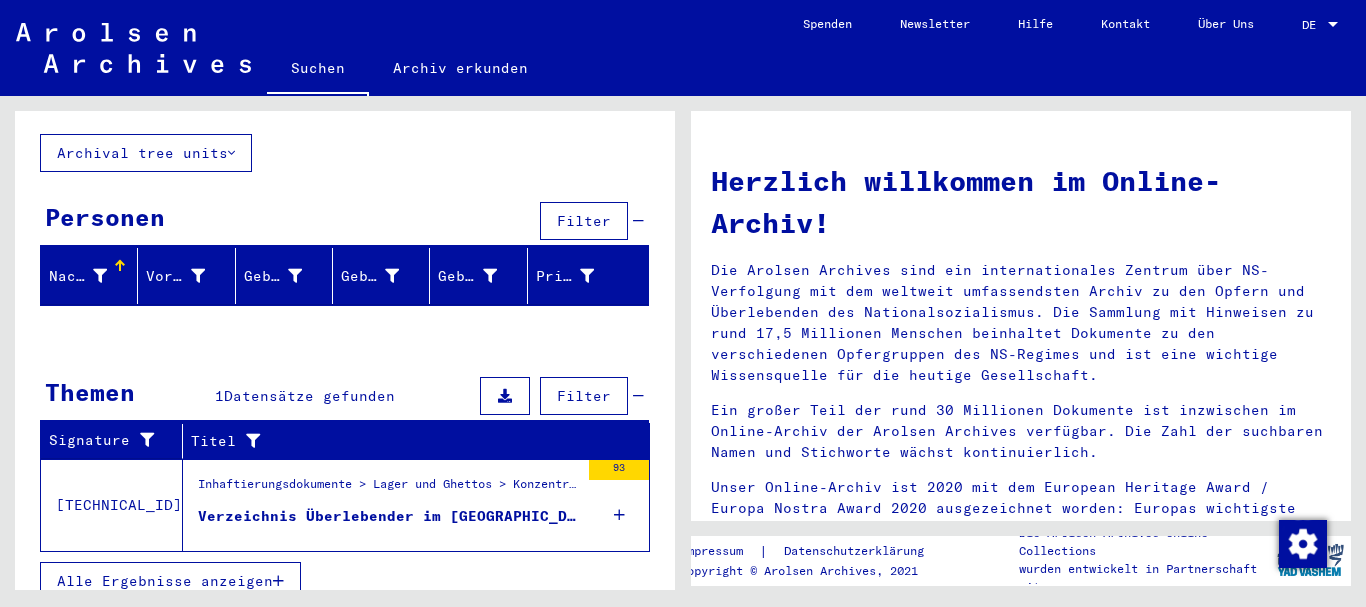 click on "Verzeichnis Überlebender im KL Buchenwald, Italiener, A - Z" at bounding box center (388, 521) 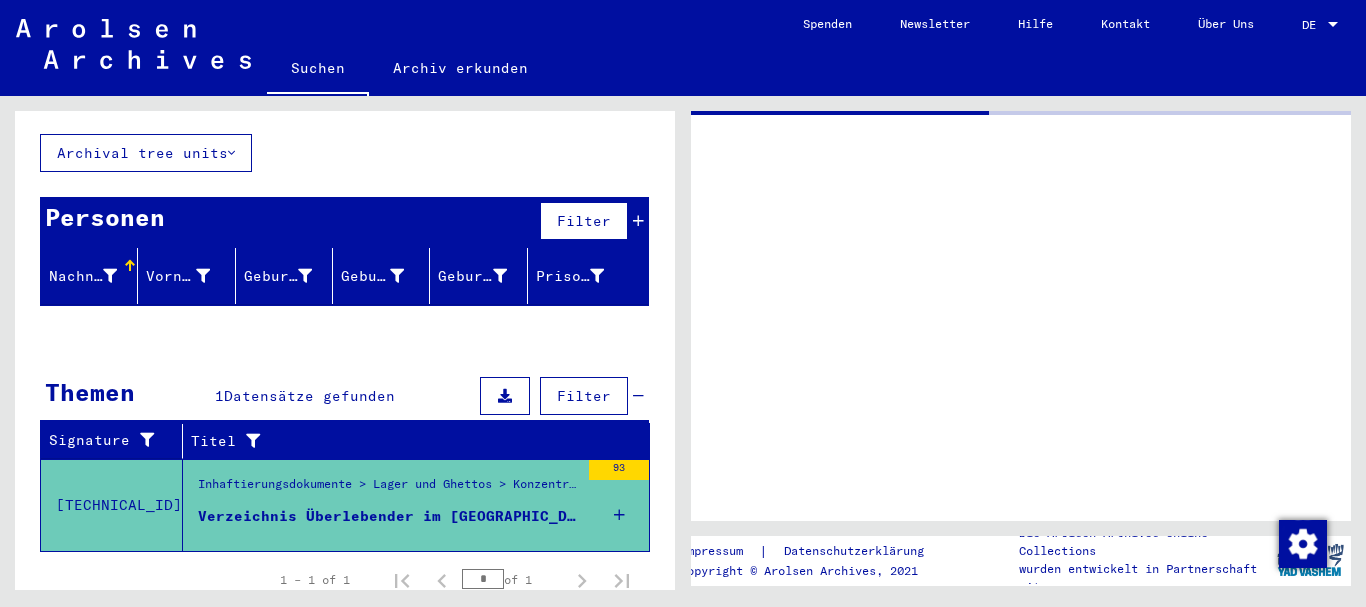 scroll, scrollTop: 119, scrollLeft: 0, axis: vertical 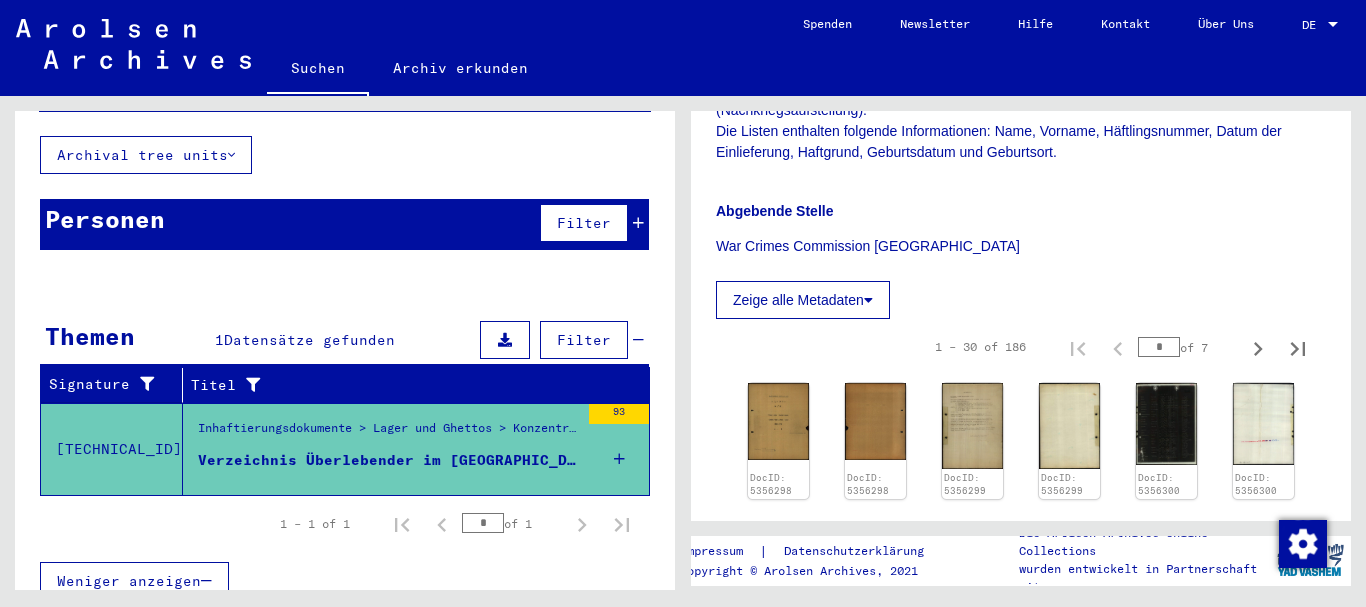 click on "*" at bounding box center (1159, 347) 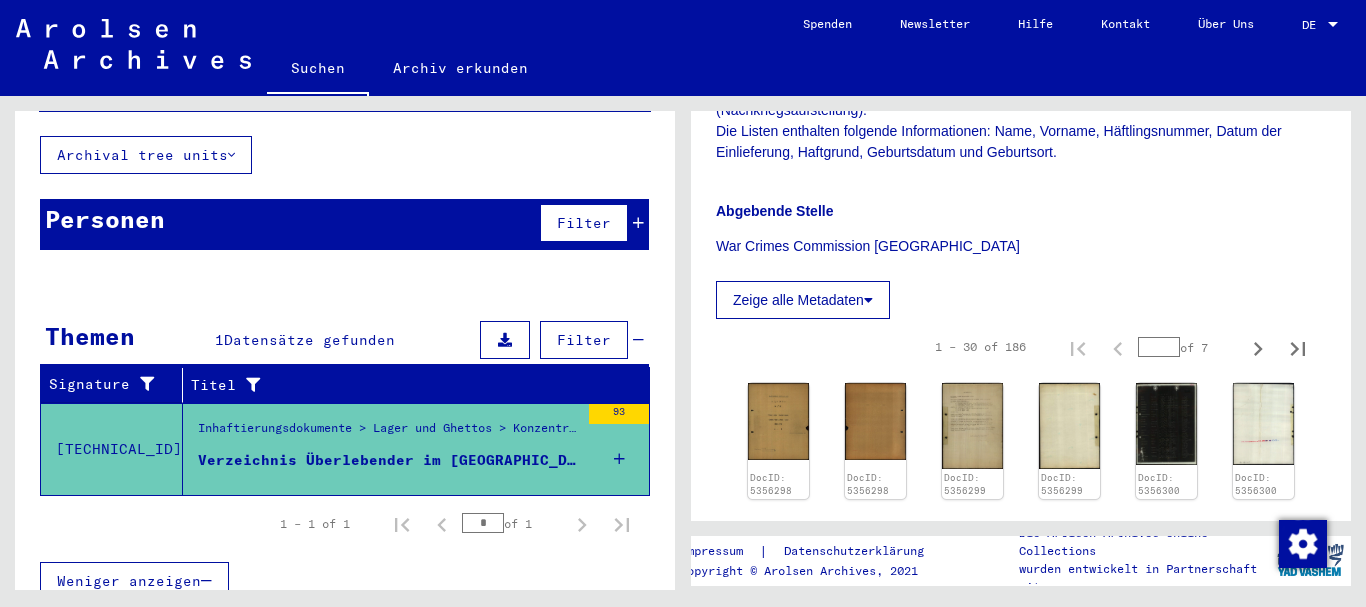 type on "*" 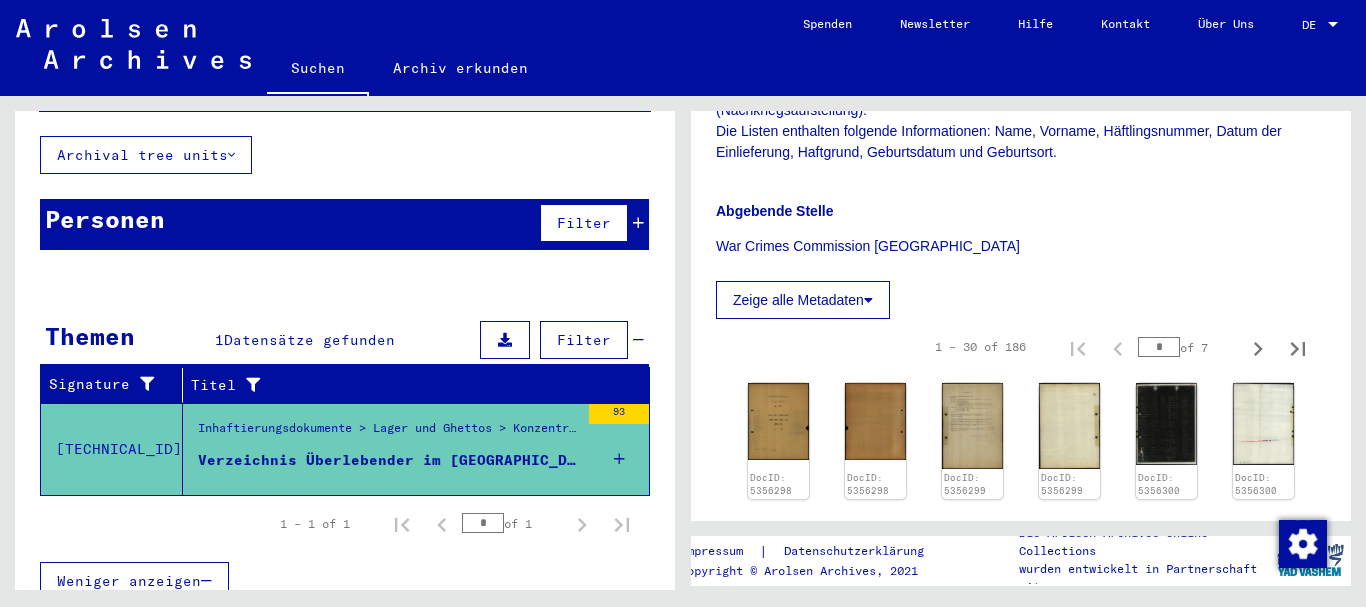 type on "*" 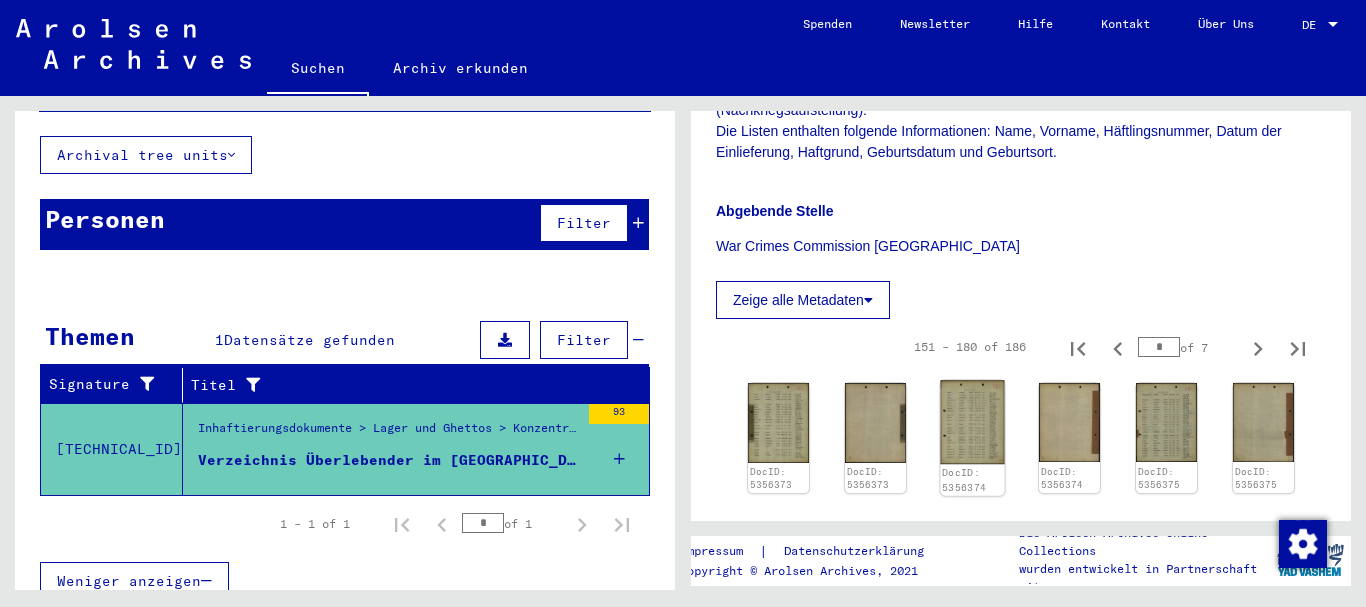 click 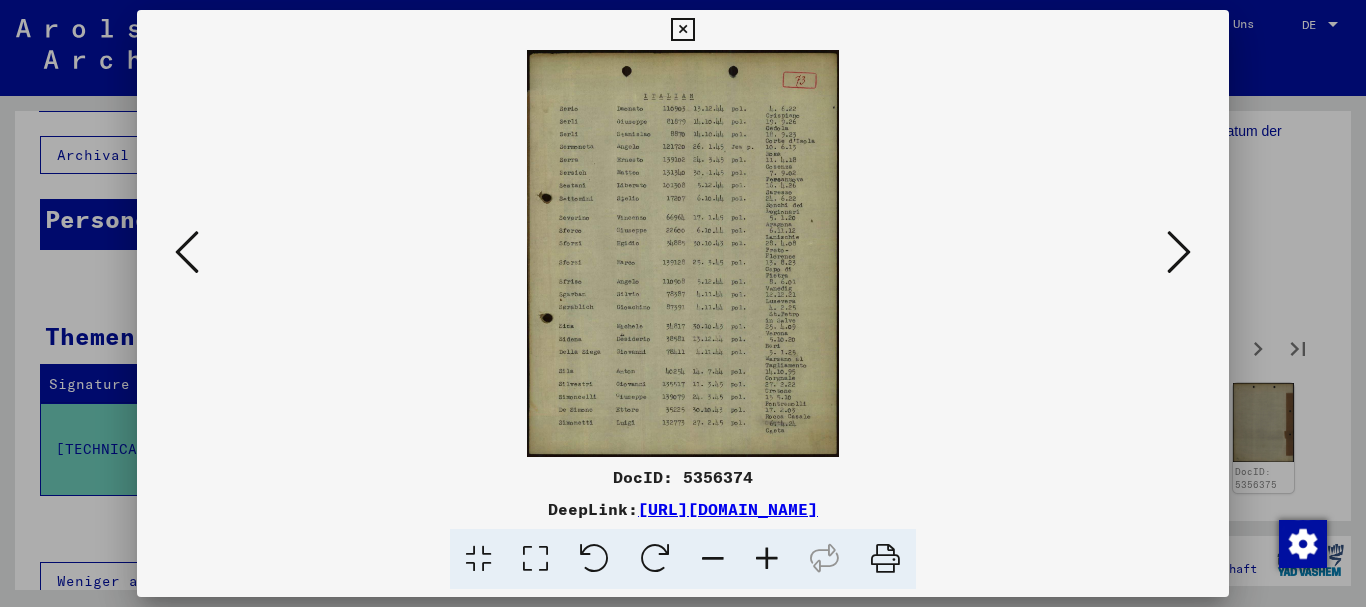 click at bounding box center (767, 559) 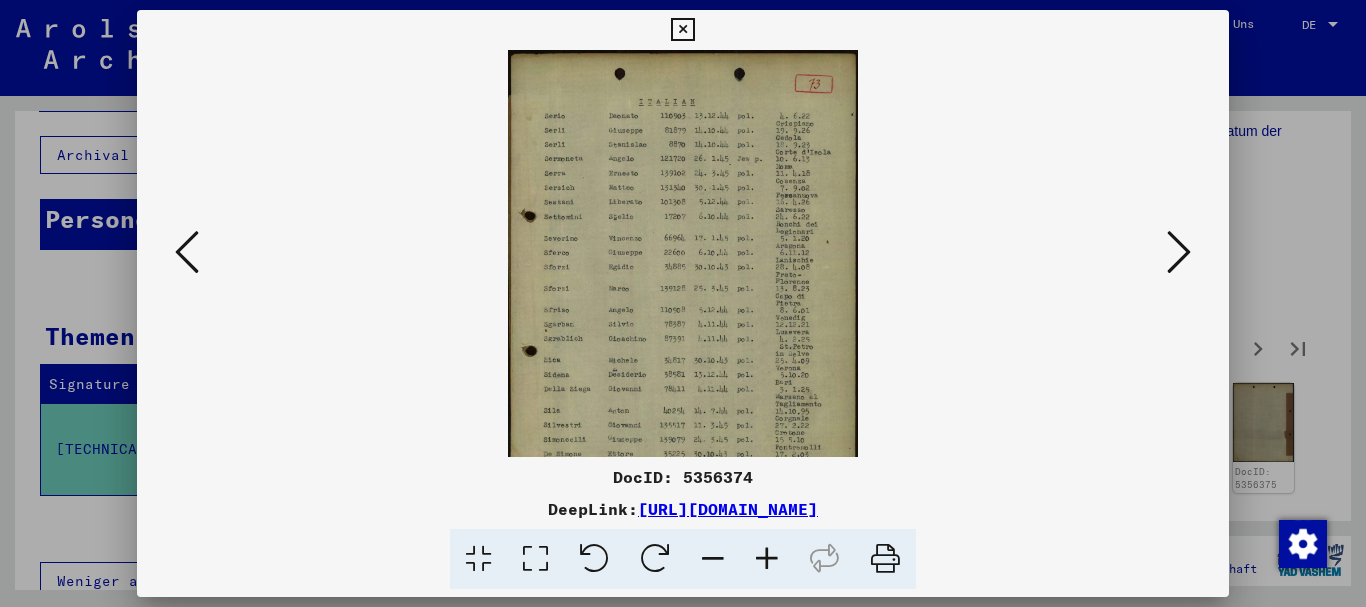 click at bounding box center [767, 559] 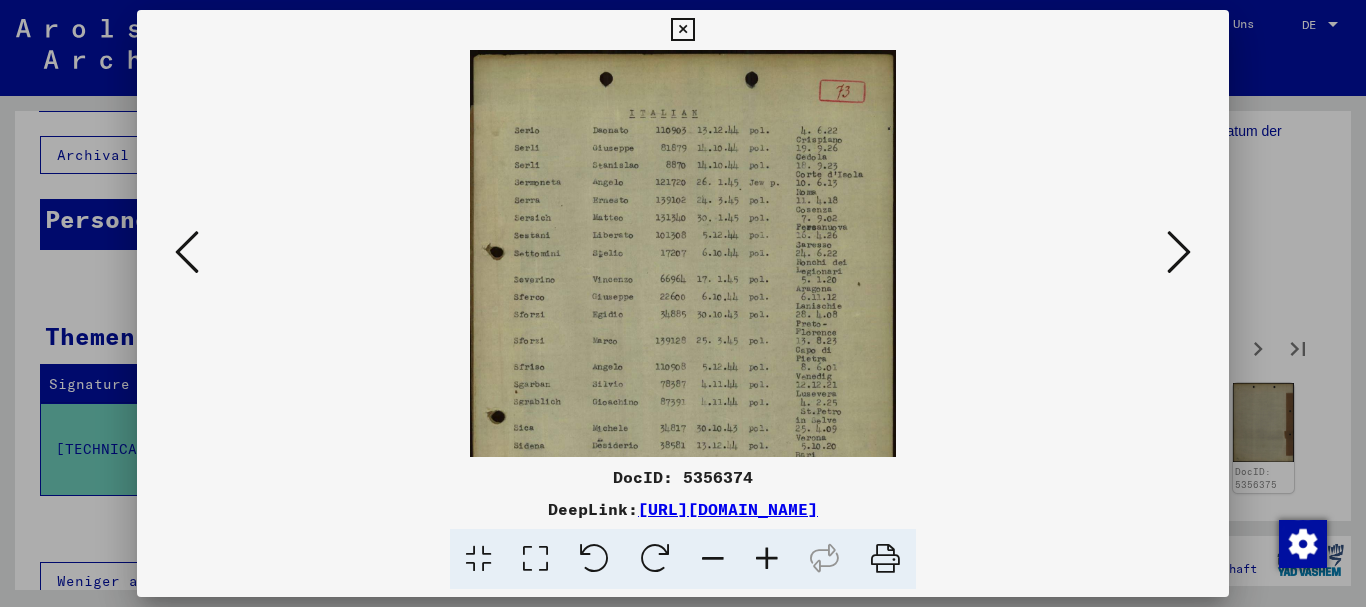 click at bounding box center (767, 559) 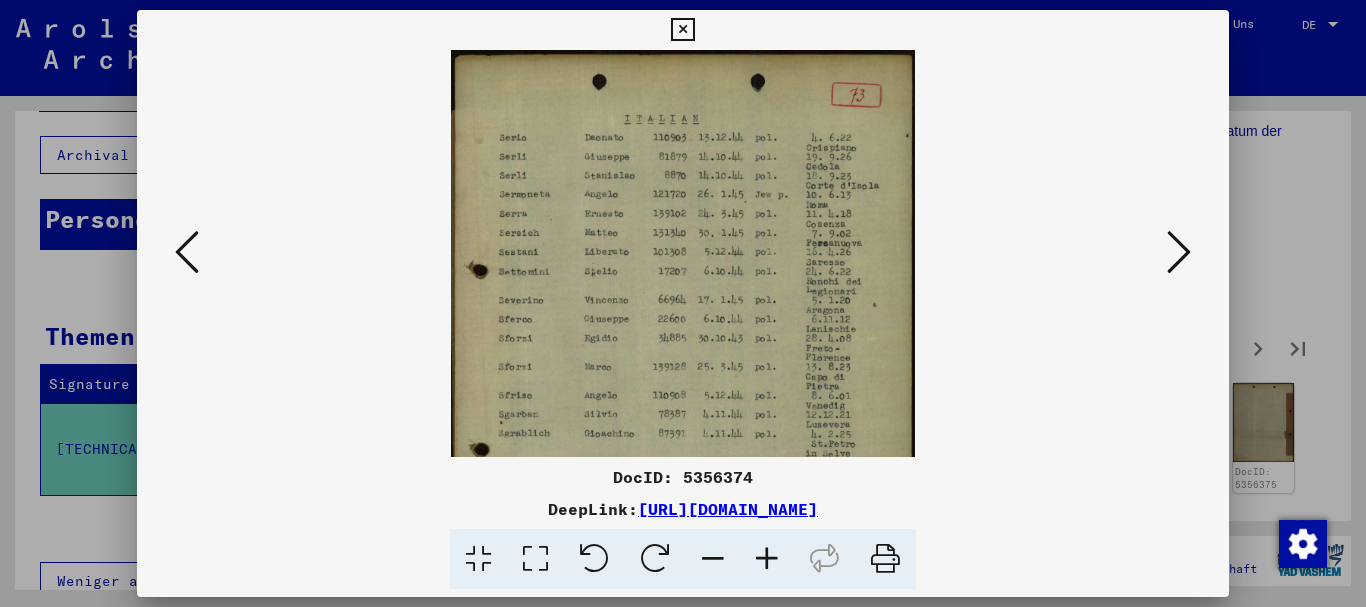 click at bounding box center (683, 353) 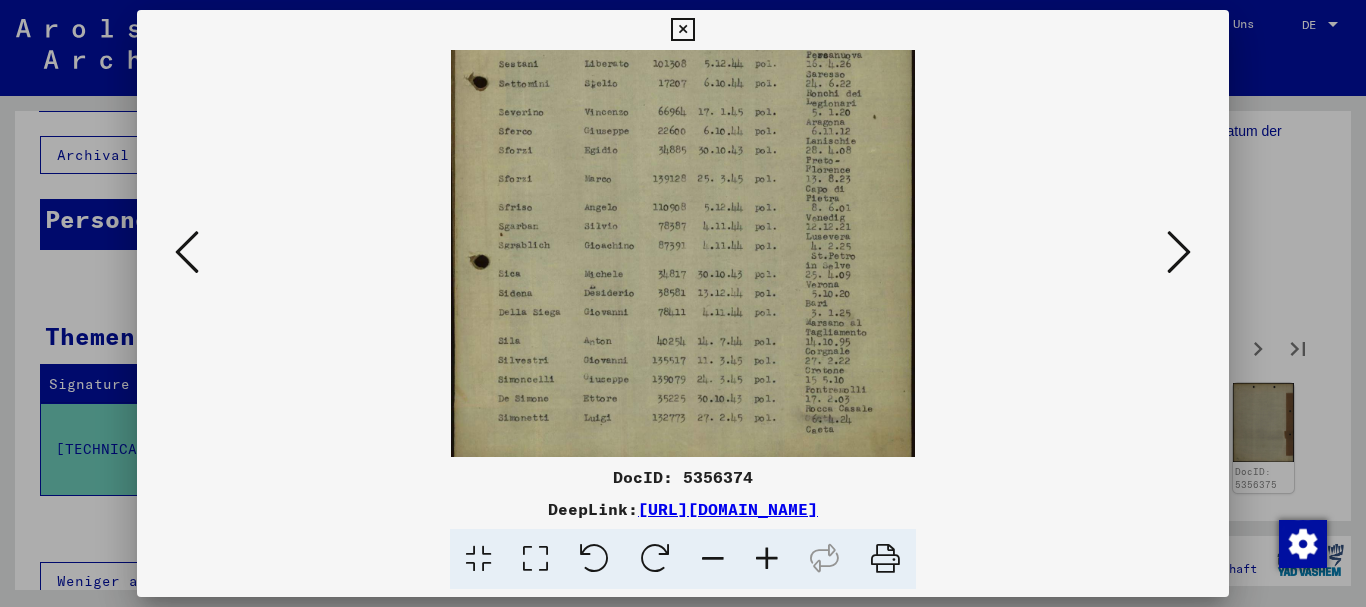 click at bounding box center [1179, 252] 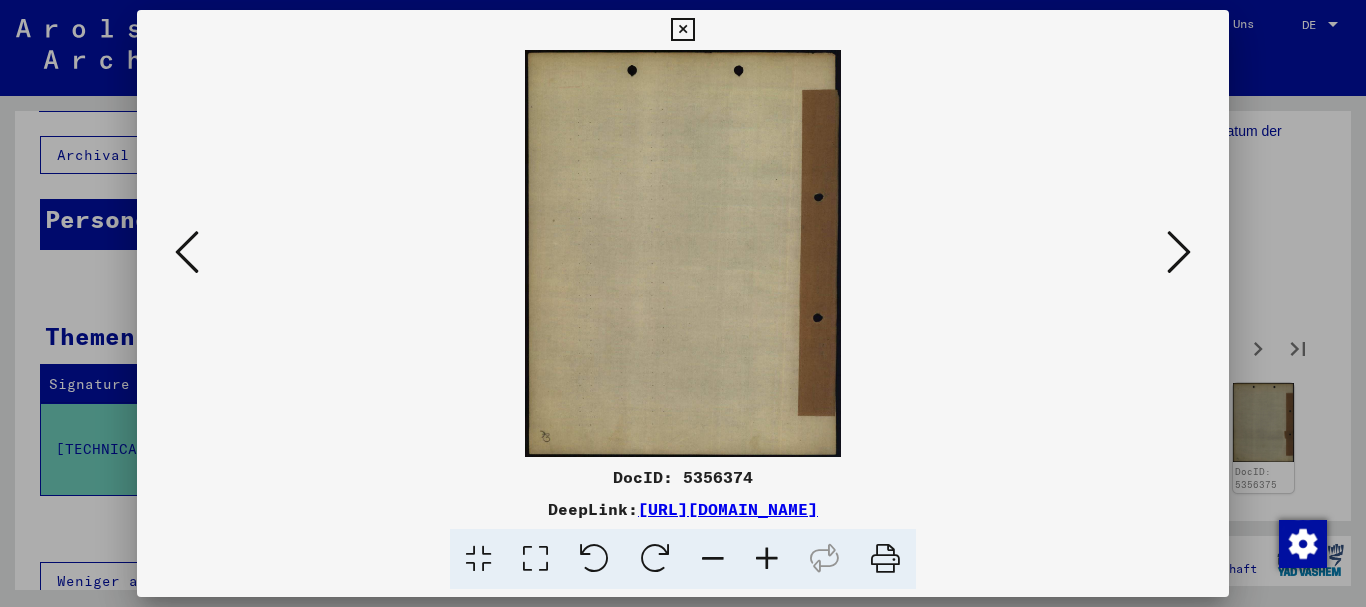click at bounding box center [1179, 252] 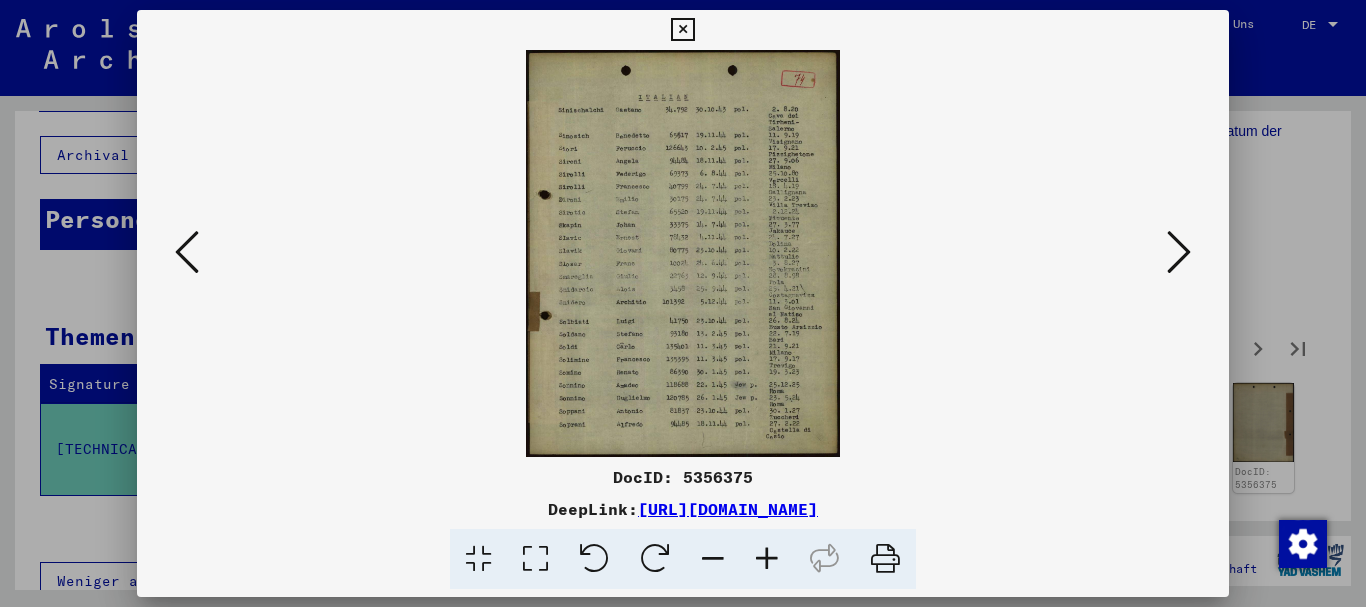 click at bounding box center [767, 559] 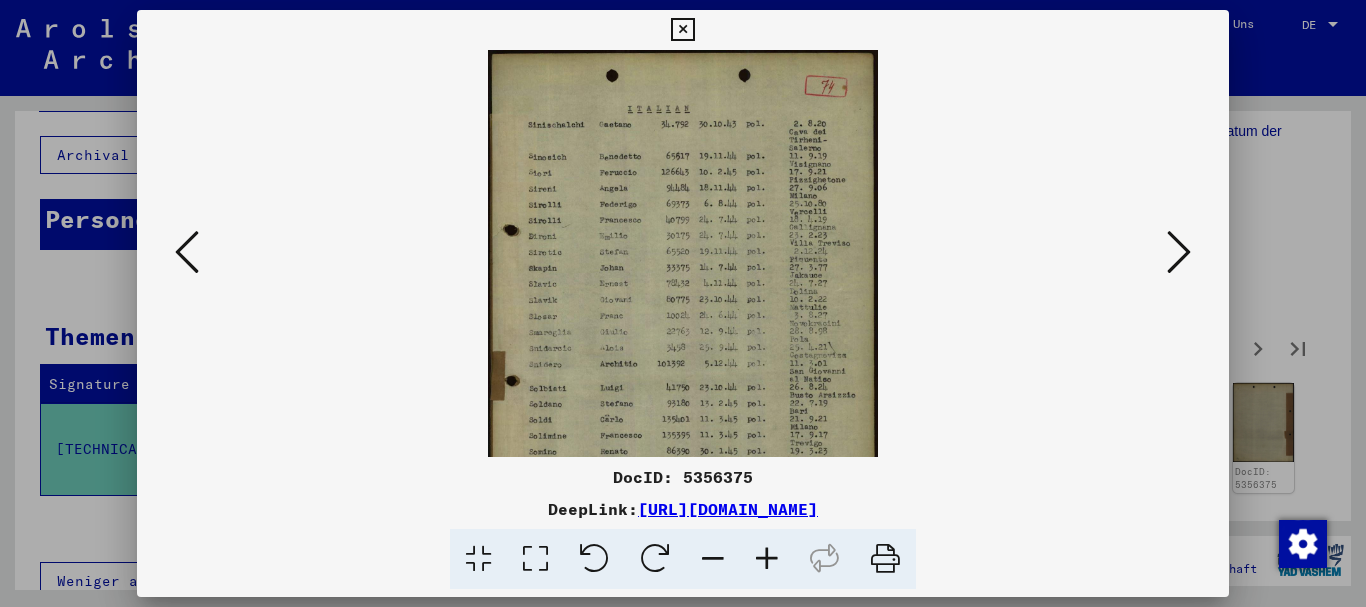 click at bounding box center [767, 559] 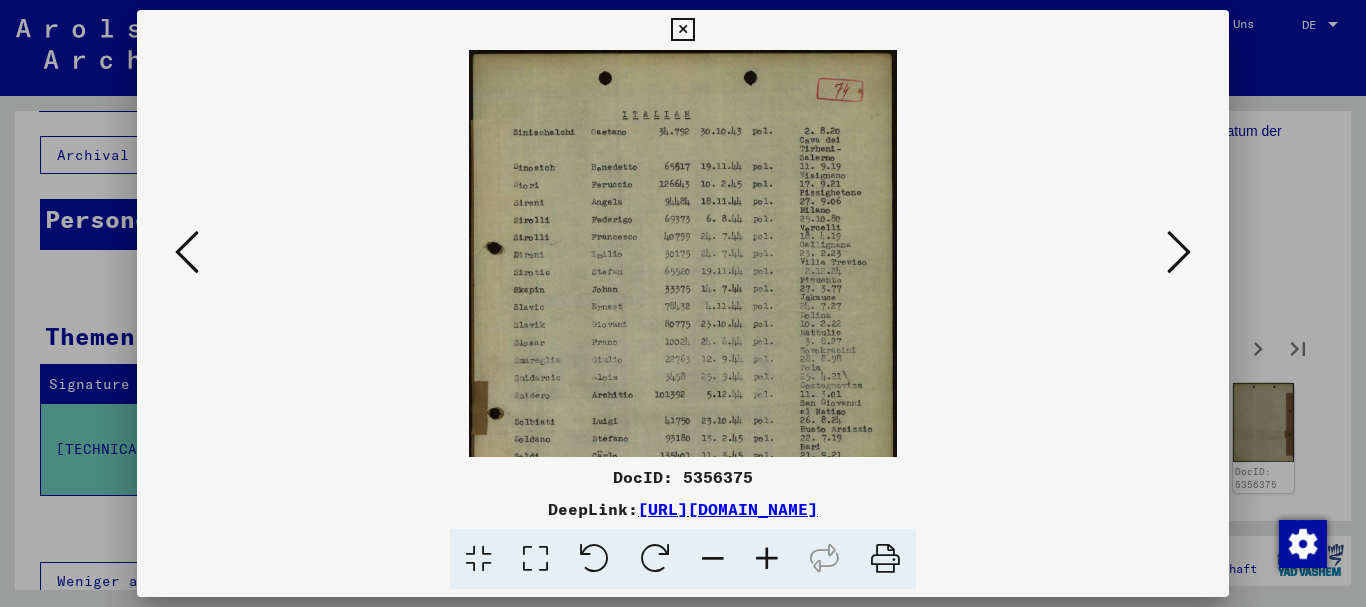 click at bounding box center [767, 559] 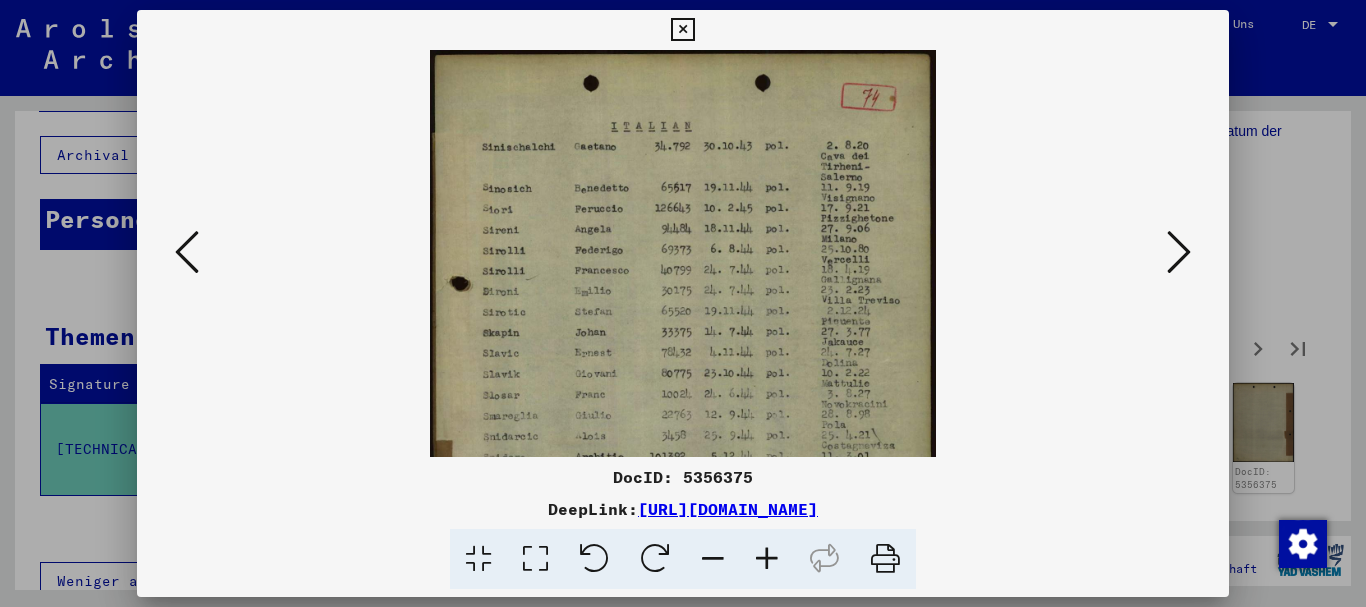 click at bounding box center [767, 559] 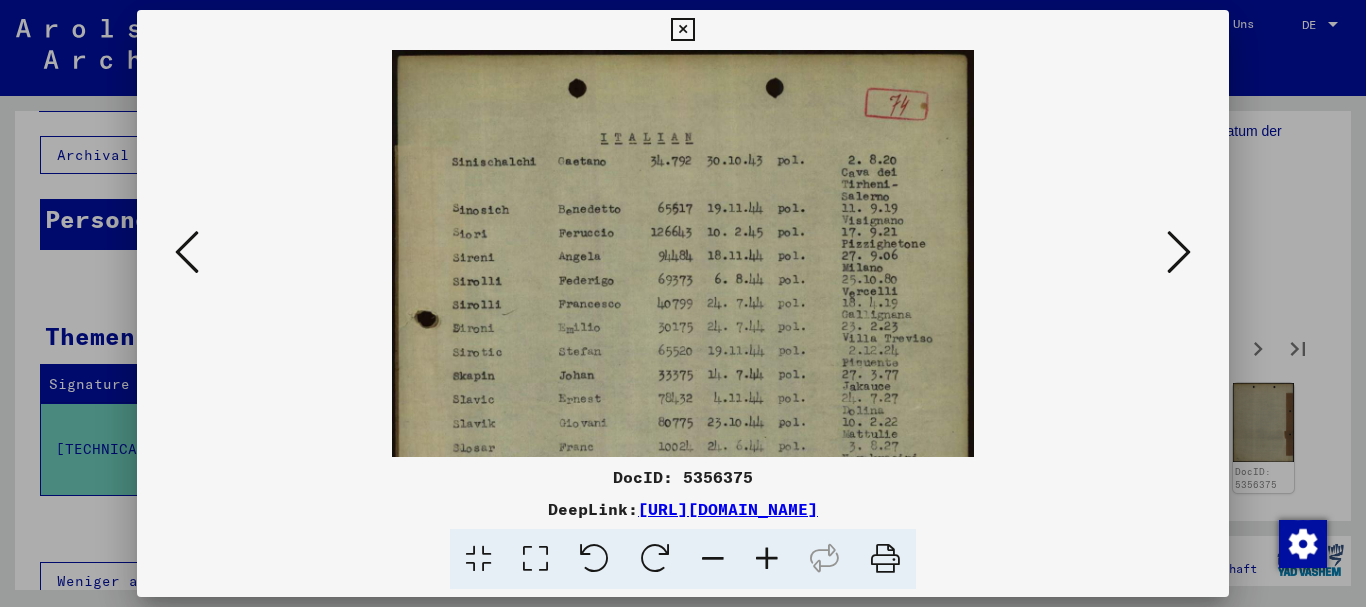 drag, startPoint x: 619, startPoint y: 255, endPoint x: 599, endPoint y: 193, distance: 65.14599 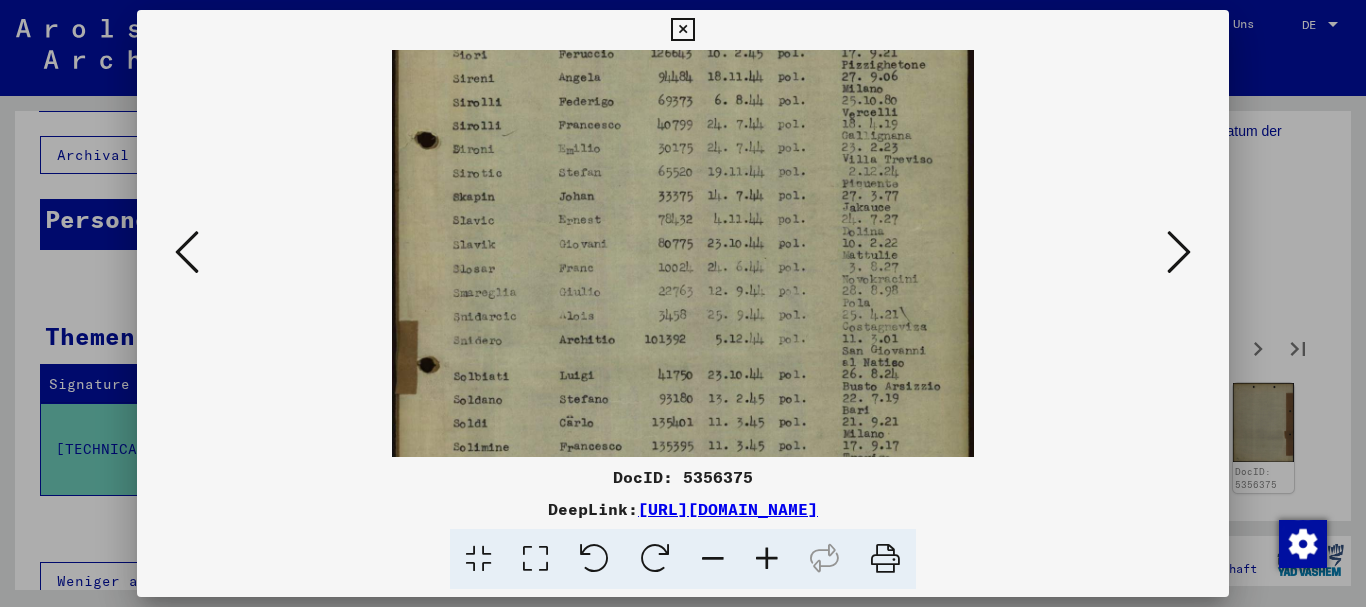 scroll, scrollTop: 350, scrollLeft: 0, axis: vertical 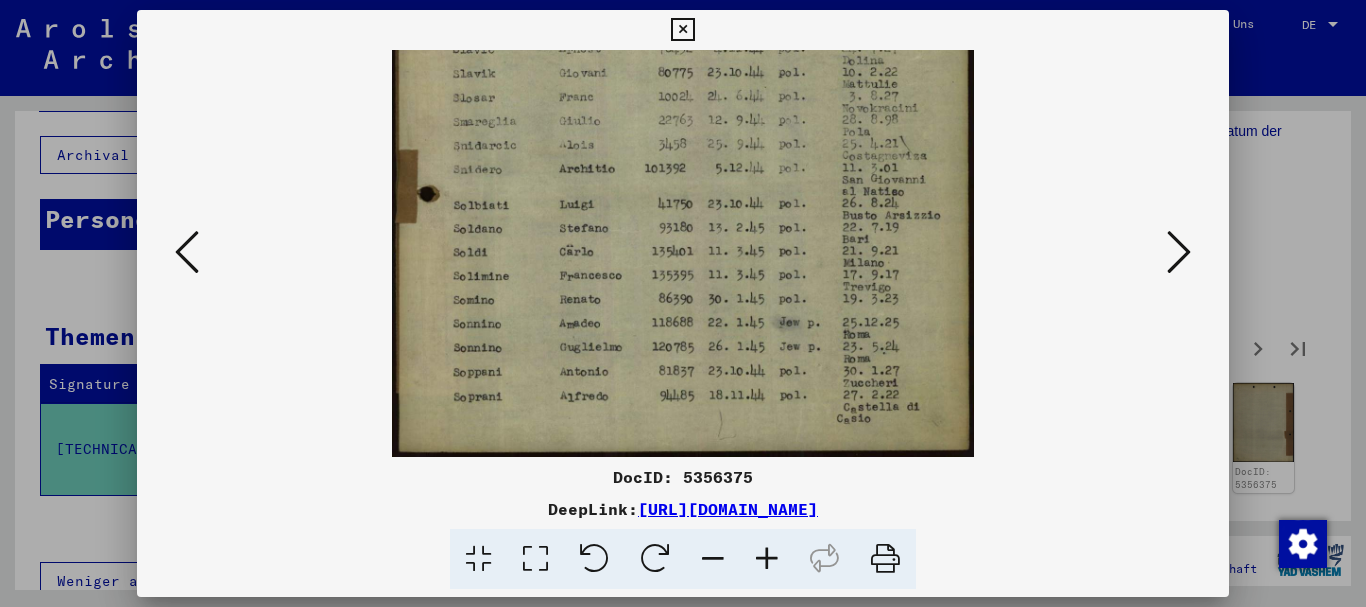 drag, startPoint x: 648, startPoint y: 340, endPoint x: 616, endPoint y: 154, distance: 188.73262 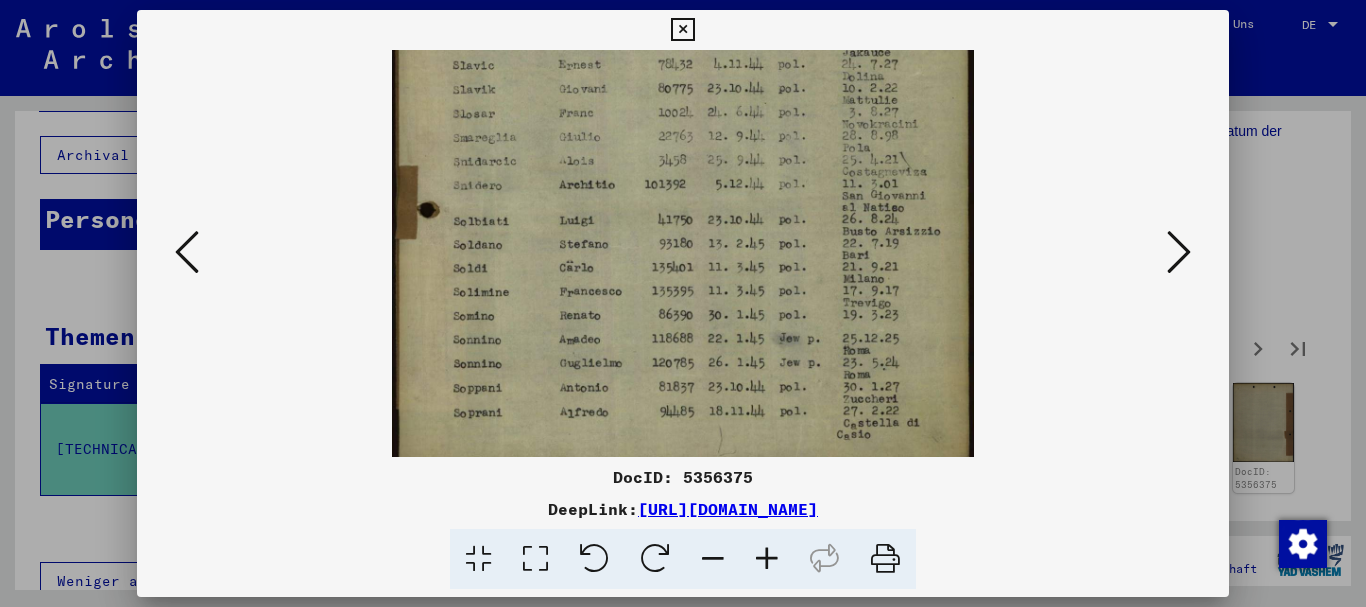 drag, startPoint x: 670, startPoint y: 155, endPoint x: 671, endPoint y: 171, distance: 16.03122 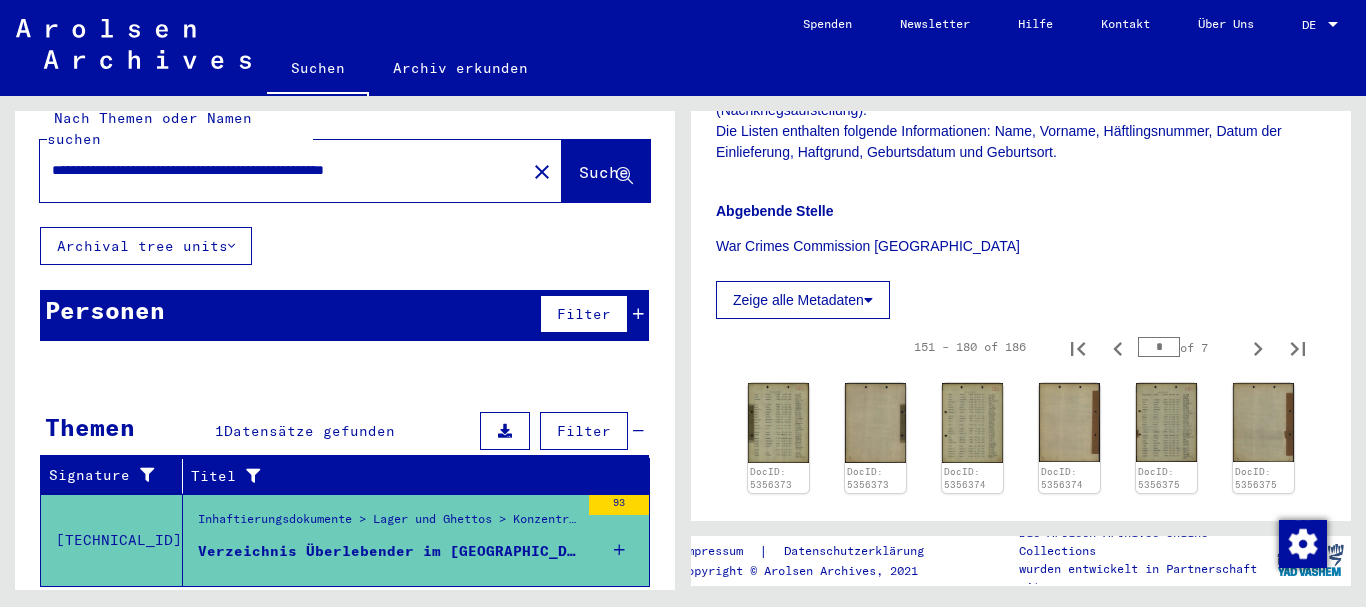 scroll, scrollTop: 0, scrollLeft: 0, axis: both 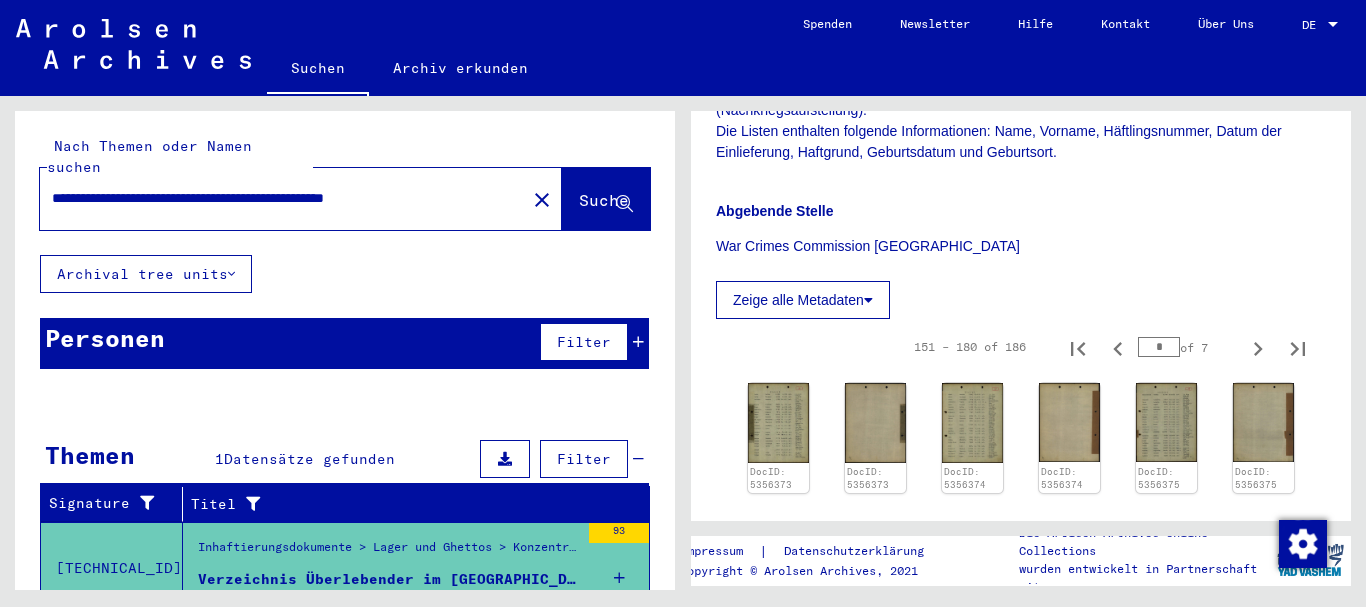 click on "close" 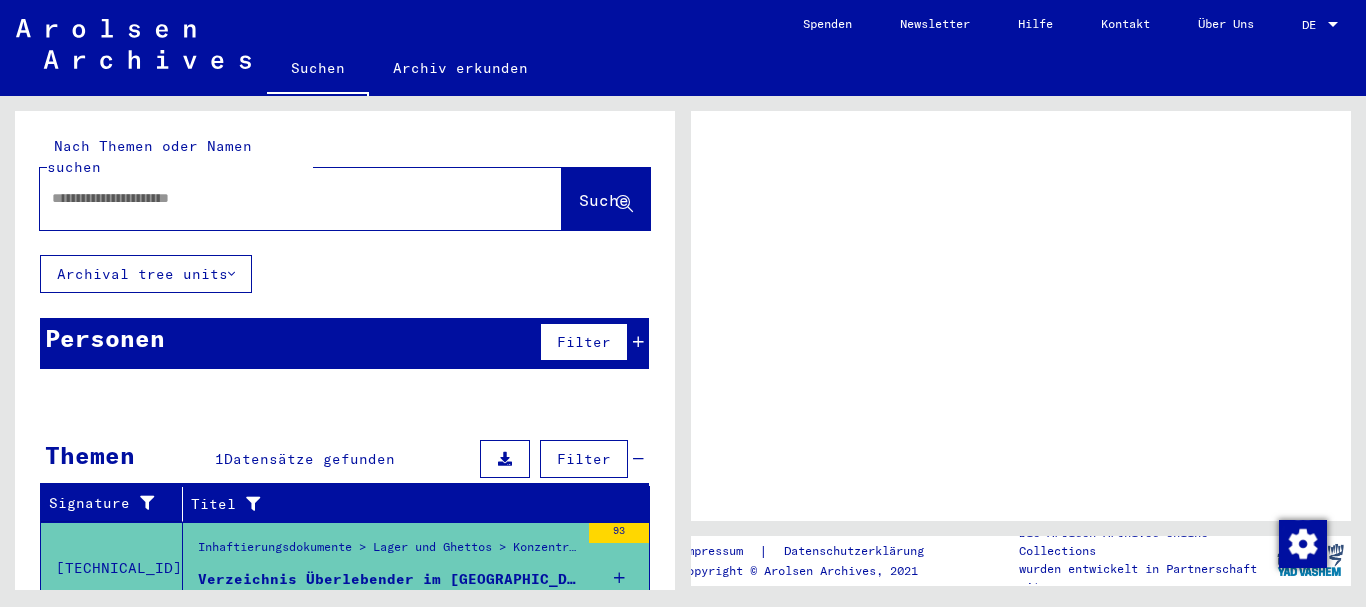 scroll, scrollTop: 0, scrollLeft: 0, axis: both 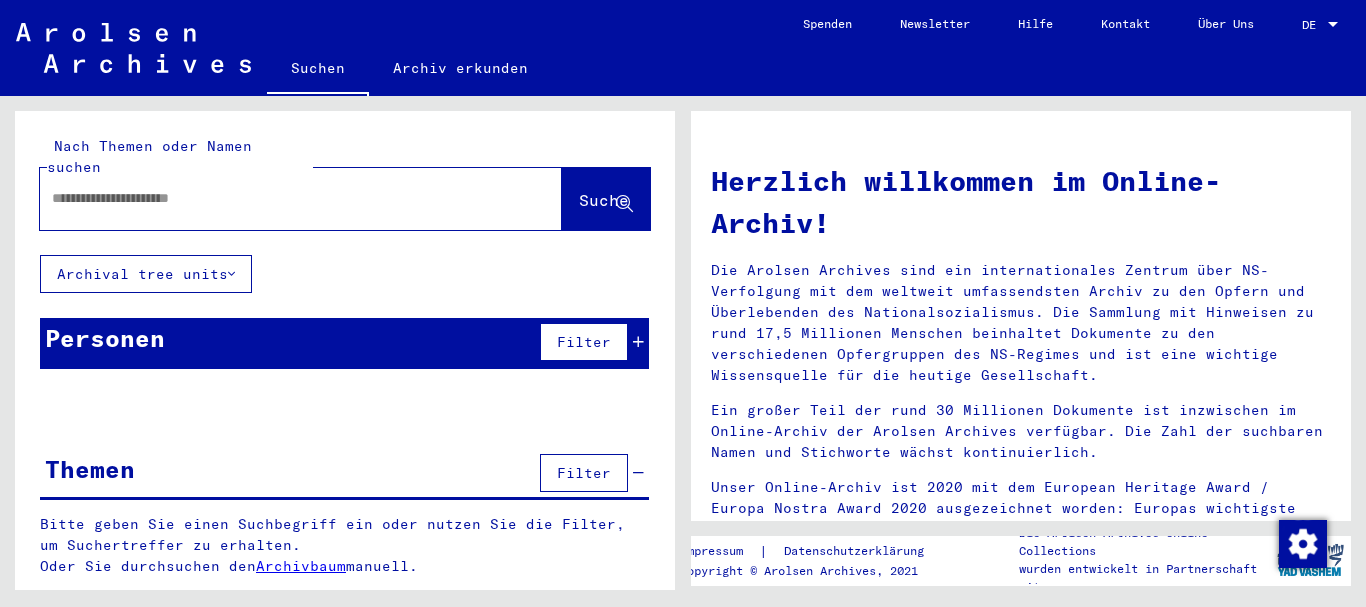 click at bounding box center (262, 198) 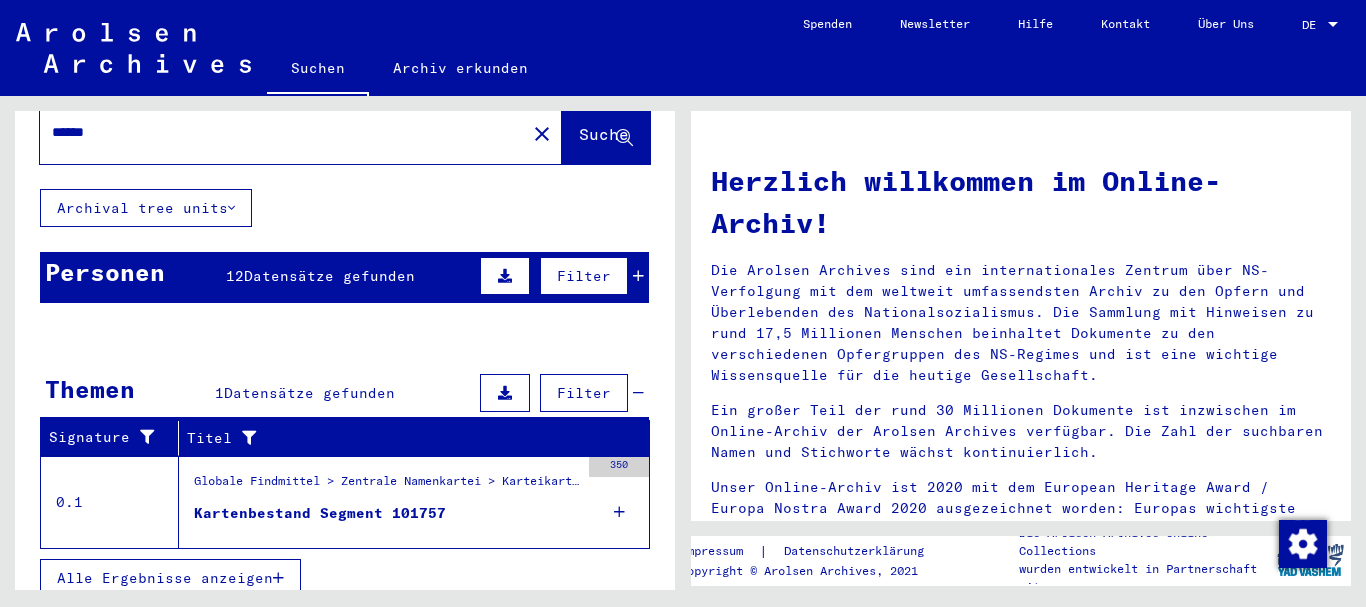 scroll, scrollTop: 104, scrollLeft: 0, axis: vertical 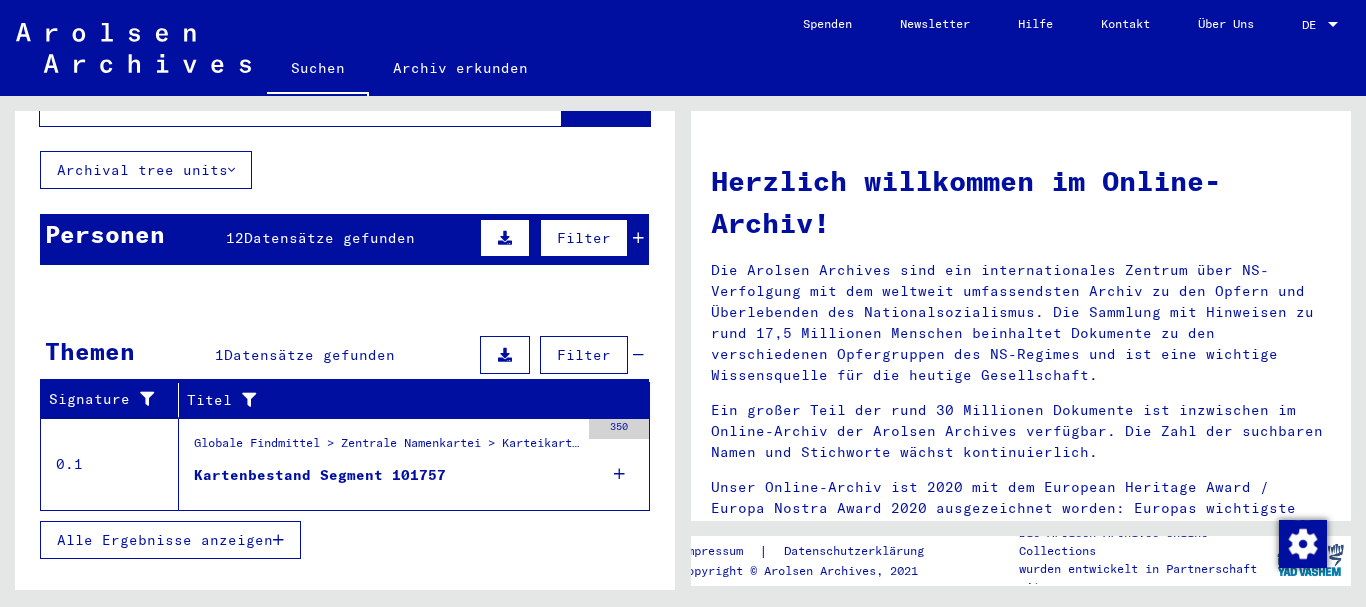 click on "Datensätze gefunden" at bounding box center (329, 238) 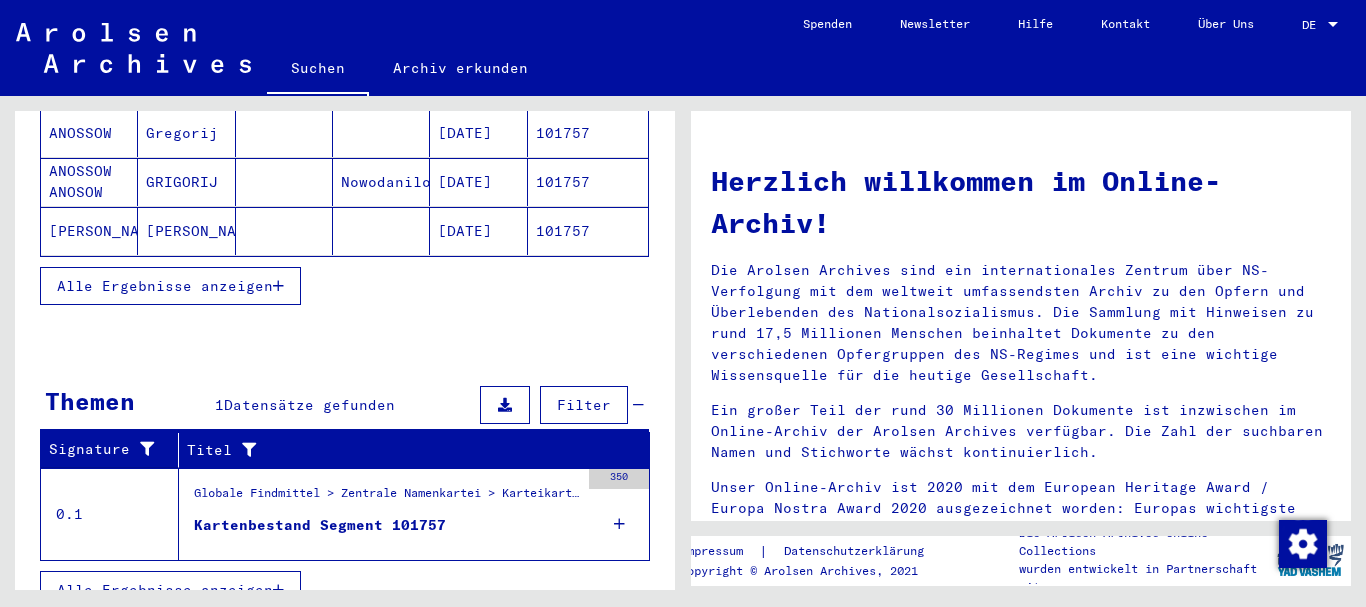 scroll, scrollTop: 424, scrollLeft: 0, axis: vertical 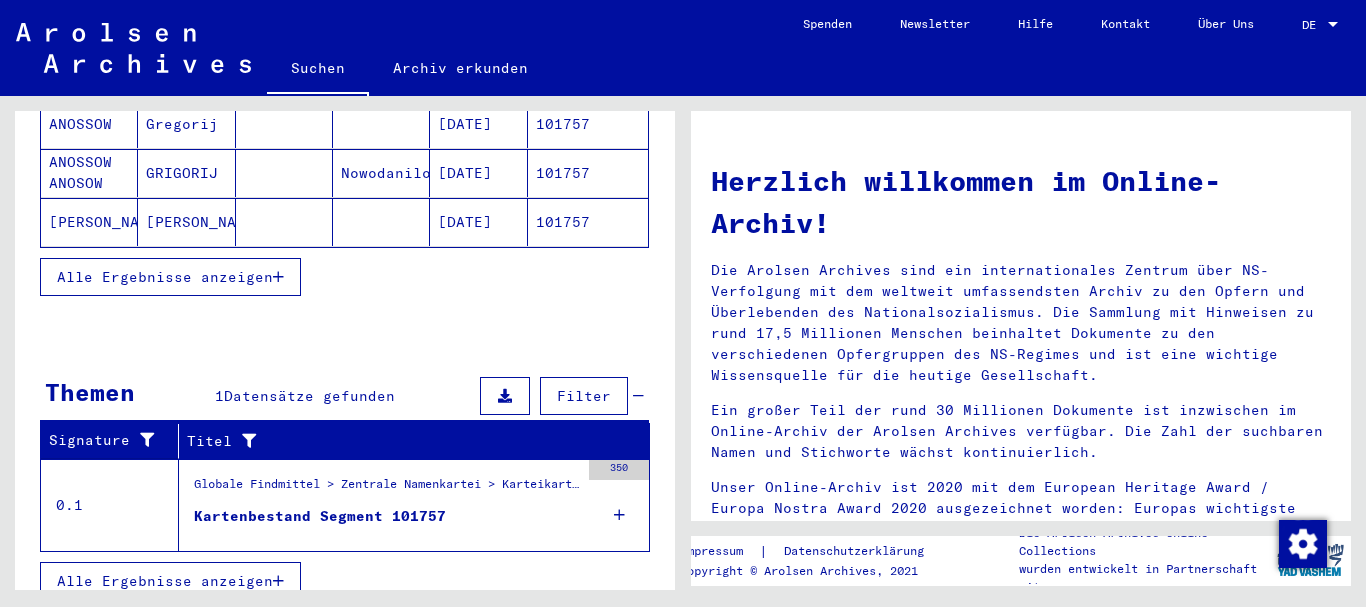 click on "Alle Ergebnisse anzeigen" at bounding box center [165, 277] 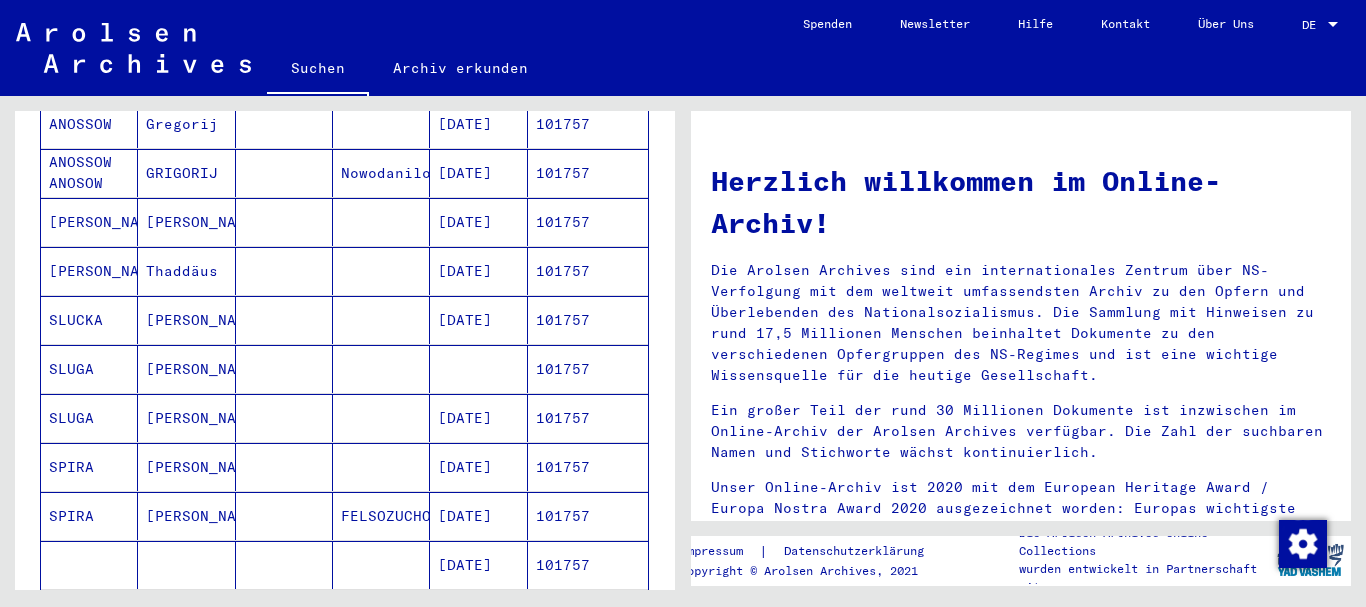 click on "SLUGA" at bounding box center [89, 467] 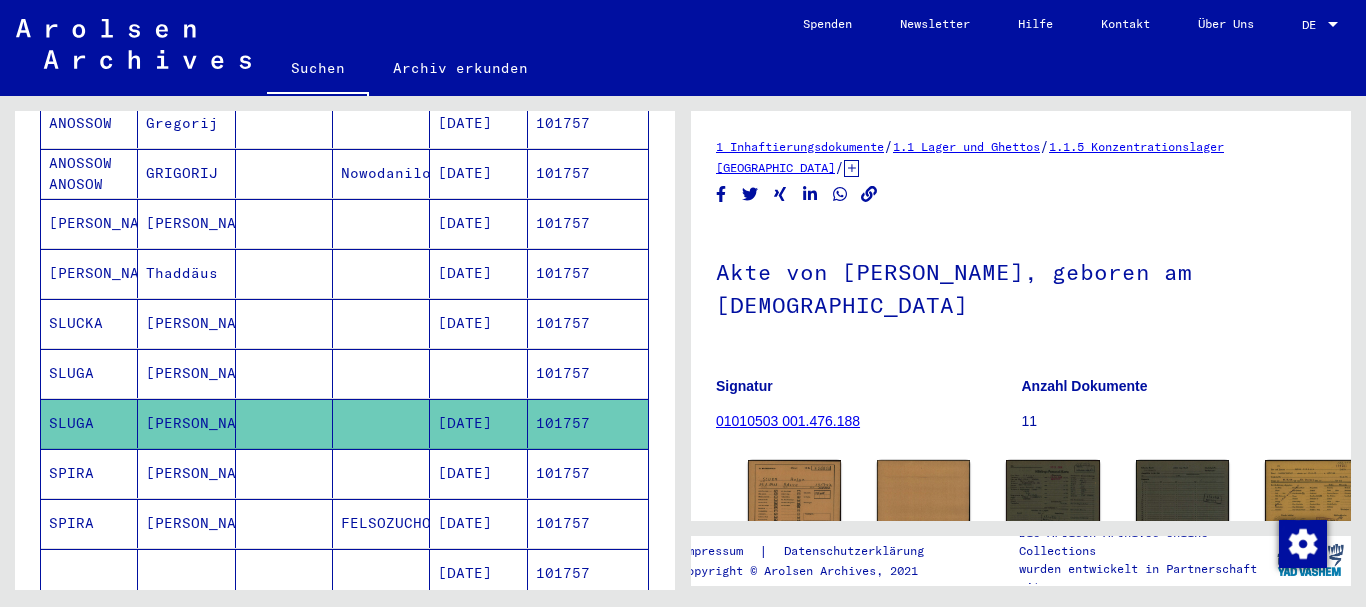 scroll, scrollTop: 216, scrollLeft: 0, axis: vertical 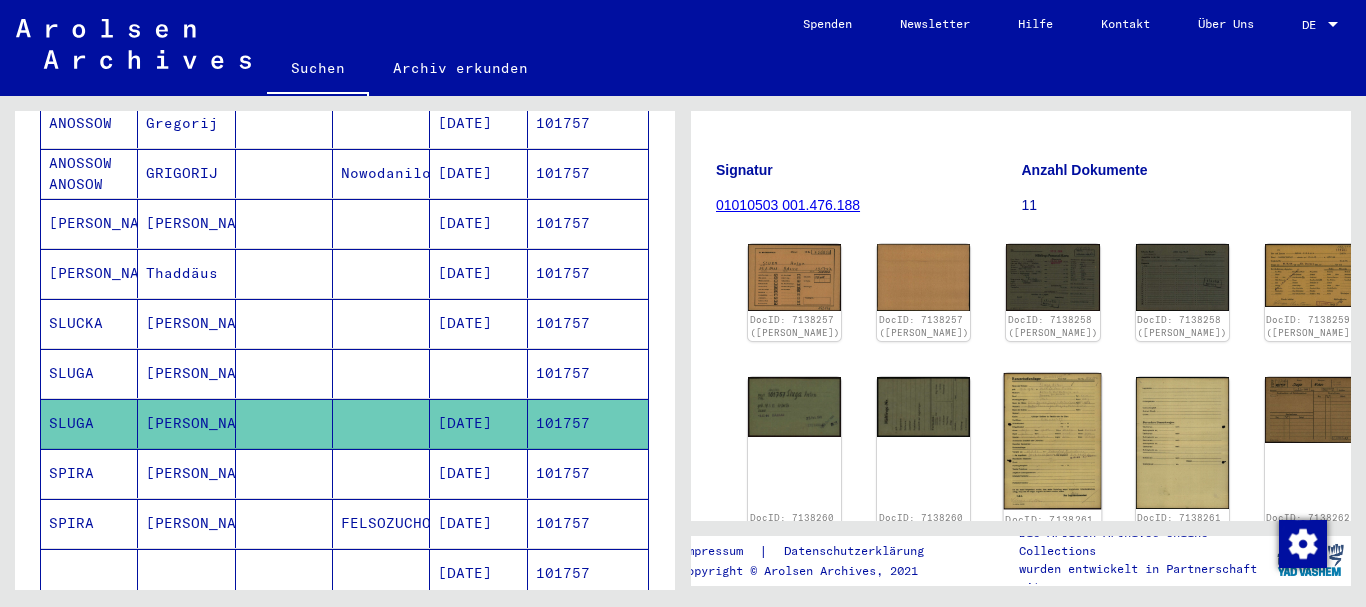 click 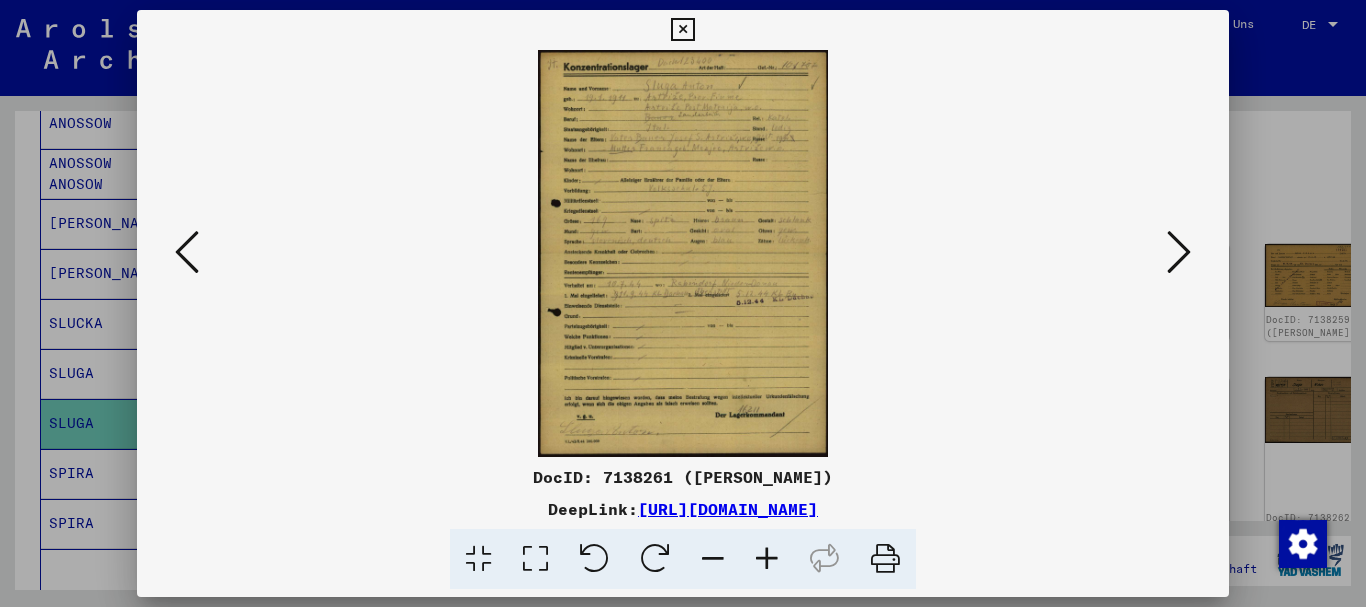 click at bounding box center (767, 559) 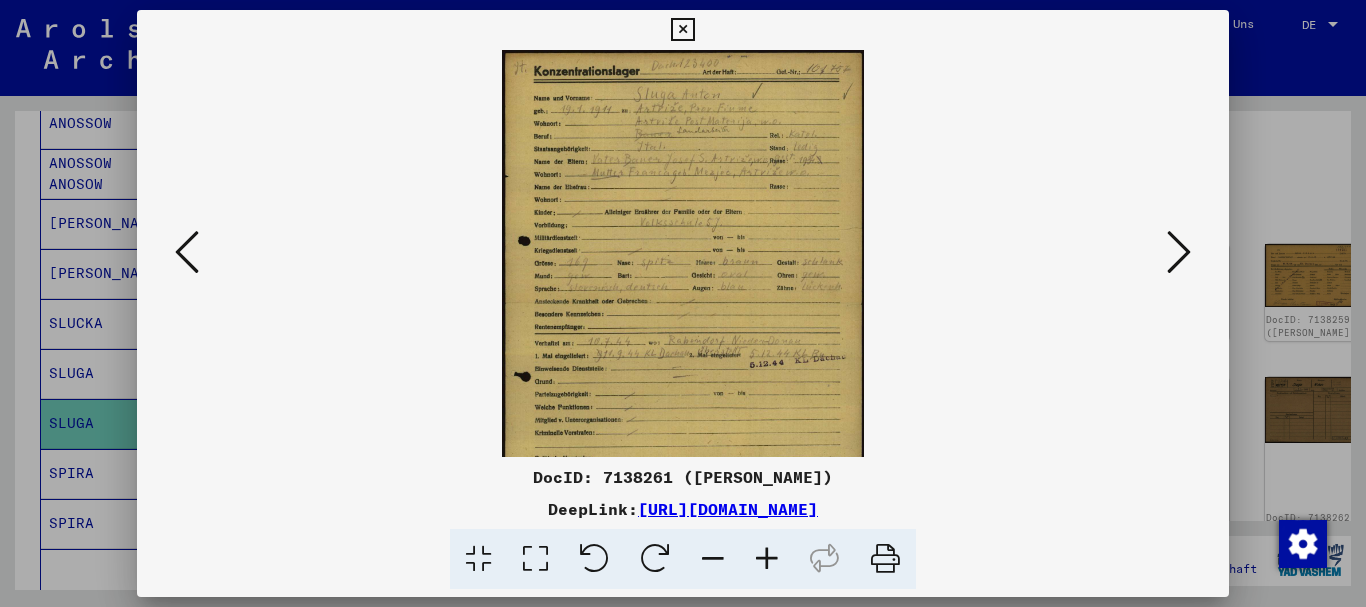 click at bounding box center [767, 559] 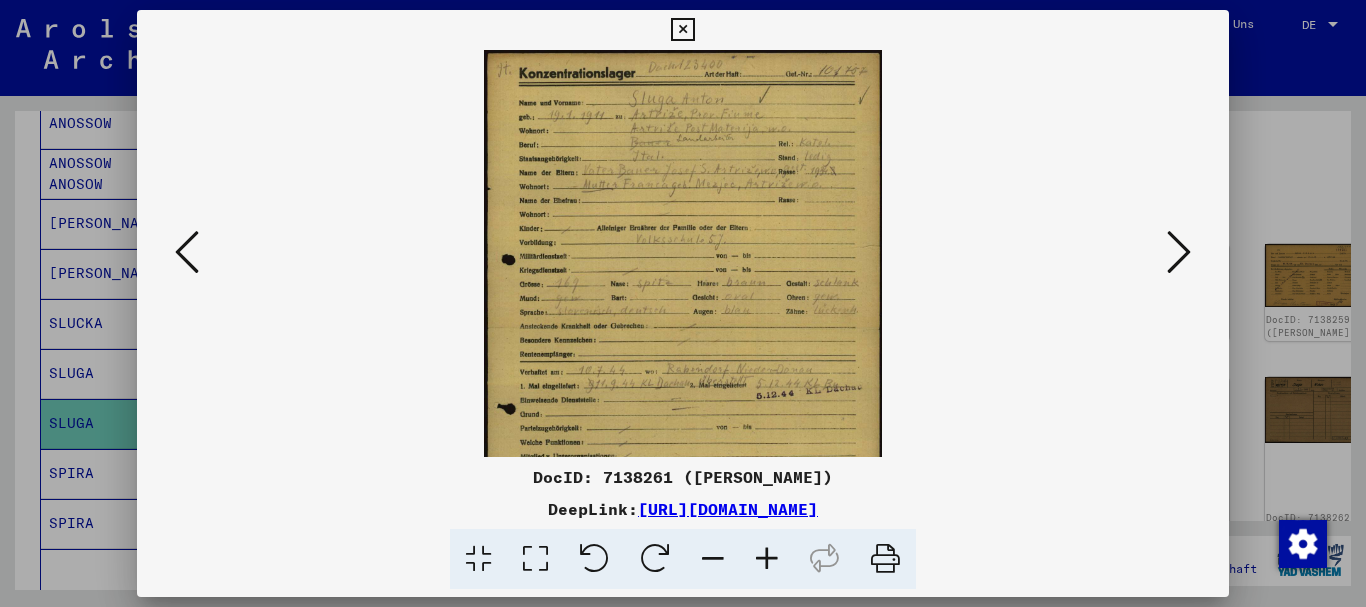 click at bounding box center [767, 559] 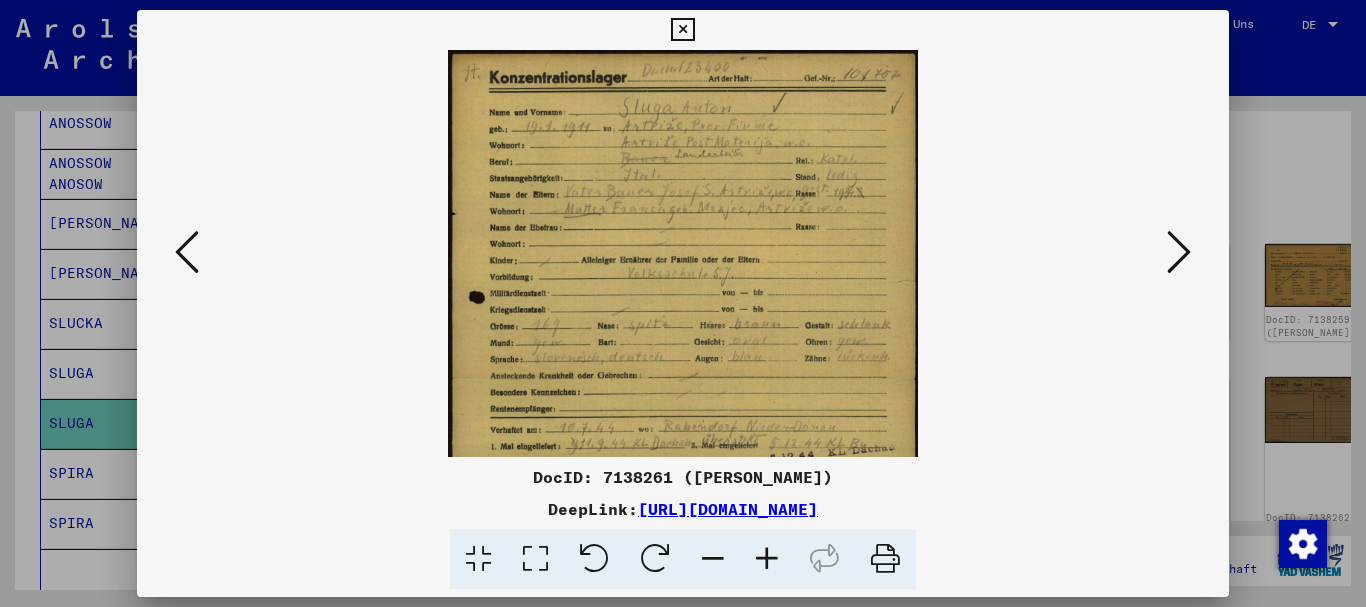 click at bounding box center (767, 559) 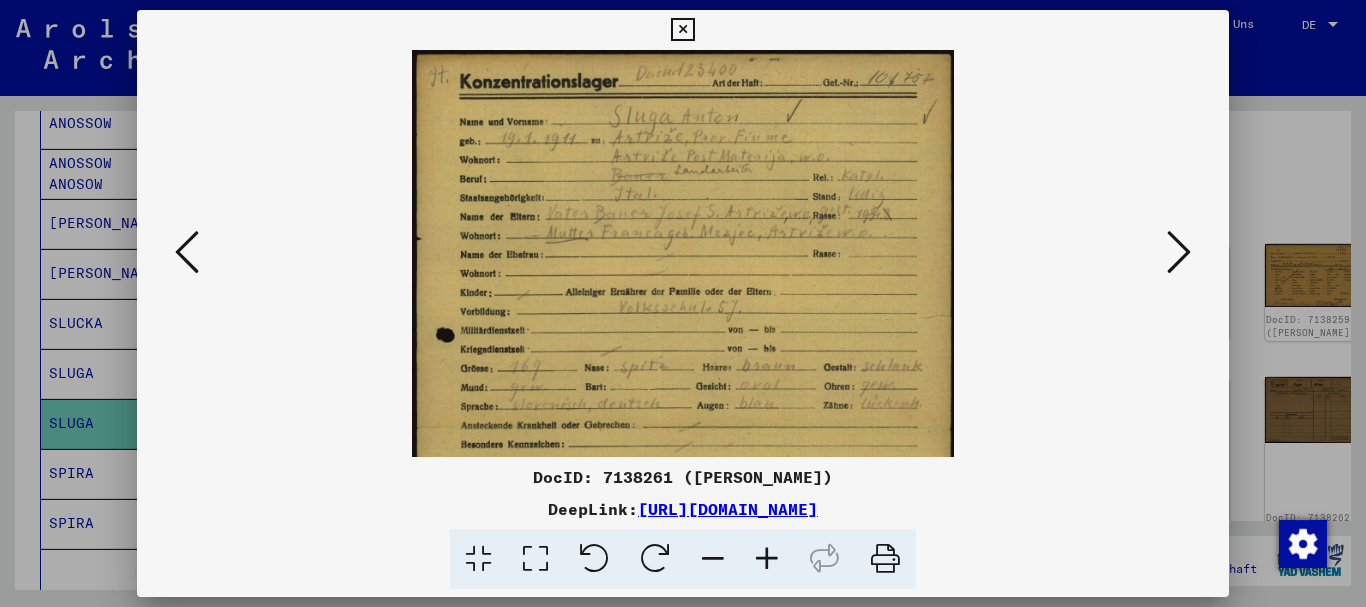 click at bounding box center [767, 559] 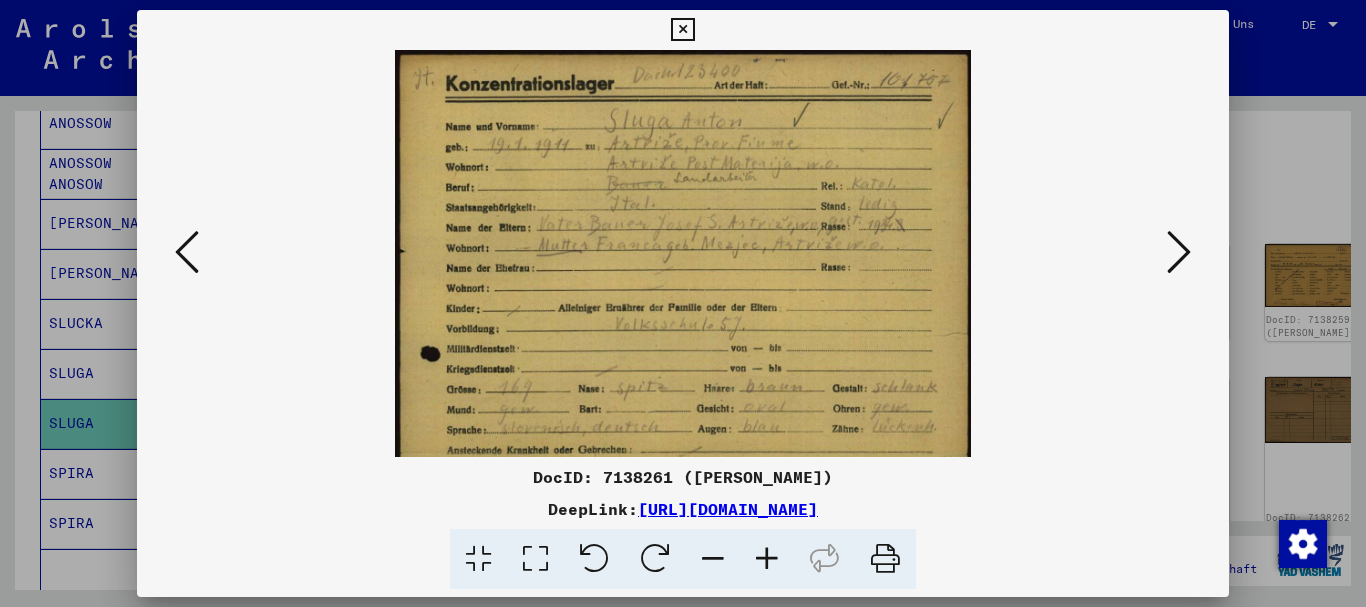 click at bounding box center [767, 559] 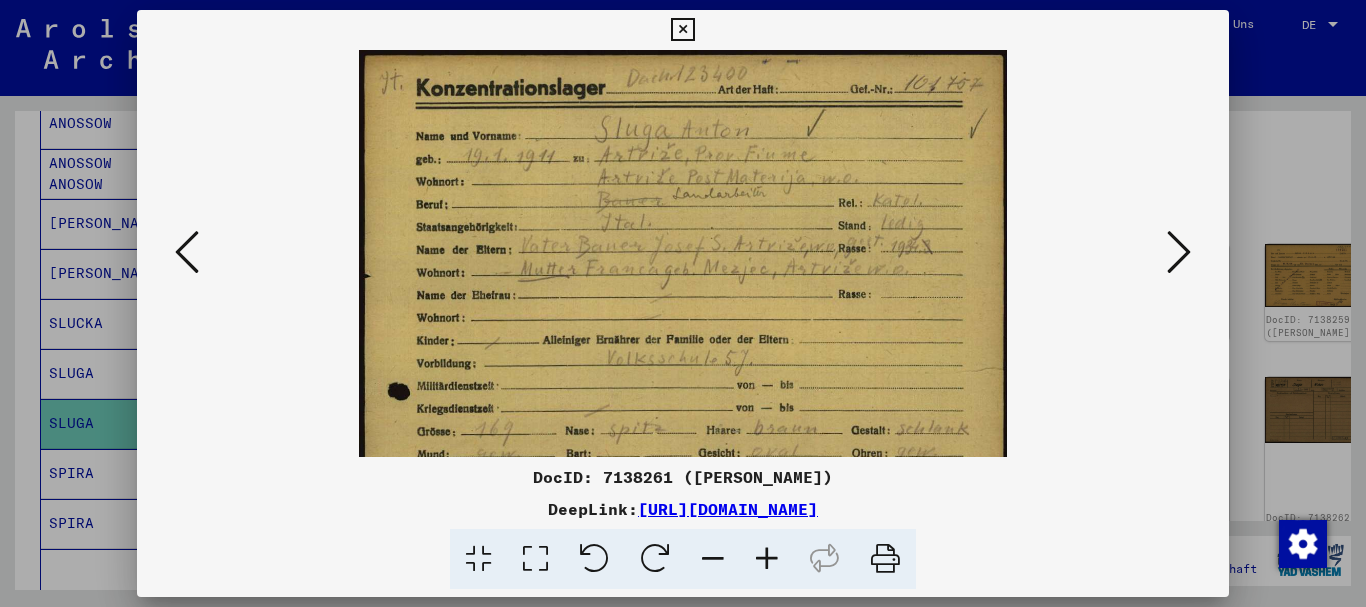 click at bounding box center [767, 559] 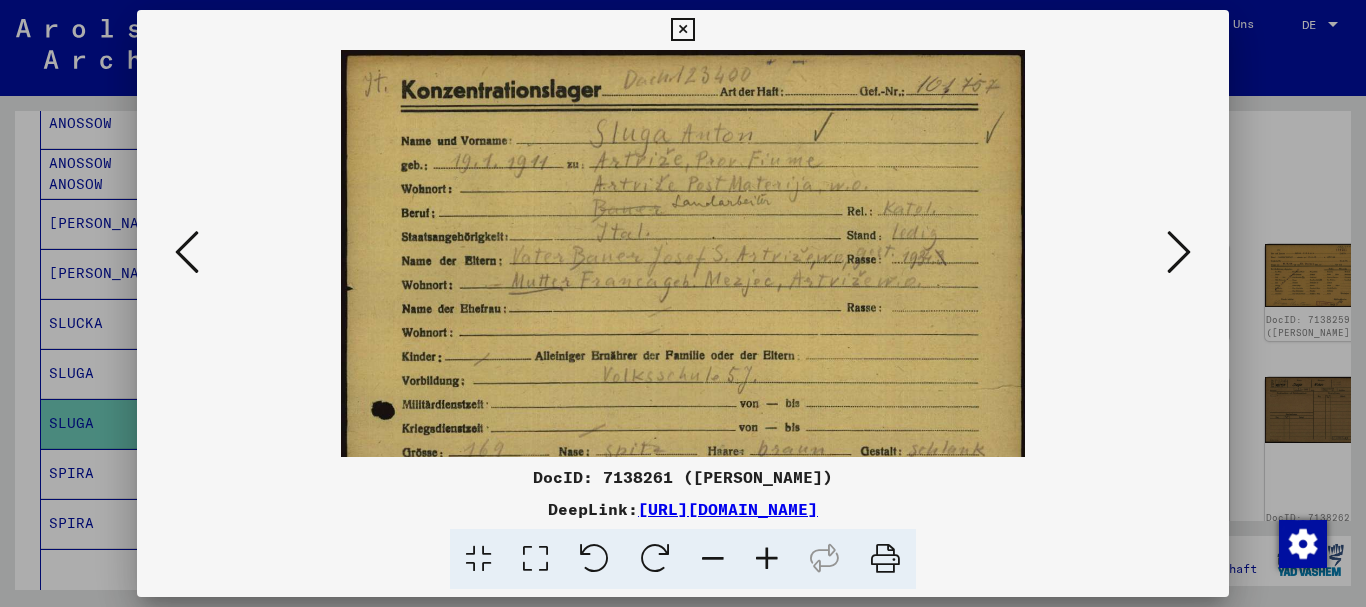 click at bounding box center [767, 559] 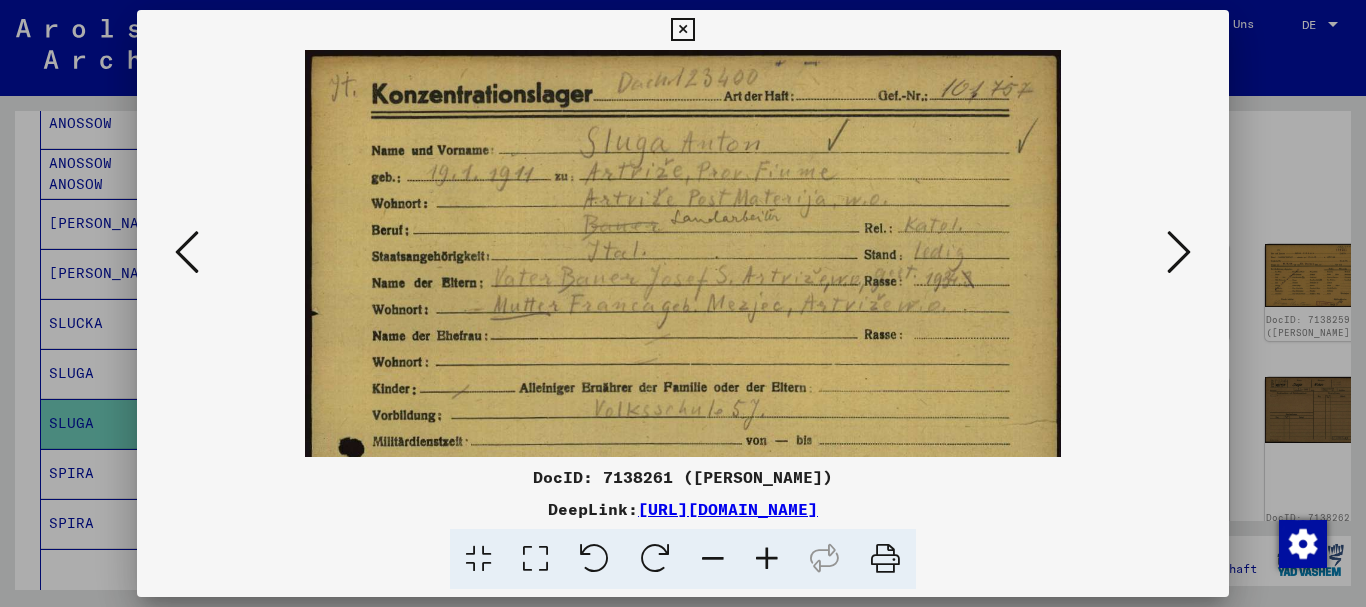 click at bounding box center (767, 559) 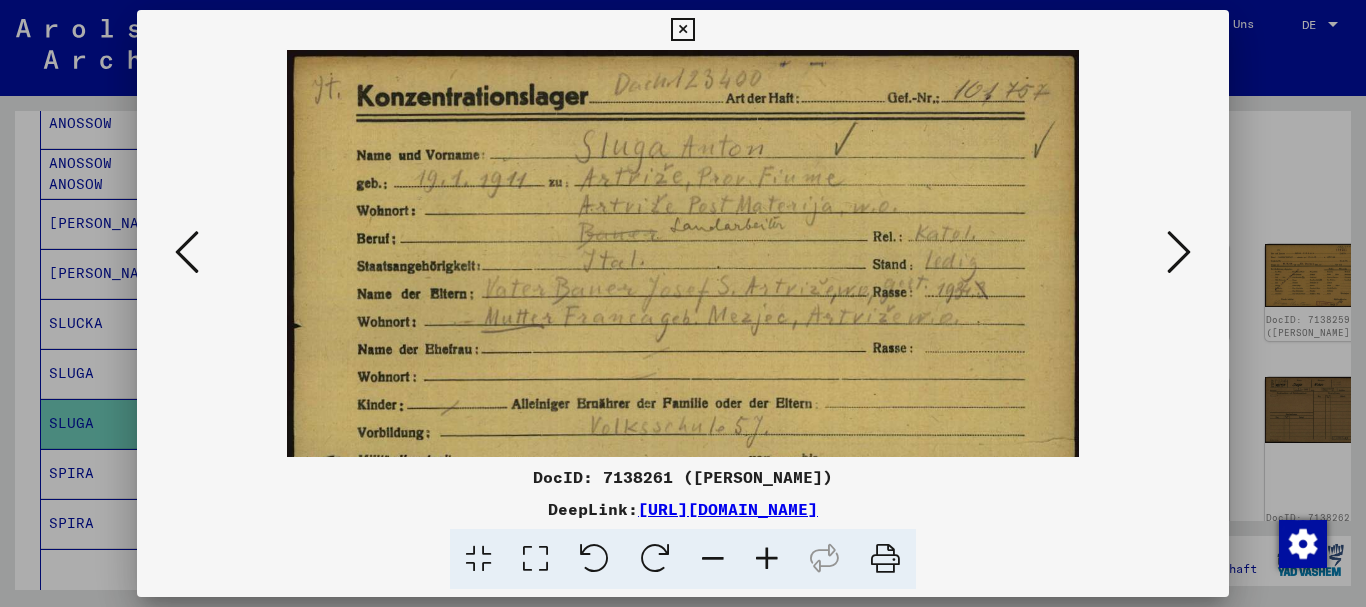 click at bounding box center [683, 303] 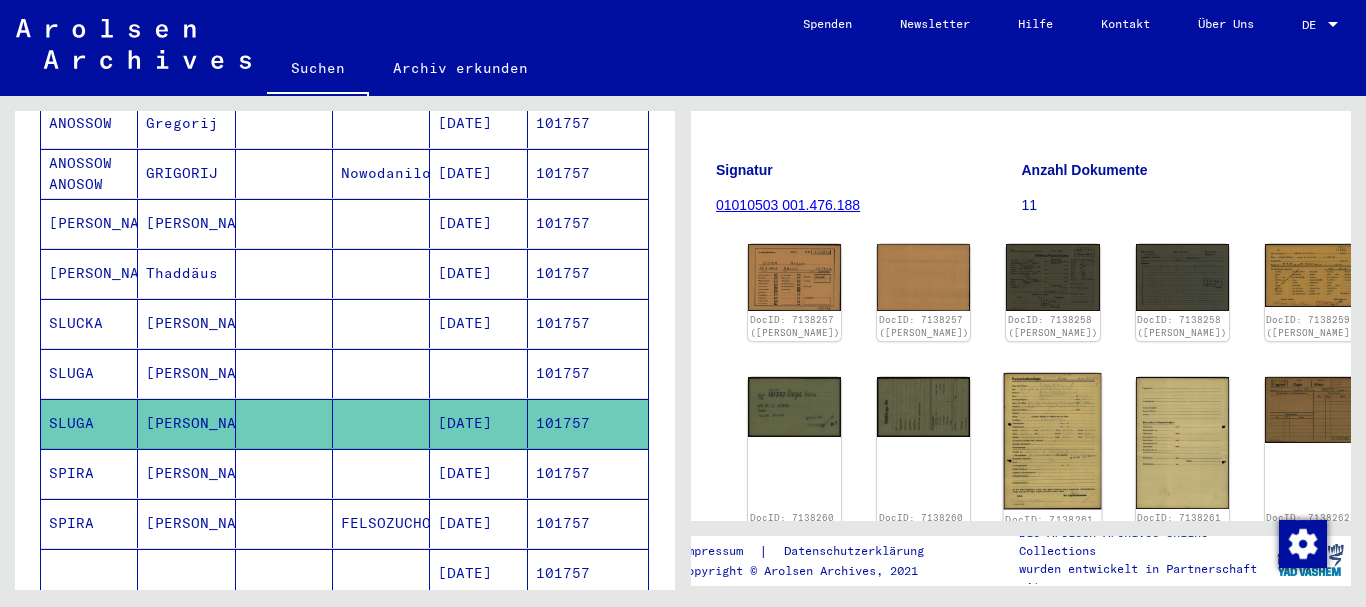 click 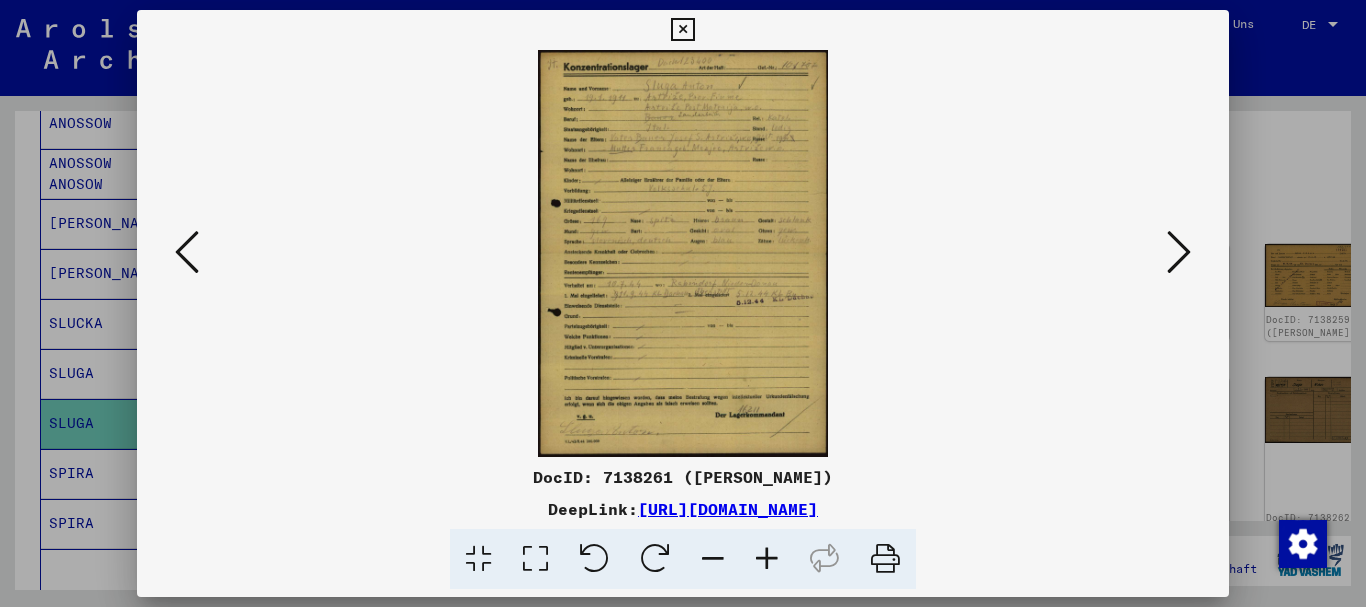 click at bounding box center (767, 559) 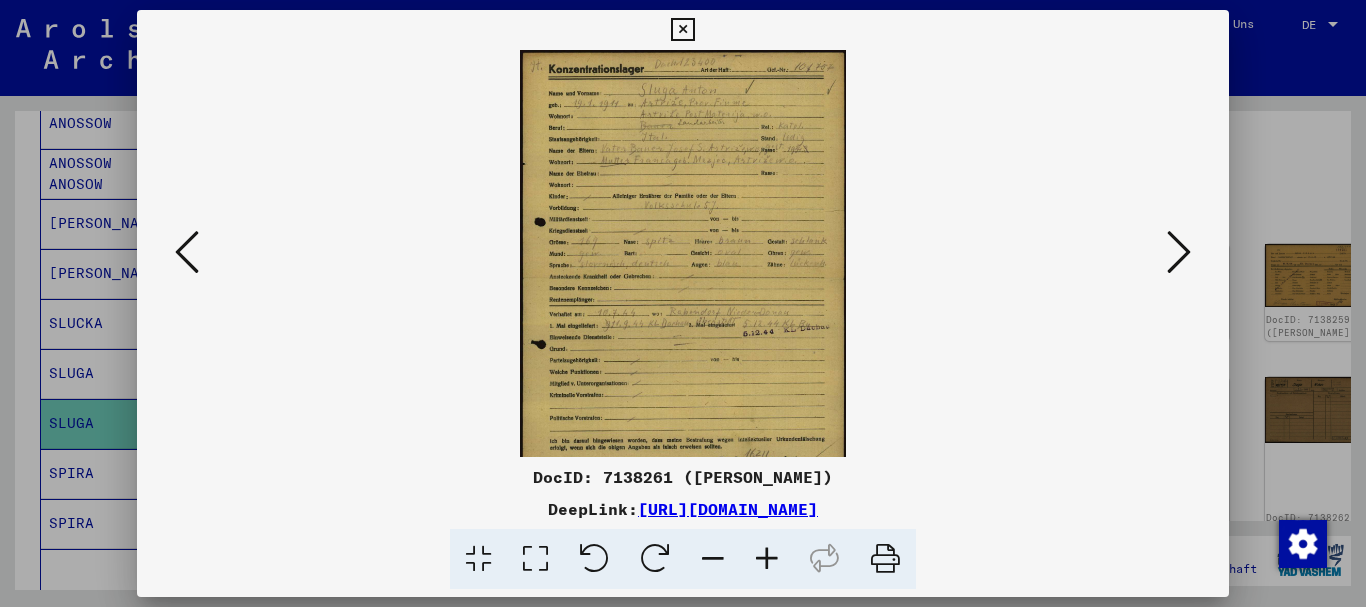 click at bounding box center (767, 559) 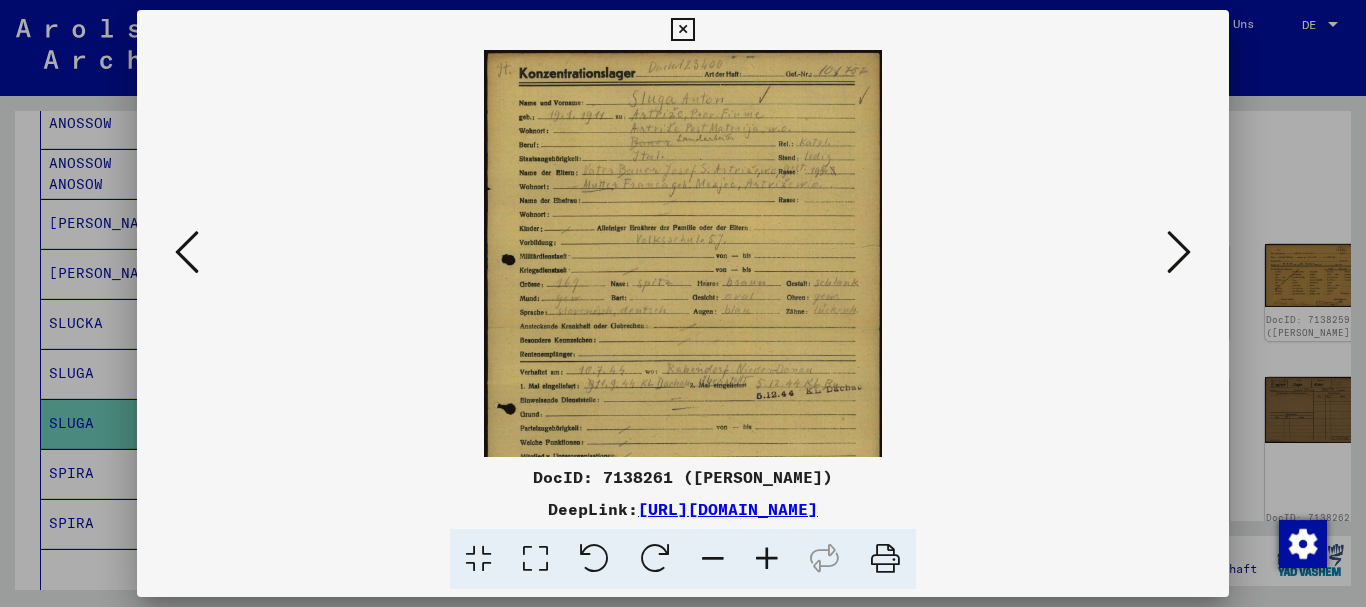 click at bounding box center (767, 559) 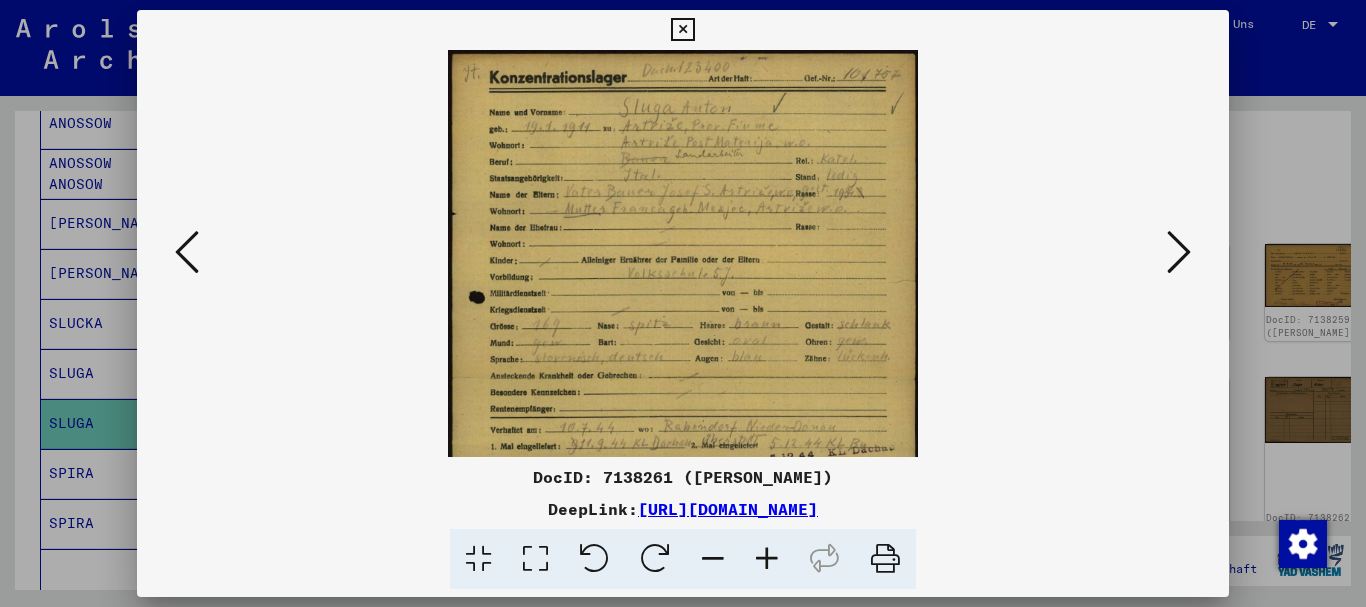 click at bounding box center [767, 559] 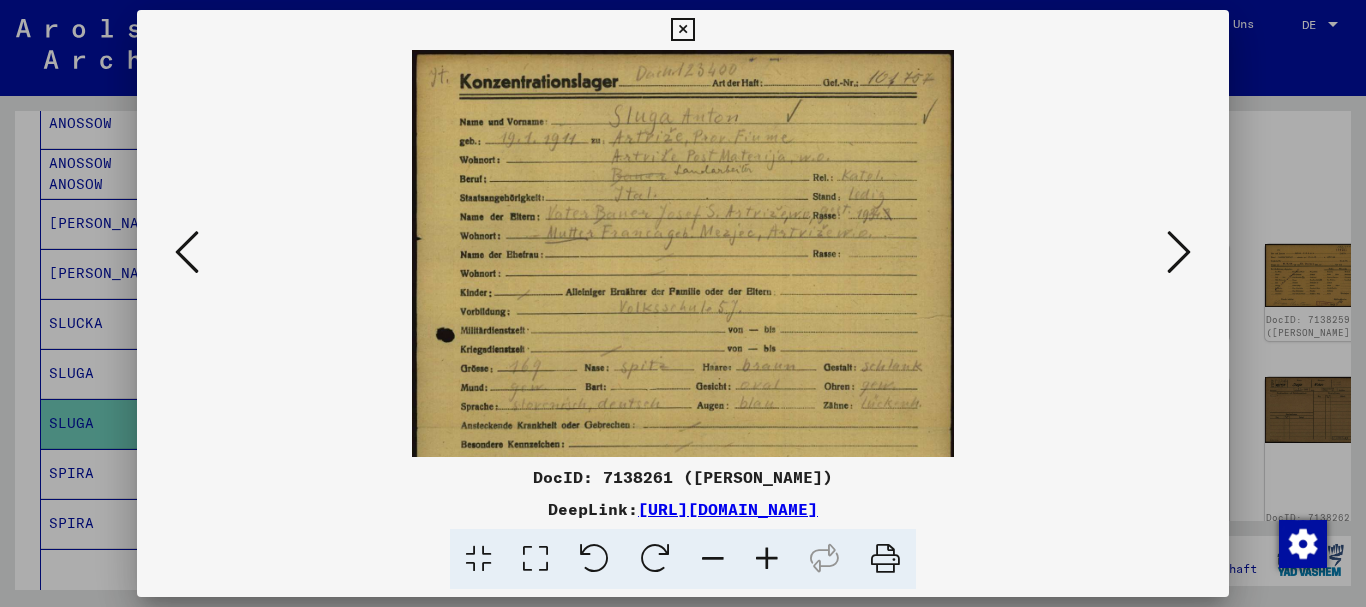 click at bounding box center [767, 559] 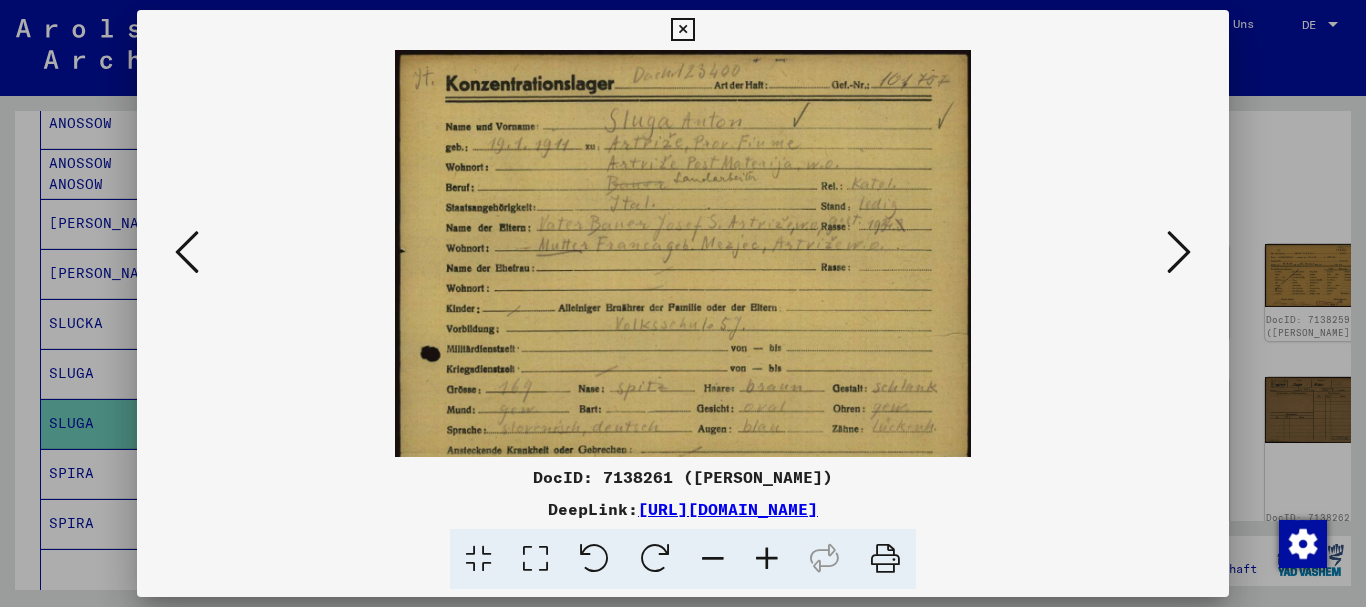 click at bounding box center (767, 559) 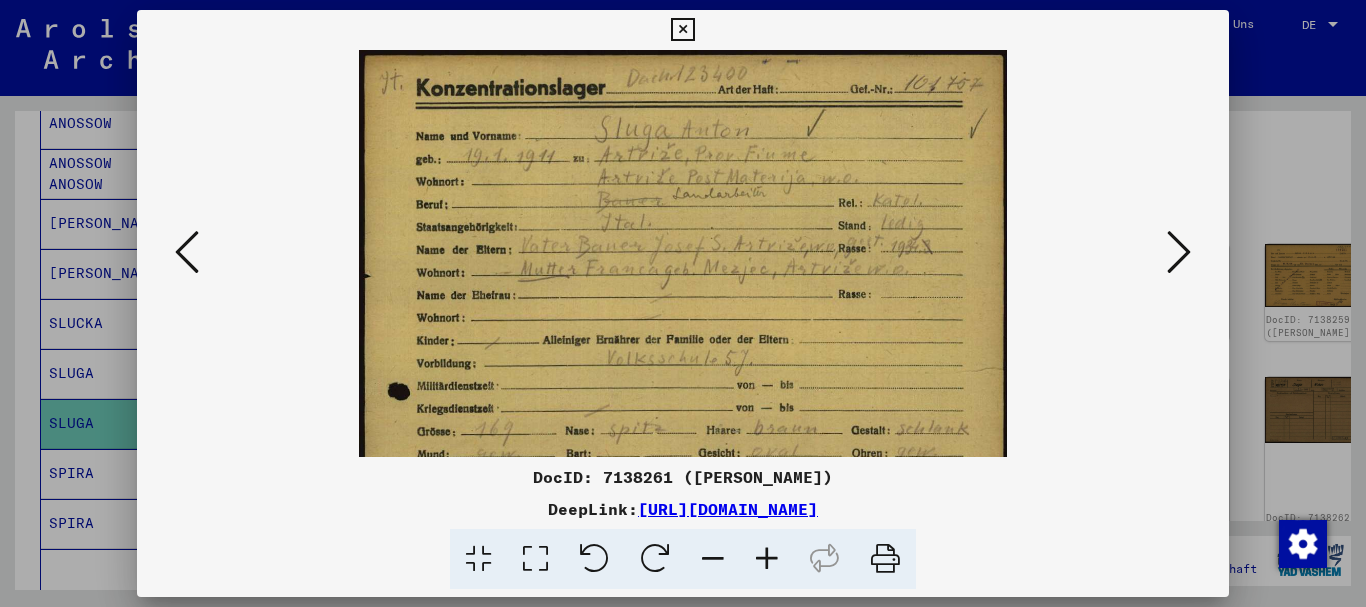 click at bounding box center [767, 559] 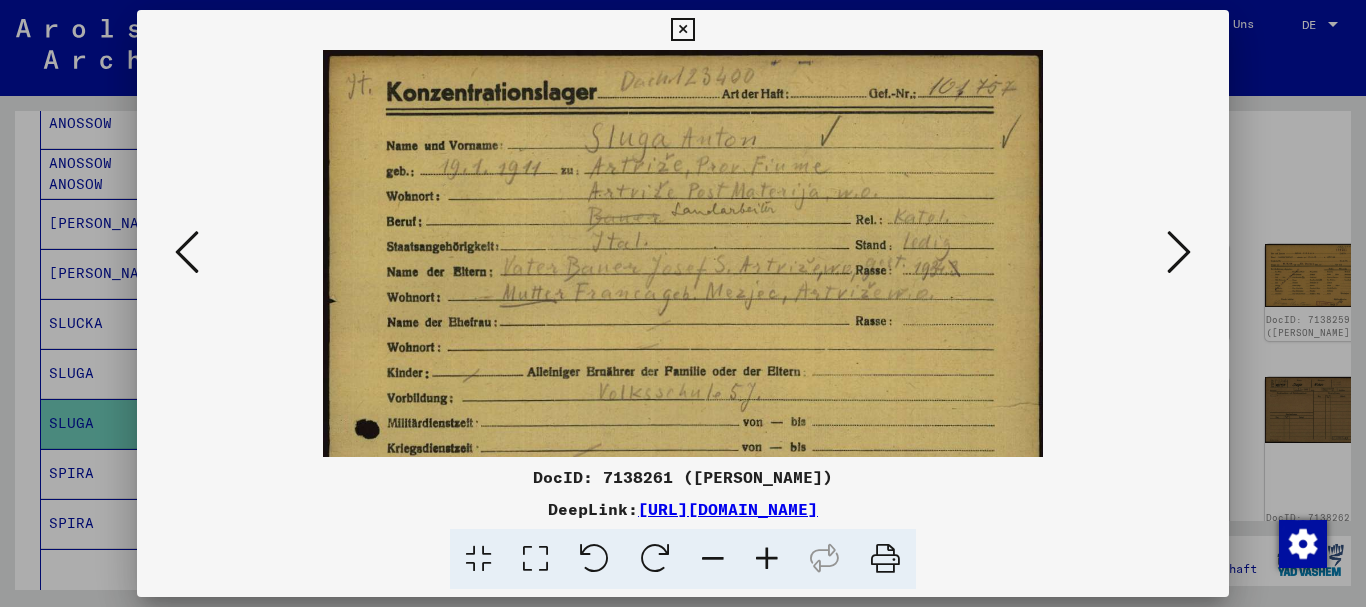 click at bounding box center [767, 559] 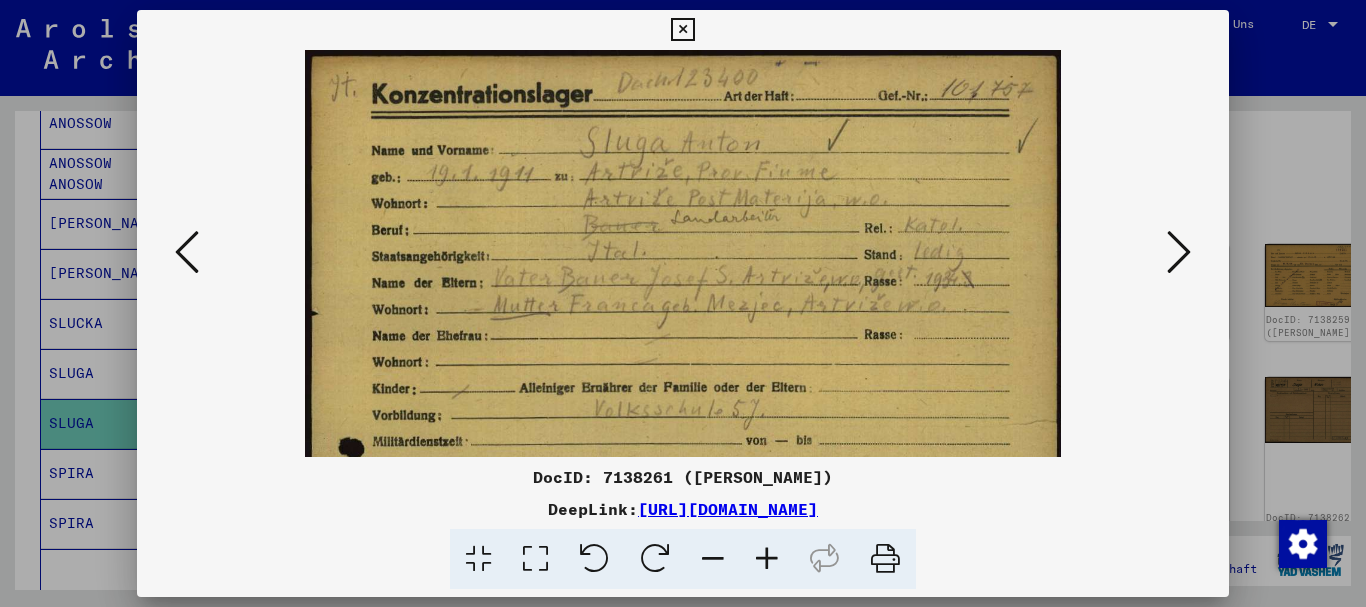 click at bounding box center [767, 559] 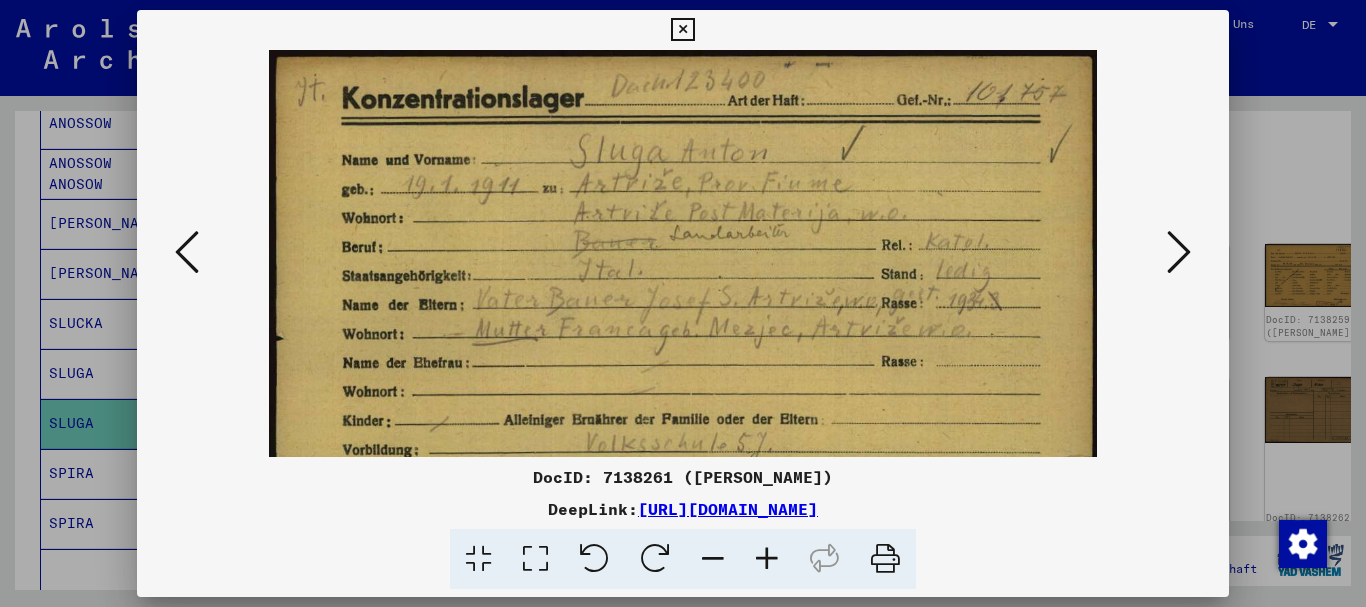 click at bounding box center (767, 559) 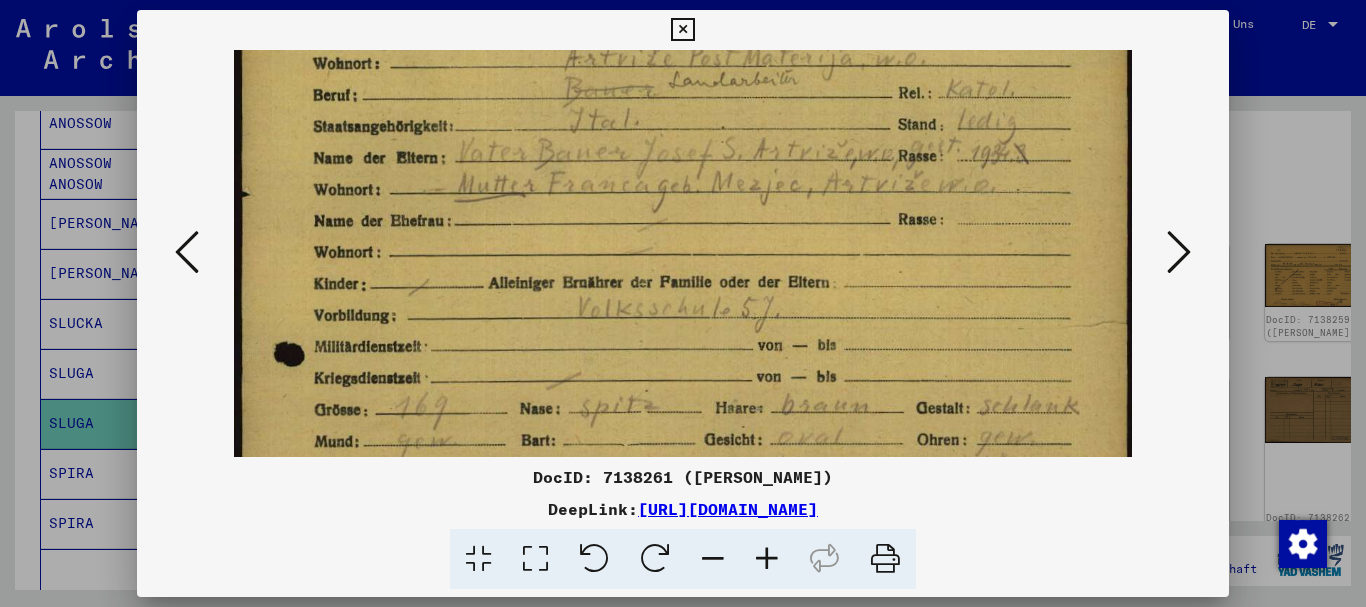 drag, startPoint x: 635, startPoint y: 410, endPoint x: 624, endPoint y: 224, distance: 186.32498 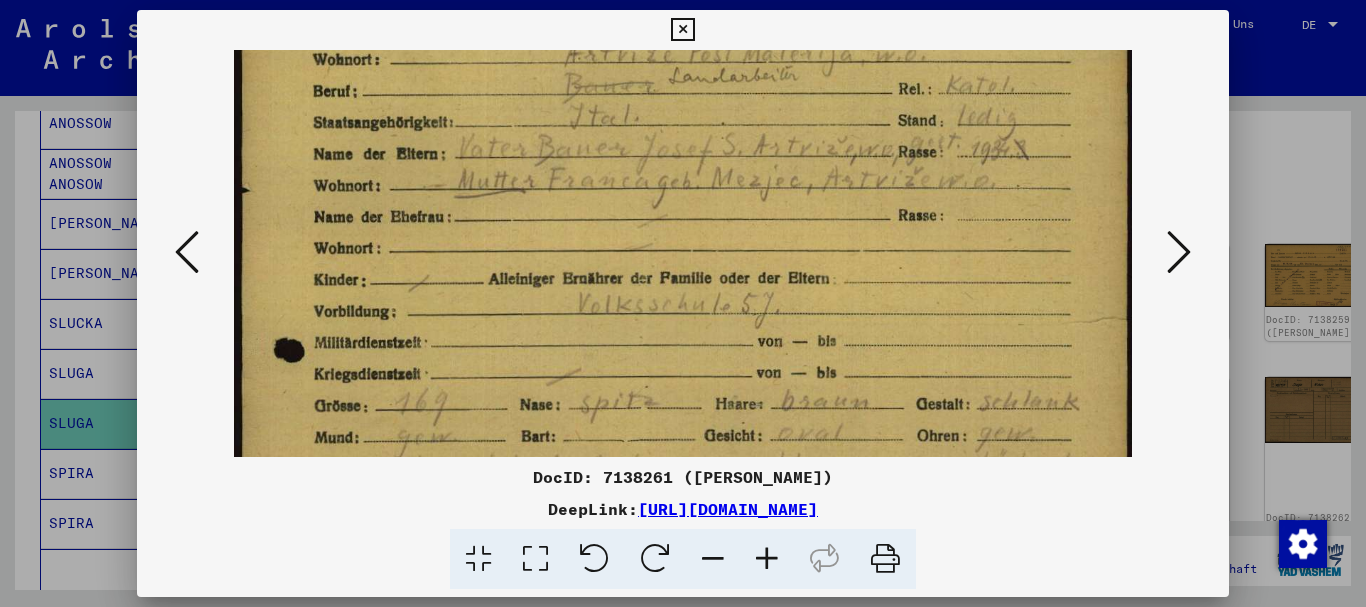 click at bounding box center (683, 505) 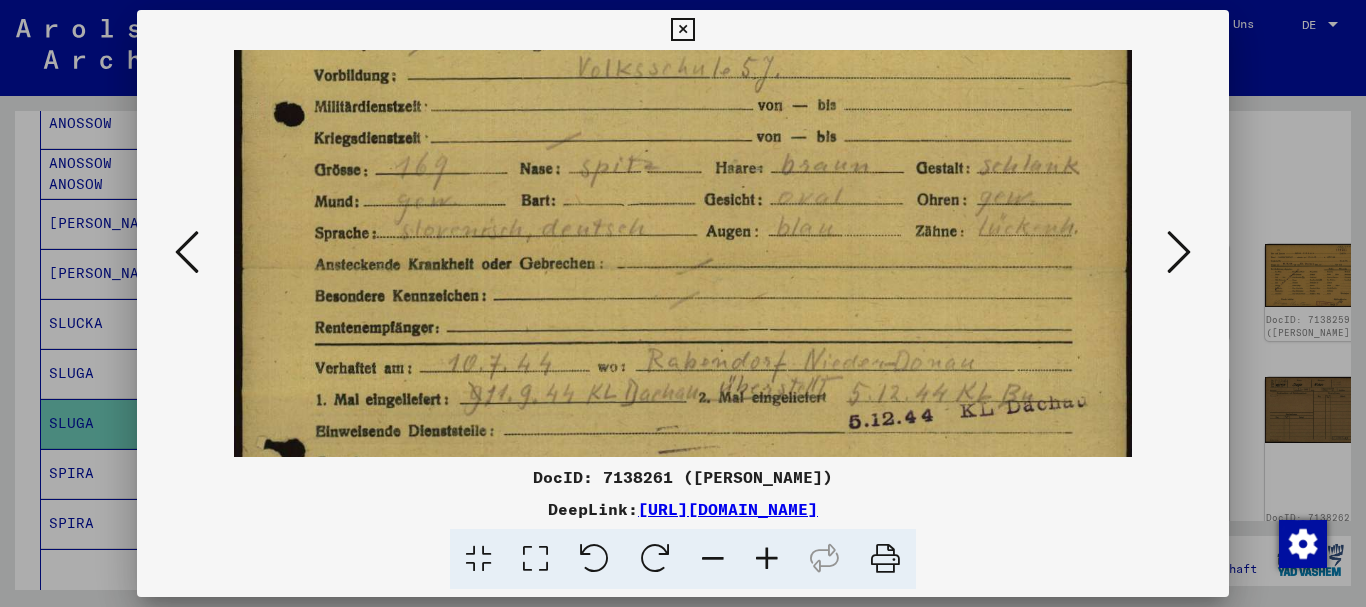 drag, startPoint x: 652, startPoint y: 371, endPoint x: 622, endPoint y: 226, distance: 148.07092 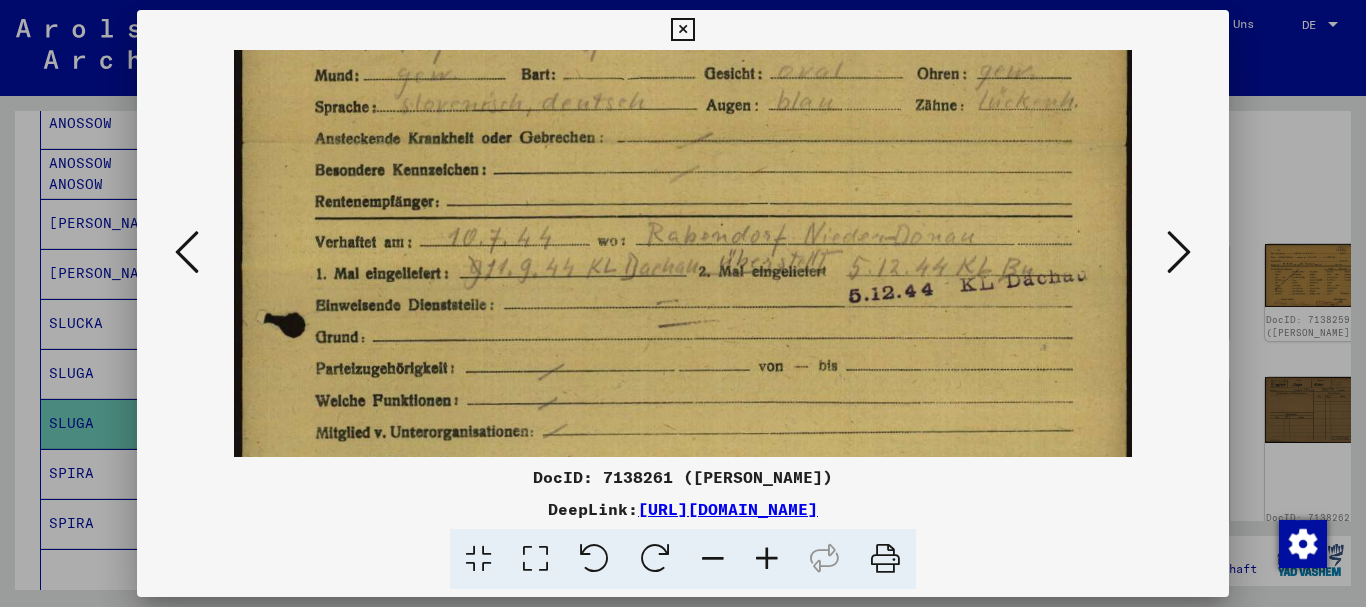 drag, startPoint x: 646, startPoint y: 327, endPoint x: 607, endPoint y: 180, distance: 152.0855 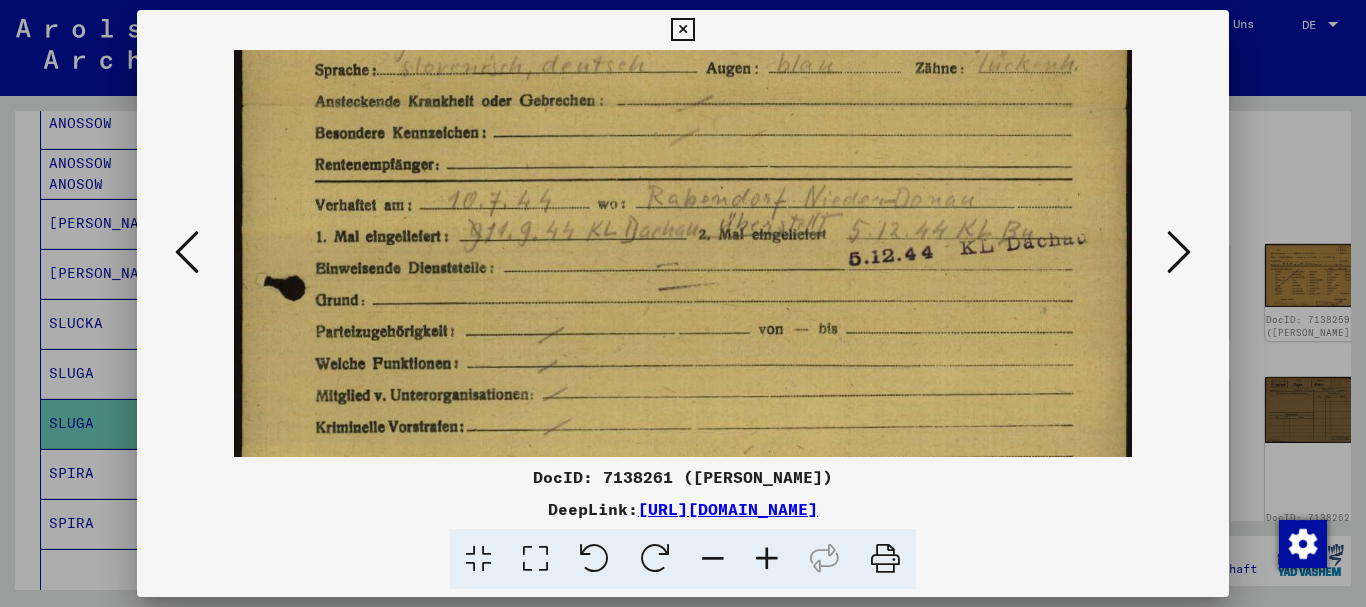 click at bounding box center (683, 303) 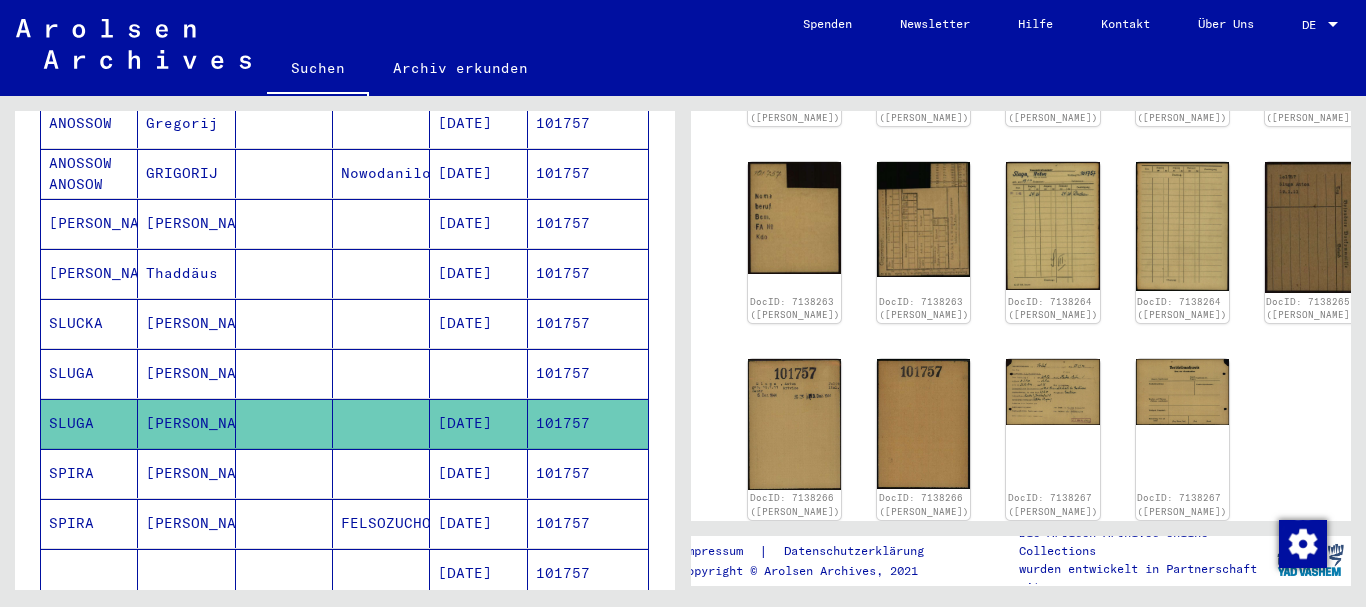 scroll, scrollTop: 648, scrollLeft: 0, axis: vertical 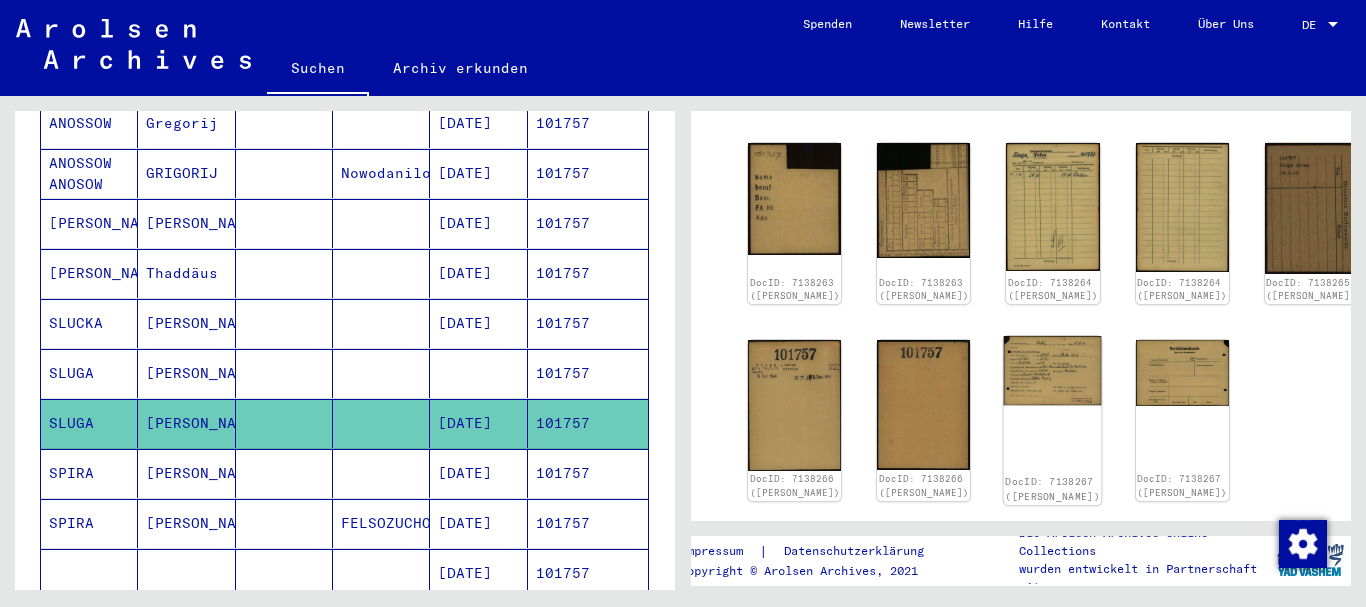 click 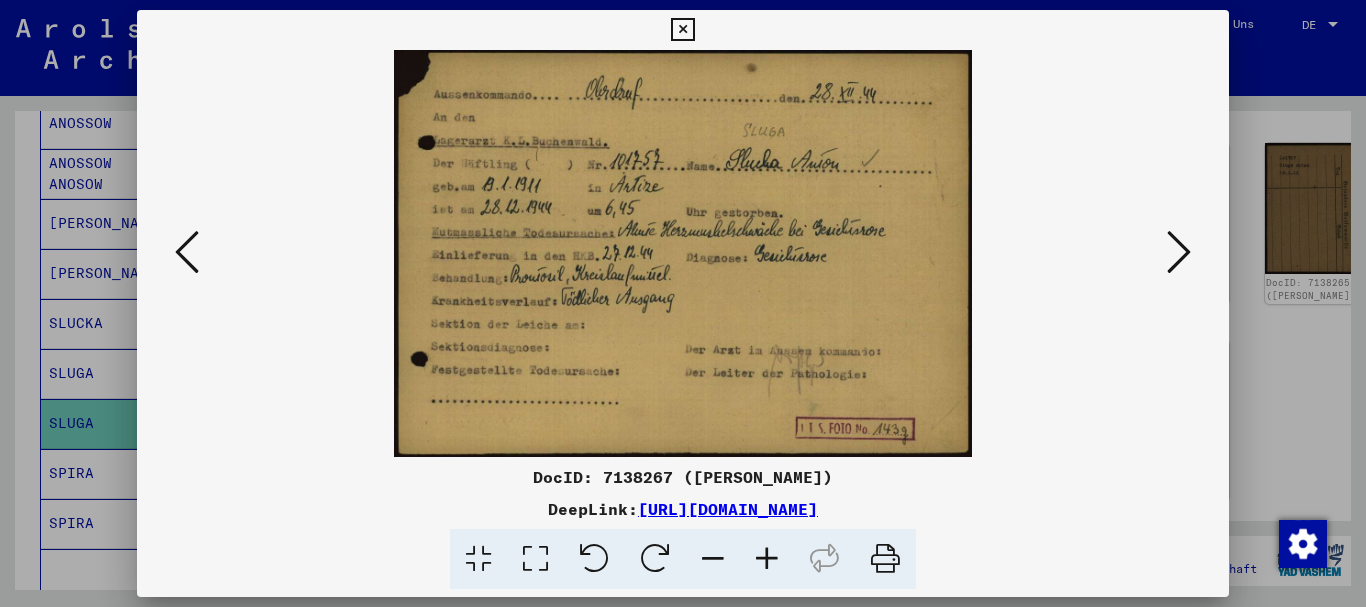 click at bounding box center [683, 303] 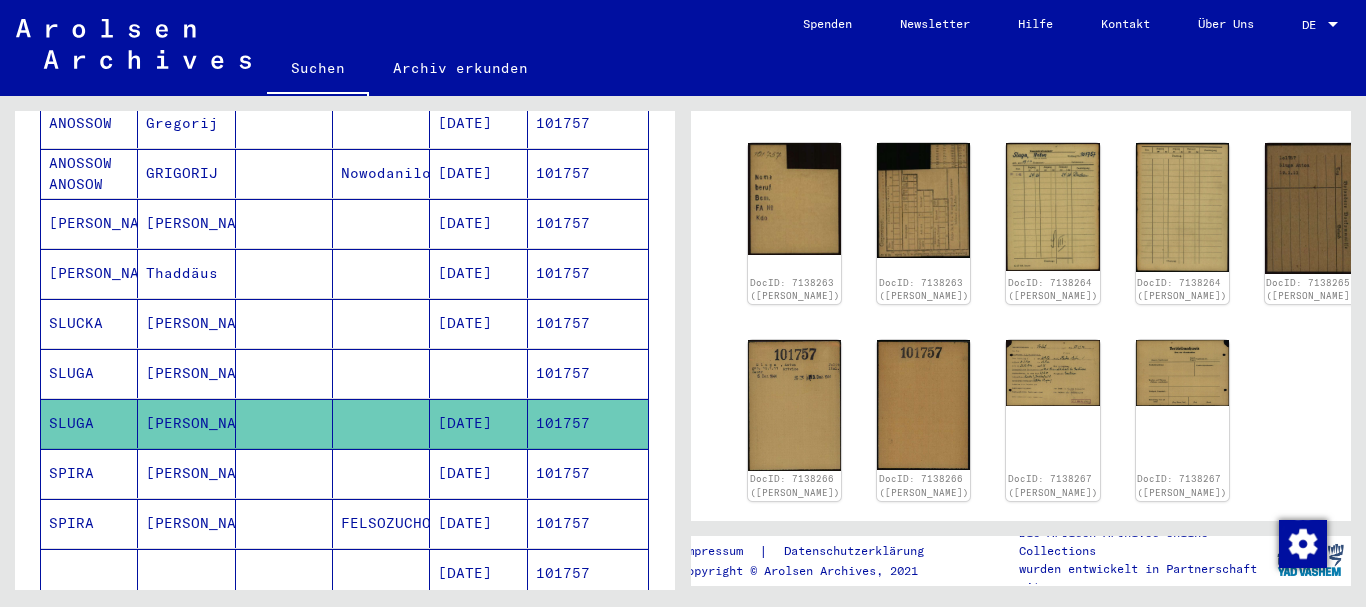 scroll, scrollTop: 0, scrollLeft: 0, axis: both 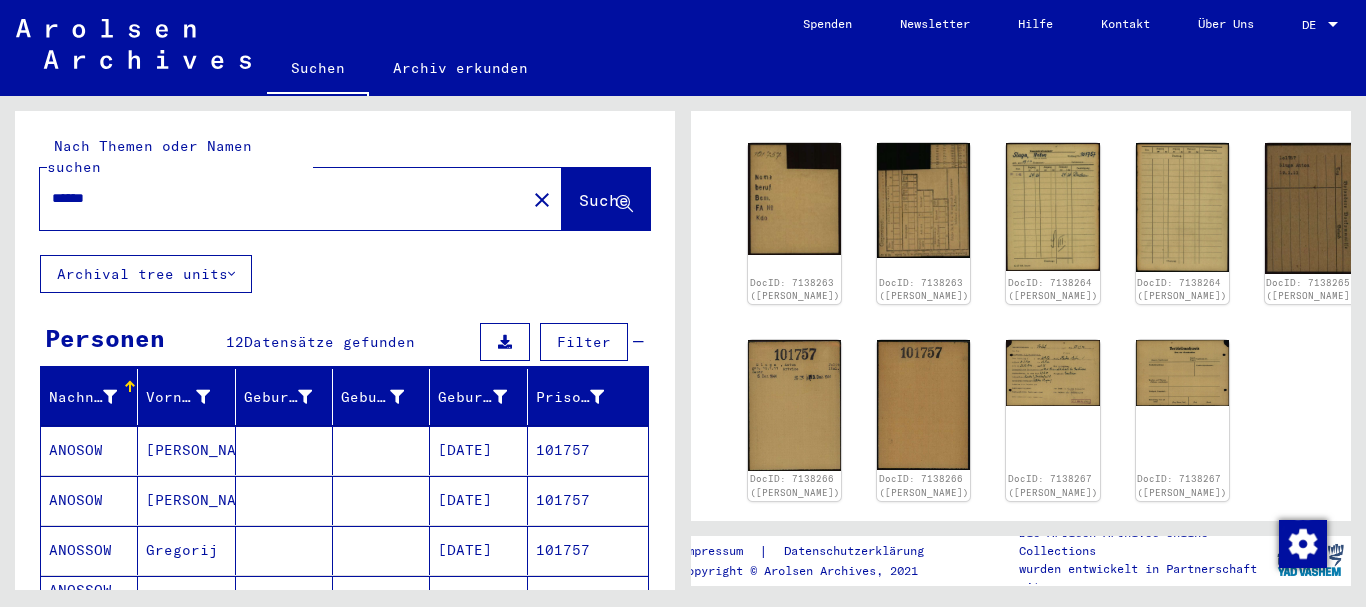 drag, startPoint x: 132, startPoint y: 171, endPoint x: 0, endPoint y: 178, distance: 132.18547 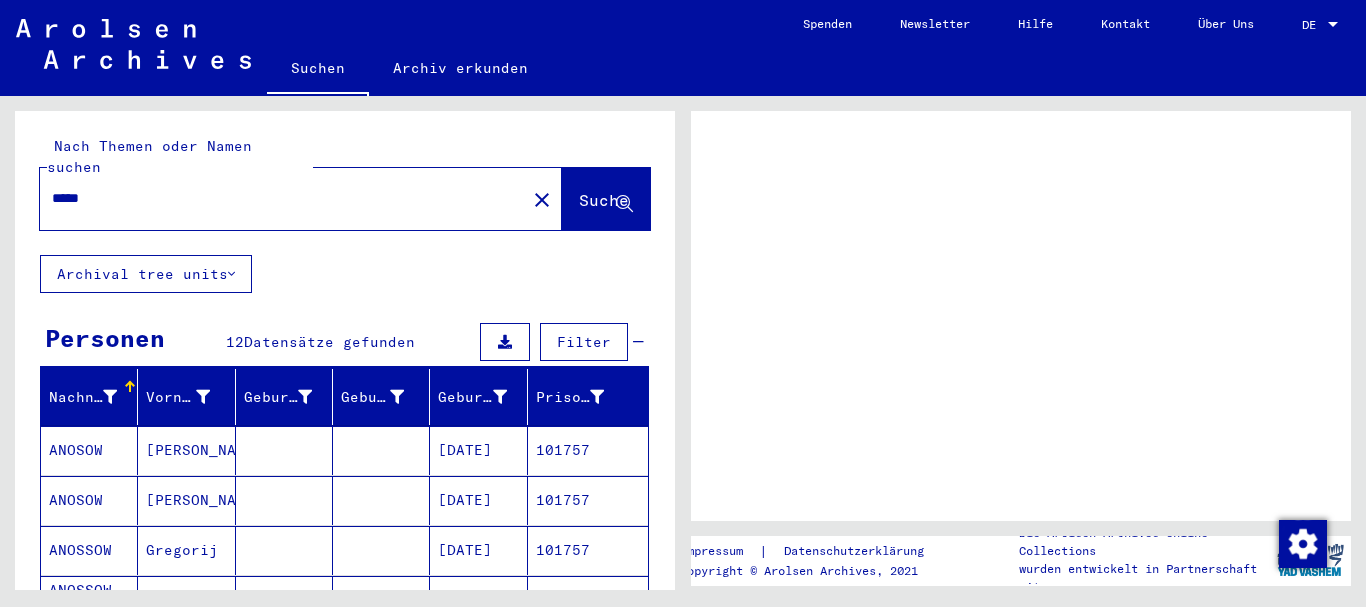 scroll, scrollTop: 0, scrollLeft: 0, axis: both 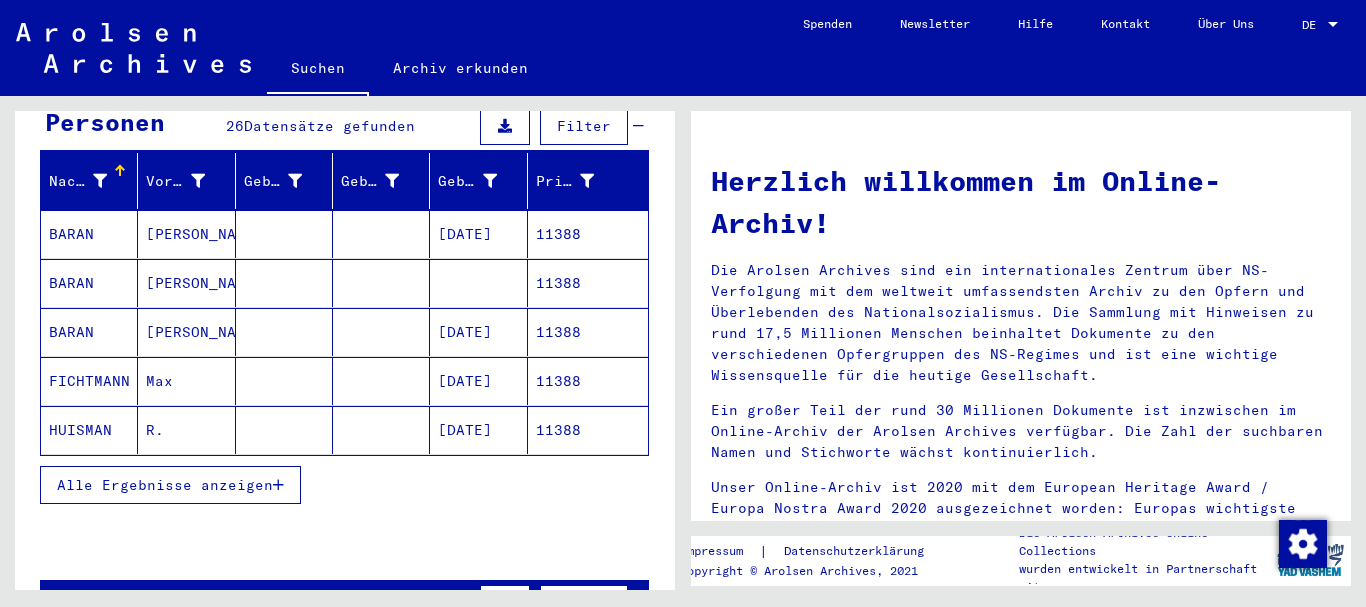 click on "Alle Ergebnisse anzeigen" at bounding box center (165, 485) 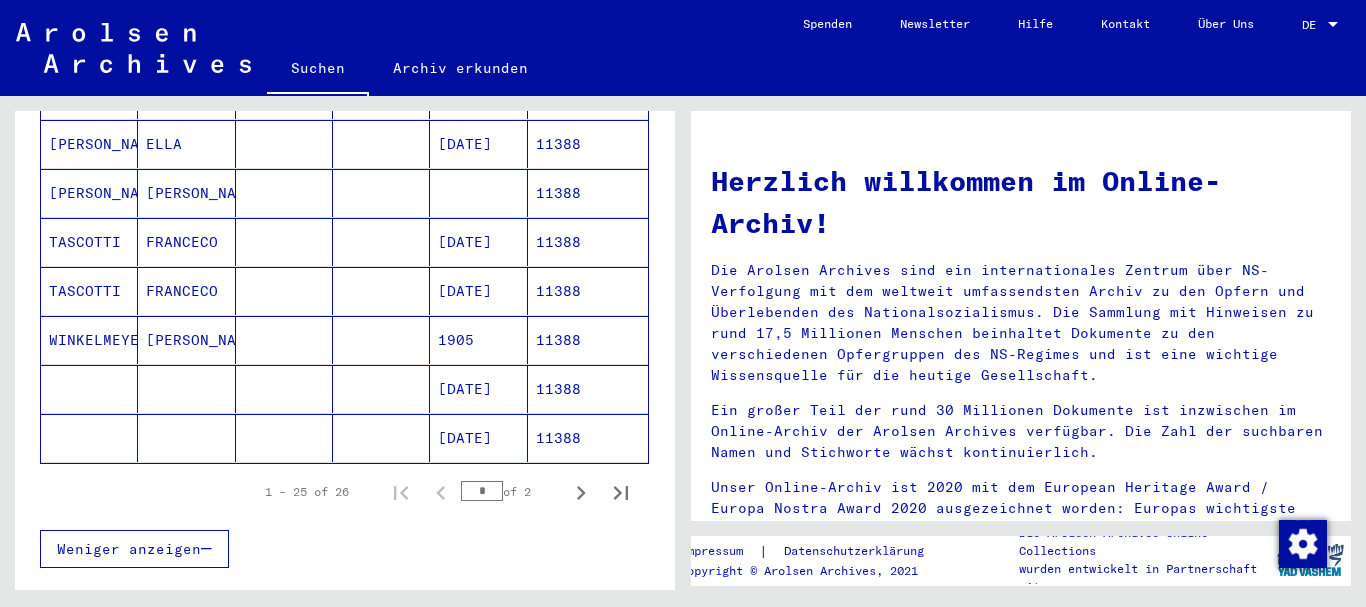 click on "TASCOTTI" at bounding box center (89, 291) 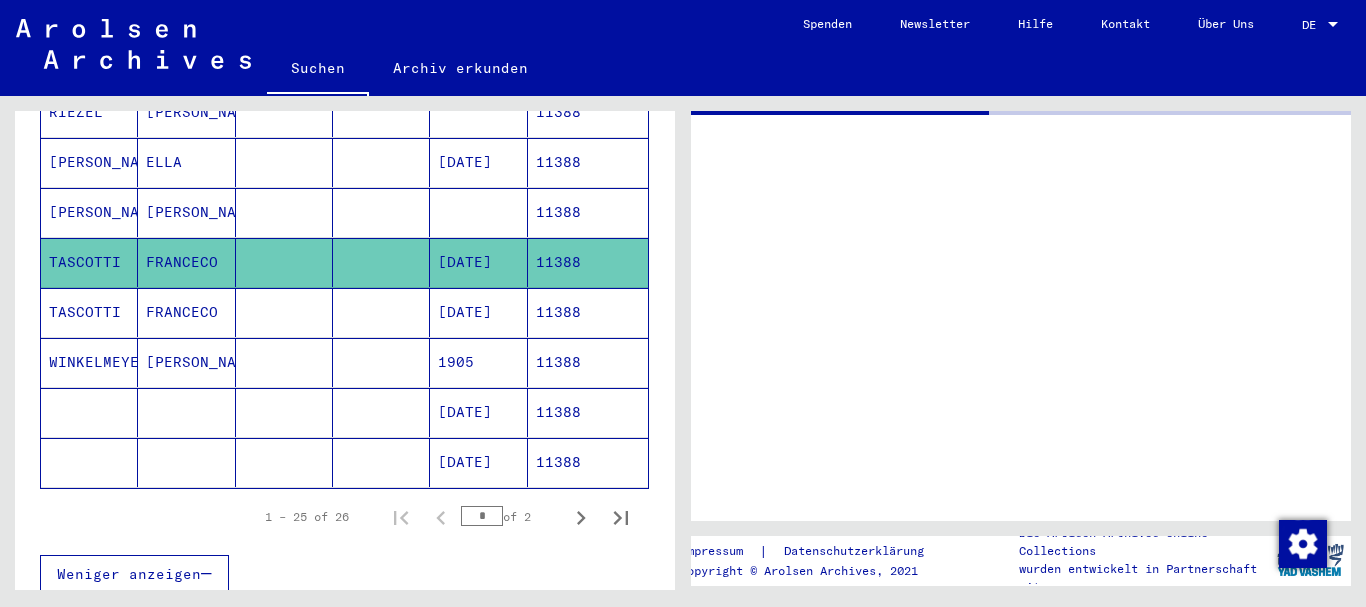 scroll, scrollTop: 1207, scrollLeft: 0, axis: vertical 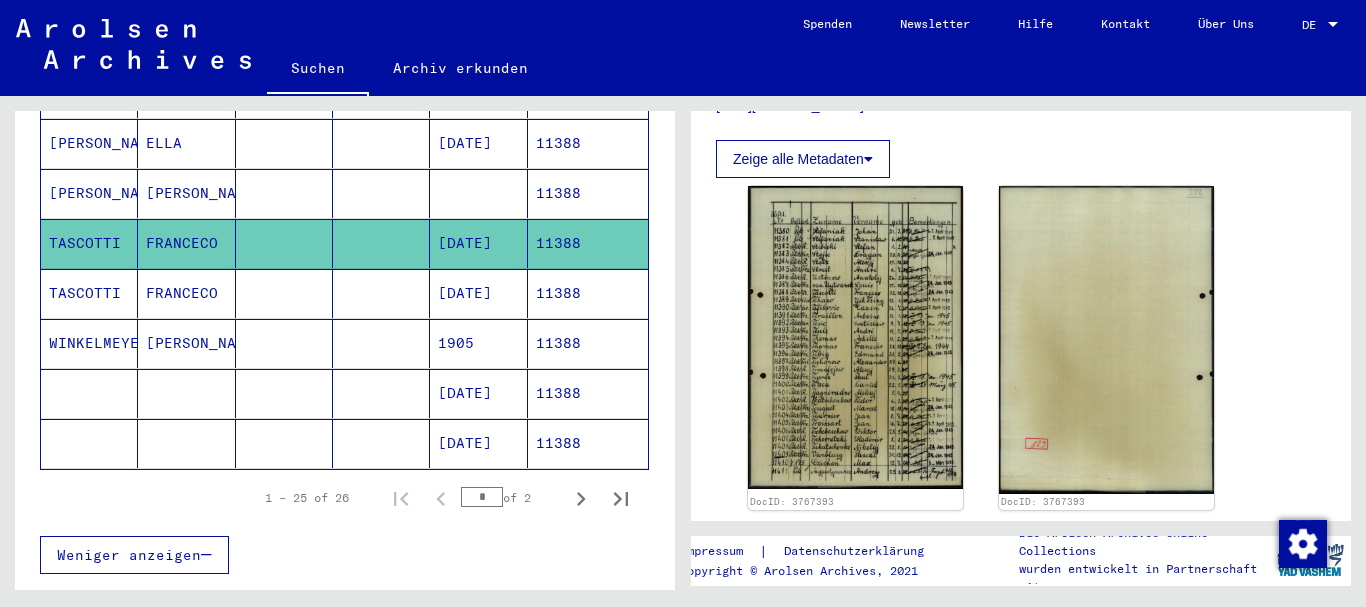 click at bounding box center [284, 343] 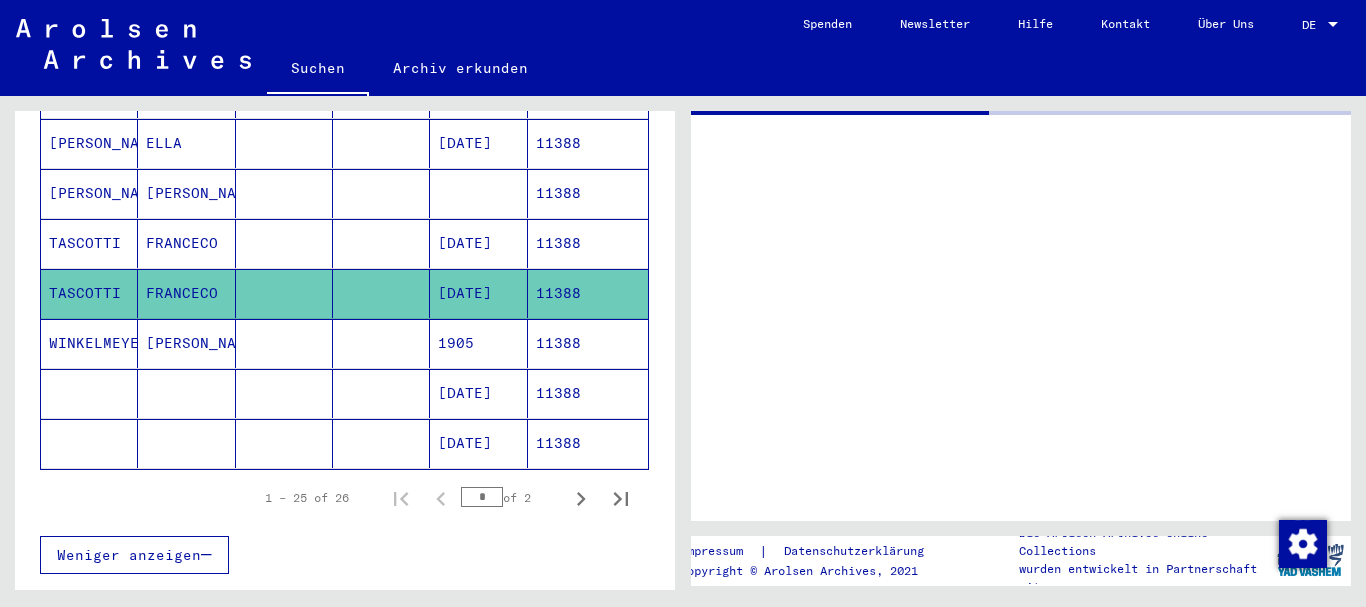 scroll, scrollTop: 0, scrollLeft: 0, axis: both 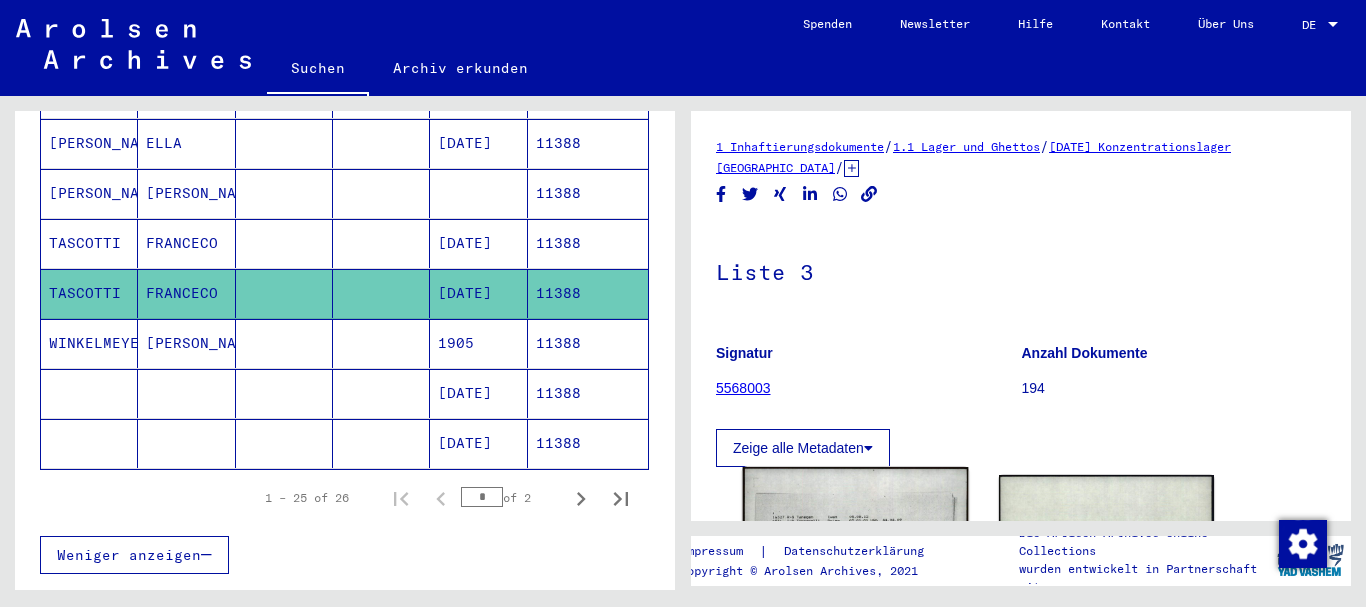 click 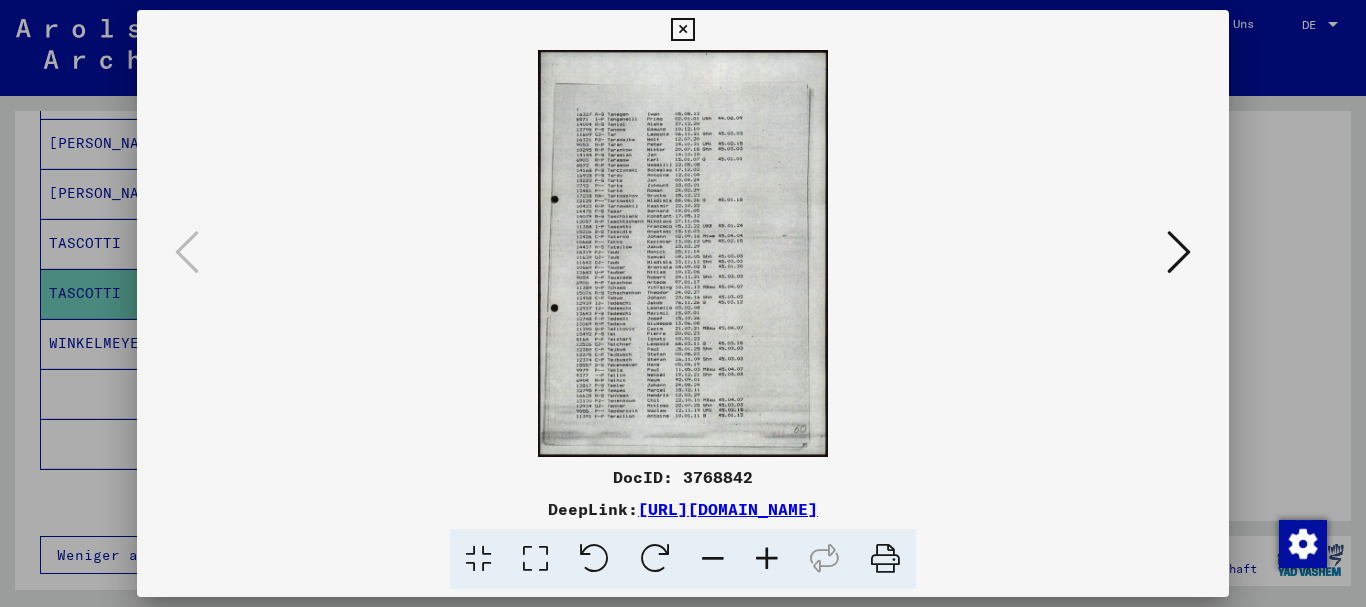 click at bounding box center (767, 559) 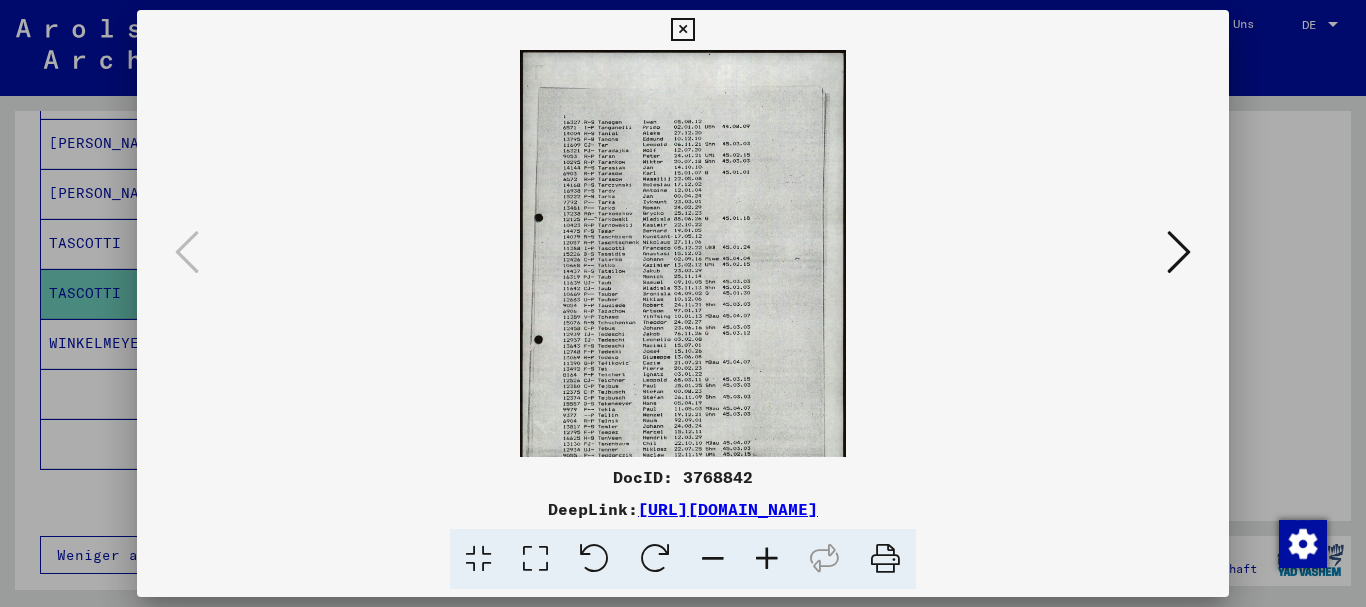 click at bounding box center (767, 559) 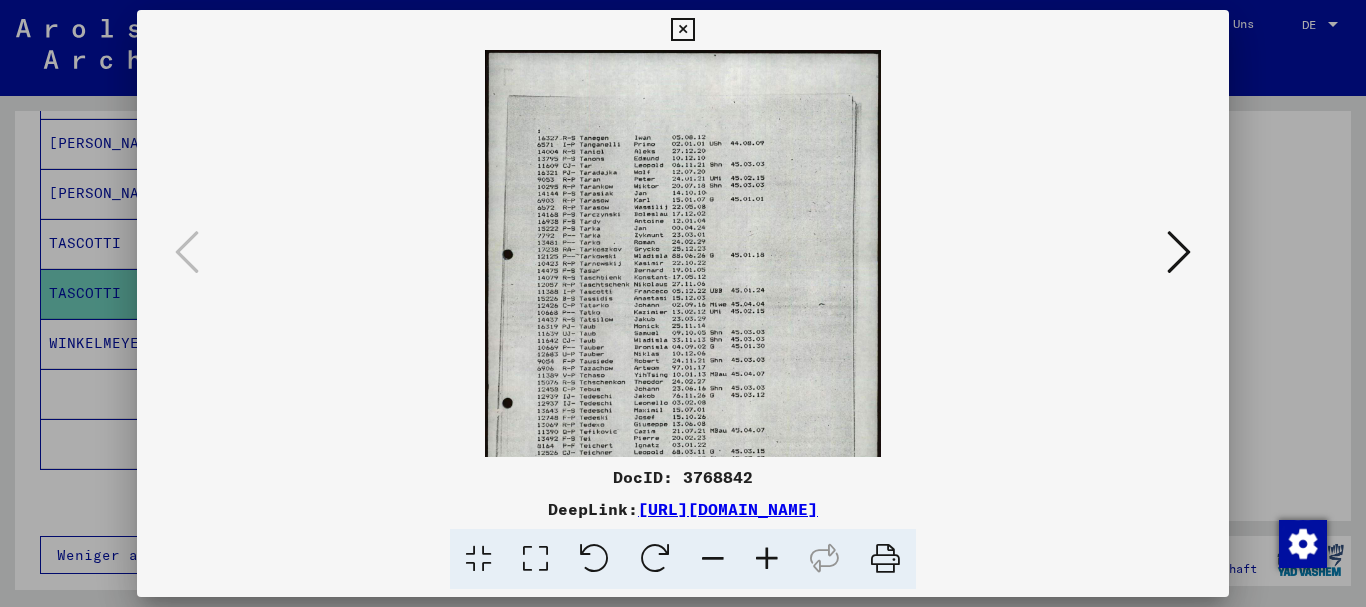 click at bounding box center [767, 559] 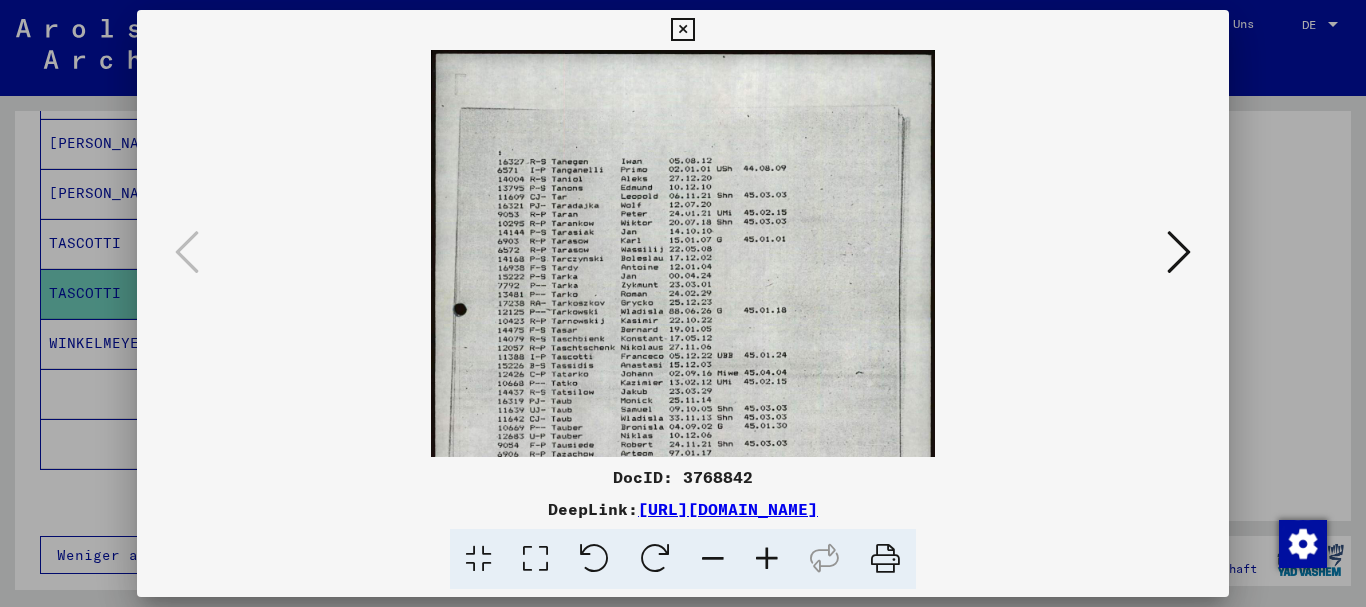 click at bounding box center [767, 559] 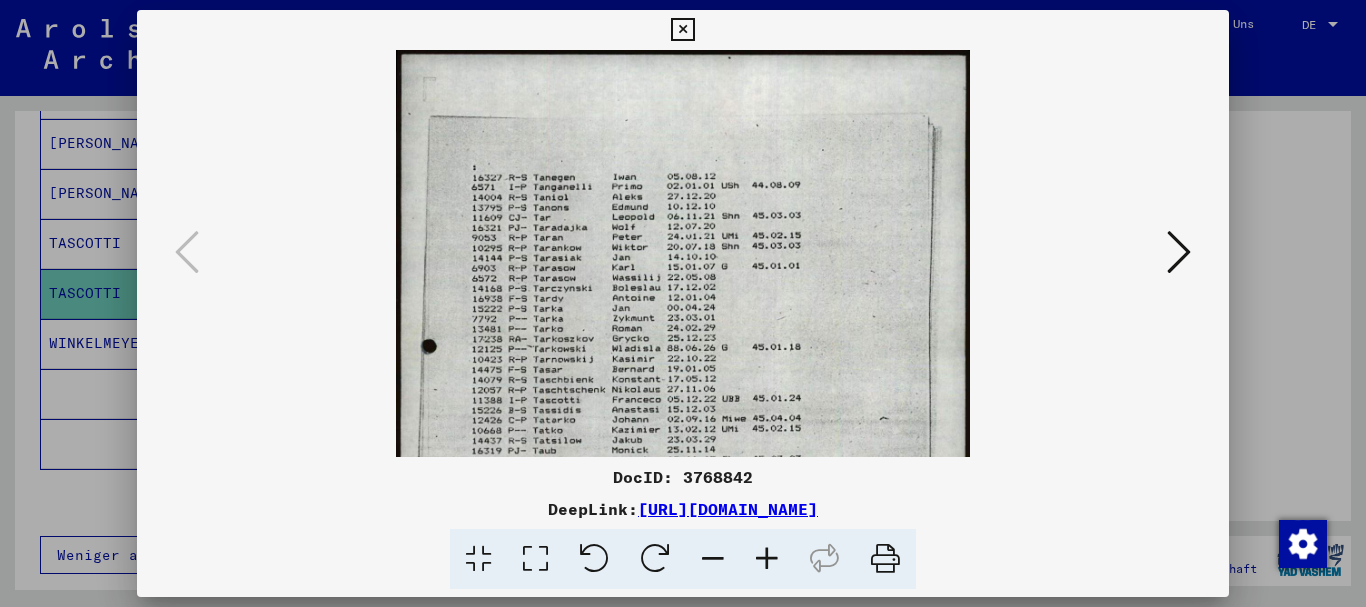 click at bounding box center [767, 559] 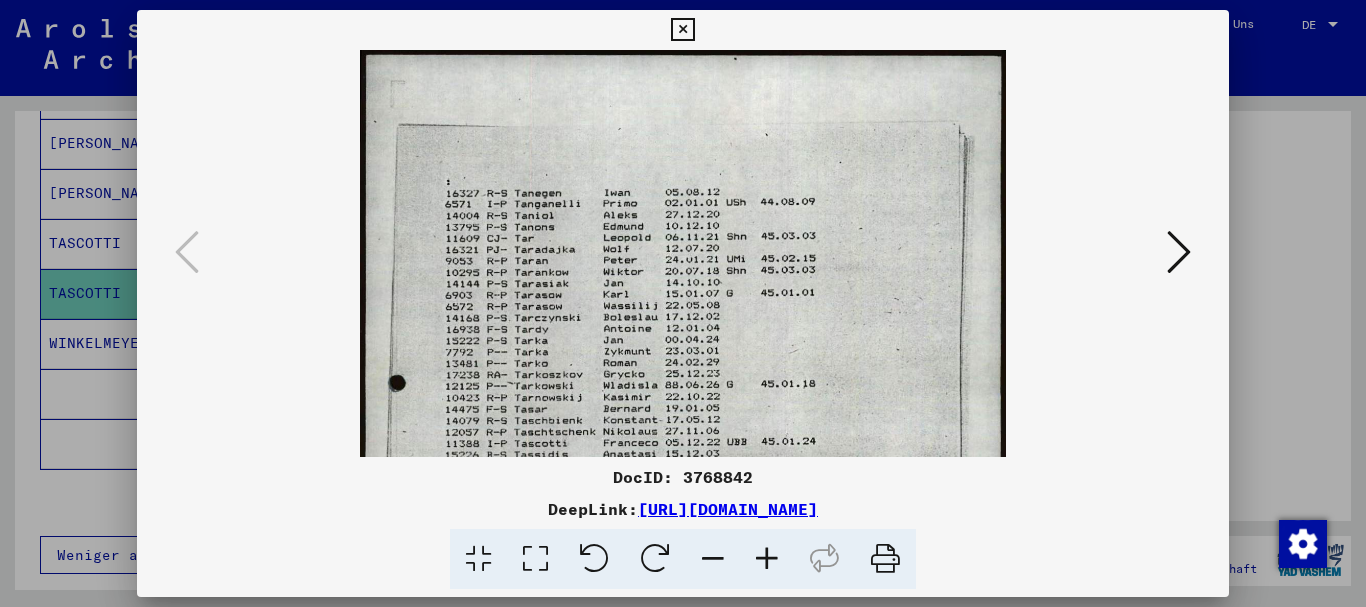 click at bounding box center [767, 559] 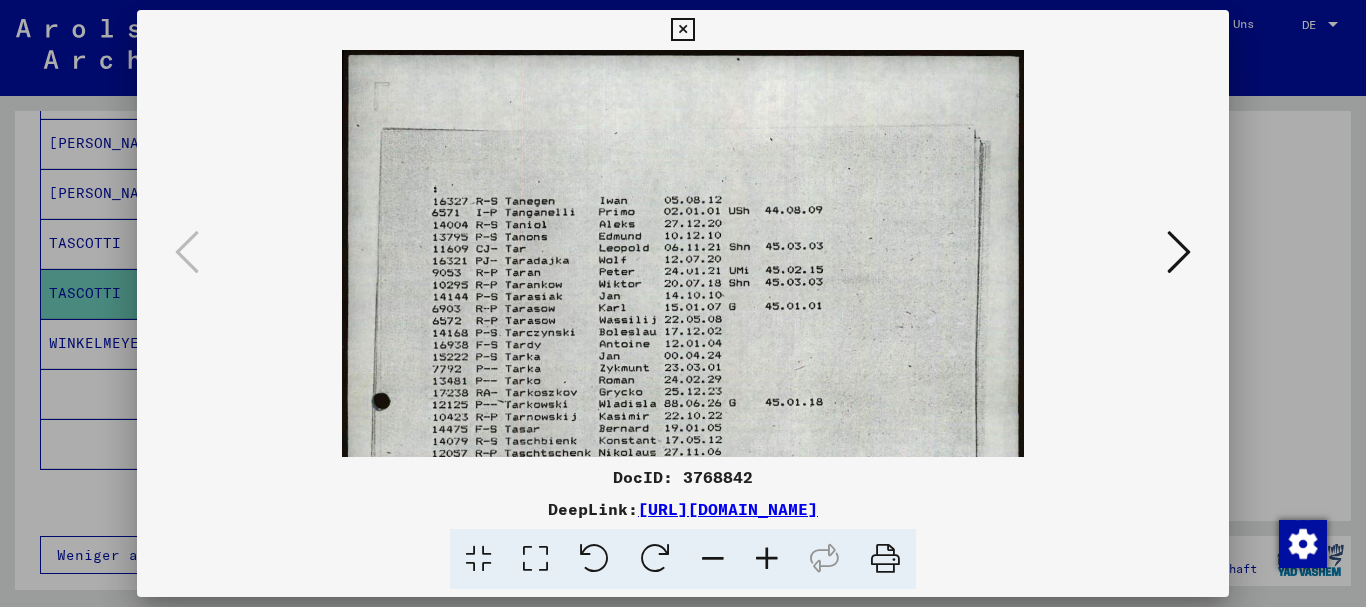 click at bounding box center (767, 559) 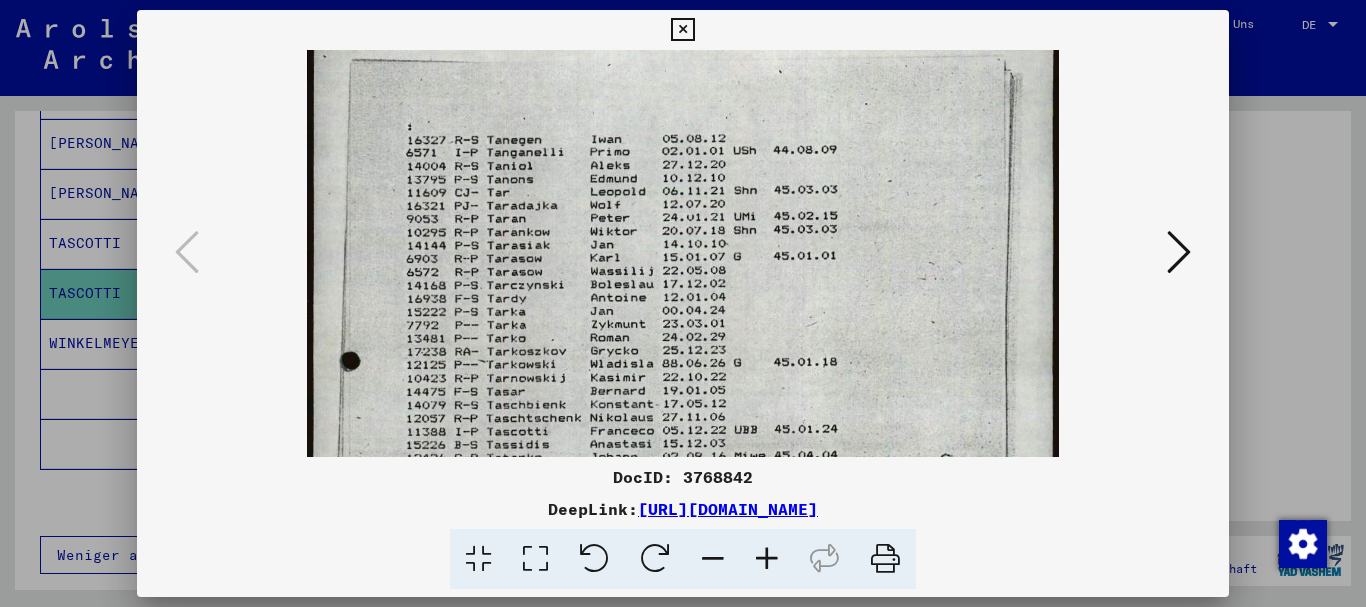 drag, startPoint x: 538, startPoint y: 329, endPoint x: 539, endPoint y: 258, distance: 71.00704 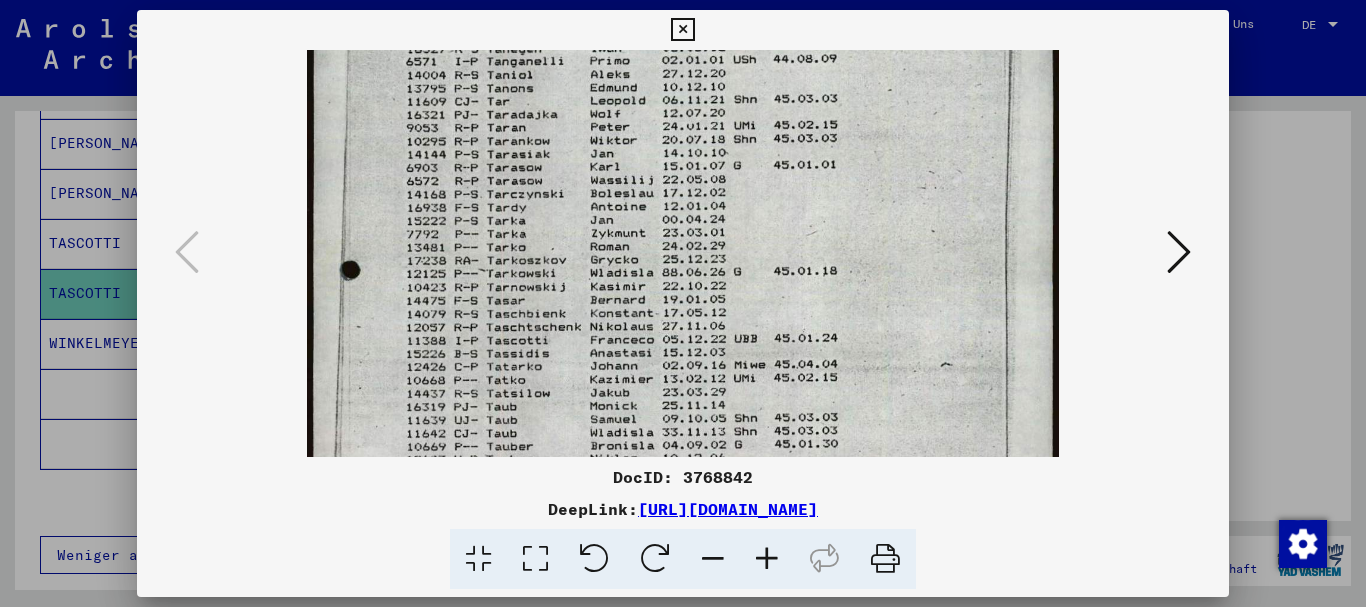 scroll, scrollTop: 184, scrollLeft: 0, axis: vertical 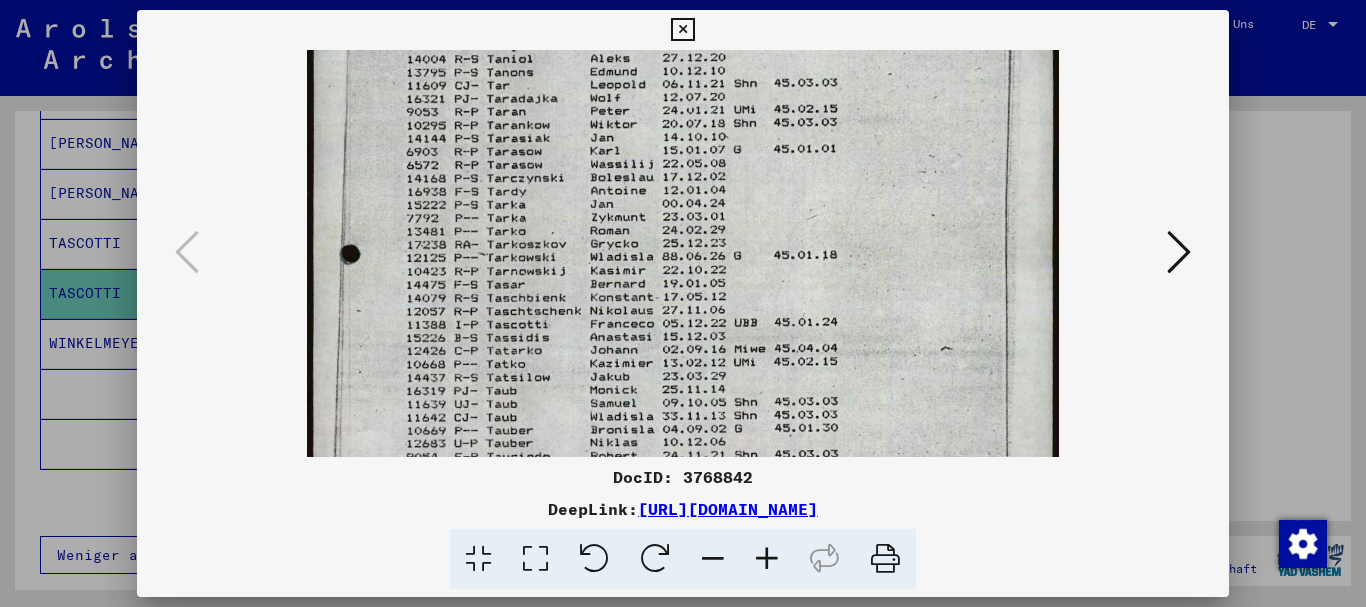 drag, startPoint x: 516, startPoint y: 373, endPoint x: 516, endPoint y: 278, distance: 95 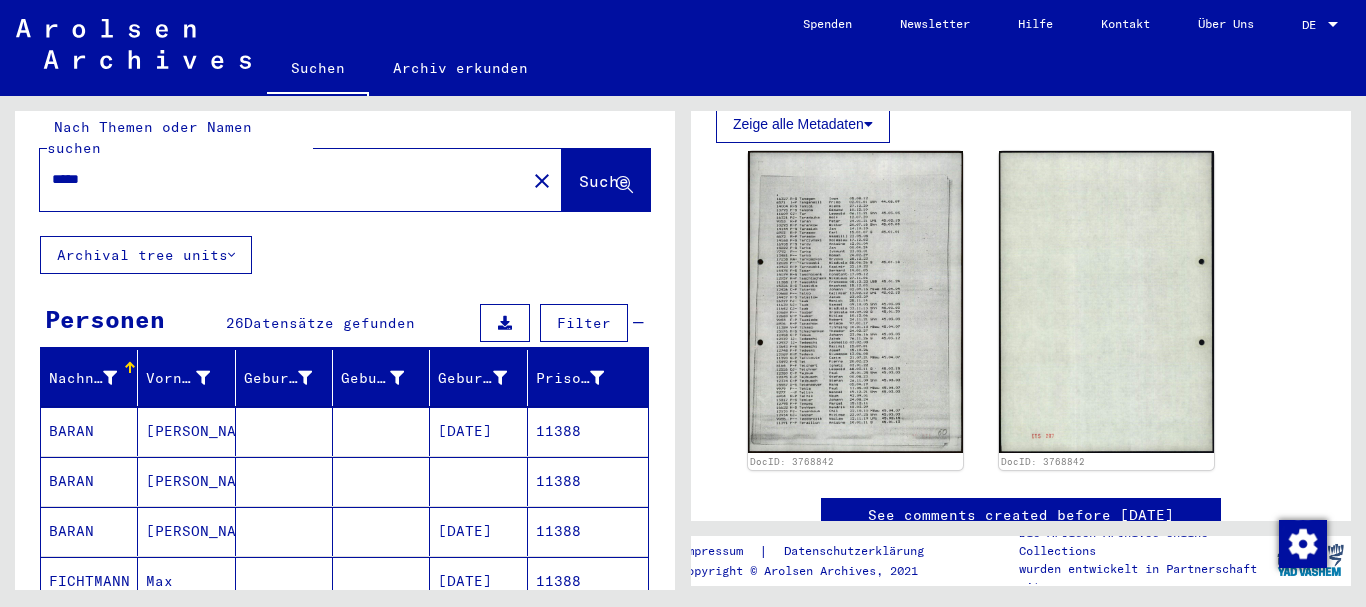 scroll, scrollTop: 0, scrollLeft: 0, axis: both 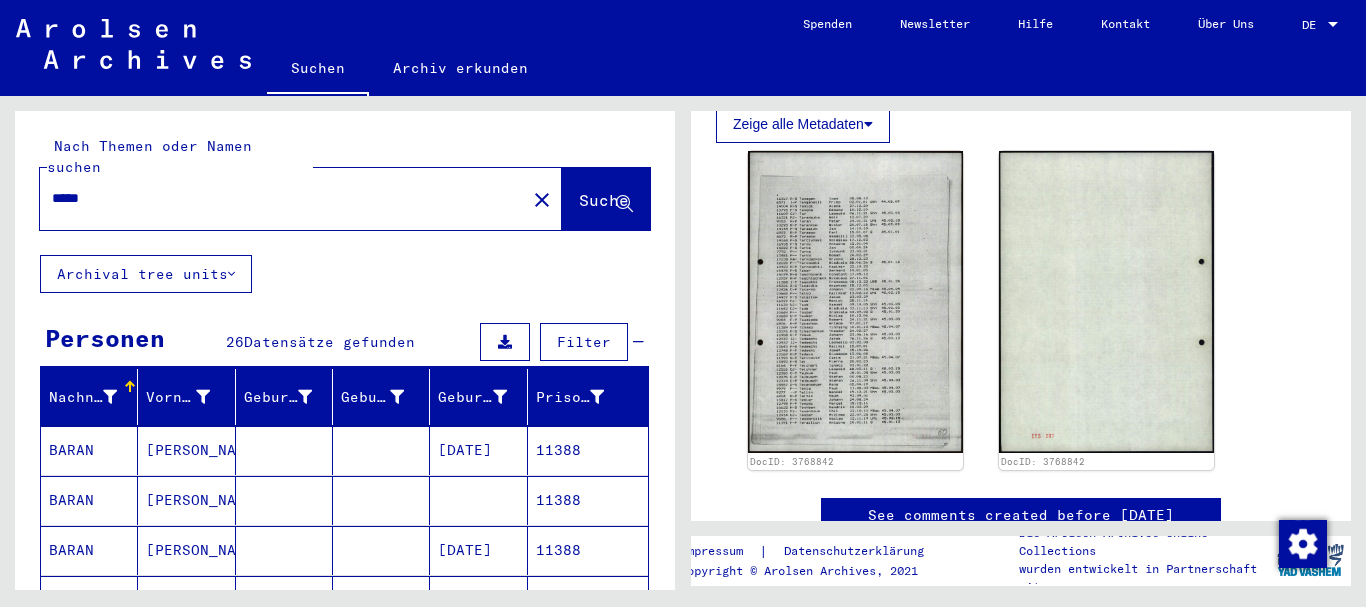 drag, startPoint x: 81, startPoint y: 174, endPoint x: 0, endPoint y: 177, distance: 81.055534 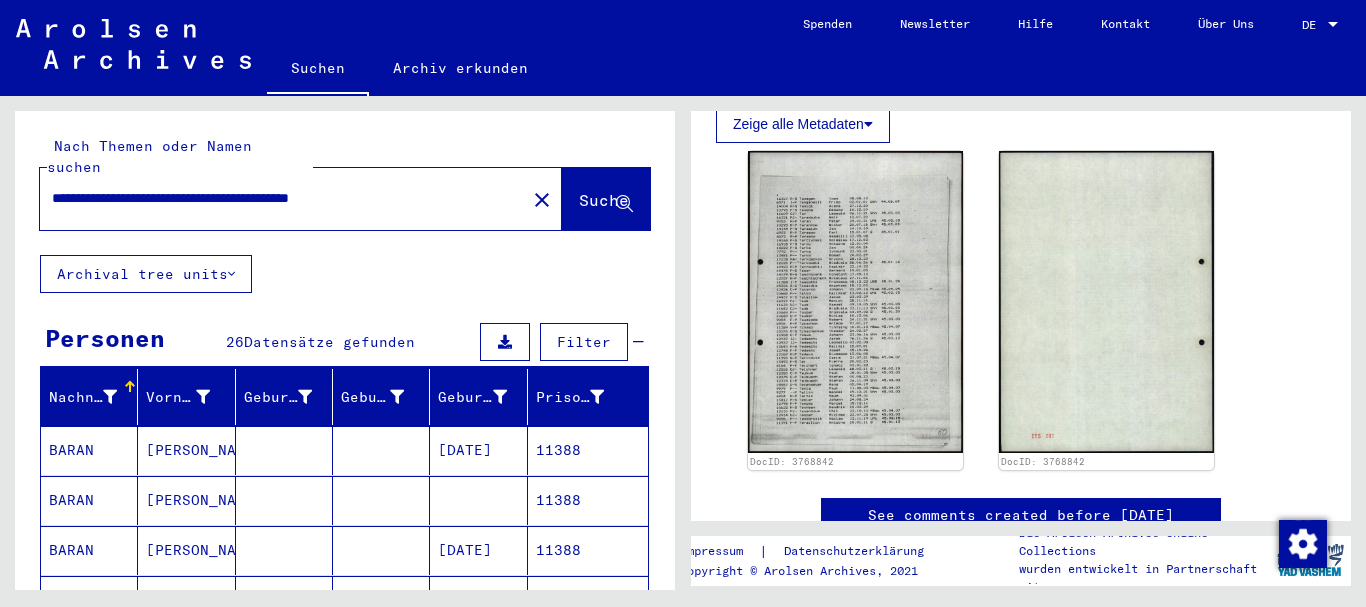 type on "**********" 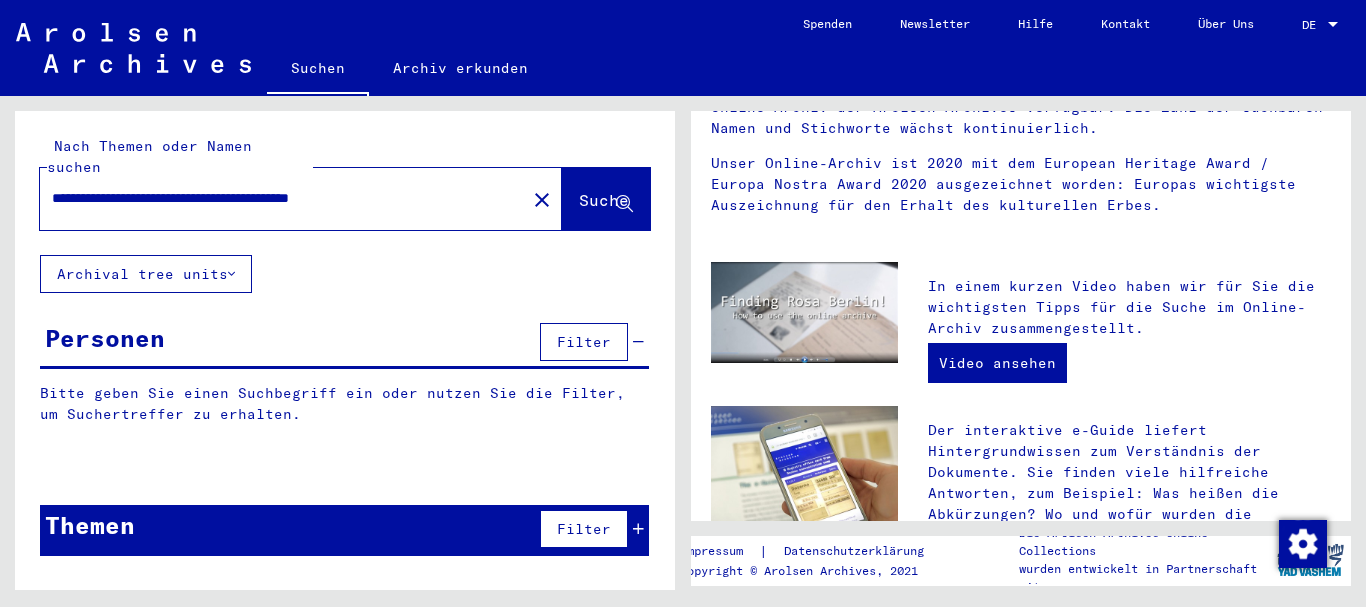 scroll, scrollTop: 0, scrollLeft: 0, axis: both 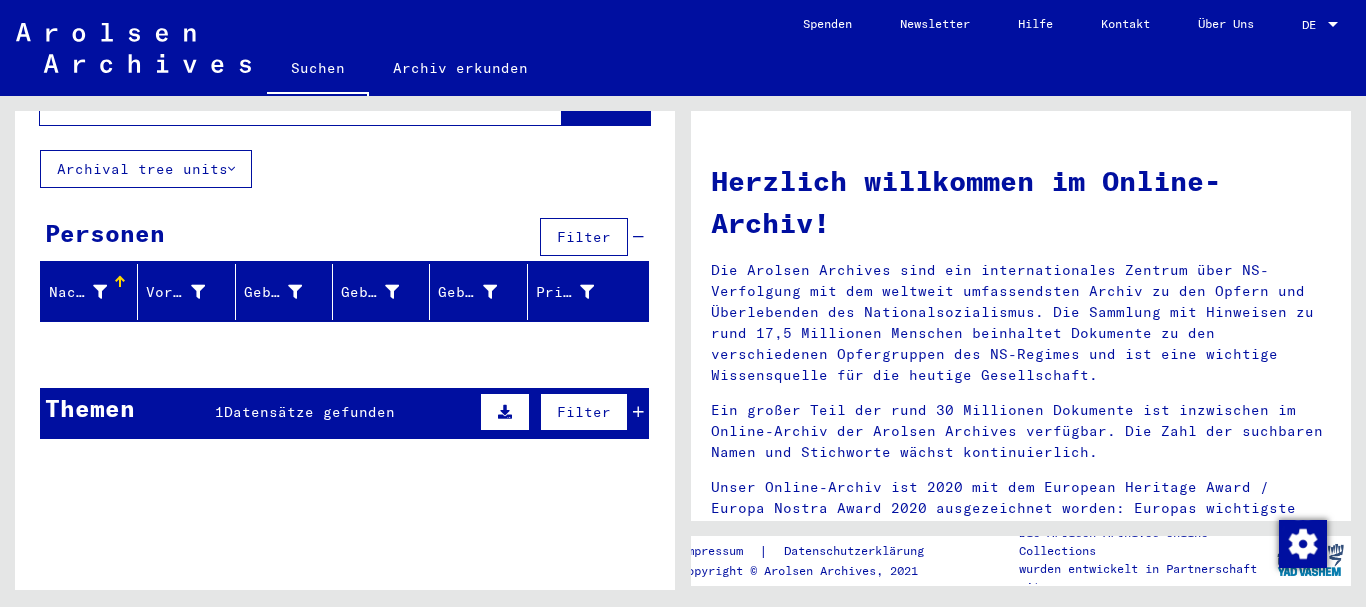 click on "Datensätze gefunden" at bounding box center [309, 412] 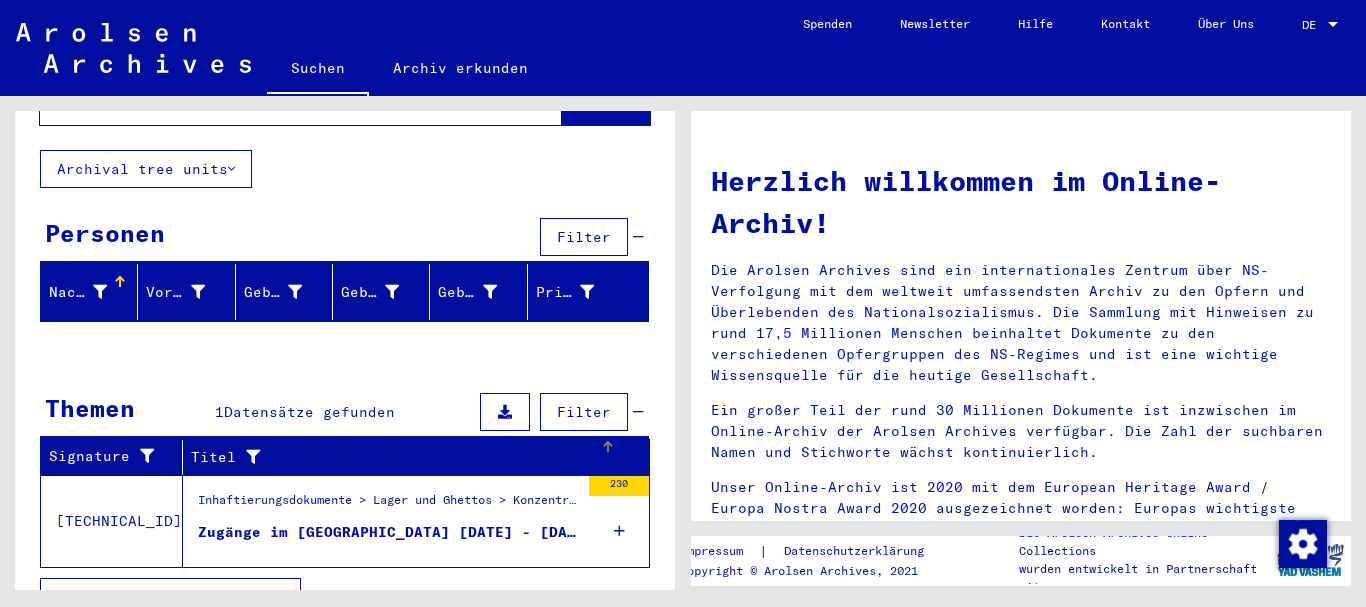 scroll, scrollTop: 121, scrollLeft: 0, axis: vertical 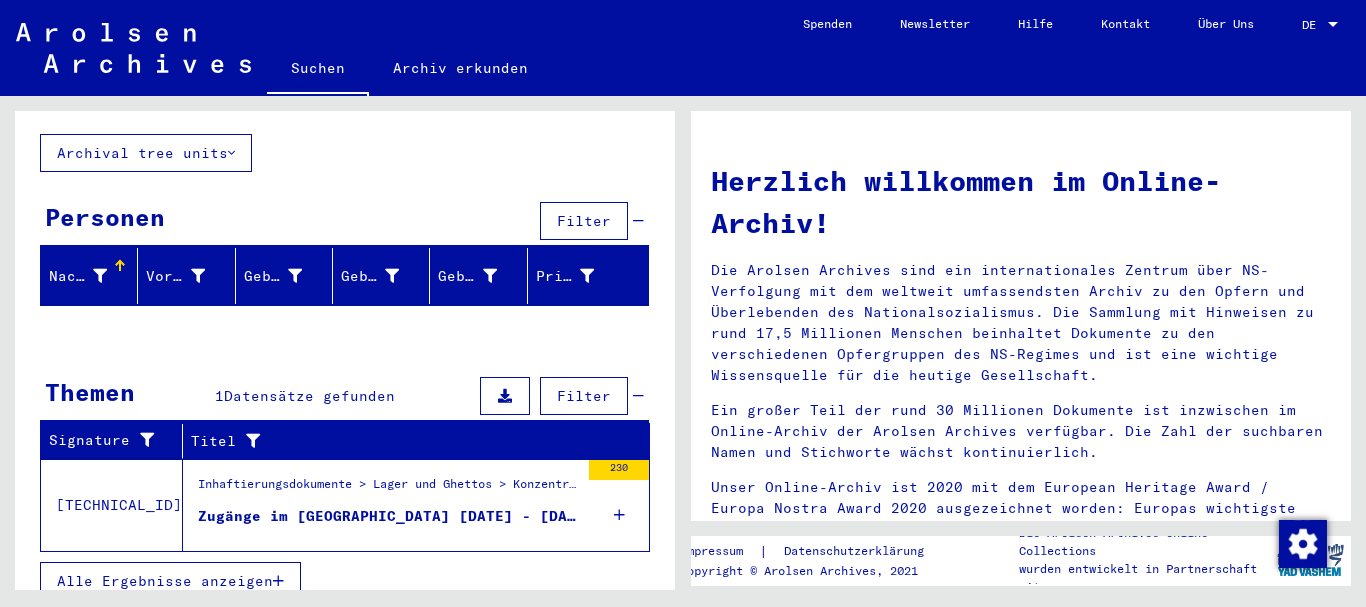 click on "Zugänge im KL Mauthausen 04.08.44 - 07.01.45" at bounding box center [388, 516] 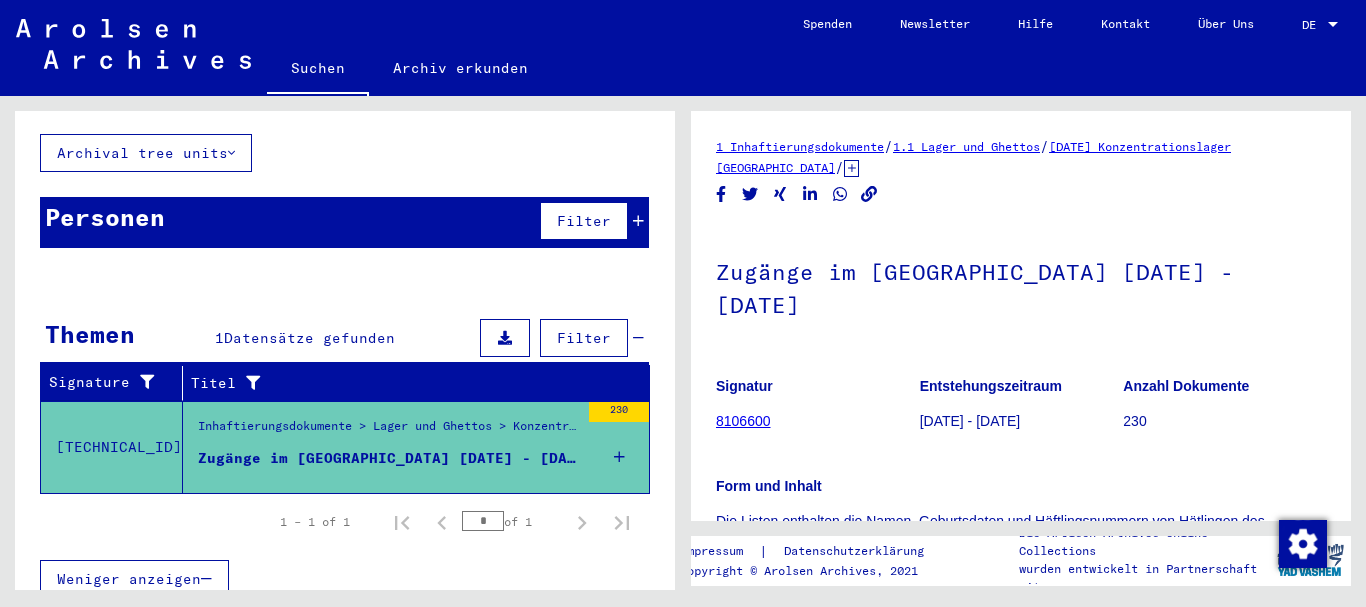 scroll, scrollTop: 119, scrollLeft: 0, axis: vertical 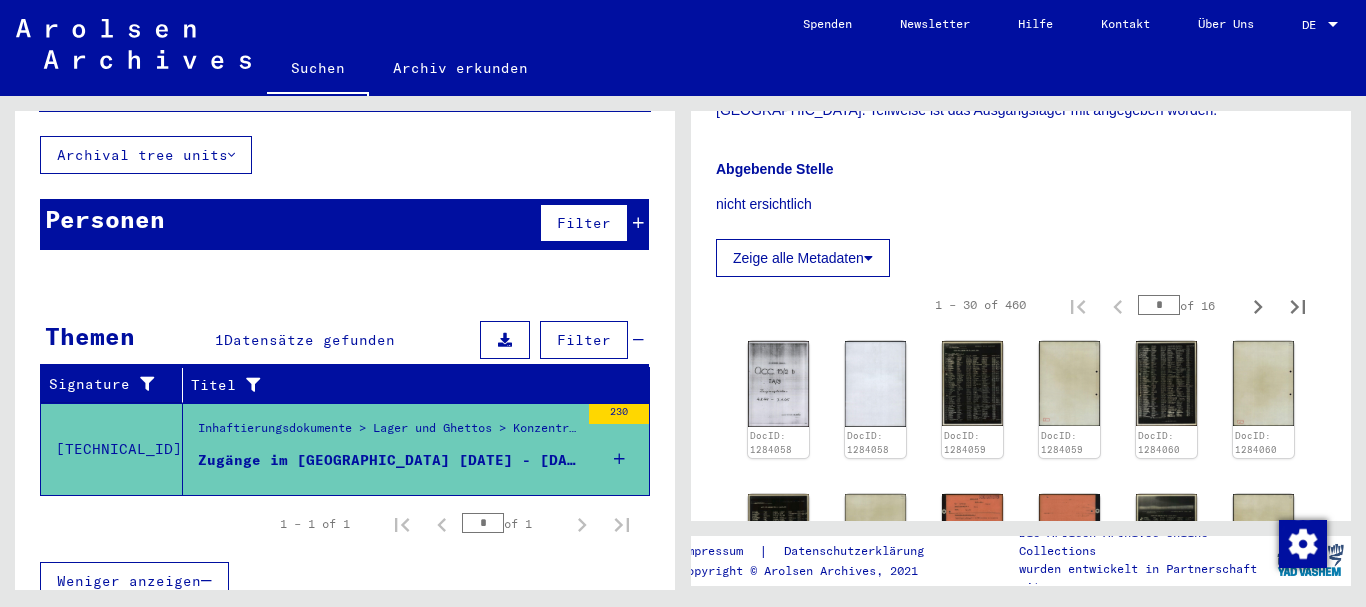 click on "*" at bounding box center [1159, 305] 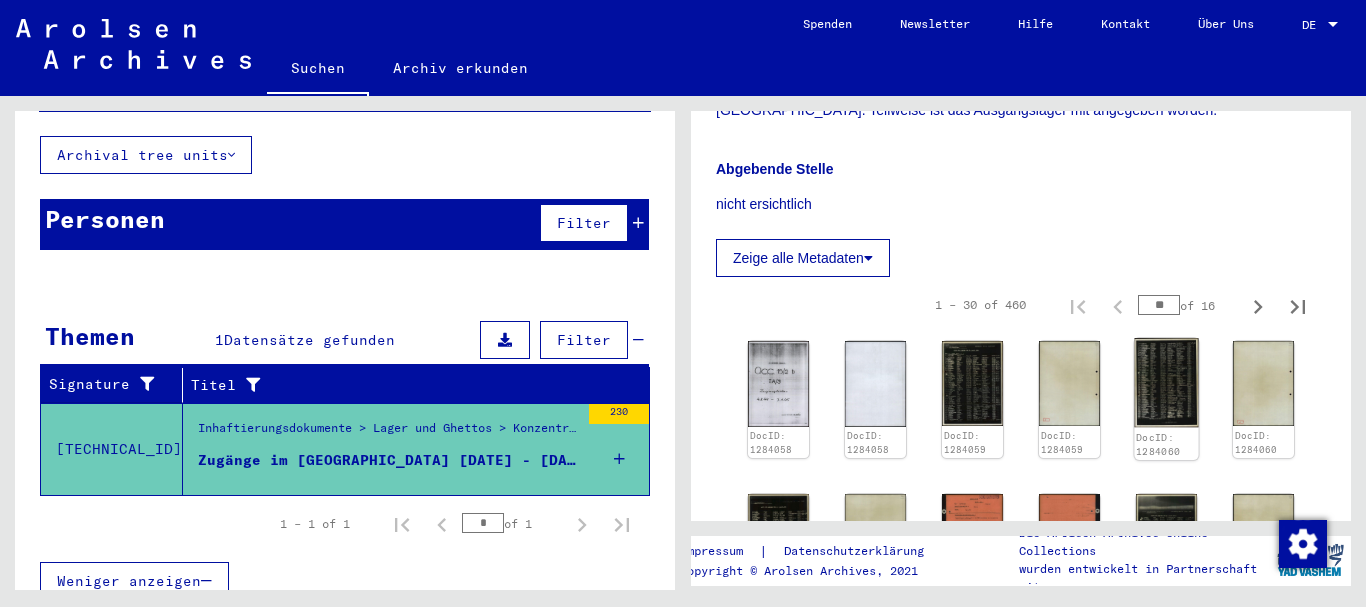 type on "**" 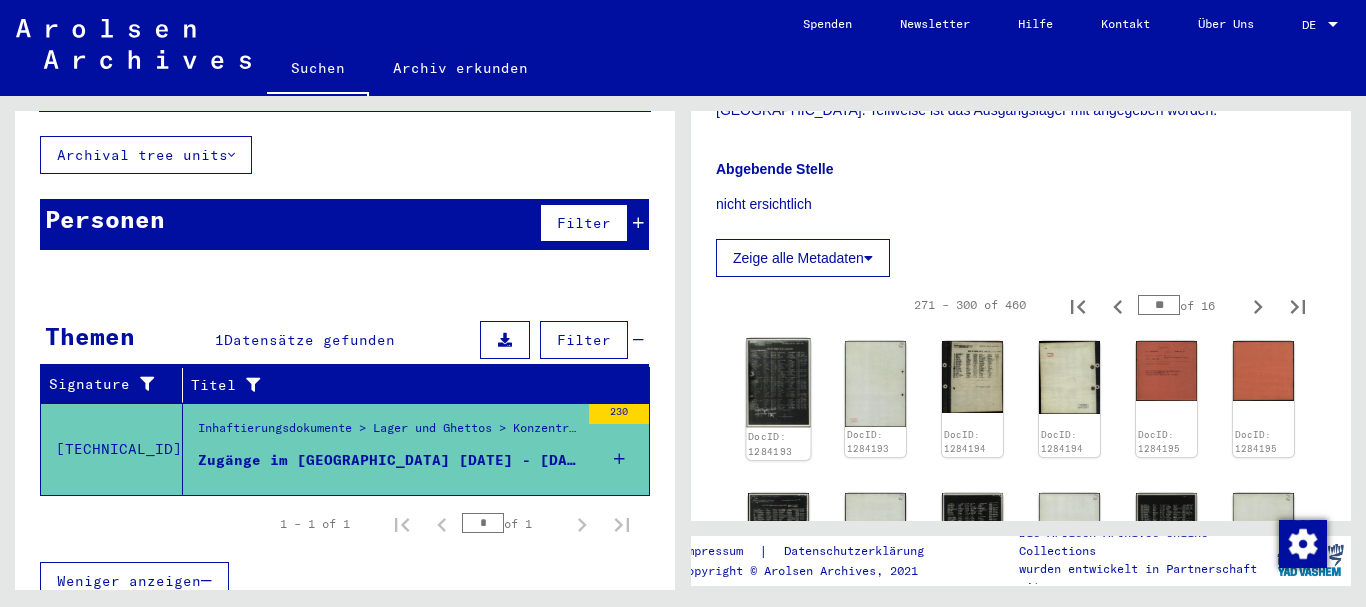 click 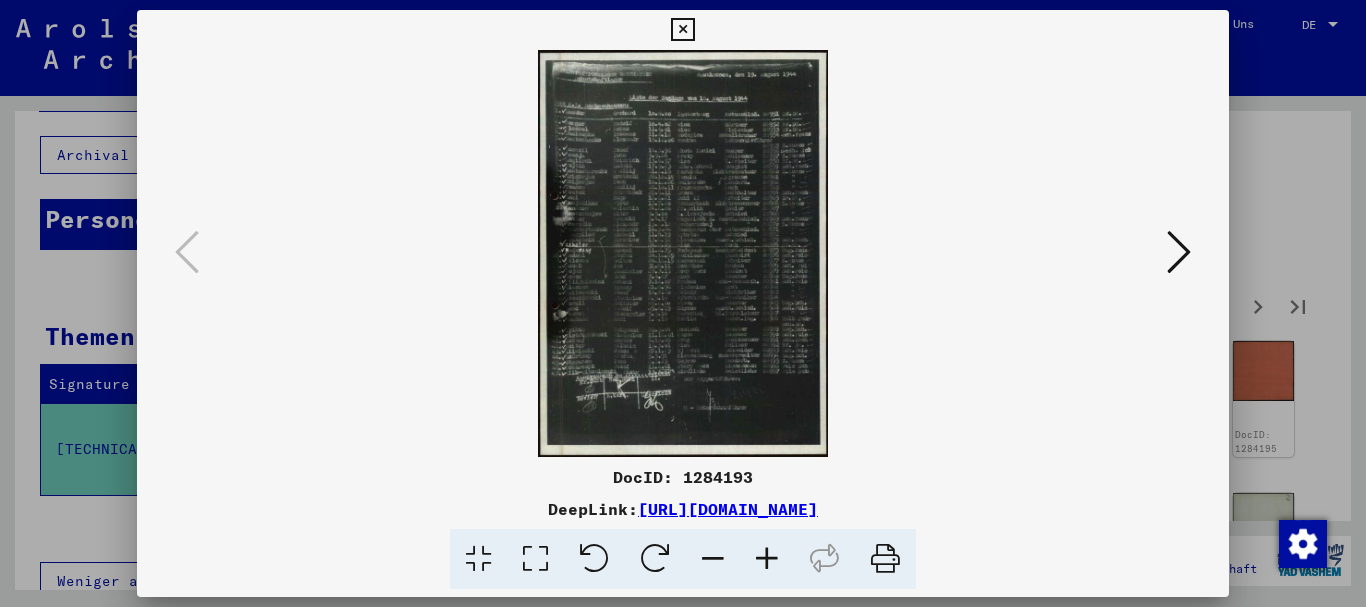 click at bounding box center (767, 559) 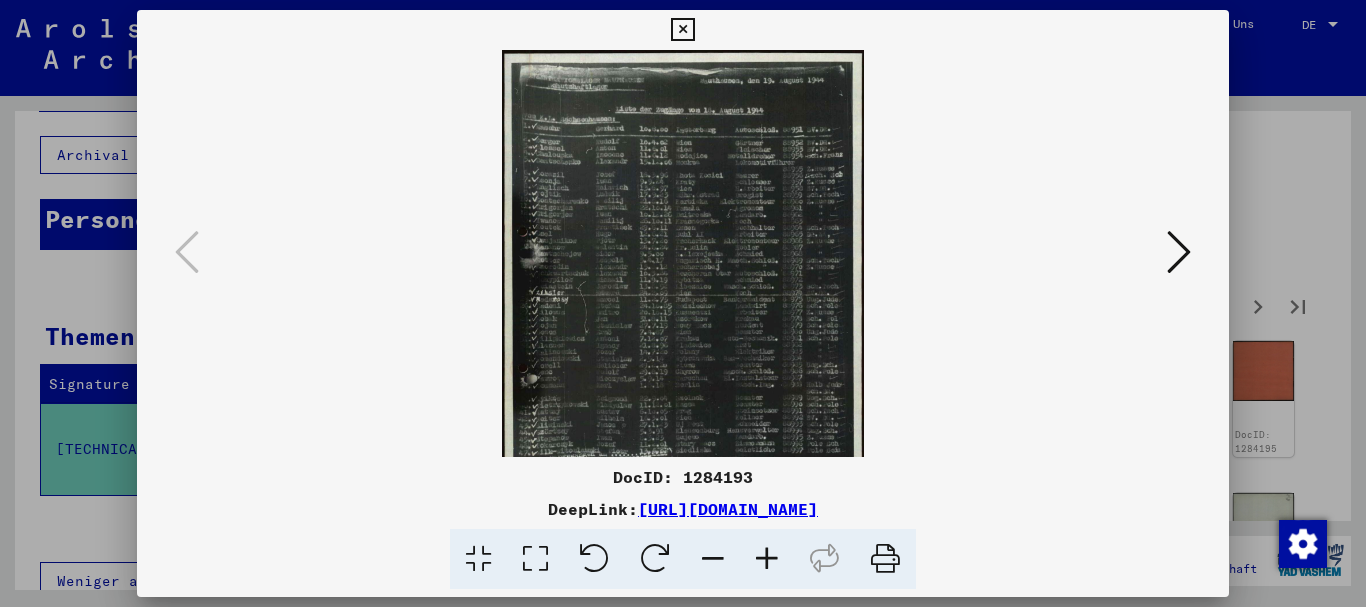 click at bounding box center (767, 559) 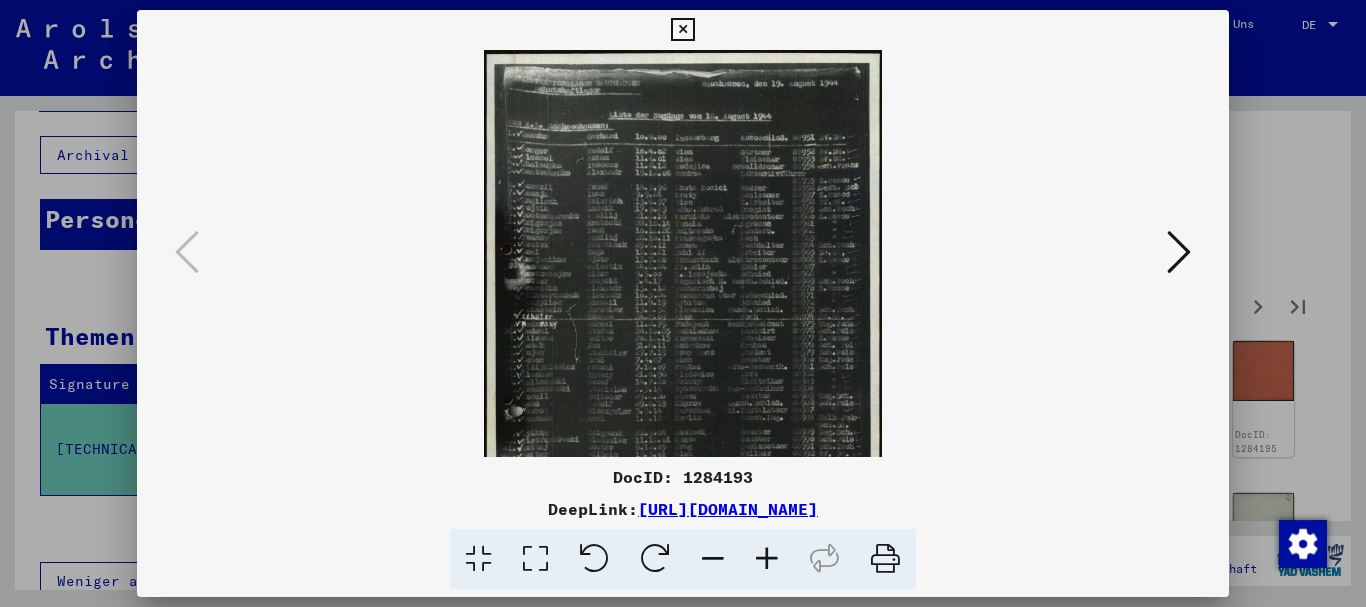 click at bounding box center (767, 559) 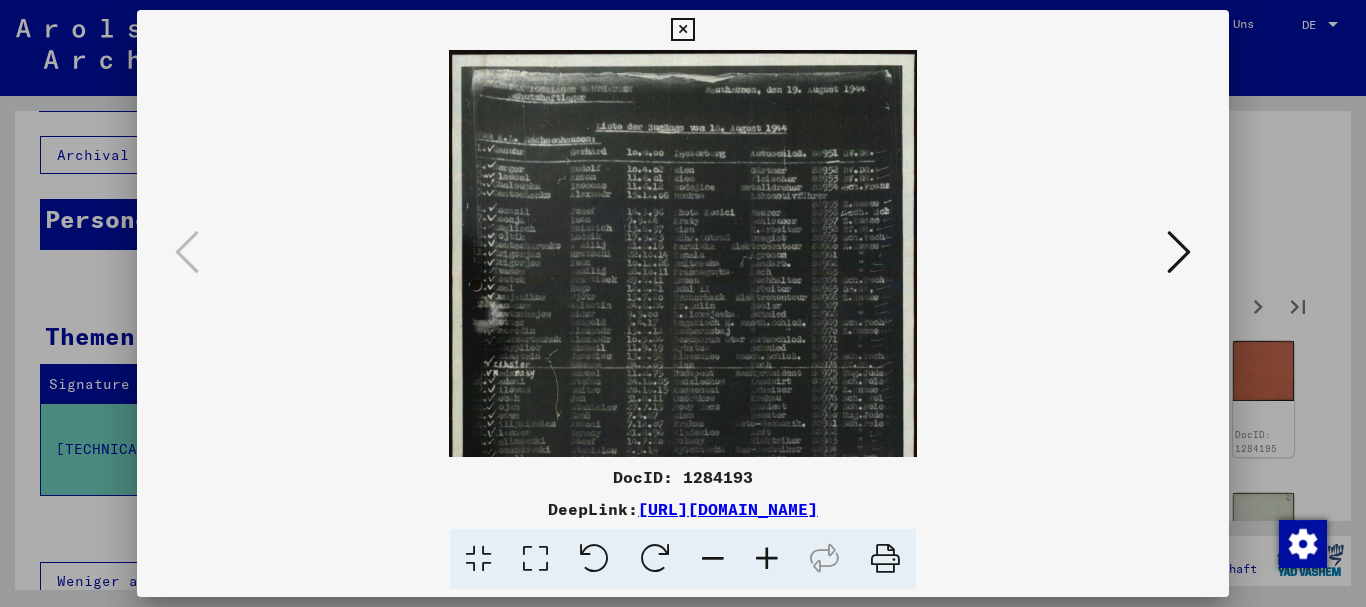click at bounding box center (767, 559) 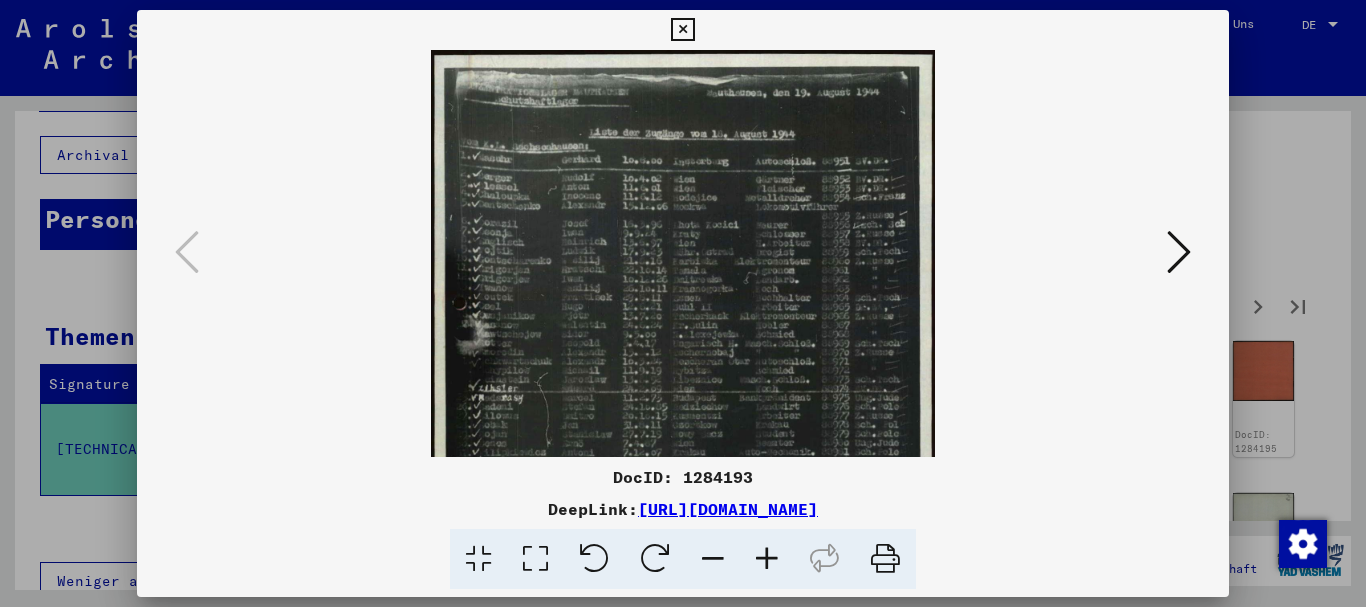 click at bounding box center (767, 559) 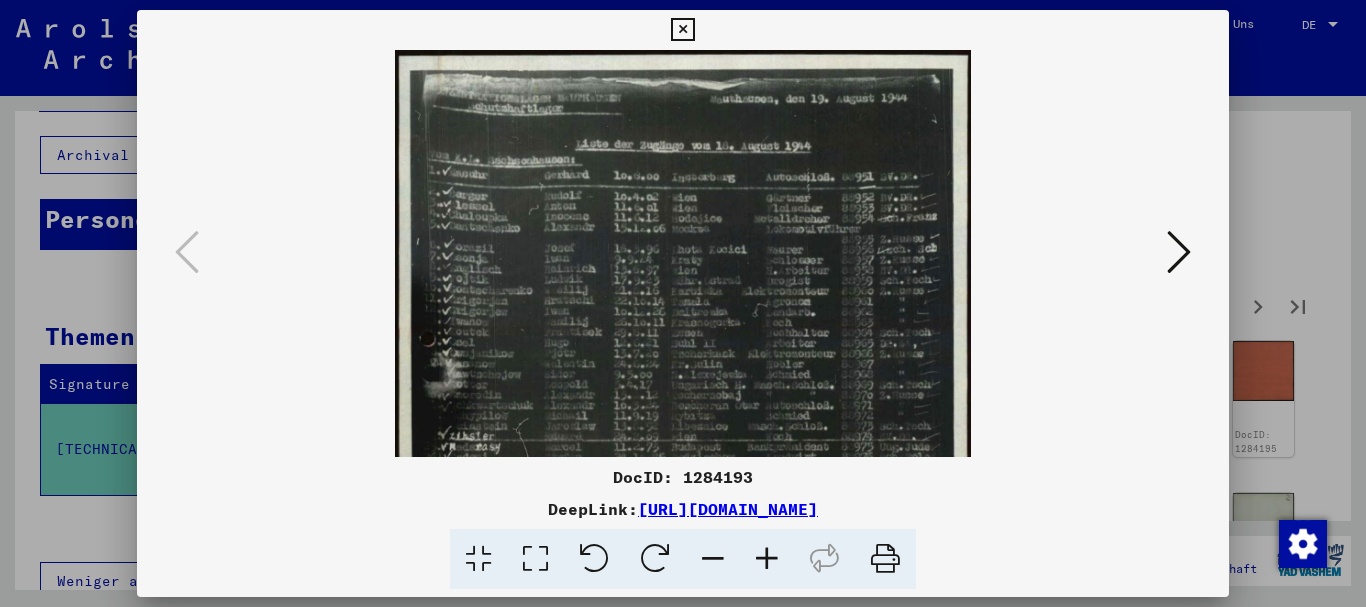 click at bounding box center (767, 559) 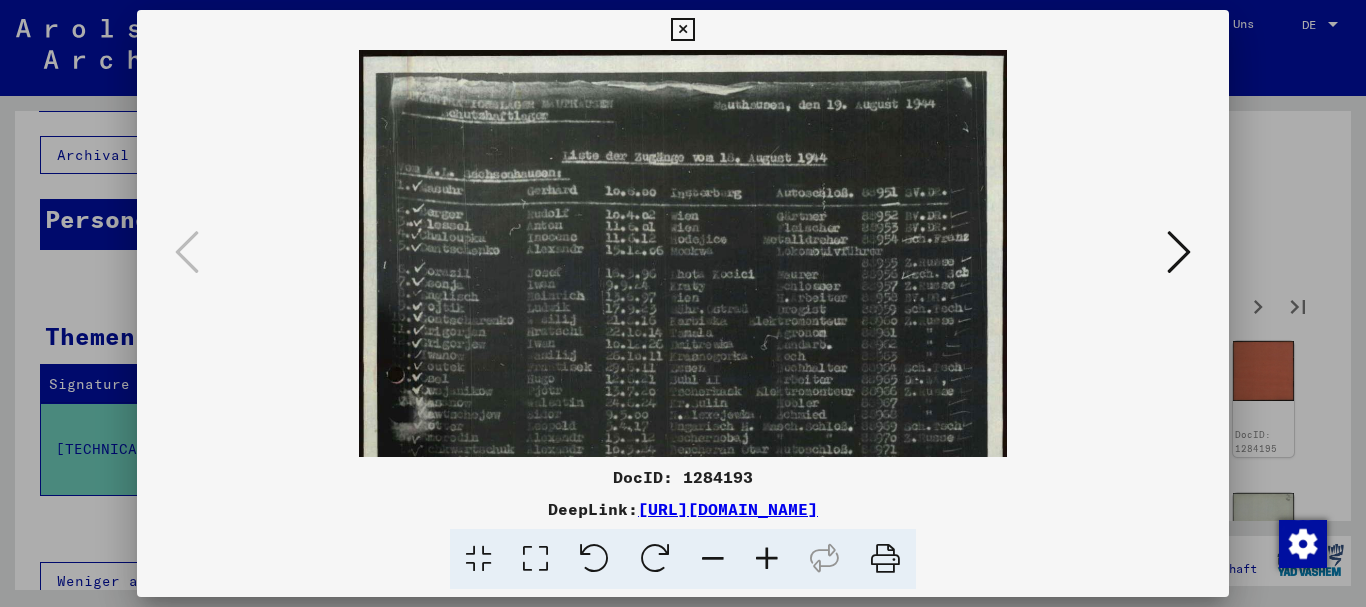 click at bounding box center (683, 303) 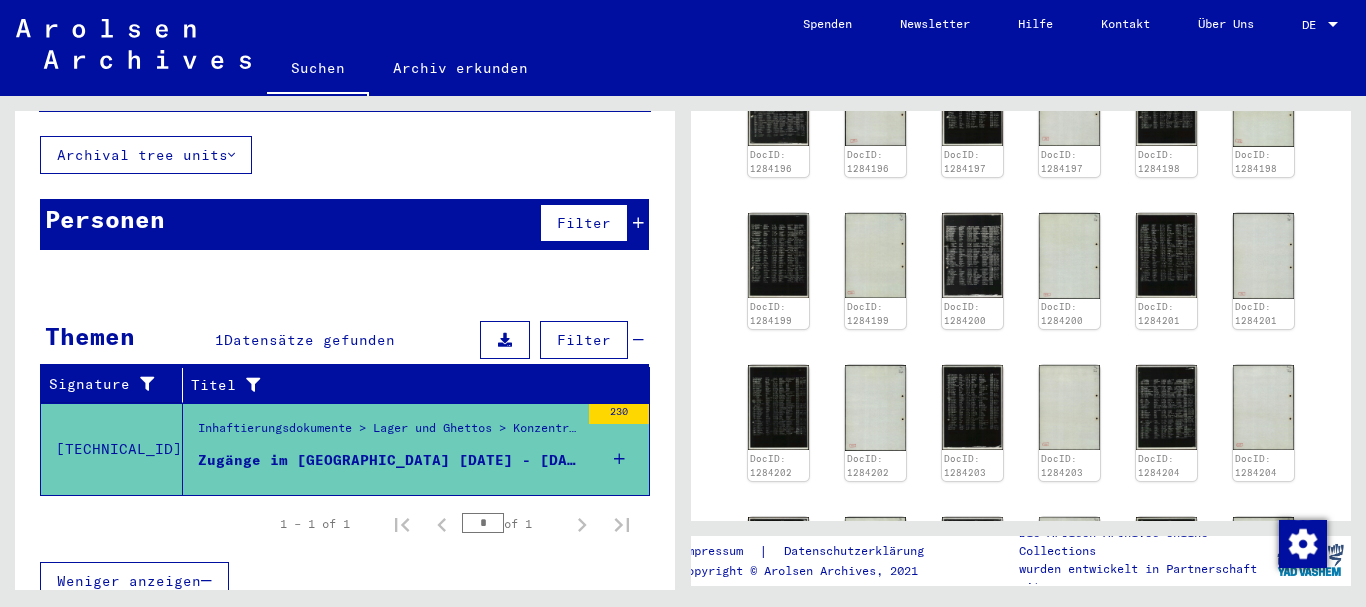 scroll, scrollTop: 1080, scrollLeft: 0, axis: vertical 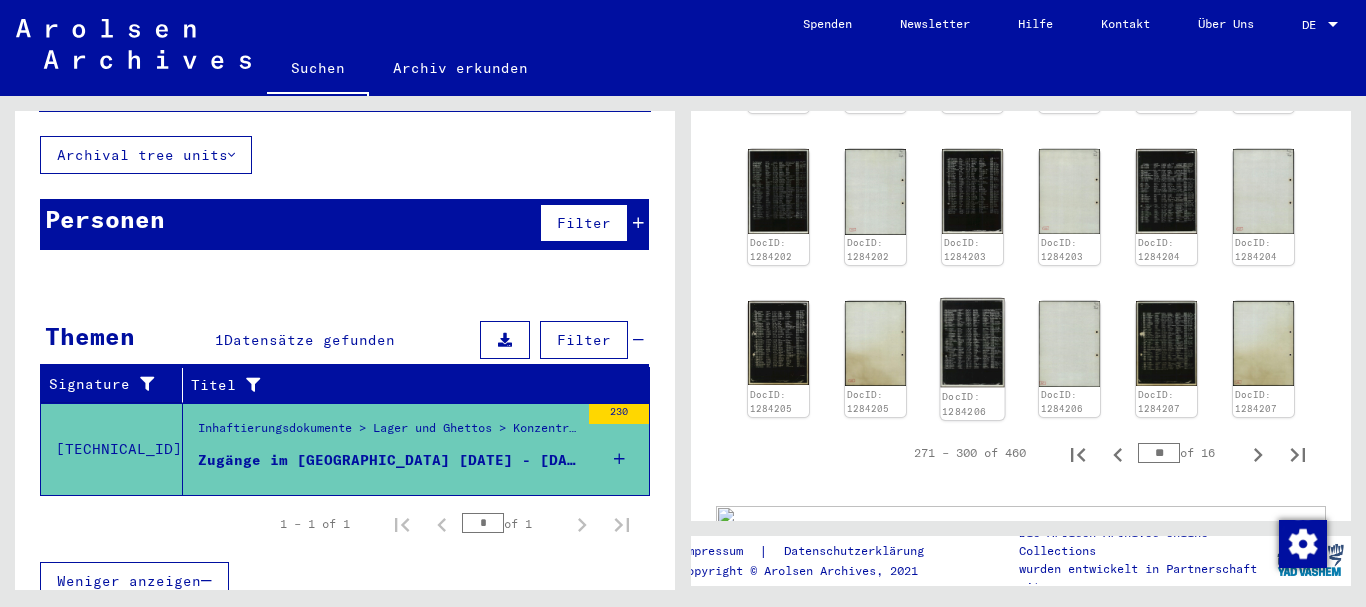 click 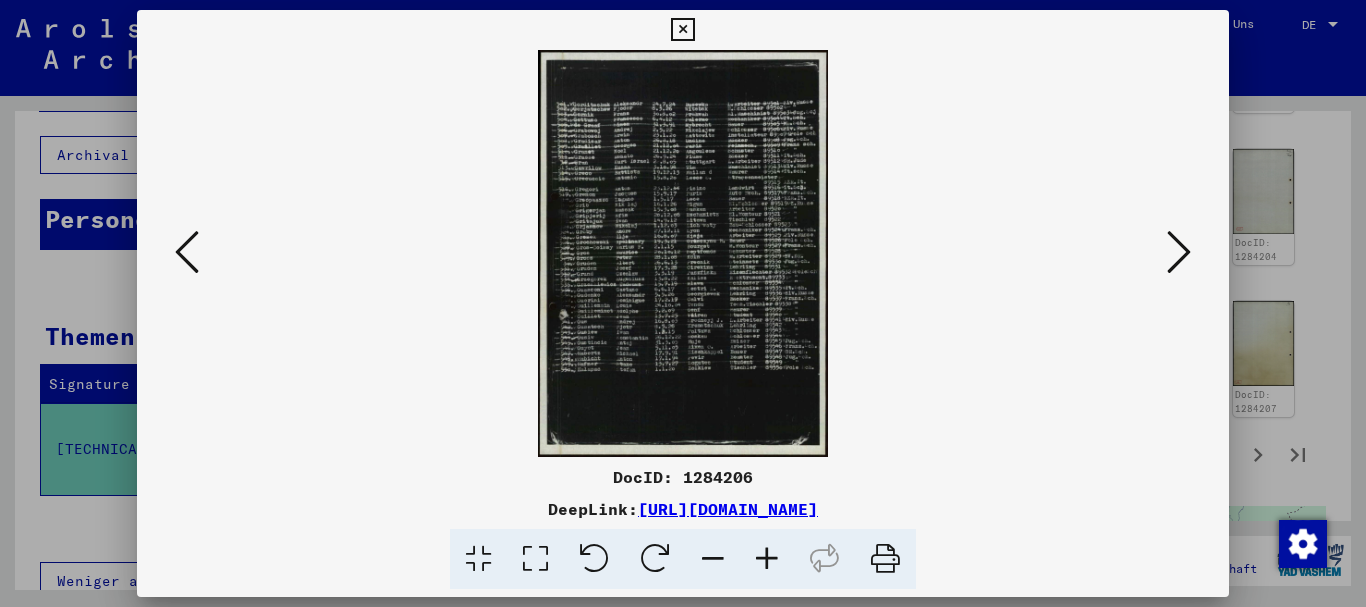 click at bounding box center (767, 559) 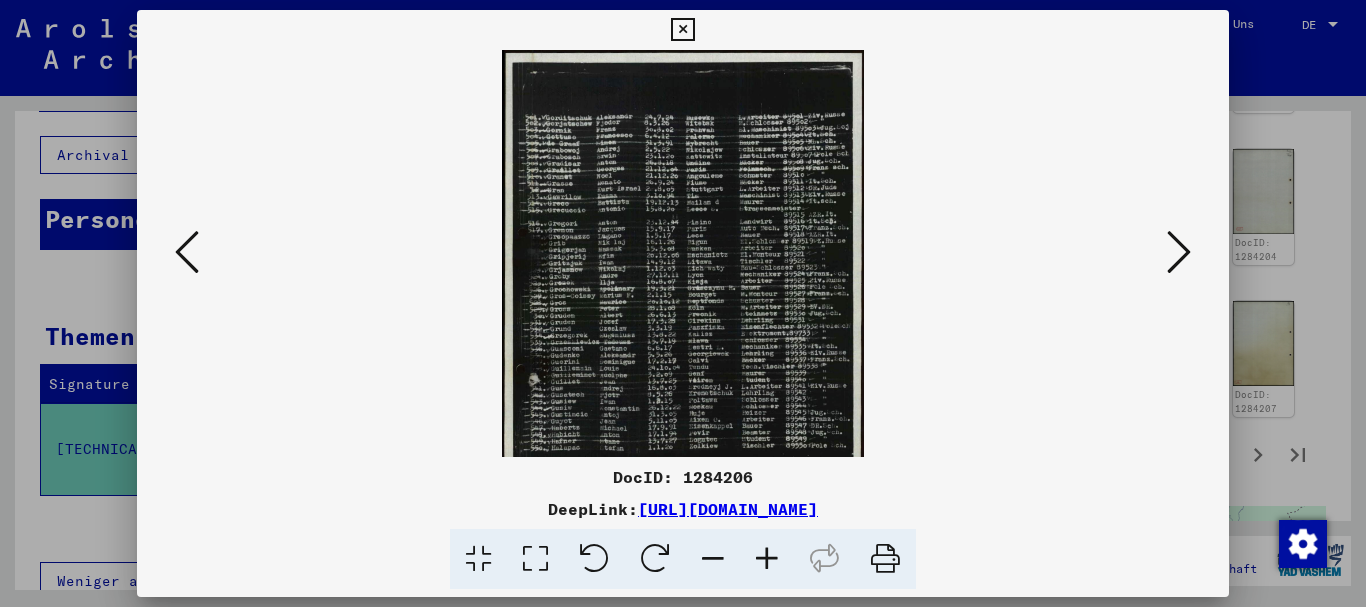 click at bounding box center (767, 559) 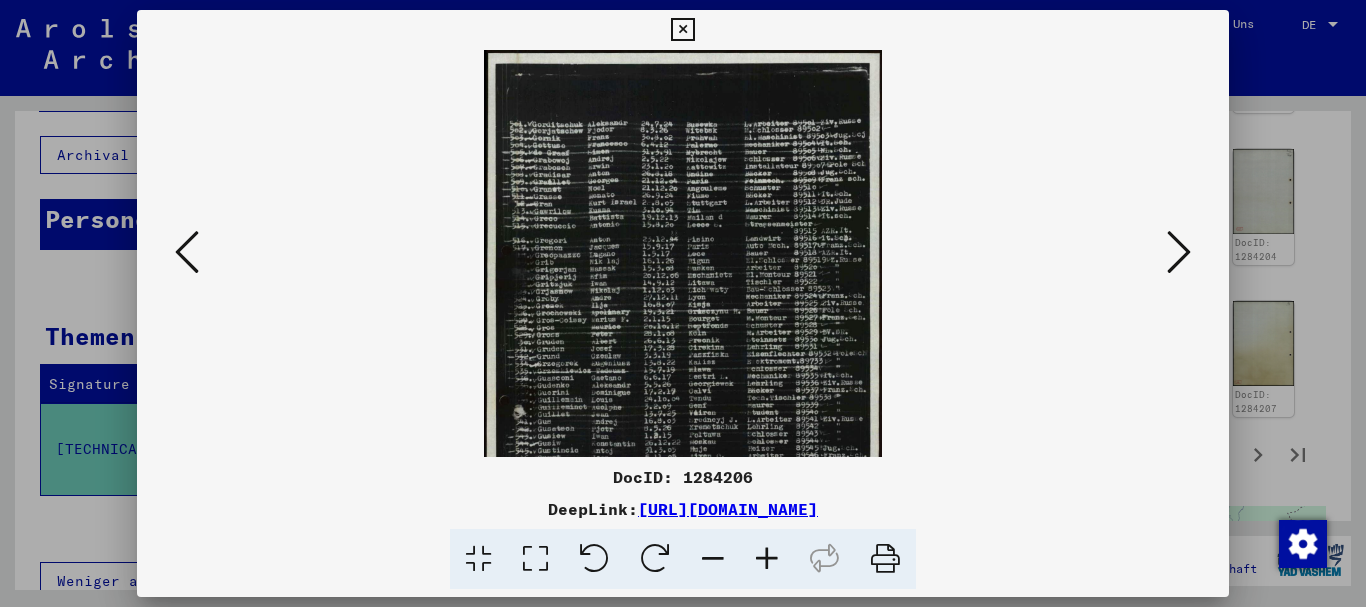 click at bounding box center [767, 559] 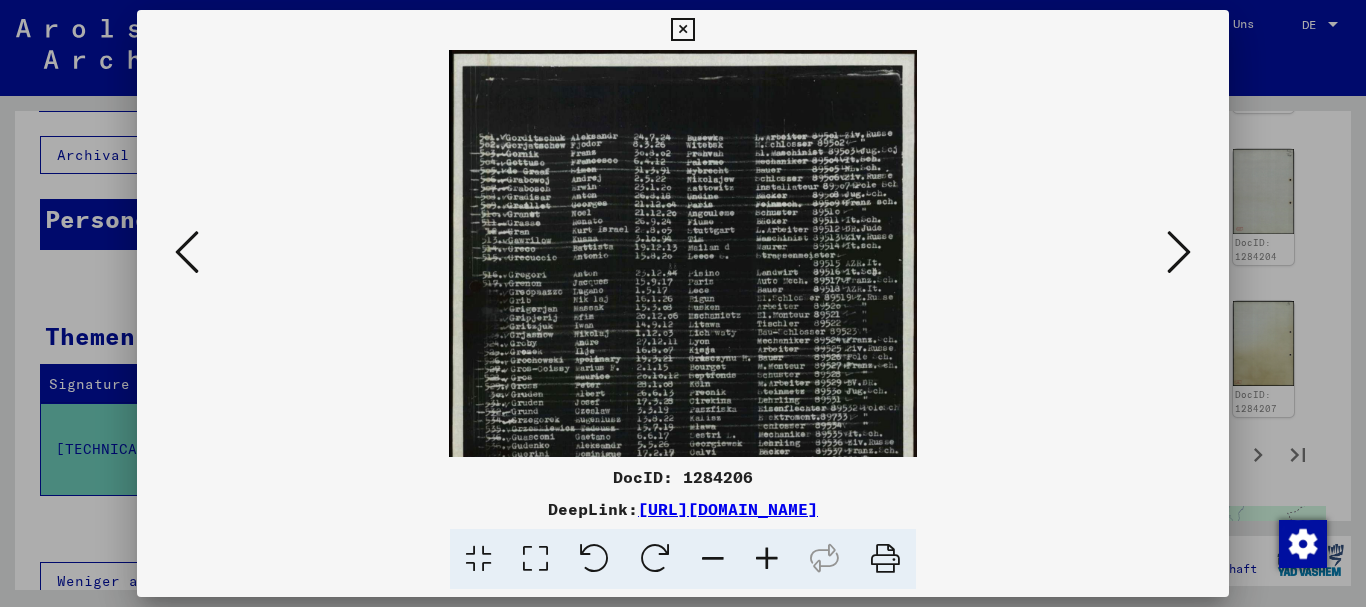click at bounding box center (767, 559) 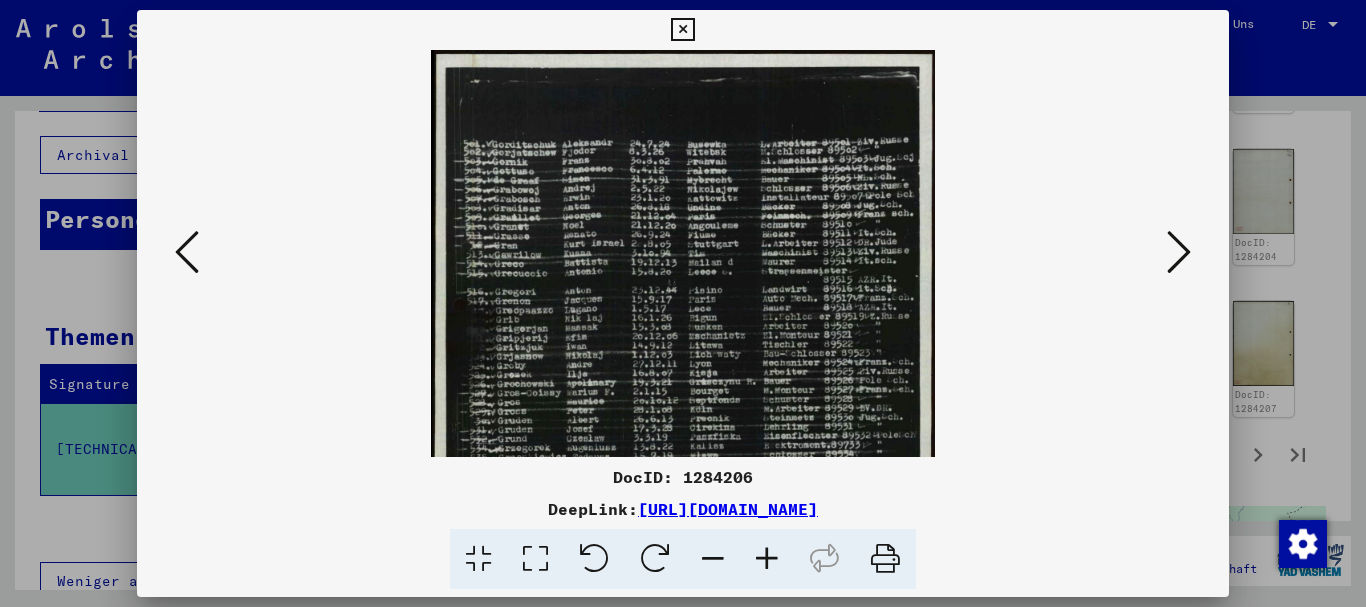 click at bounding box center (767, 559) 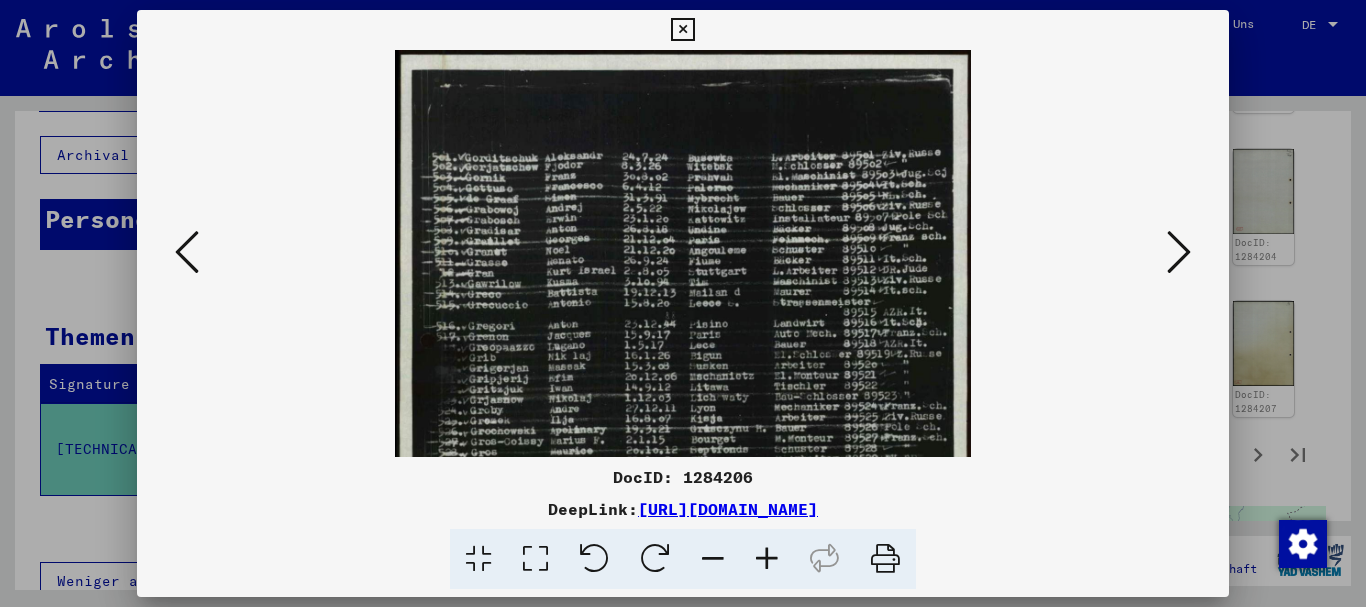 click at bounding box center (767, 559) 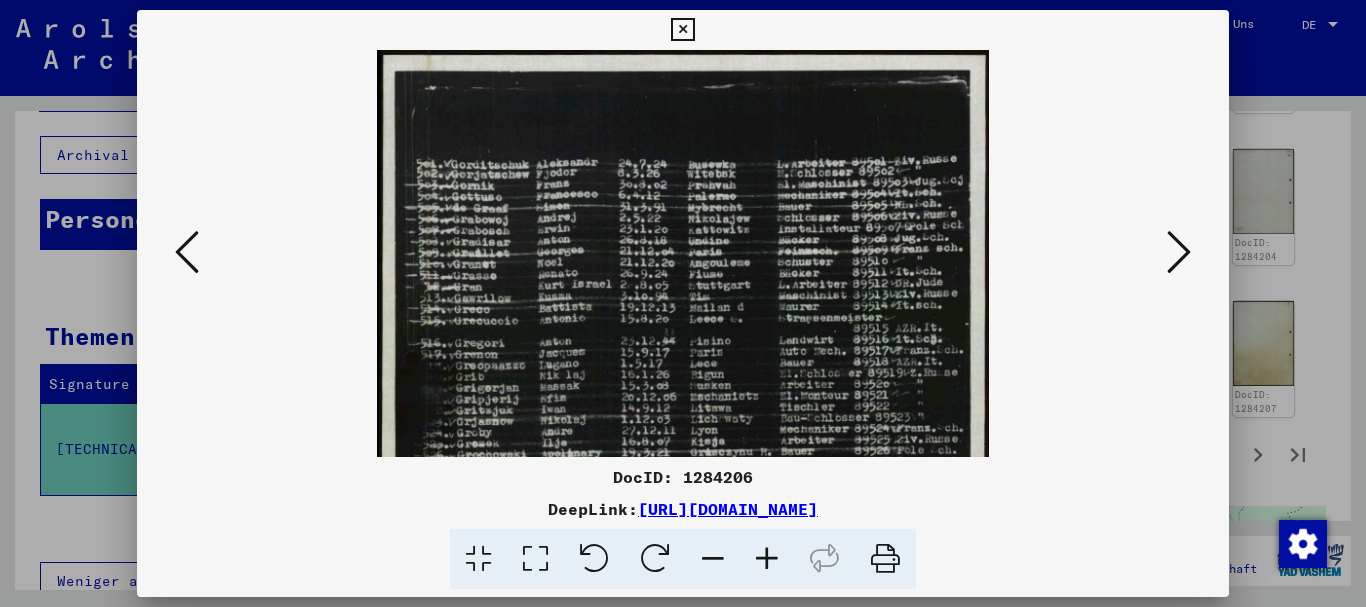 click at bounding box center (767, 559) 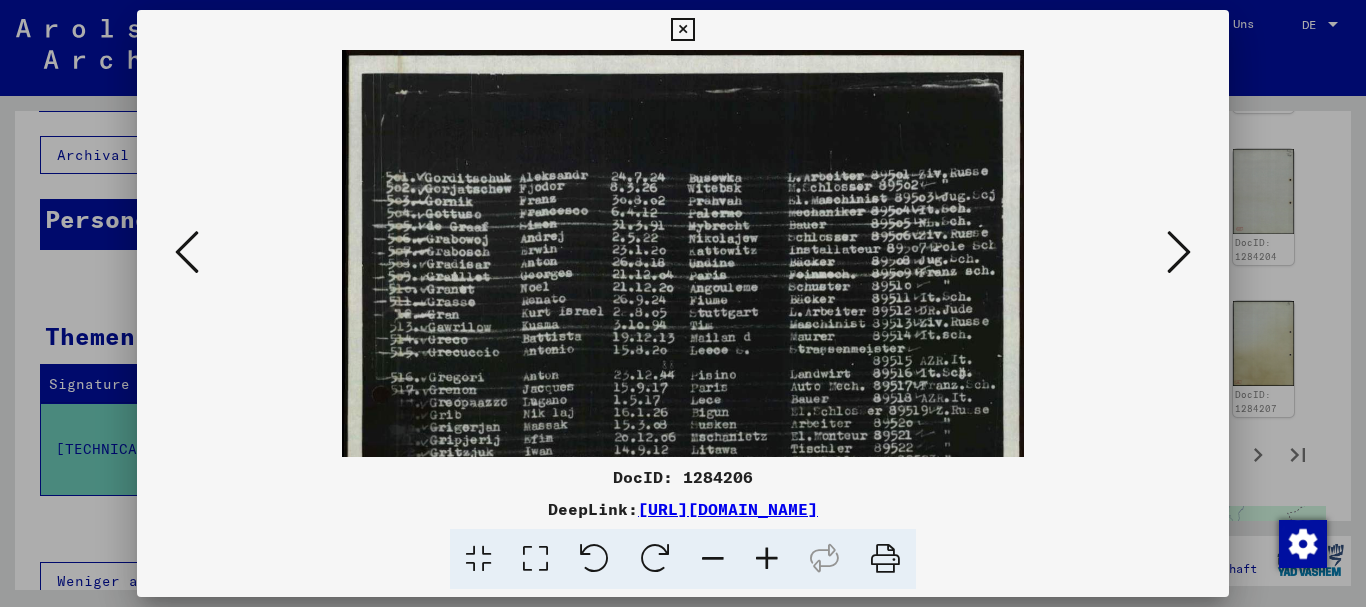 click at bounding box center [767, 559] 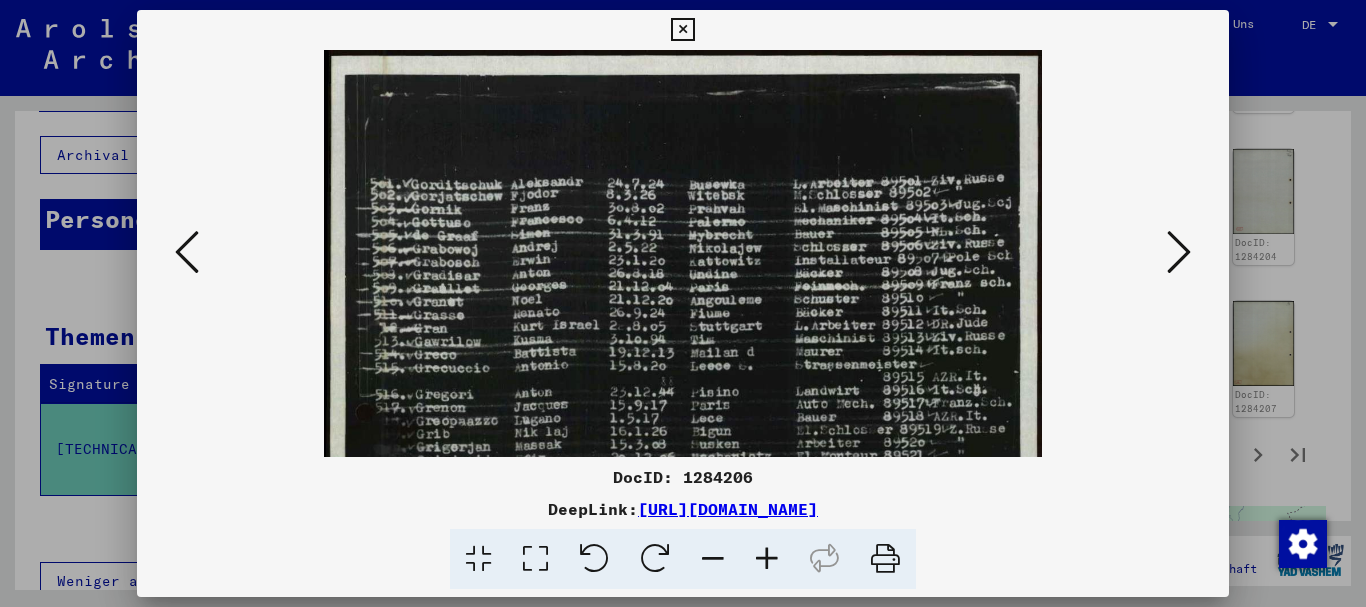 click at bounding box center [767, 559] 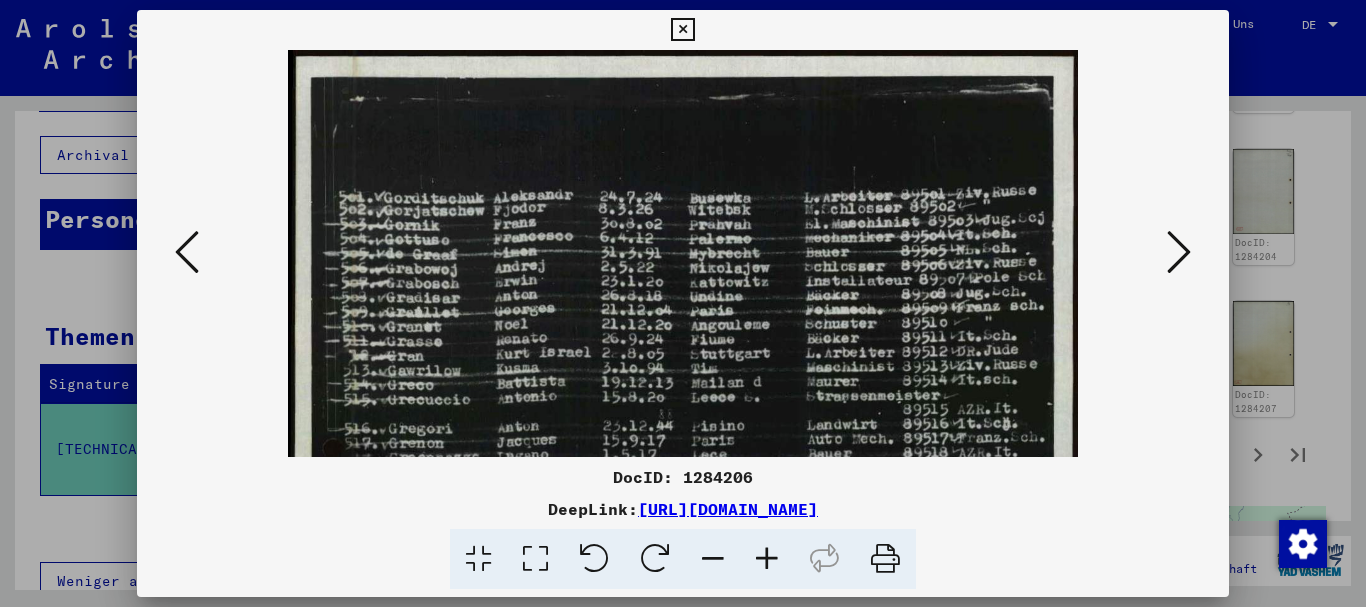 click at bounding box center [683, 303] 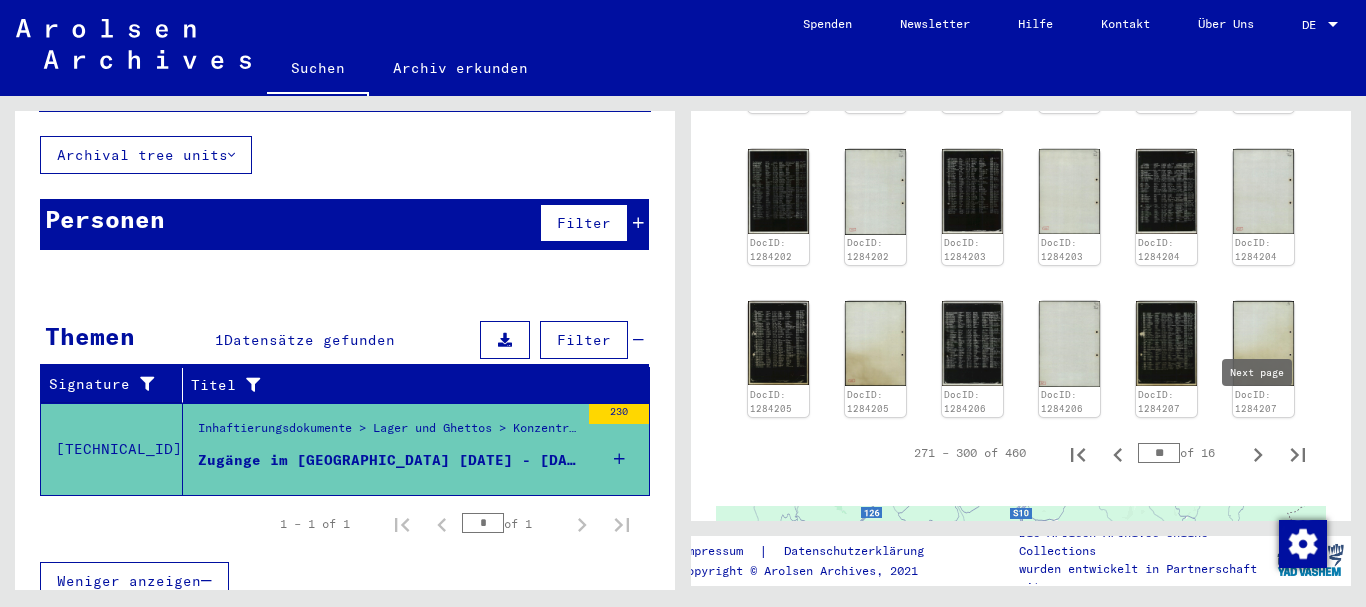 click 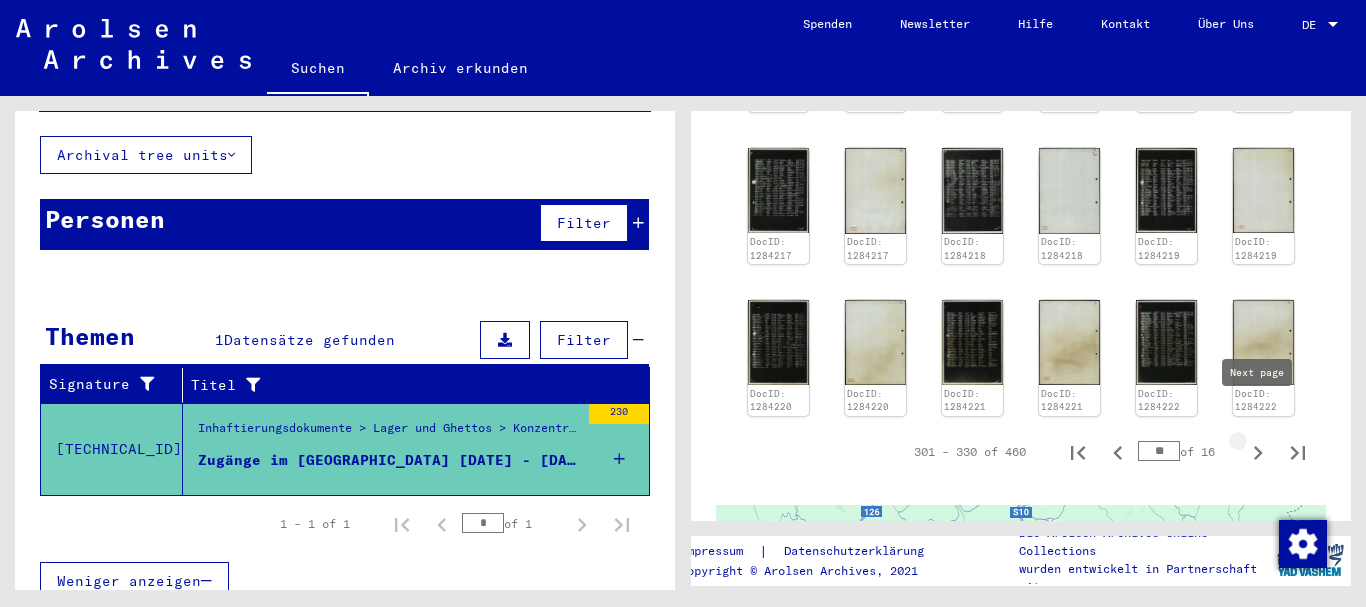 type on "**" 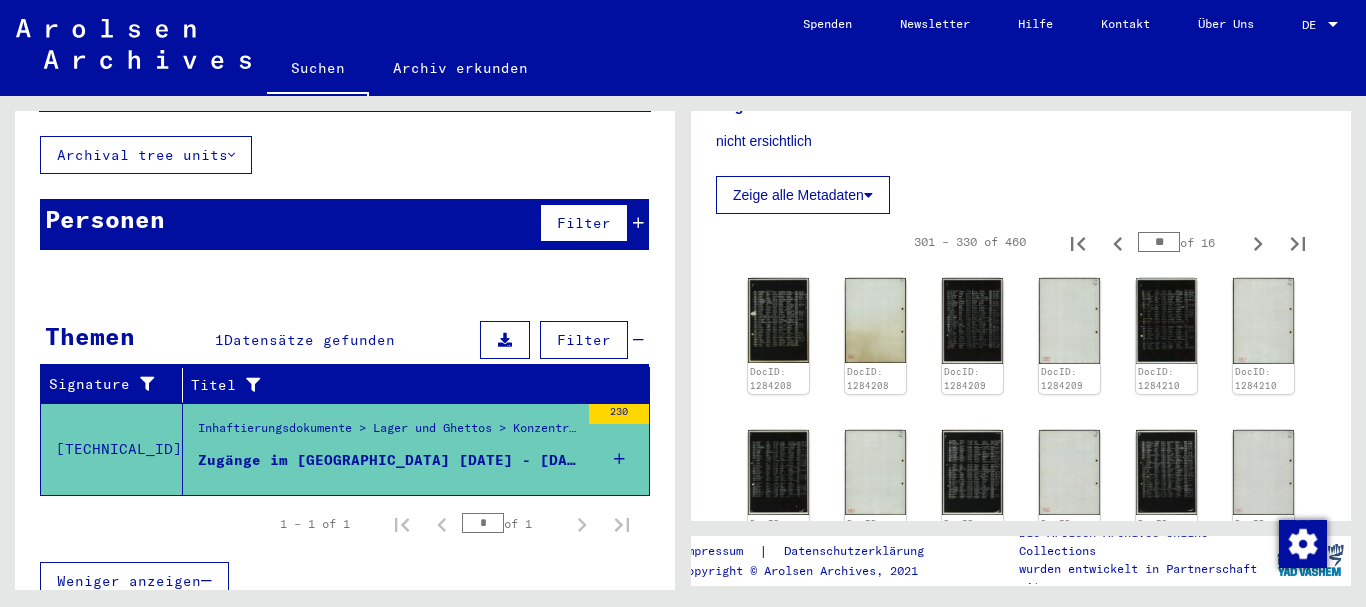 scroll, scrollTop: 711, scrollLeft: 0, axis: vertical 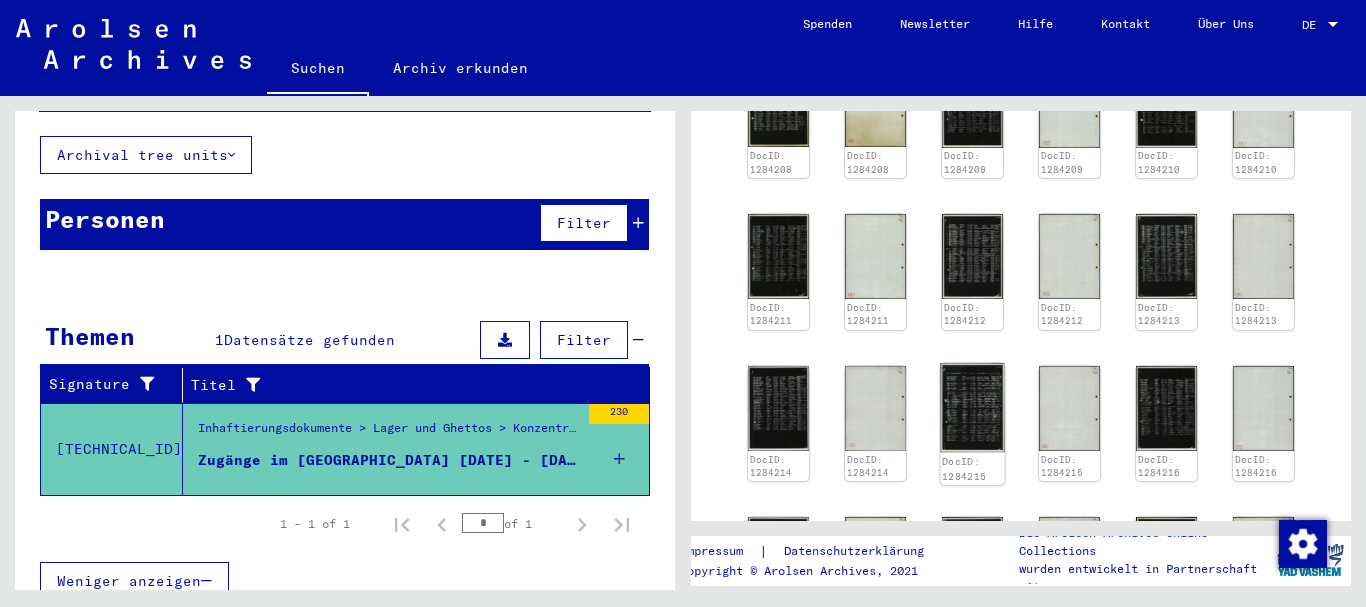 click 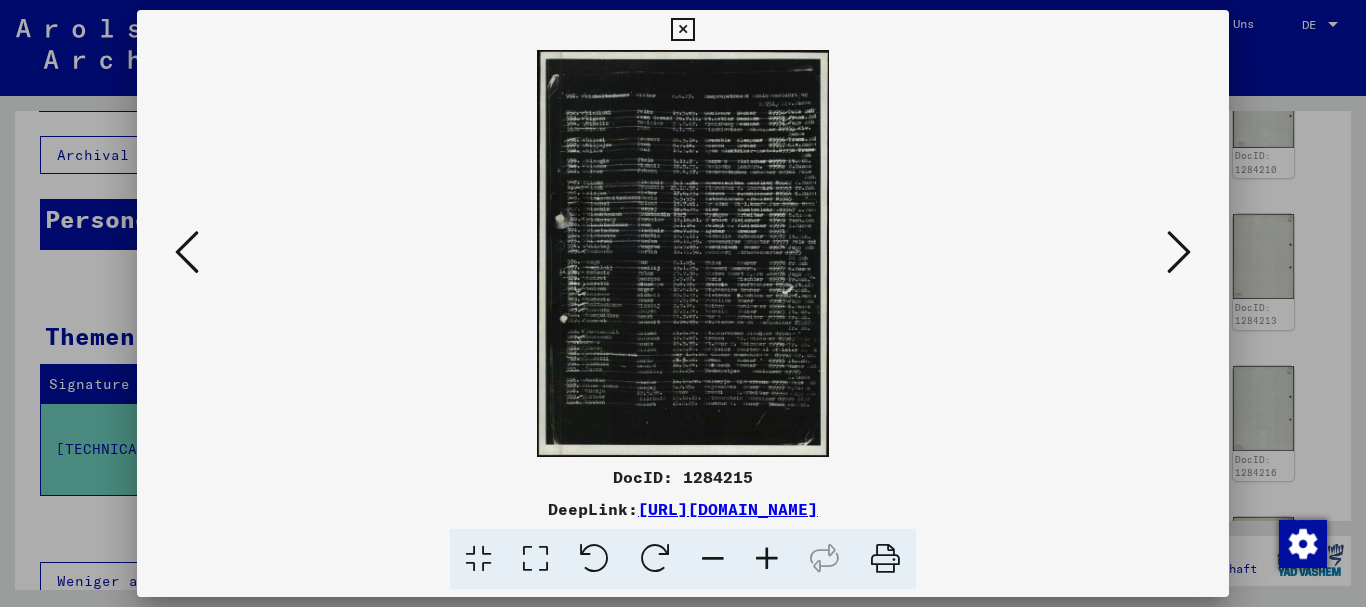click at bounding box center [767, 559] 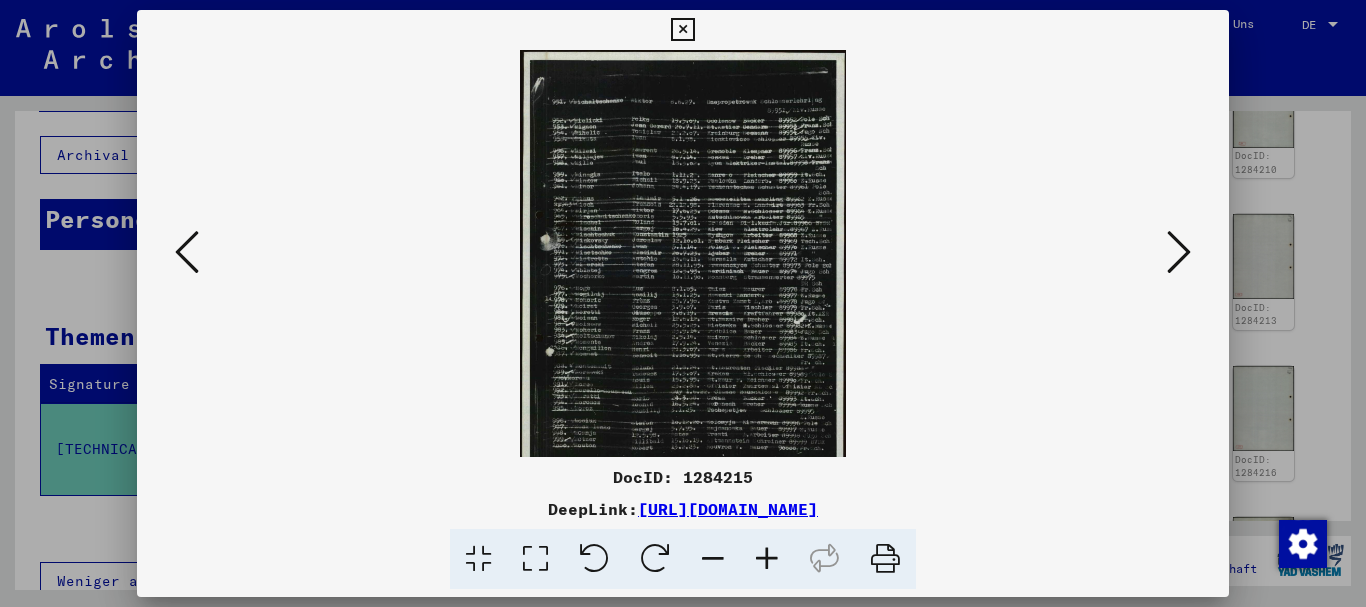 click at bounding box center (767, 559) 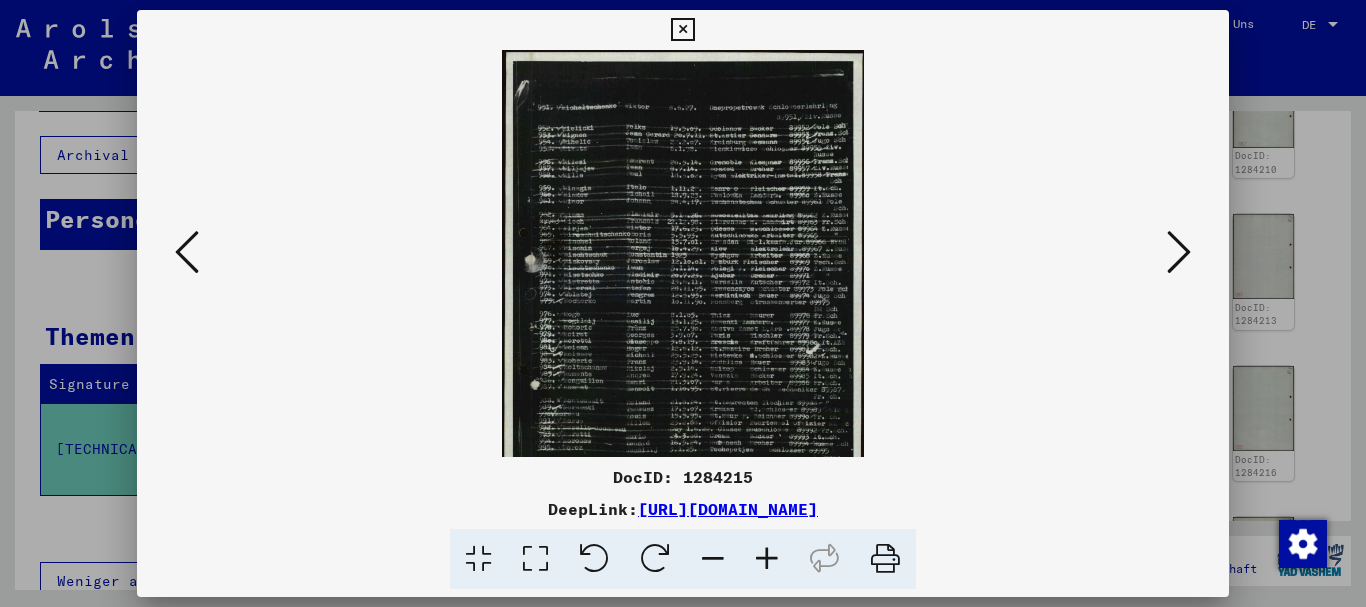 click at bounding box center (767, 559) 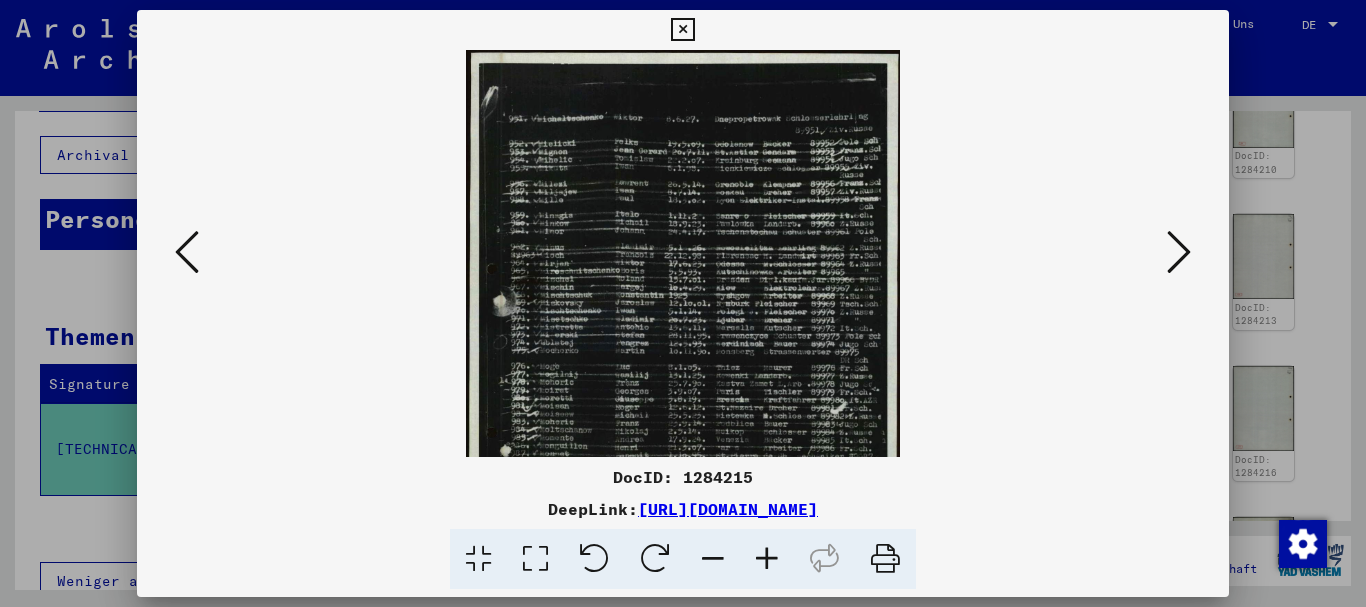 click at bounding box center [767, 559] 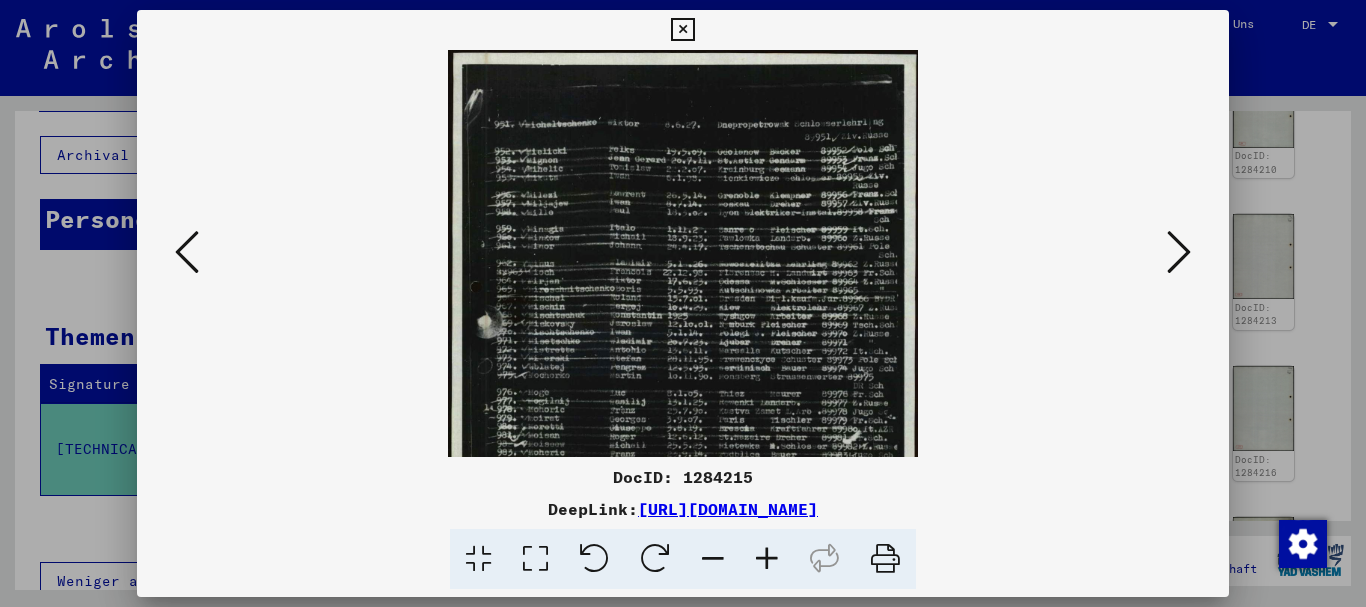 click at bounding box center [767, 559] 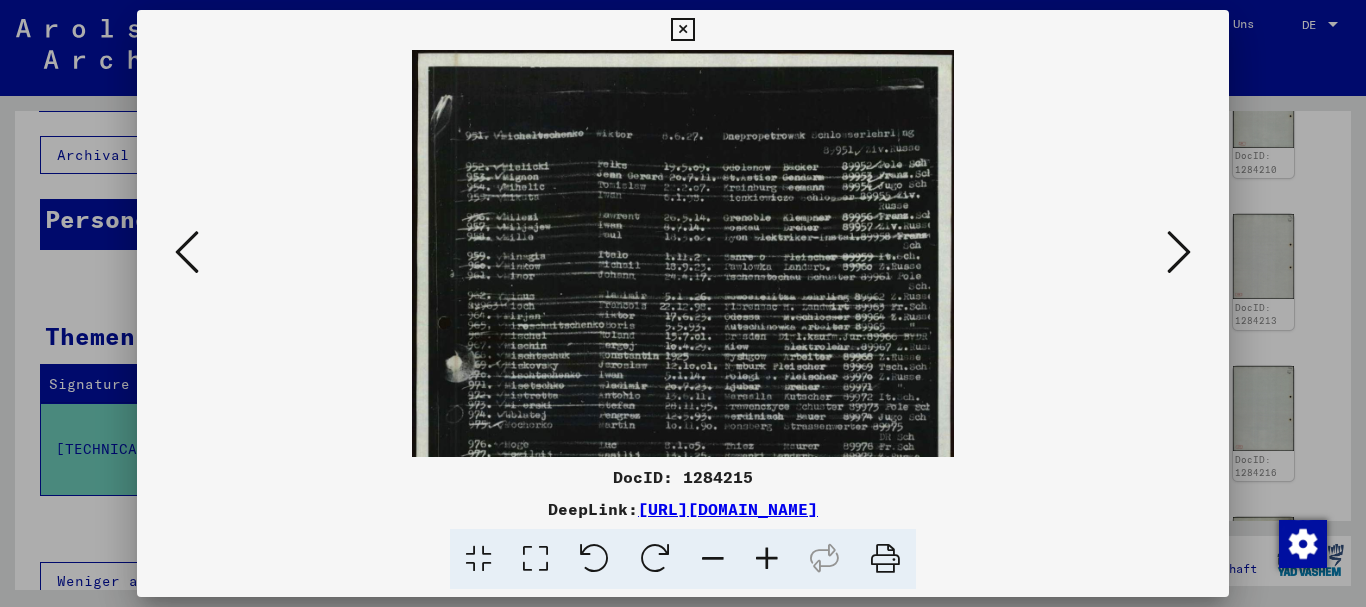 click at bounding box center [767, 559] 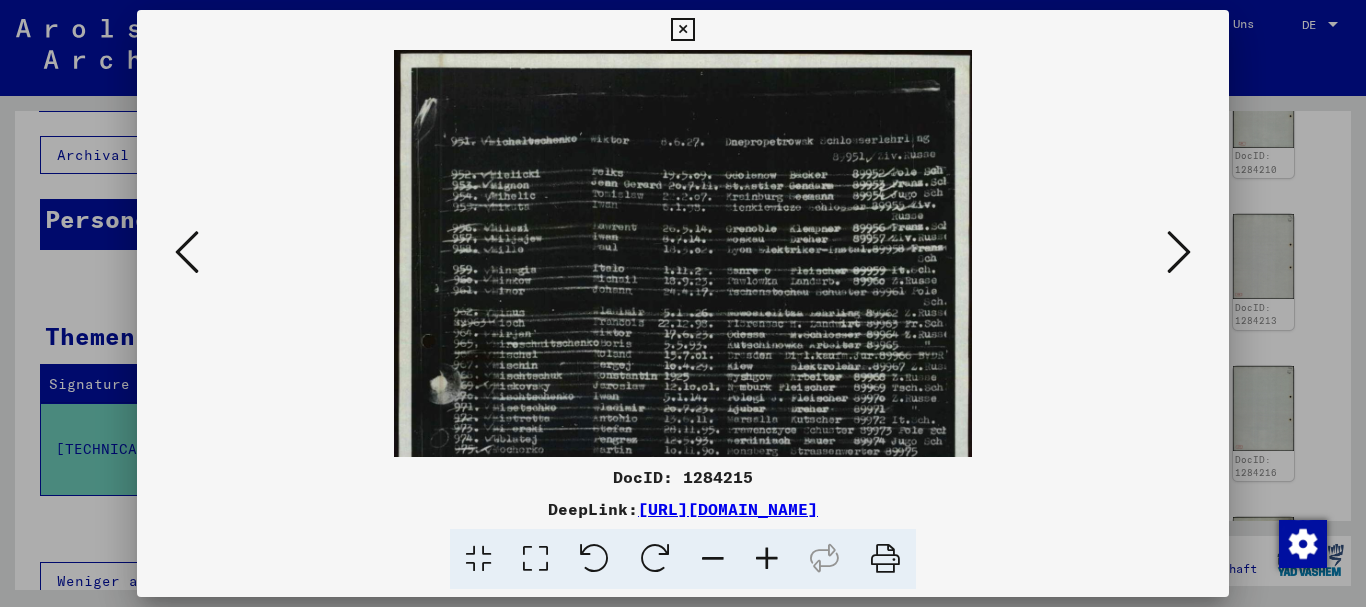 click at bounding box center (767, 559) 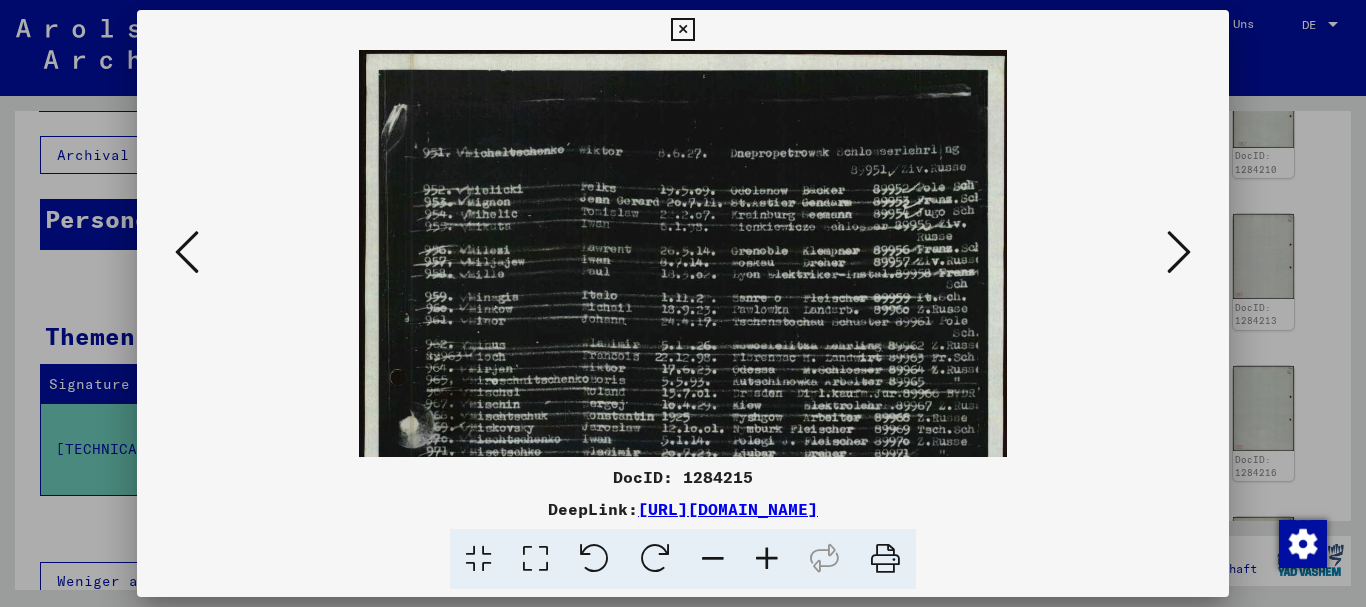 click at bounding box center (767, 559) 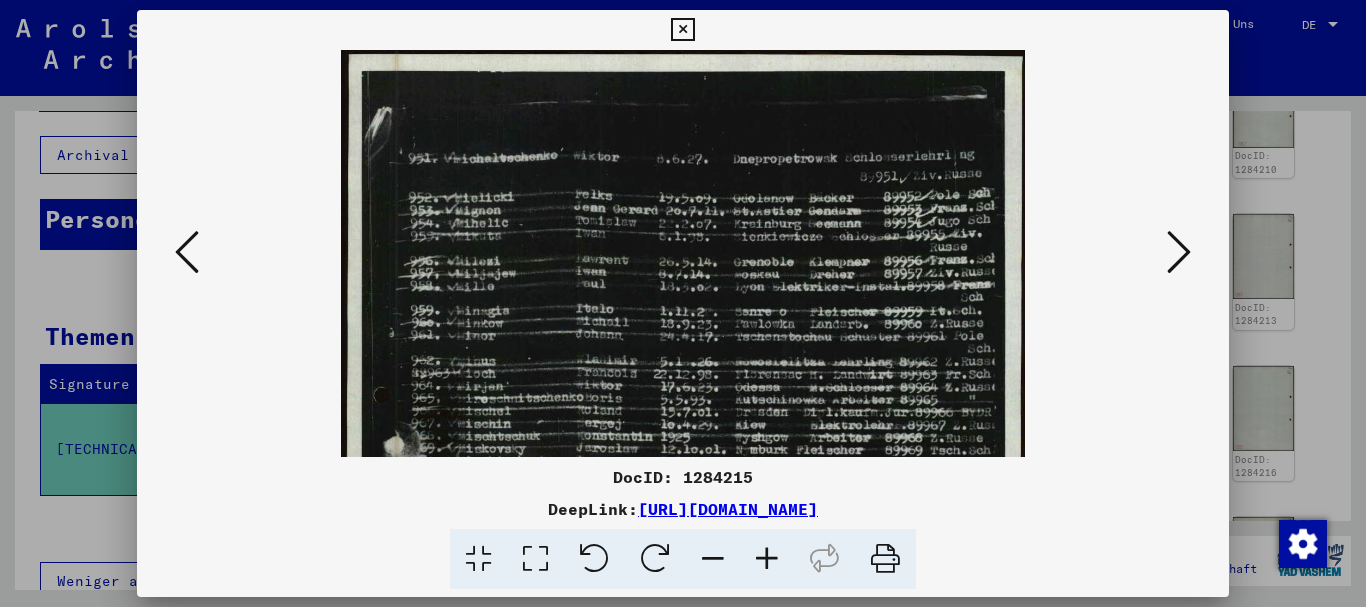 click at bounding box center [683, 303] 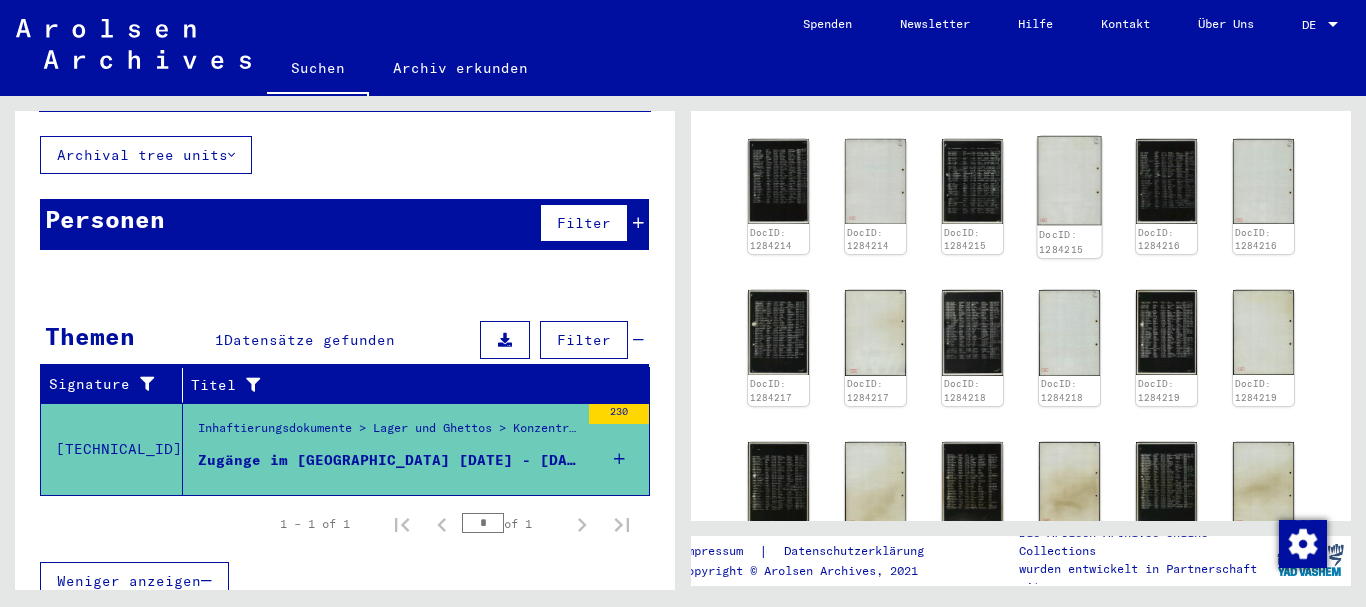 scroll, scrollTop: 1143, scrollLeft: 0, axis: vertical 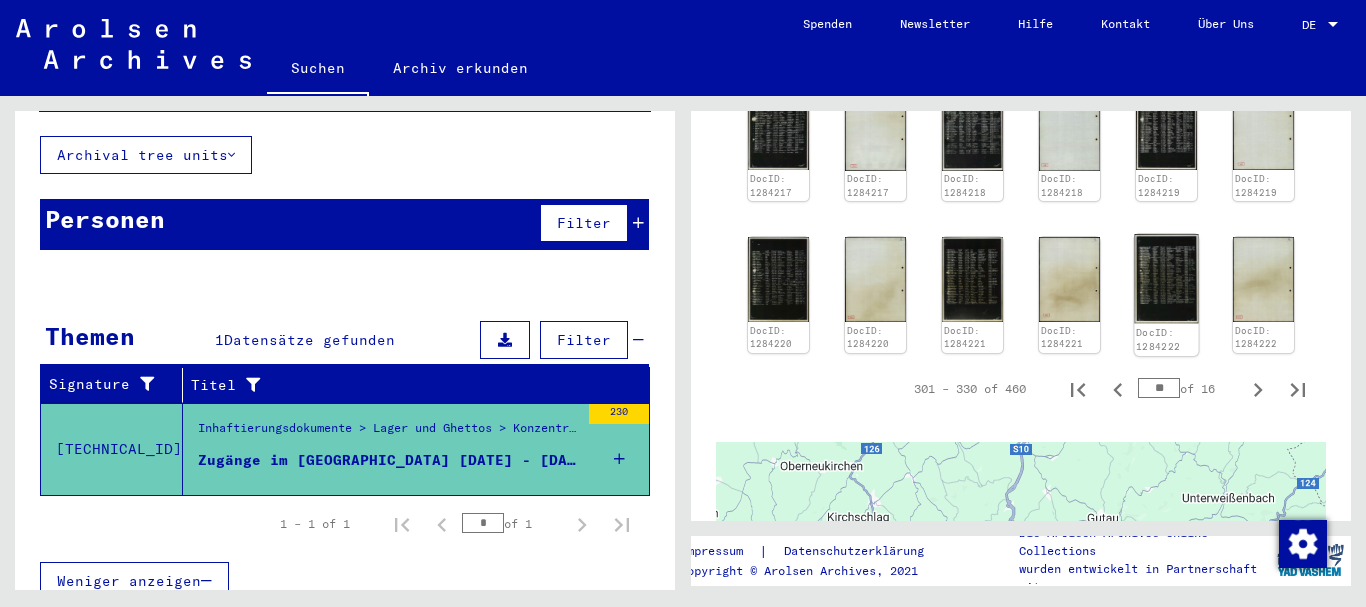 click 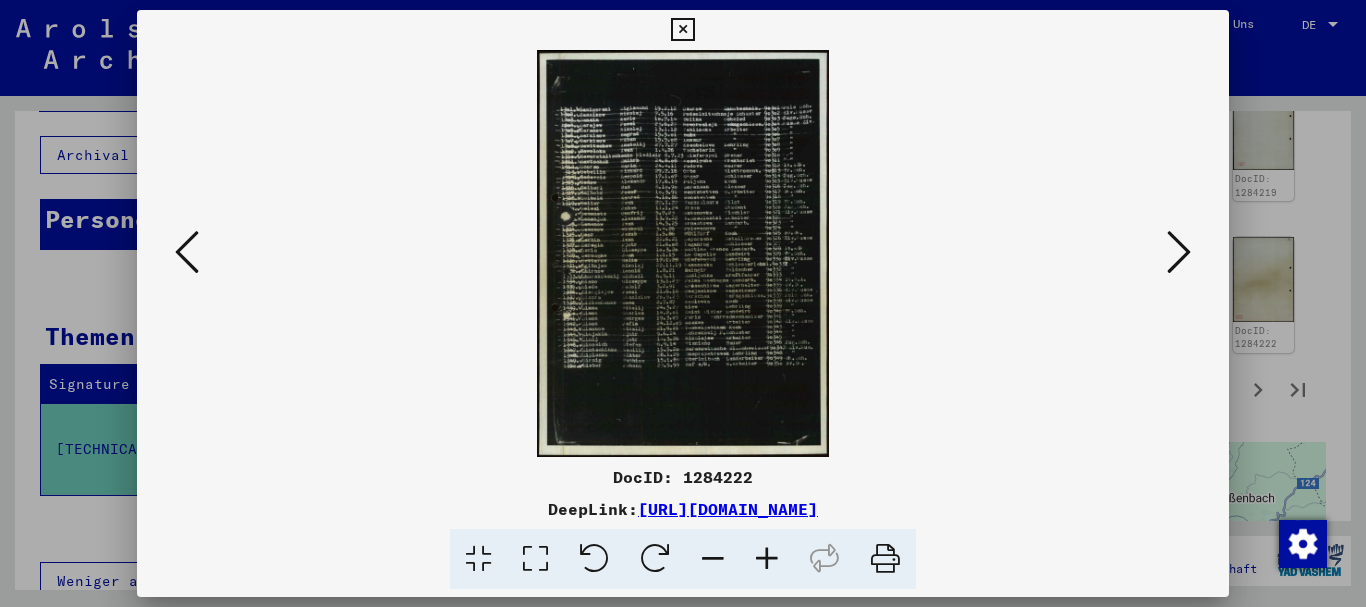 click at bounding box center [683, 303] 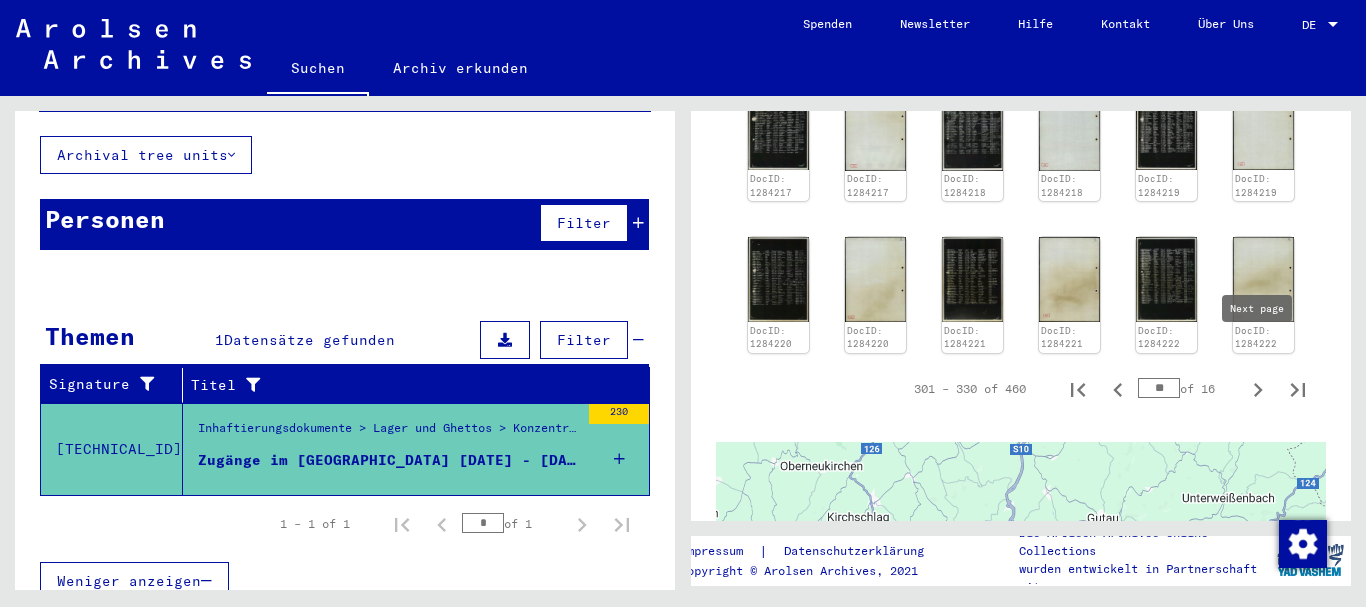 click 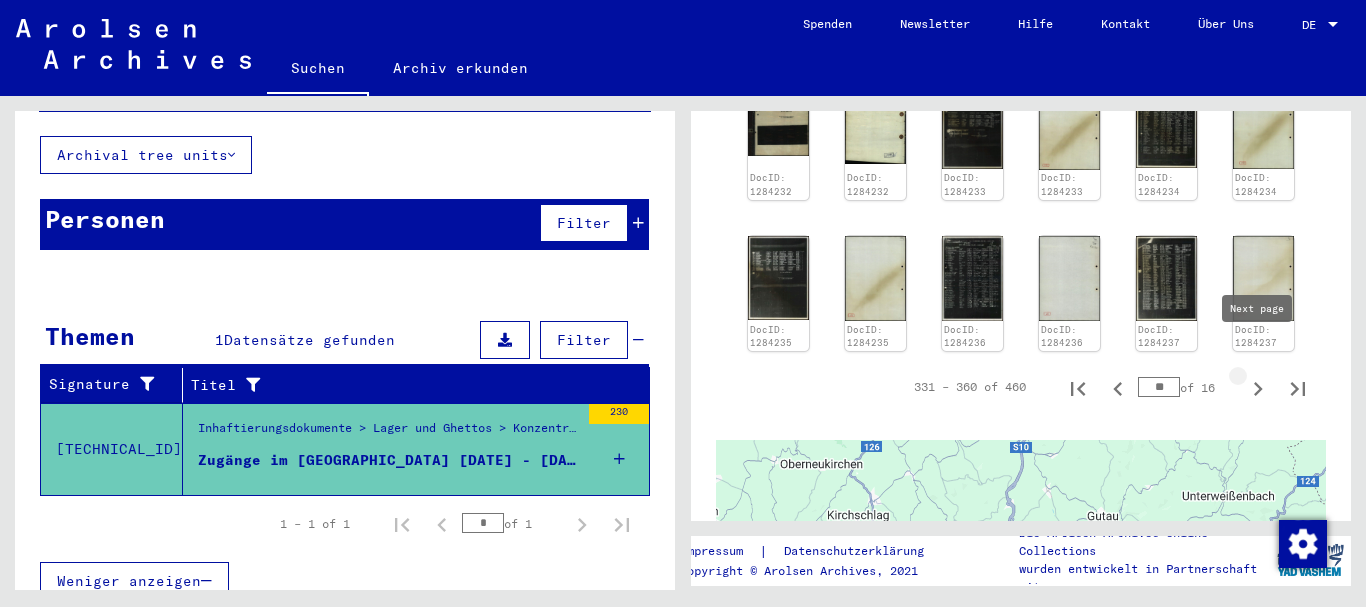 type on "**" 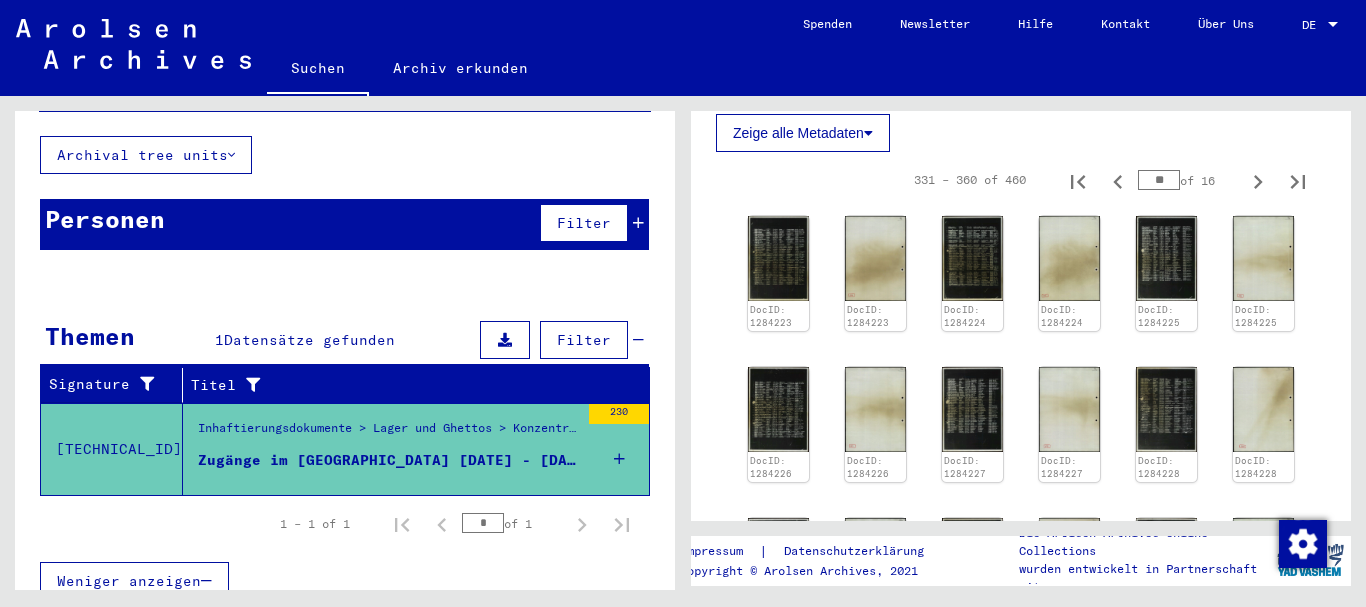 scroll, scrollTop: 773, scrollLeft: 0, axis: vertical 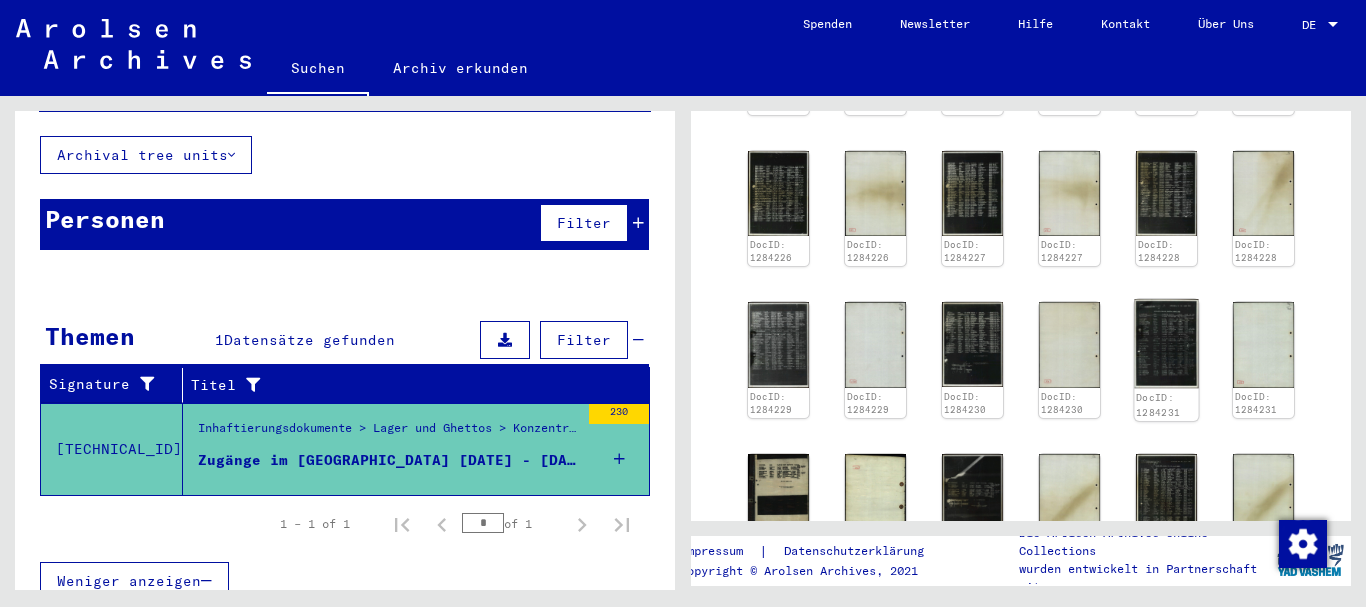 click 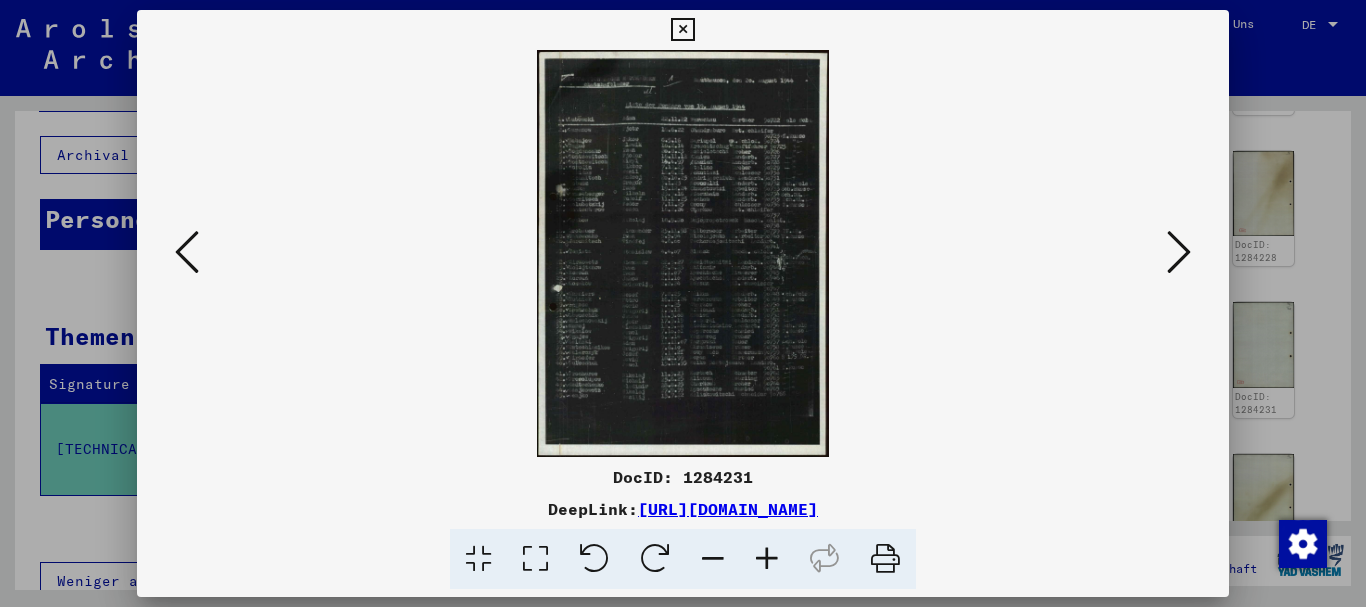 click at bounding box center (767, 559) 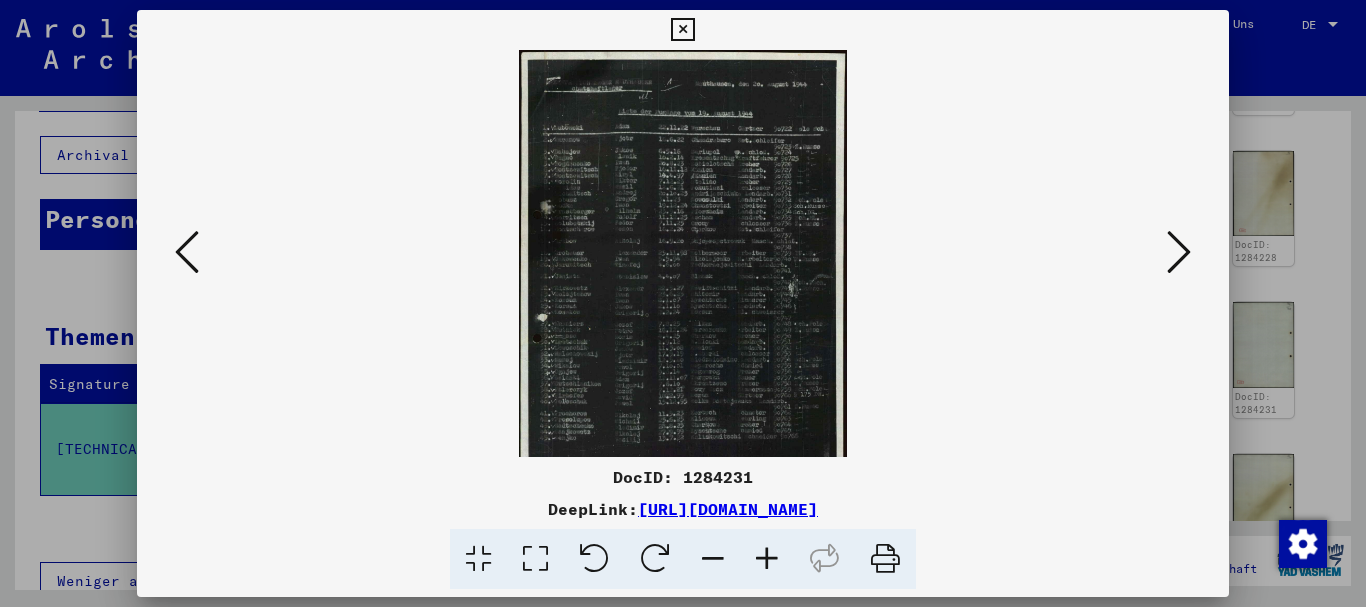 click at bounding box center (767, 559) 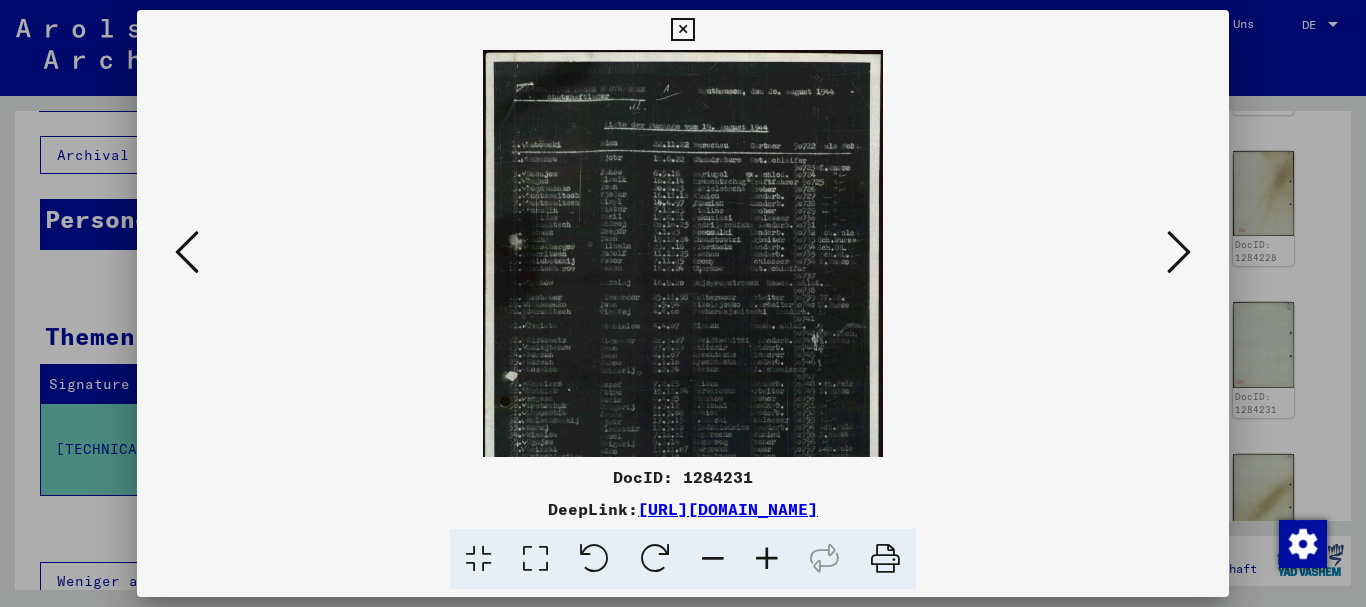 click at bounding box center (767, 559) 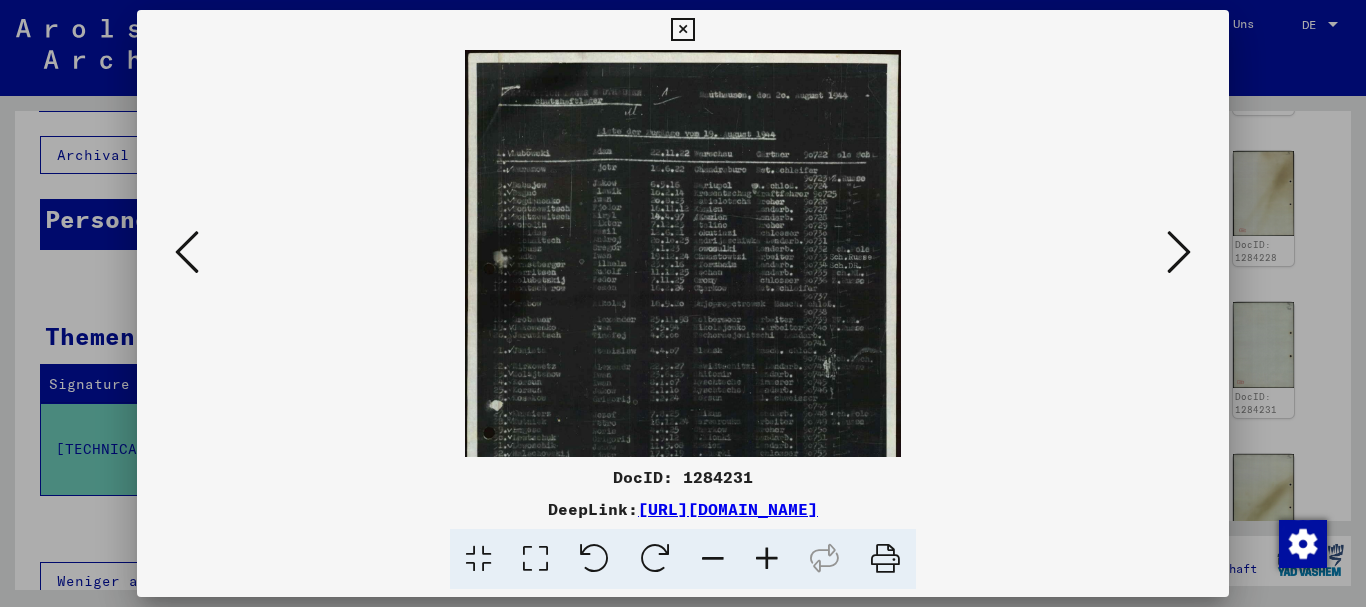click at bounding box center [767, 559] 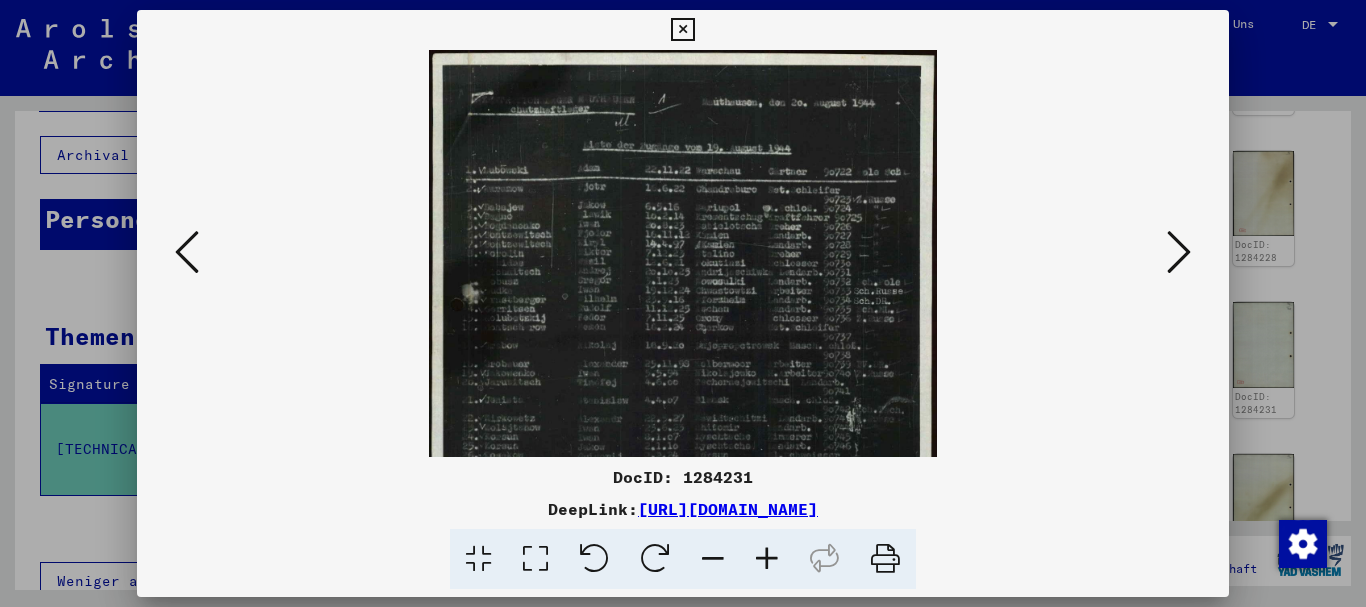 click at bounding box center [767, 559] 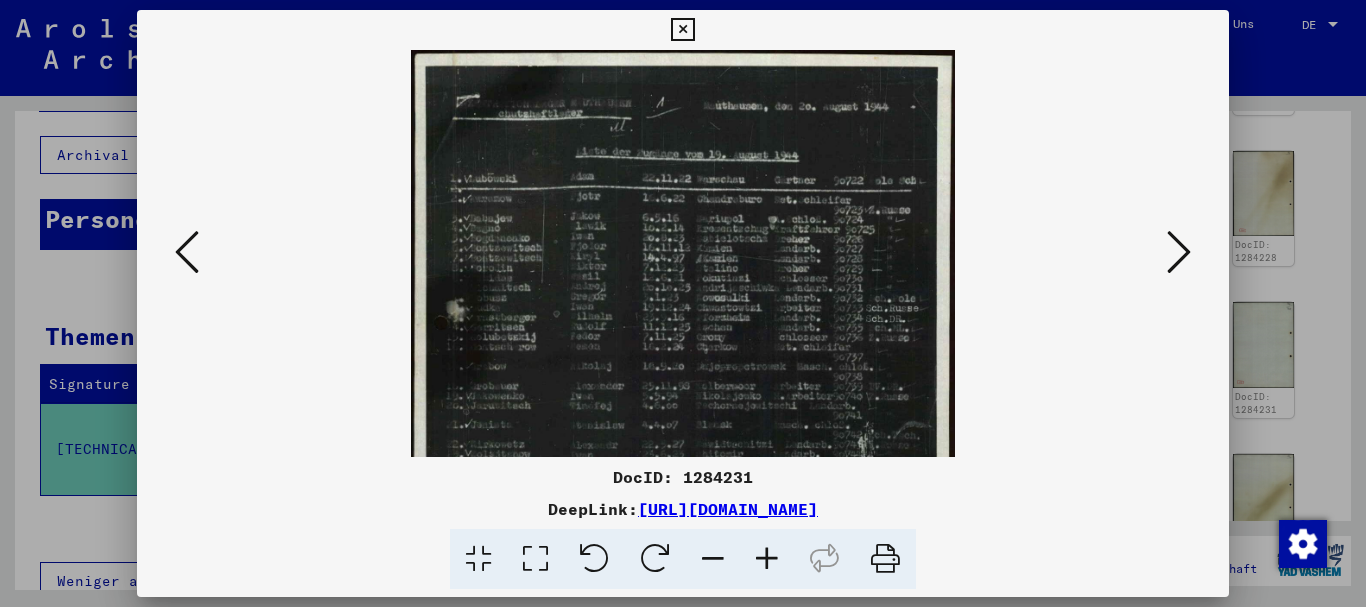 click at bounding box center (767, 559) 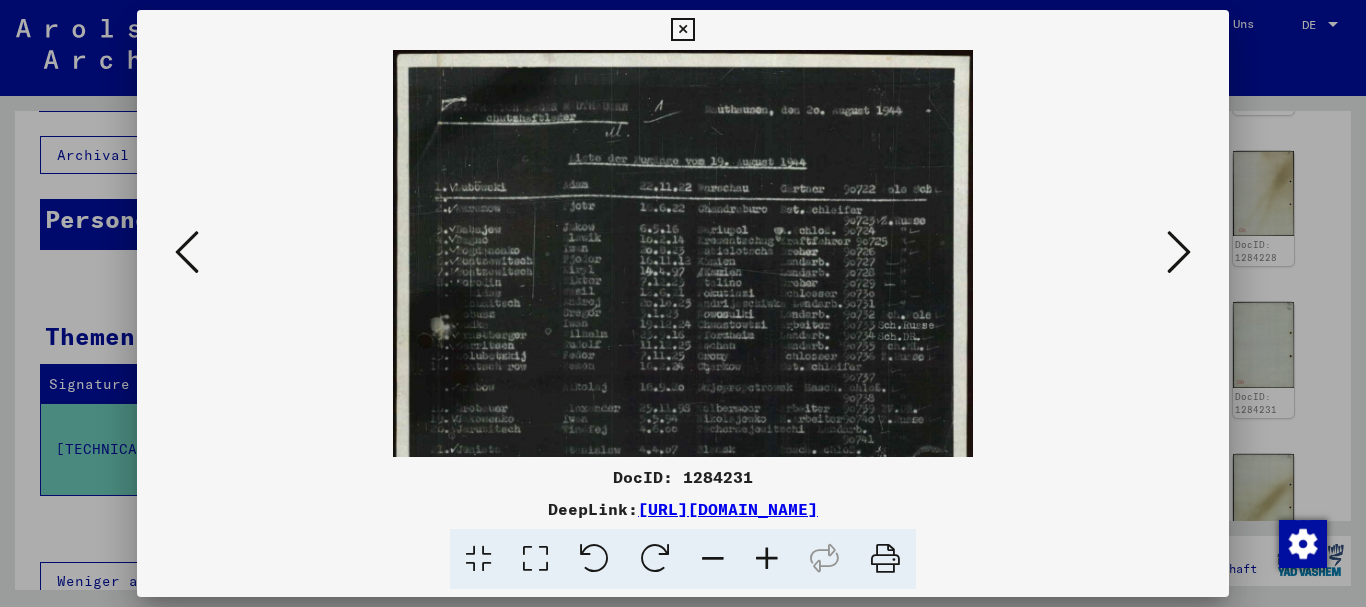 click at bounding box center (683, 303) 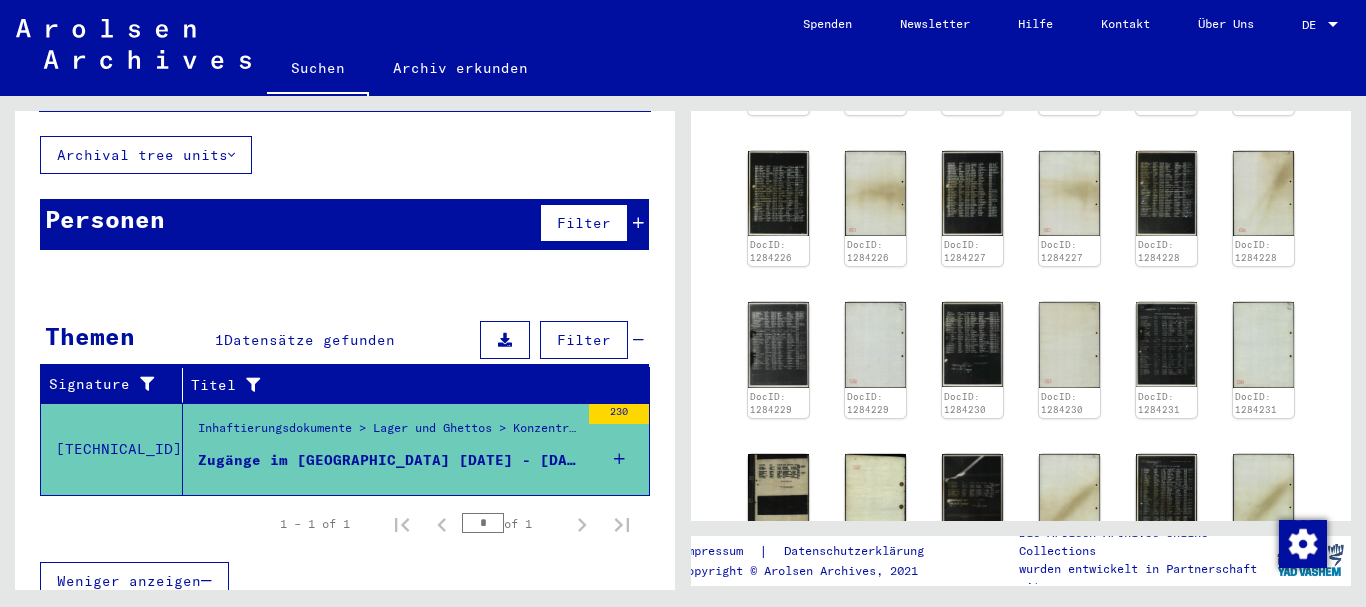 scroll, scrollTop: 1097, scrollLeft: 0, axis: vertical 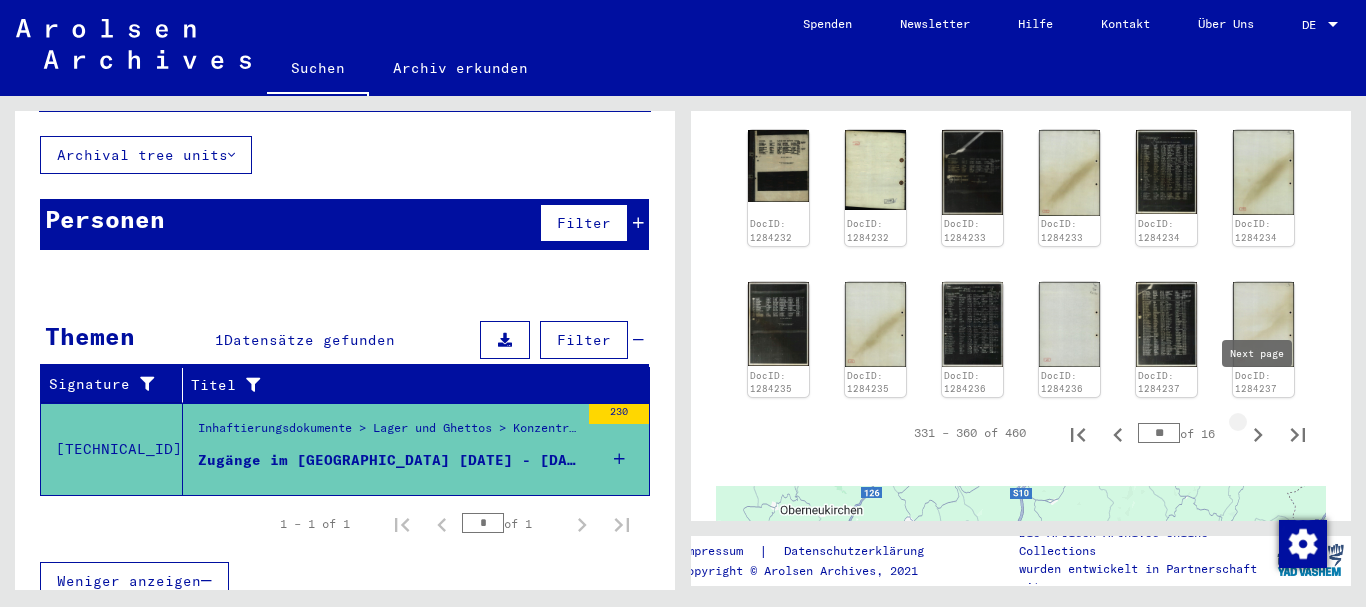 click 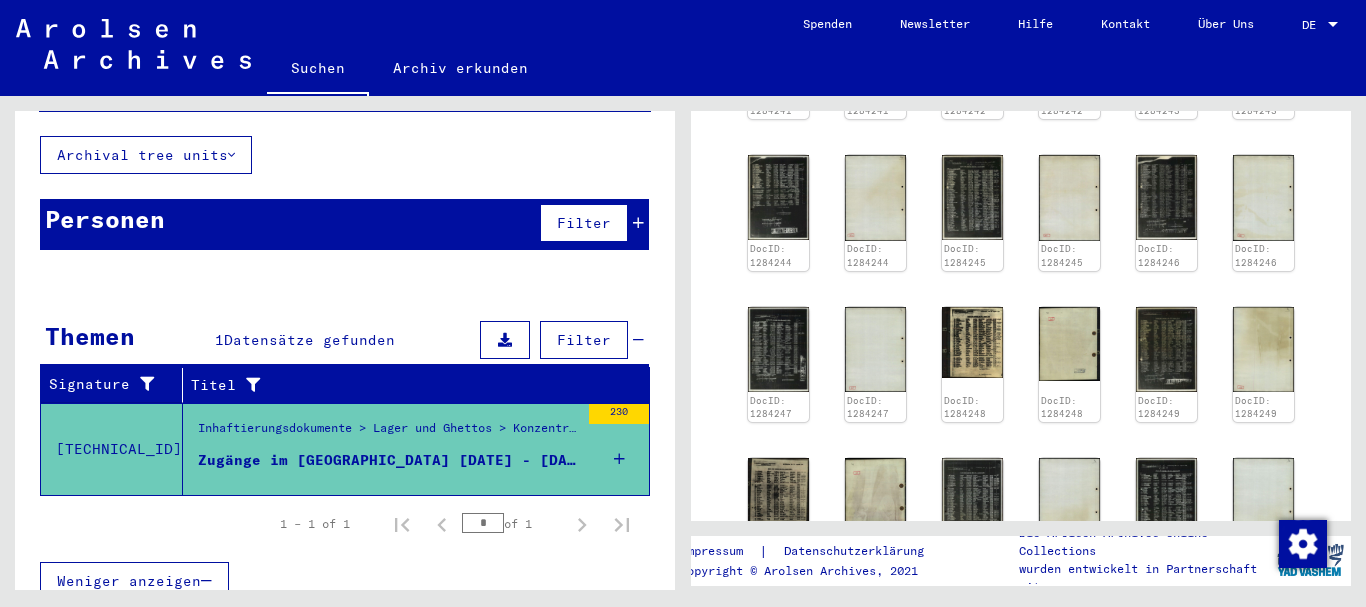 scroll, scrollTop: 705, scrollLeft: 0, axis: vertical 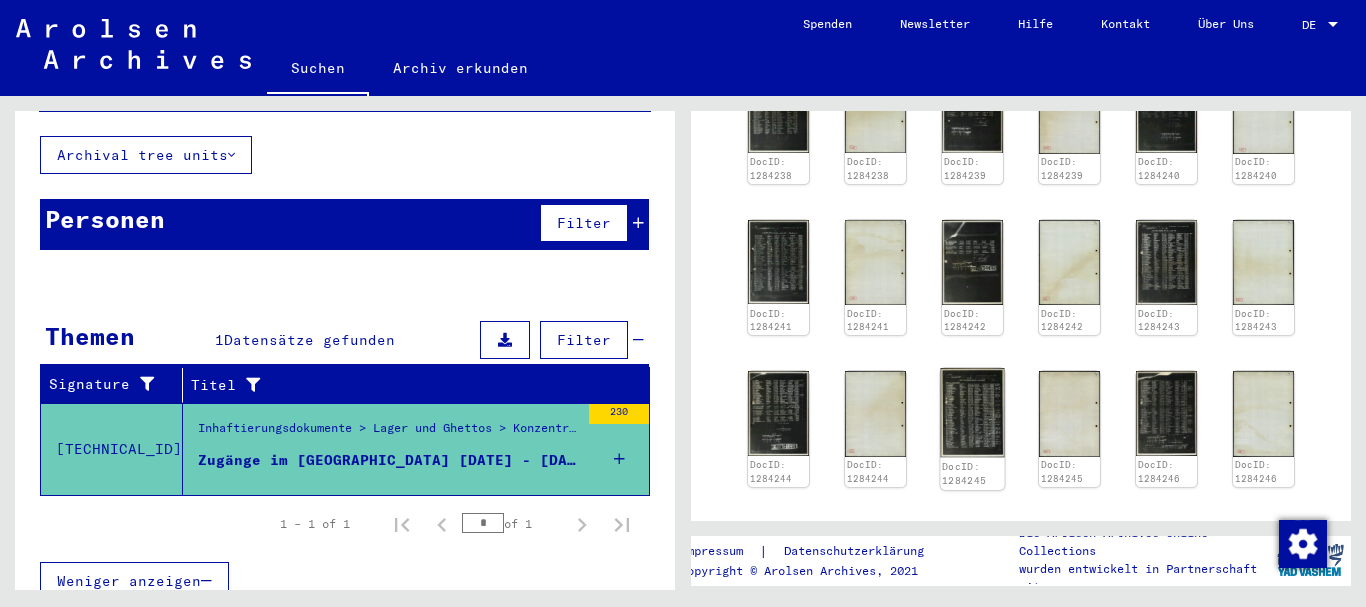 click 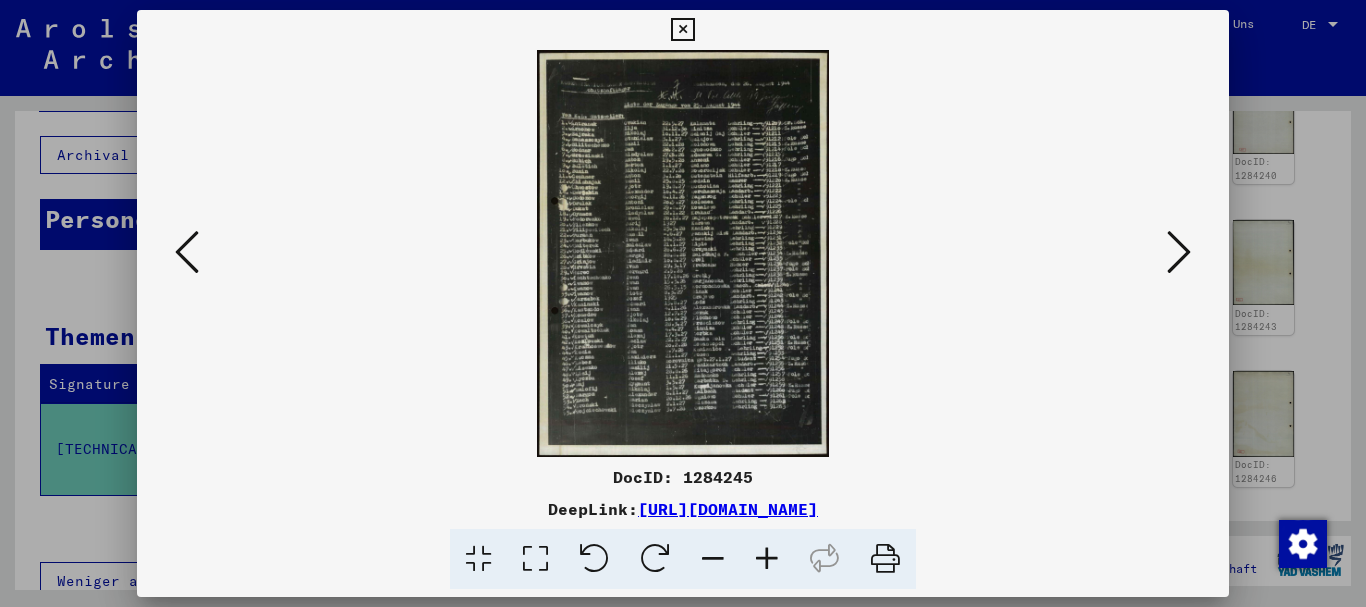 click at bounding box center (767, 559) 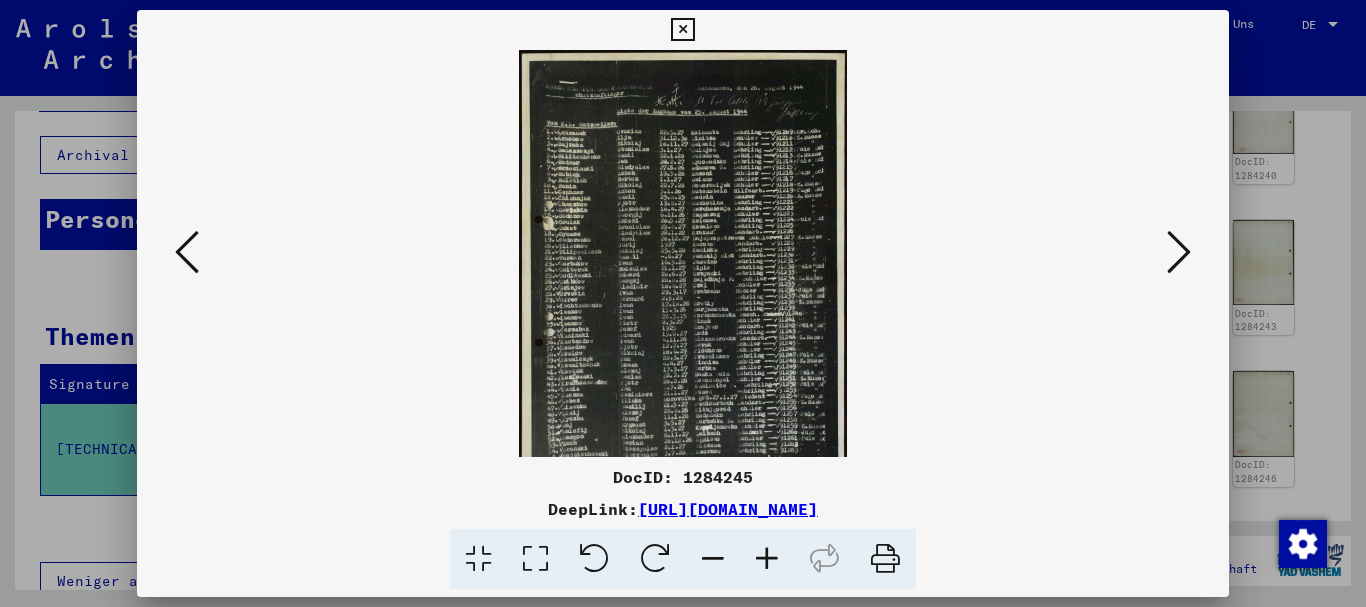 click at bounding box center (767, 559) 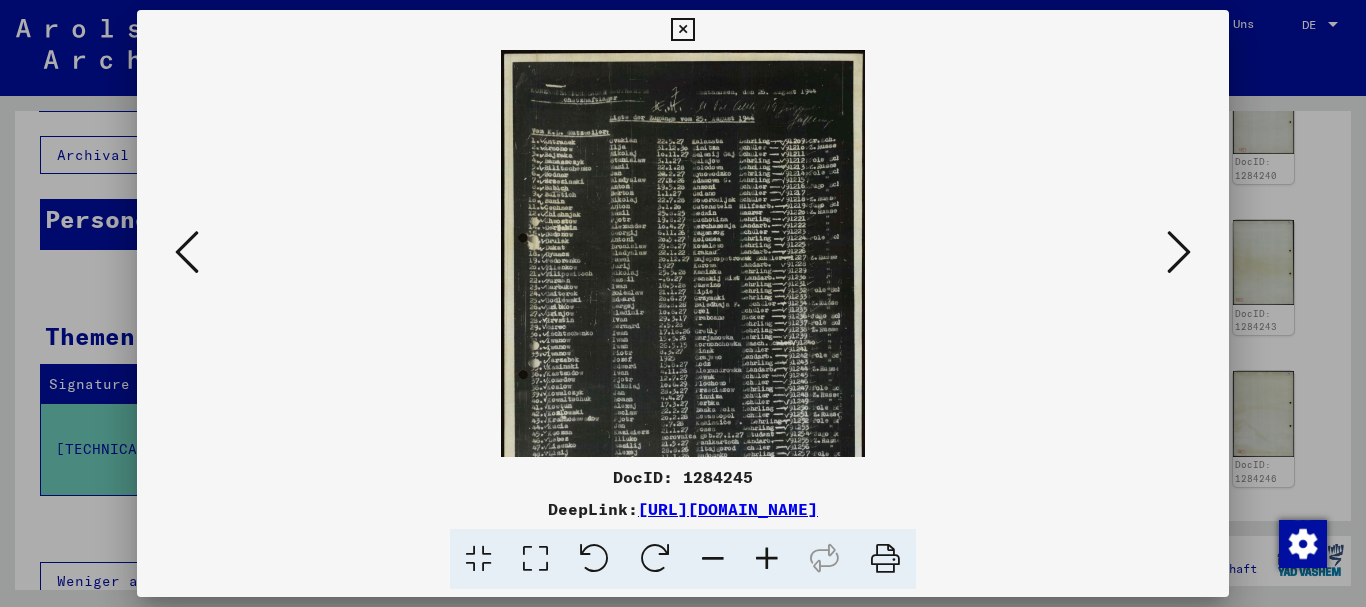 click at bounding box center [767, 559] 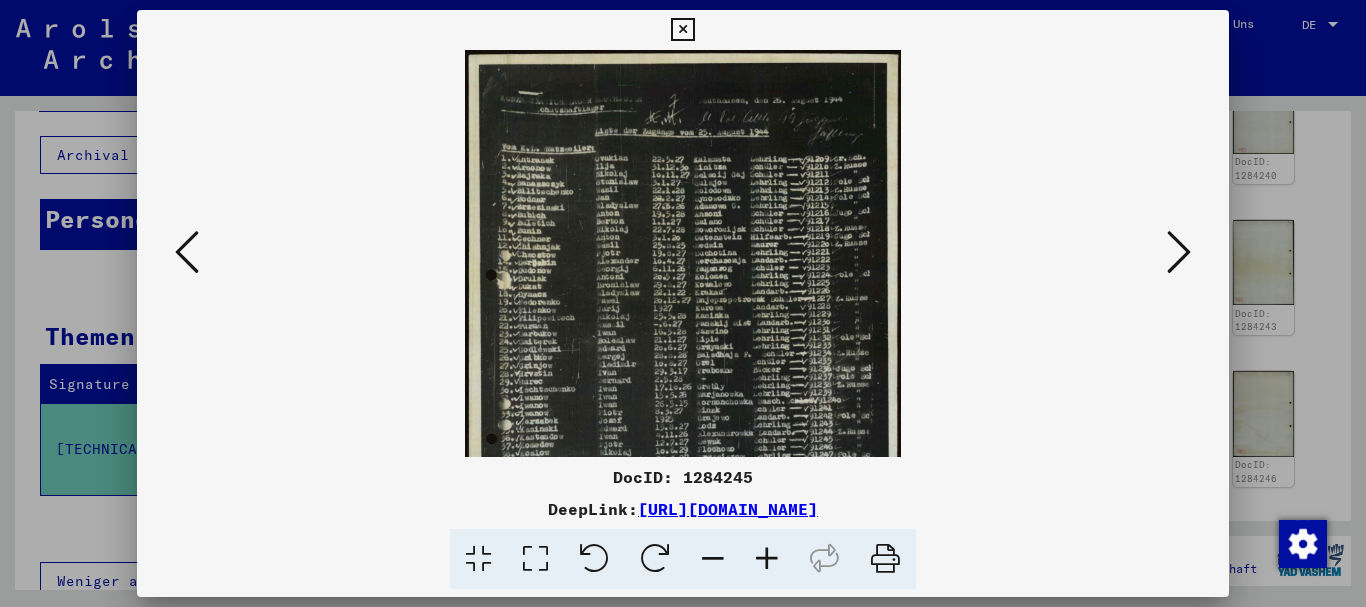 click at bounding box center (767, 559) 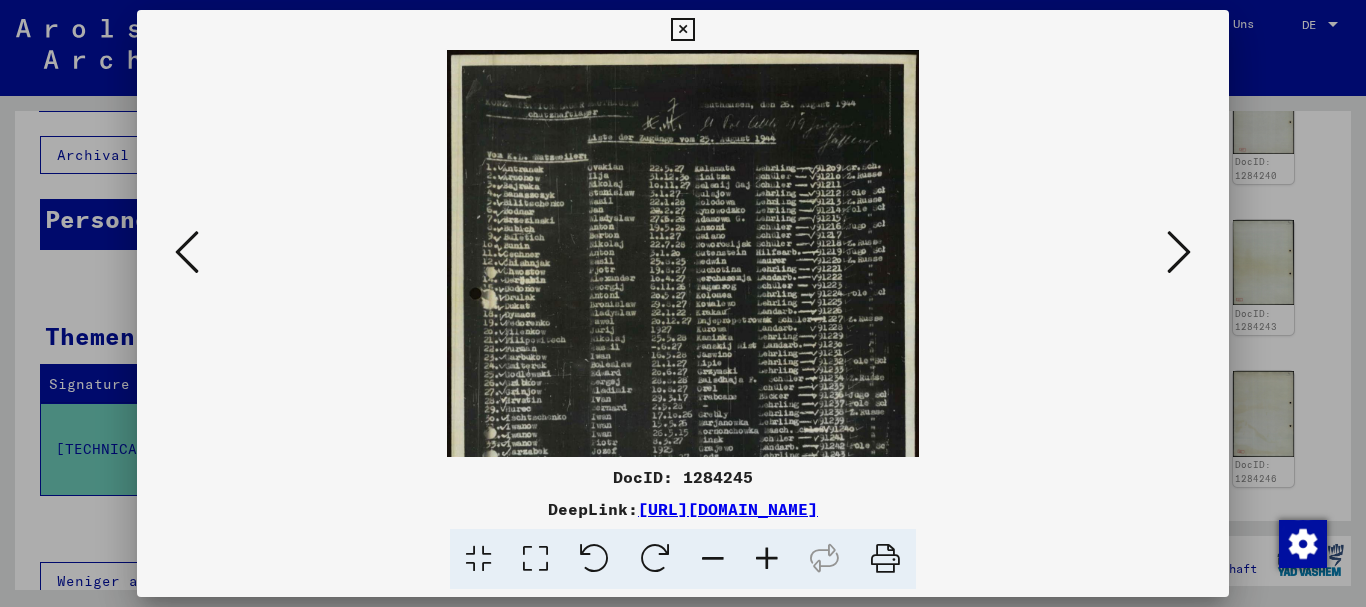 click at bounding box center (767, 559) 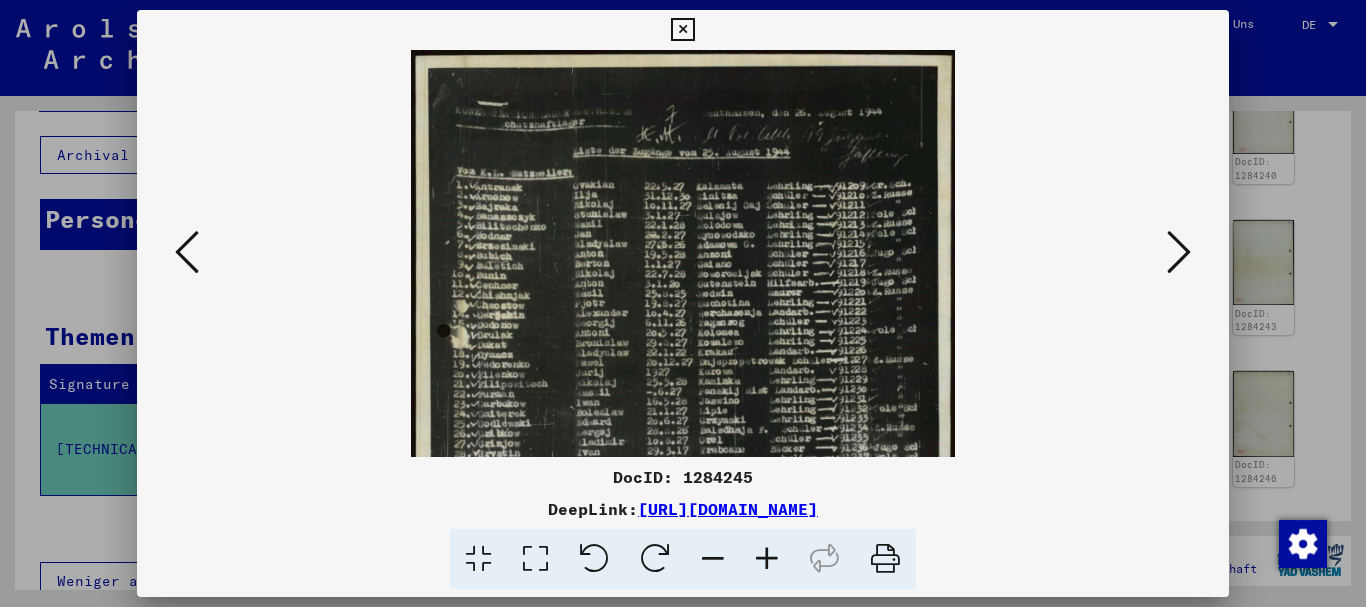 click at bounding box center [683, 303] 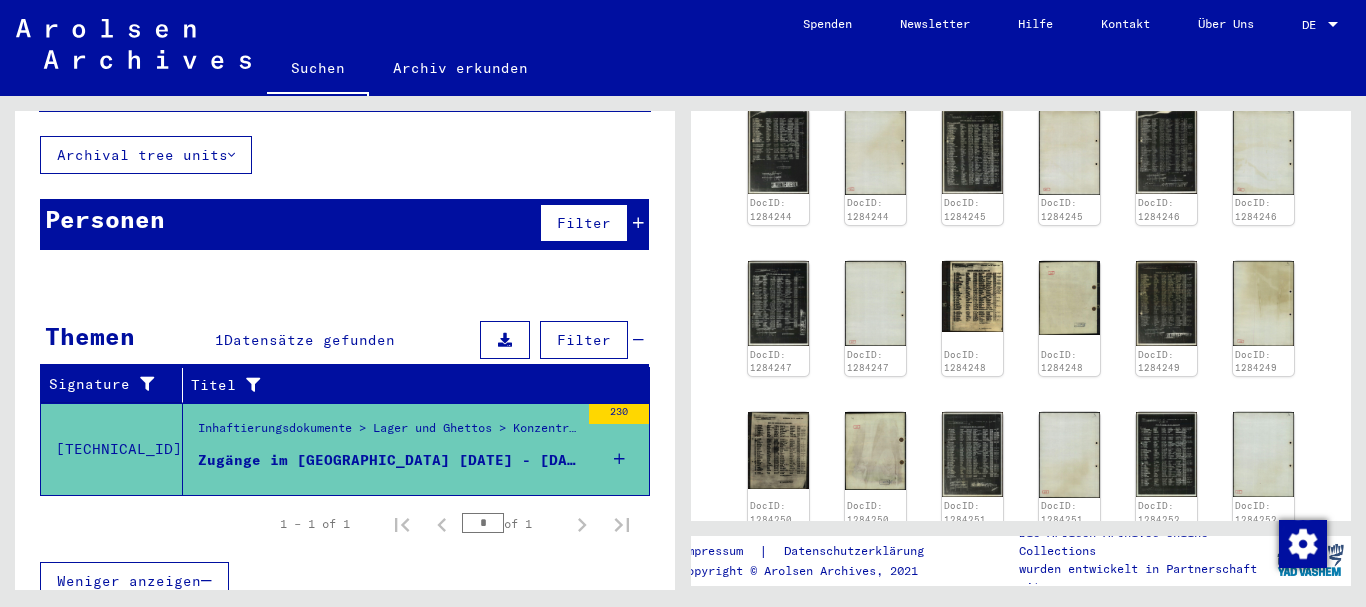 scroll, scrollTop: 1029, scrollLeft: 0, axis: vertical 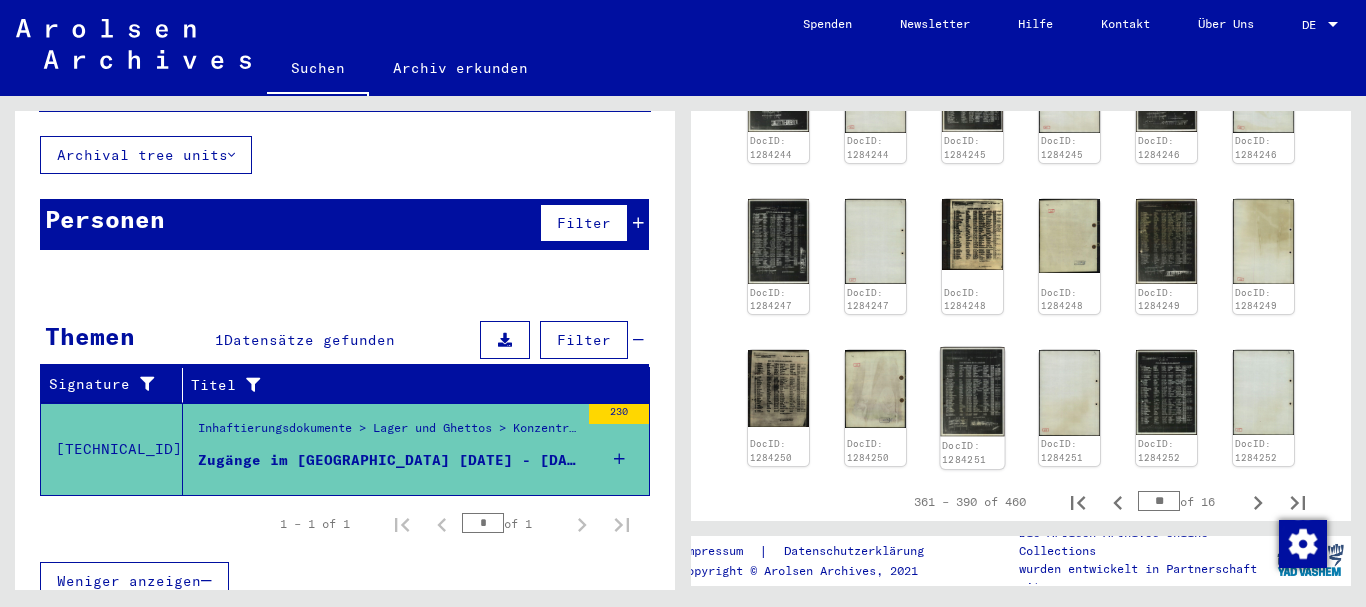 click 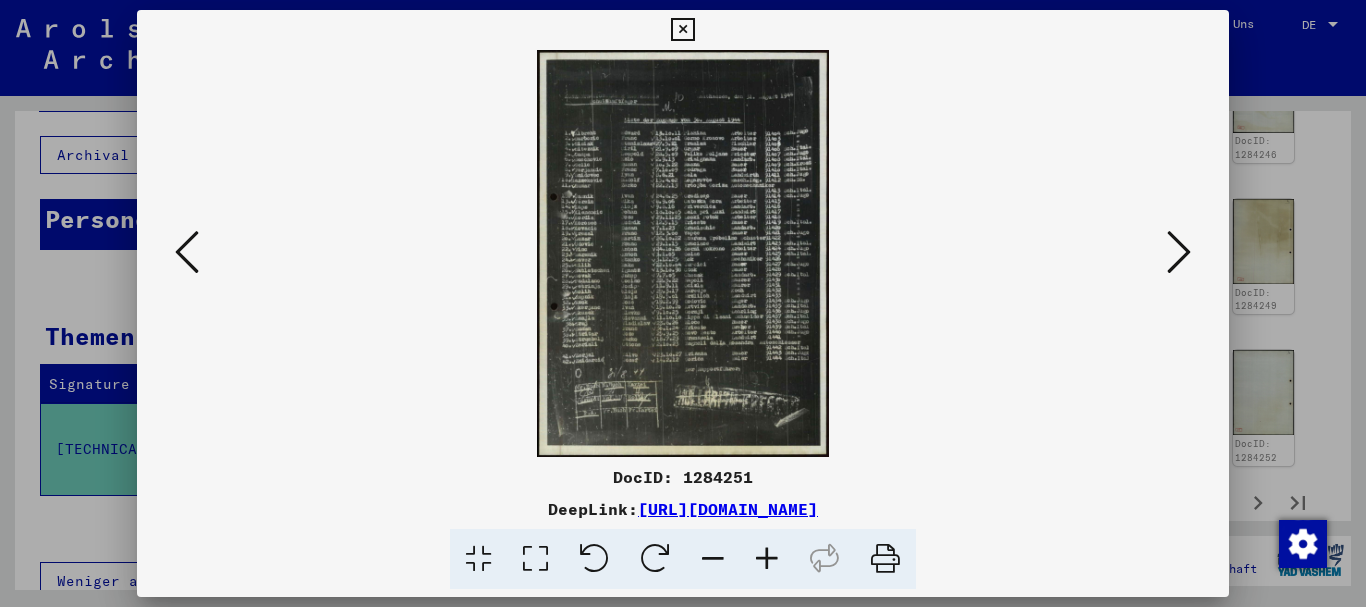 click at bounding box center (767, 559) 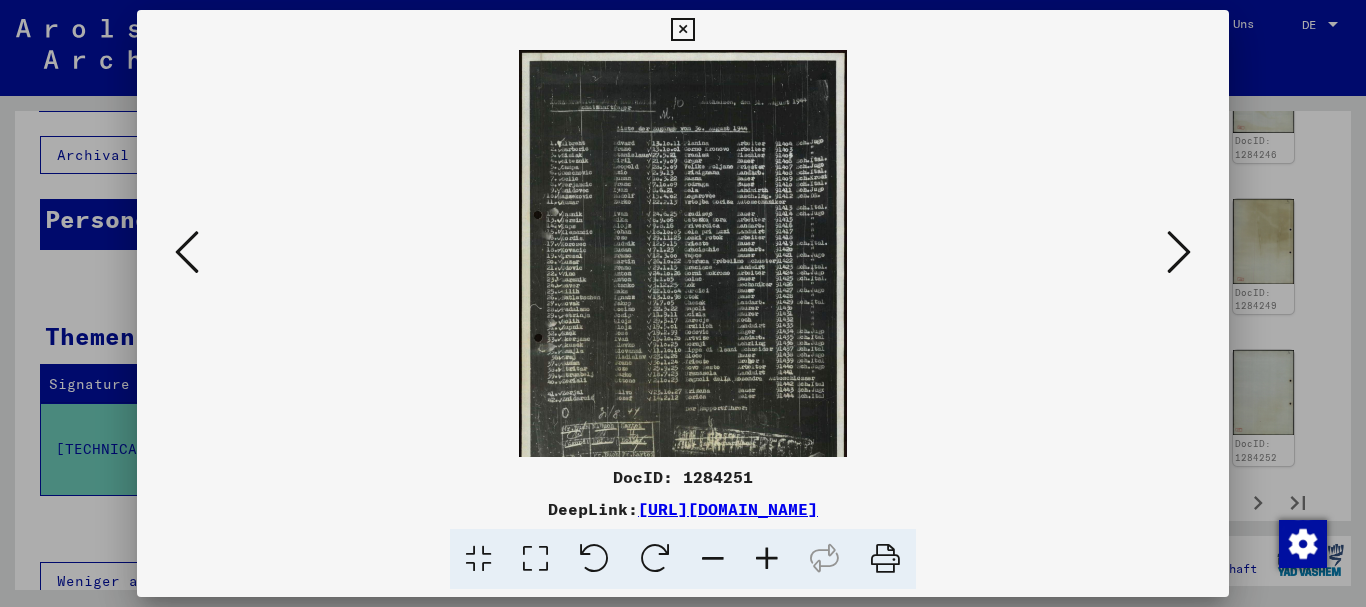 click at bounding box center (767, 559) 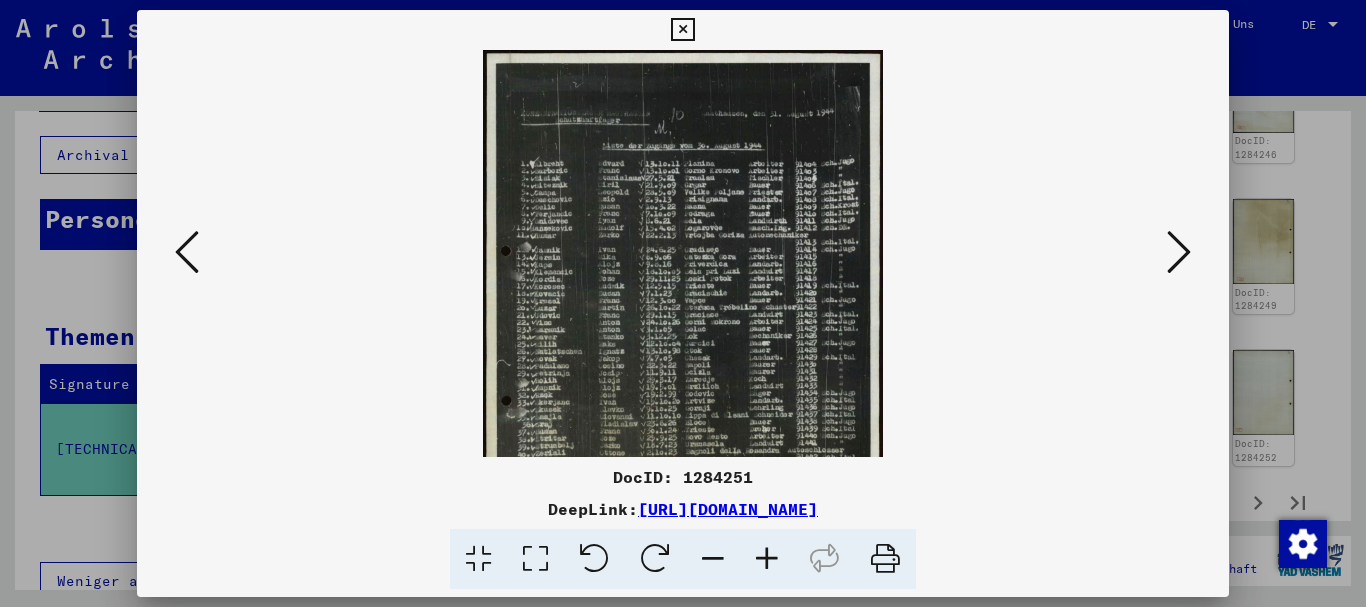 click at bounding box center [767, 559] 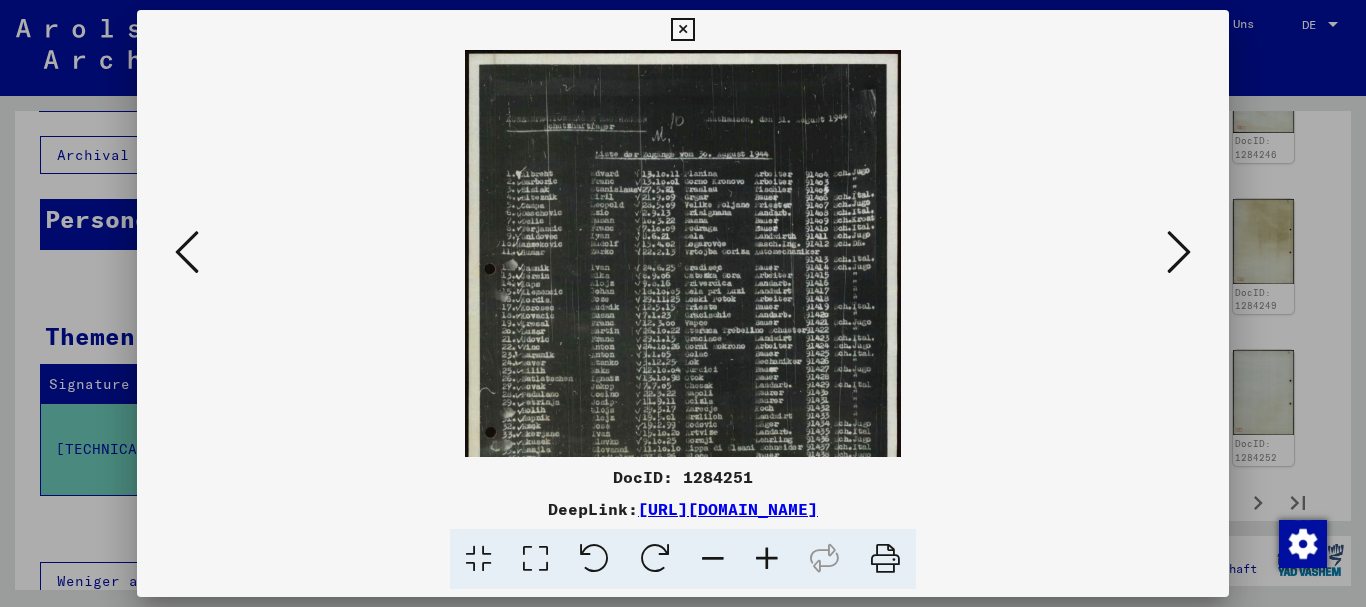 click at bounding box center [767, 559] 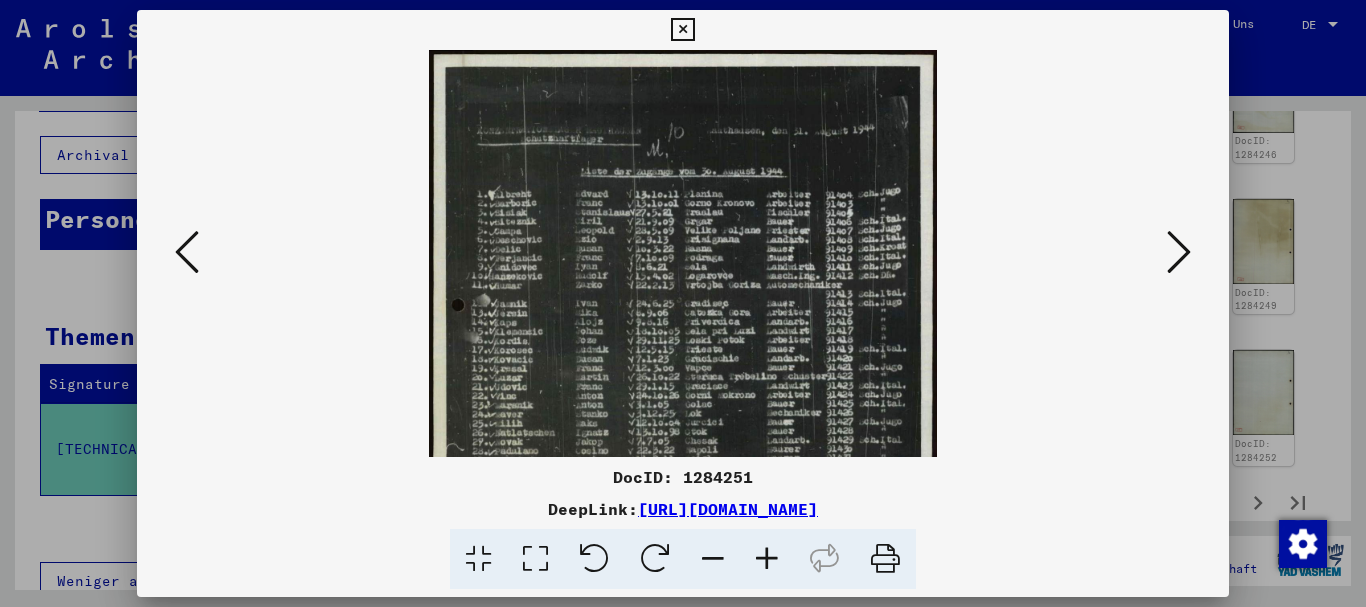 click at bounding box center [767, 559] 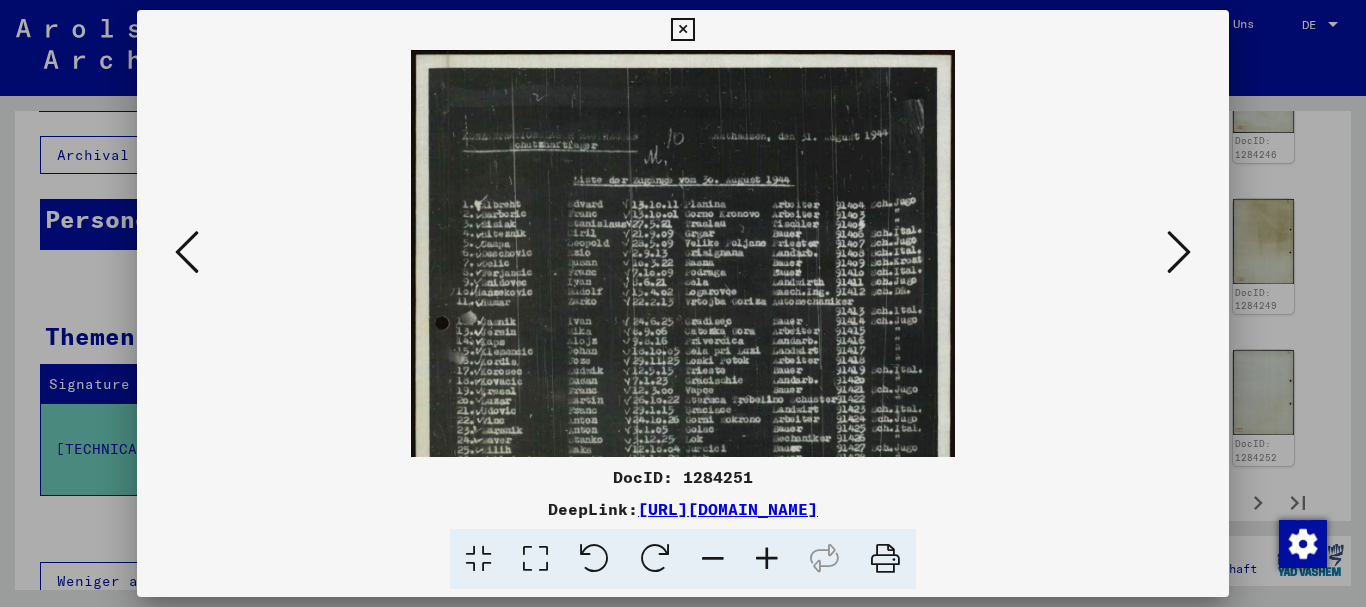 click at bounding box center [767, 559] 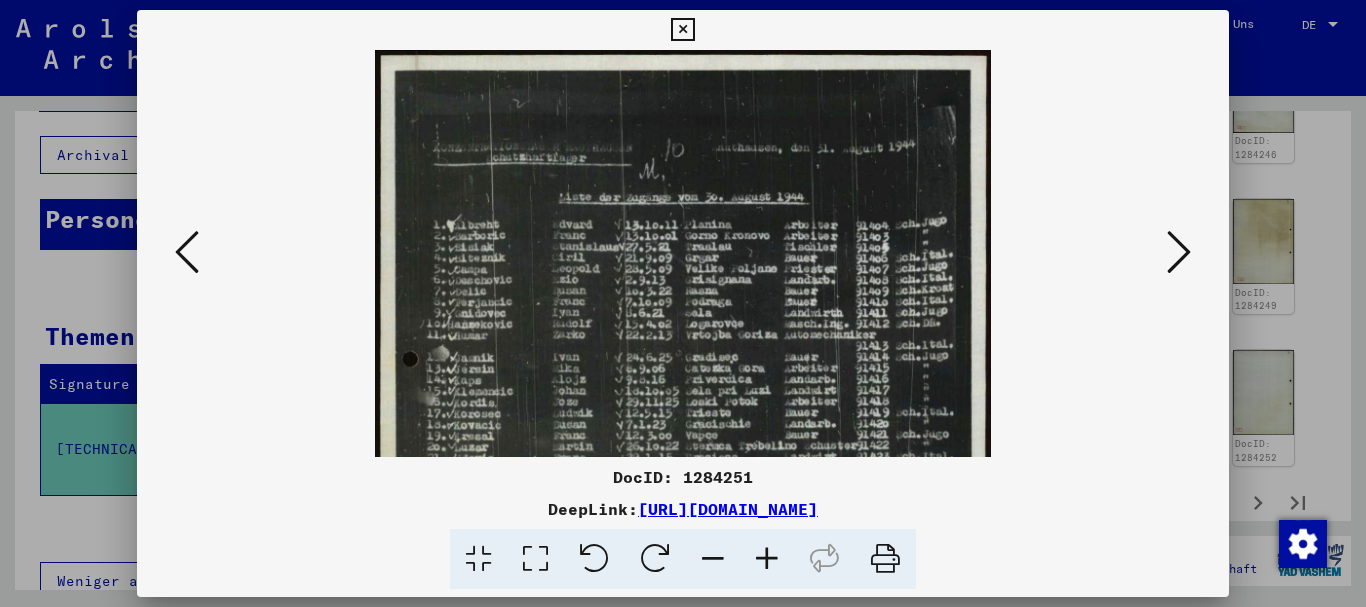click at bounding box center (767, 559) 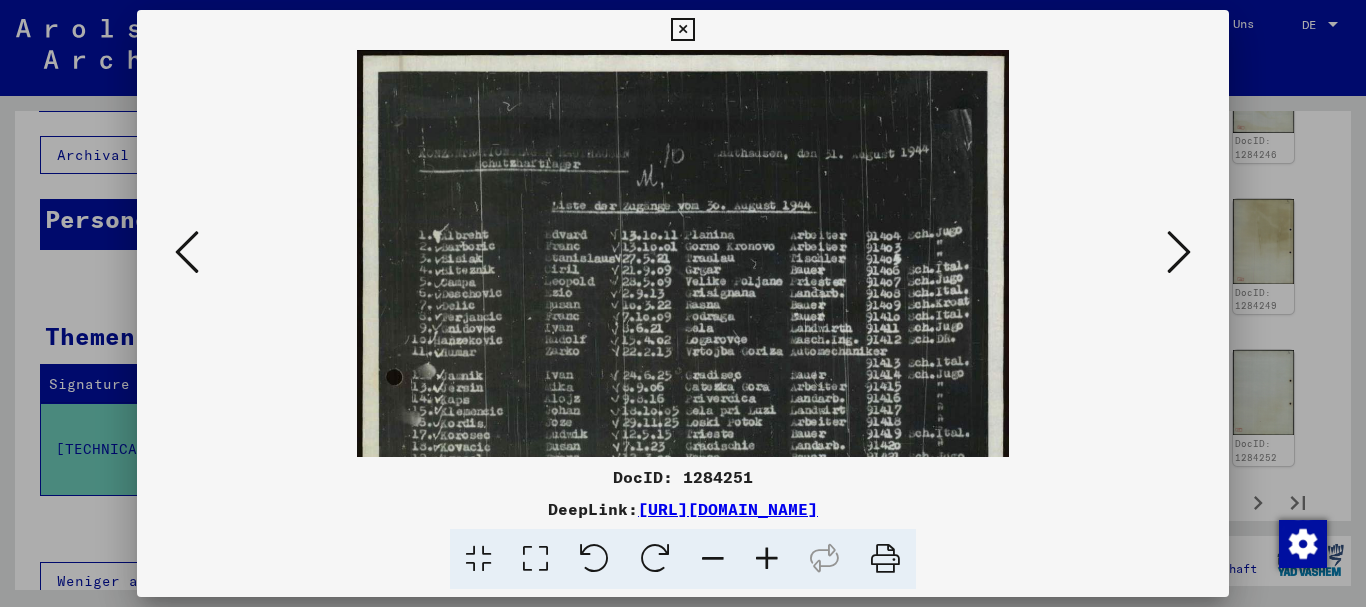 click at bounding box center (767, 559) 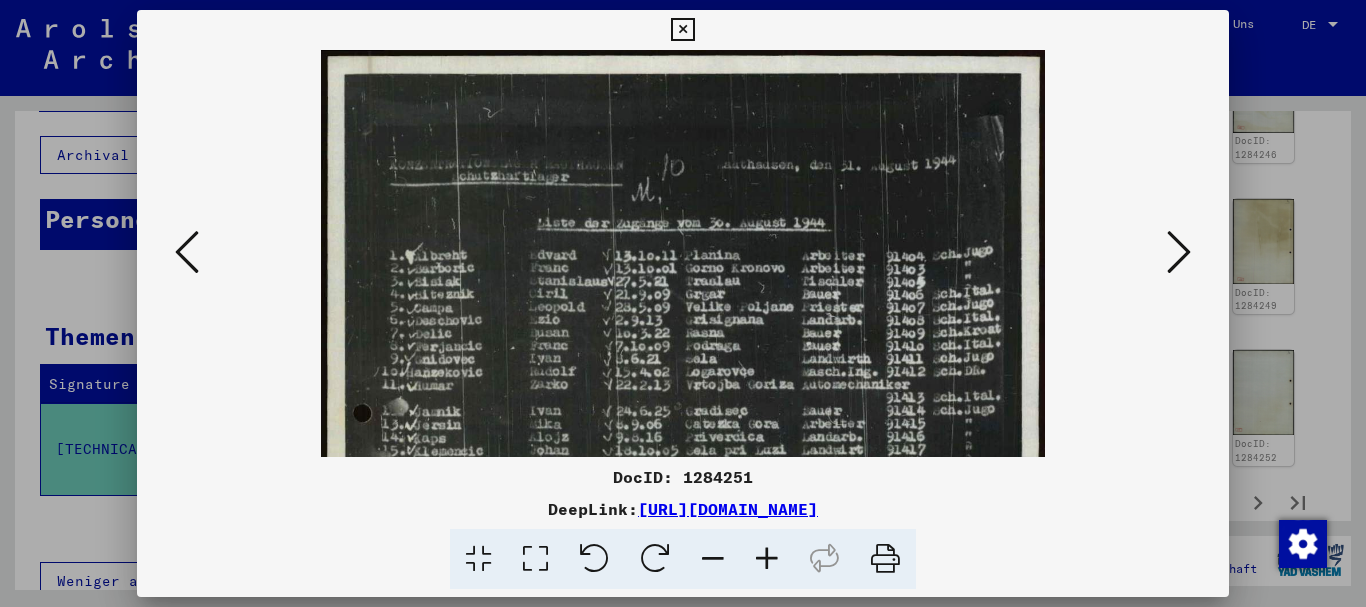 click at bounding box center [767, 559] 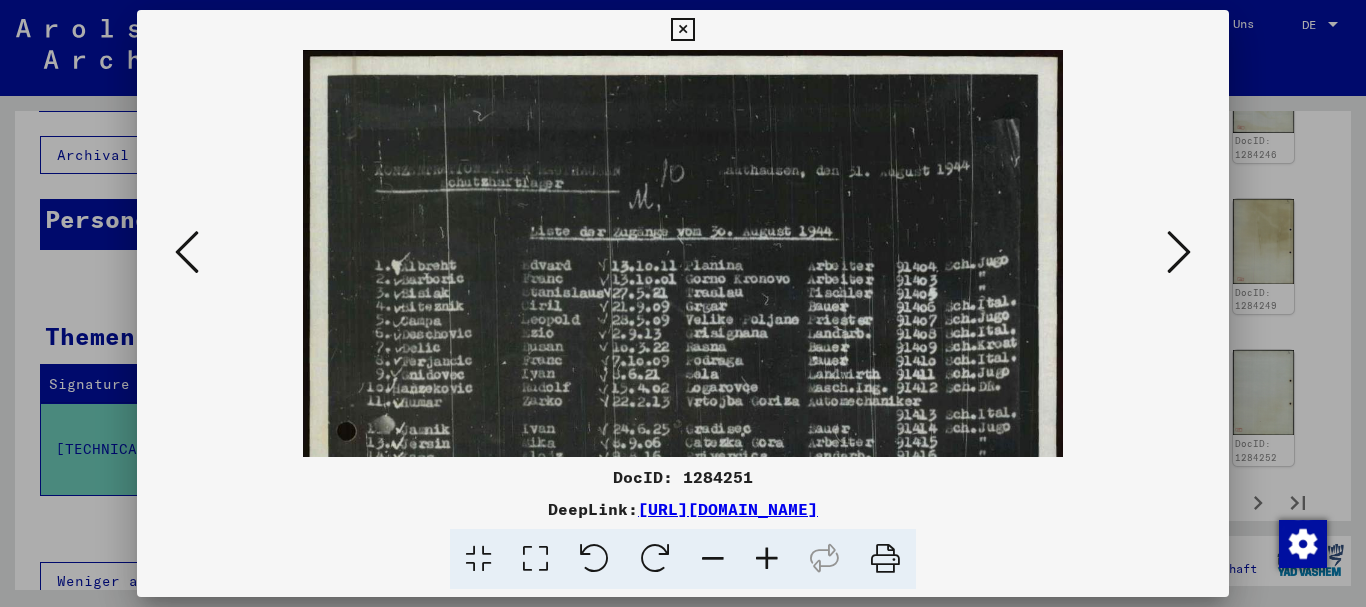 click at bounding box center (767, 559) 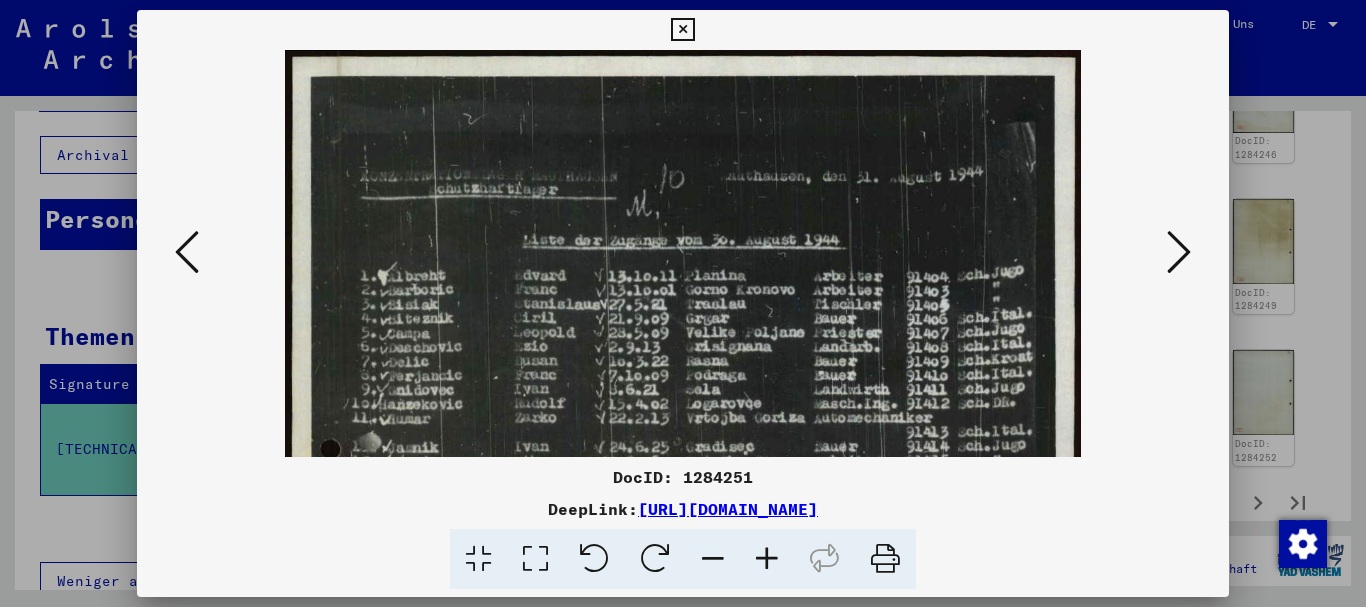 drag, startPoint x: 756, startPoint y: 268, endPoint x: 750, endPoint y: 180, distance: 88.20431 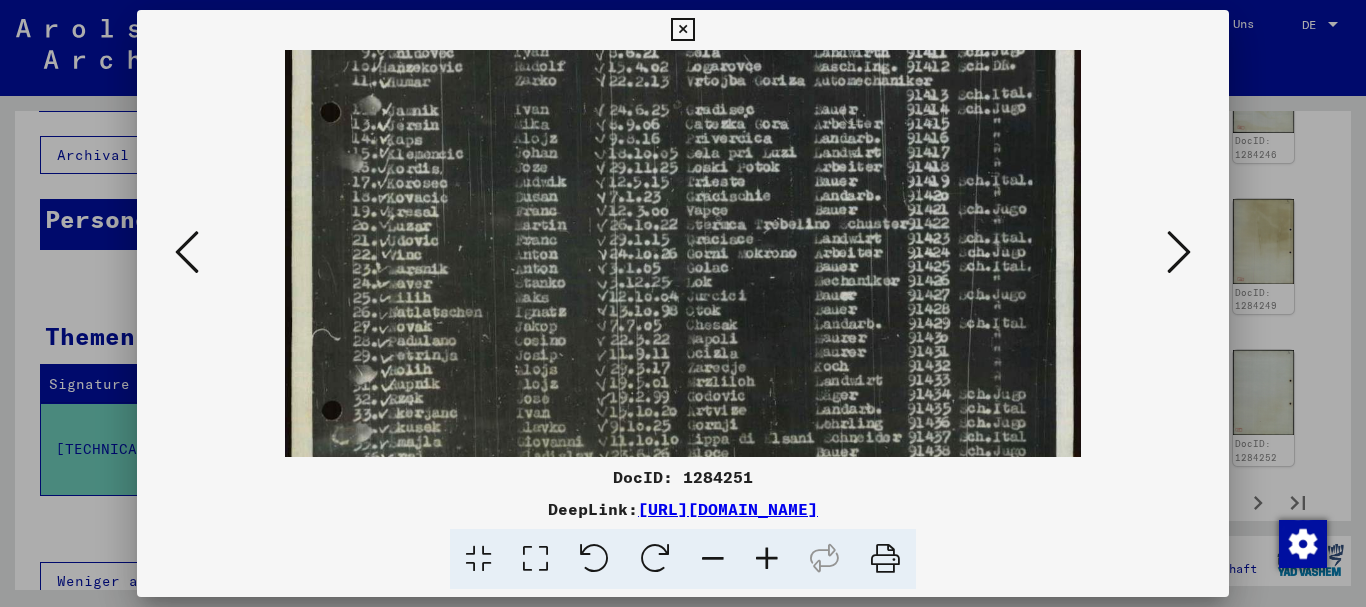 drag, startPoint x: 638, startPoint y: 376, endPoint x: 618, endPoint y: 233, distance: 144.39183 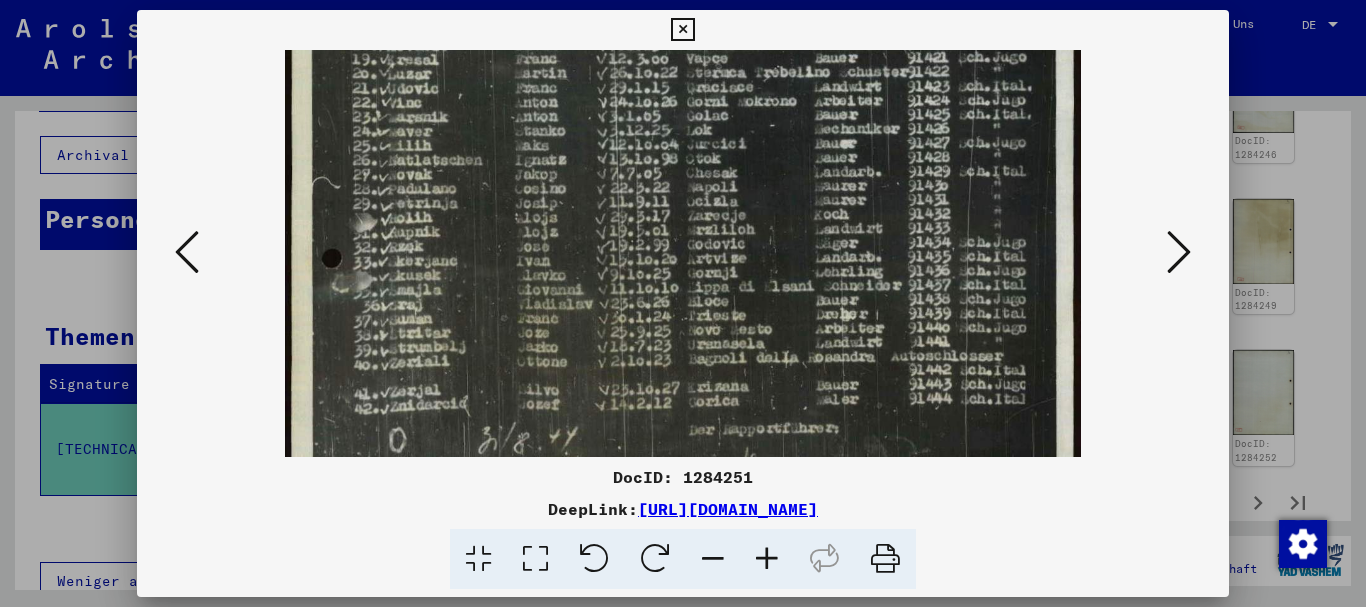 drag, startPoint x: 632, startPoint y: 405, endPoint x: 630, endPoint y: 255, distance: 150.01334 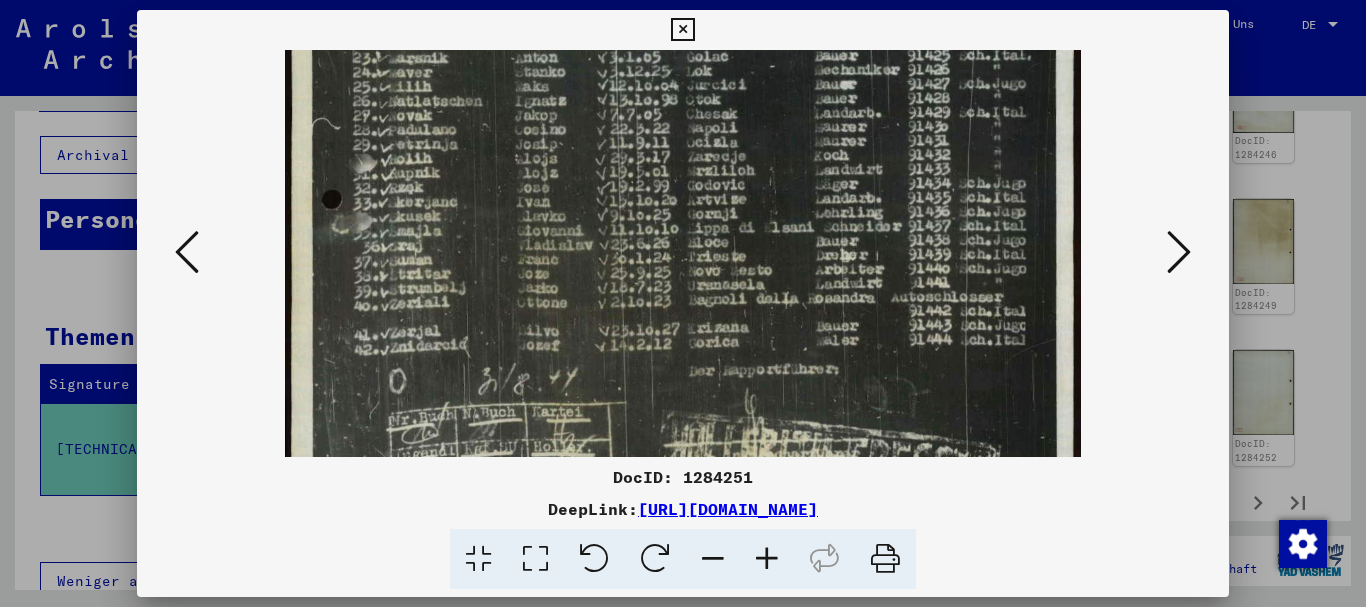 drag, startPoint x: 650, startPoint y: 400, endPoint x: 650, endPoint y: 341, distance: 59 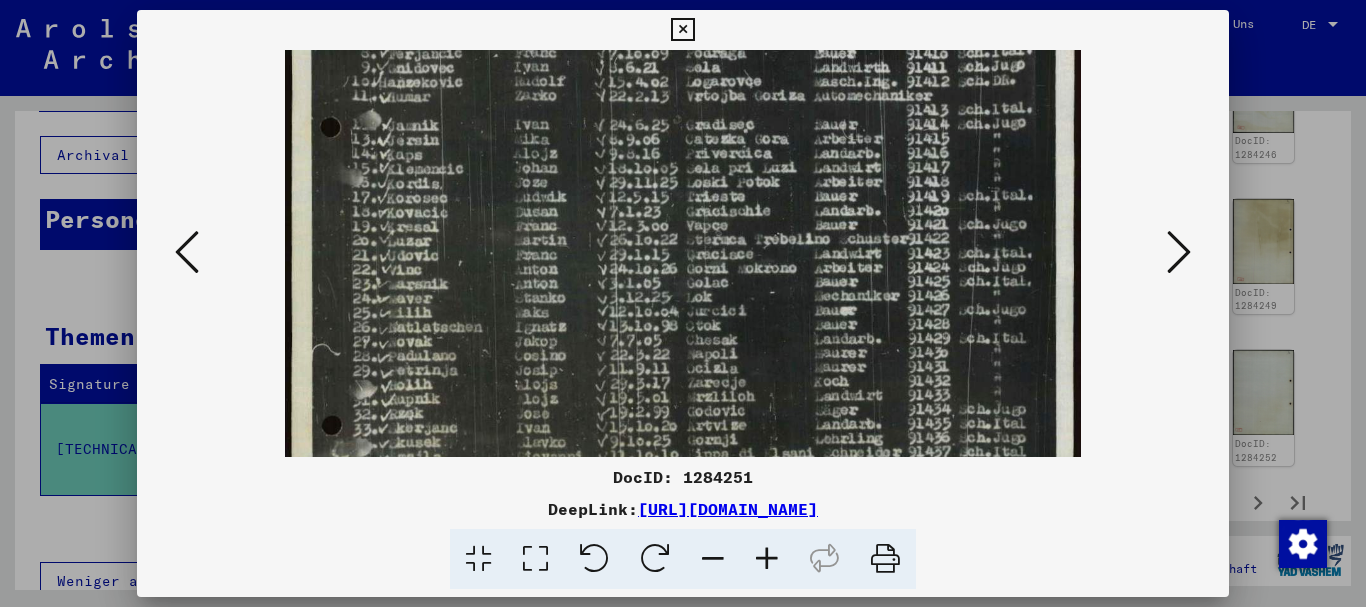 drag, startPoint x: 741, startPoint y: 171, endPoint x: 729, endPoint y: 407, distance: 236.30489 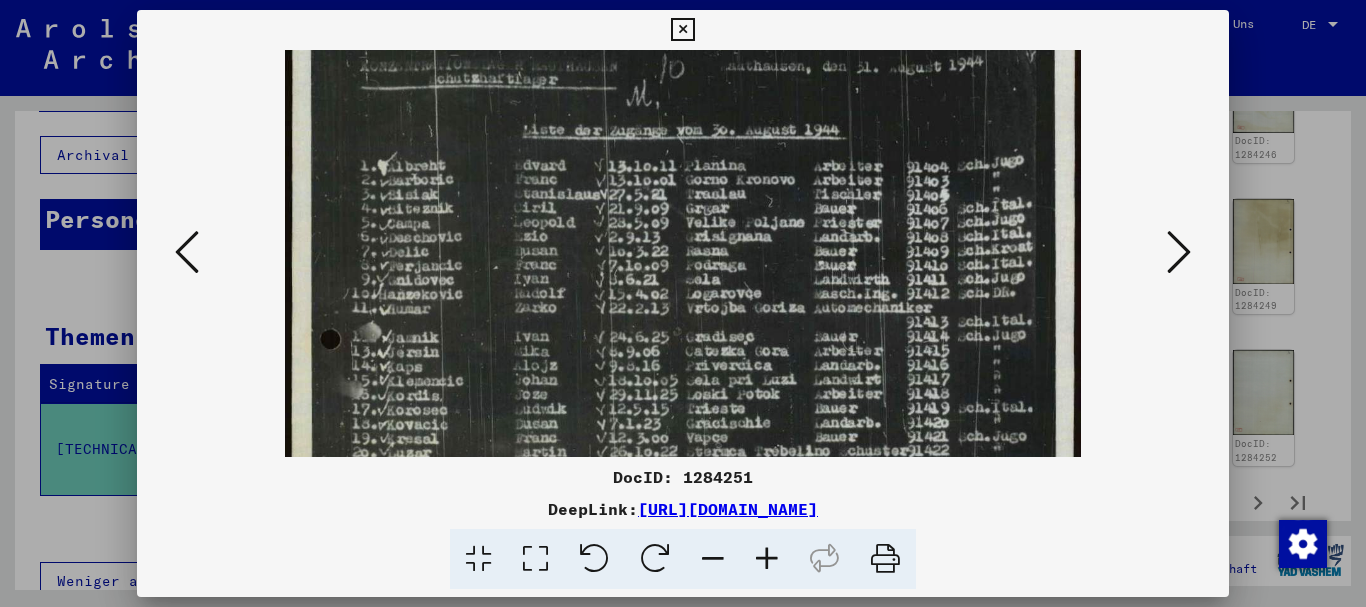 drag, startPoint x: 685, startPoint y: 112, endPoint x: 689, endPoint y: 343, distance: 231.03462 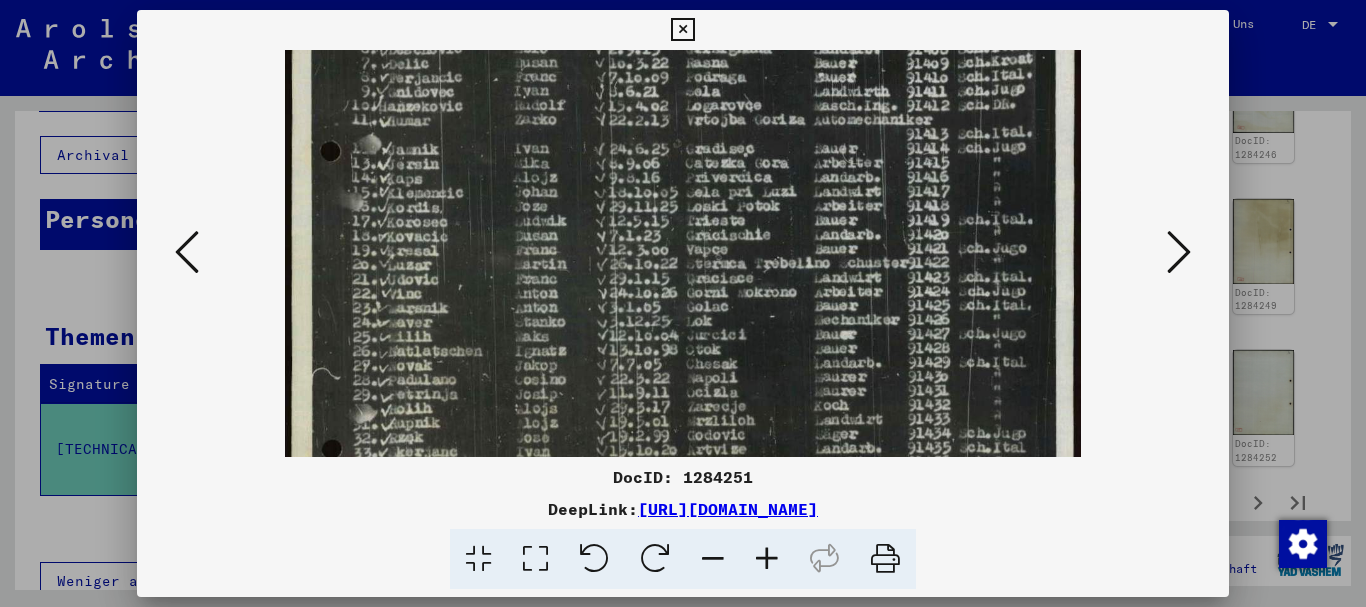 drag, startPoint x: 690, startPoint y: 344, endPoint x: 638, endPoint y: 110, distance: 239.70816 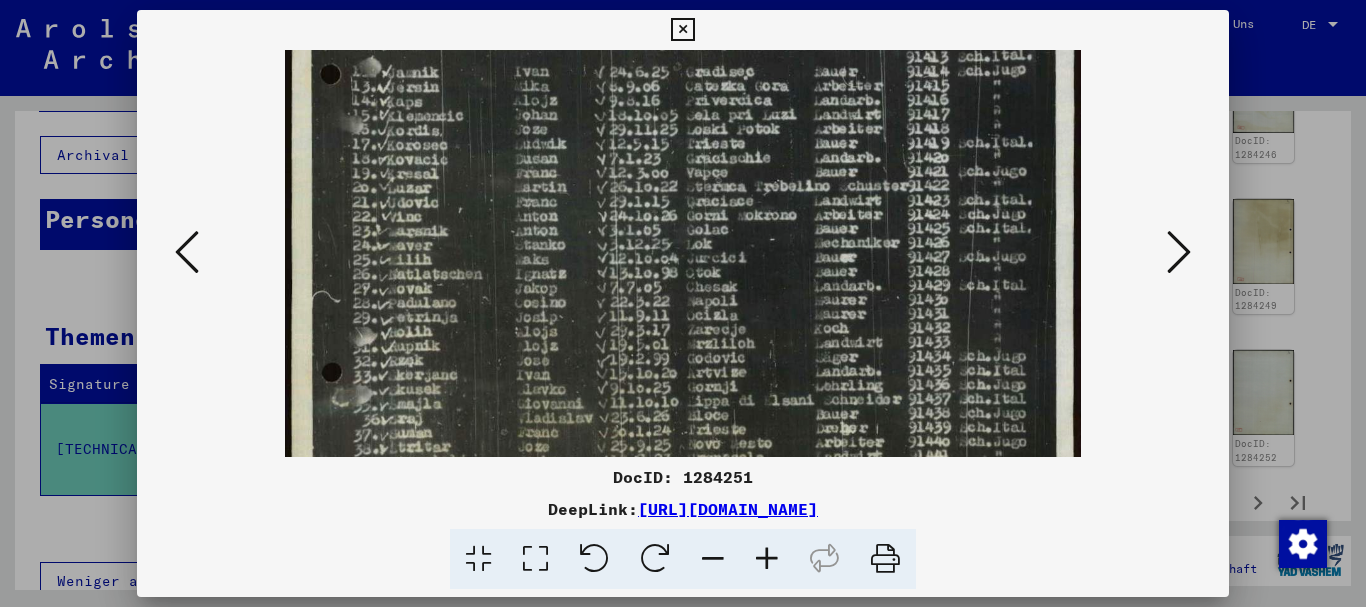 drag, startPoint x: 740, startPoint y: 376, endPoint x: 723, endPoint y: 317, distance: 61.400326 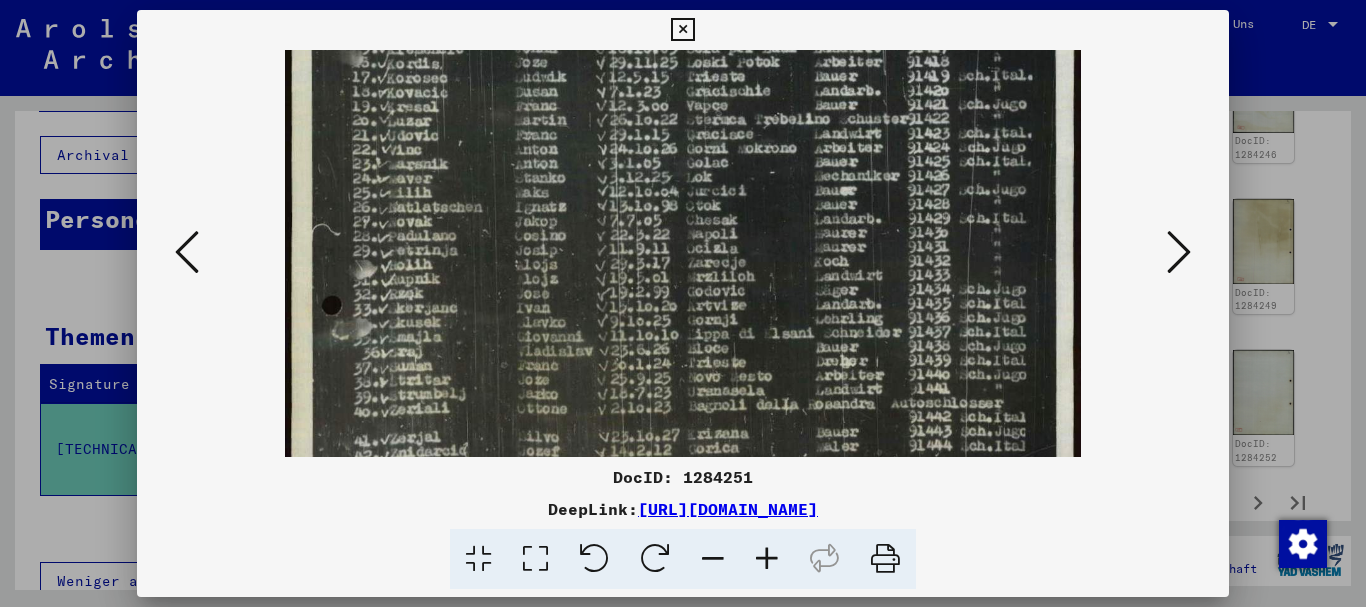 drag, startPoint x: 429, startPoint y: 384, endPoint x: 418, endPoint y: 311, distance: 73.82411 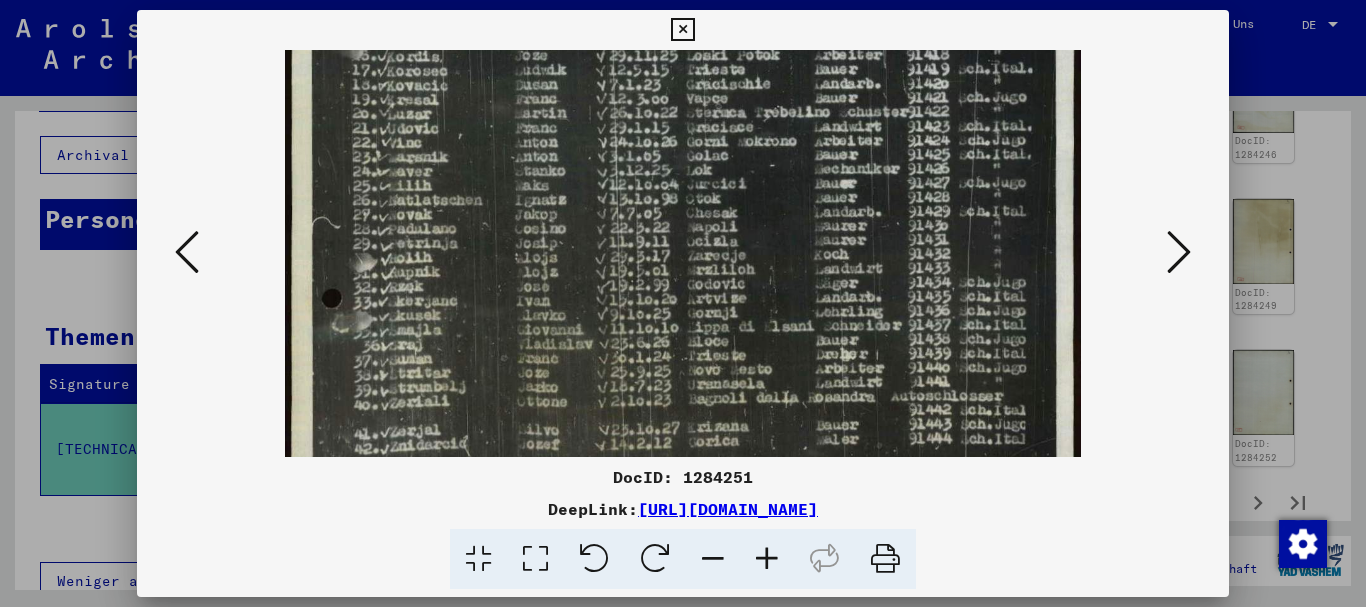click on "DocID: 1284251" at bounding box center [683, 477] 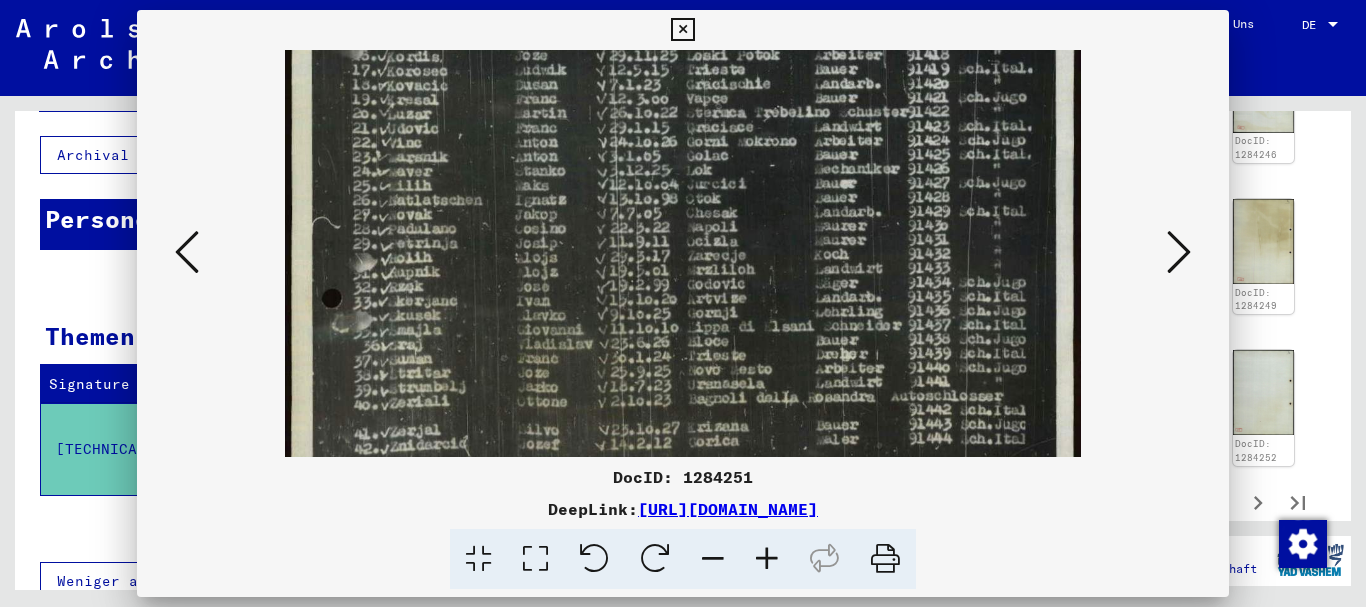 scroll, scrollTop: 0, scrollLeft: 0, axis: both 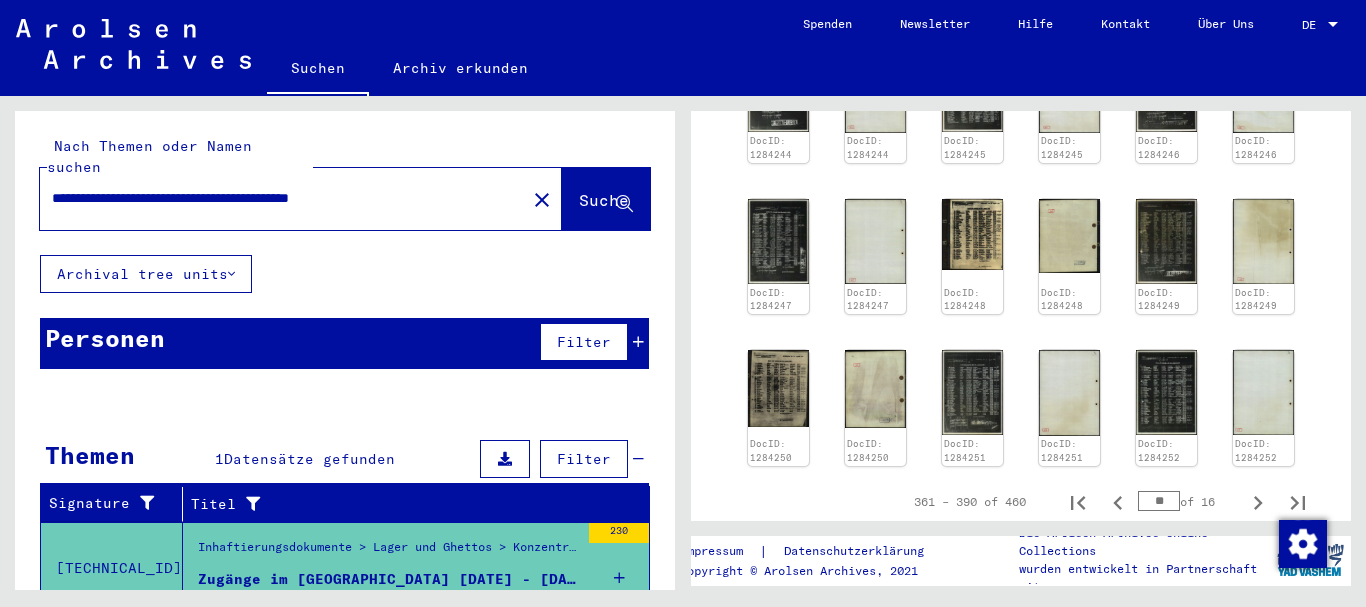 click on "close" 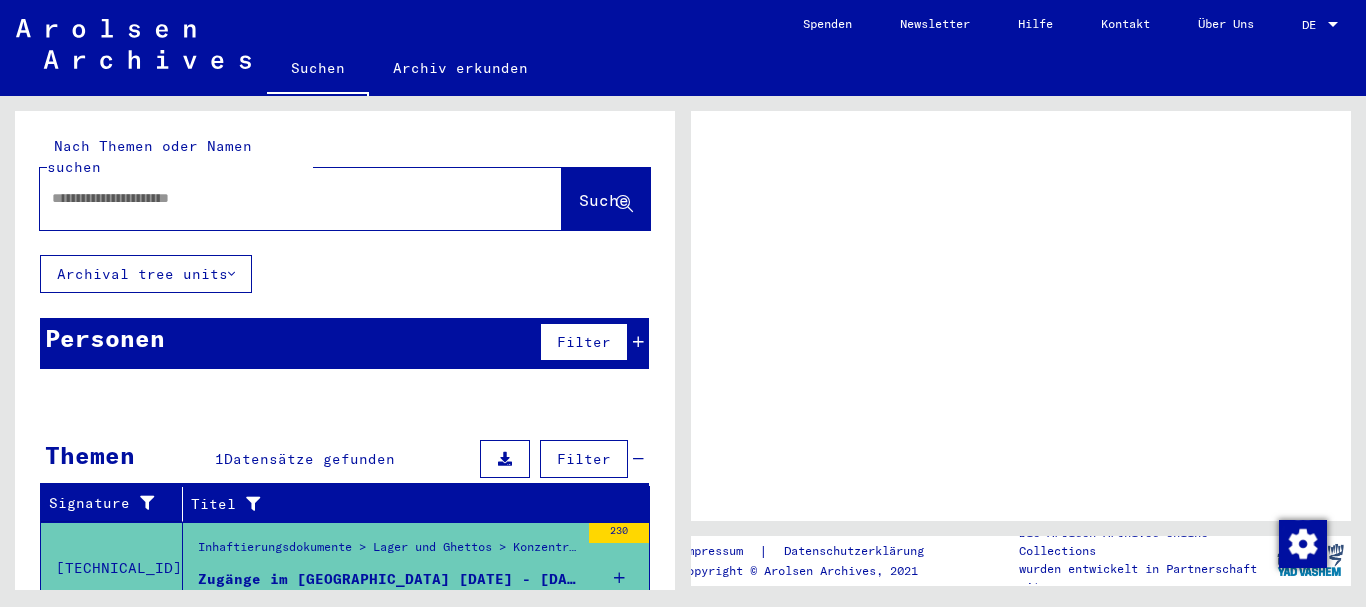 scroll, scrollTop: 0, scrollLeft: 0, axis: both 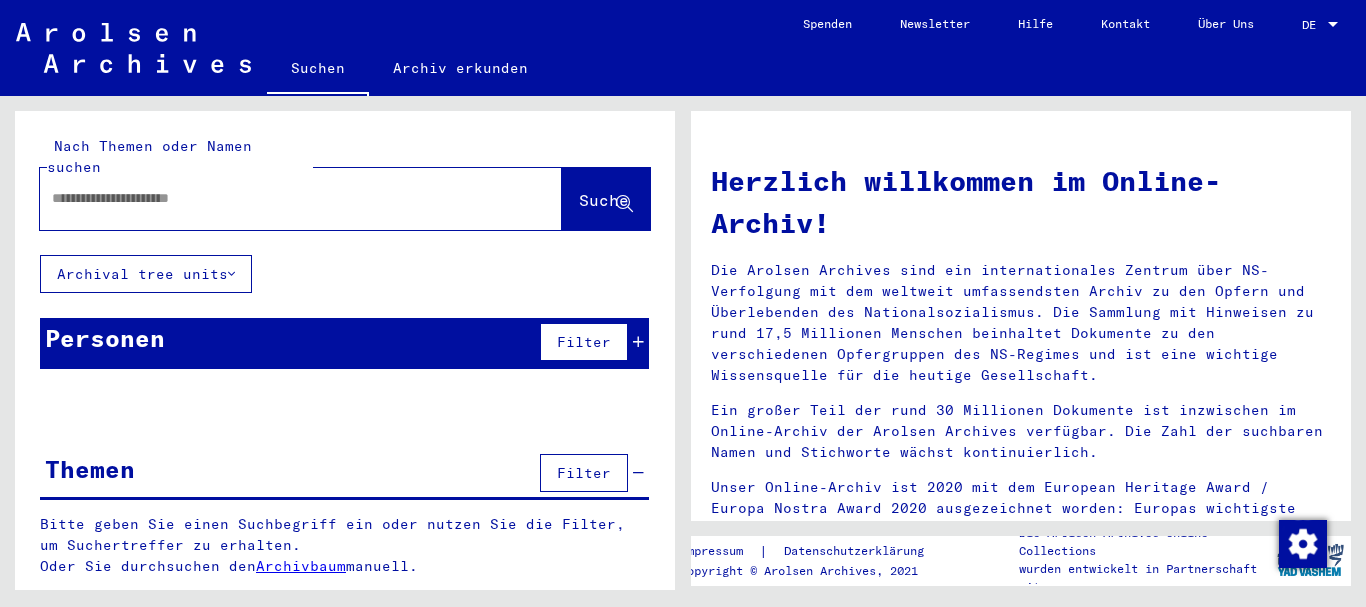 click at bounding box center (262, 198) 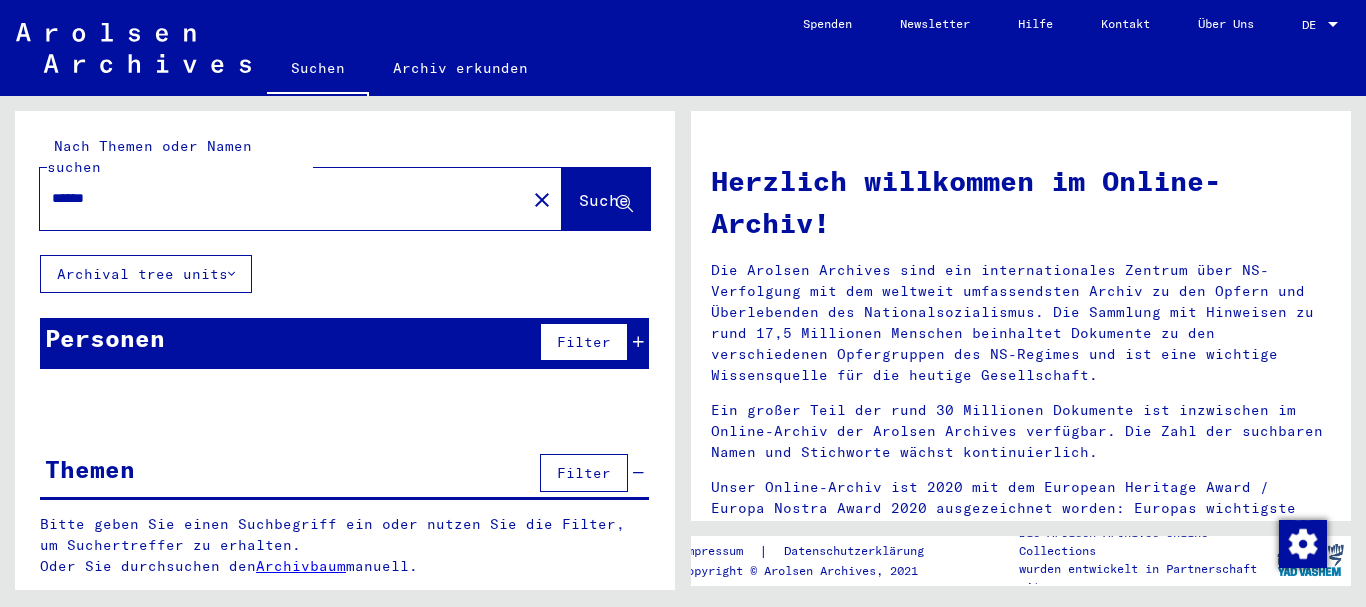 type on "******" 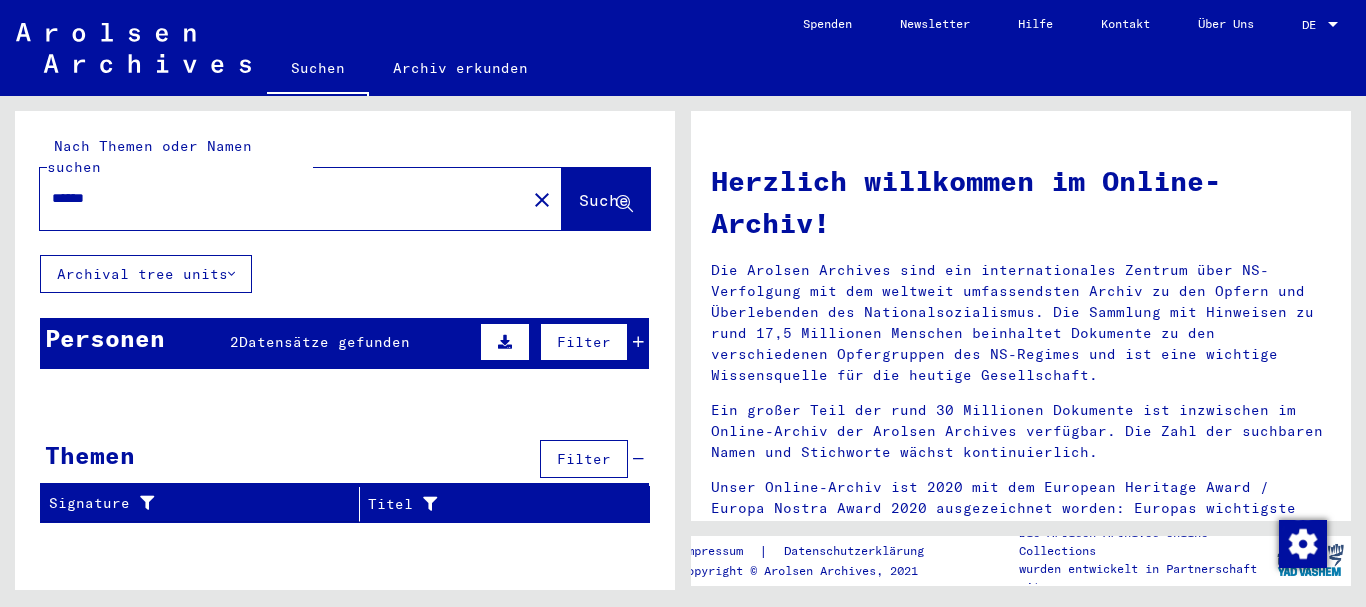 click on "Personen 2  Datensätze gefunden  Filter" at bounding box center [344, 343] 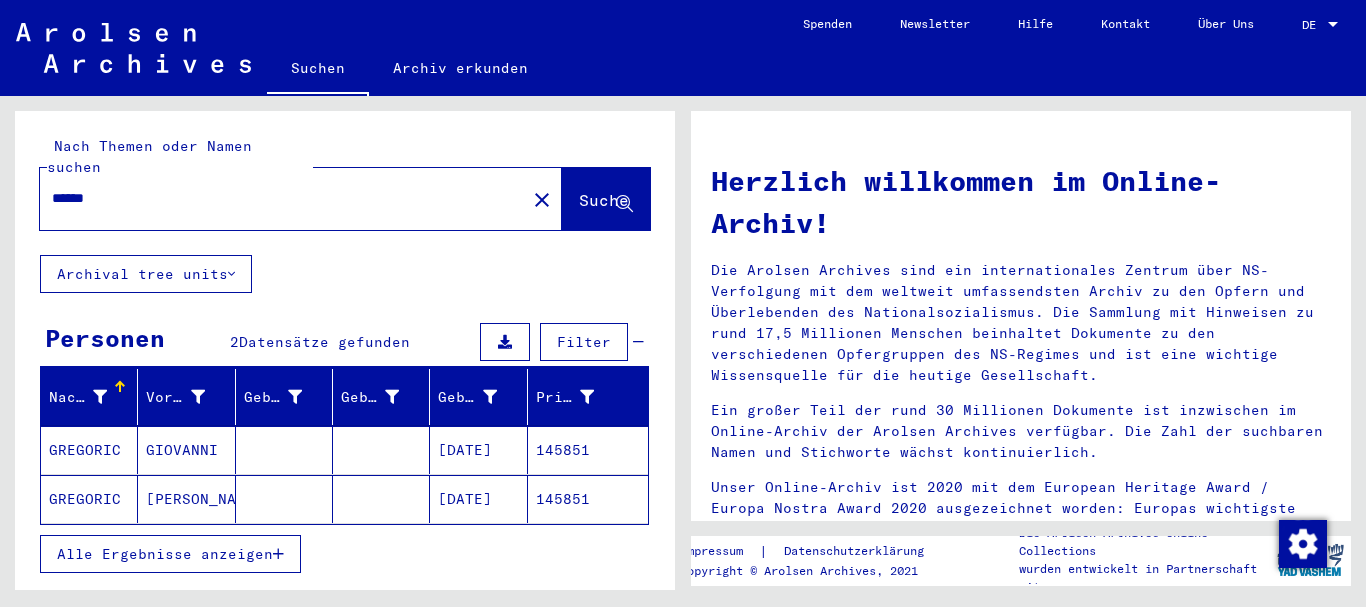 click on "GREGORIC" at bounding box center [89, 499] 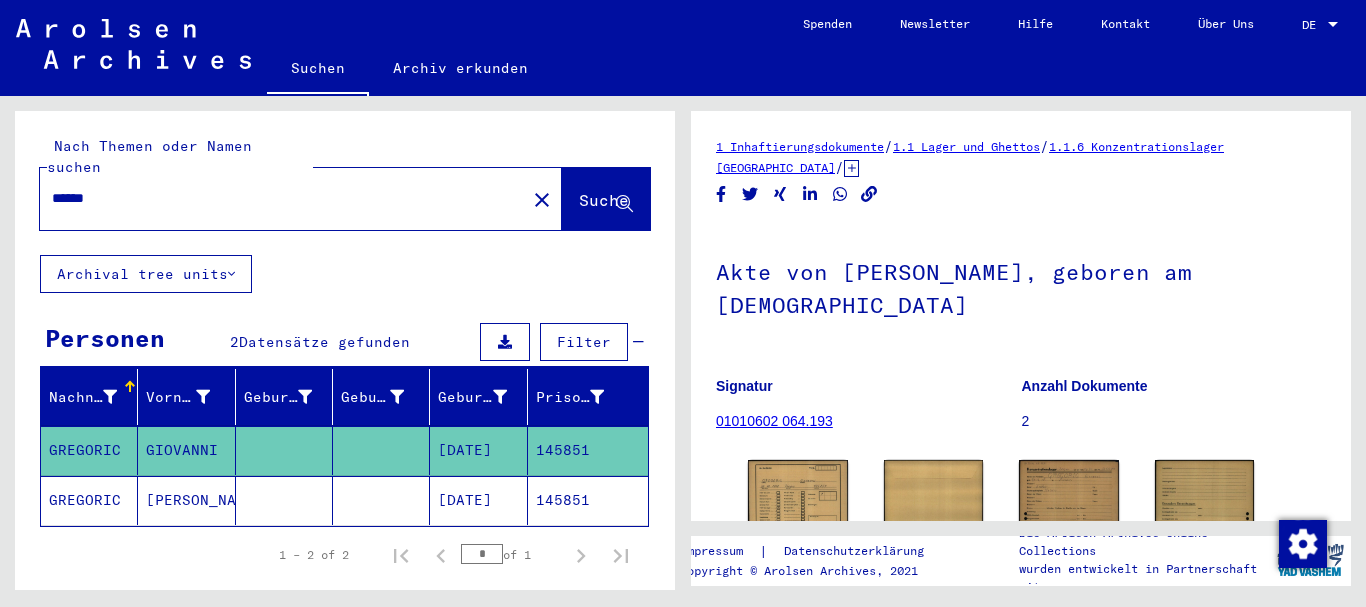 scroll, scrollTop: 112, scrollLeft: 0, axis: vertical 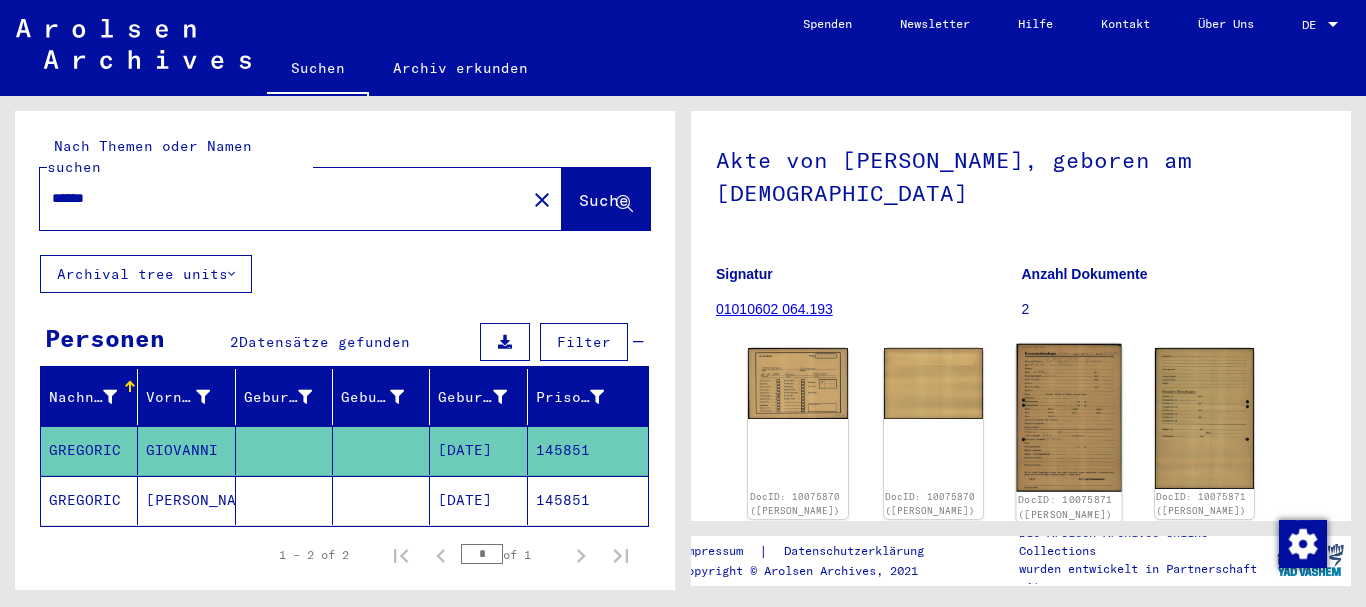 click 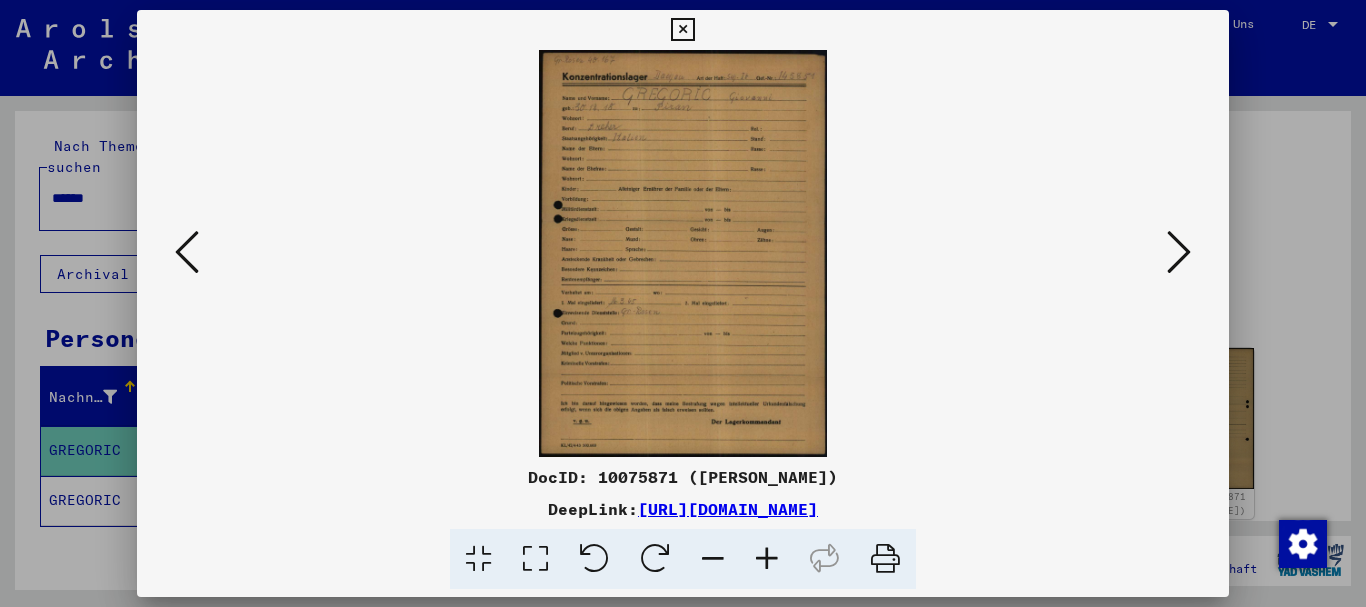click at bounding box center (767, 559) 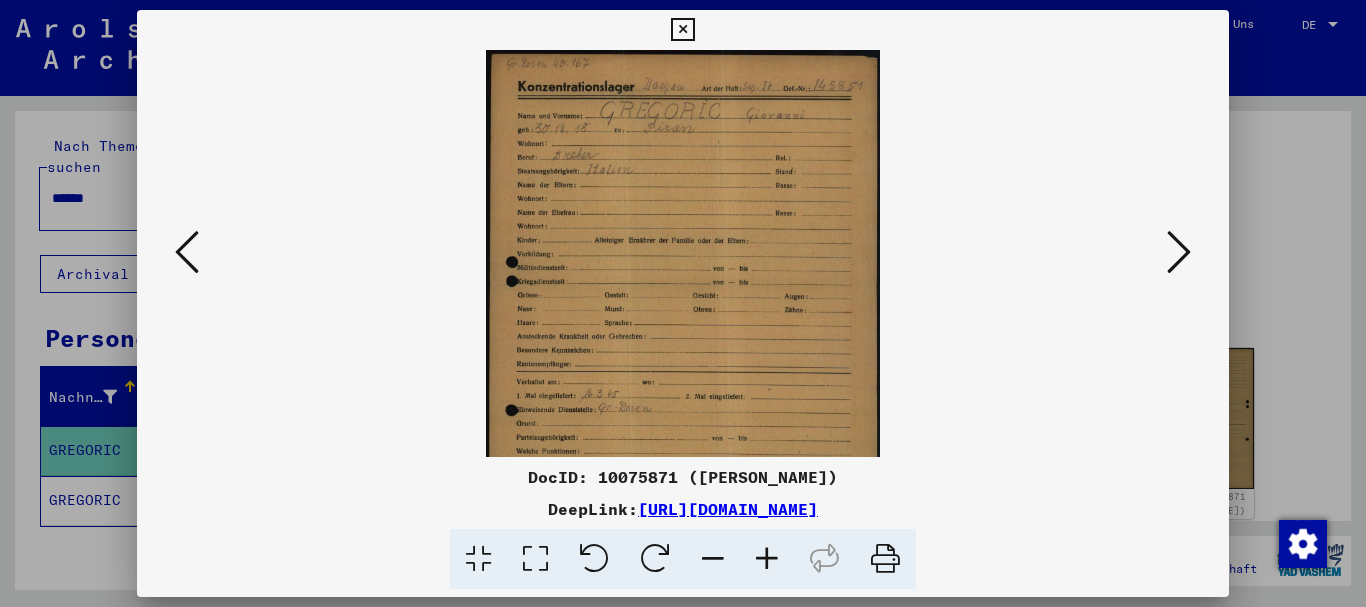 click at bounding box center (767, 559) 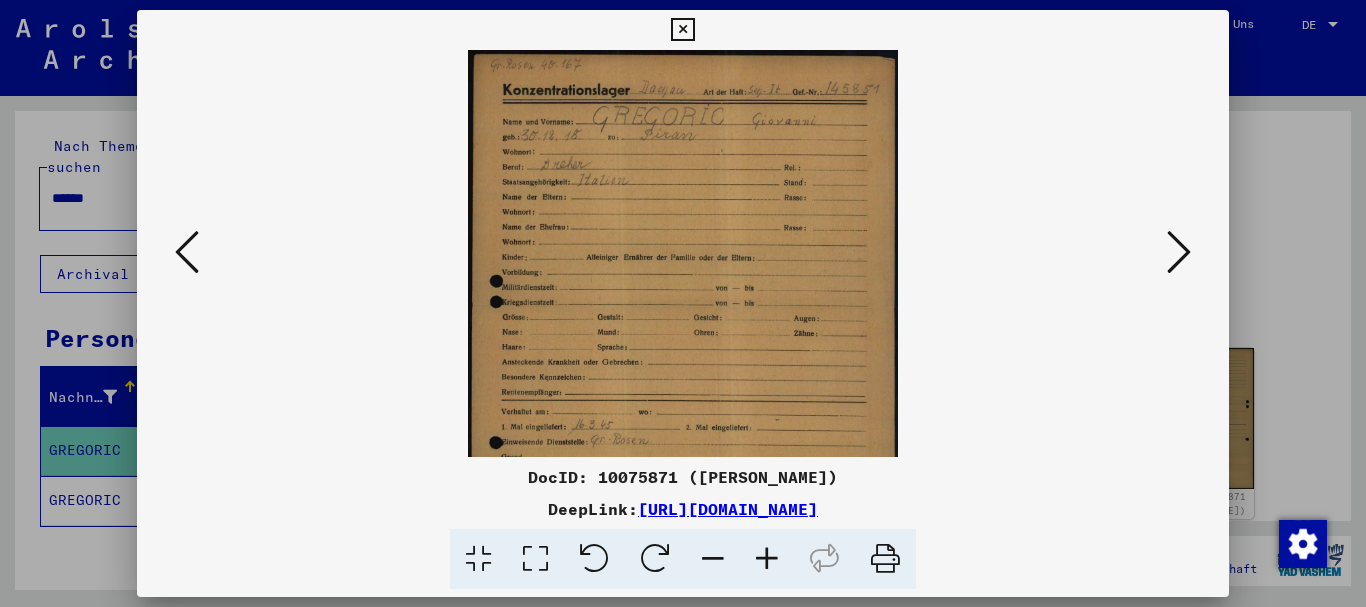 click at bounding box center (767, 559) 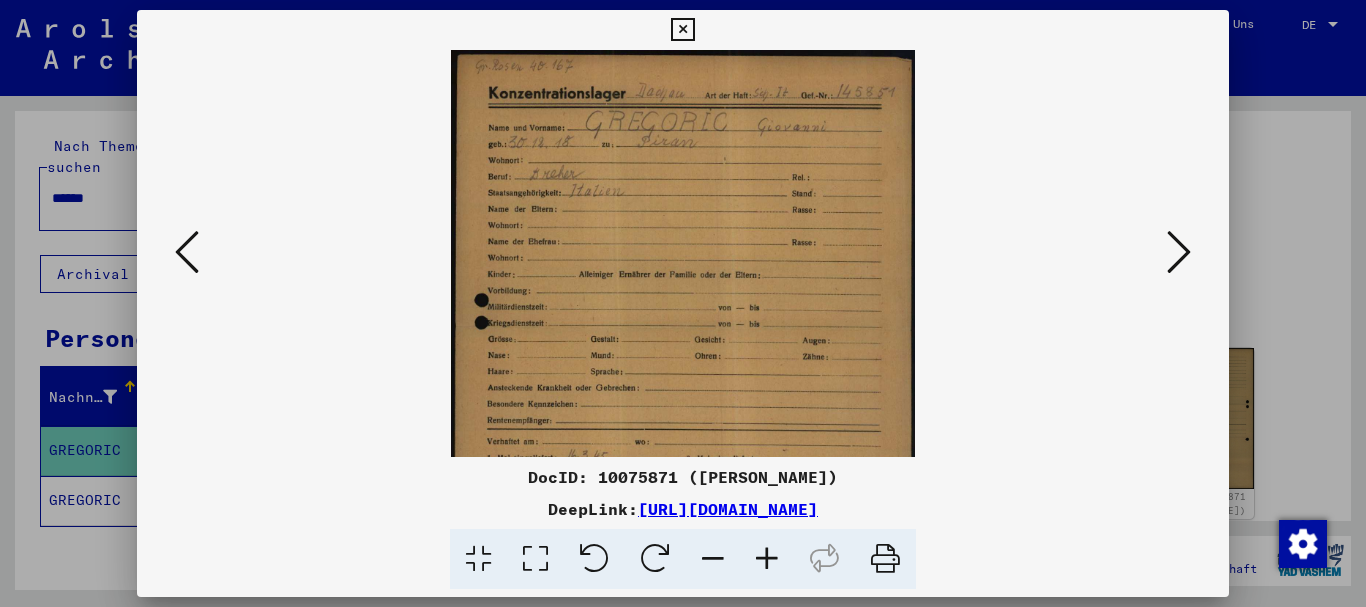 click at bounding box center (767, 559) 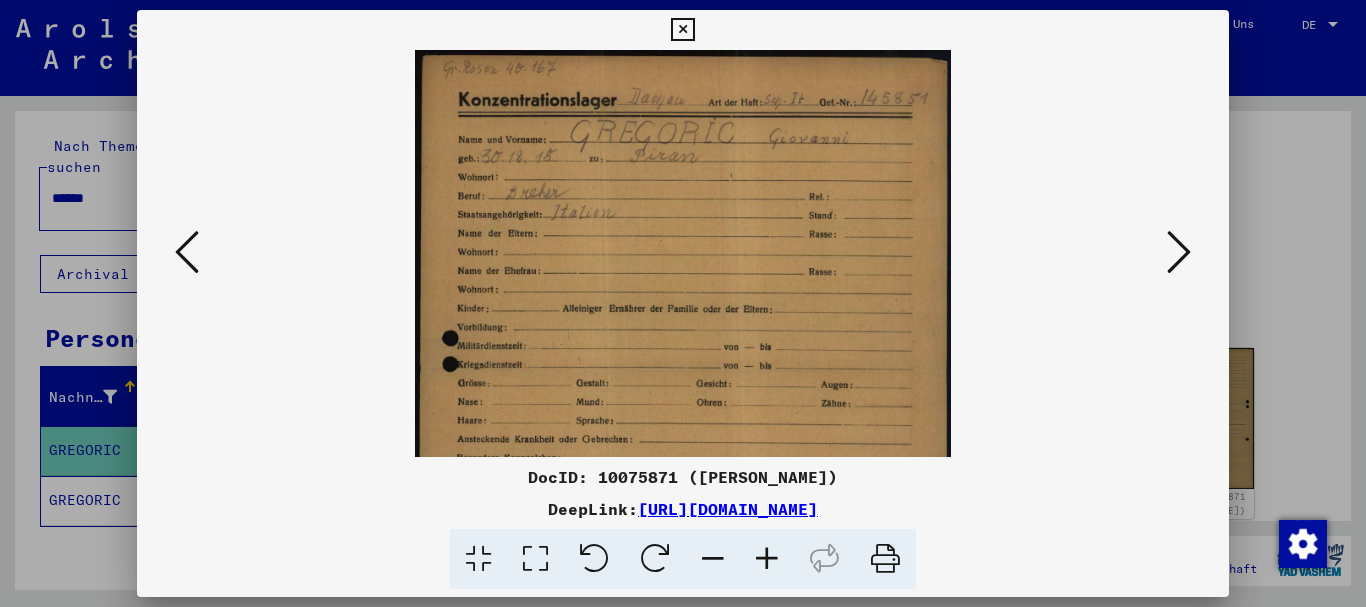 click at bounding box center [767, 559] 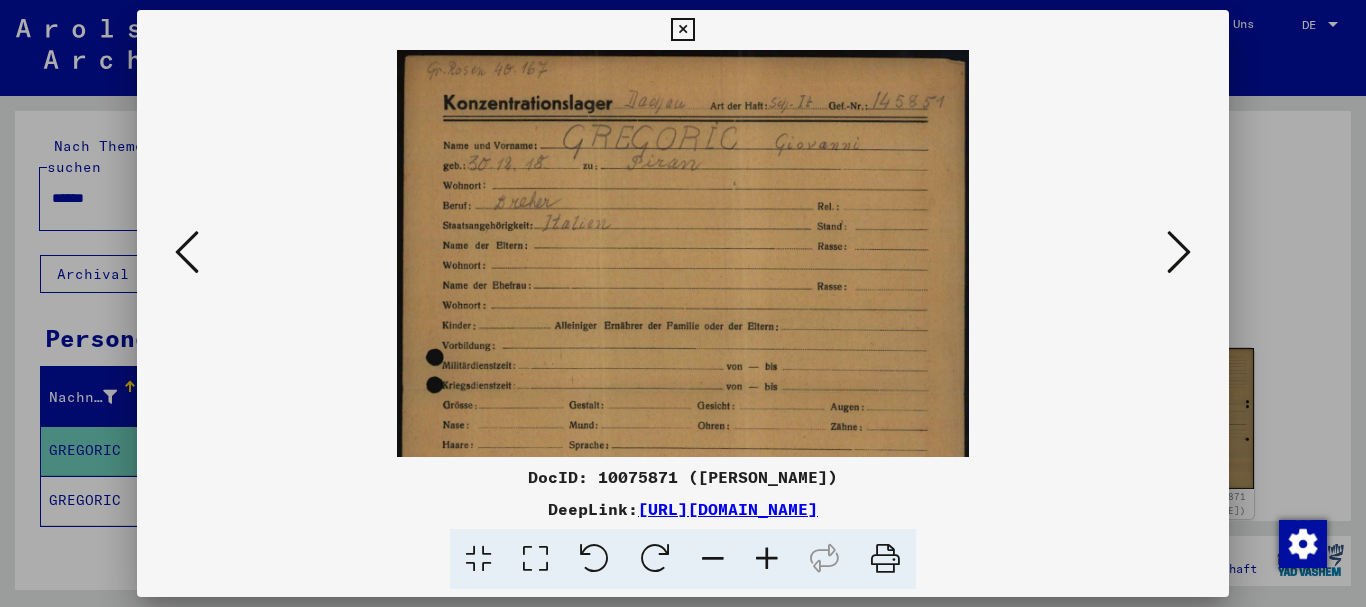 click at bounding box center (767, 559) 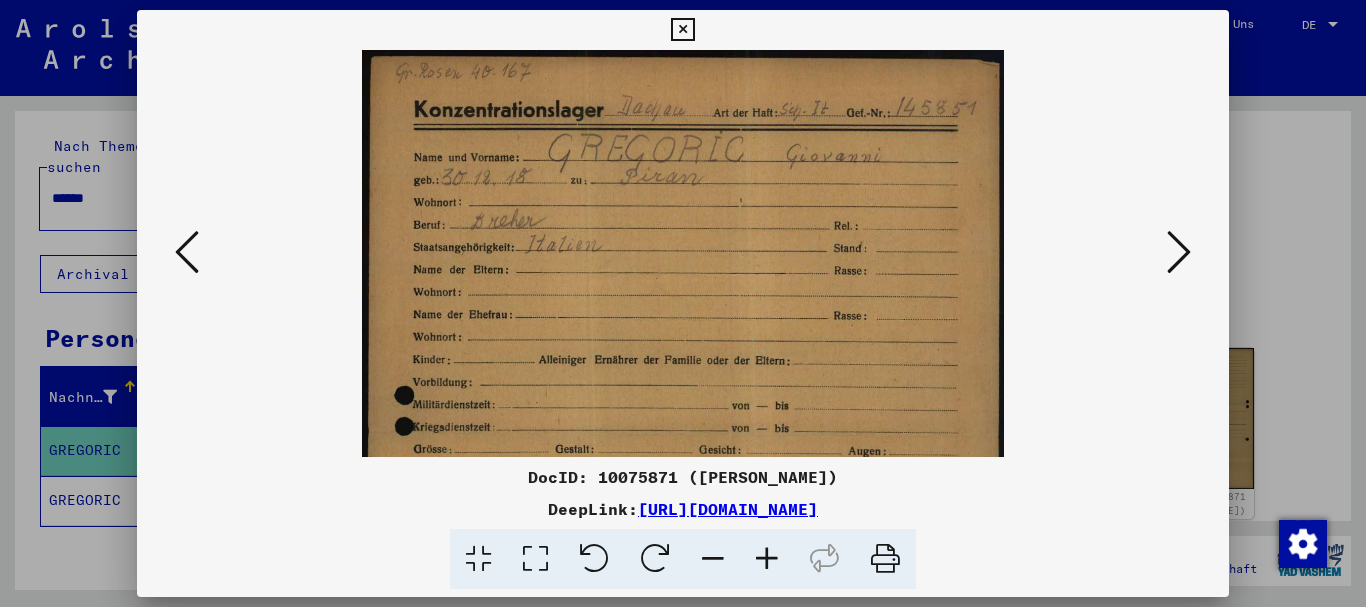 click at bounding box center (767, 559) 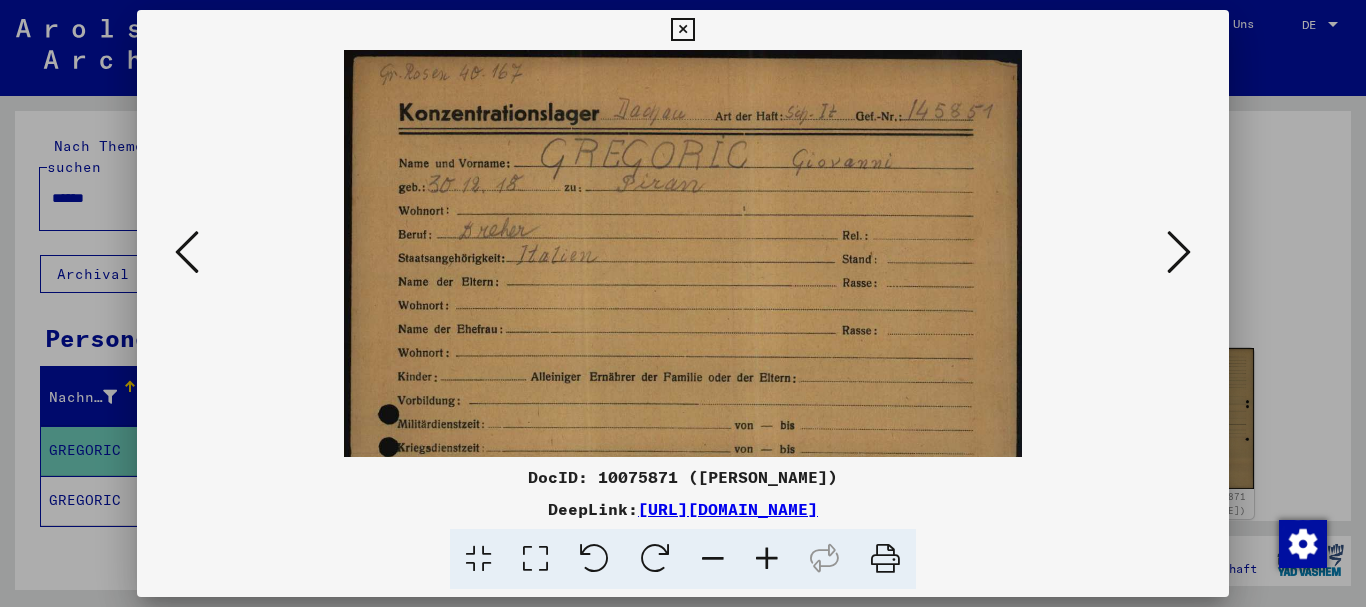 drag, startPoint x: 0, startPoint y: 406, endPoint x: 155, endPoint y: 338, distance: 169.26016 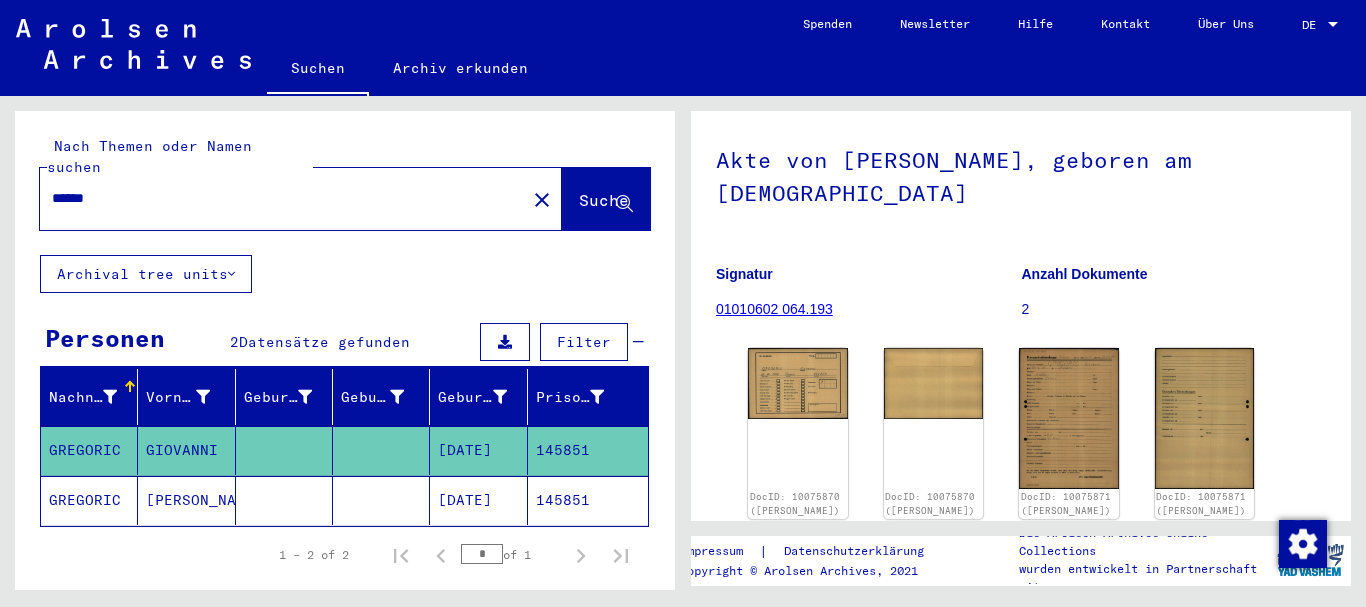 click on "[PERSON_NAME]" 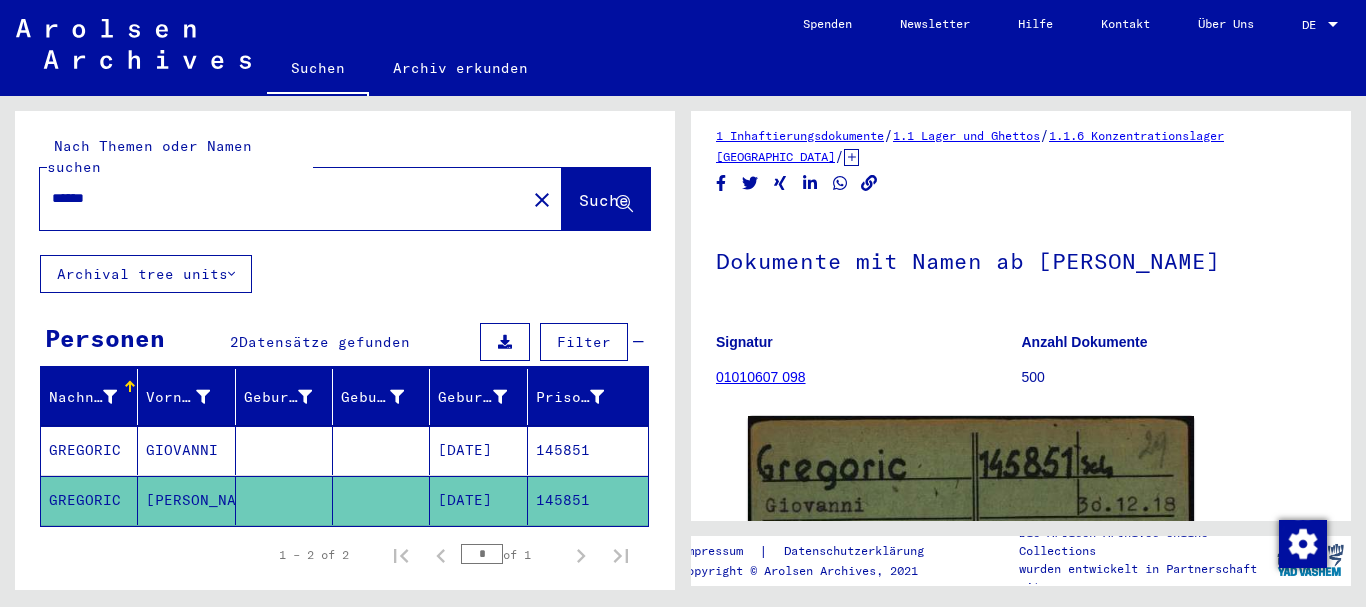 scroll, scrollTop: 227, scrollLeft: 0, axis: vertical 